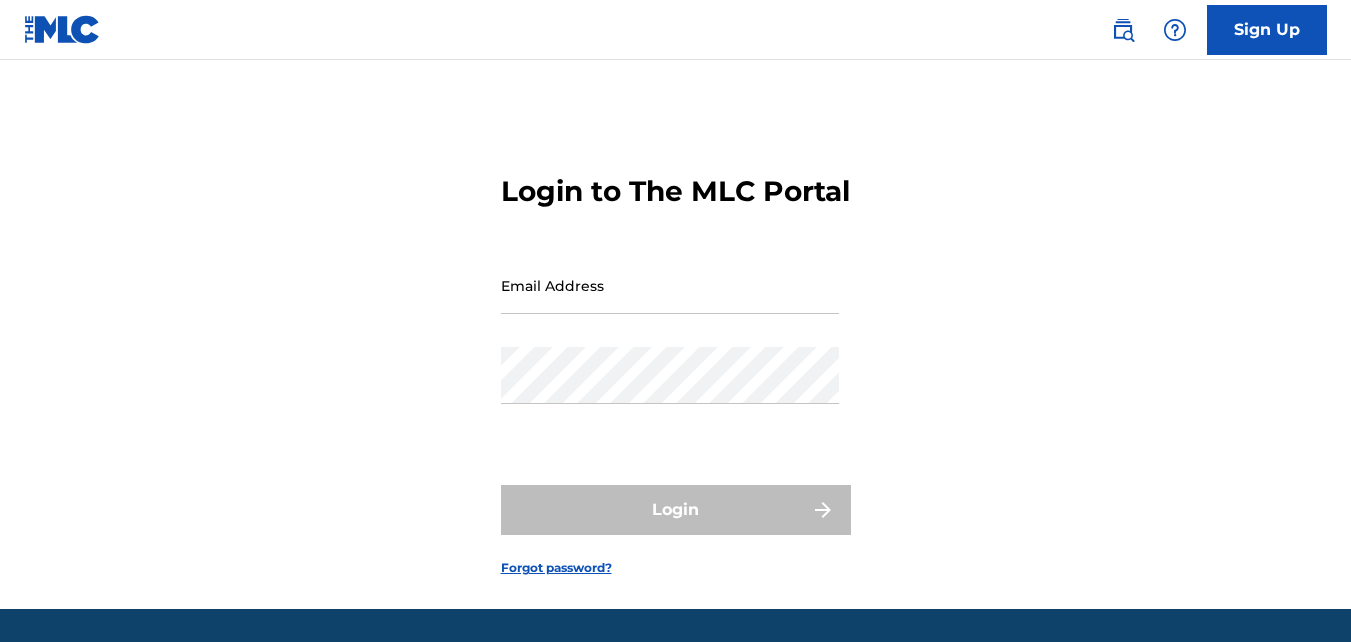 scroll, scrollTop: 0, scrollLeft: 0, axis: both 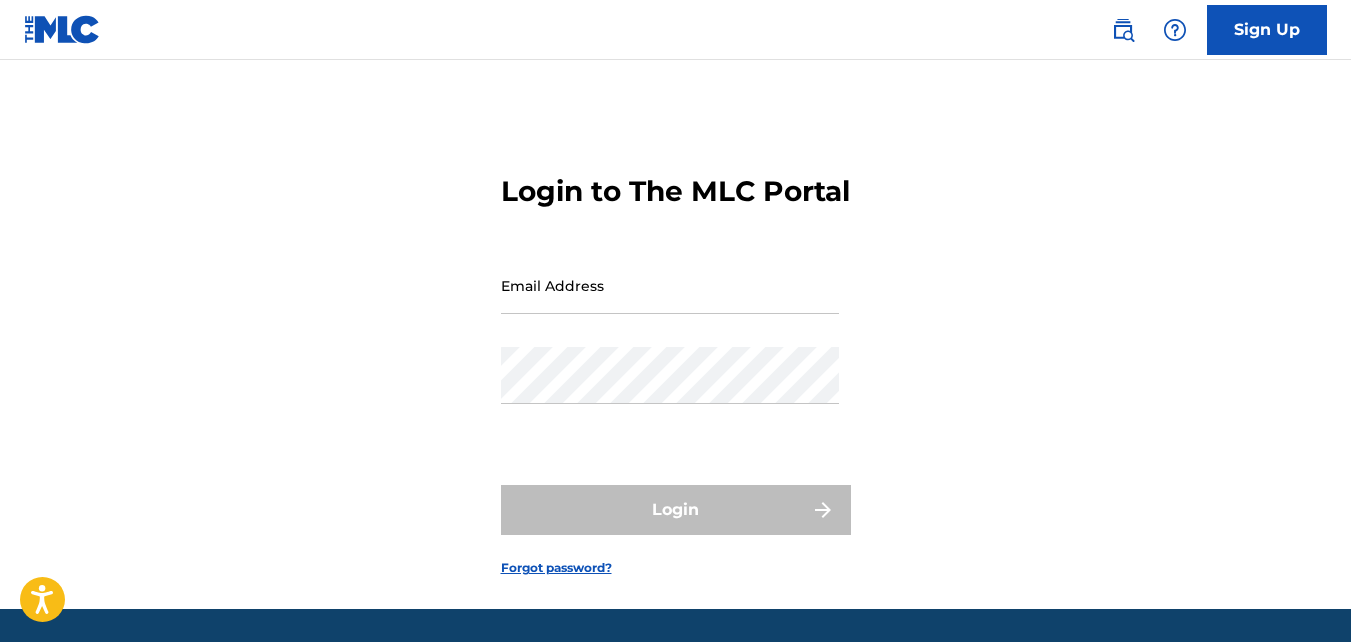 type on "abdurhasan@example.com" 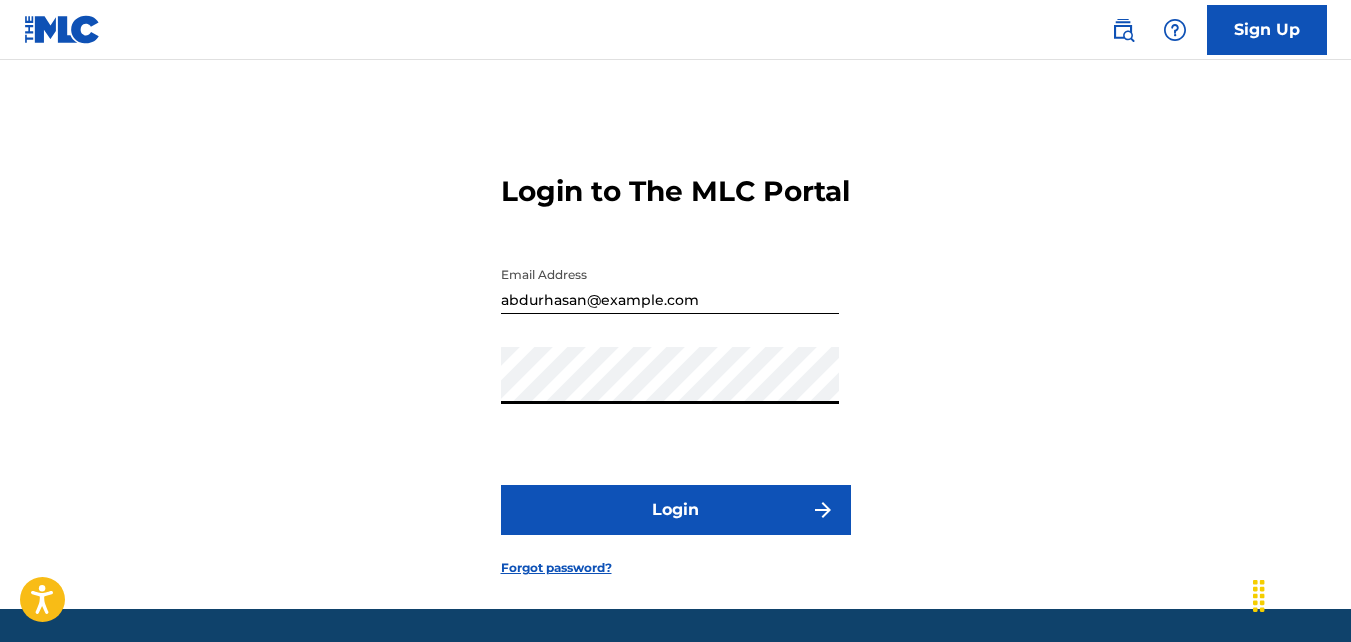 click on "Login" at bounding box center (676, 510) 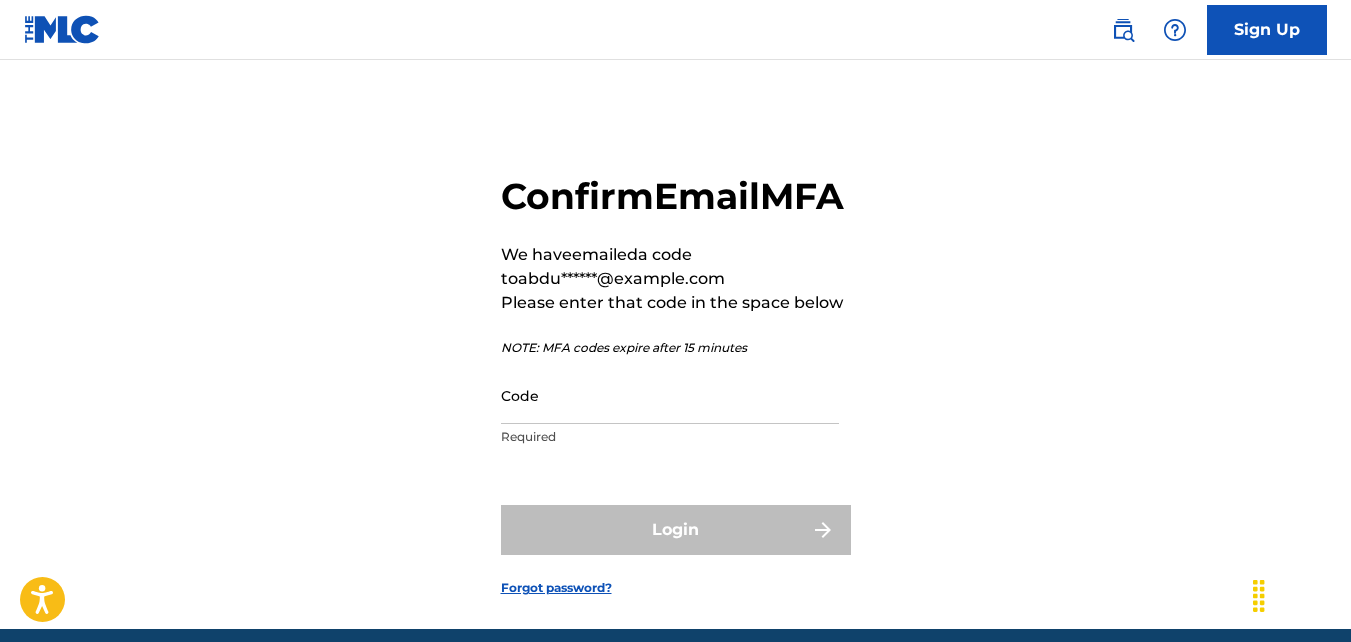 click on "Code" at bounding box center (670, 395) 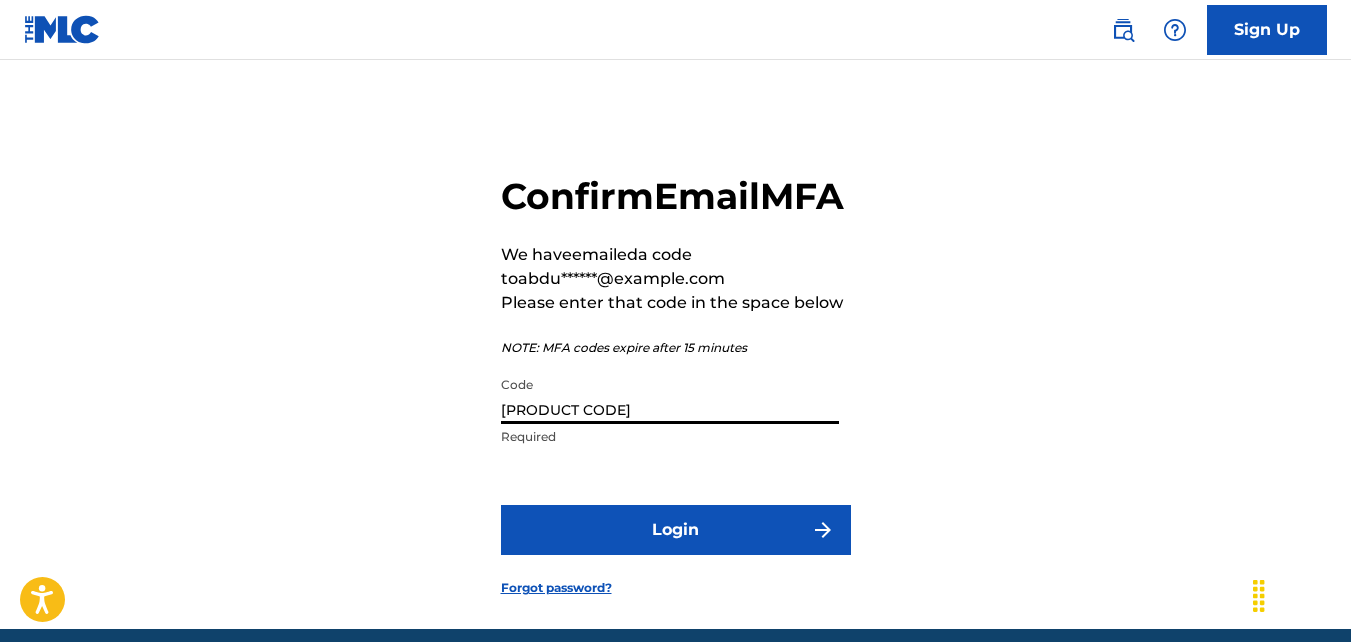 type on "[PRODUCT CODE]" 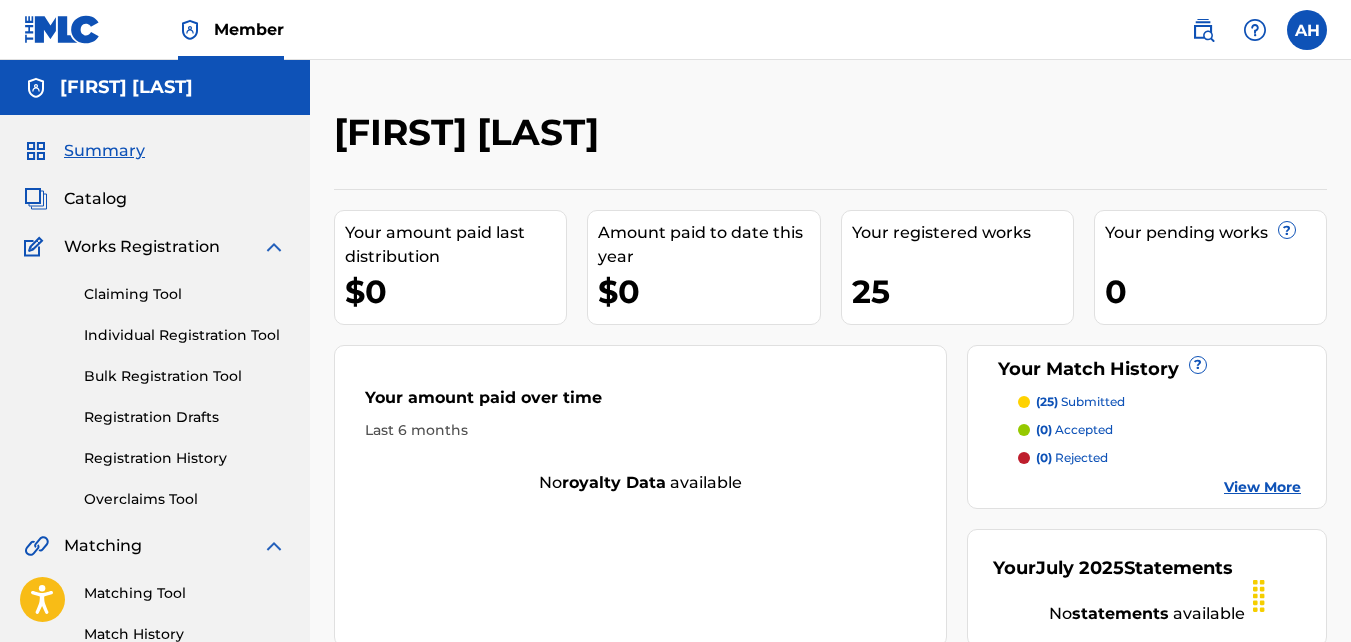 scroll, scrollTop: 0, scrollLeft: 0, axis: both 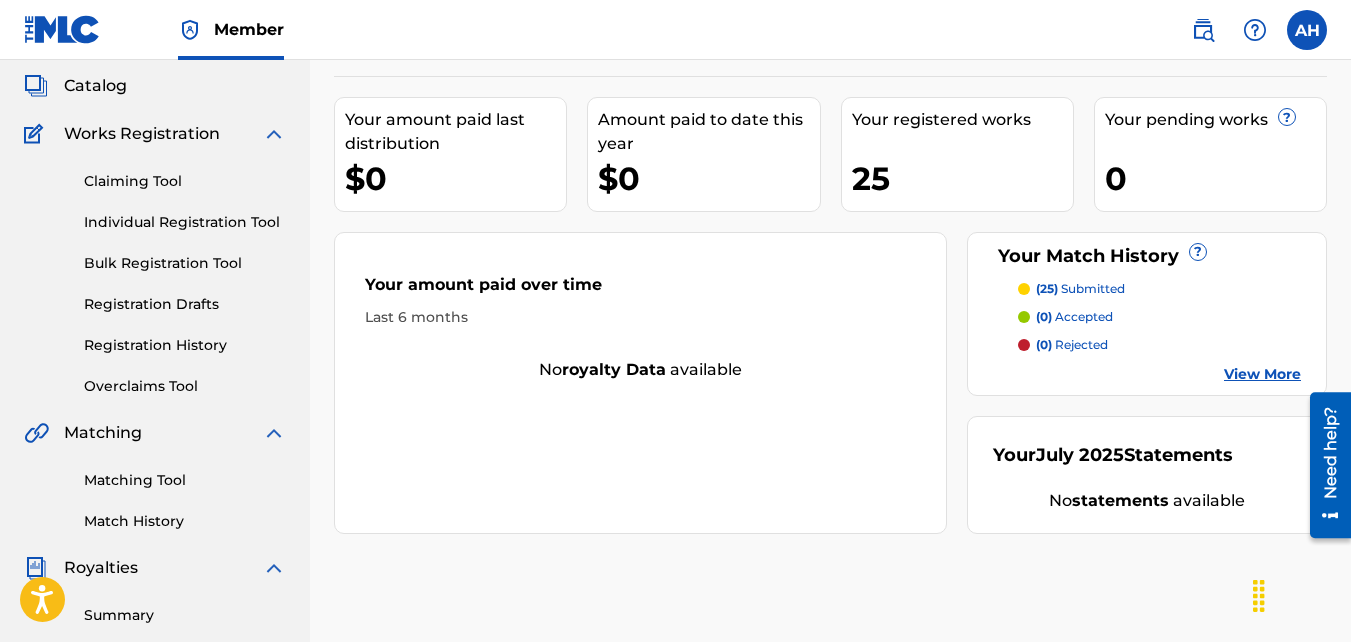 click on "View More" at bounding box center (1262, 374) 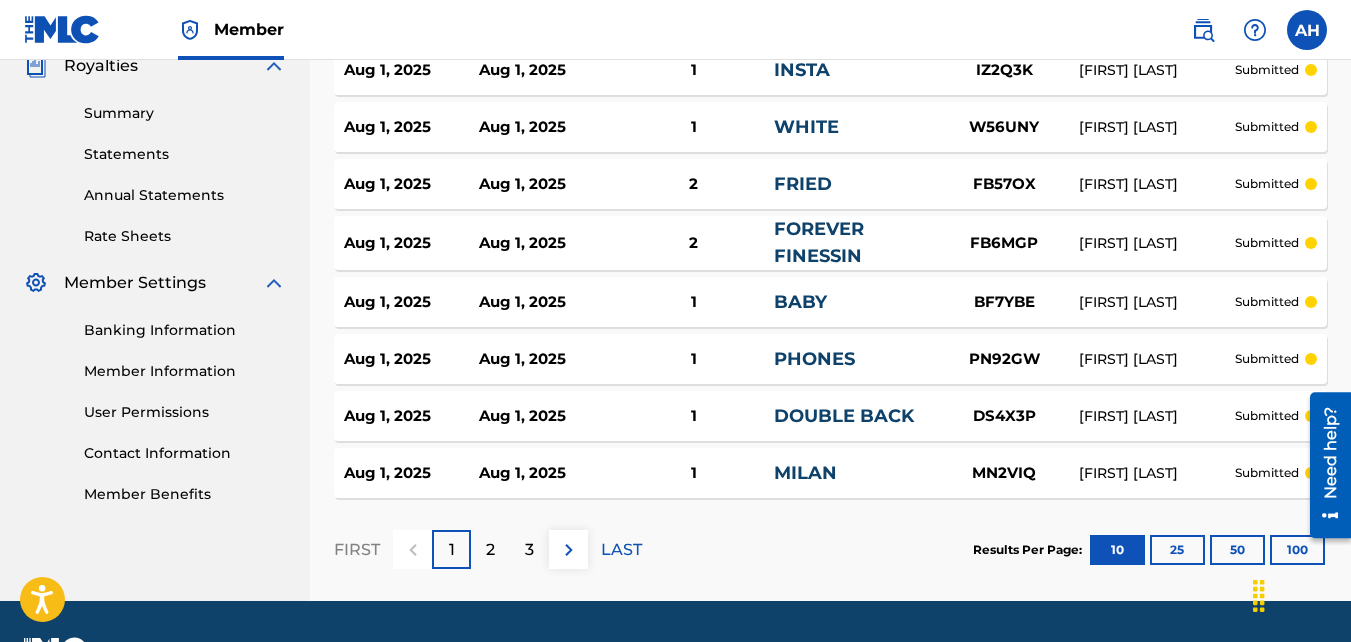 scroll, scrollTop: 670, scrollLeft: 0, axis: vertical 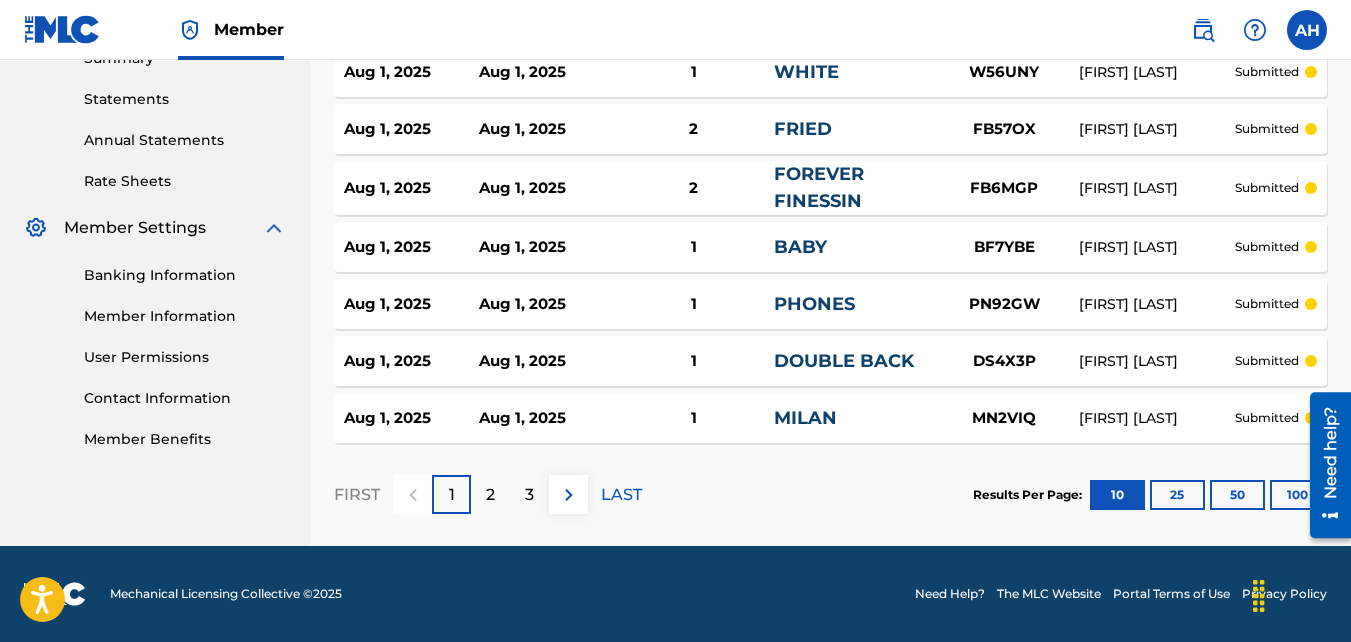 click on "LAST" at bounding box center [621, 495] 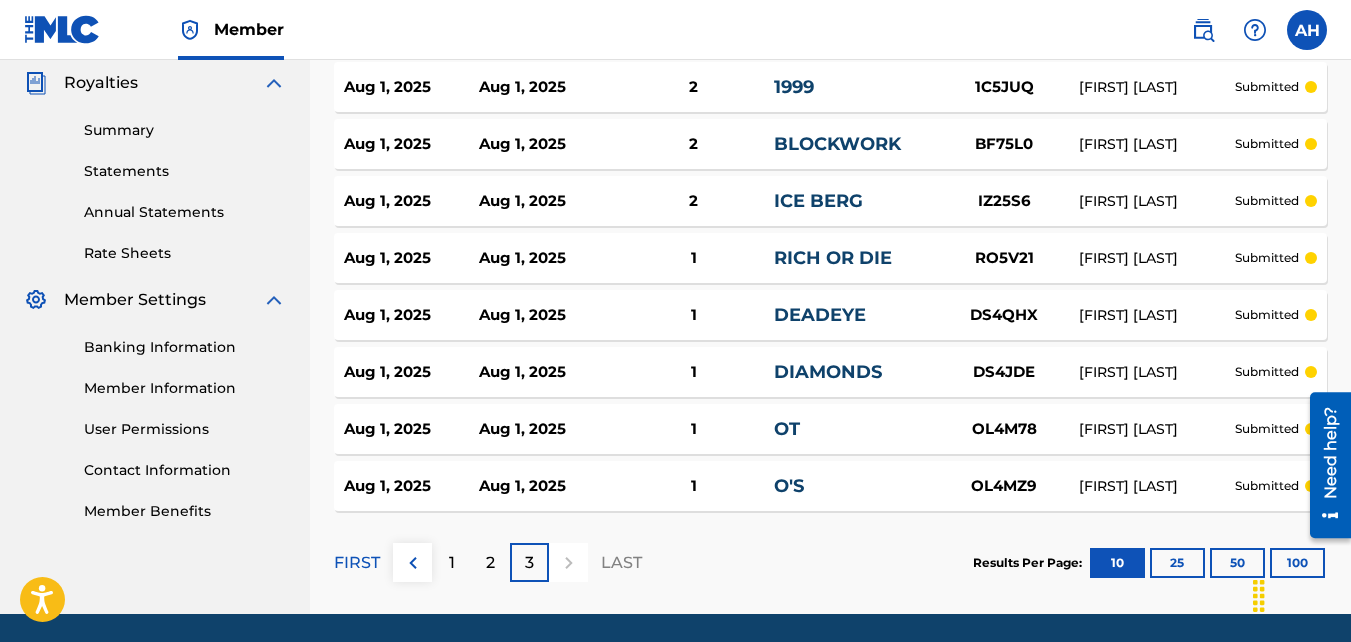 scroll, scrollTop: 666, scrollLeft: 0, axis: vertical 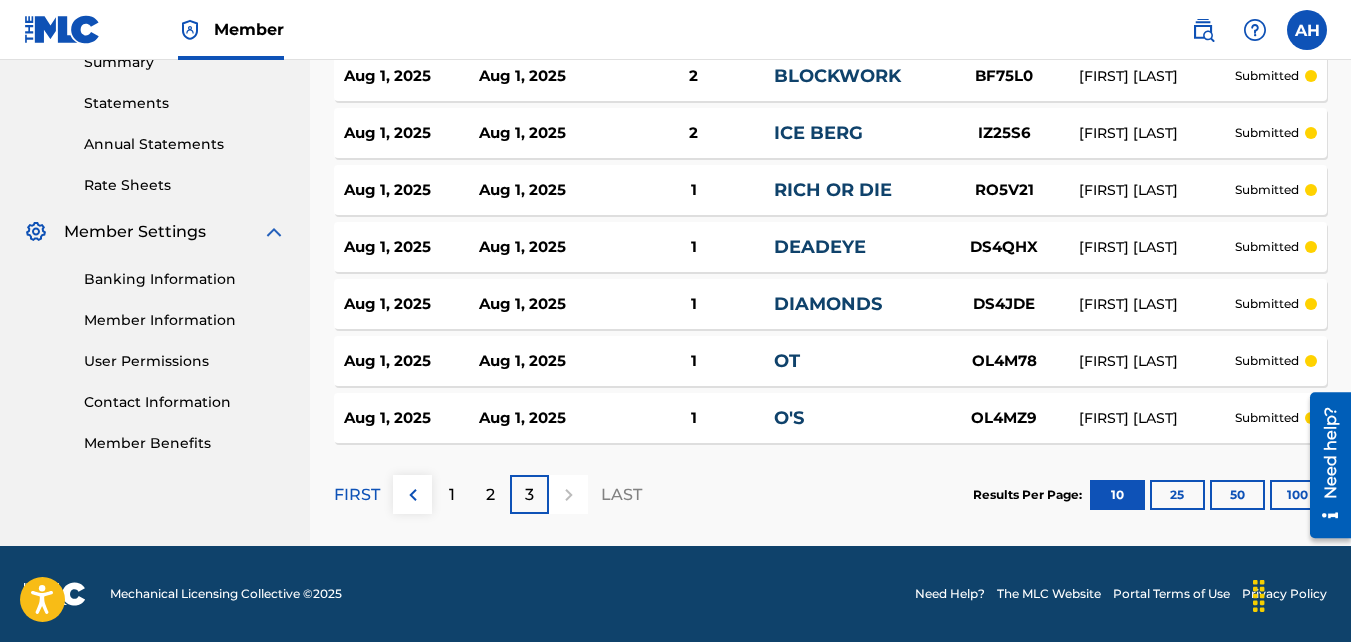 click on "Aug 1, [YEAR] Aug 1, [YEAR] 1 O'S OL4MZ9 [FIRST] [LAST] submitted" at bounding box center (830, 418) 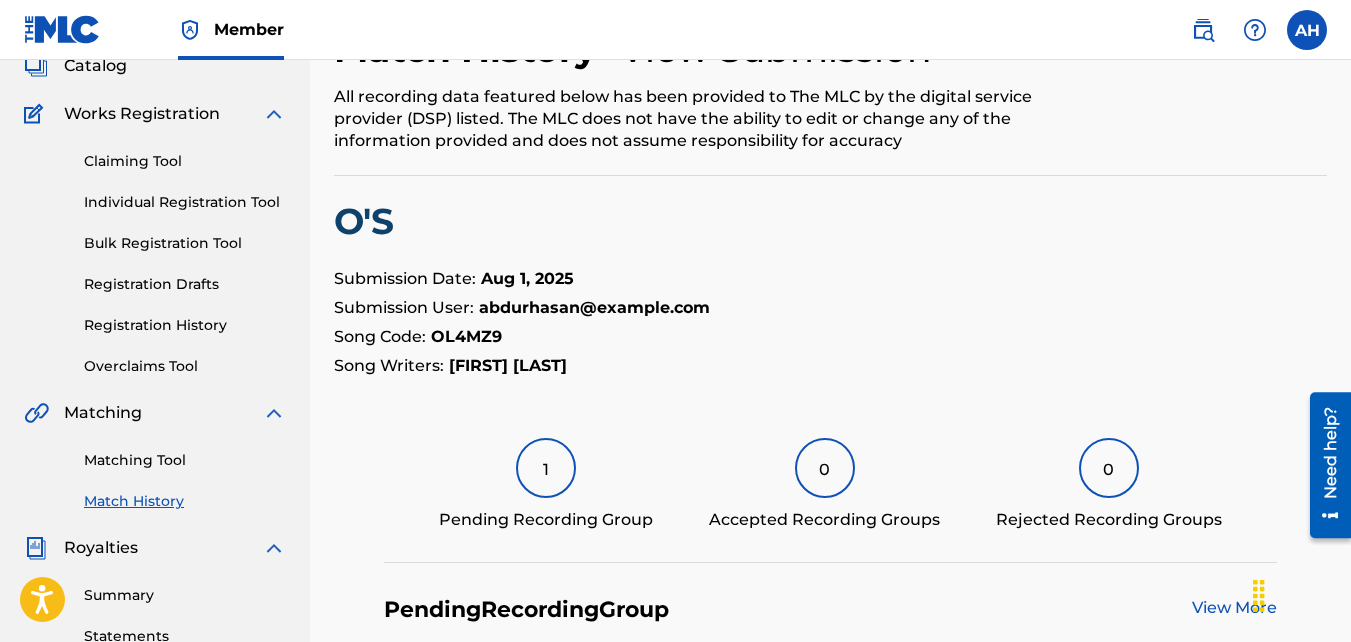 scroll, scrollTop: 69, scrollLeft: 0, axis: vertical 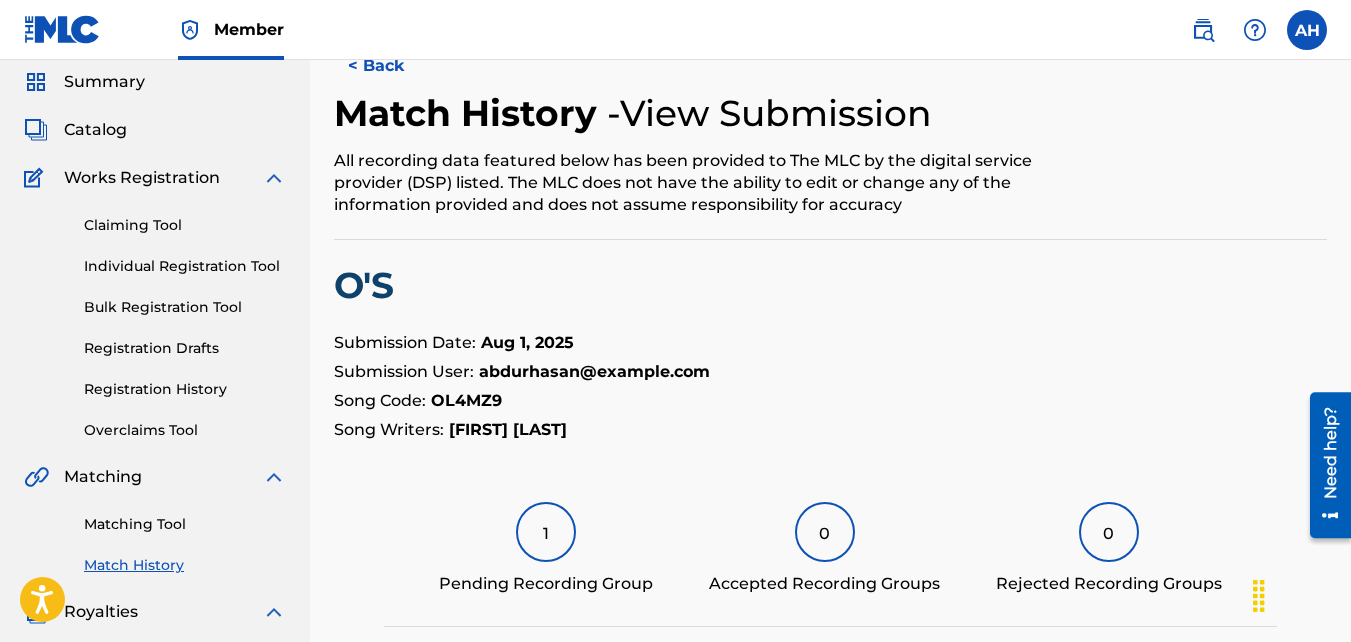 click on "Matching Tool" at bounding box center [185, 524] 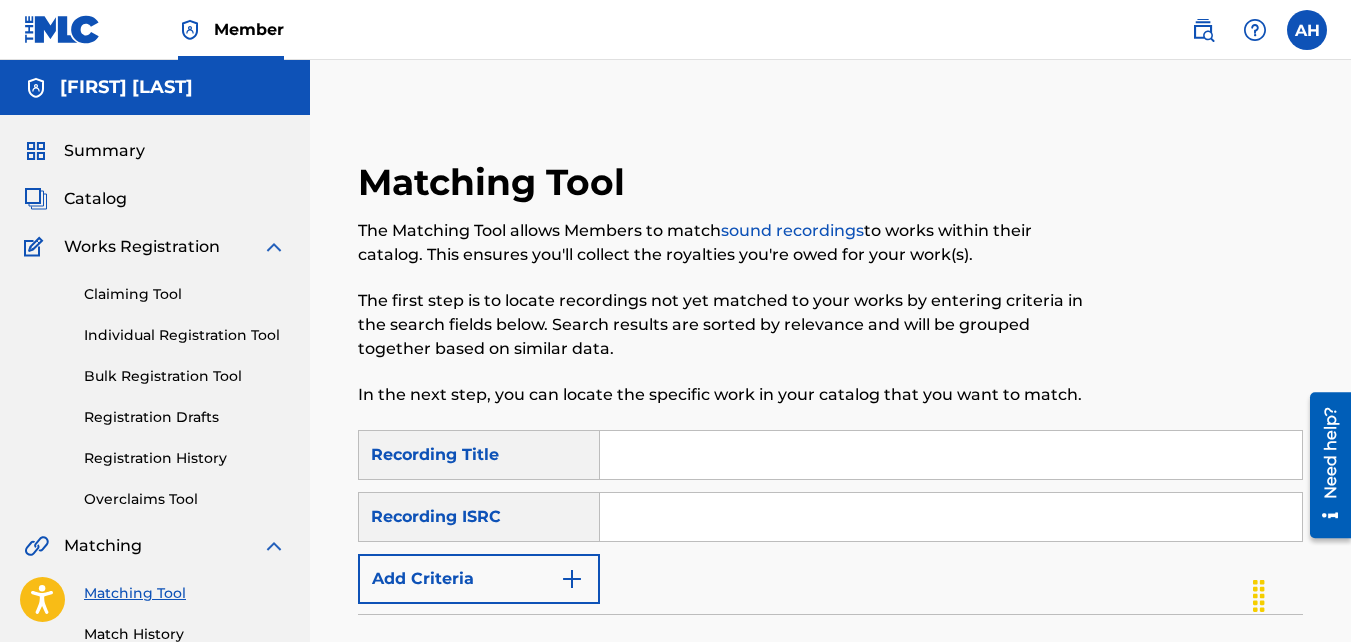 click on "Add Criteria" at bounding box center [479, 579] 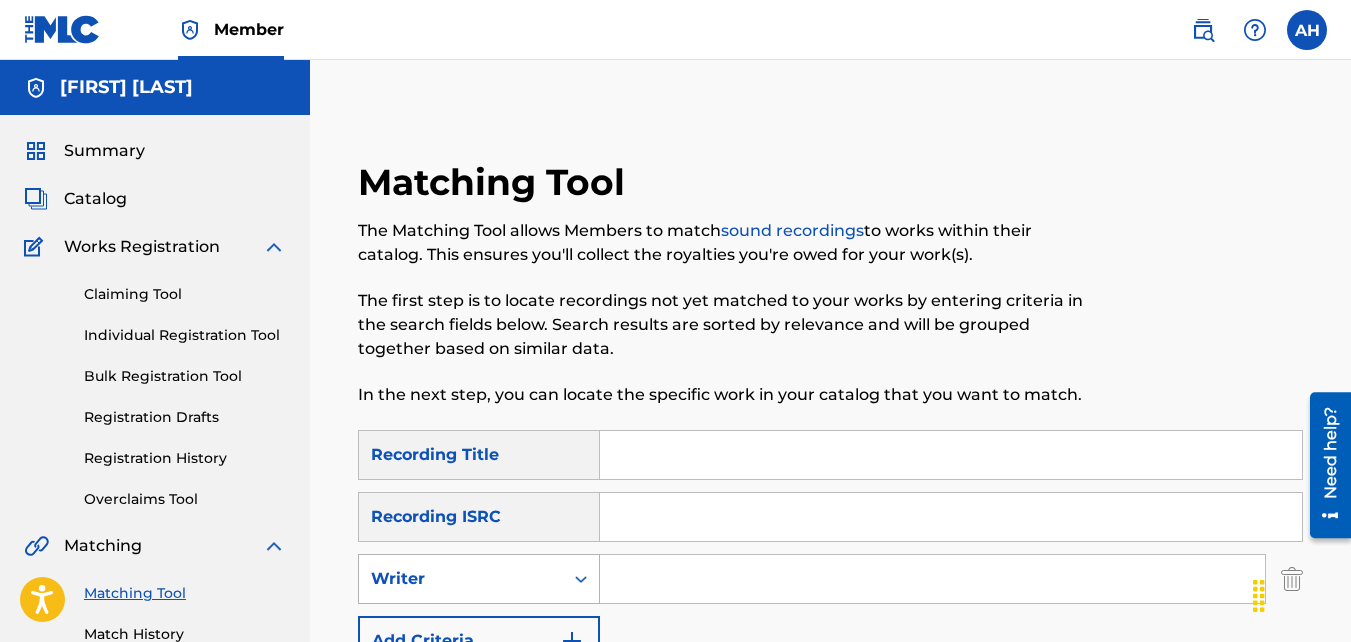 click on "Writer" at bounding box center (461, 579) 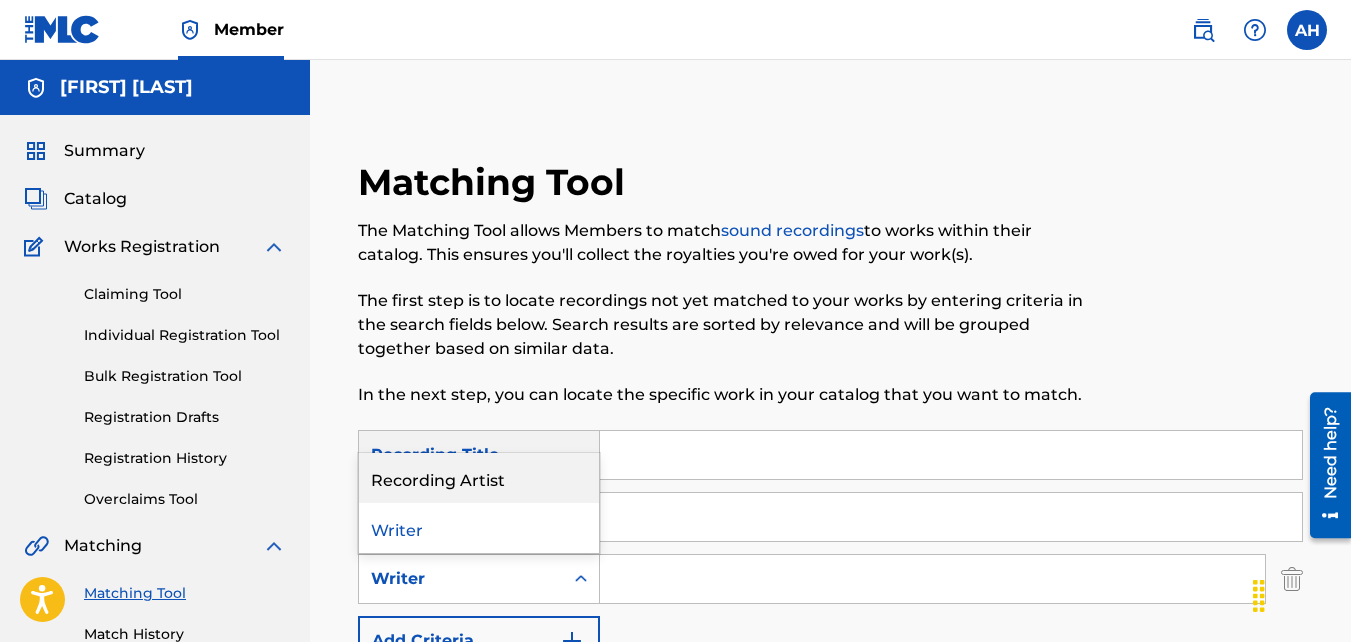 click on "Recording Artist" at bounding box center (479, 478) 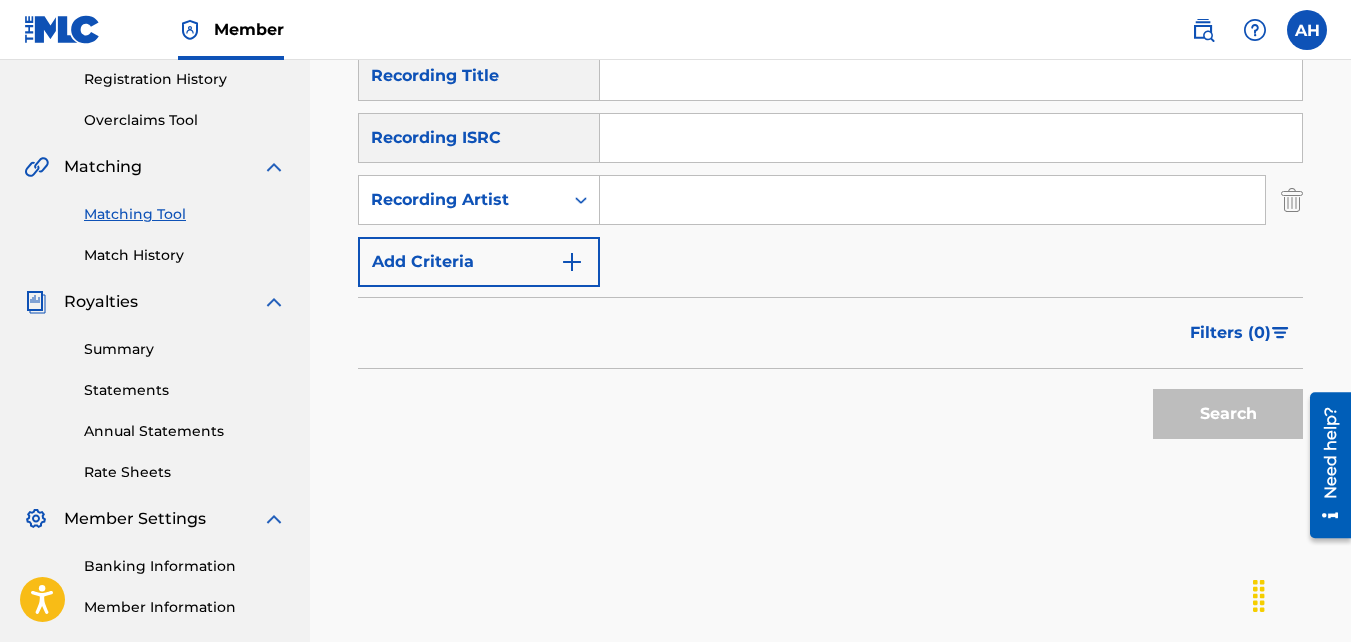 scroll, scrollTop: 387, scrollLeft: 0, axis: vertical 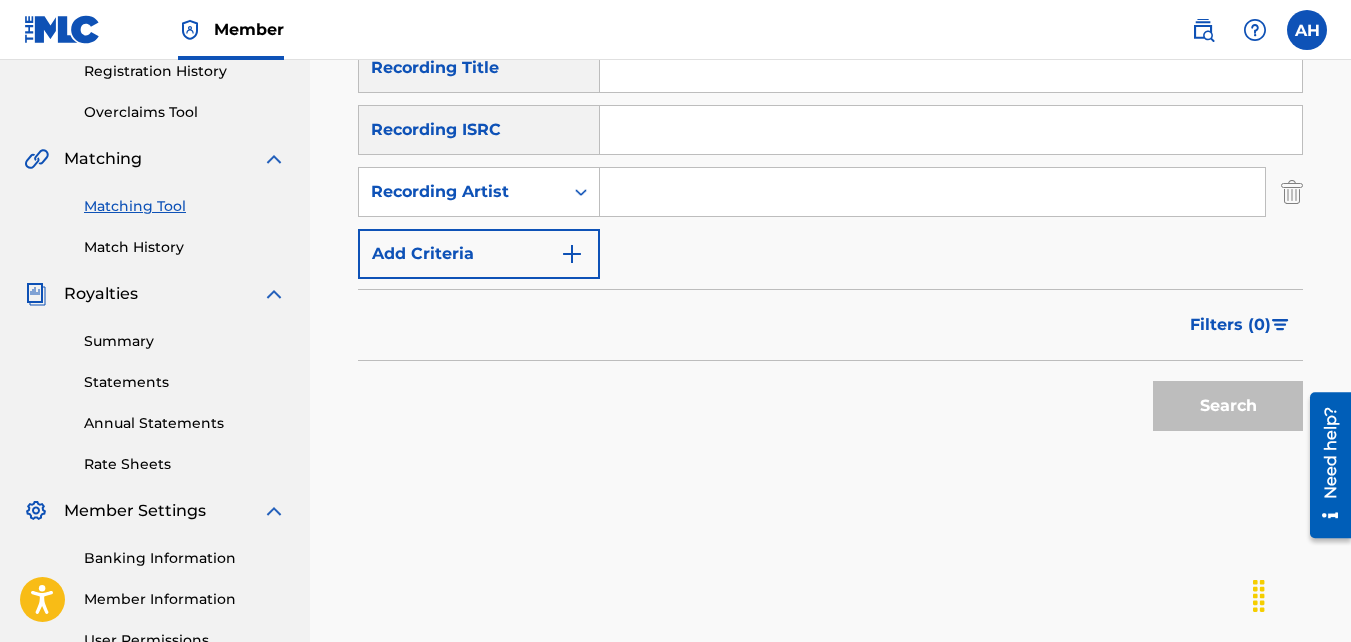 click at bounding box center (932, 192) 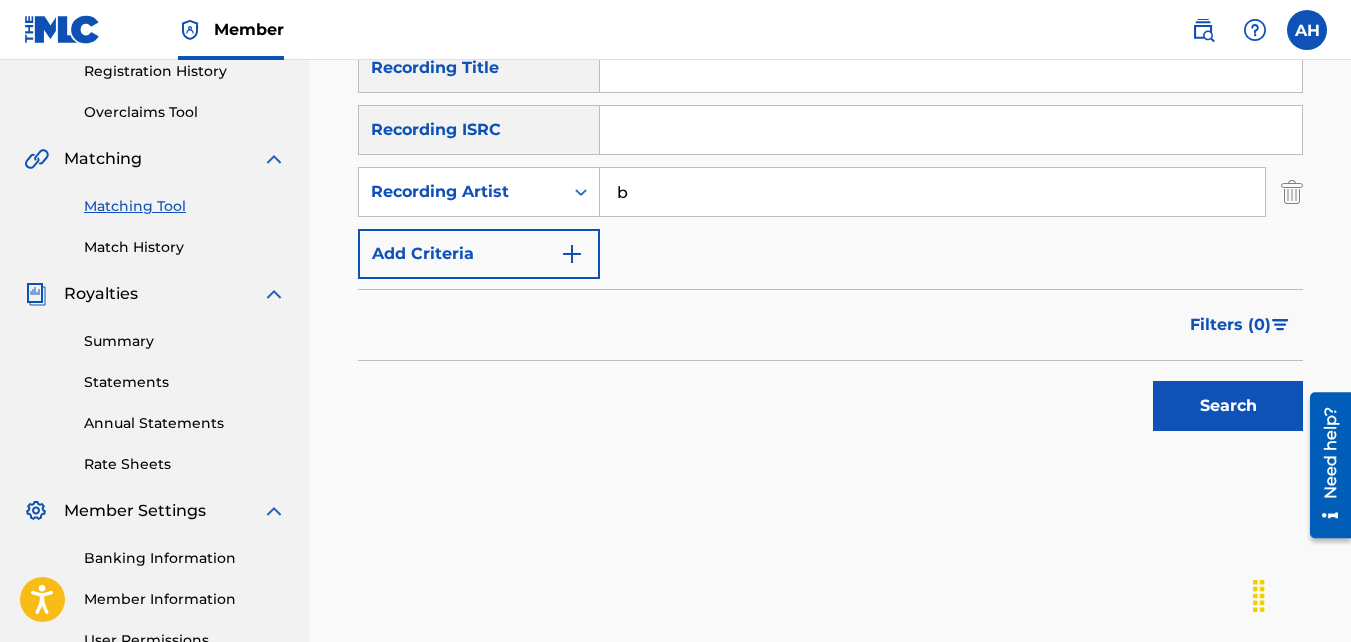 type on "babyface br" 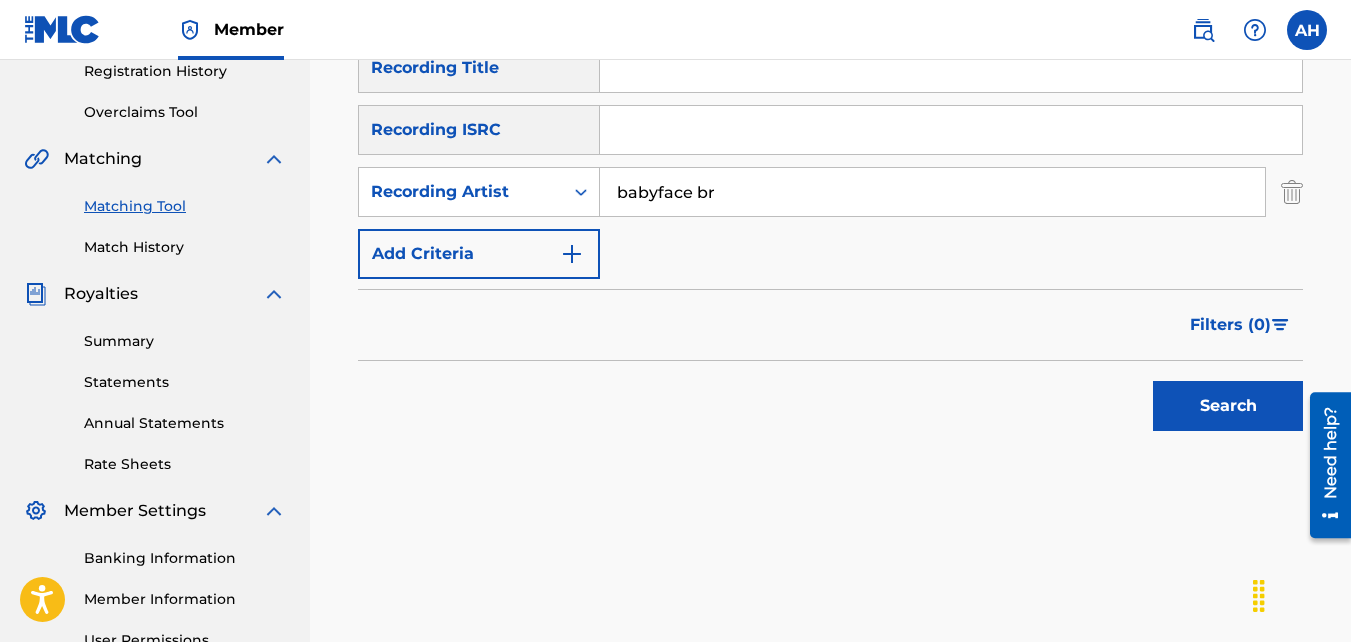 click on "Search" at bounding box center (1228, 406) 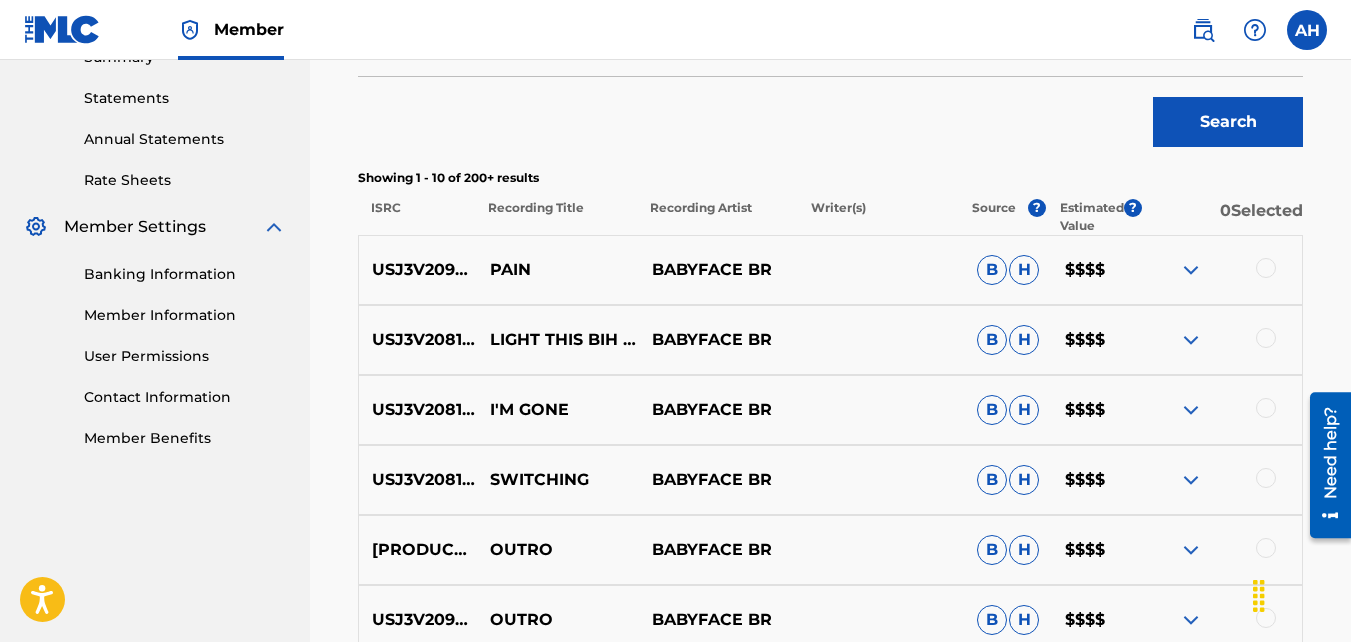 scroll, scrollTop: 672, scrollLeft: 0, axis: vertical 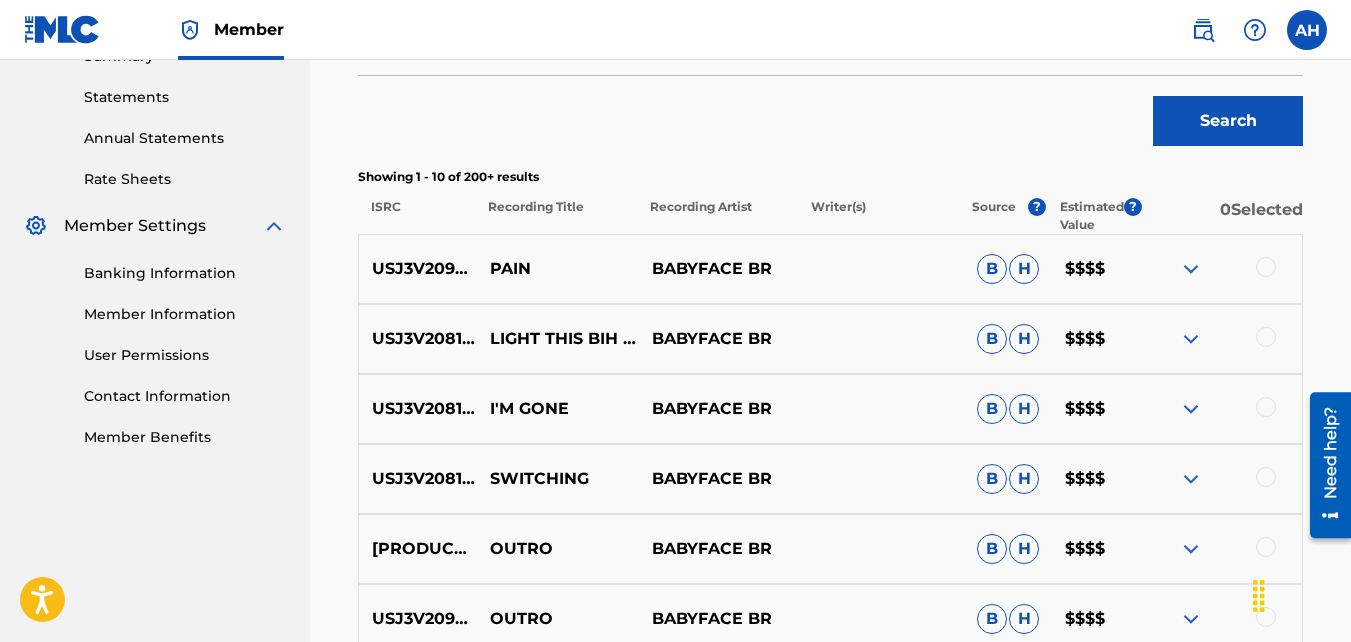 click at bounding box center [1266, 267] 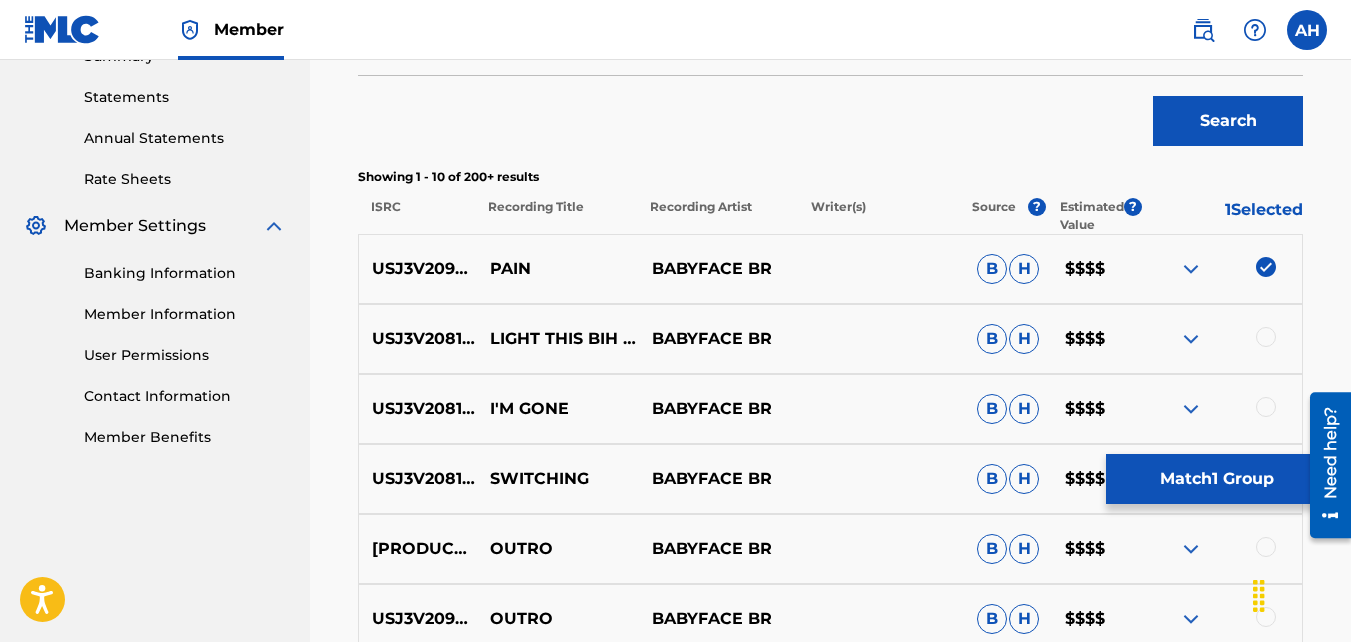click on "Match  1 Group" at bounding box center (1216, 479) 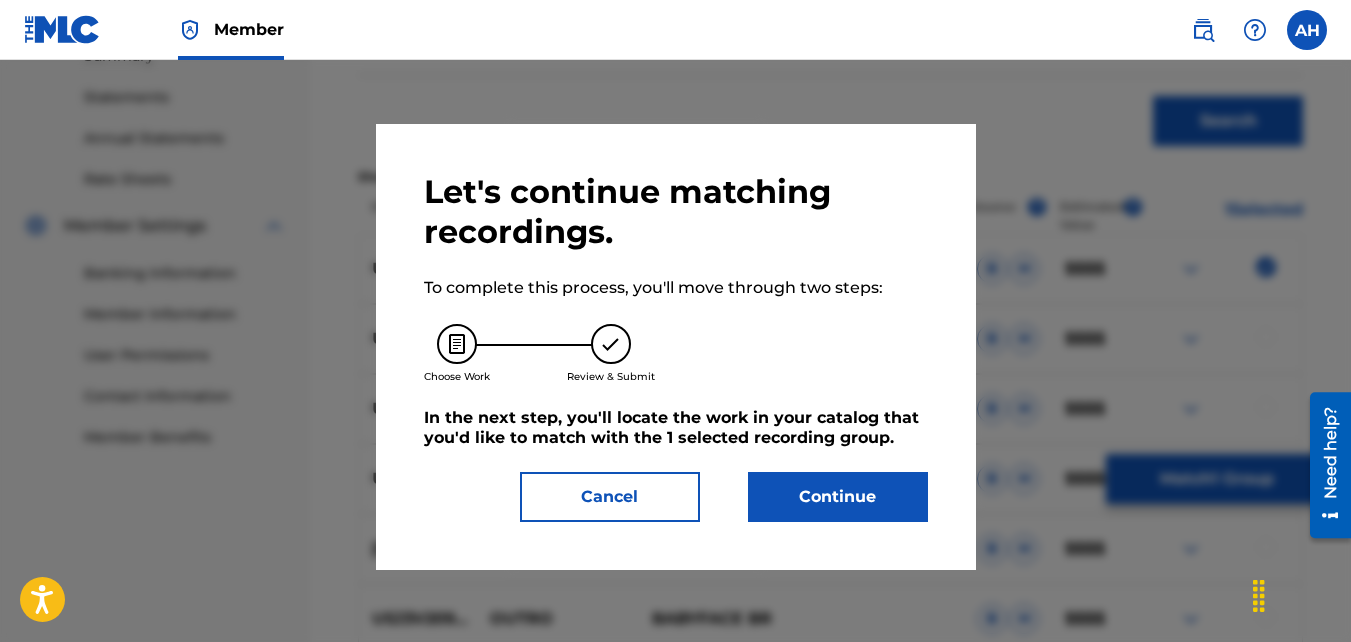 click on "Continue" at bounding box center [838, 497] 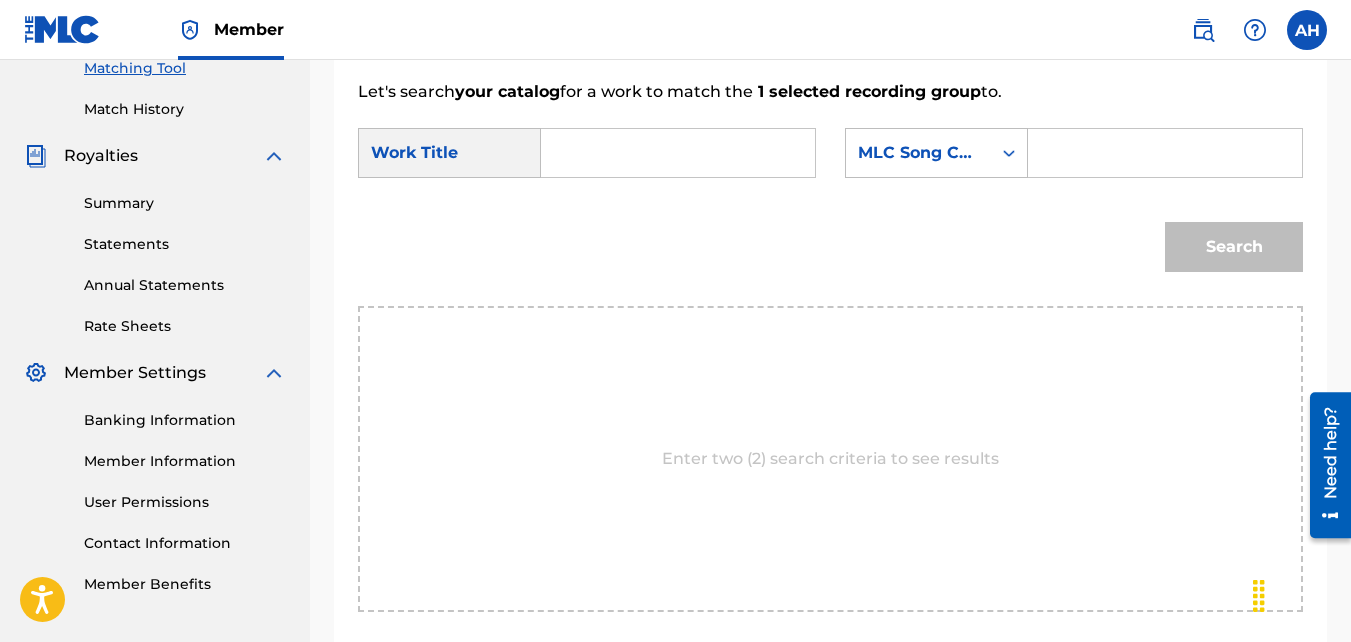 scroll, scrollTop: 507, scrollLeft: 0, axis: vertical 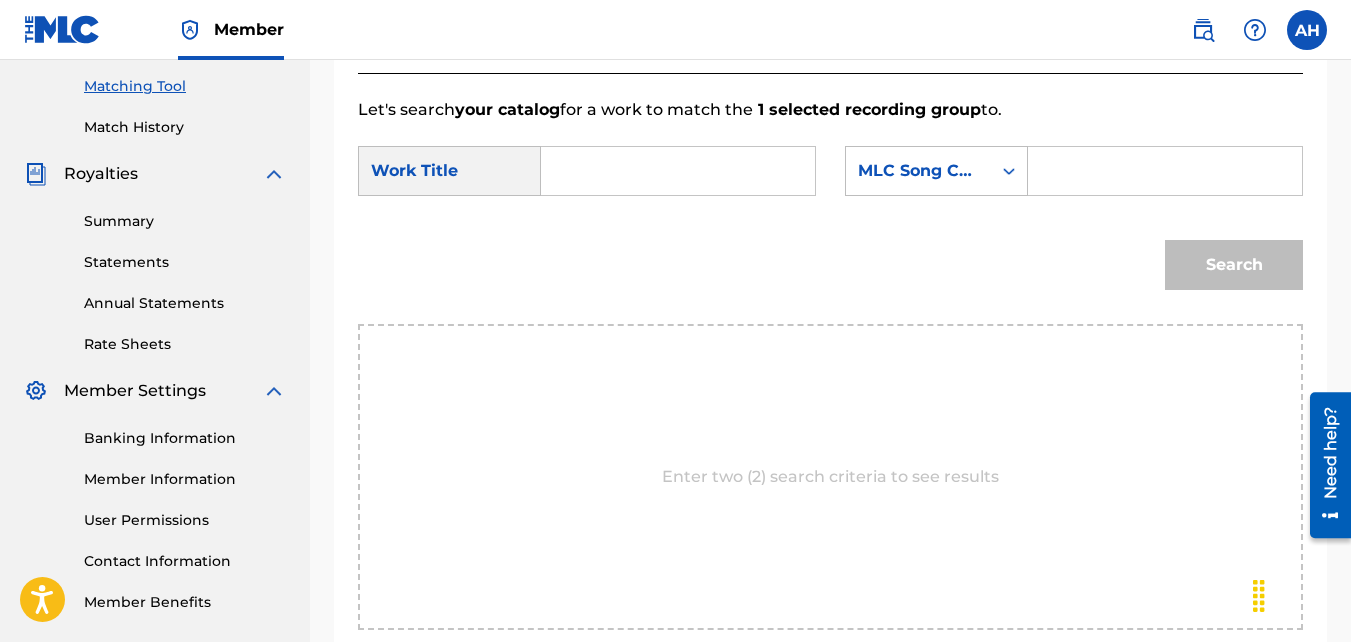 click at bounding box center (678, 171) 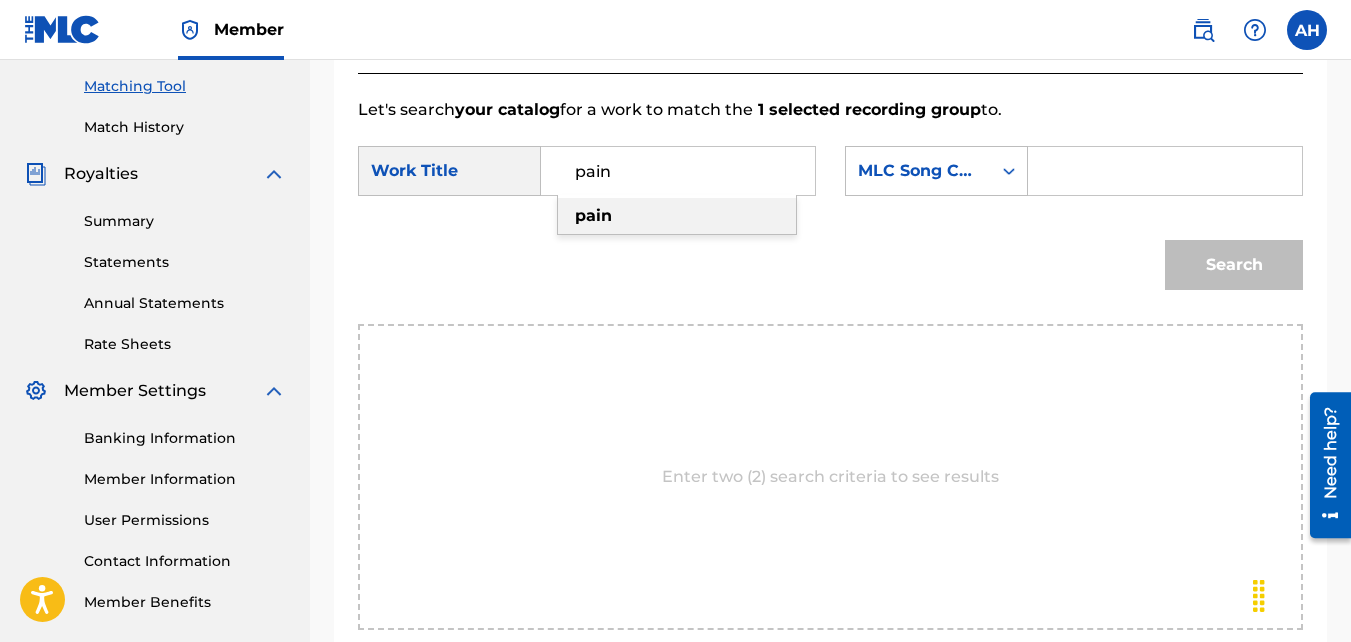 type on "pain" 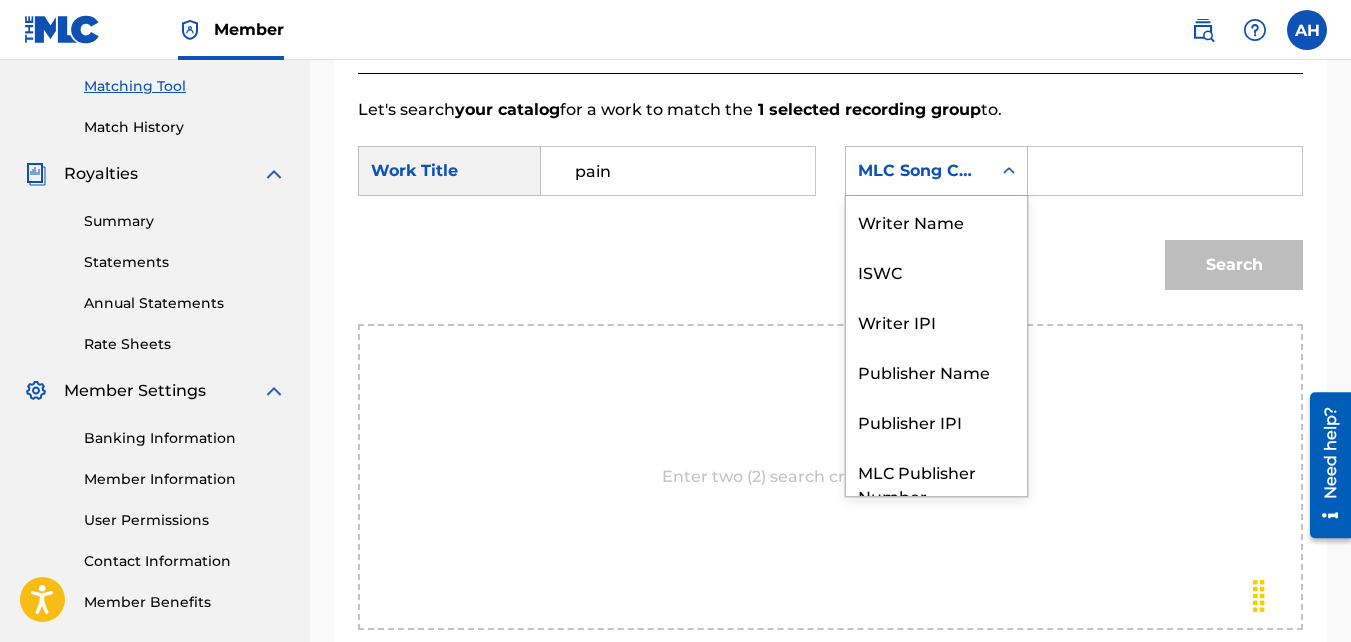 click on "MLC Song Code" at bounding box center [936, 171] 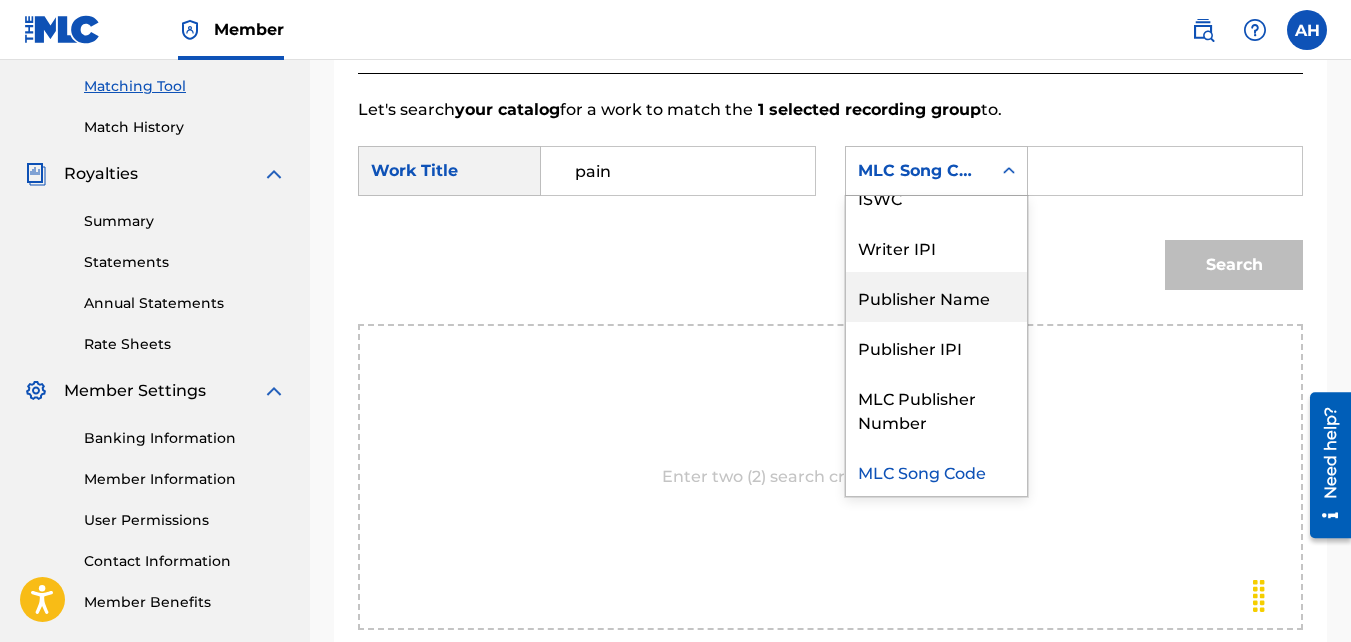 click on "Publisher Name" at bounding box center (936, 297) 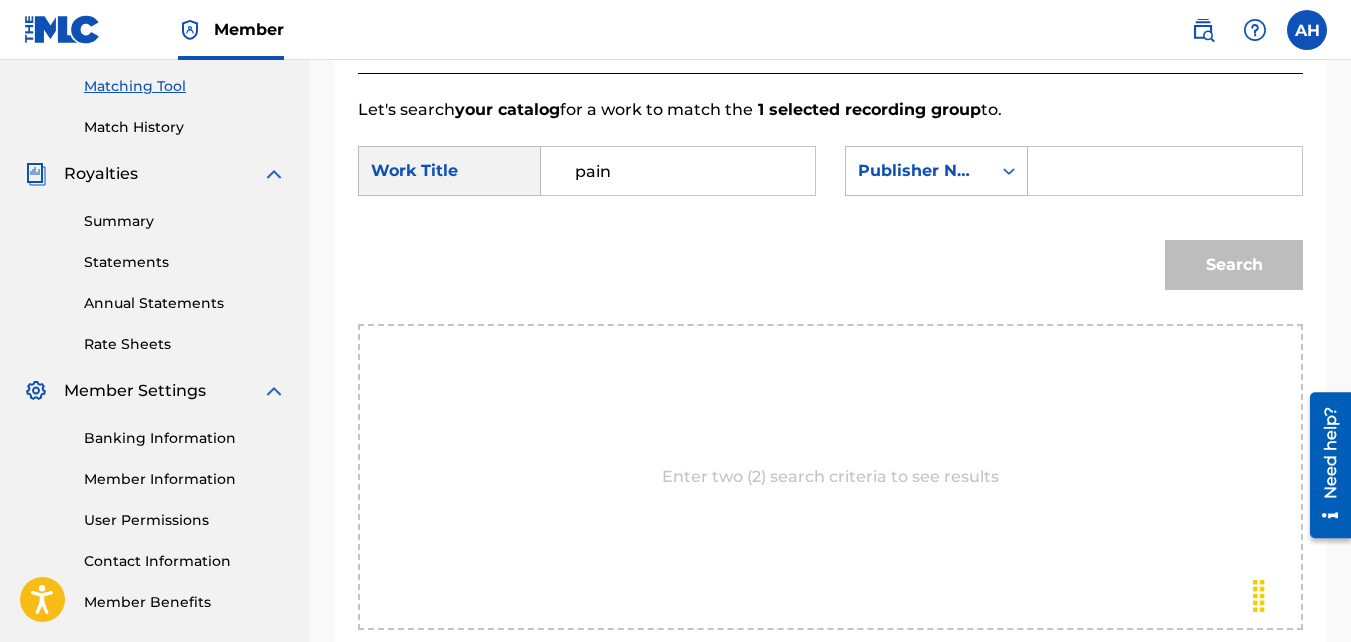 click at bounding box center (1165, 171) 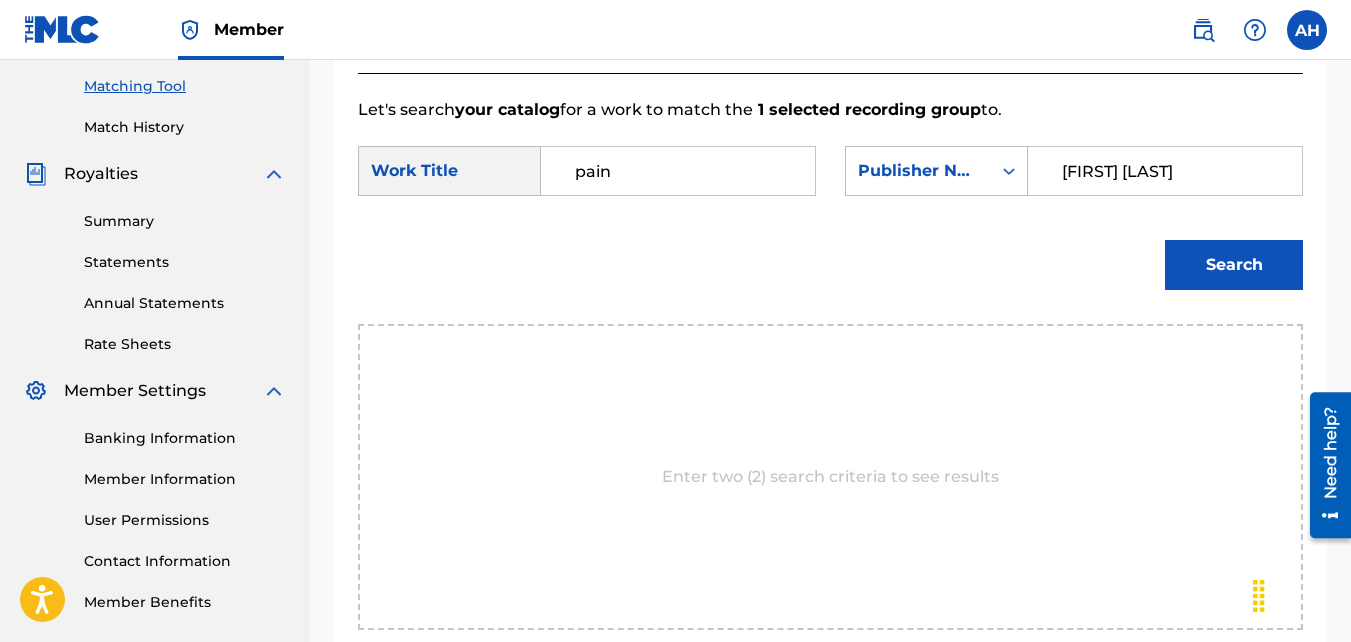 click on "Search" at bounding box center (1234, 265) 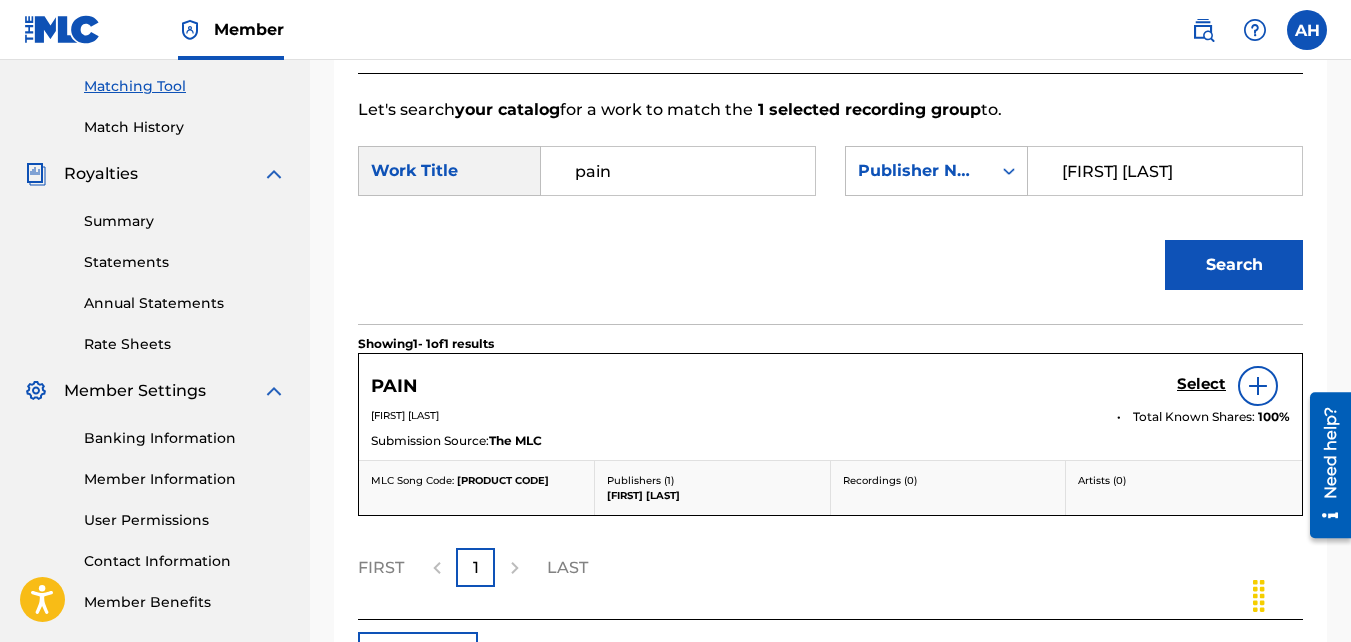click on "Select" at bounding box center [1201, 384] 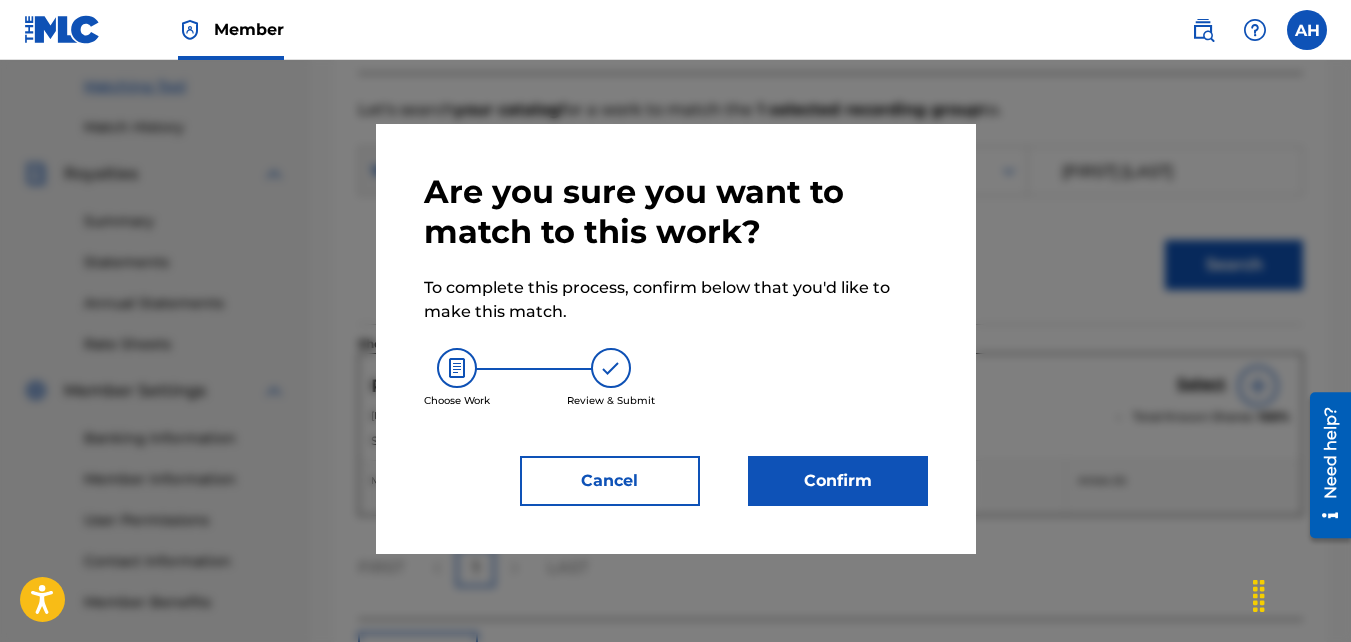 click on "Confirm" at bounding box center [838, 481] 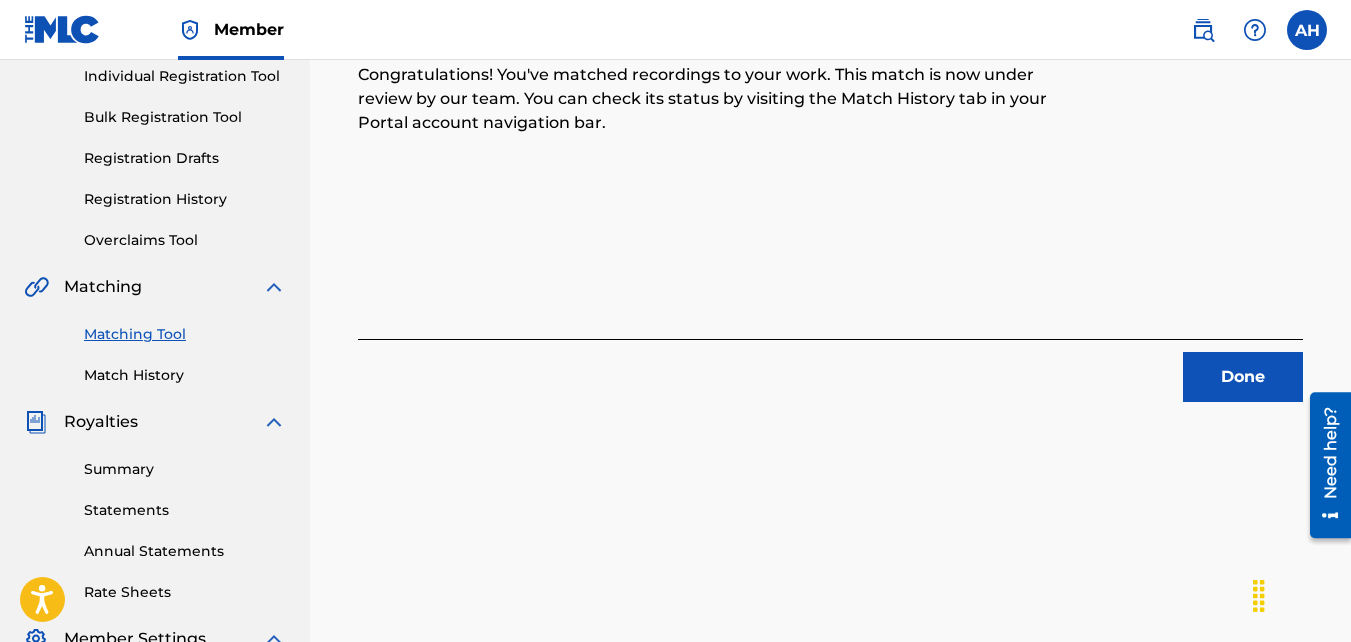 scroll, scrollTop: 256, scrollLeft: 0, axis: vertical 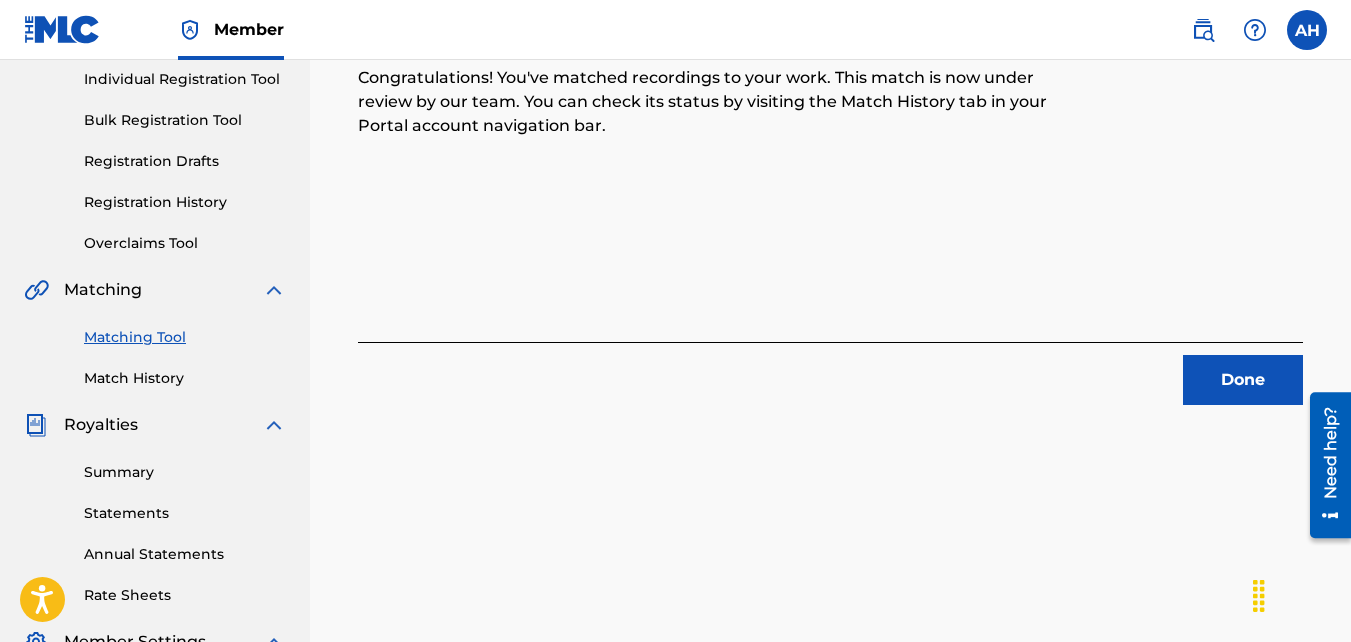 click on "Done" at bounding box center (1243, 380) 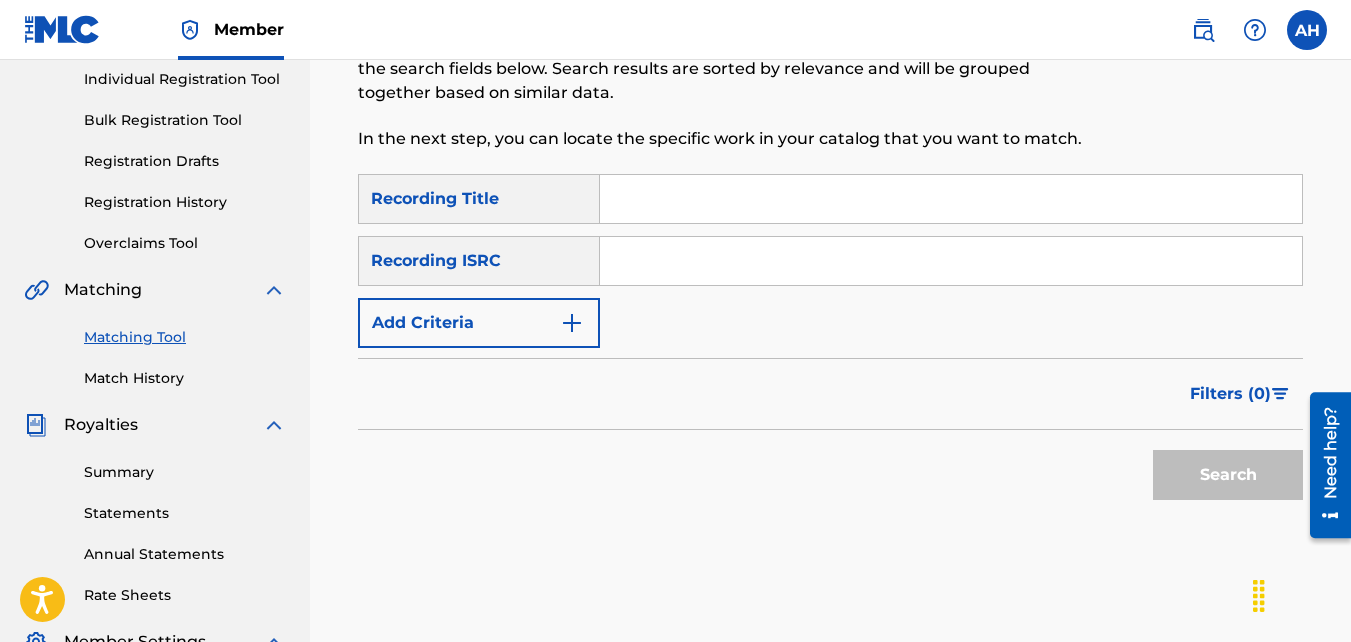 click on "Add Criteria" at bounding box center [479, 323] 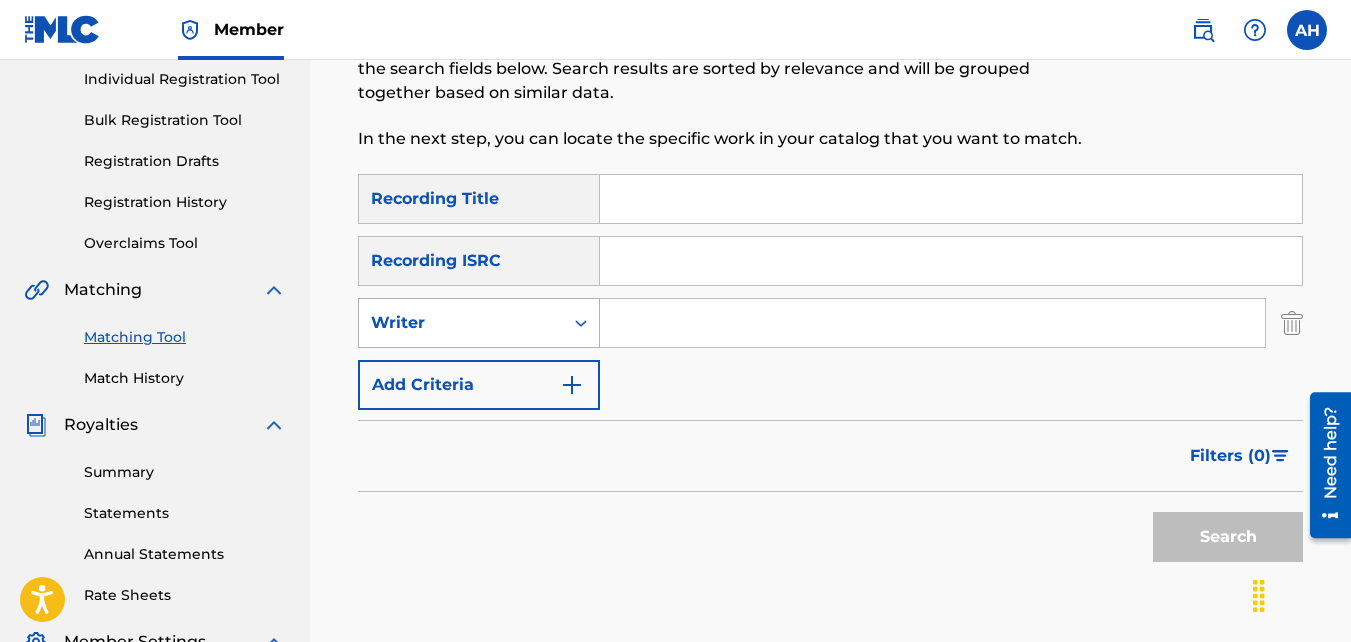 click on "Writer" at bounding box center (461, 323) 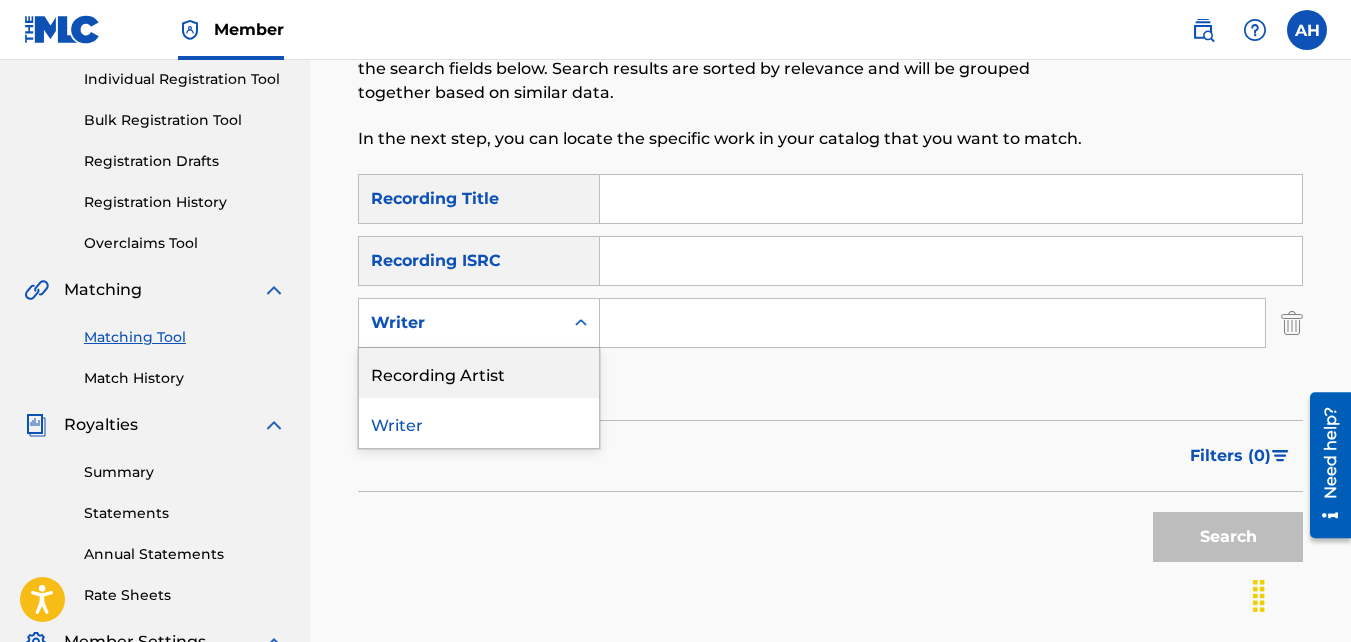 click on "Recording Artist" at bounding box center [479, 373] 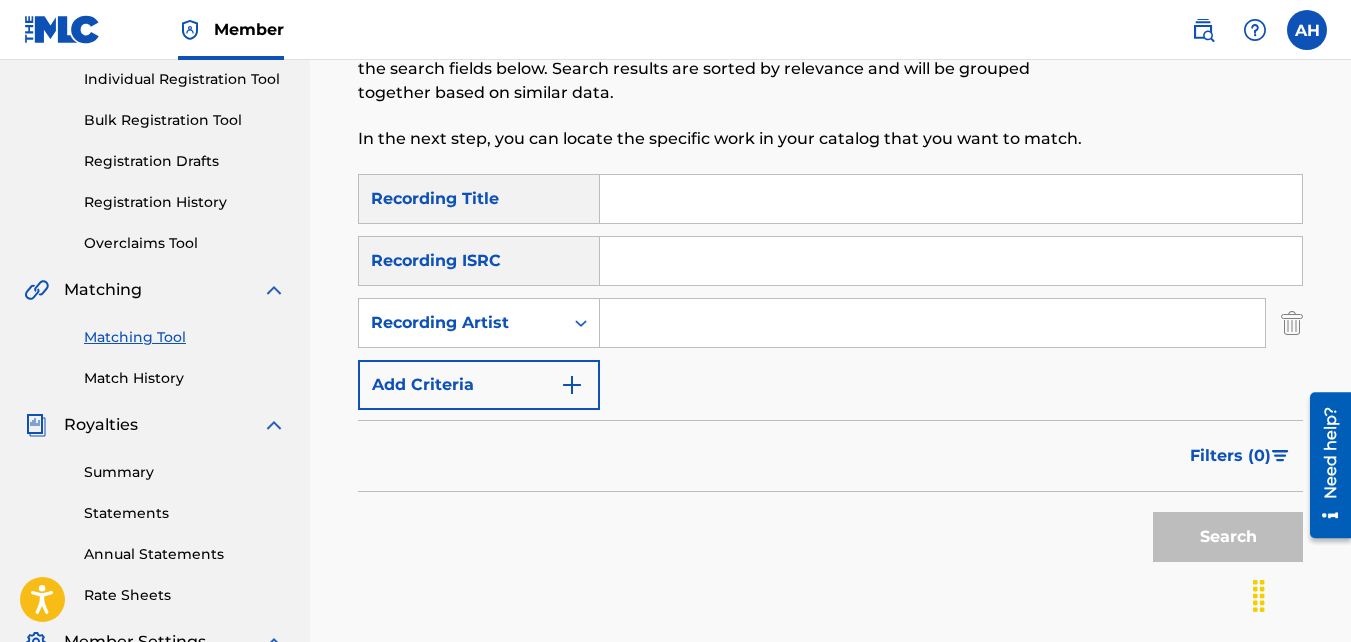 click at bounding box center [932, 323] 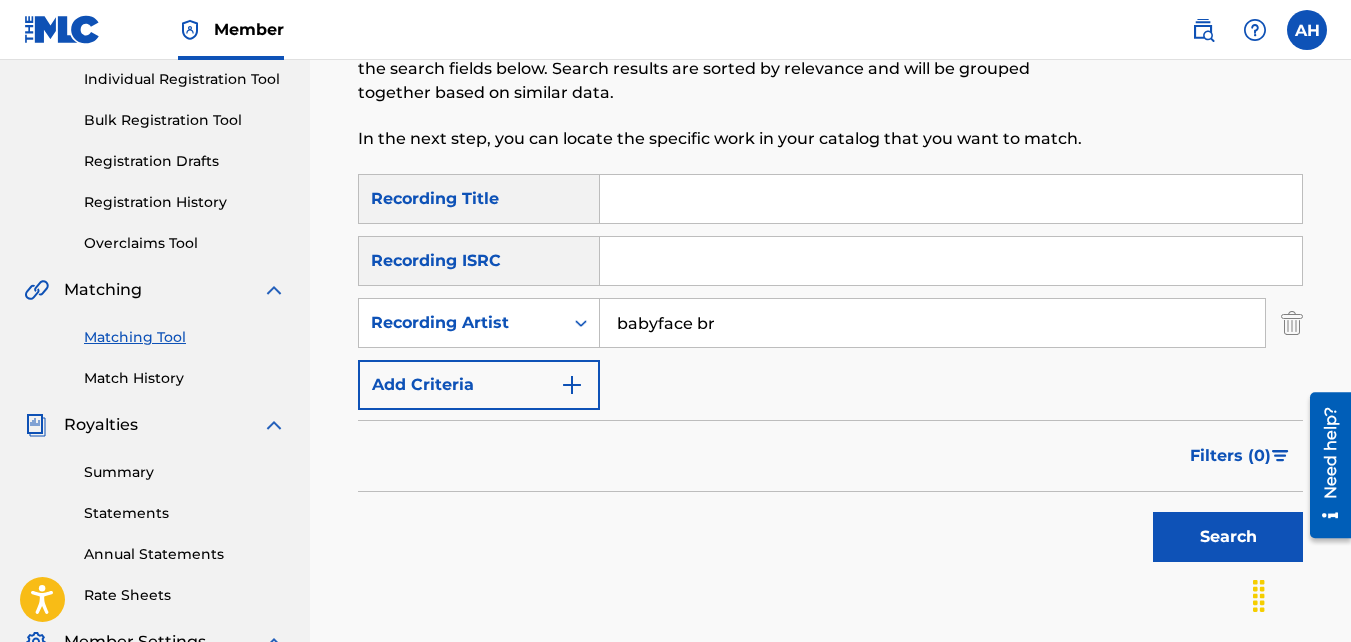 click on "Search" at bounding box center (1228, 537) 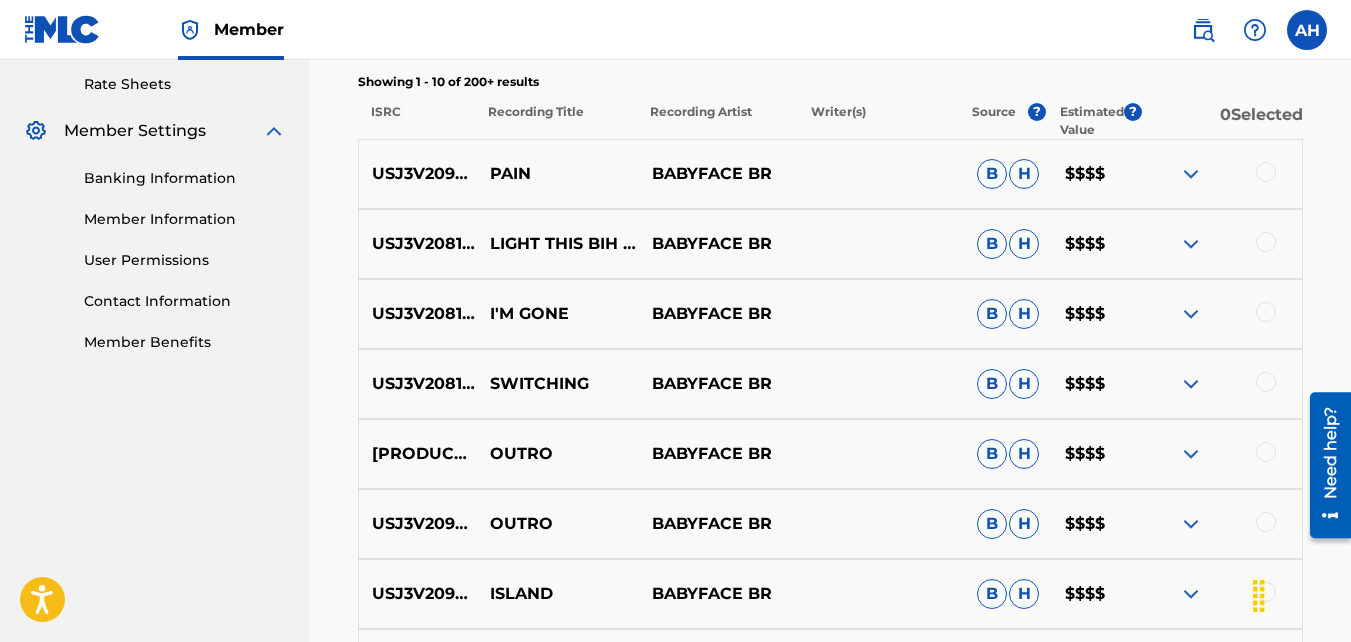 scroll, scrollTop: 768, scrollLeft: 0, axis: vertical 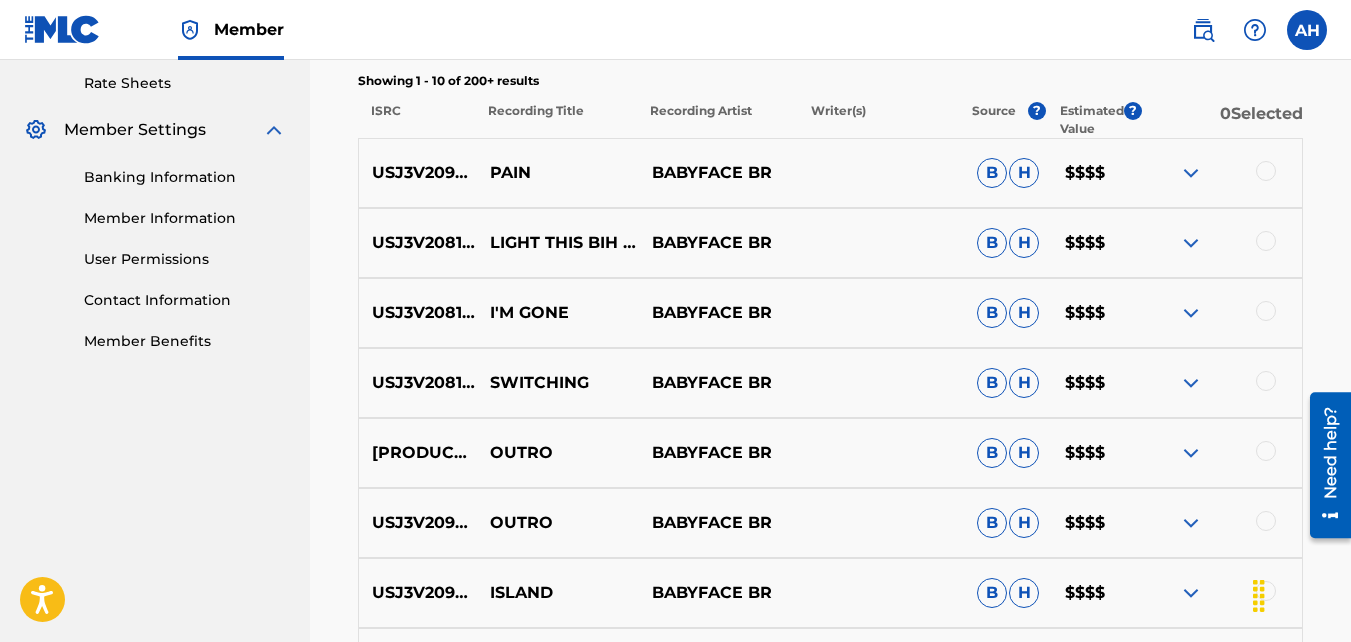 click on "USJ3V2081678 SWITCHING BABYFACE BR B H $$$$" at bounding box center (830, 243) 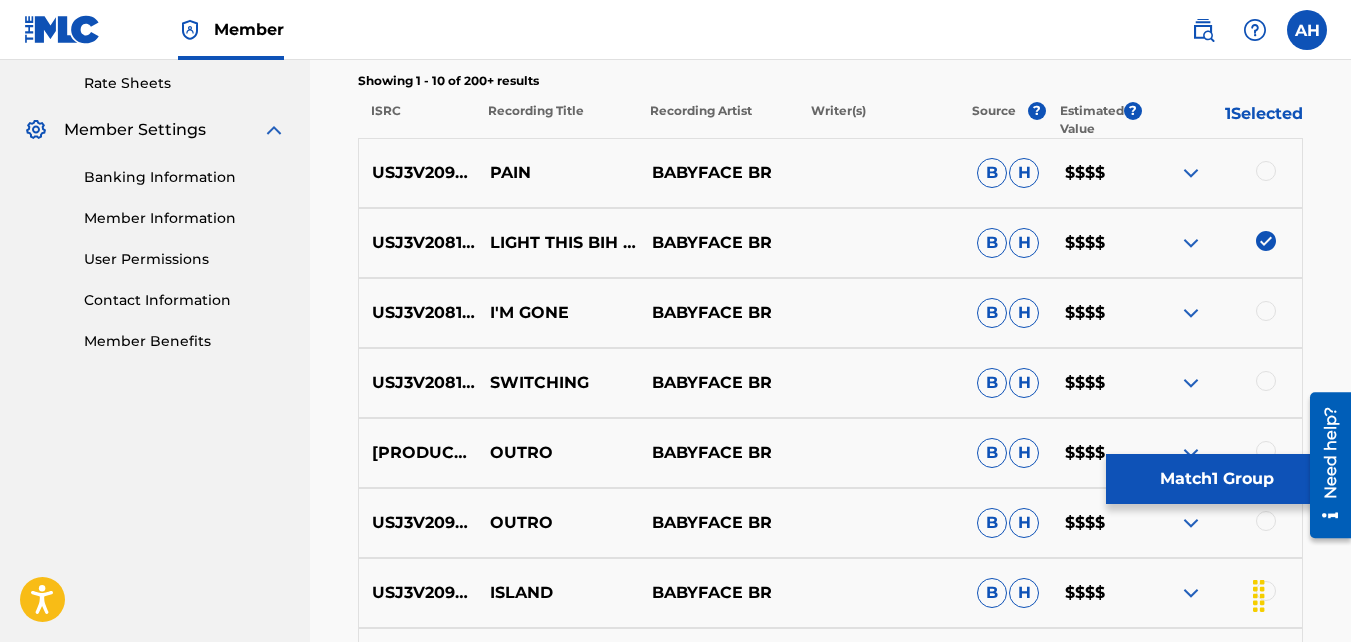 click on "Match  1 Group" at bounding box center [1216, 479] 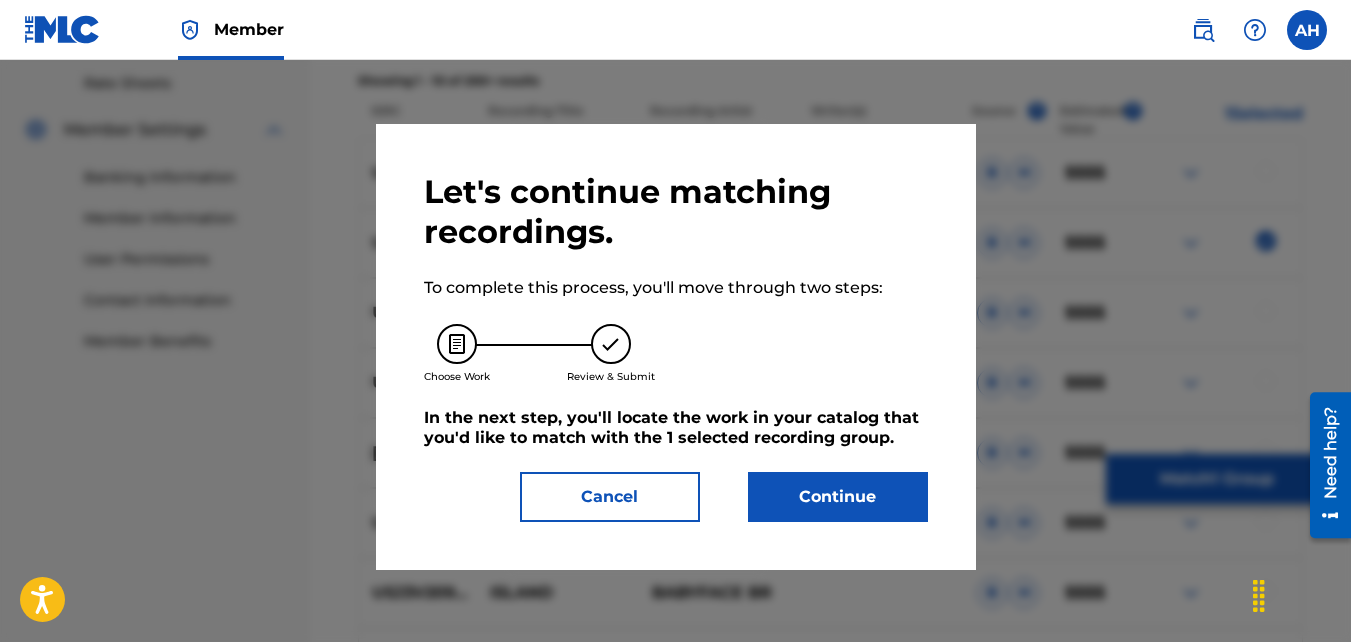 click on "Continue" at bounding box center [838, 497] 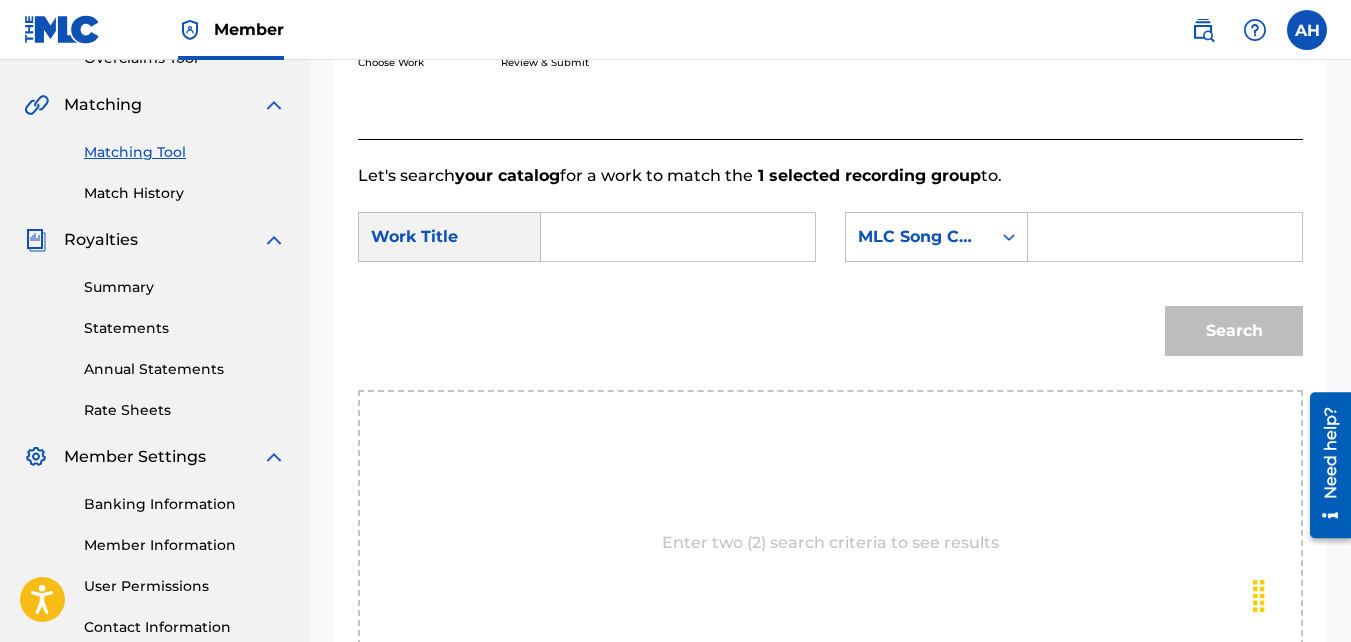 scroll, scrollTop: 413, scrollLeft: 0, axis: vertical 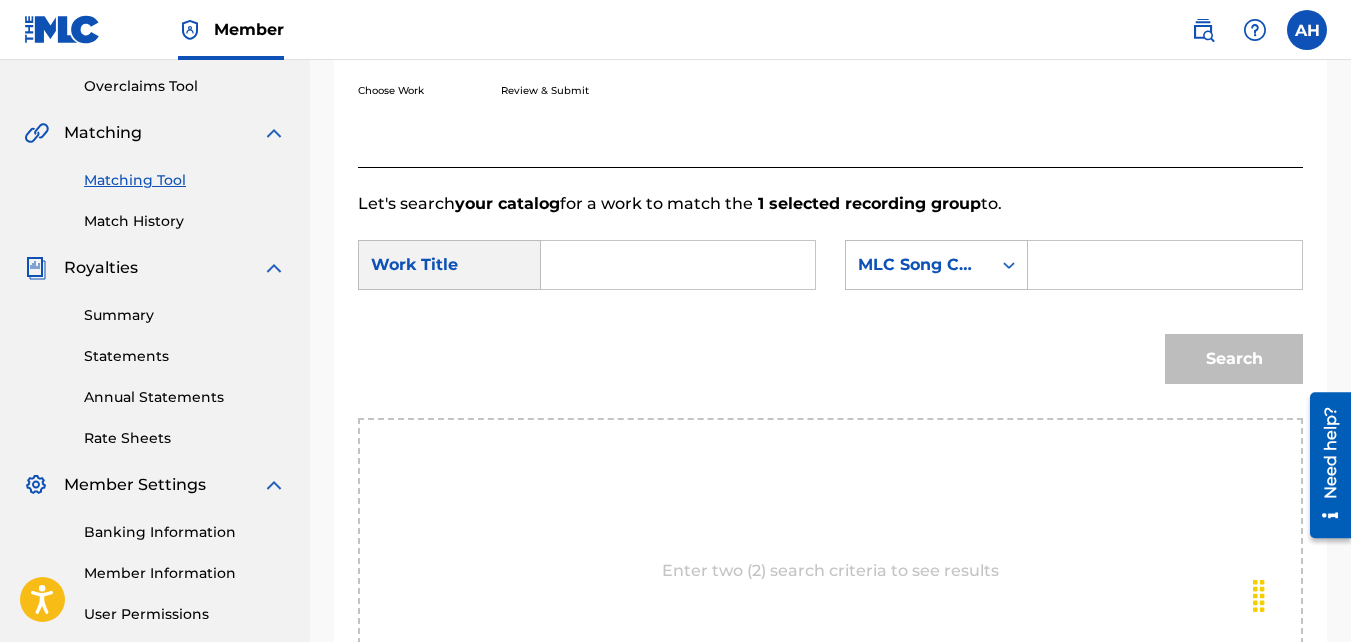 click at bounding box center (678, 265) 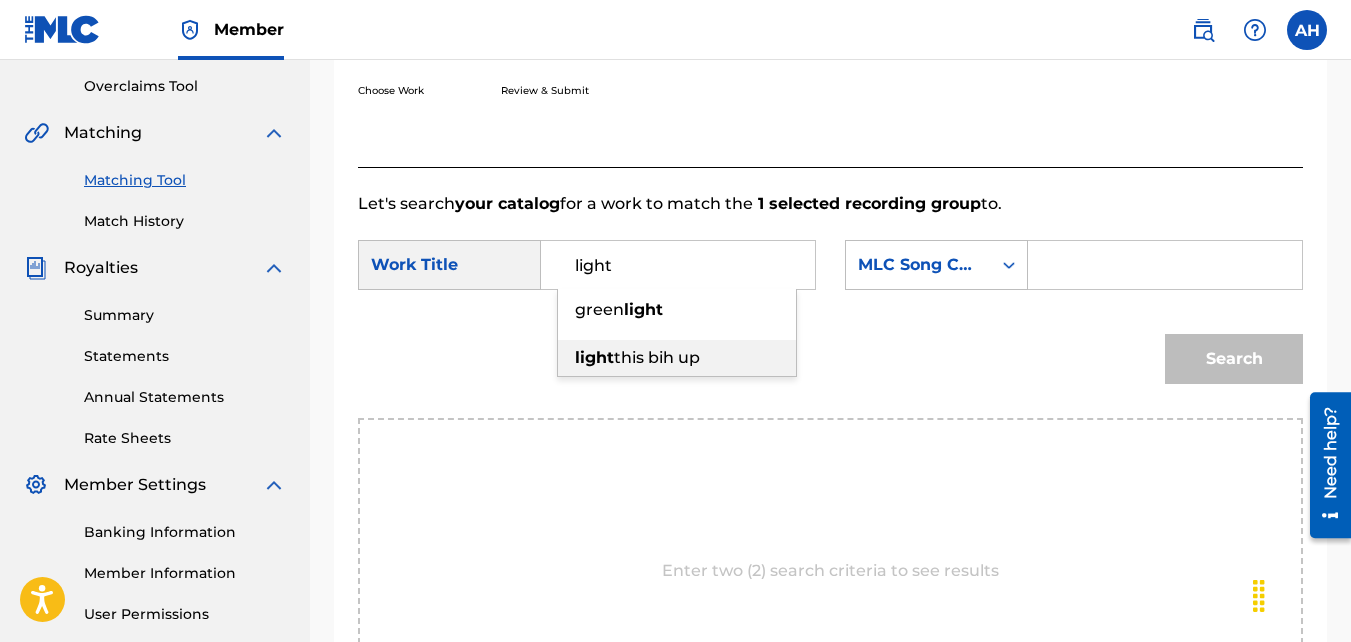 click on "light" at bounding box center (594, 357) 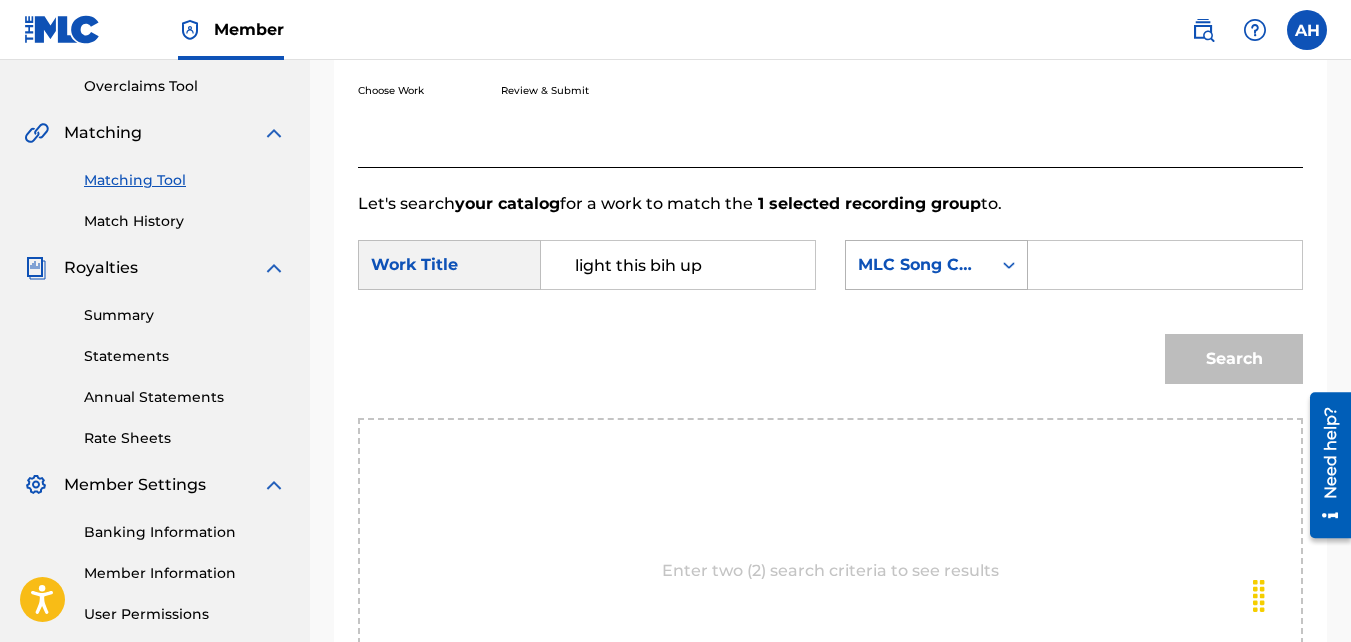 click on "MLC Song Code" at bounding box center (918, 265) 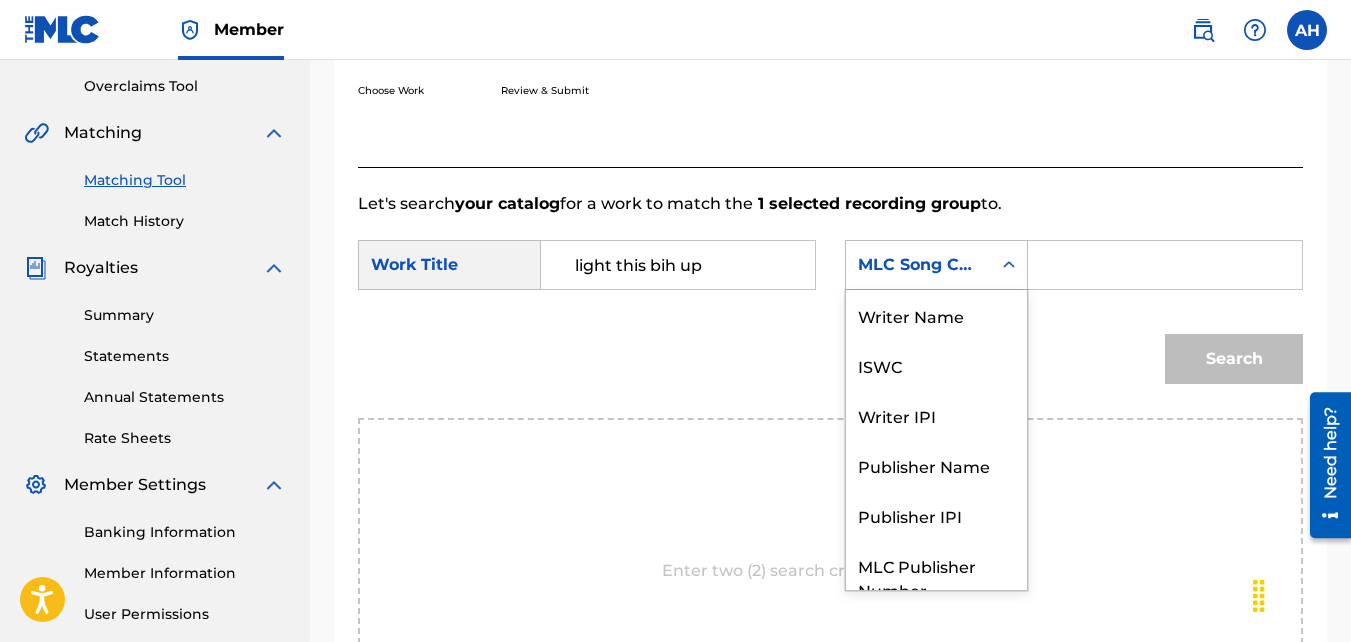 scroll, scrollTop: 74, scrollLeft: 0, axis: vertical 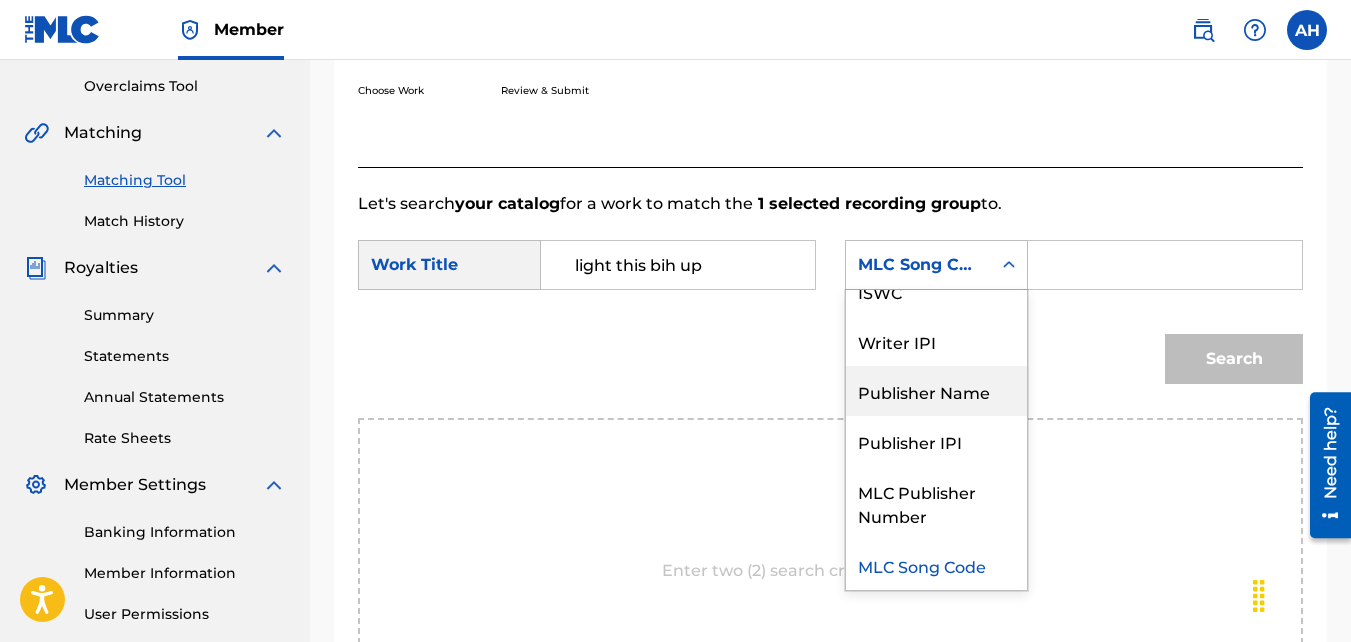 click on "Publisher Name" at bounding box center [936, 391] 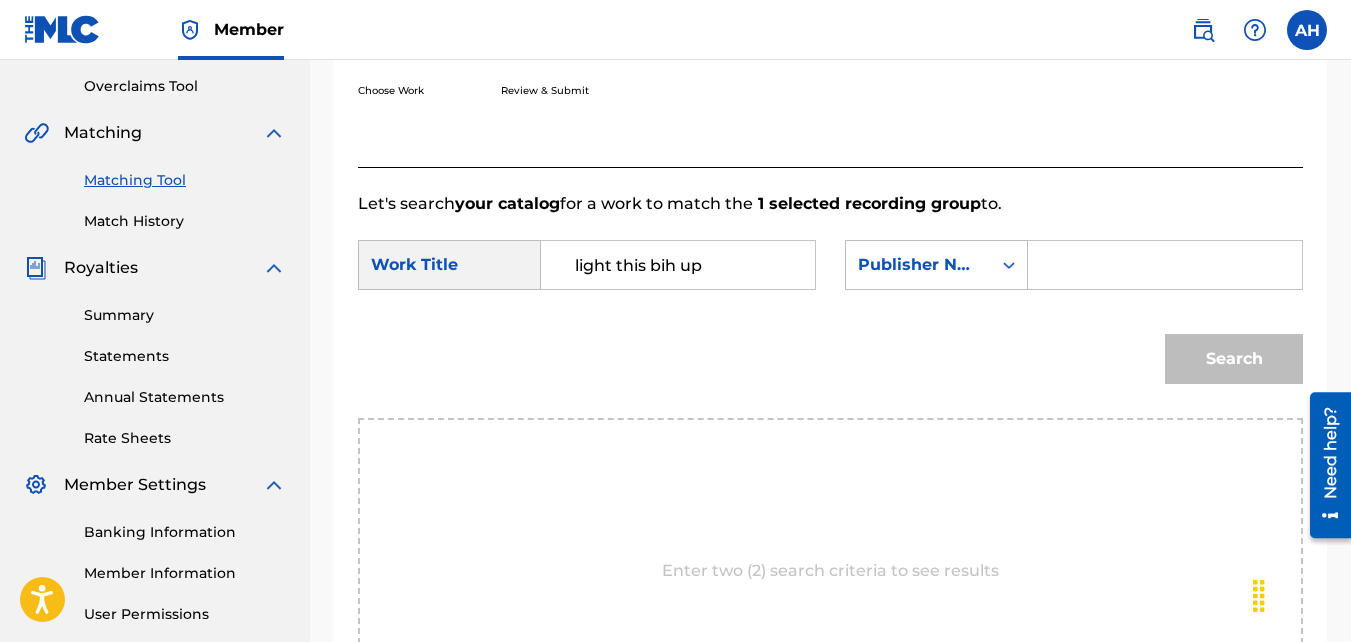 click at bounding box center [1165, 265] 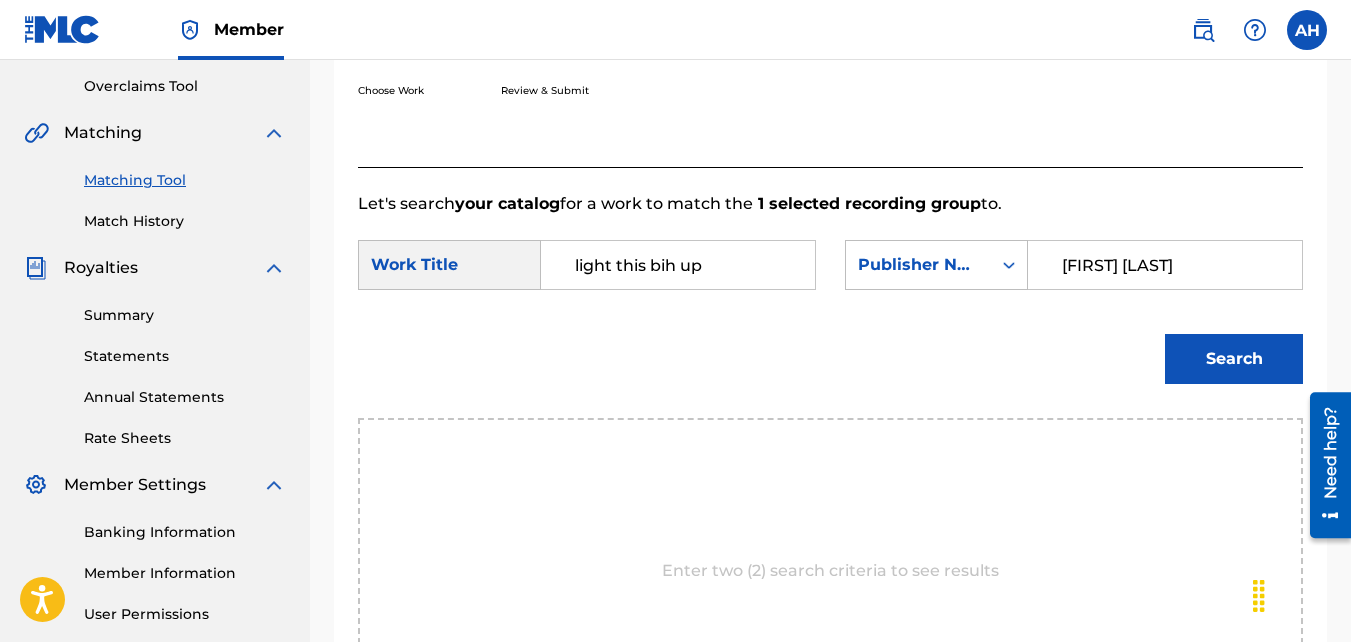 click on "Search" at bounding box center [1234, 359] 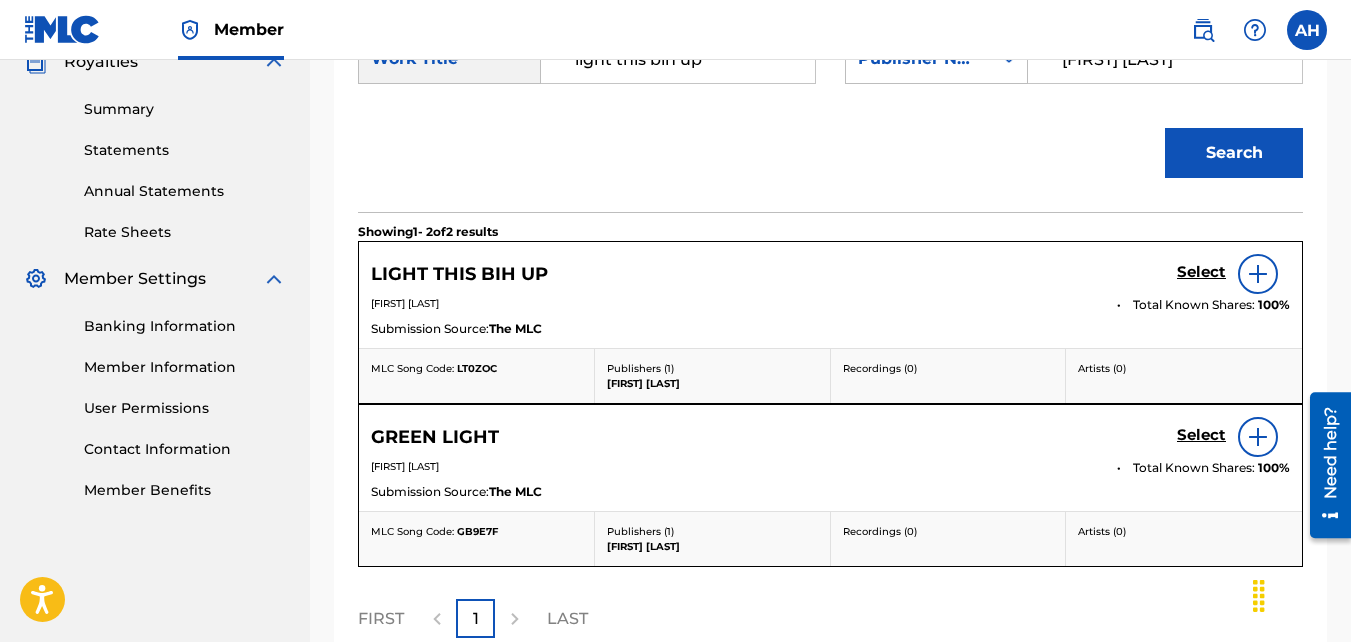 scroll, scrollTop: 620, scrollLeft: 0, axis: vertical 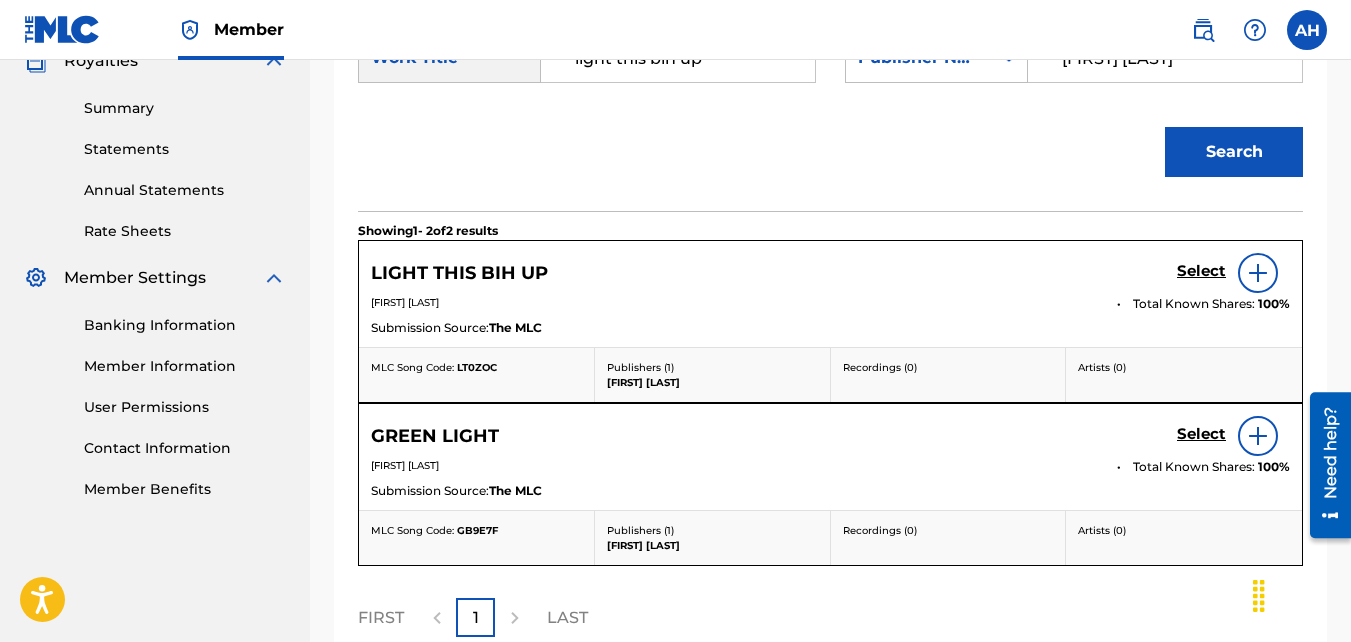 click on "Select" at bounding box center (1201, 271) 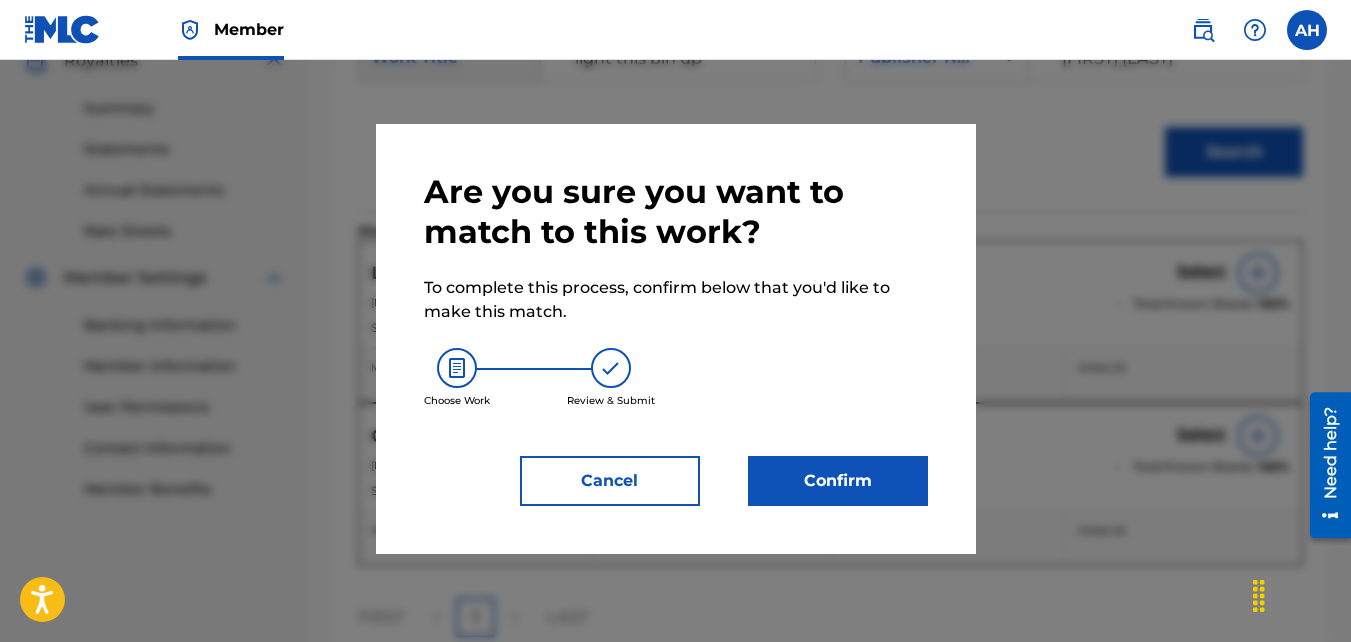 click on "Confirm" at bounding box center [838, 481] 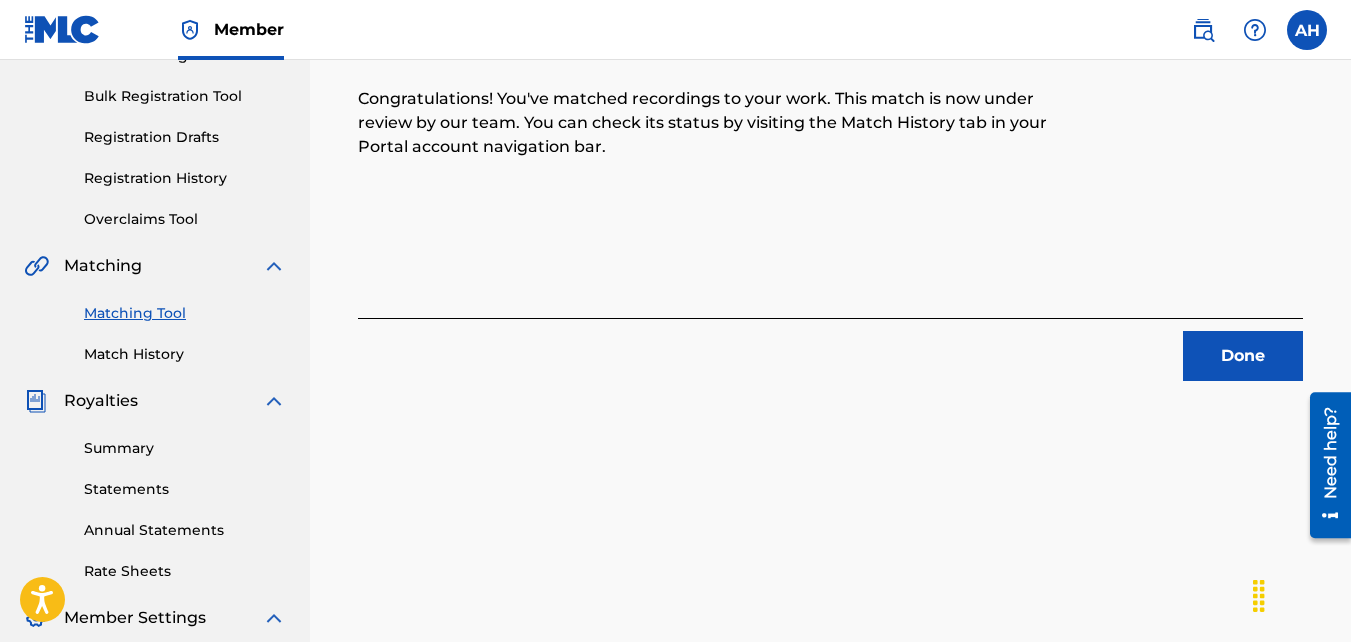 scroll, scrollTop: 241, scrollLeft: 0, axis: vertical 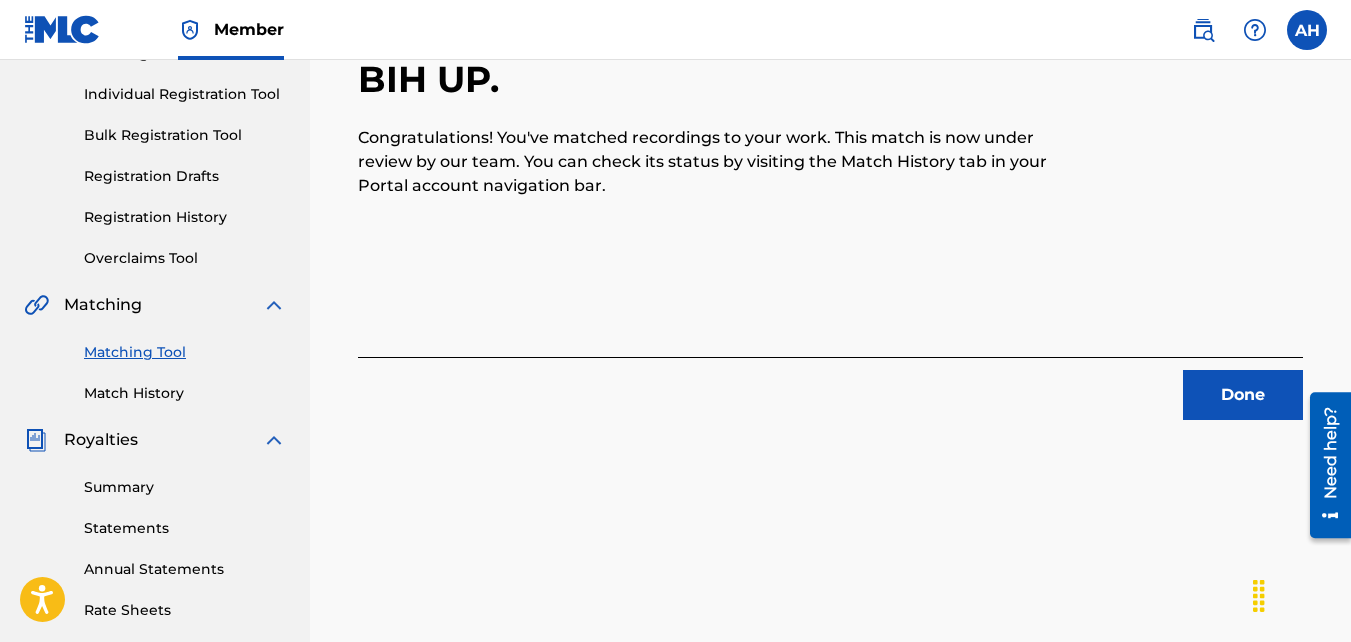 click on "Done" at bounding box center [1243, 395] 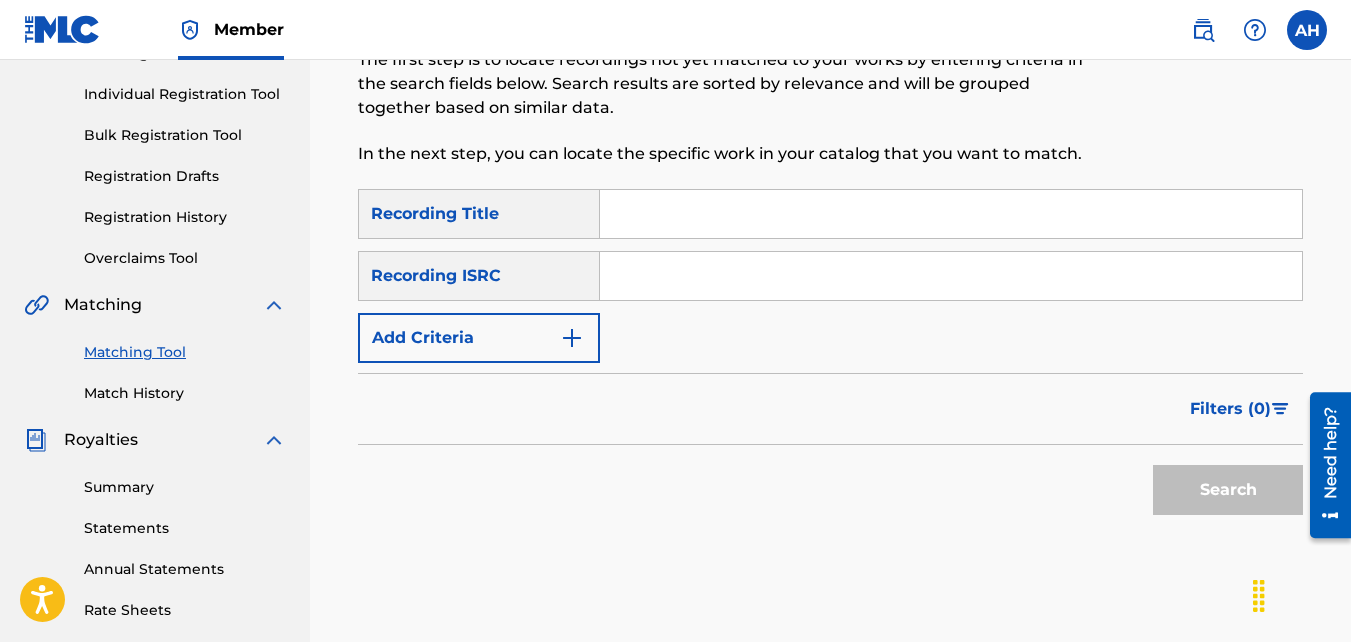 click on "Add Criteria" at bounding box center [479, 338] 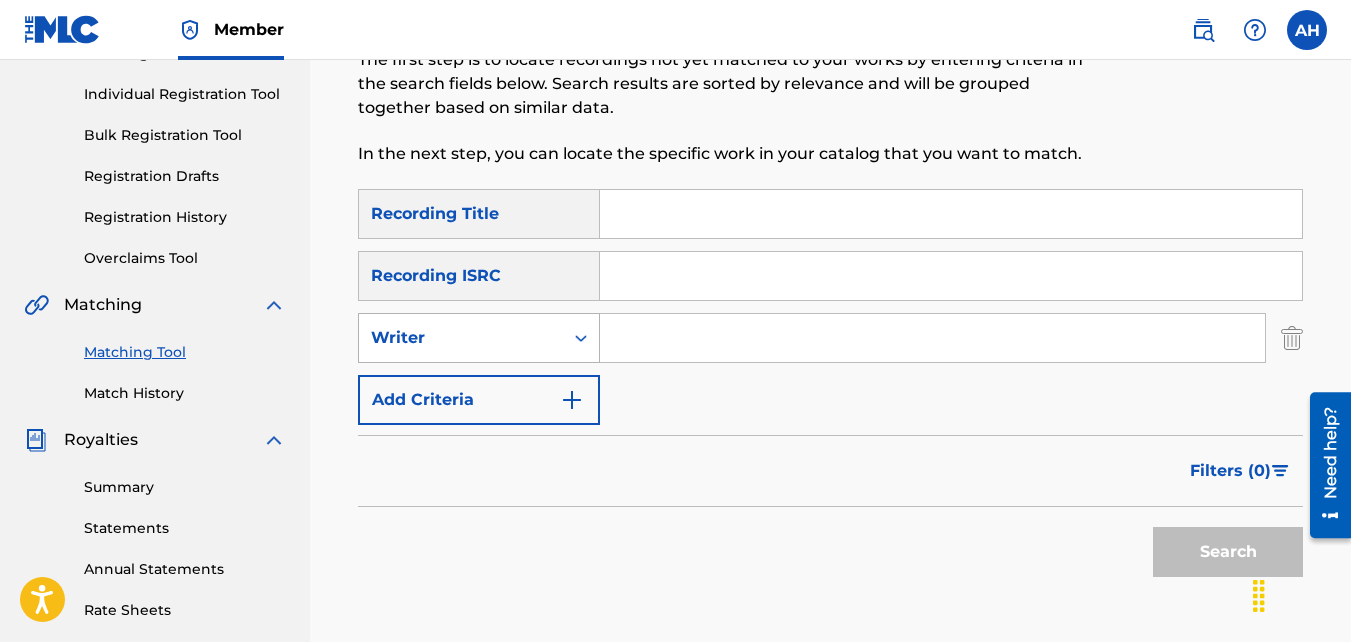 click on "Writer" at bounding box center (461, 338) 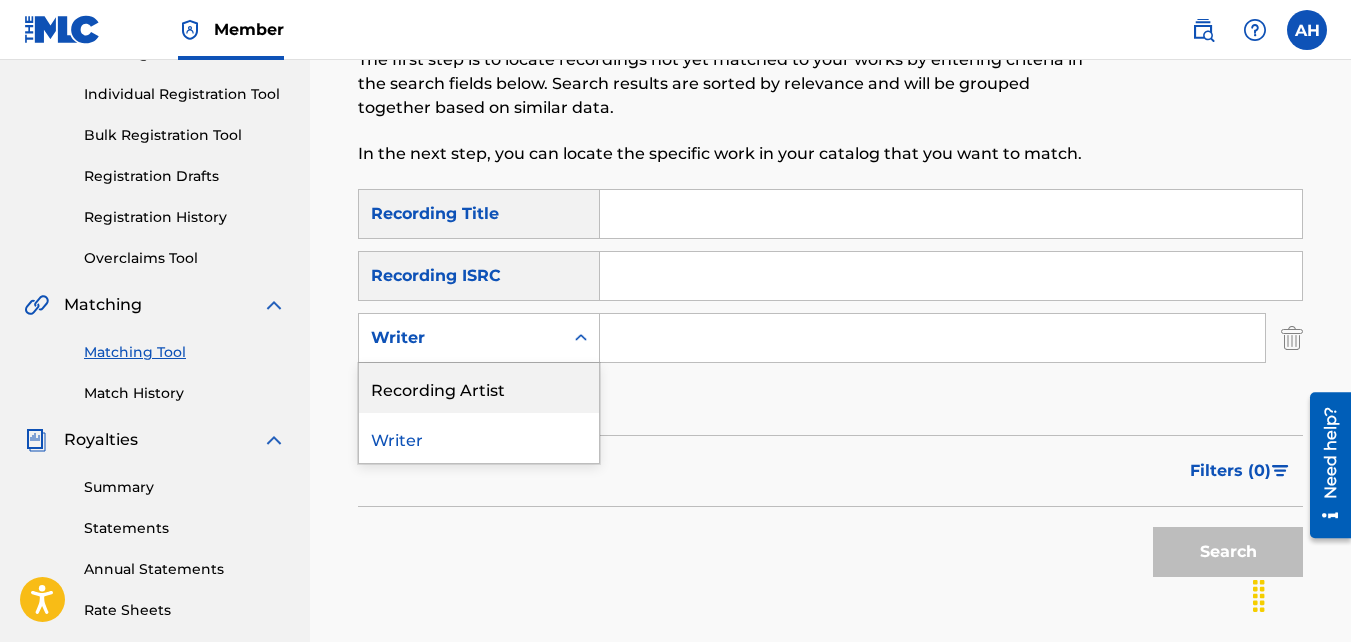 click on "Recording Artist" at bounding box center (479, 388) 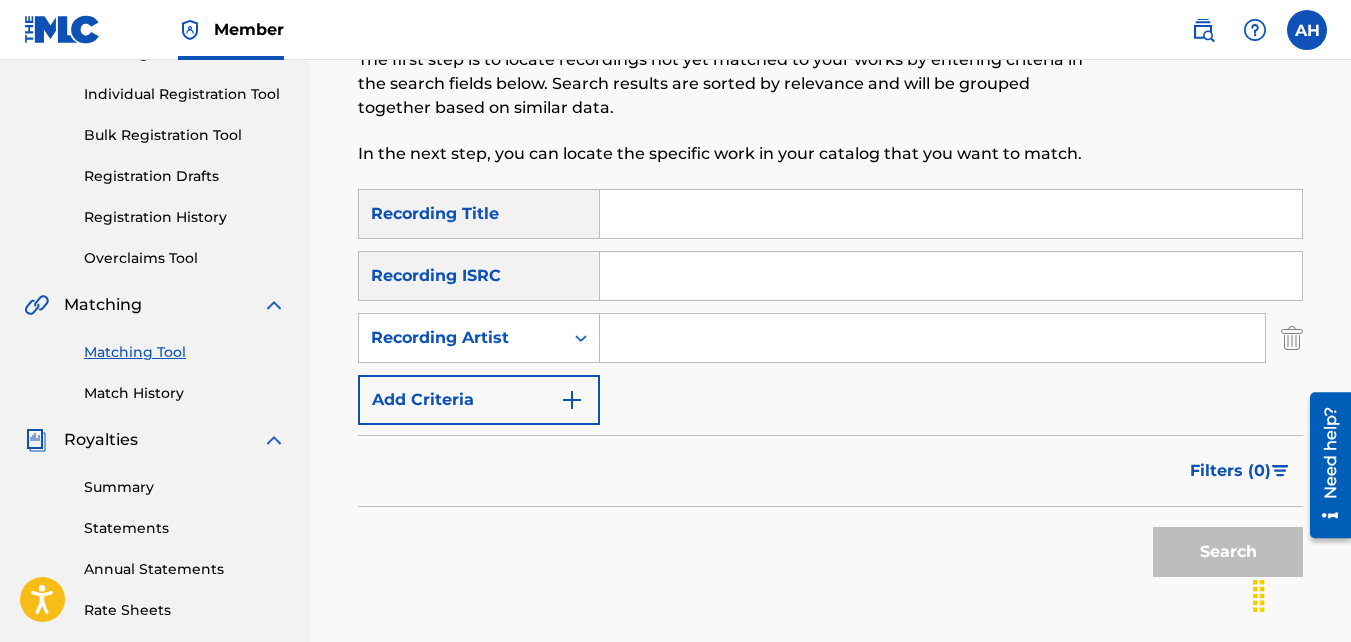 click at bounding box center [932, 338] 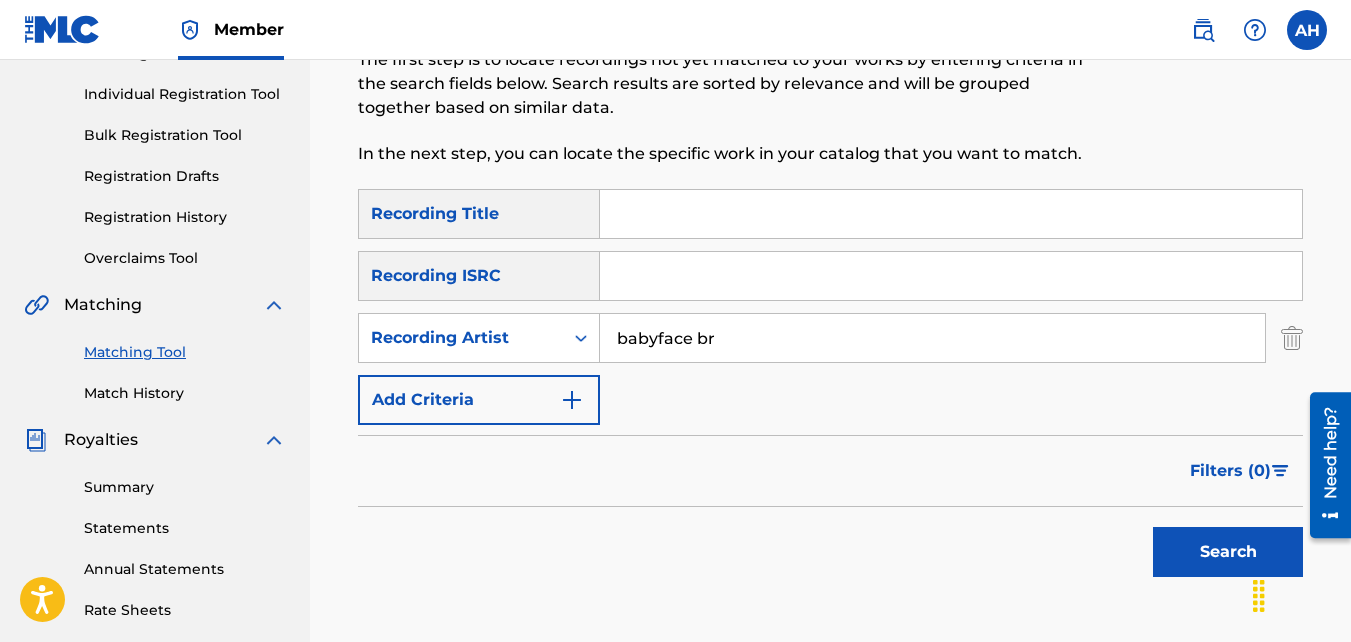 click on "Search" at bounding box center [1228, 552] 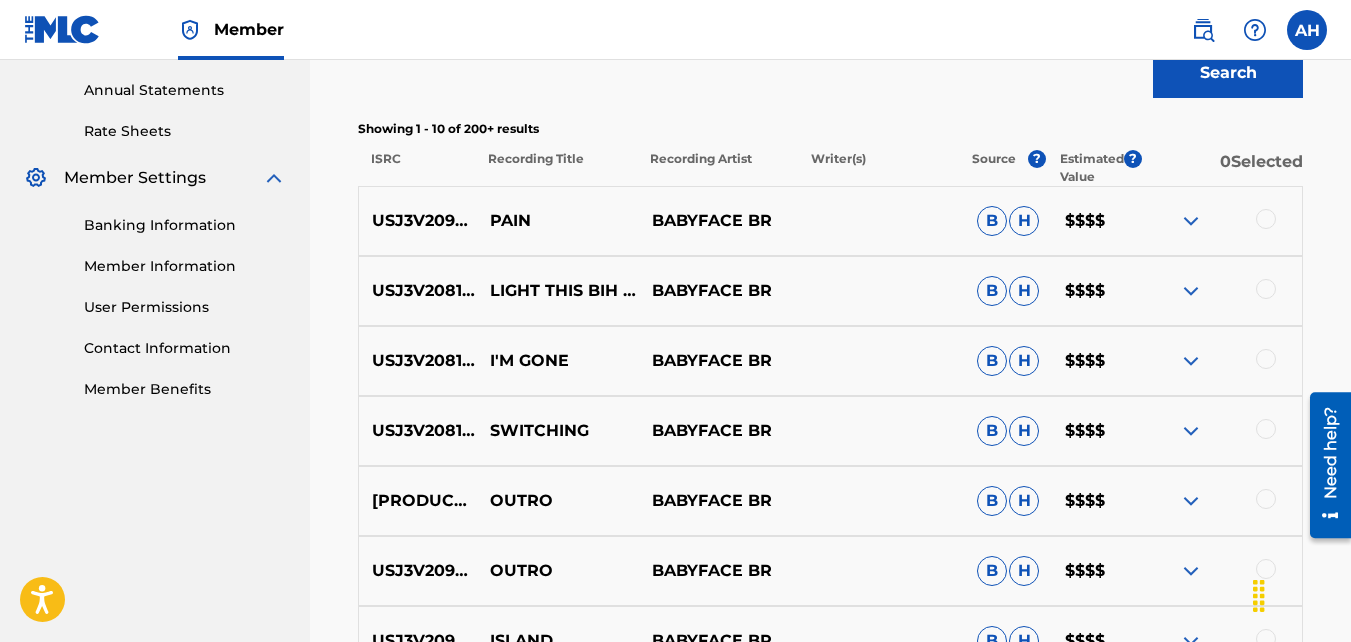 scroll, scrollTop: 744, scrollLeft: 0, axis: vertical 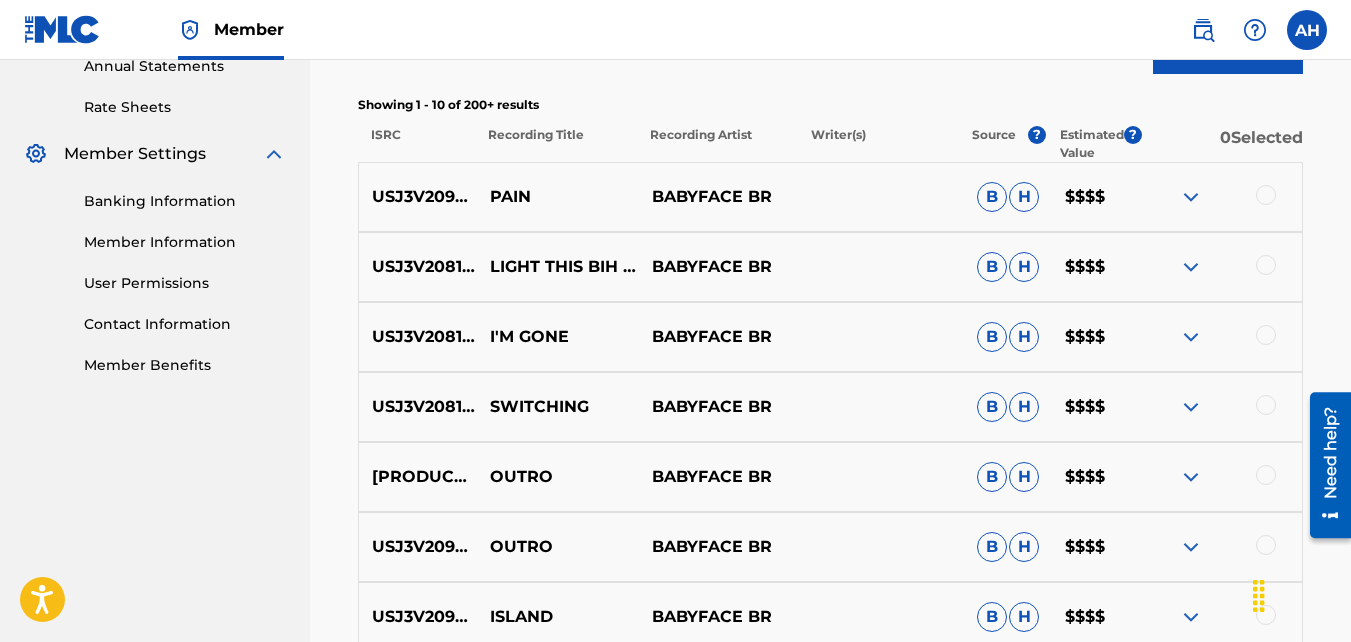 click at bounding box center (1266, 335) 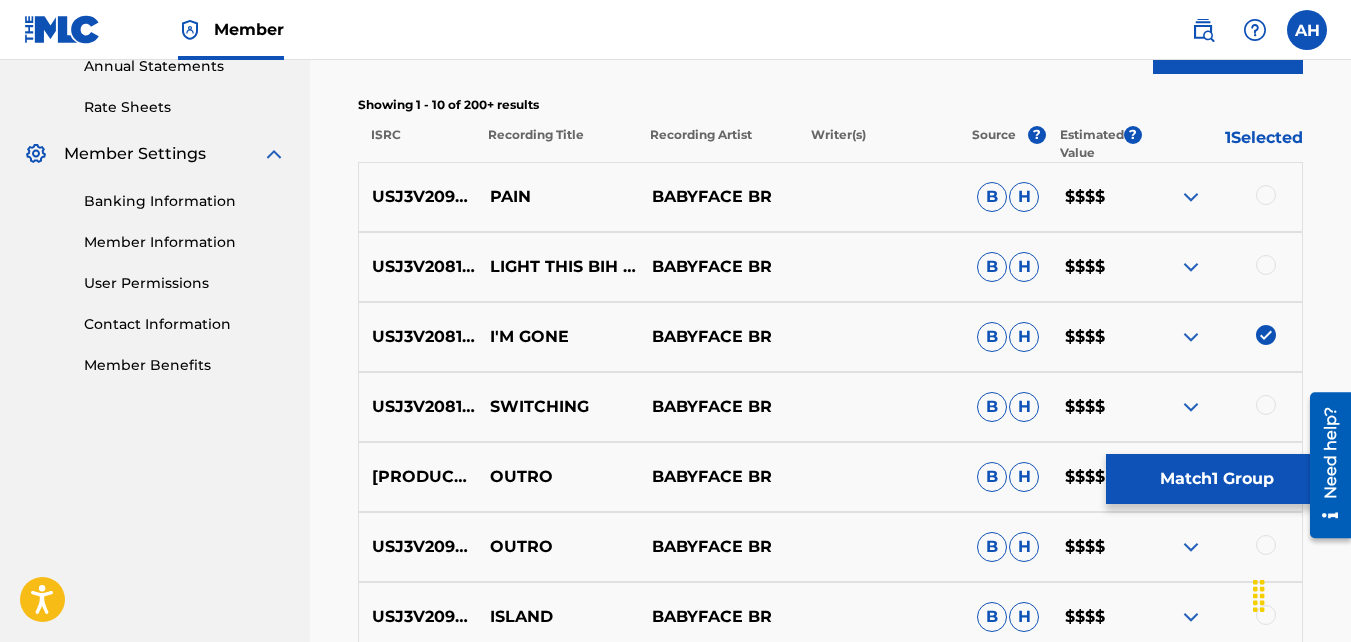click on "Match  1 Group" at bounding box center (1216, 479) 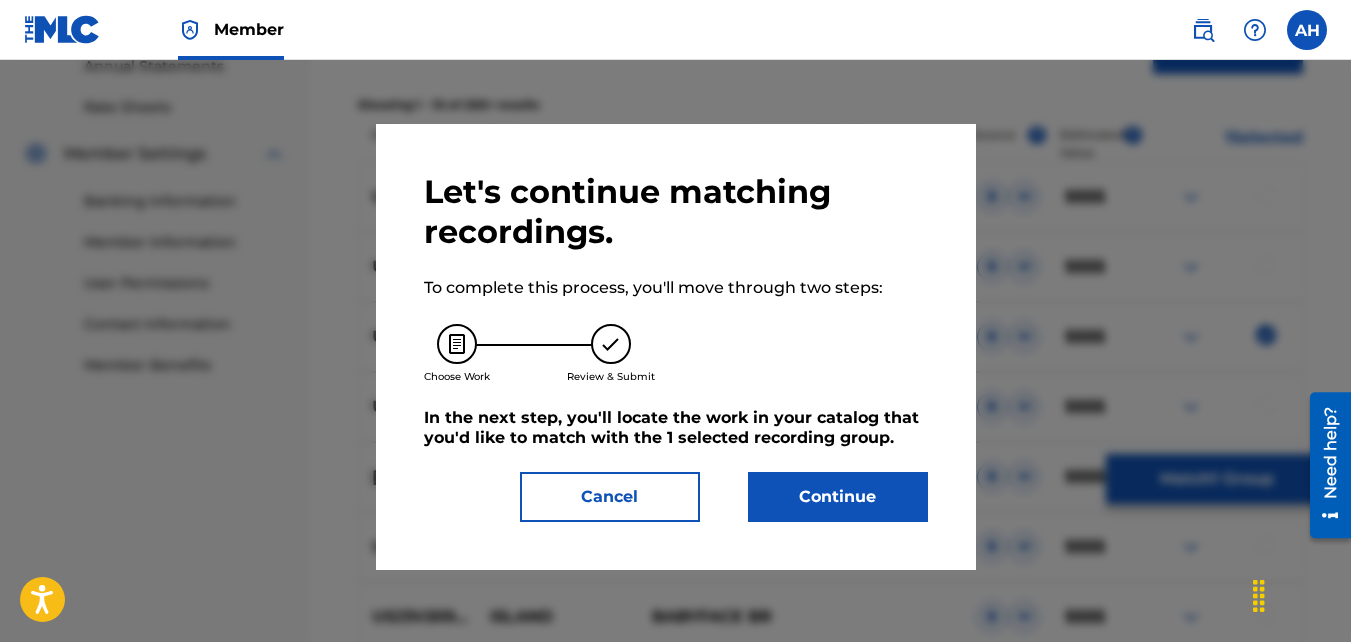 click on "Continue" at bounding box center (838, 497) 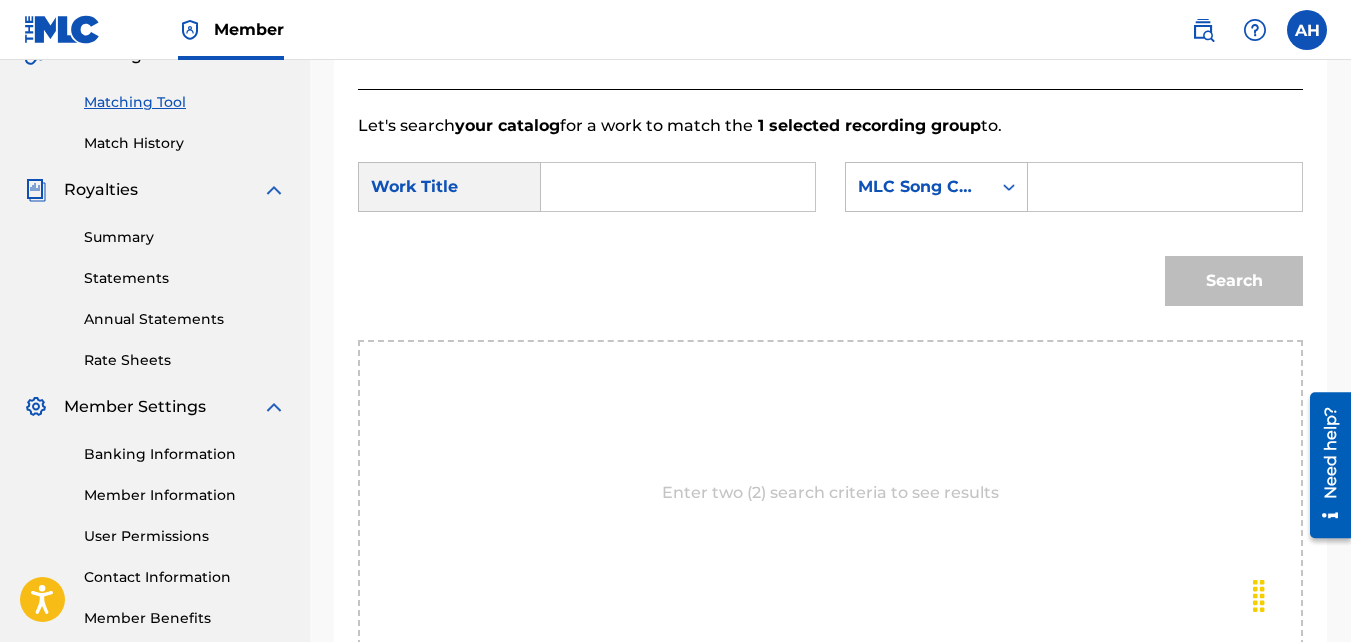 scroll, scrollTop: 472, scrollLeft: 0, axis: vertical 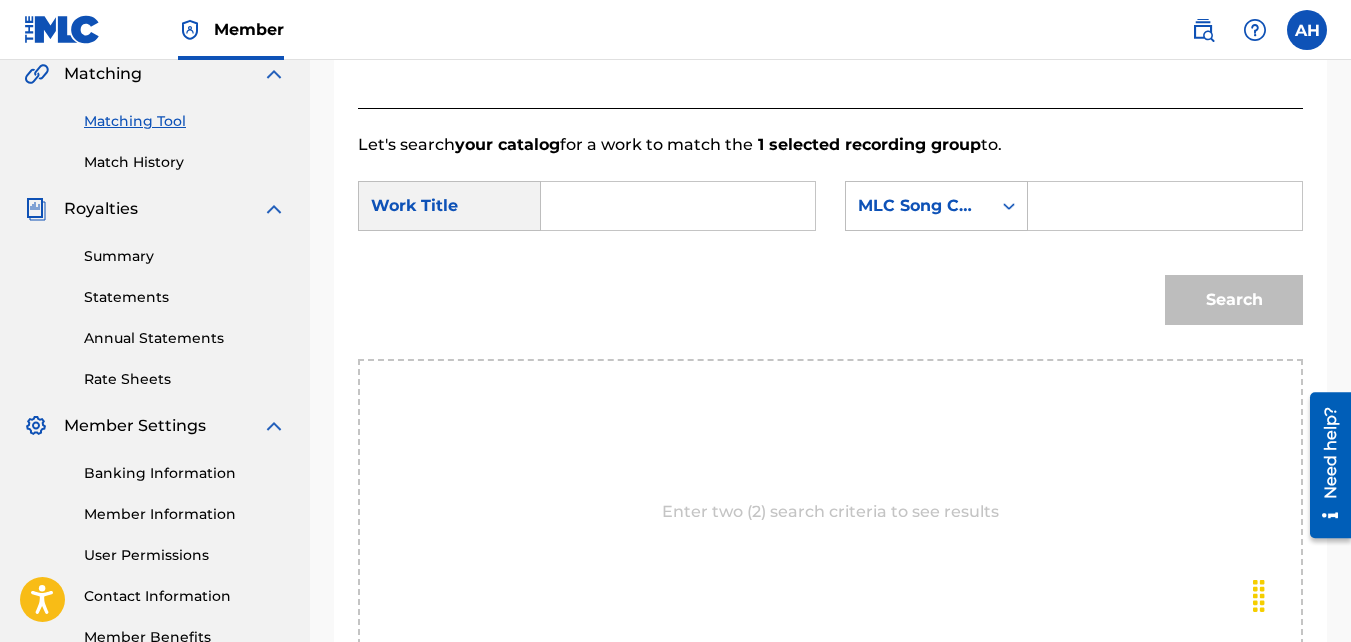 click at bounding box center (678, 206) 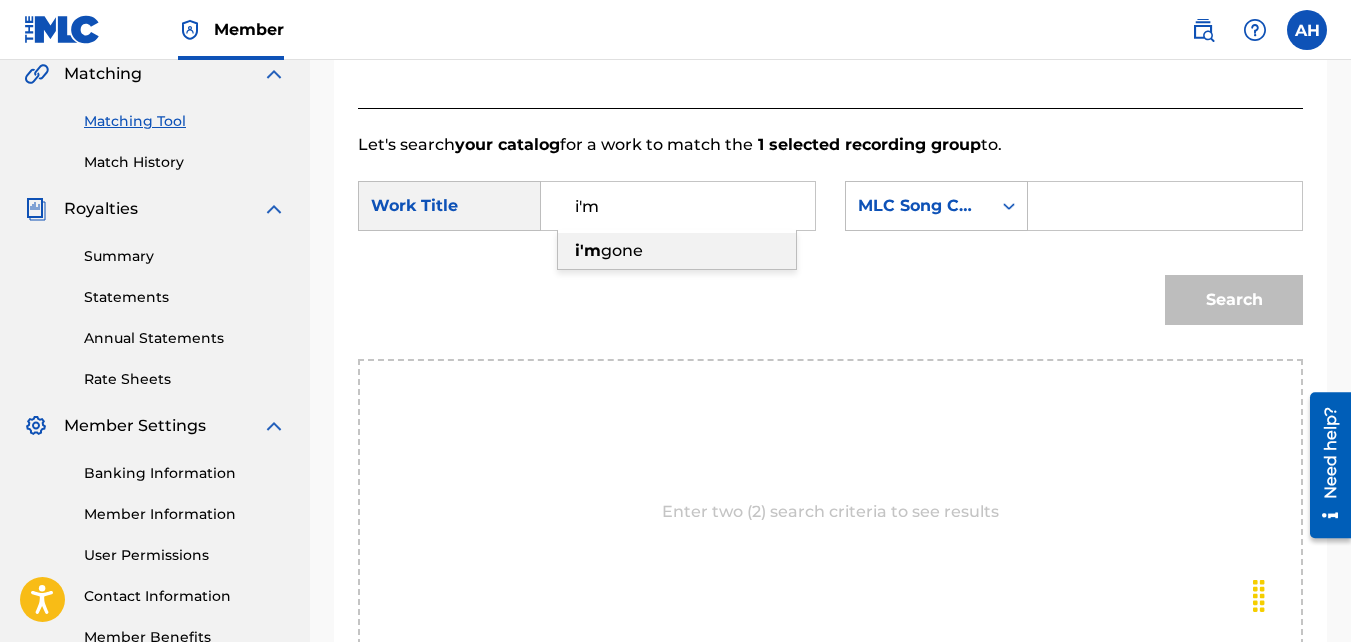 click on "gone" at bounding box center [622, 250] 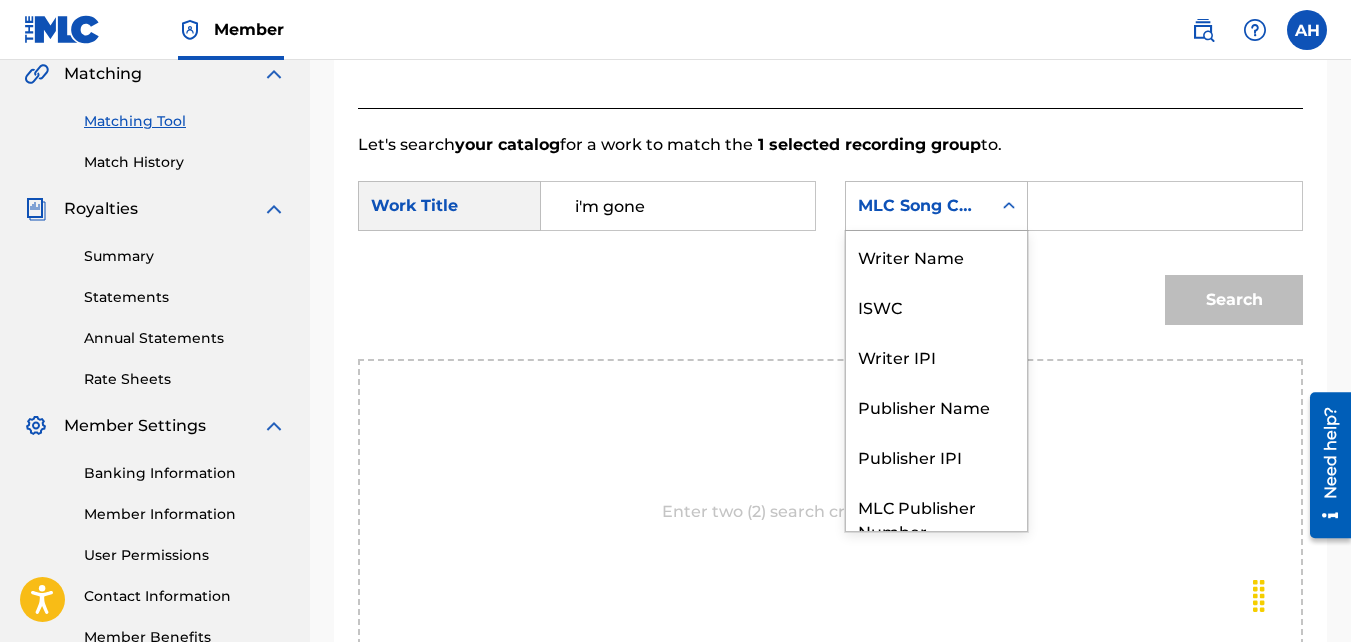 click on "MLC Song Code" at bounding box center (918, 206) 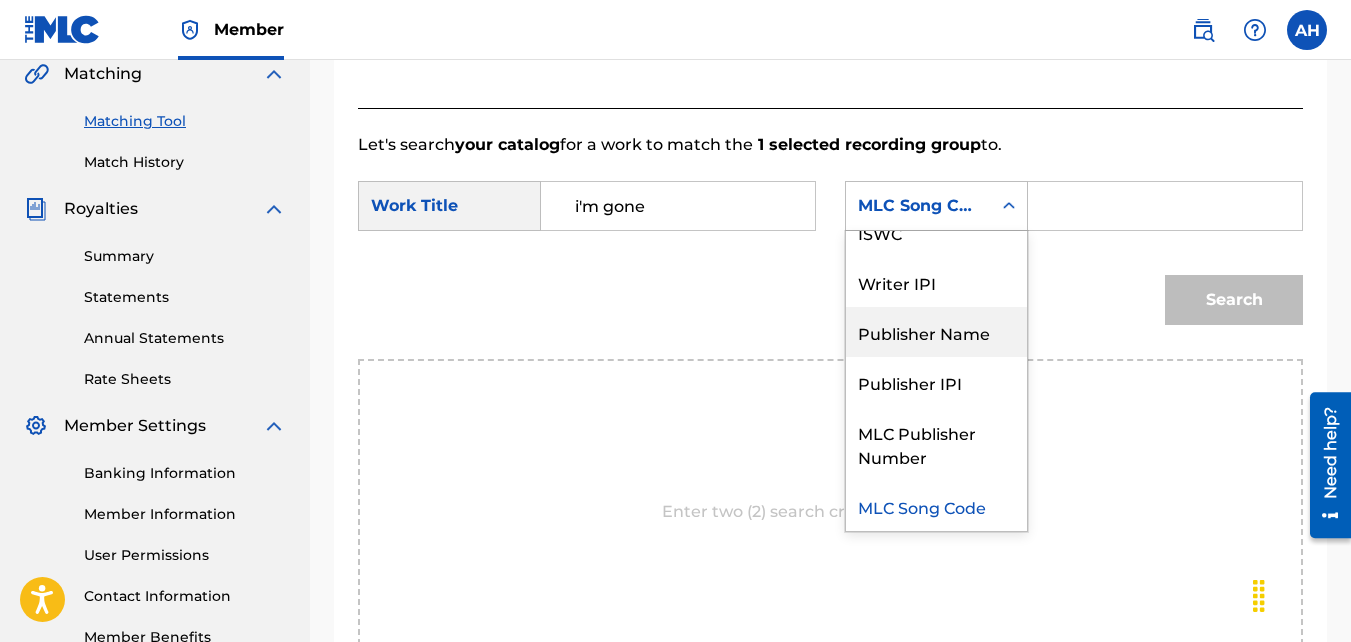 click on "Publisher Name" at bounding box center [936, 332] 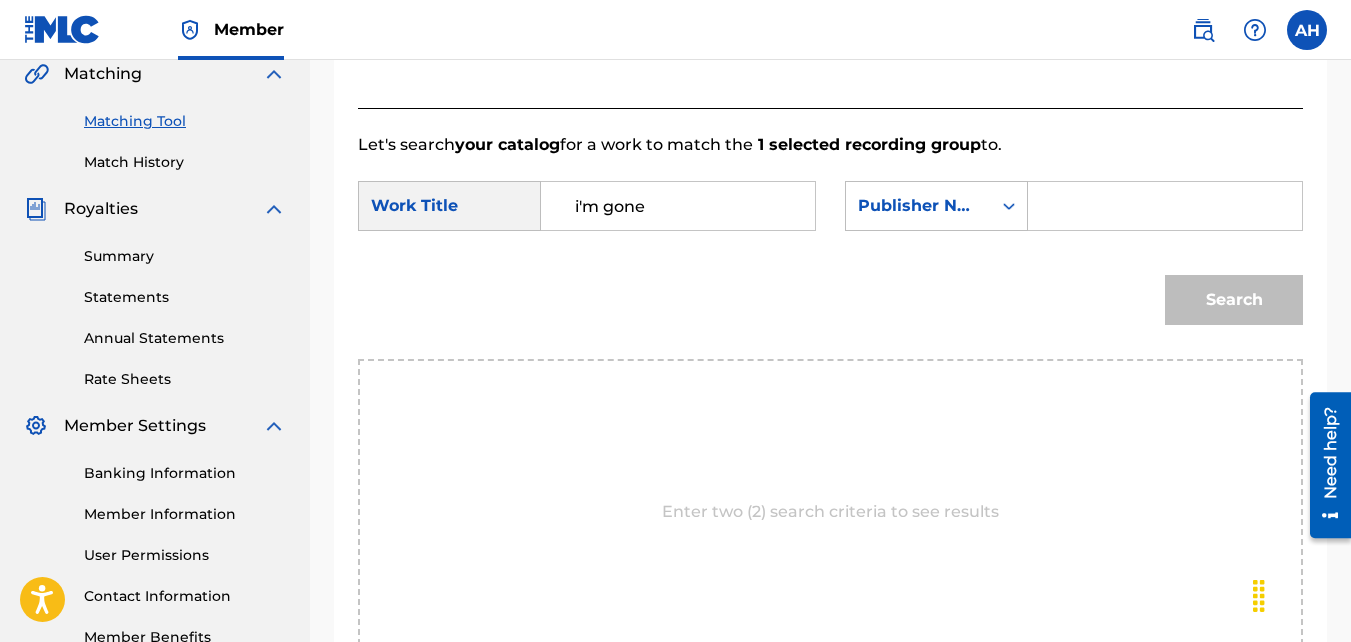 click at bounding box center [1165, 206] 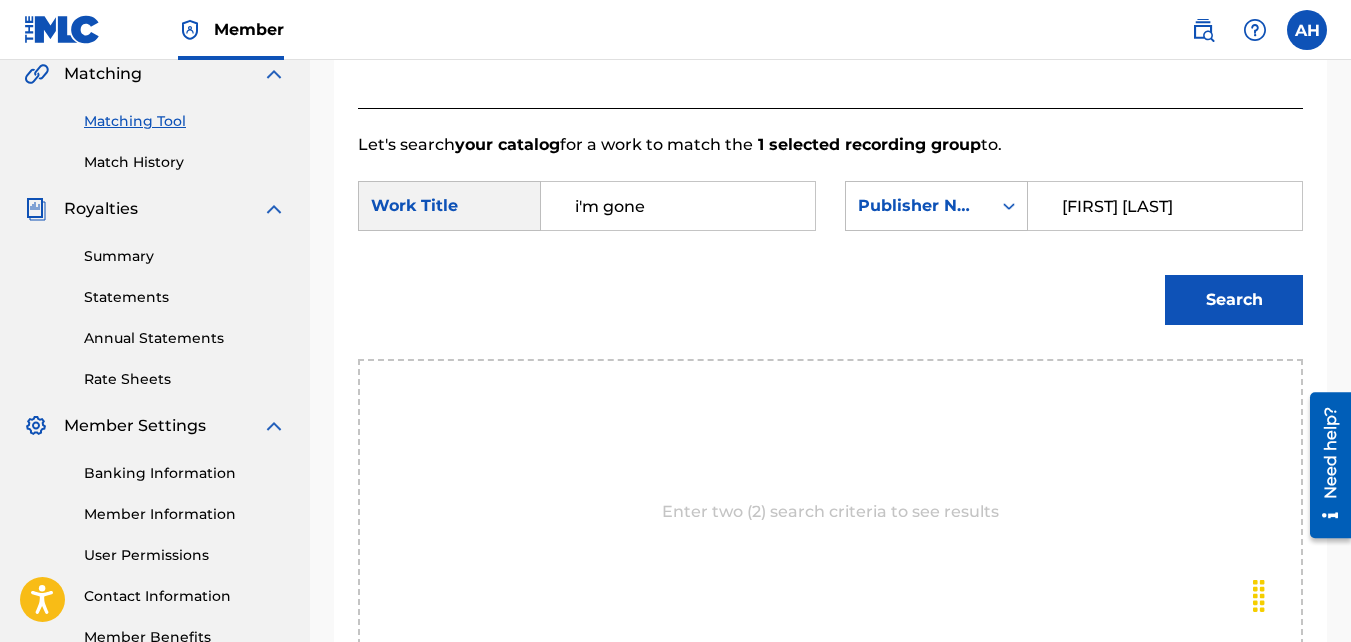 click on "Search" at bounding box center (1234, 300) 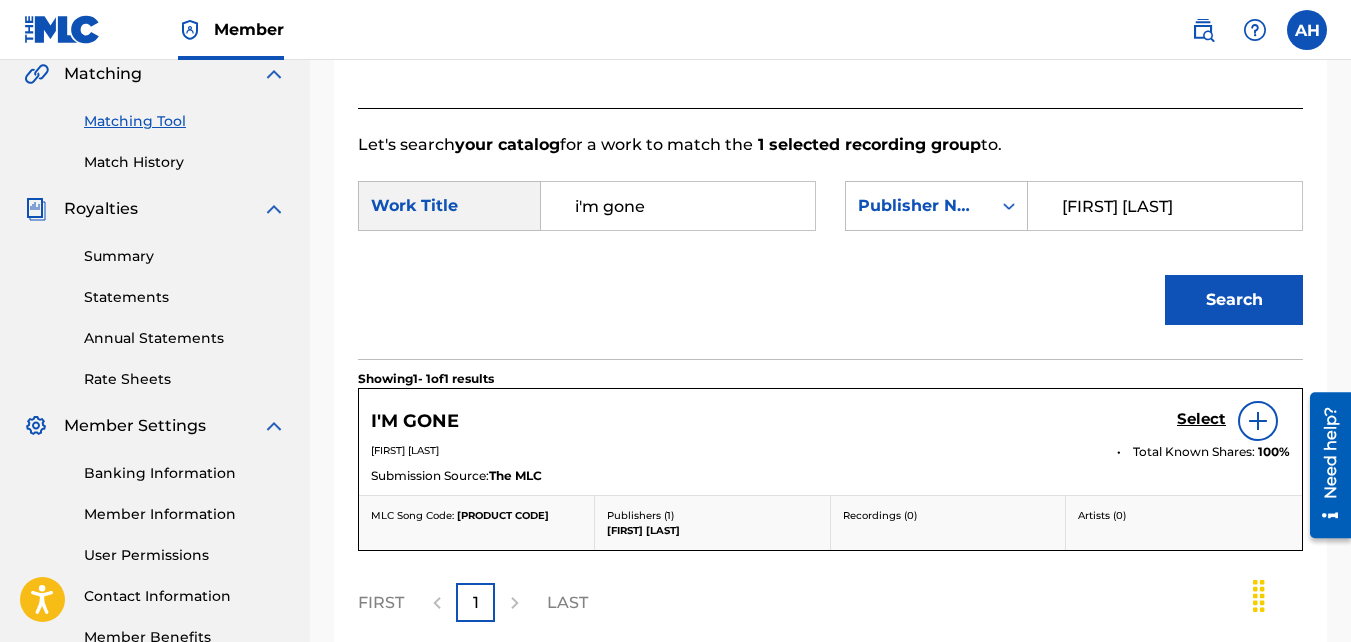 scroll, scrollTop: 506, scrollLeft: 0, axis: vertical 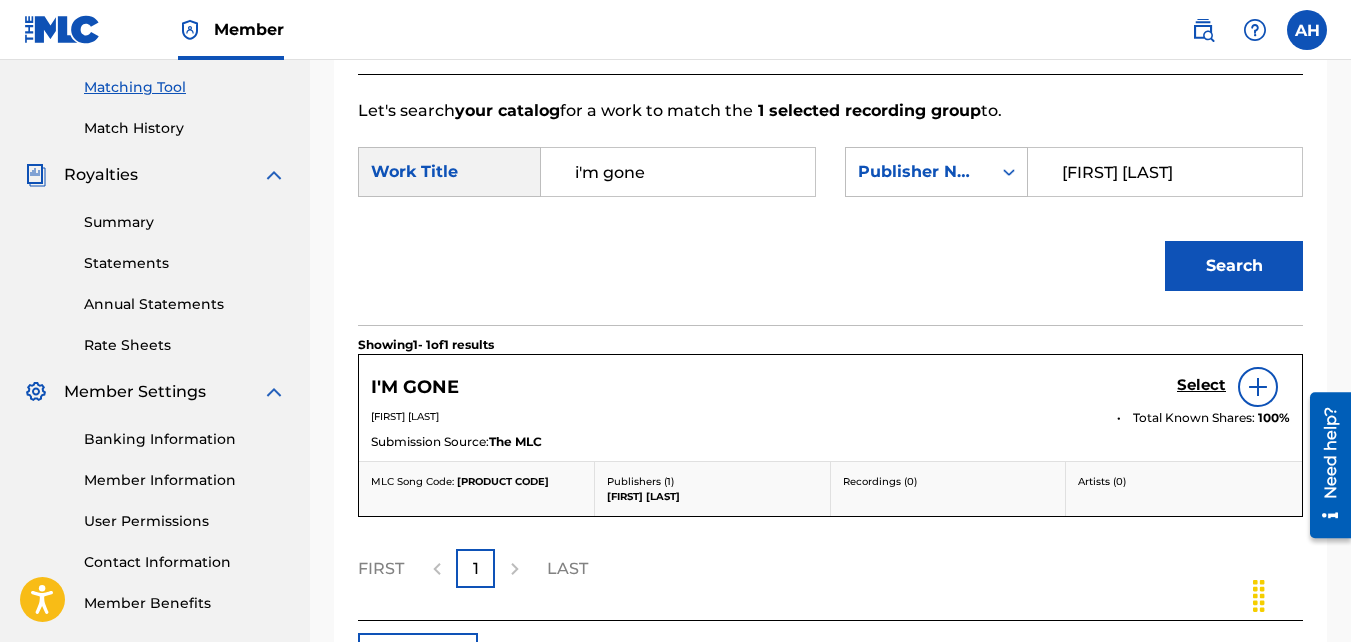 click on "Select" at bounding box center (1201, 385) 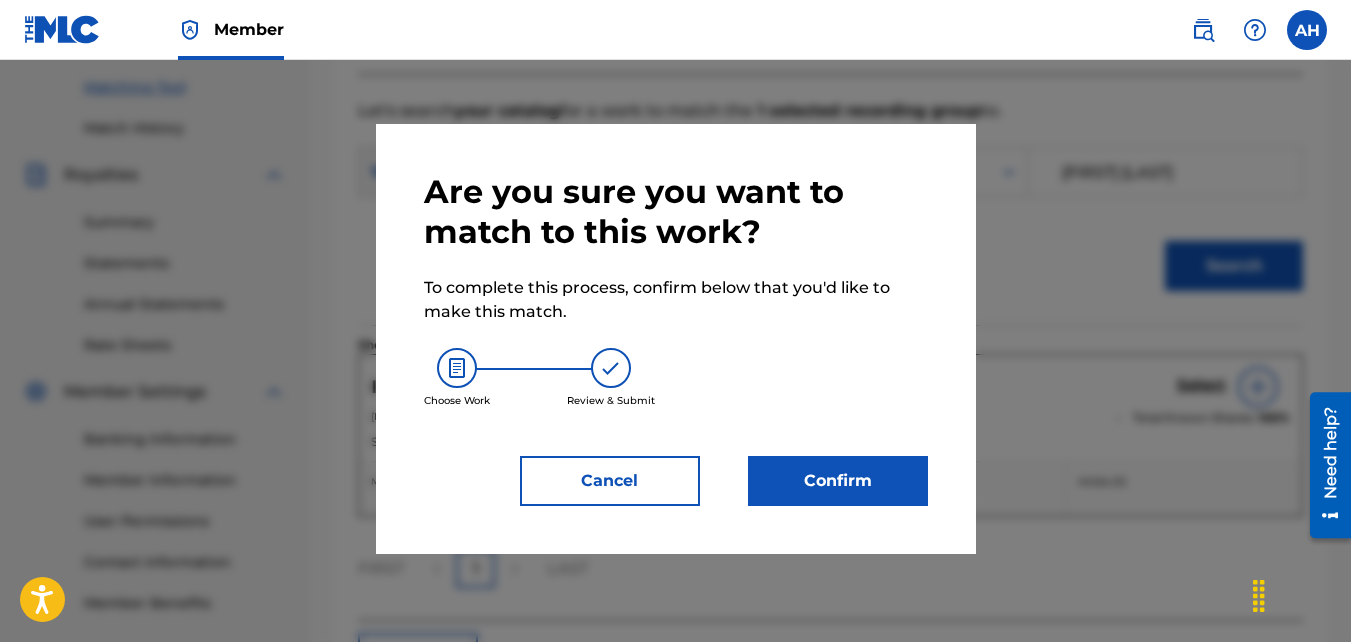 click on "Confirm" at bounding box center (838, 481) 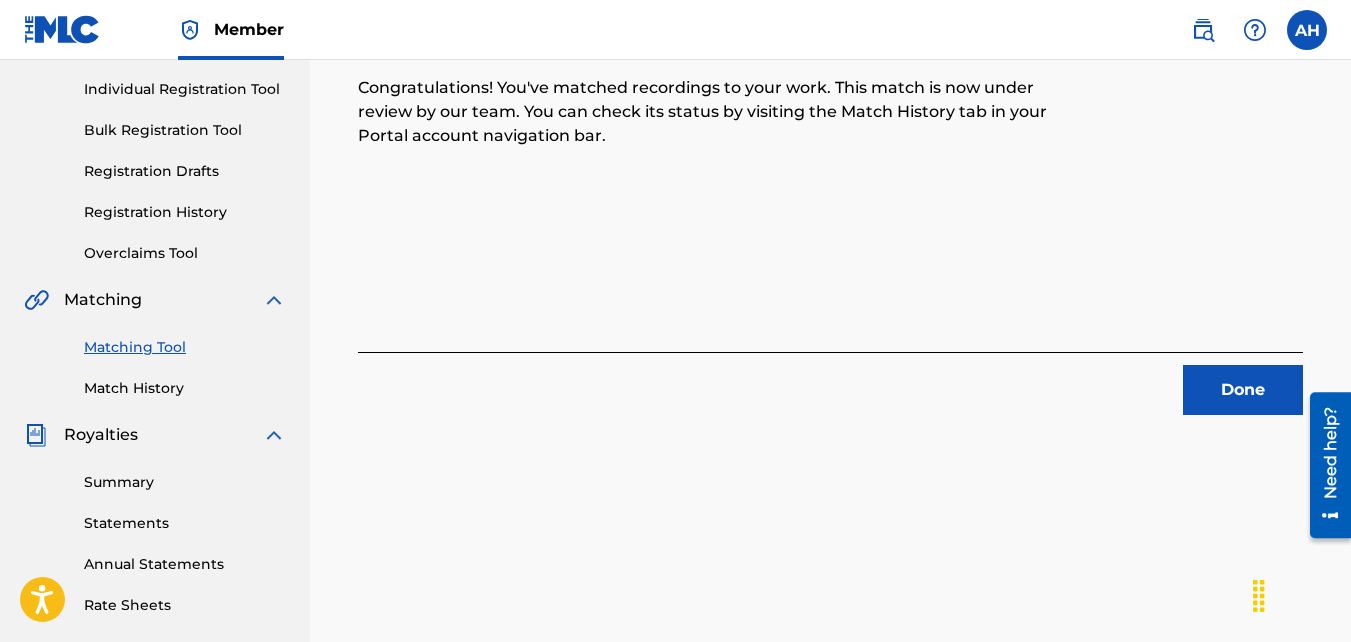 scroll, scrollTop: 253, scrollLeft: 0, axis: vertical 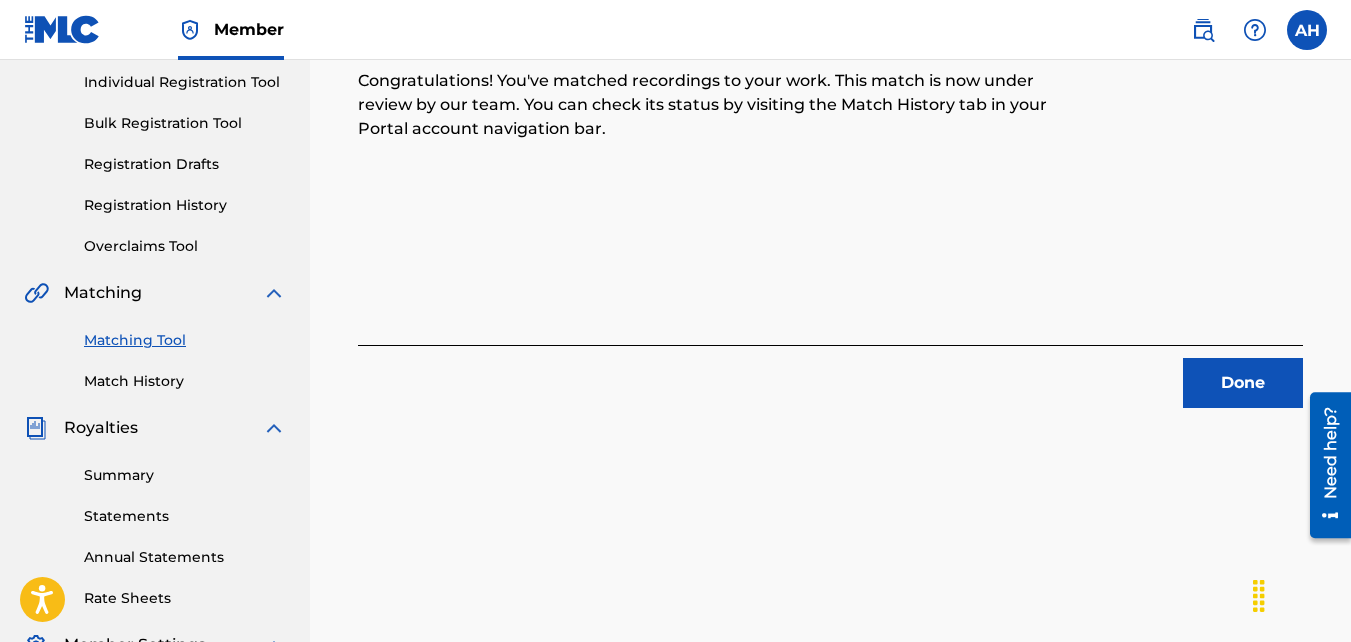 click on "Done" at bounding box center [1243, 383] 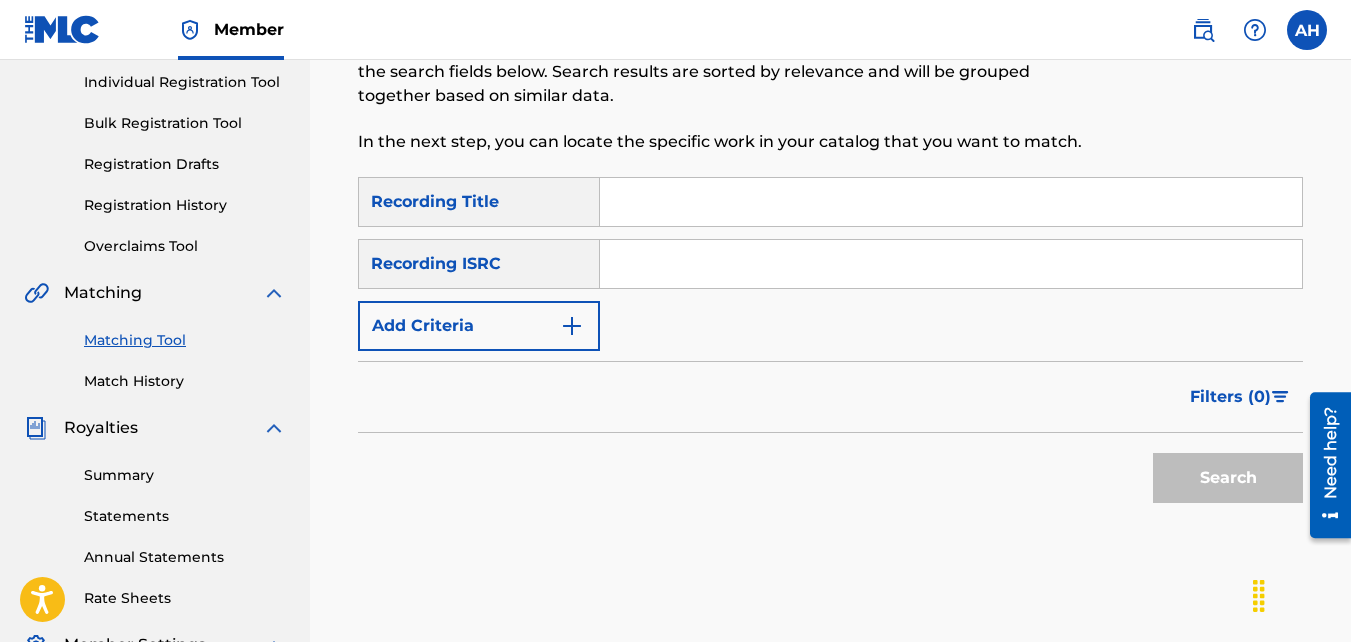 click on "Add Criteria" at bounding box center (479, 326) 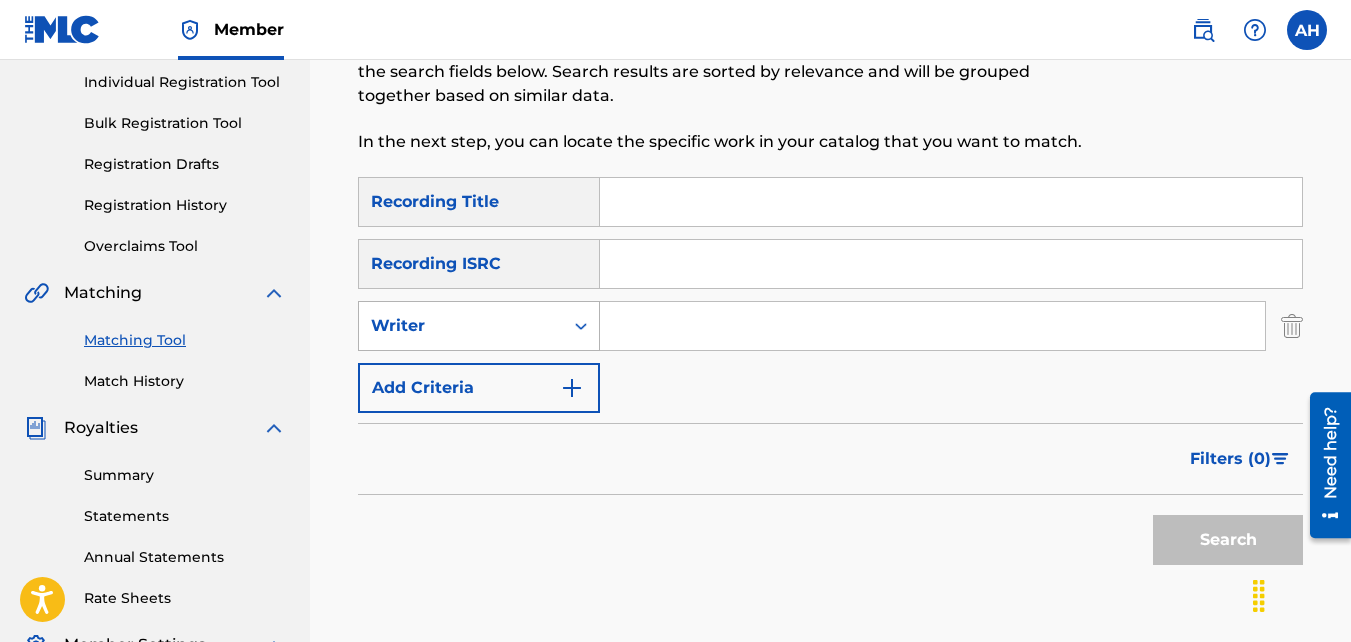 click on "Writer" at bounding box center [461, 326] 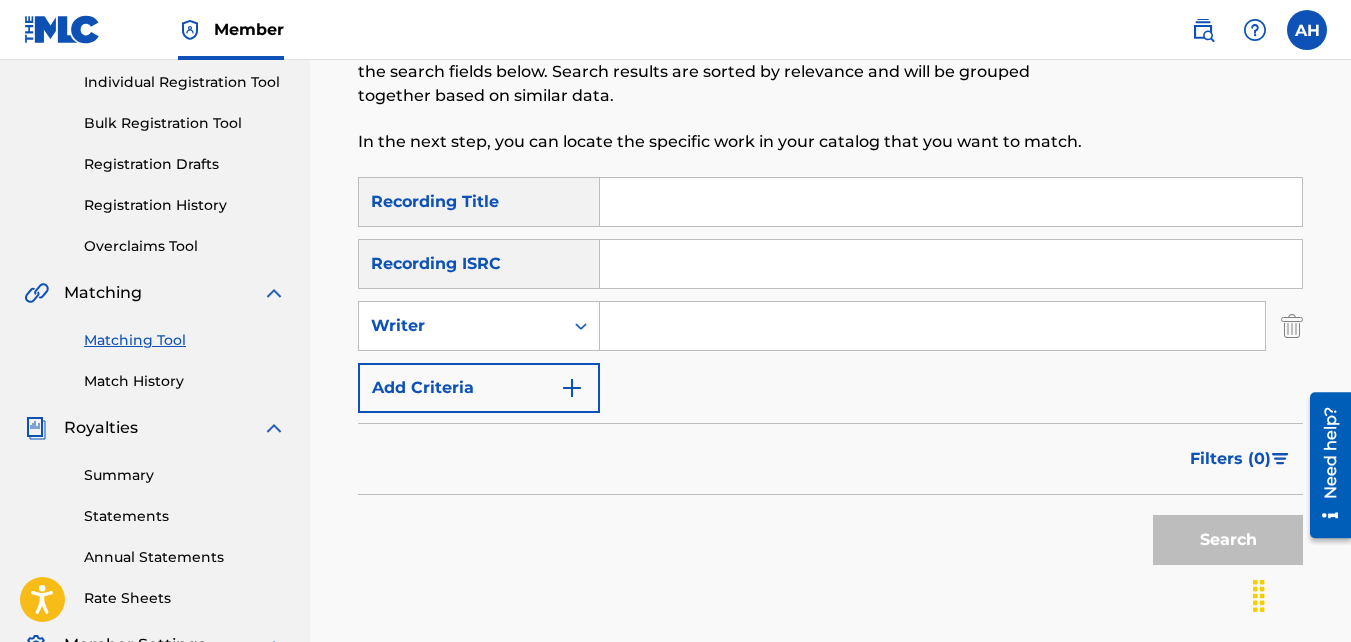 click on "Writer" at bounding box center (479, 326) 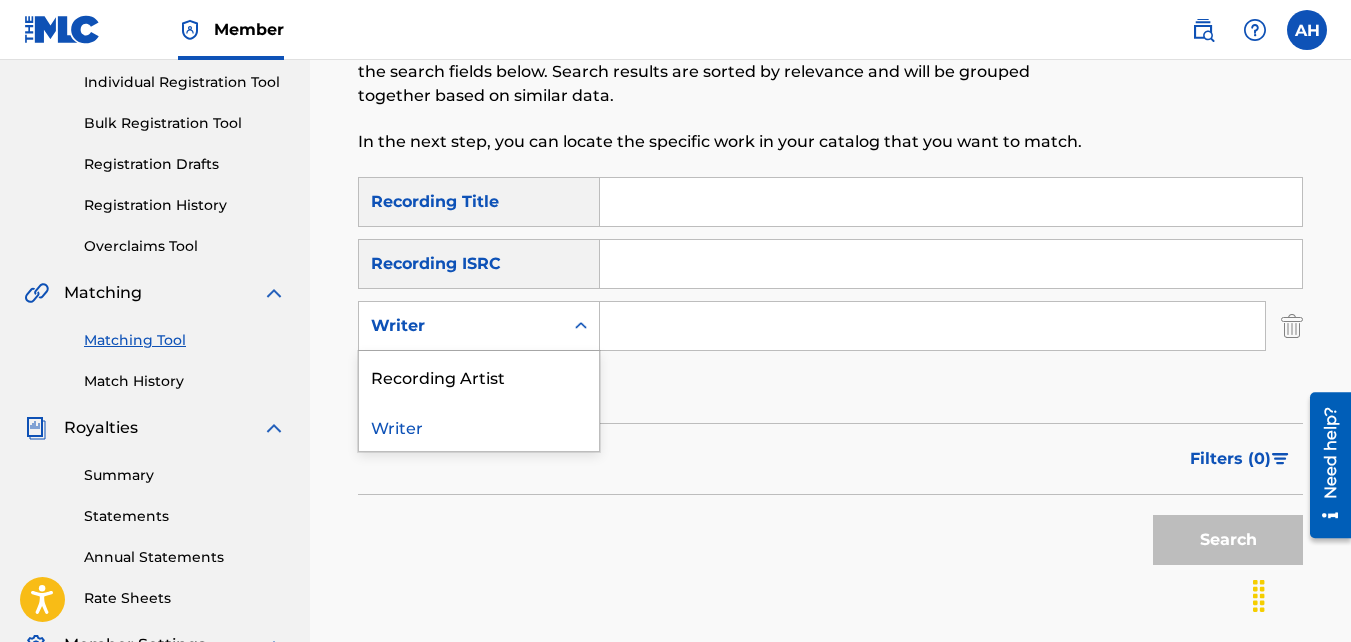 click on "Writer" at bounding box center (461, 326) 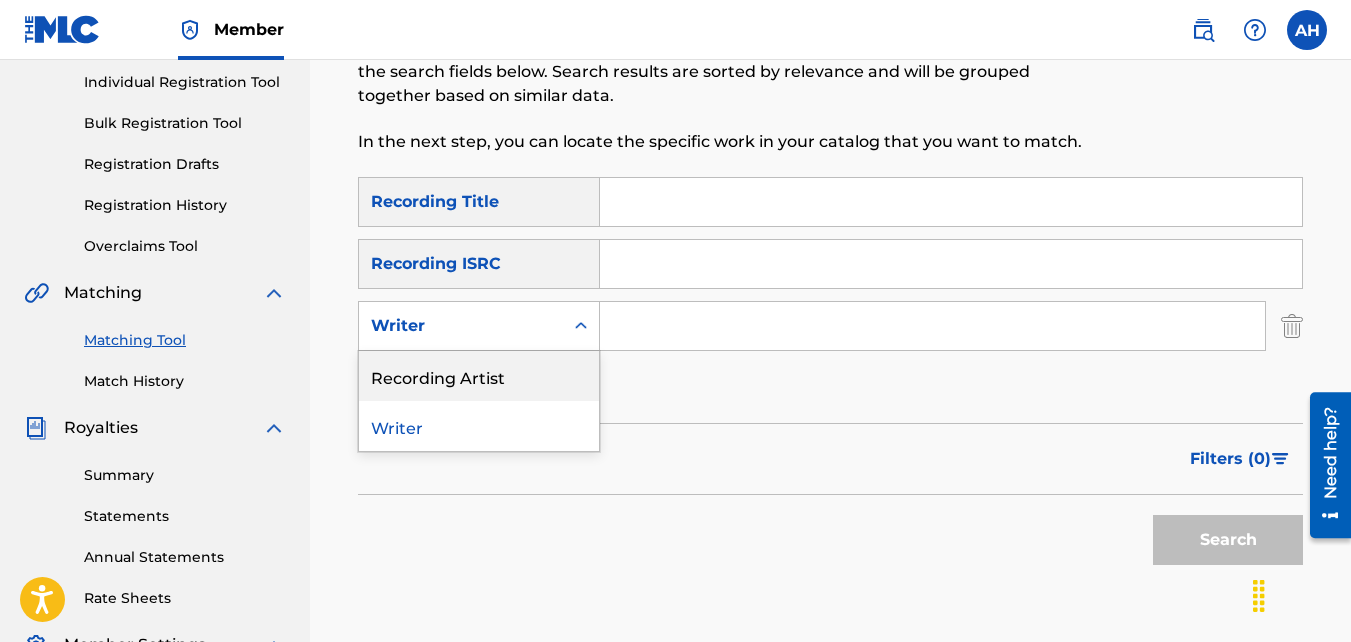 click on "Recording Artist" at bounding box center (479, 376) 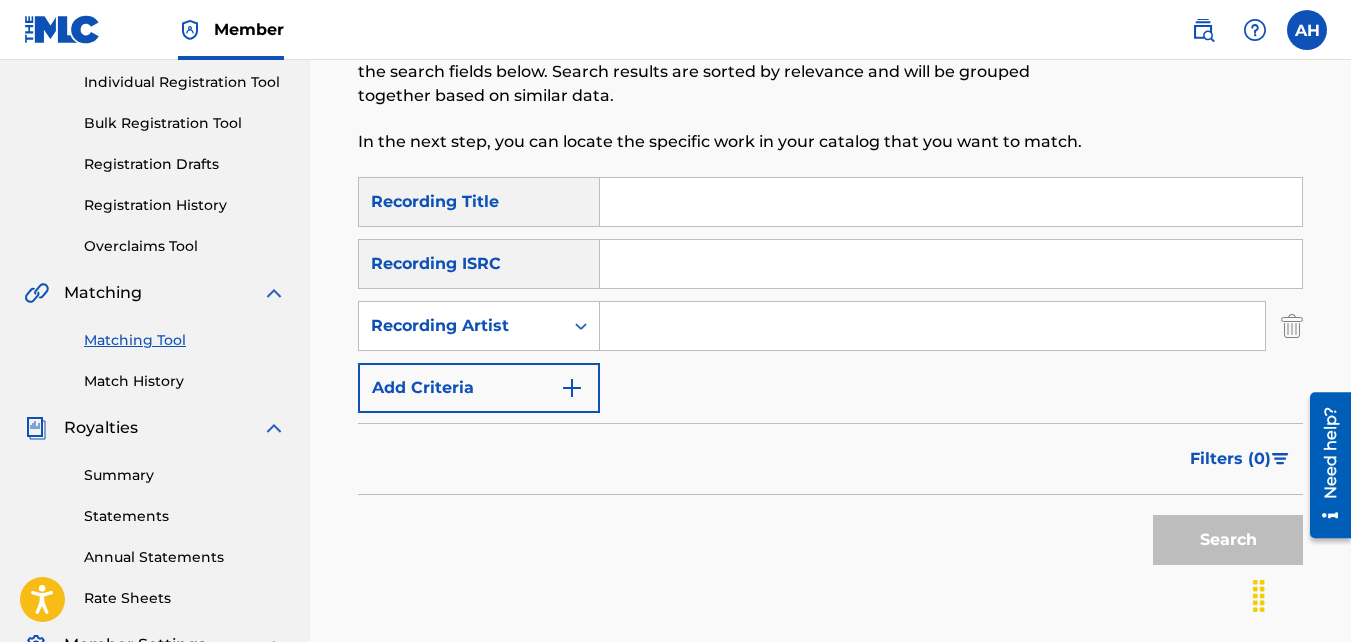 click at bounding box center [932, 326] 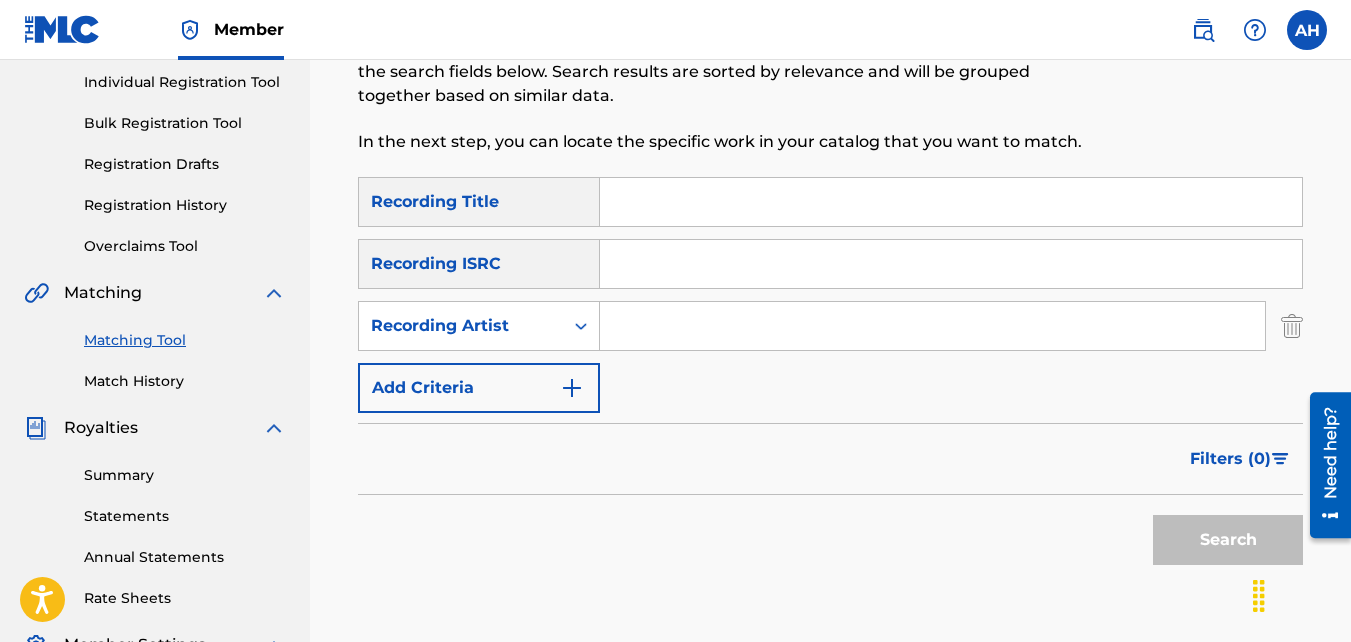 type on "babyface br" 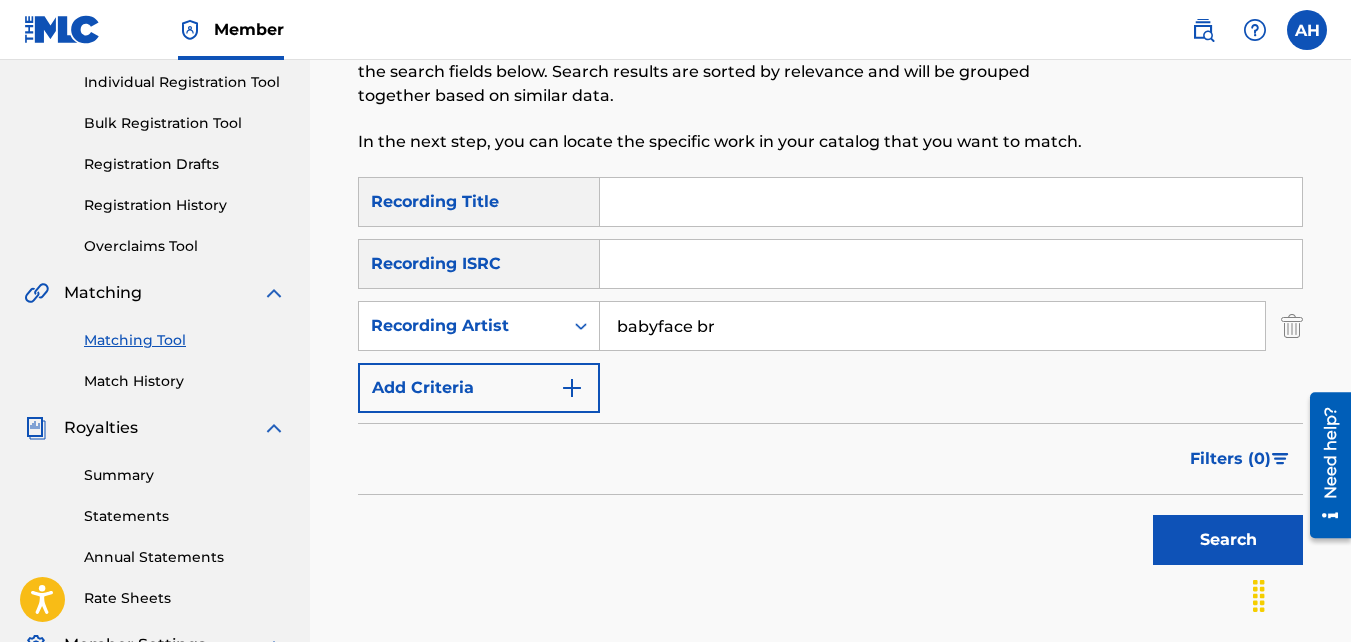 click on "Search" at bounding box center (1228, 540) 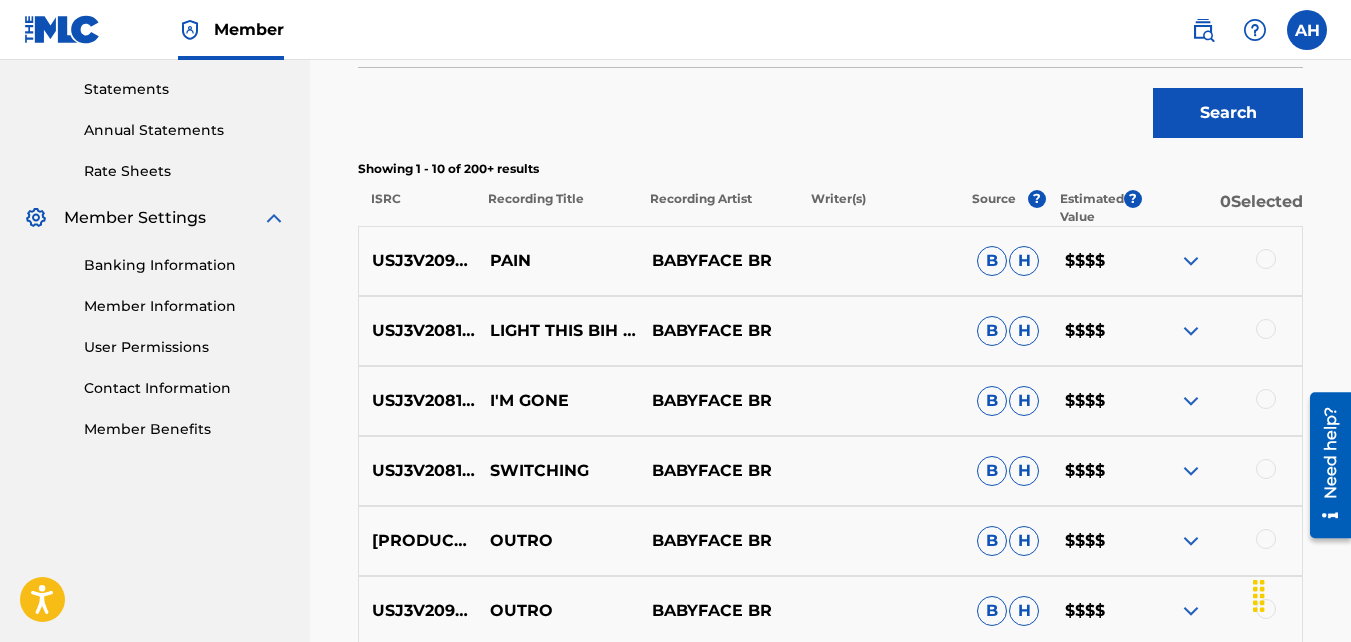 scroll, scrollTop: 681, scrollLeft: 0, axis: vertical 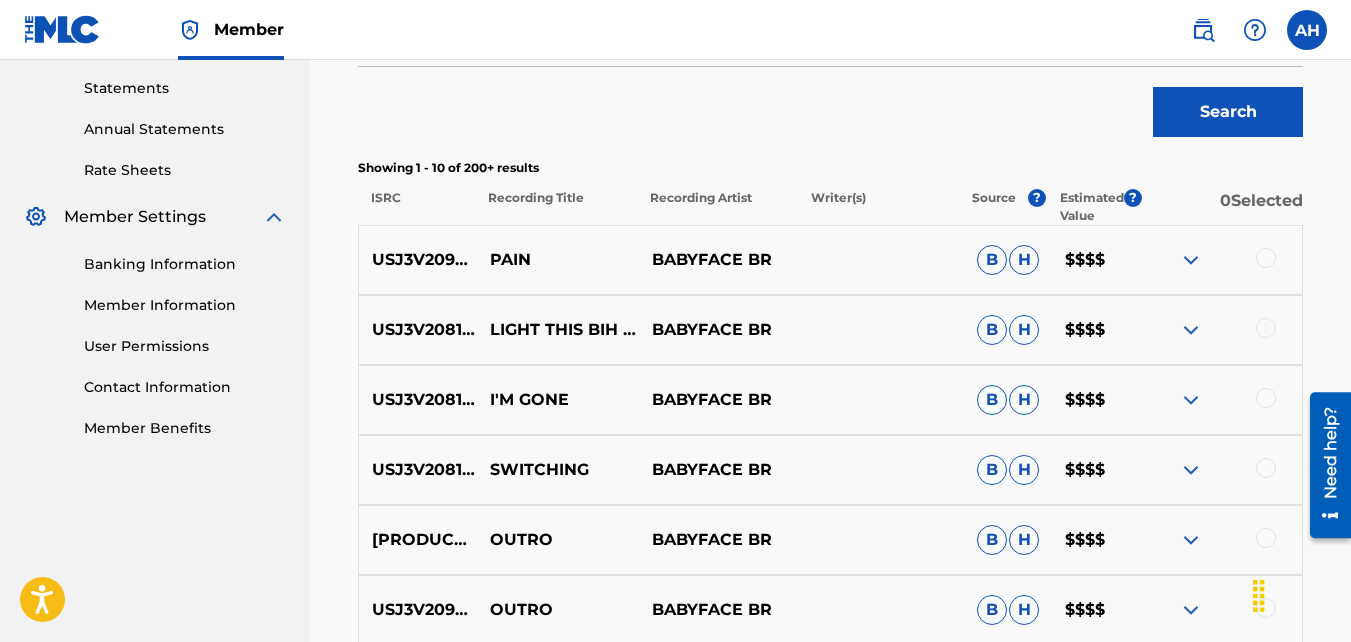 click on "USJ3V2081680 SWITCHING BABYFACE BR B H $$$$" at bounding box center [830, 470] 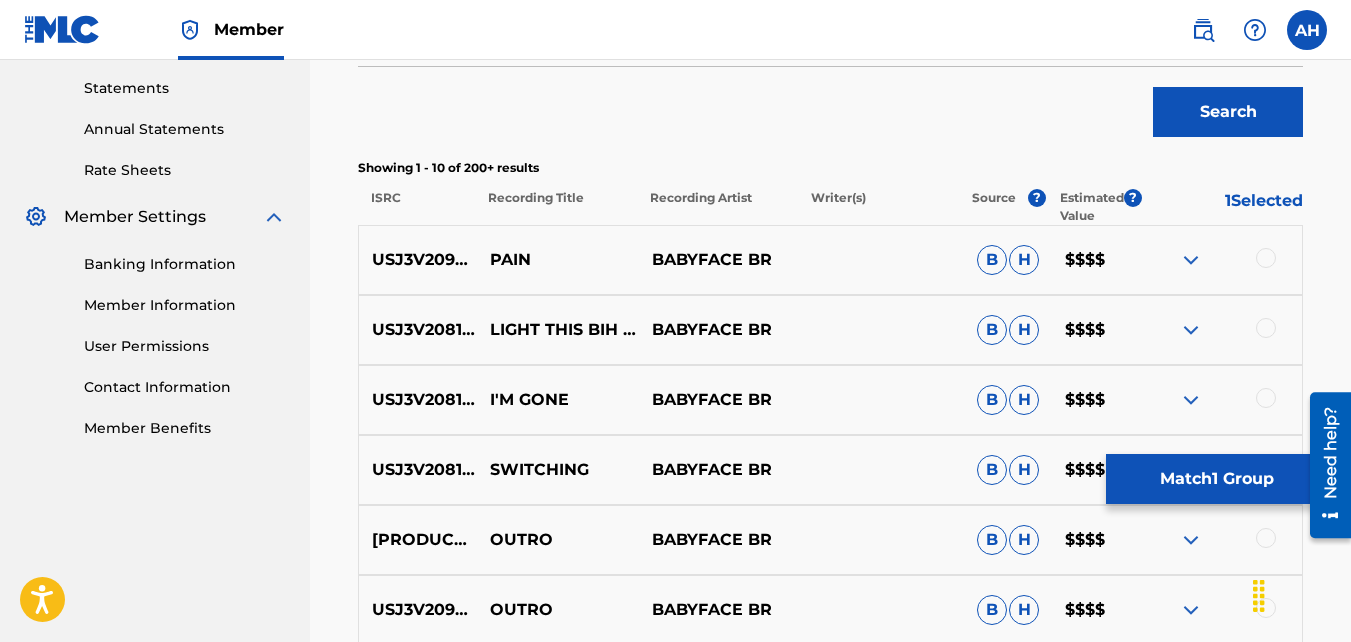 click on "Match  1 Group" at bounding box center [1216, 479] 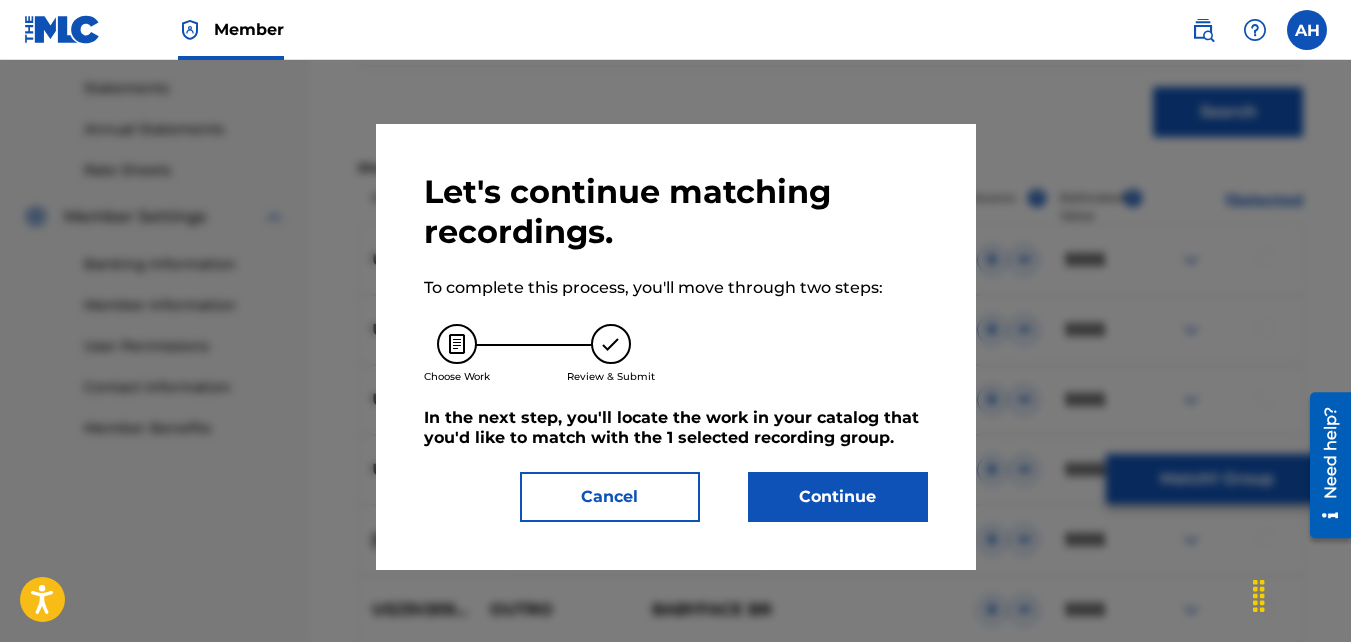 click on "Continue" at bounding box center (838, 497) 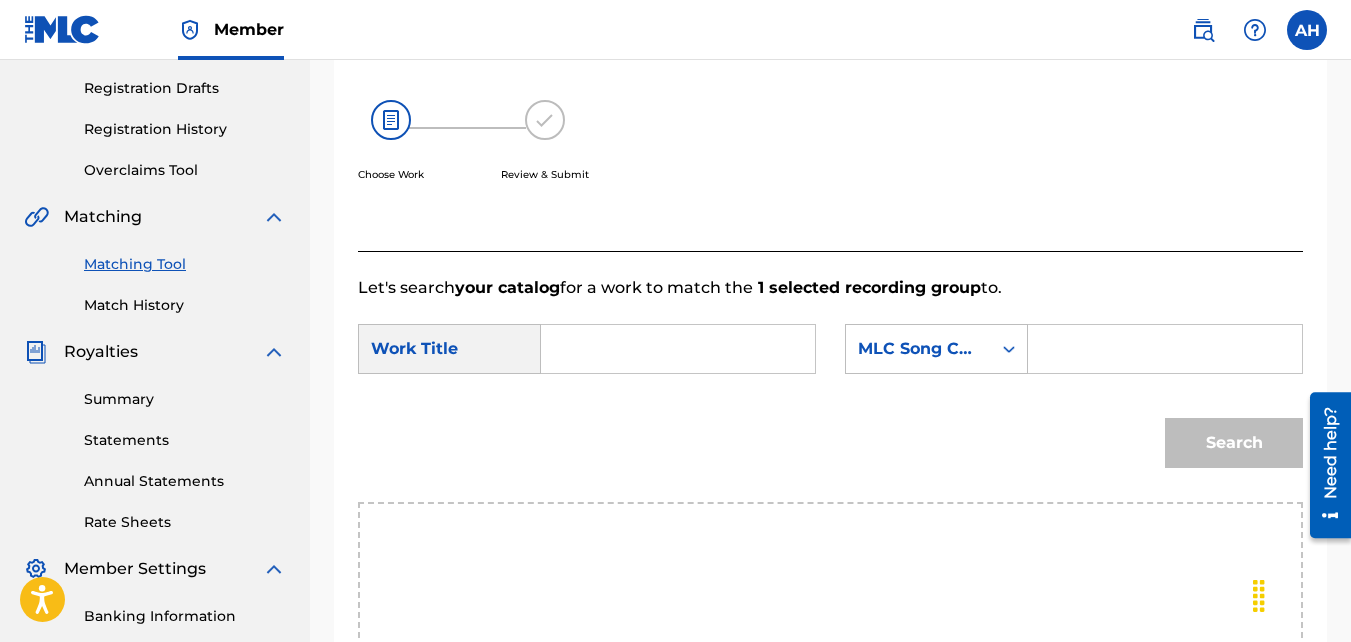 scroll, scrollTop: 321, scrollLeft: 0, axis: vertical 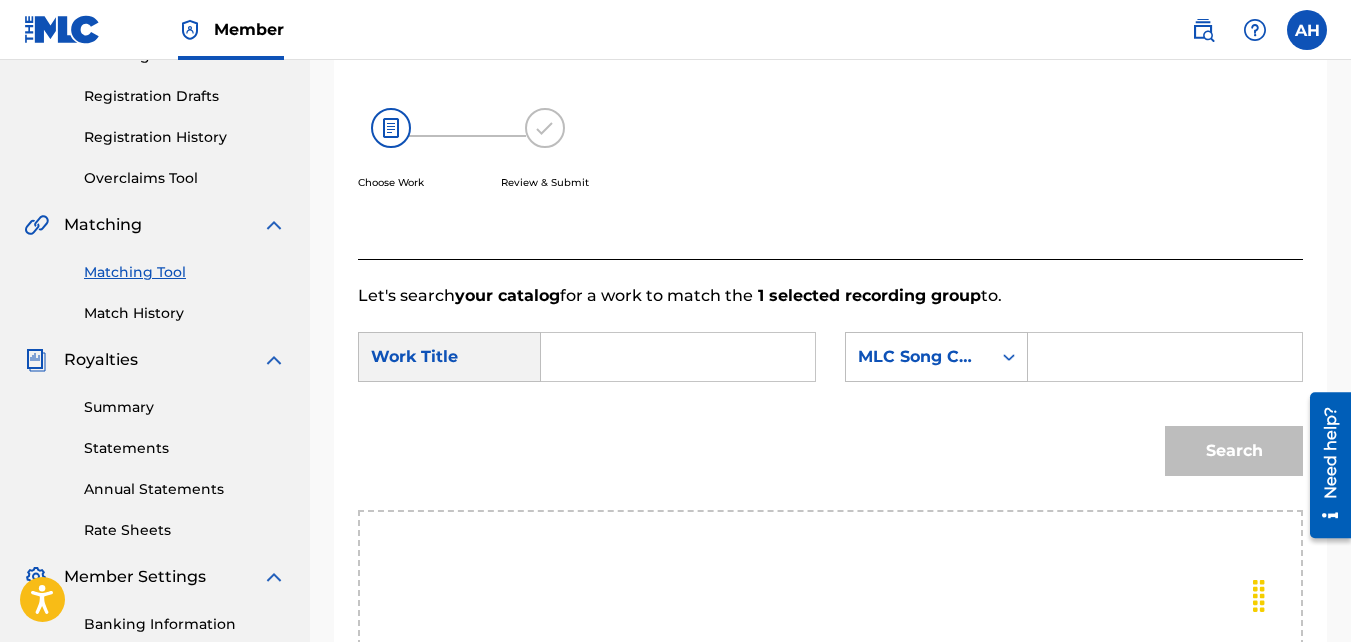 click at bounding box center (678, 357) 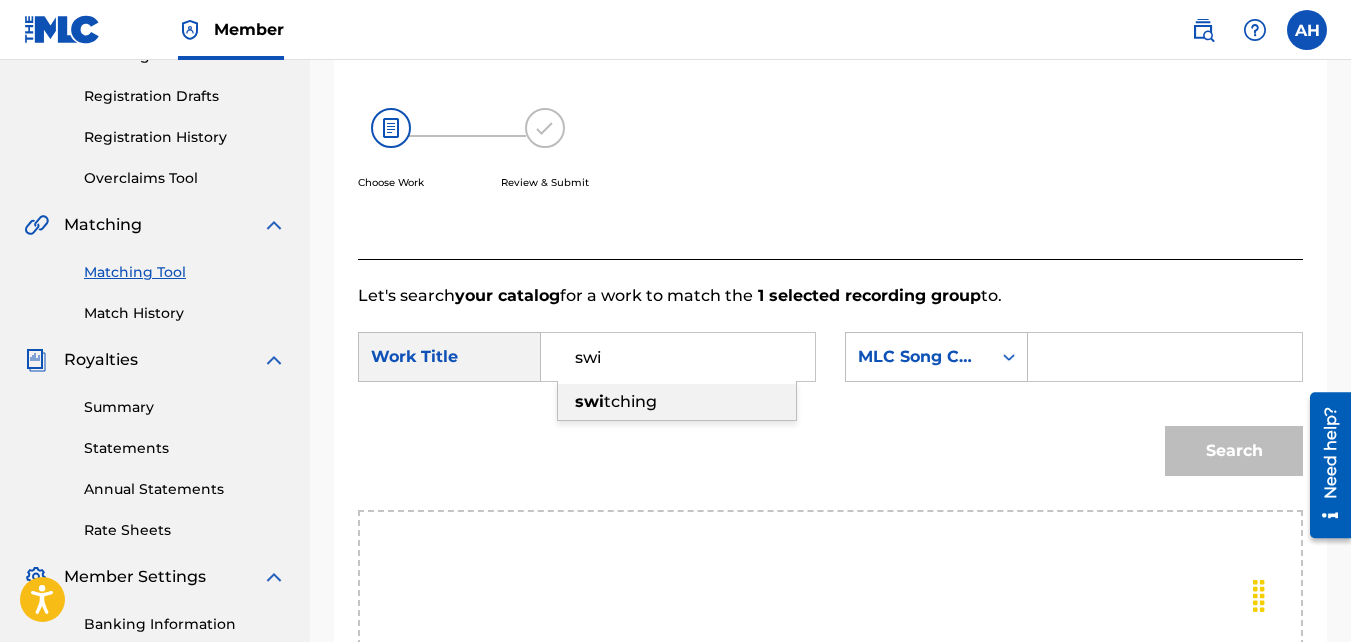 click on "swi tching" at bounding box center (677, 402) 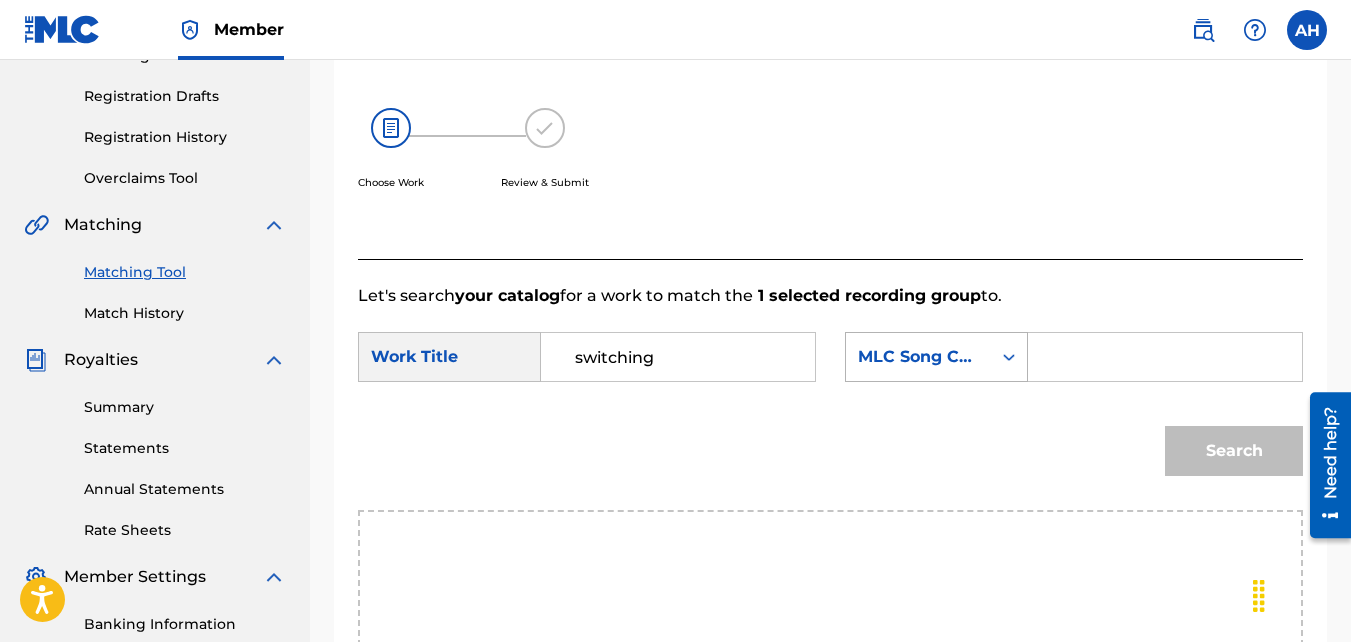 click on "MLC Song Code" at bounding box center [918, 357] 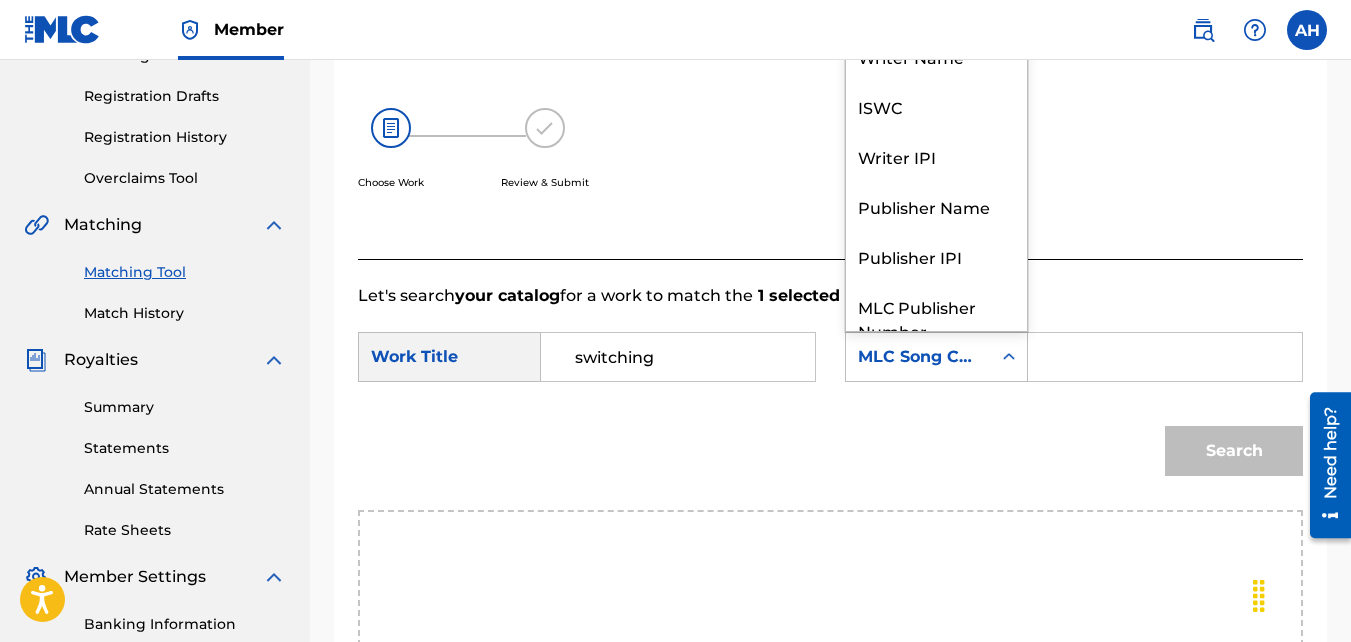scroll, scrollTop: 74, scrollLeft: 0, axis: vertical 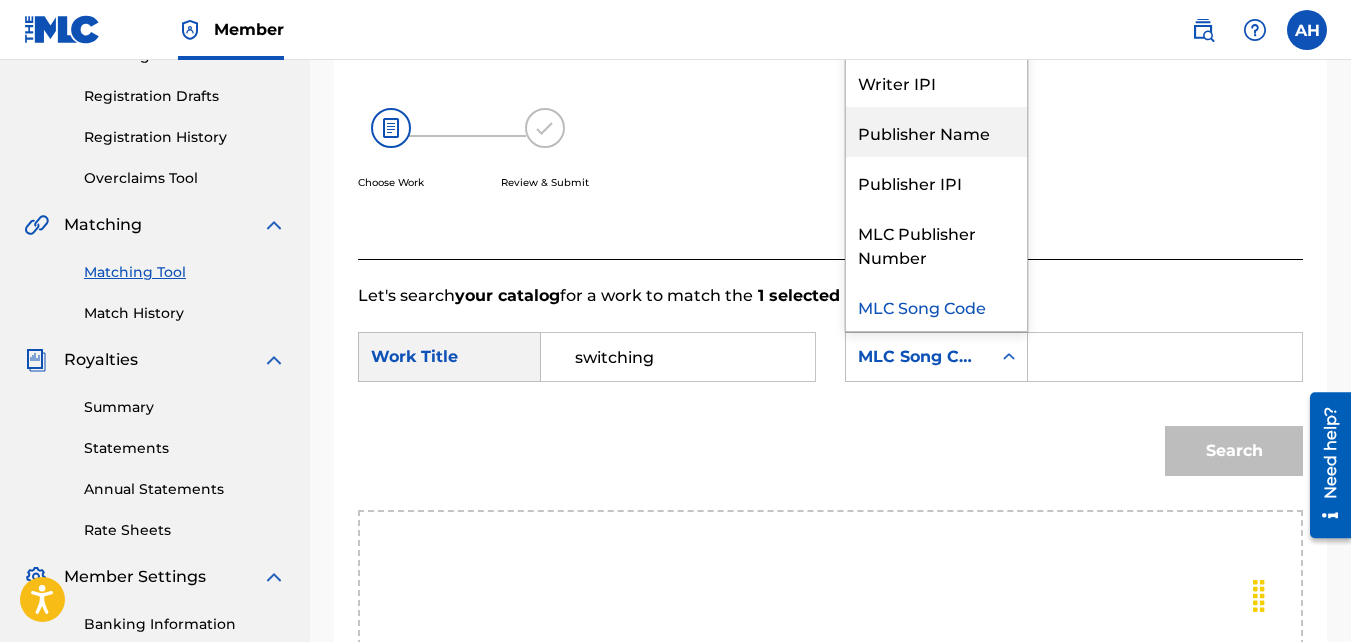 click on "Publisher Name" at bounding box center [936, 132] 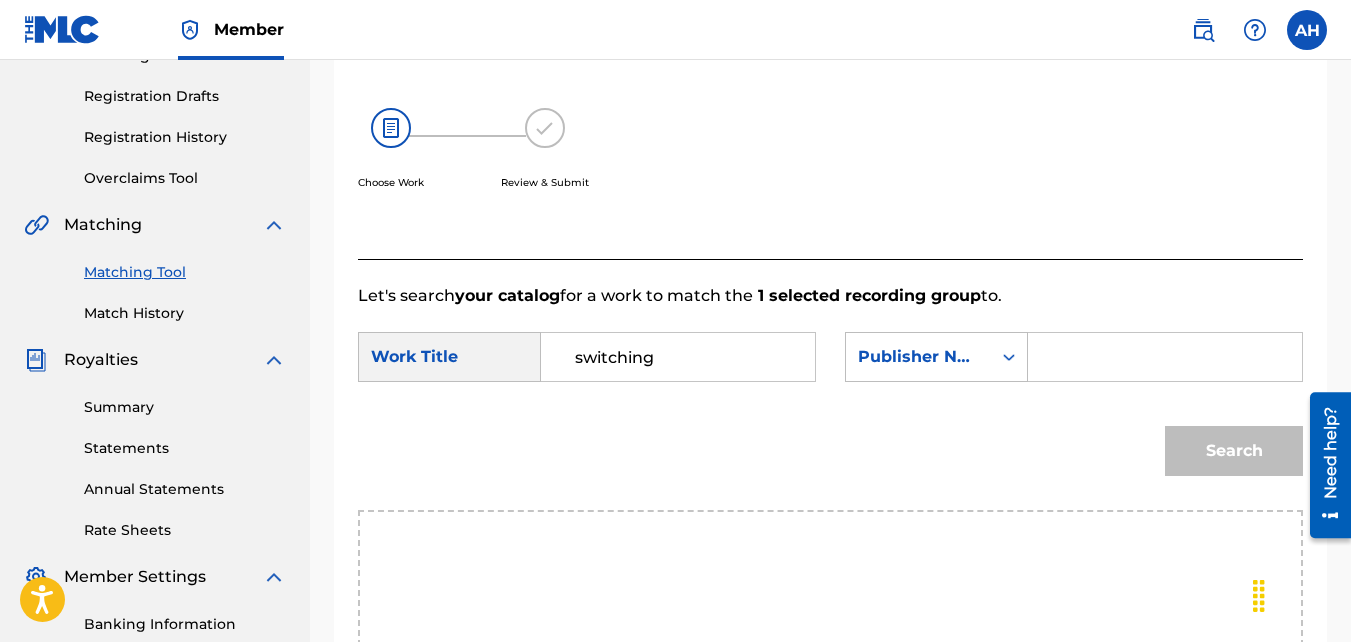click at bounding box center (1165, 357) 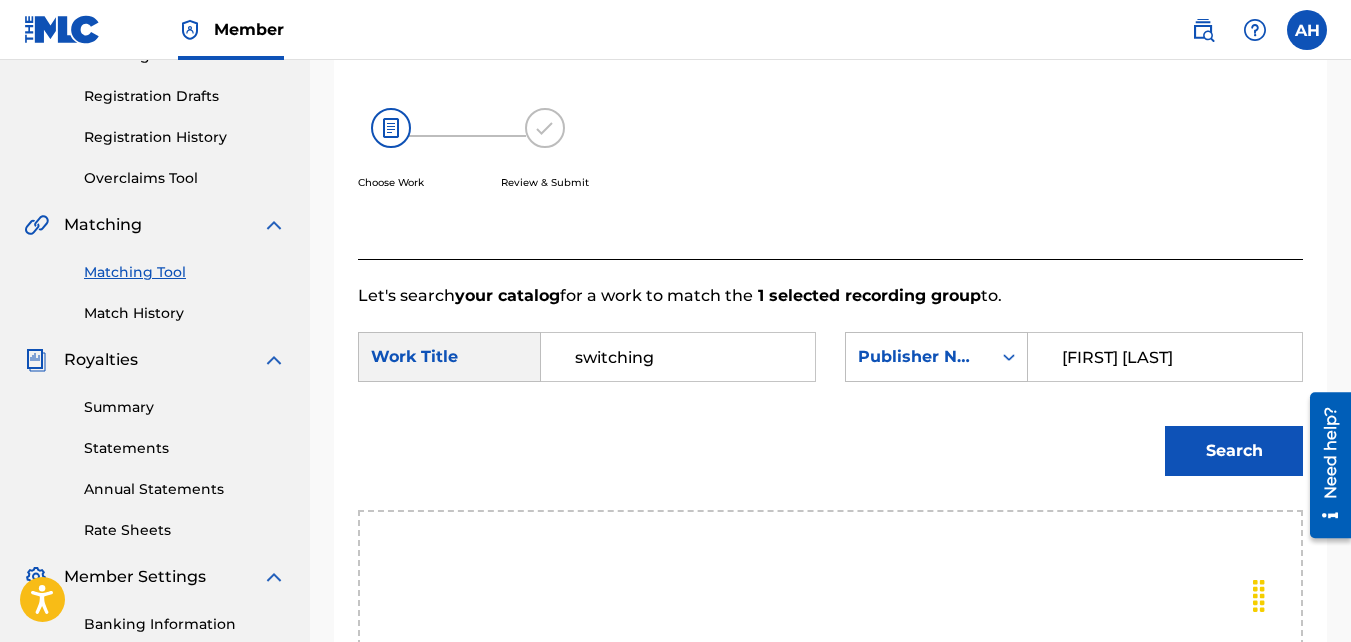 click on "Search" at bounding box center (1234, 451) 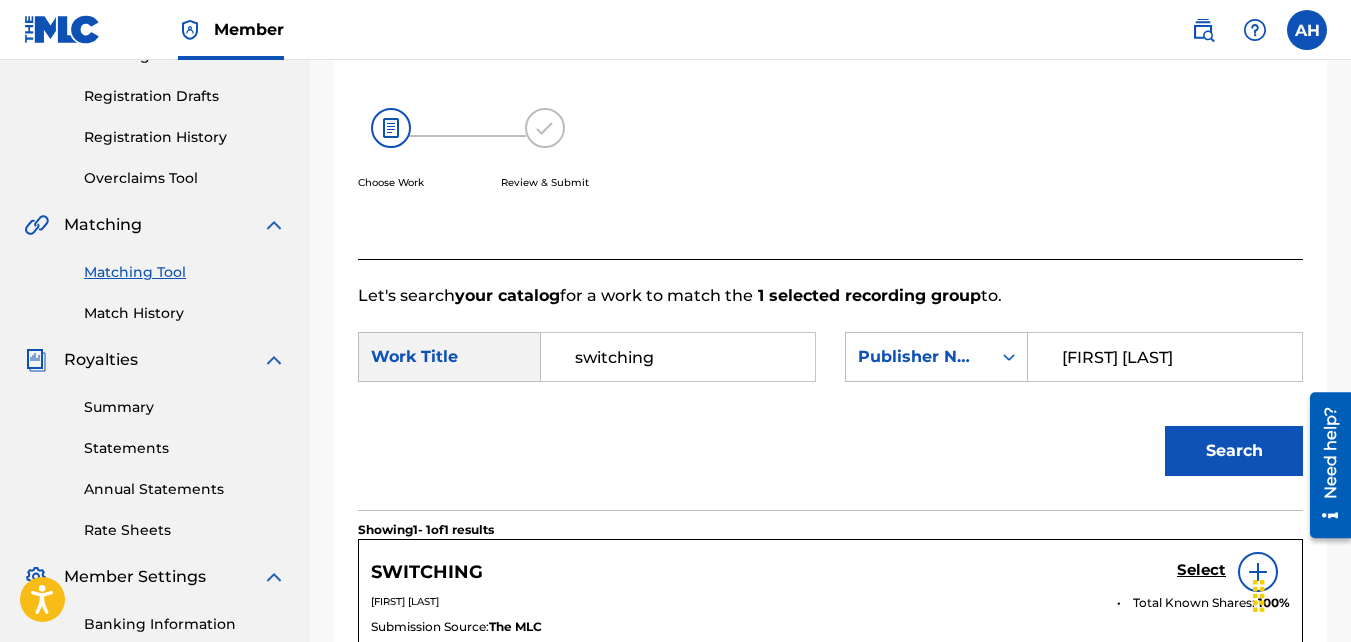 scroll, scrollTop: 679, scrollLeft: 0, axis: vertical 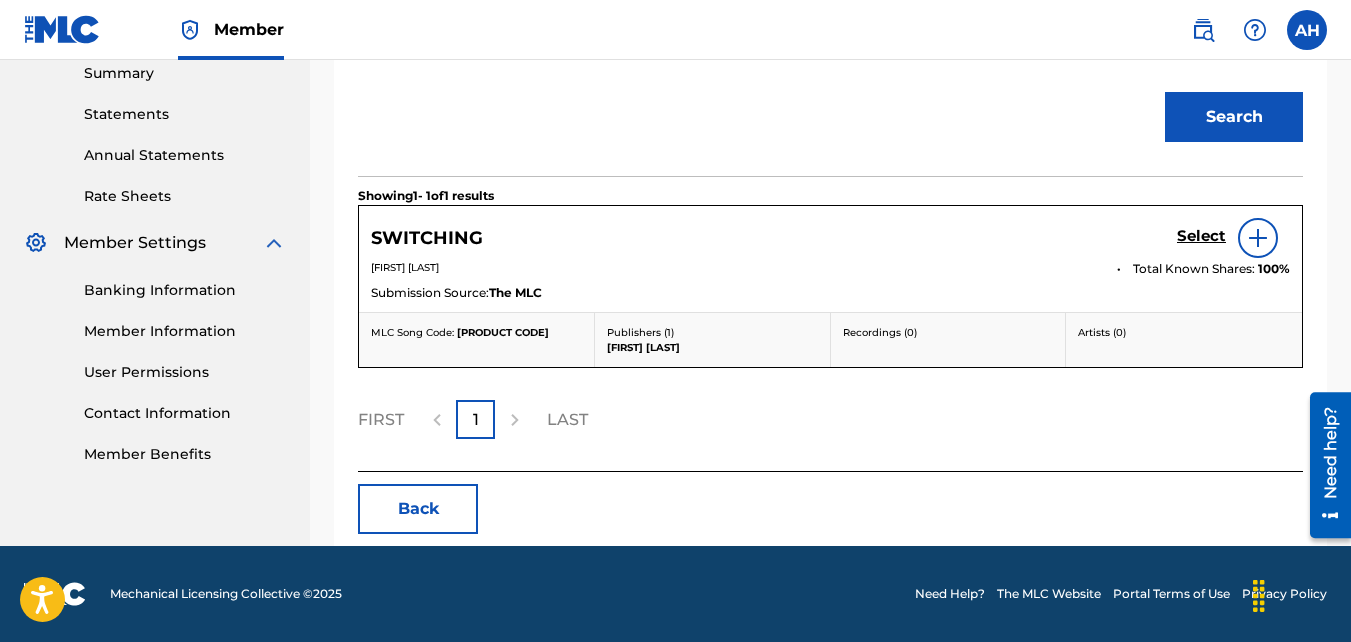 click on "Select" at bounding box center [1201, 236] 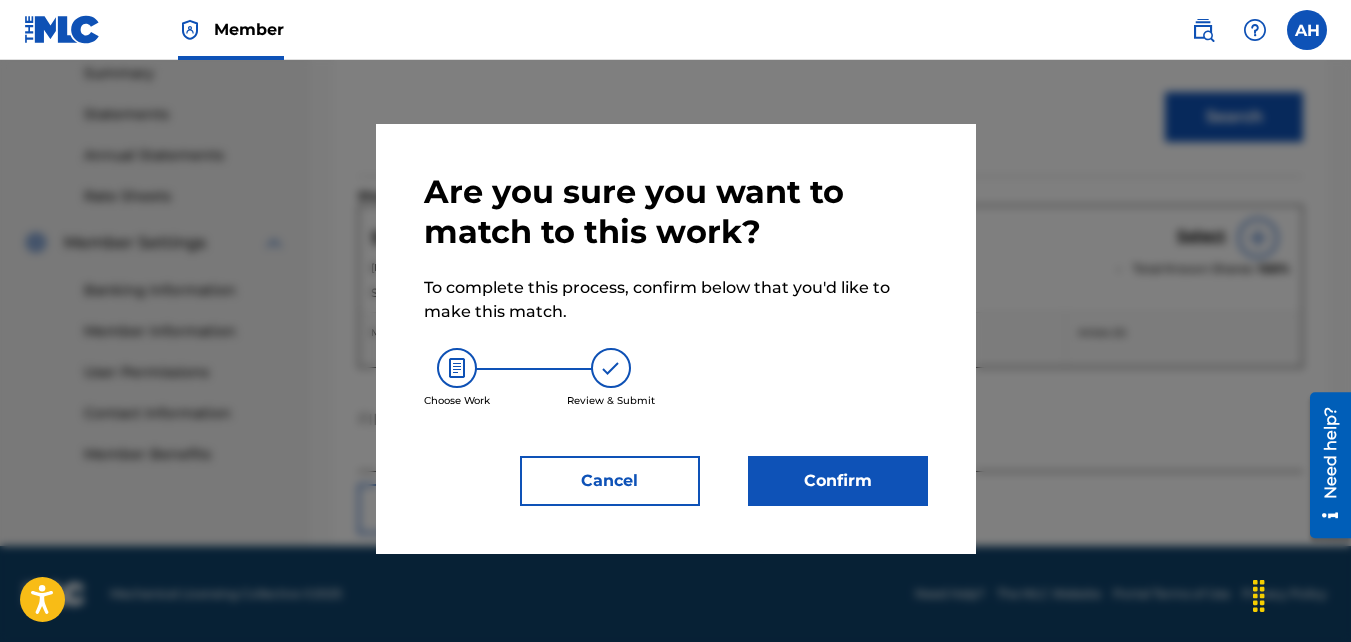click on "Confirm" at bounding box center [838, 481] 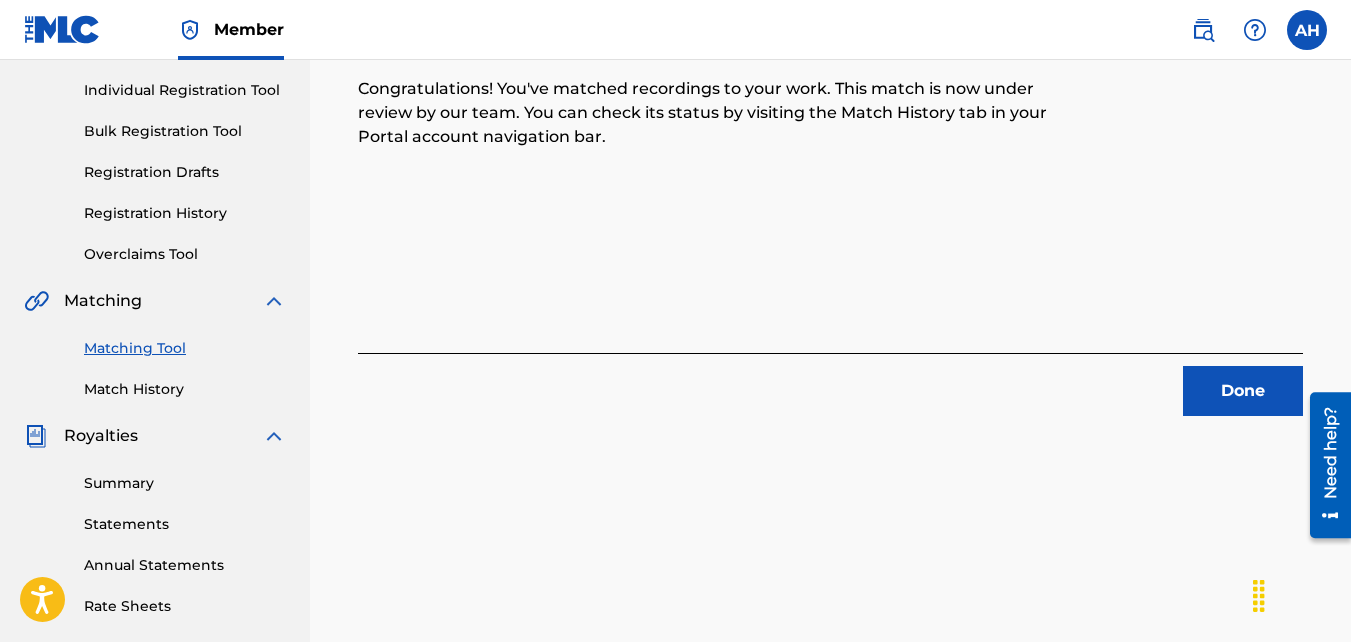 scroll, scrollTop: 213, scrollLeft: 0, axis: vertical 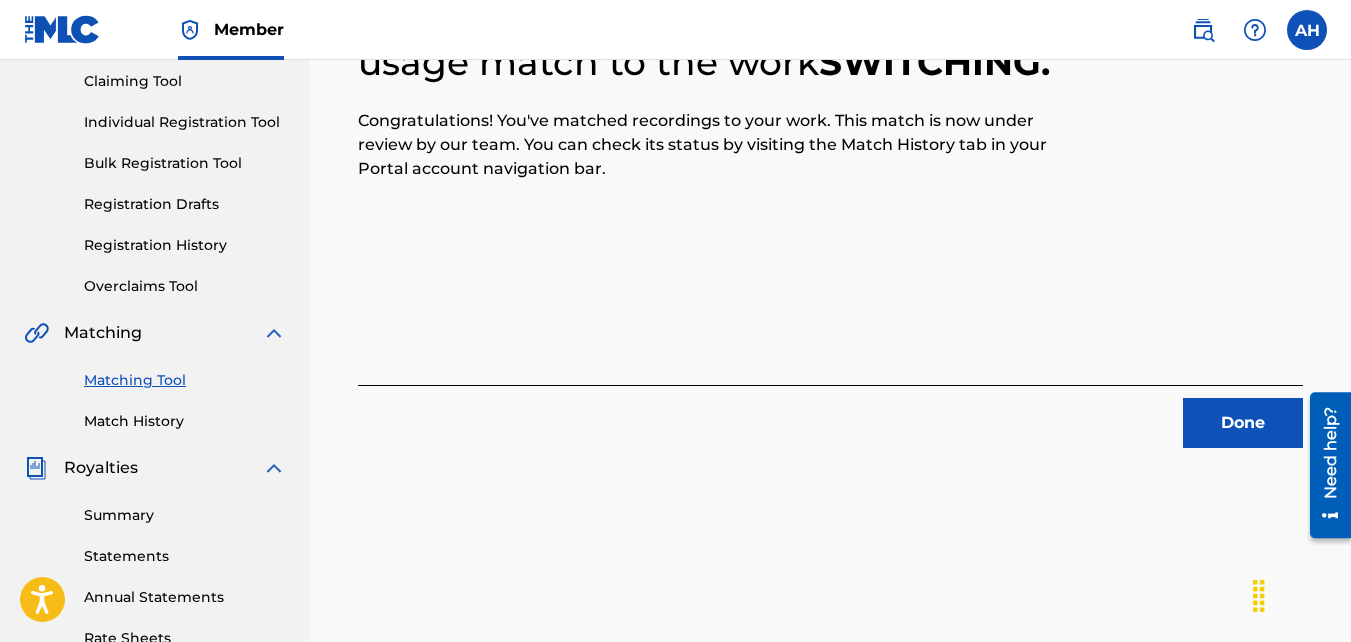 click on "Done" at bounding box center [1243, 423] 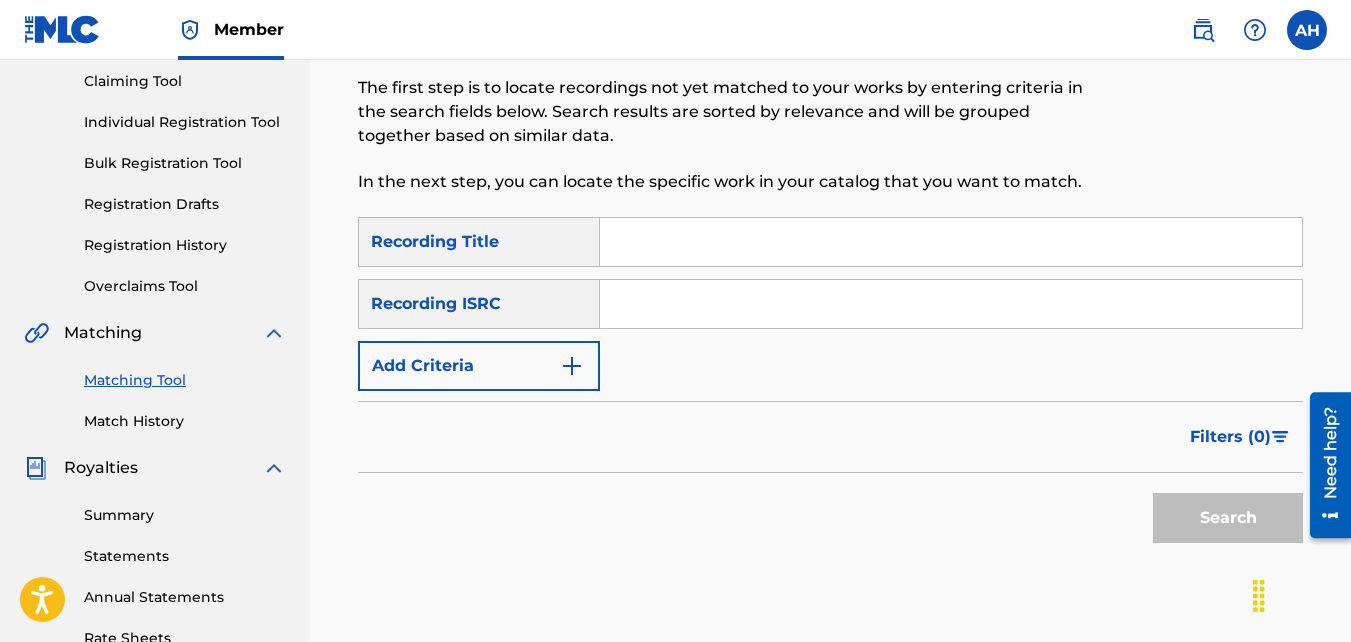 click on "Add Criteria Filter Estimated Value All $$$$$ $$$$ $$$ $$ $ Source All Blanket License Historical Unmatched Remove Filters Apply Filters Filters ( 0 ) Search" at bounding box center [830, 385] 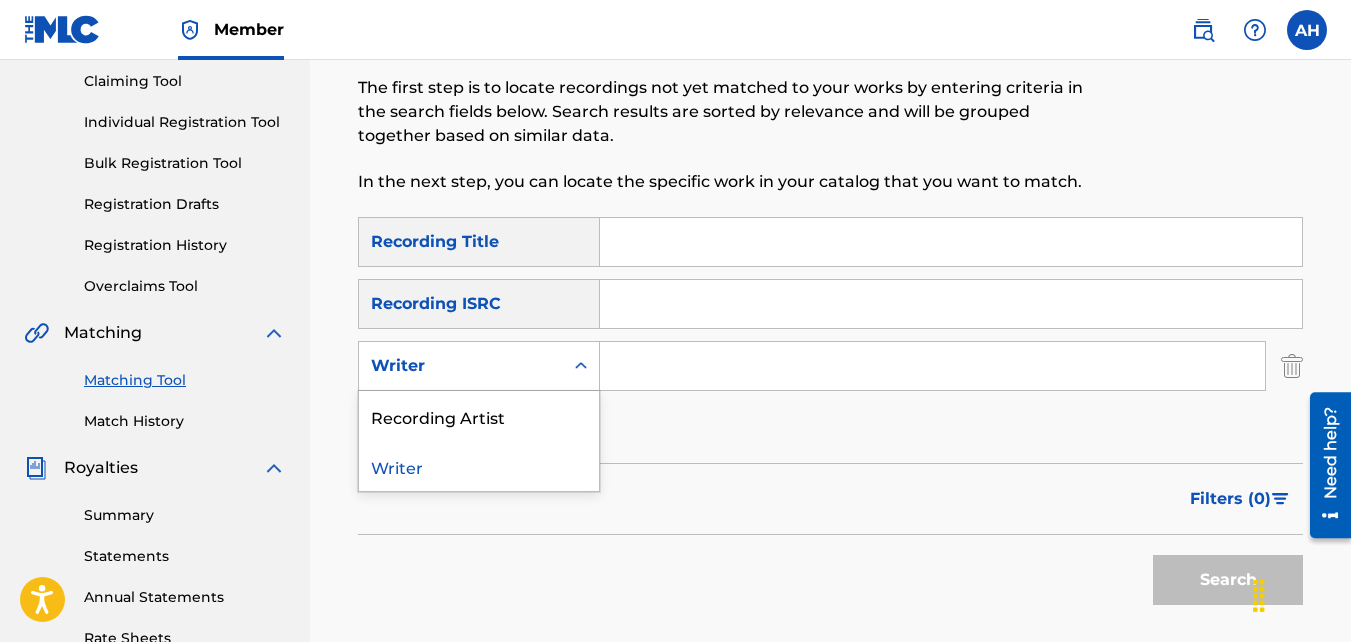 click on "Writer" at bounding box center [461, 366] 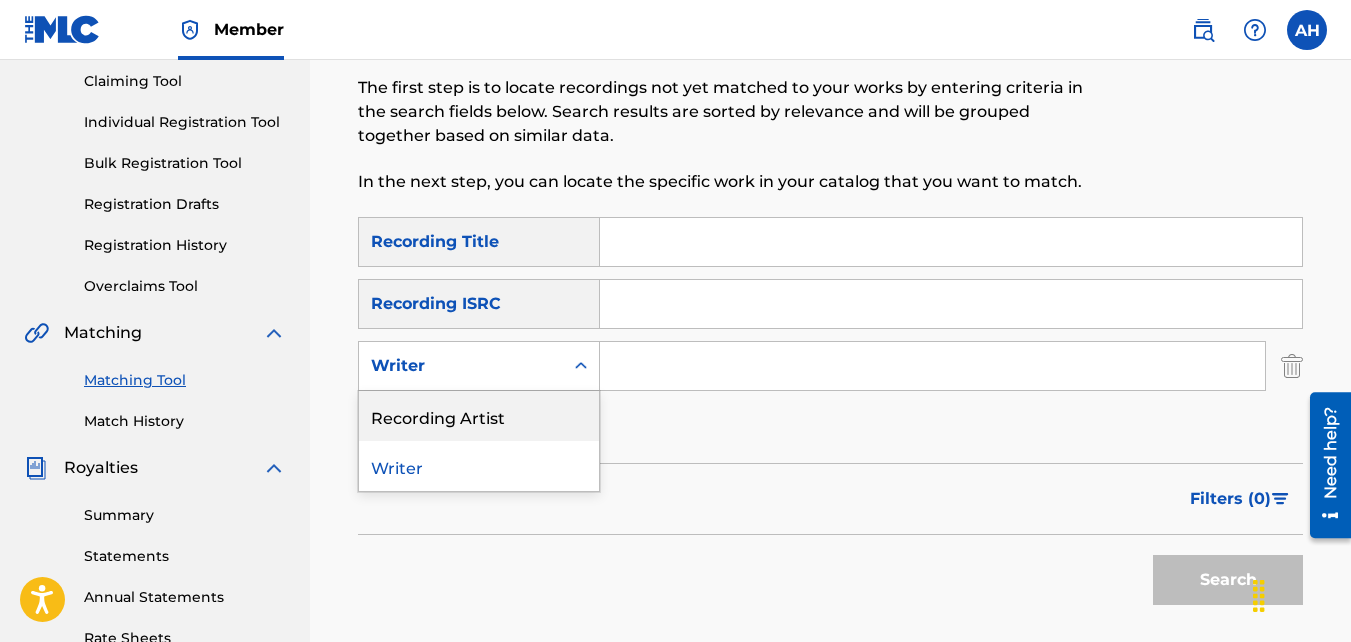 click on "Recording Artist" at bounding box center (479, 416) 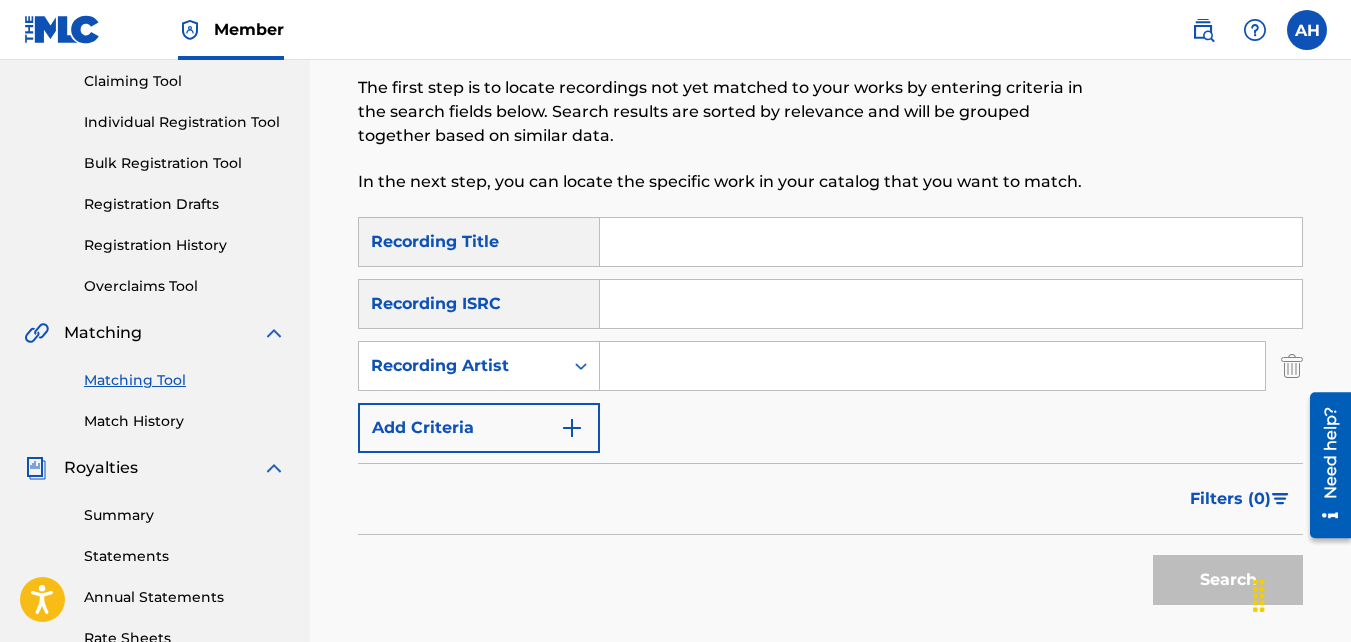click at bounding box center (932, 366) 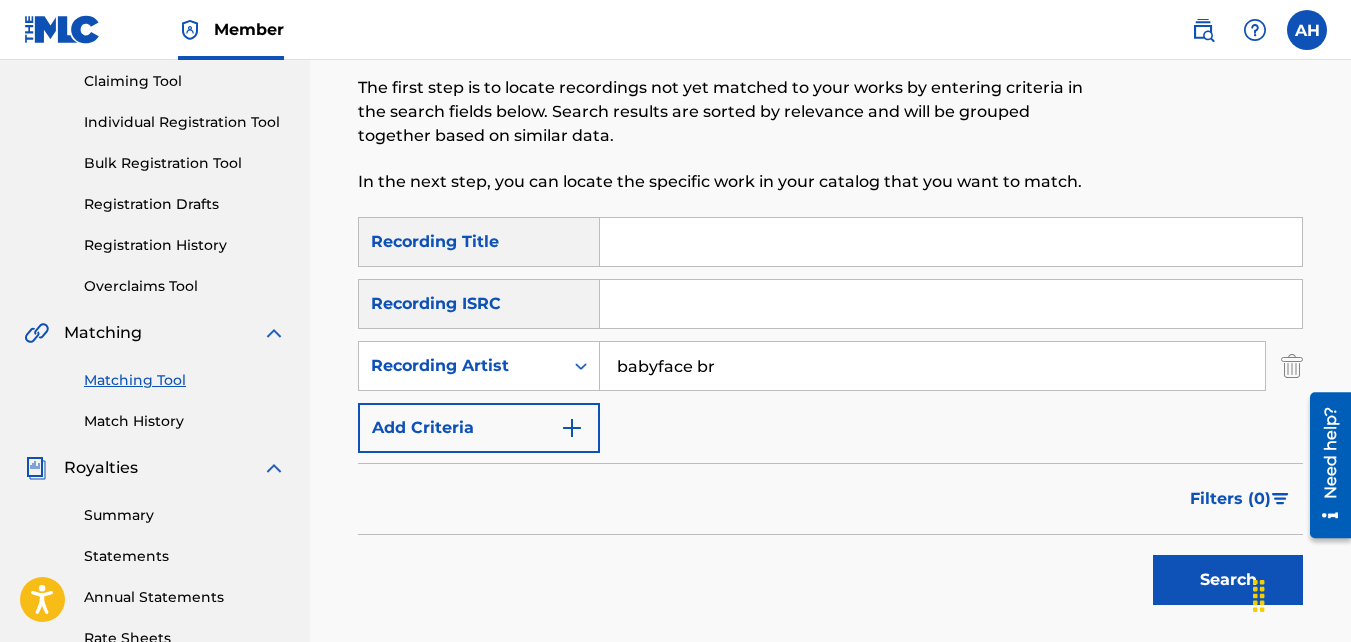click on "Search" at bounding box center [1228, 580] 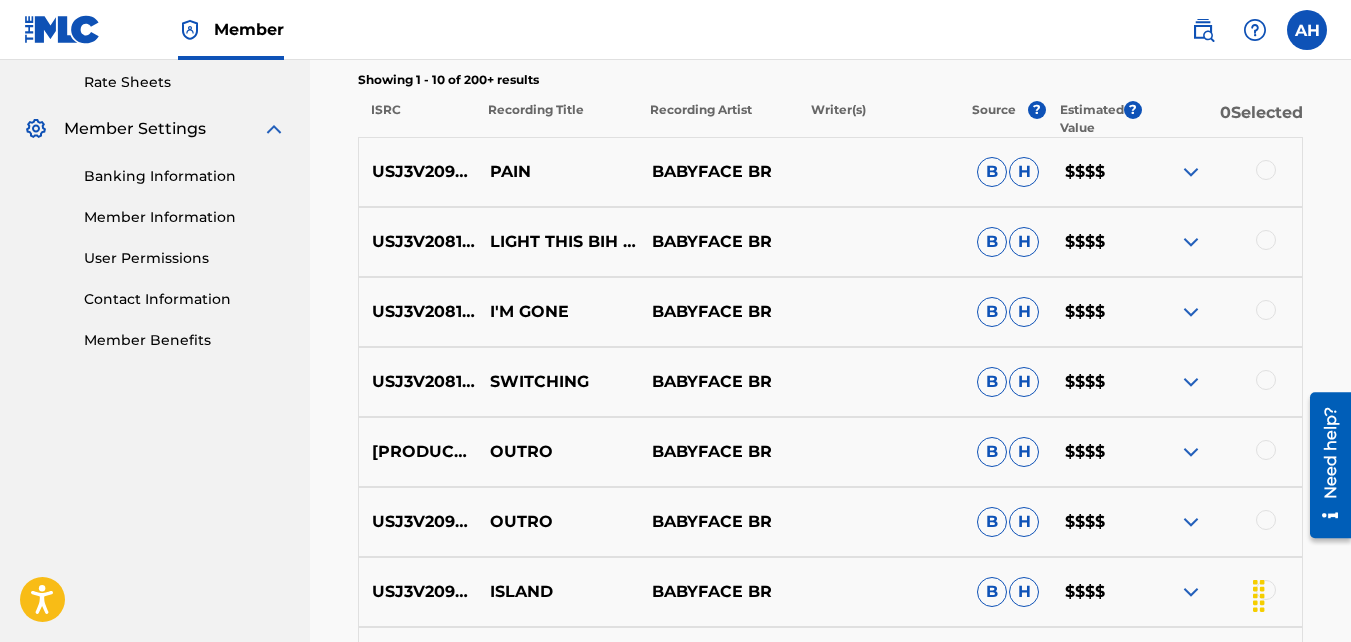 scroll, scrollTop: 770, scrollLeft: 0, axis: vertical 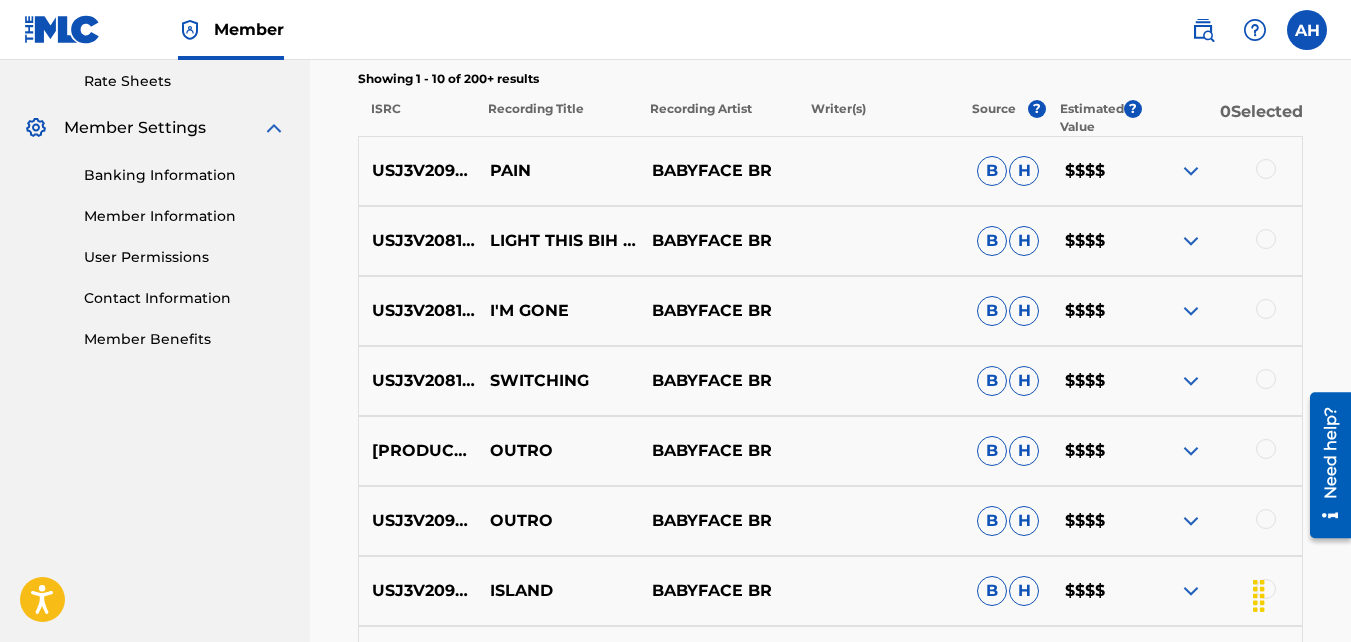 click at bounding box center (1266, 449) 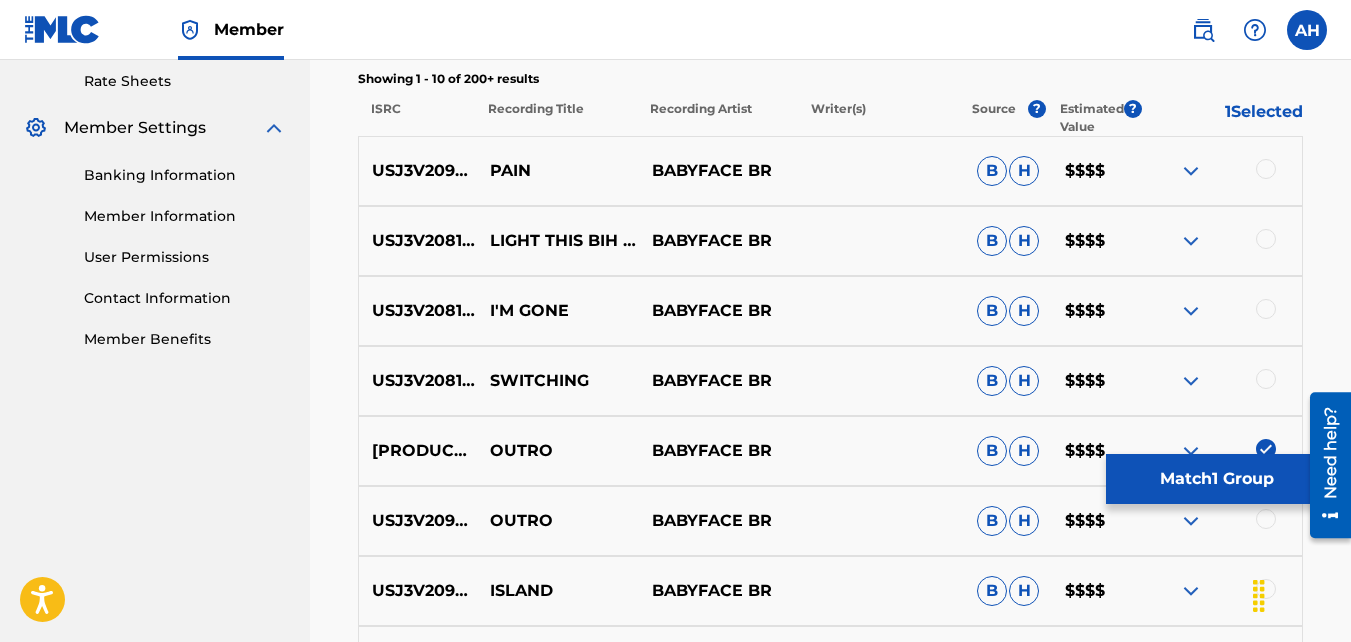 click at bounding box center (1221, 521) 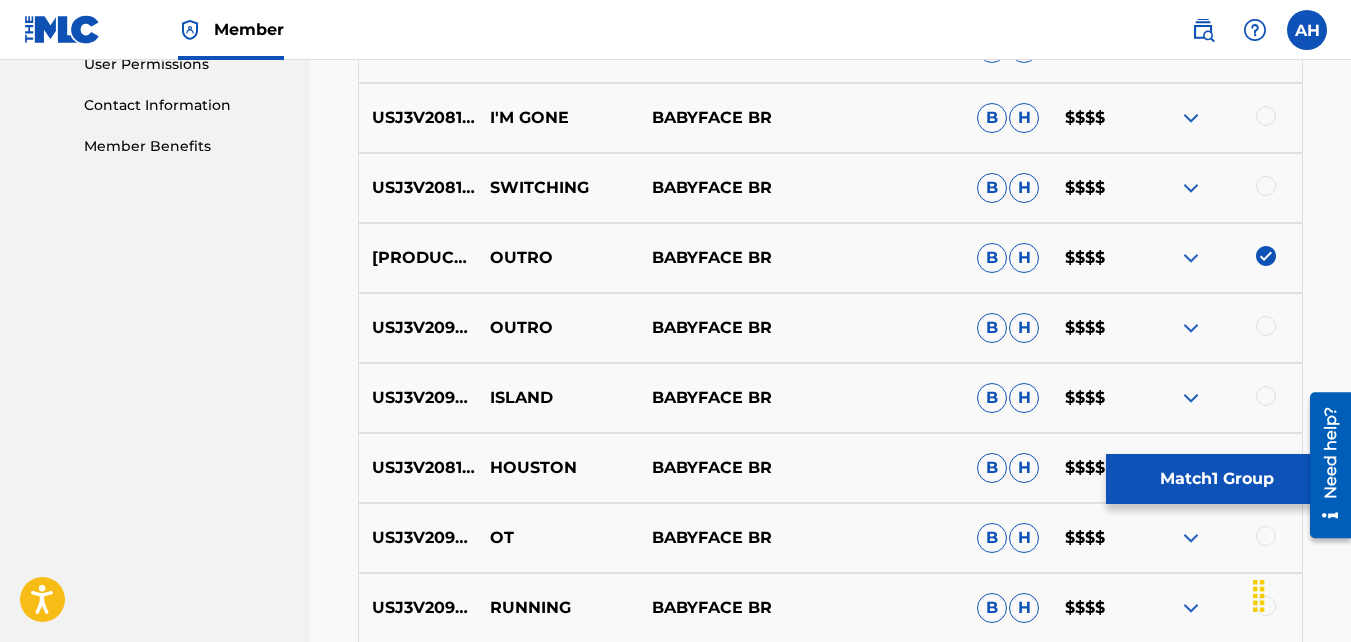 scroll, scrollTop: 964, scrollLeft: 0, axis: vertical 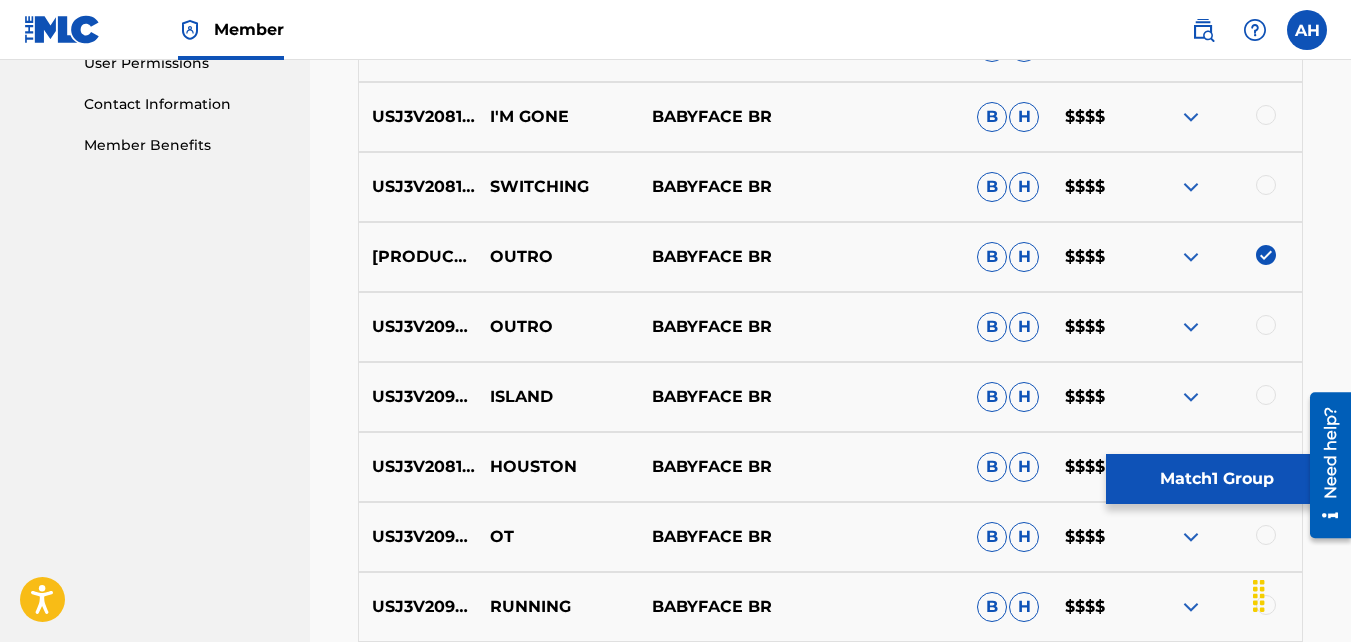 click at bounding box center [1266, 325] 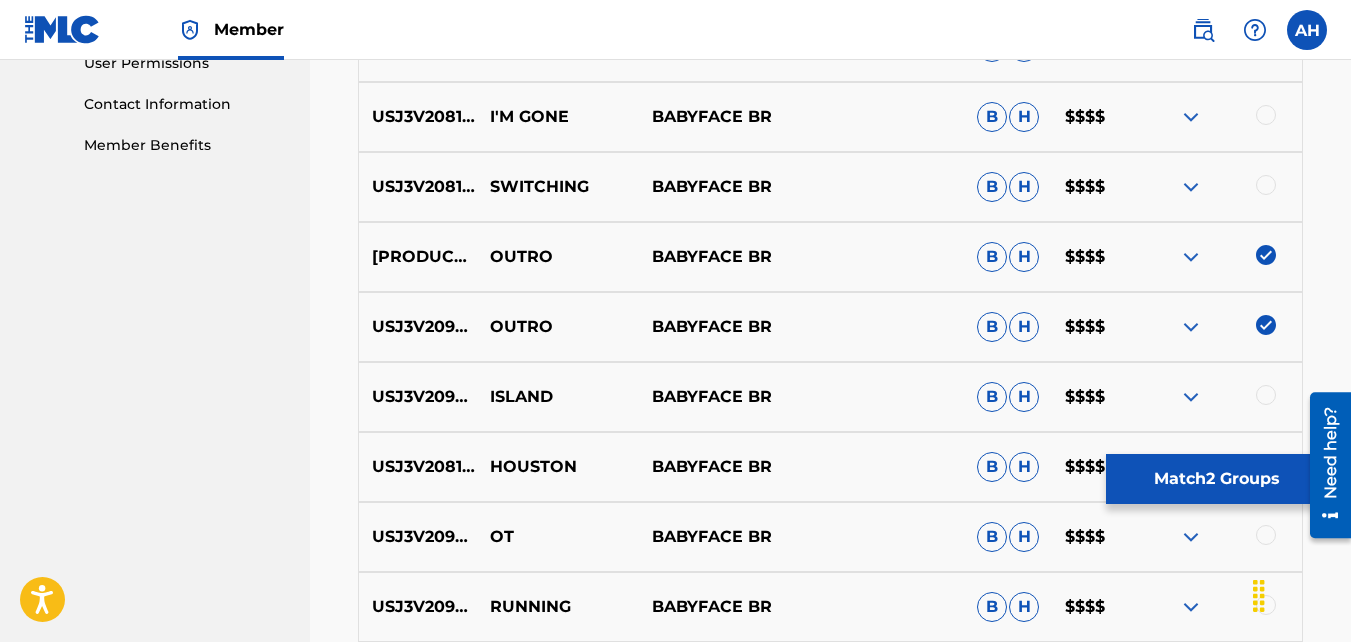 click on "Match  2 Groups" at bounding box center (1216, 479) 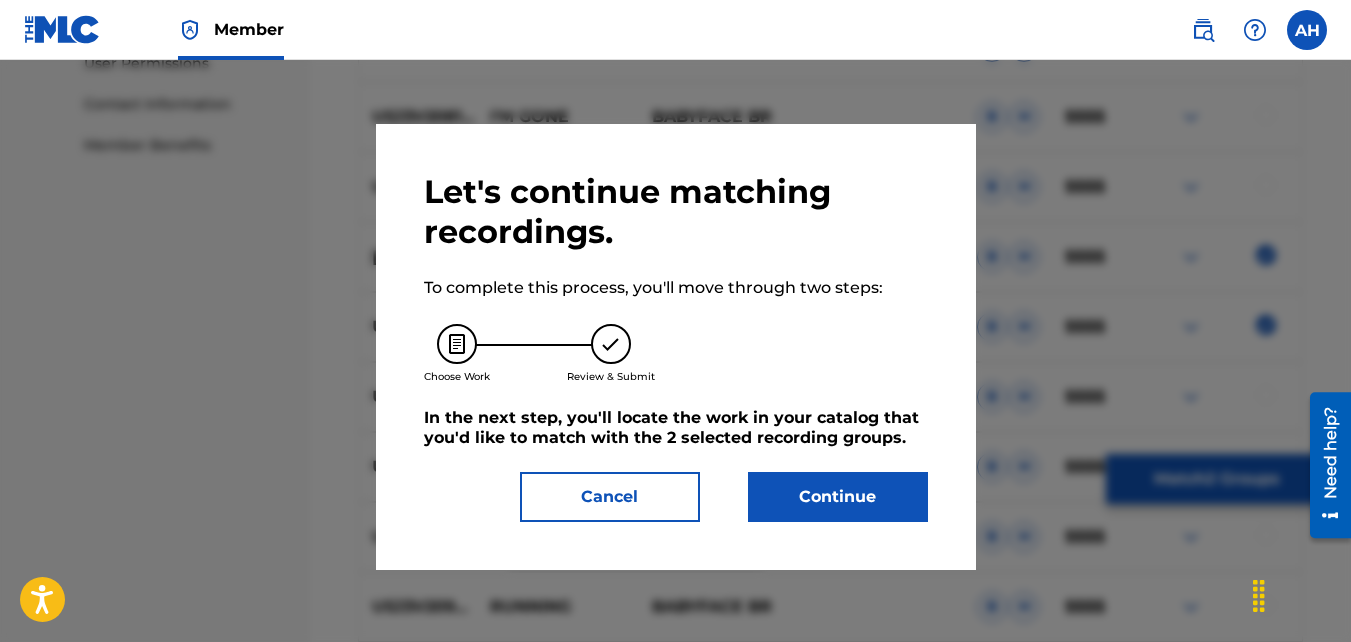 click on "Continue" at bounding box center [838, 497] 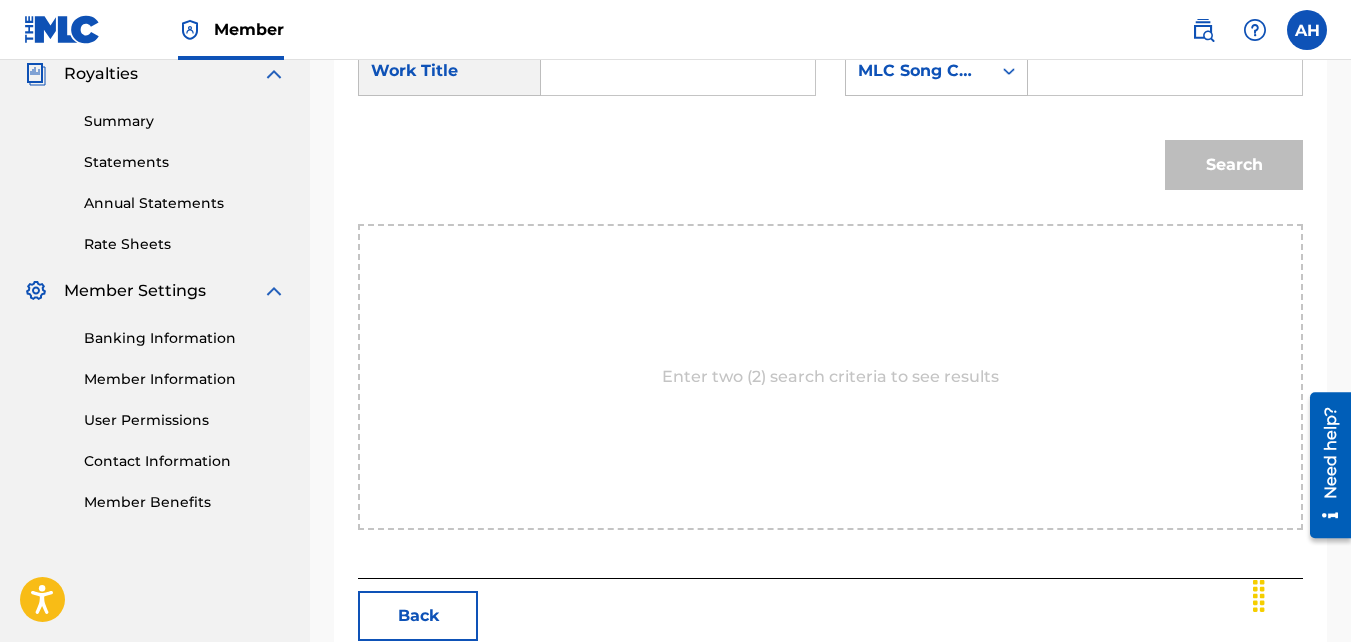 scroll, scrollTop: 606, scrollLeft: 0, axis: vertical 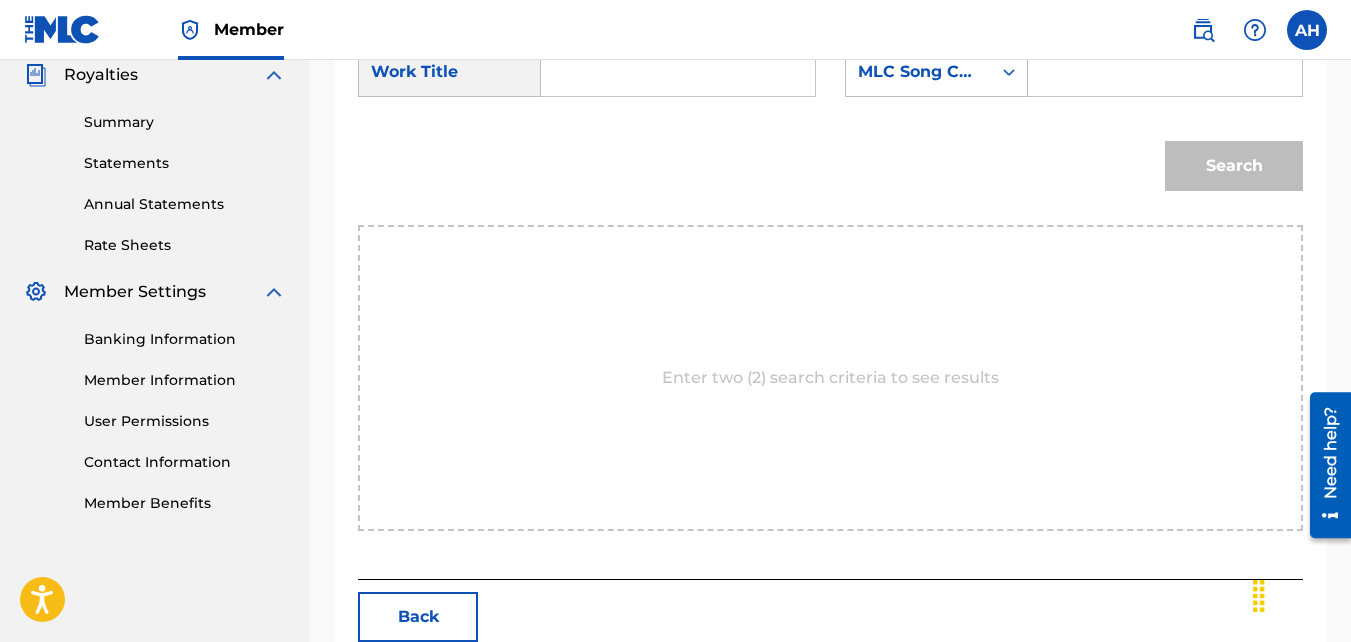 click at bounding box center [678, 72] 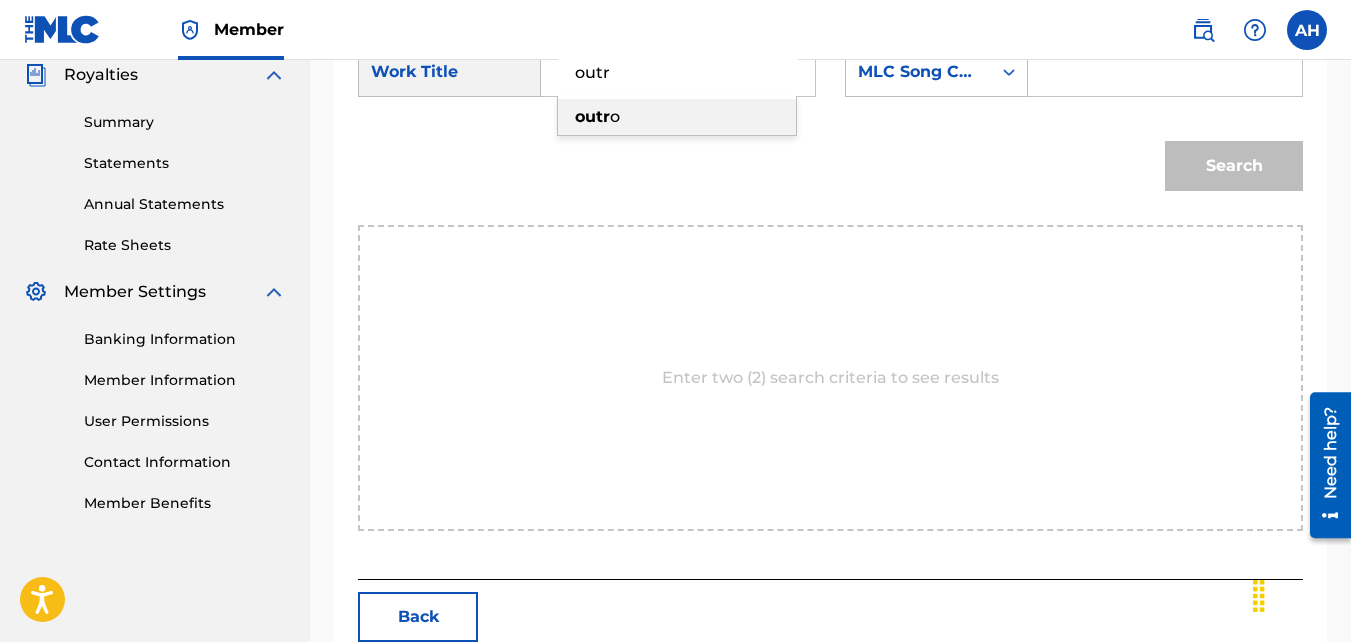 click on "outr" at bounding box center [592, 116] 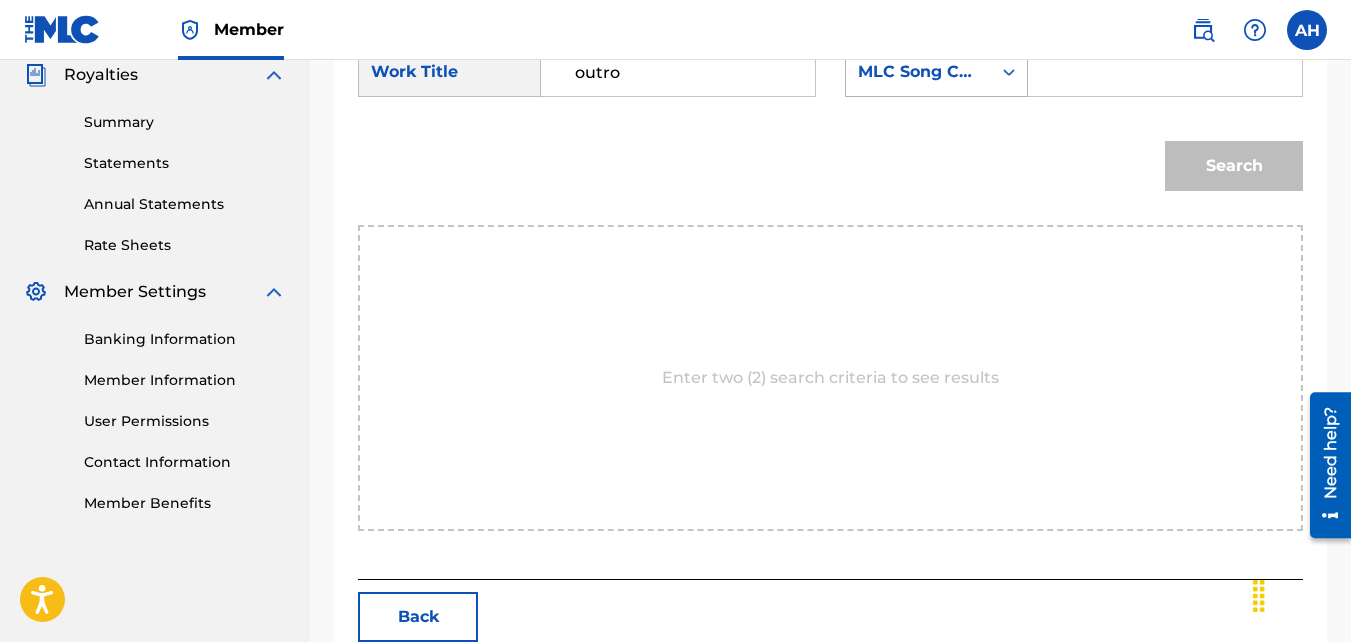 click on "MLC Song Code" at bounding box center (918, 72) 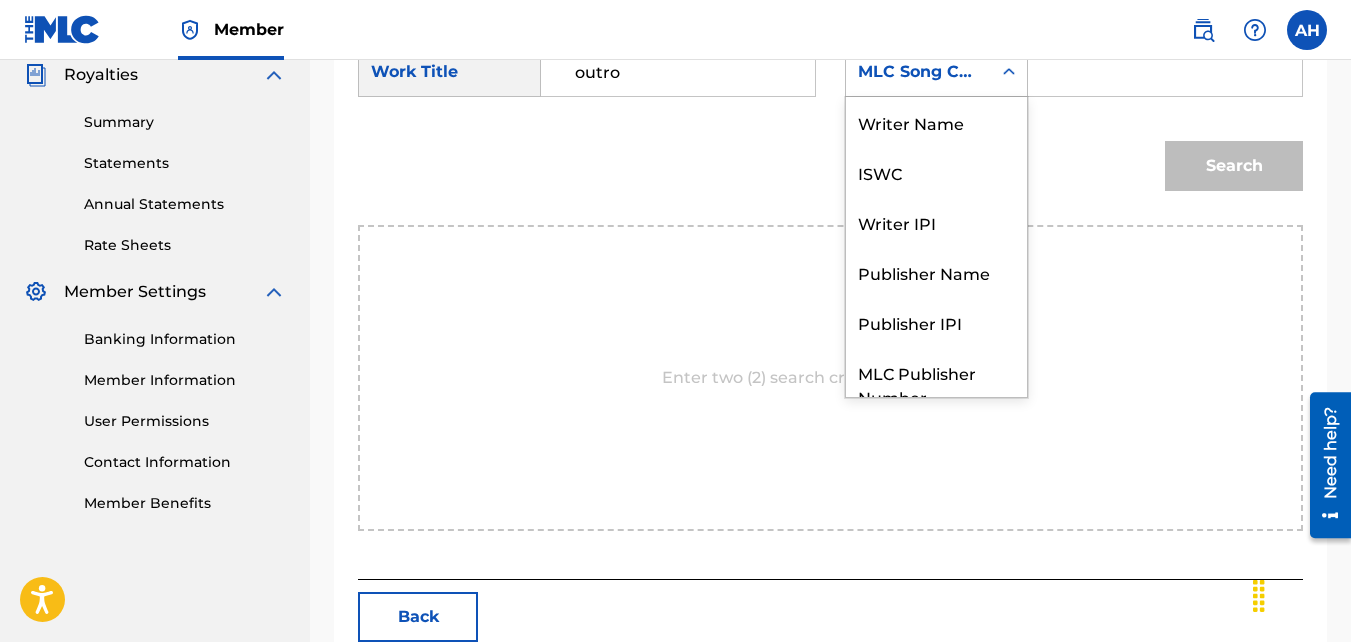 scroll, scrollTop: 74, scrollLeft: 0, axis: vertical 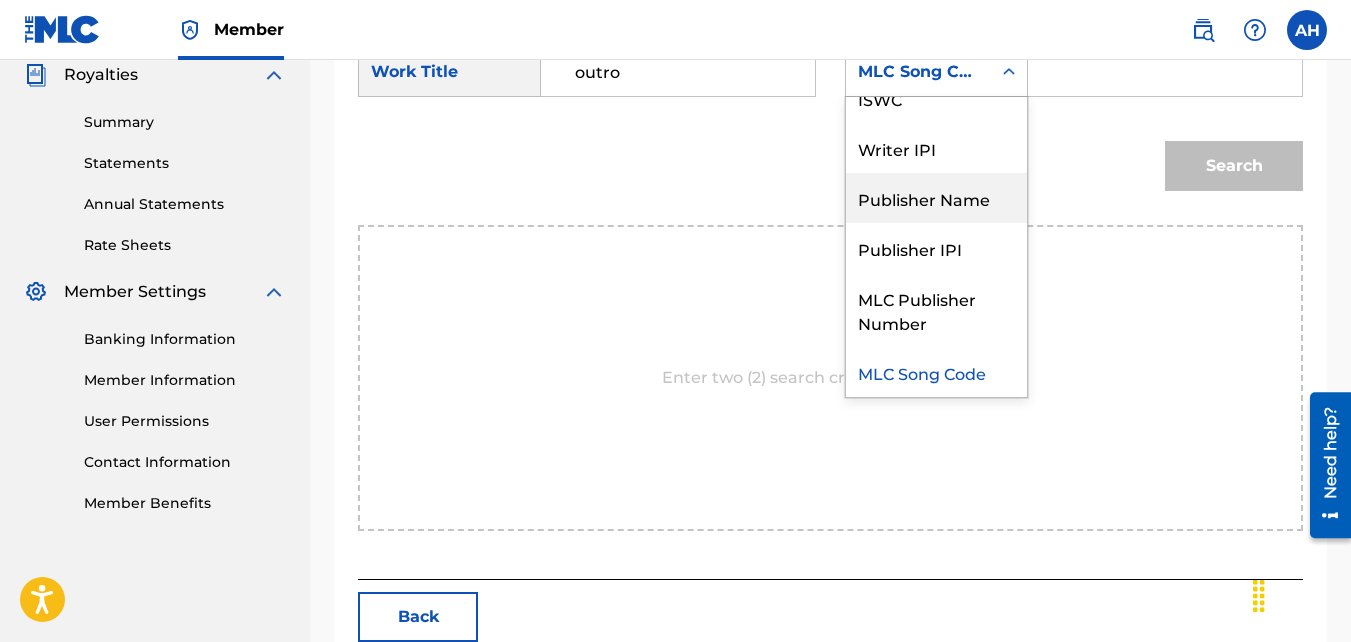 click on "Publisher Name" at bounding box center [936, 198] 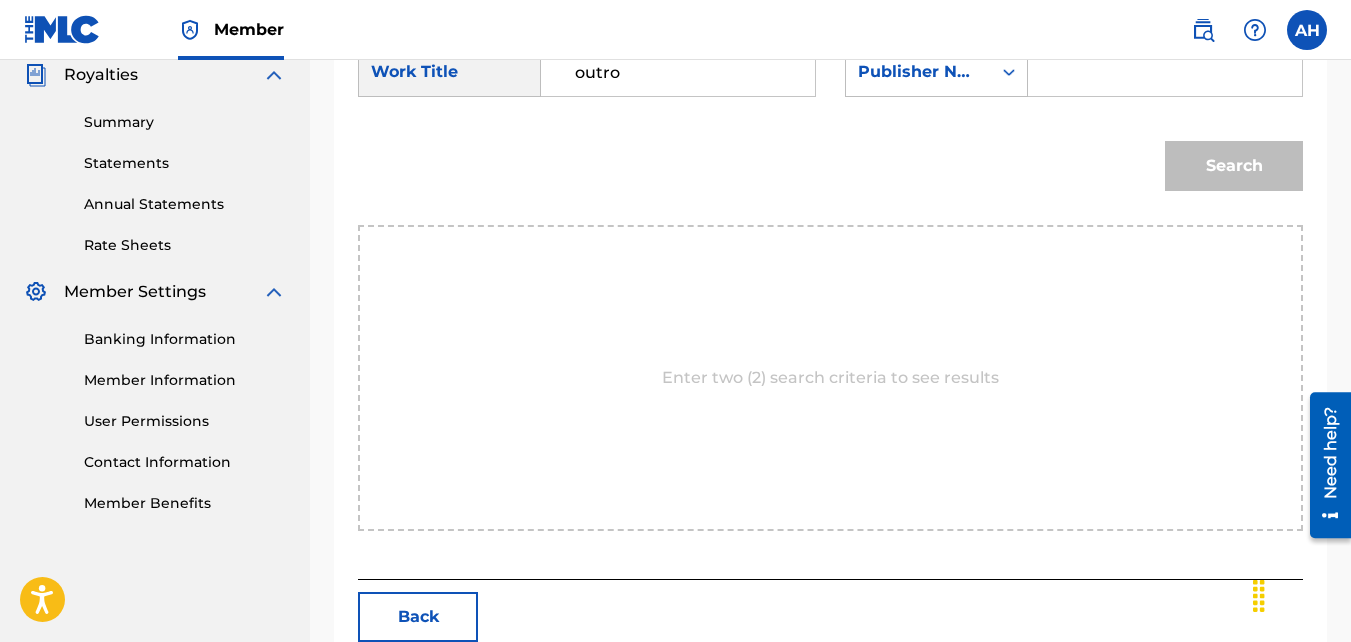 click at bounding box center [1165, 72] 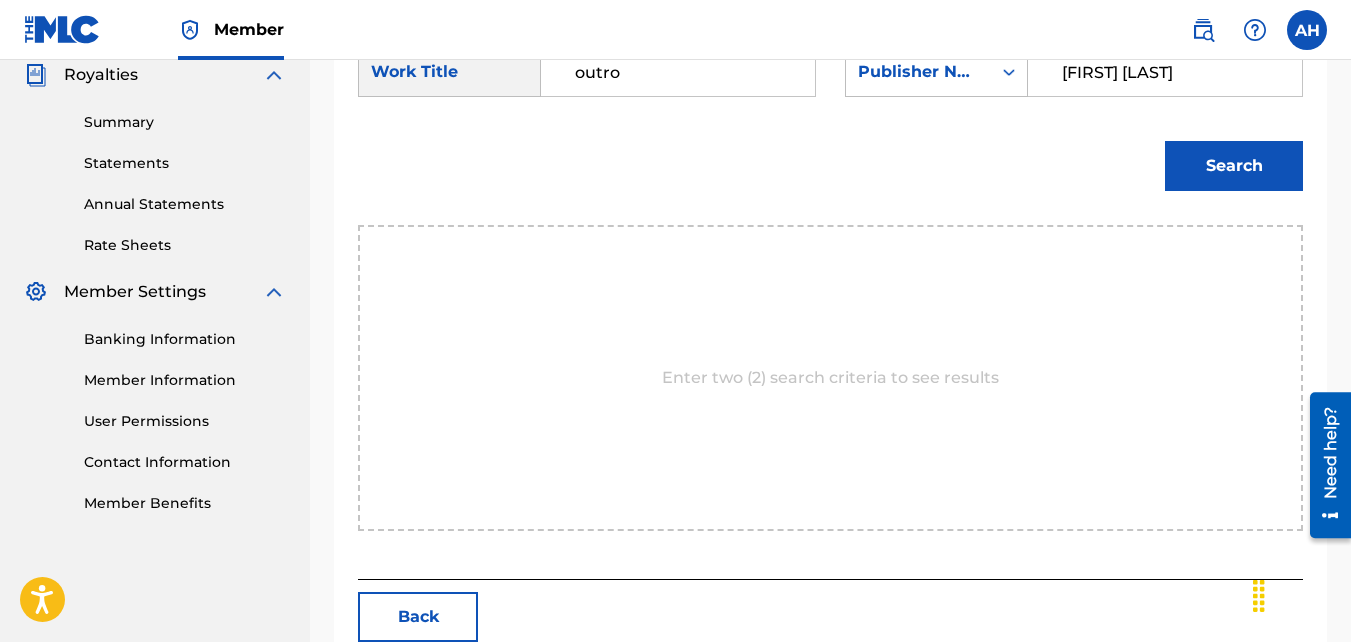 click on "Search" at bounding box center (1234, 166) 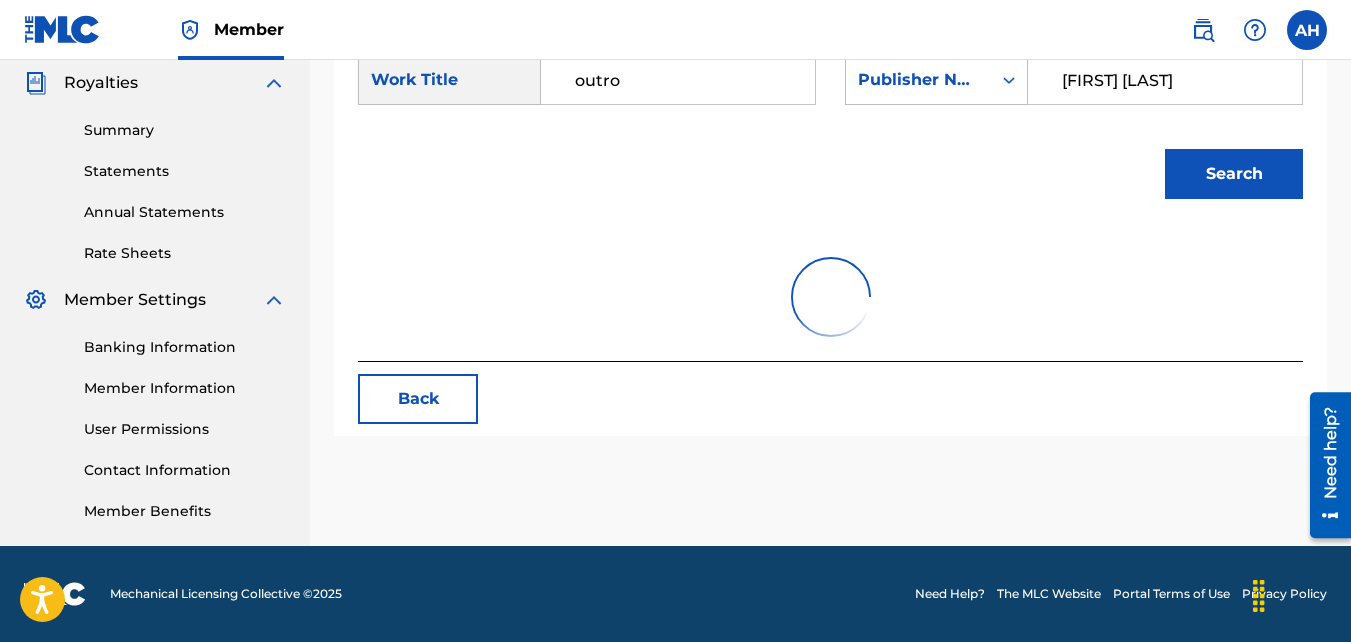 scroll, scrollTop: 606, scrollLeft: 0, axis: vertical 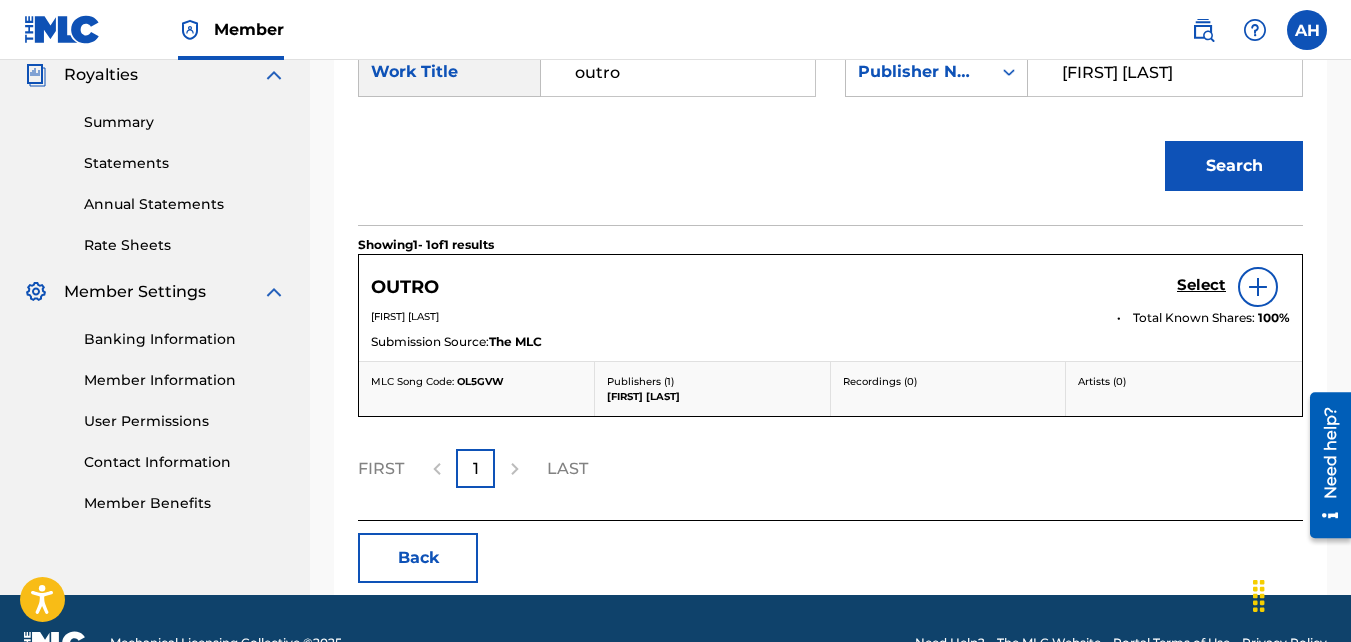click on "Select" at bounding box center (1201, 285) 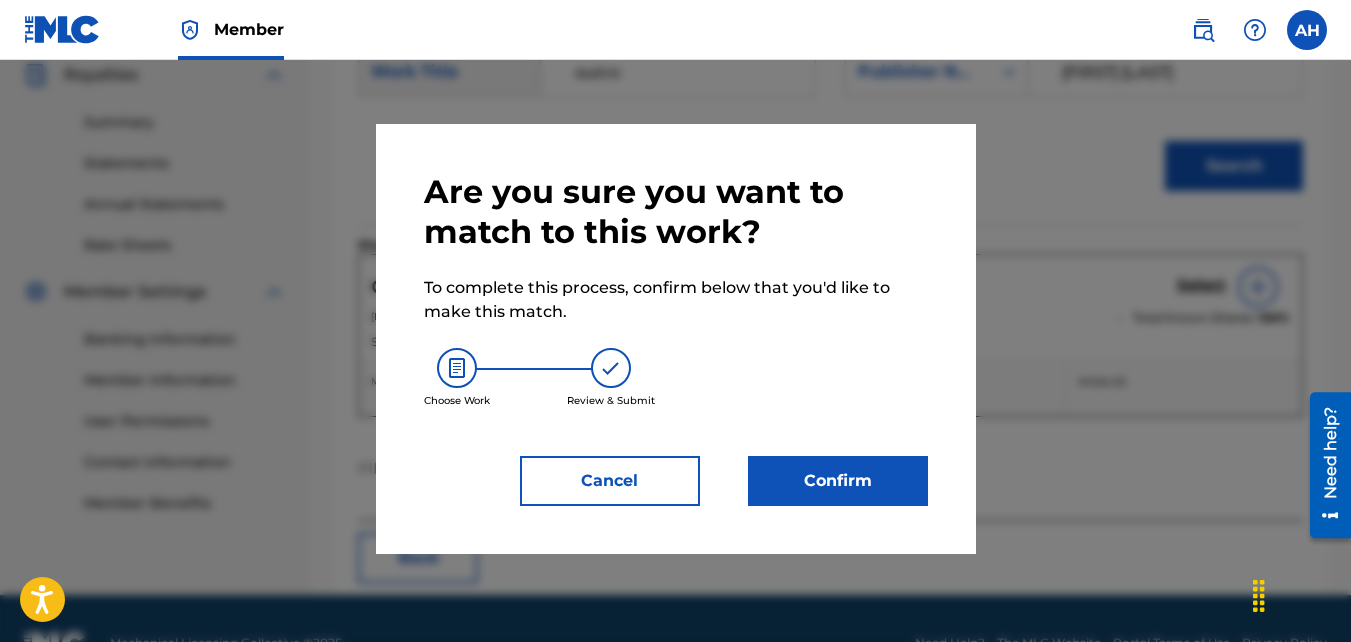 click on "Confirm" at bounding box center [838, 481] 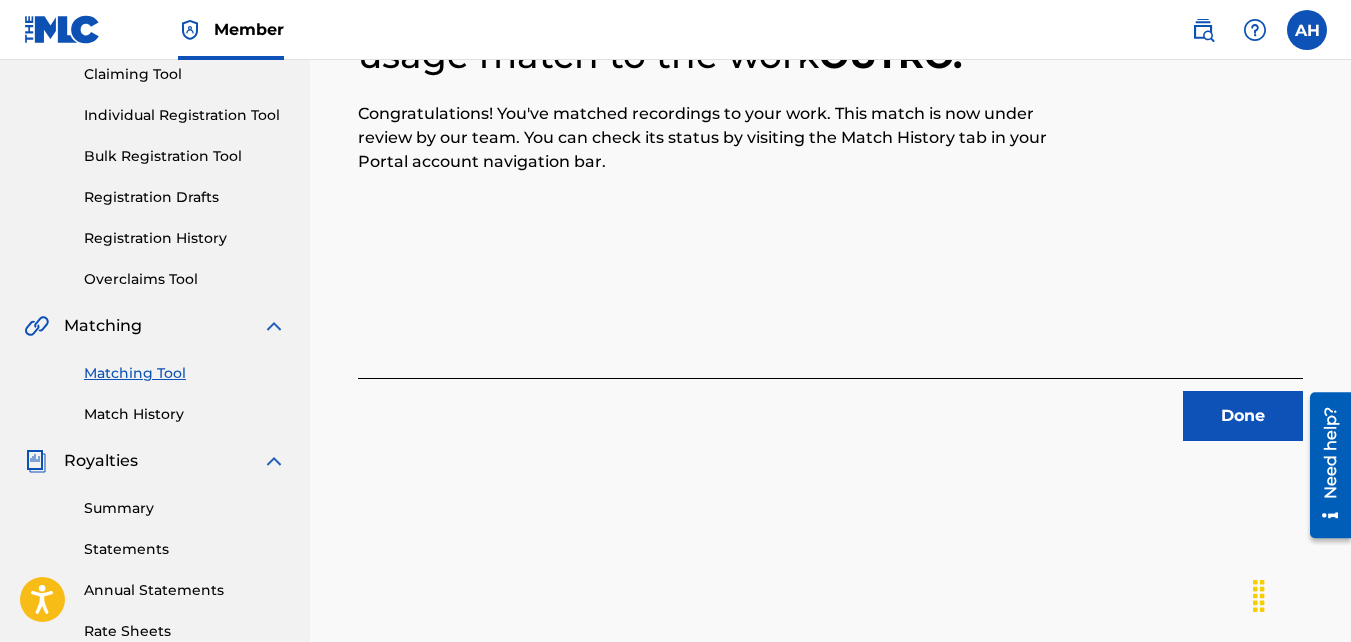 scroll, scrollTop: 192, scrollLeft: 0, axis: vertical 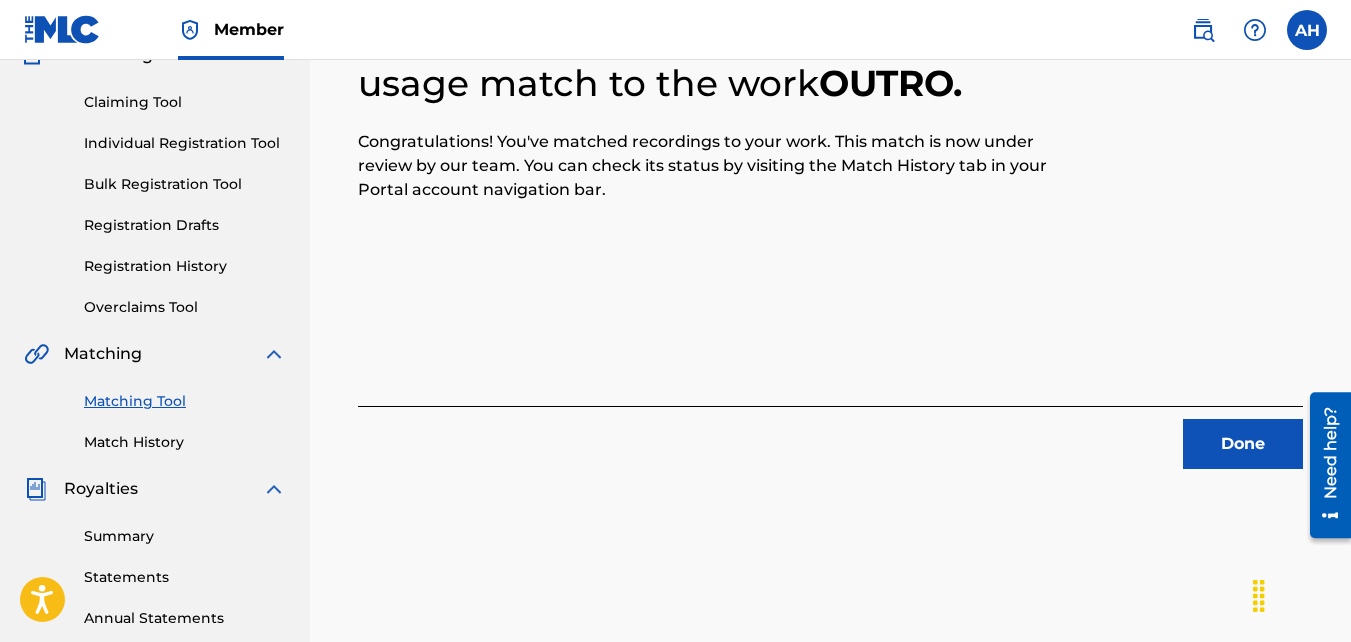 click on "Done" at bounding box center (1243, 444) 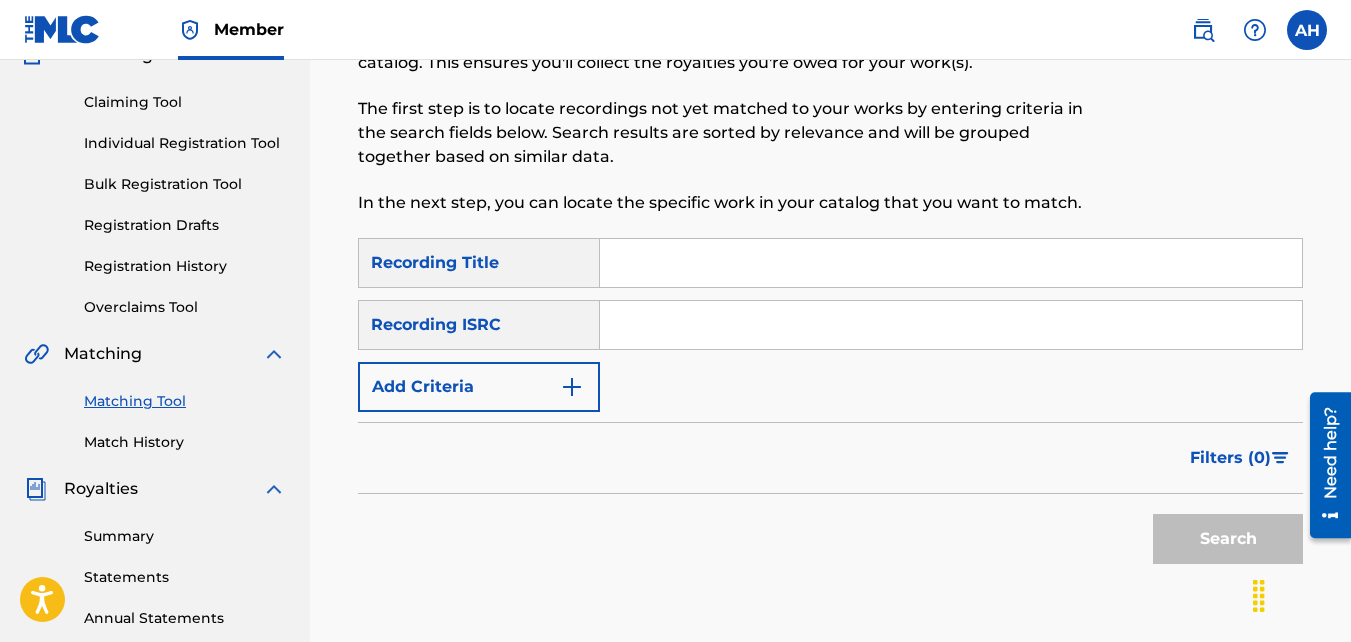 click on "Add Criteria" at bounding box center (479, 387) 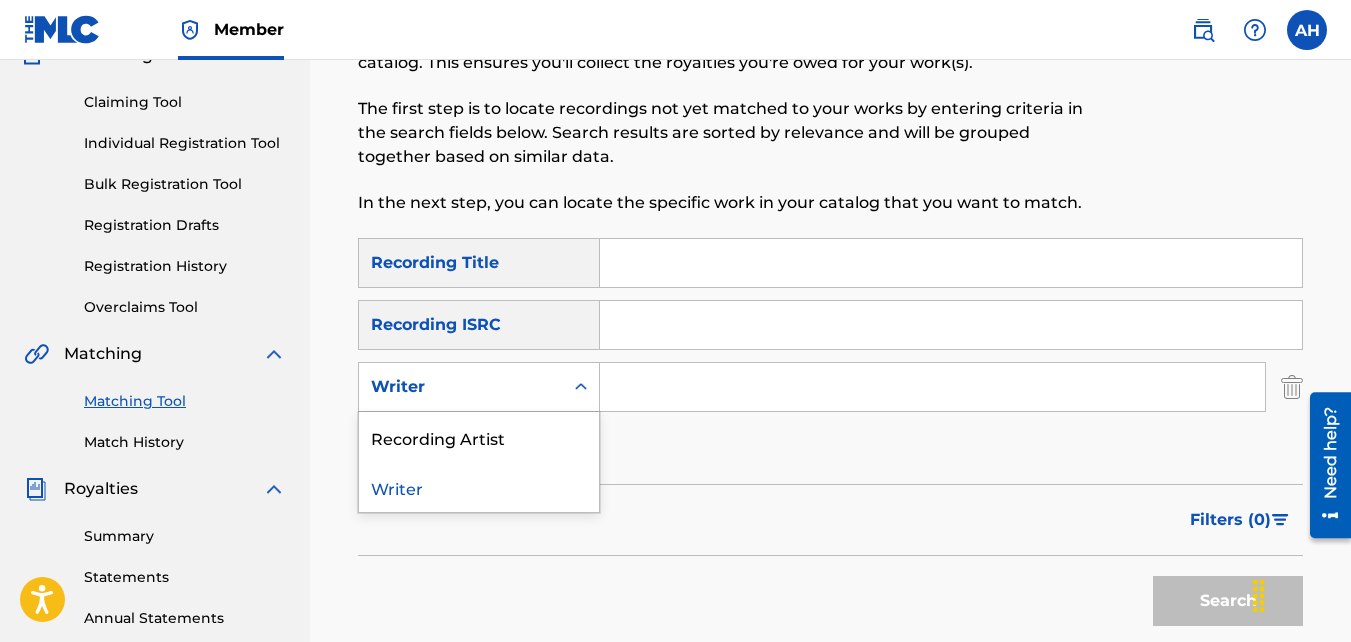 click on "Writer" at bounding box center (461, 387) 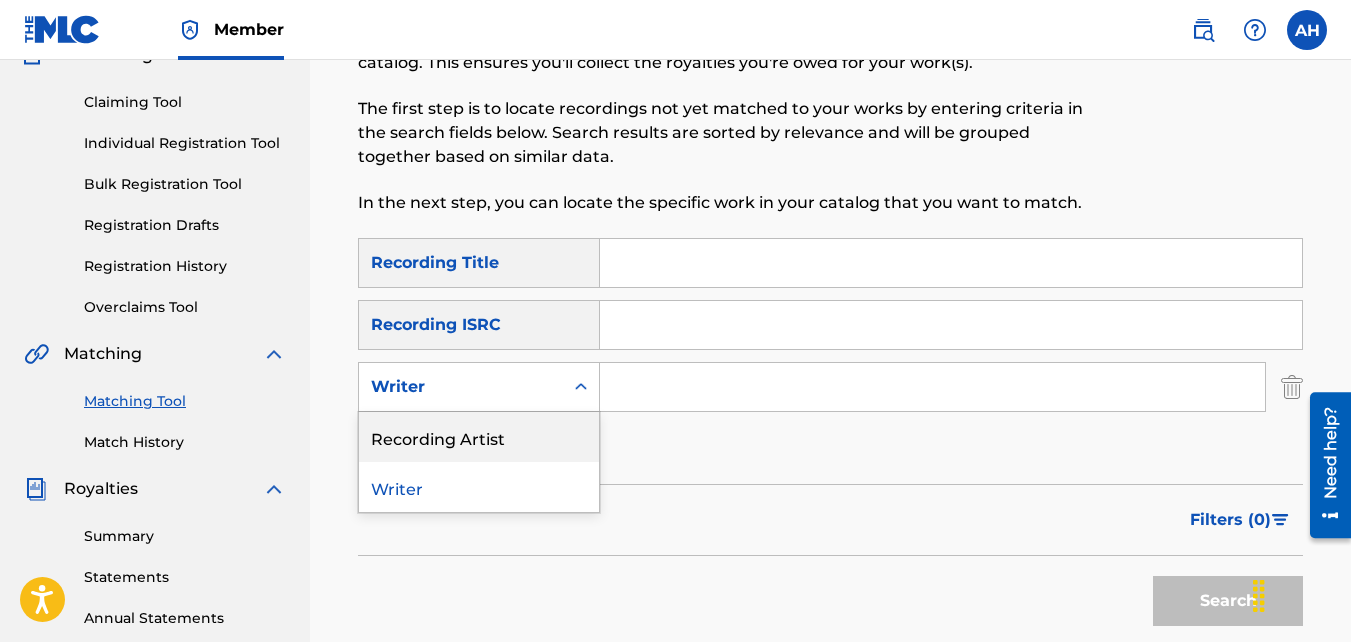 click on "Recording Artist" at bounding box center (479, 437) 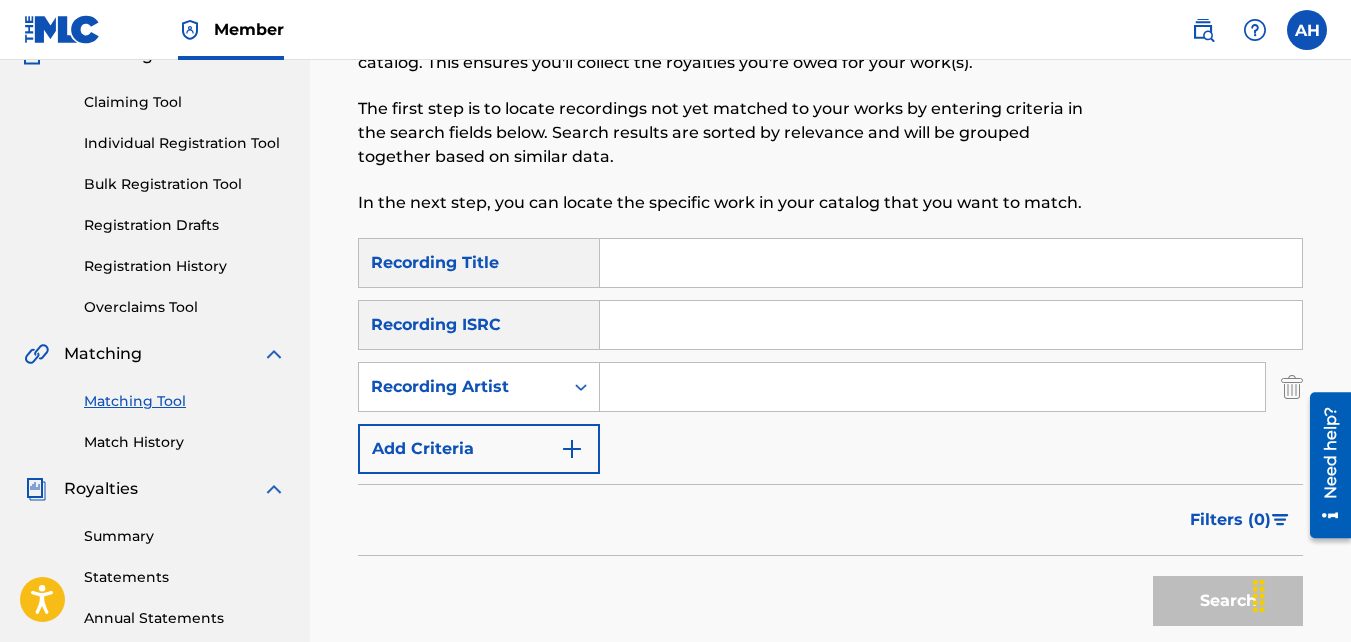 click at bounding box center [932, 387] 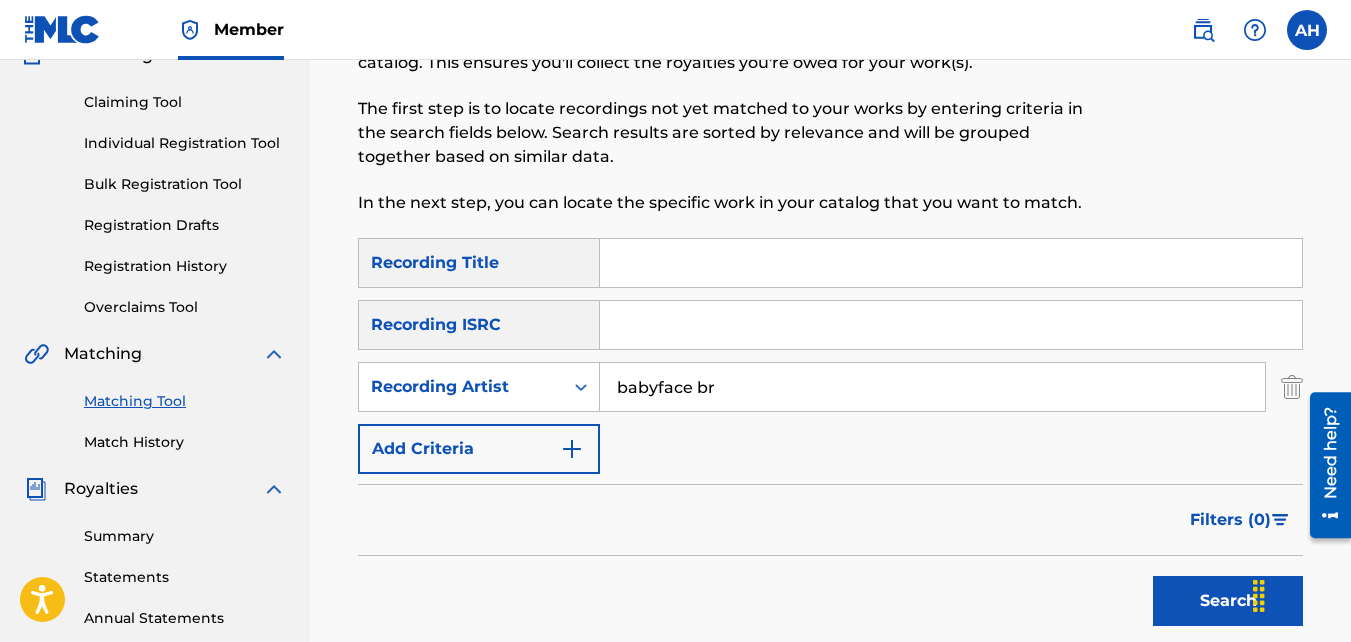 click on "Search" at bounding box center (1228, 601) 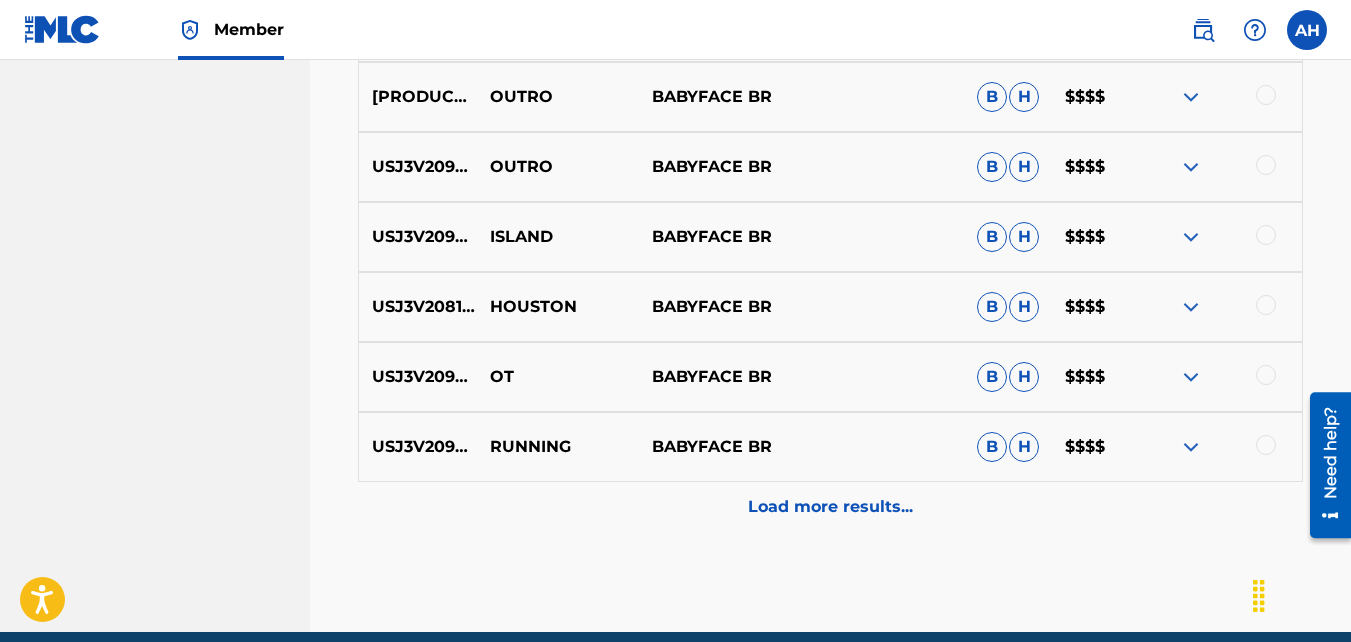 scroll, scrollTop: 1121, scrollLeft: 0, axis: vertical 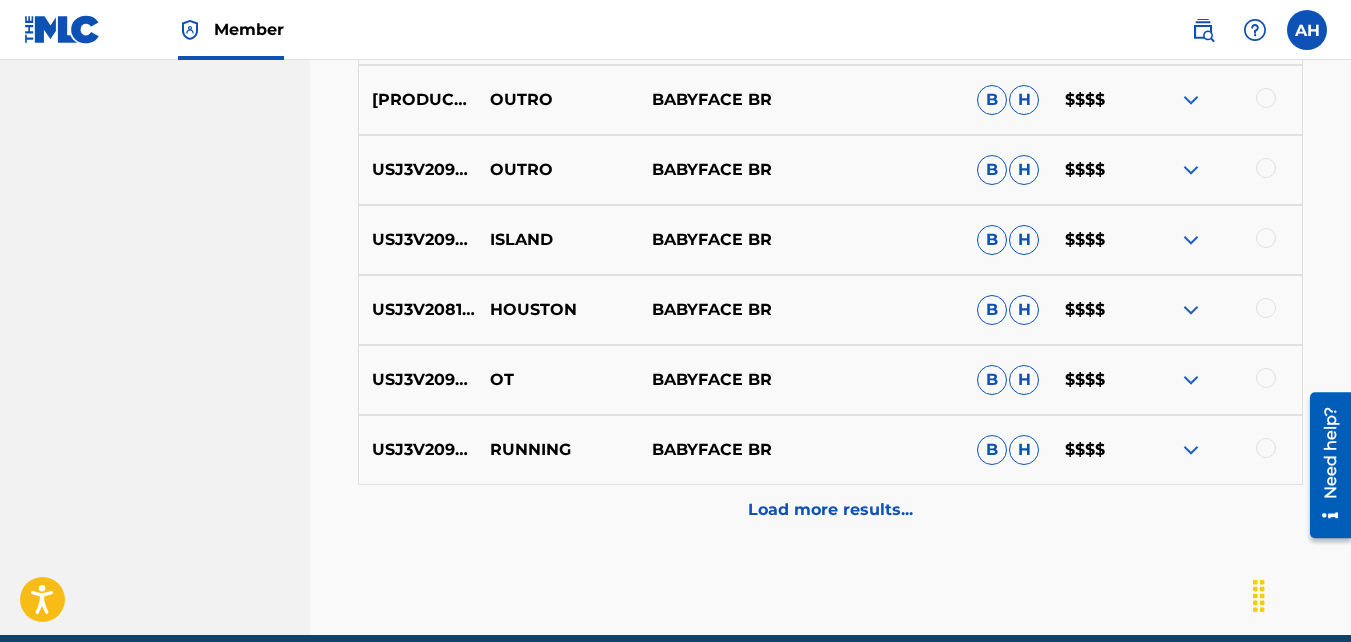 click at bounding box center (1266, 238) 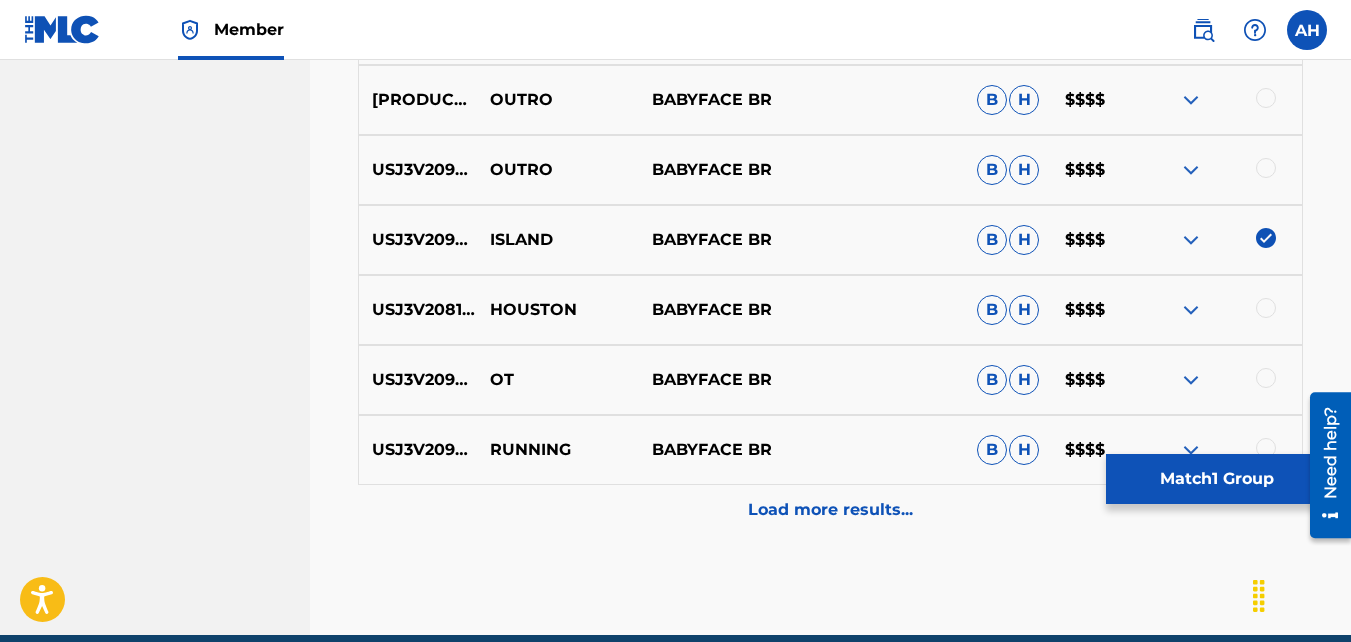 click on "Match  1 Group" at bounding box center (1216, 479) 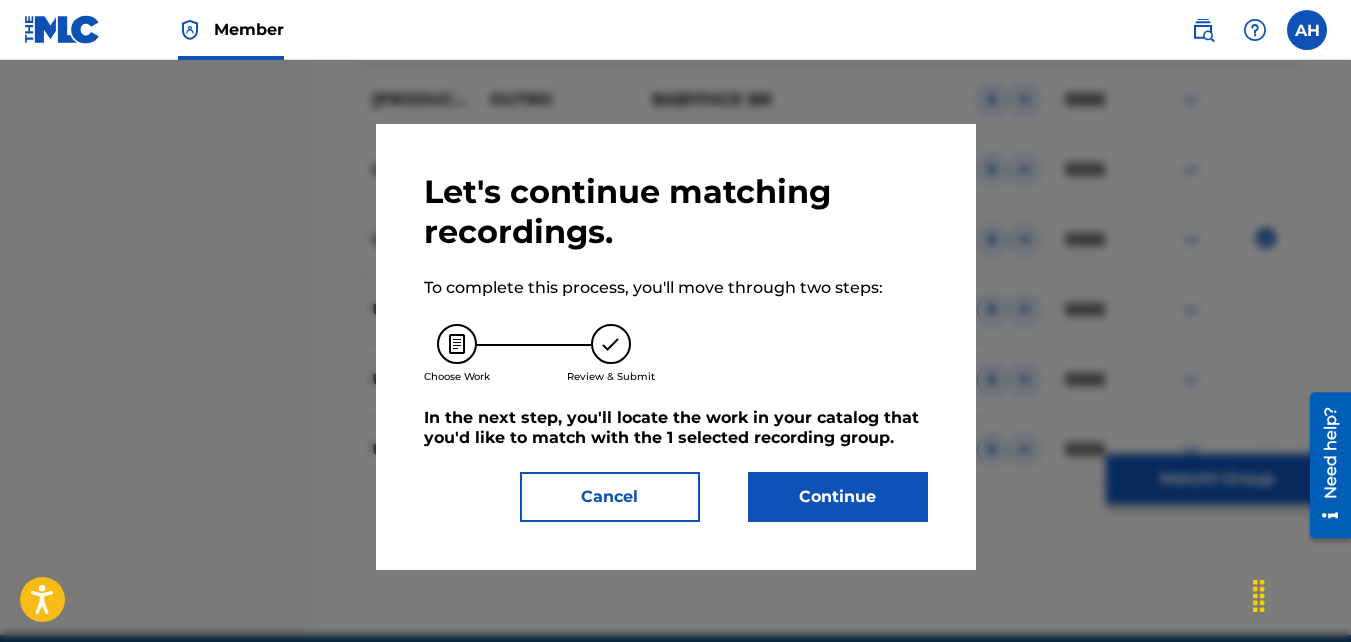 click on "Continue" at bounding box center (838, 497) 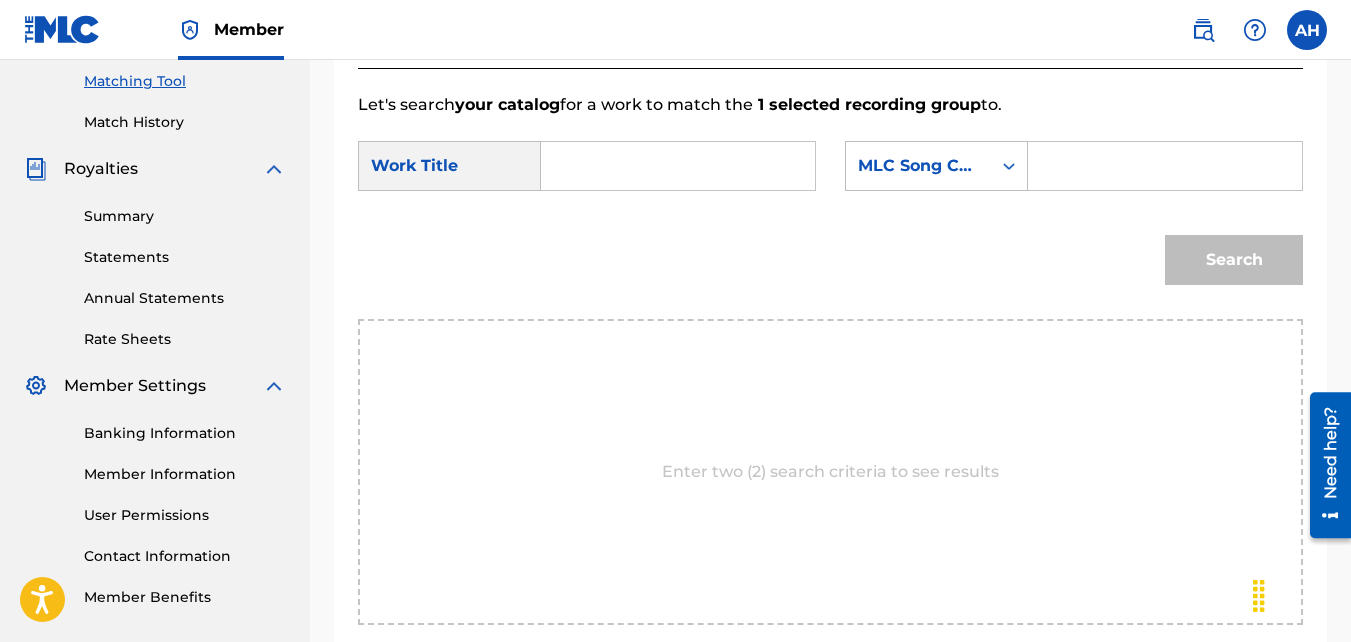 scroll, scrollTop: 507, scrollLeft: 0, axis: vertical 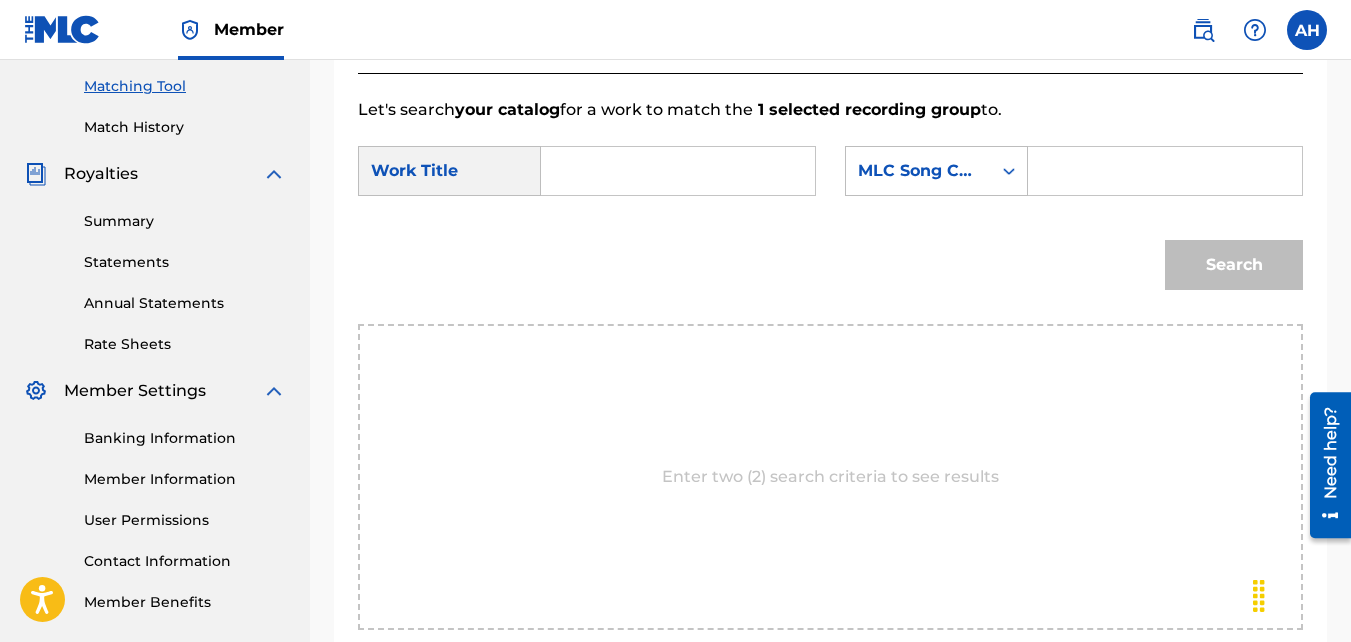 click at bounding box center [678, 171] 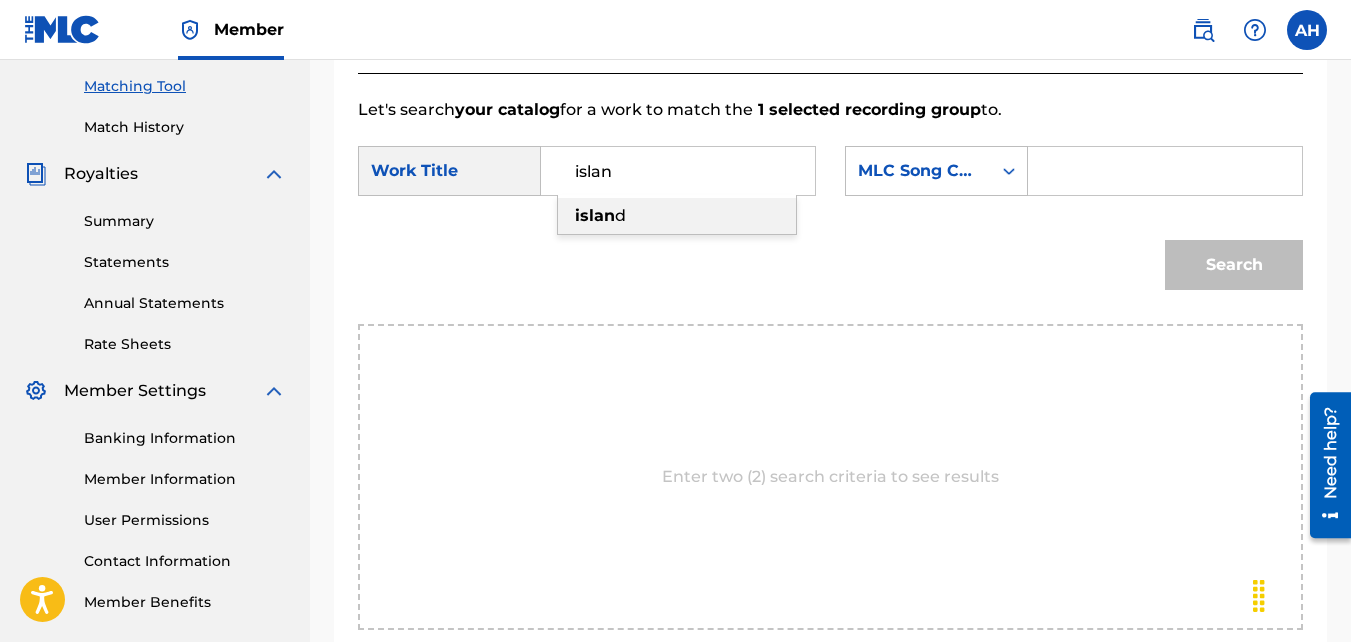 click on "islan" at bounding box center (595, 215) 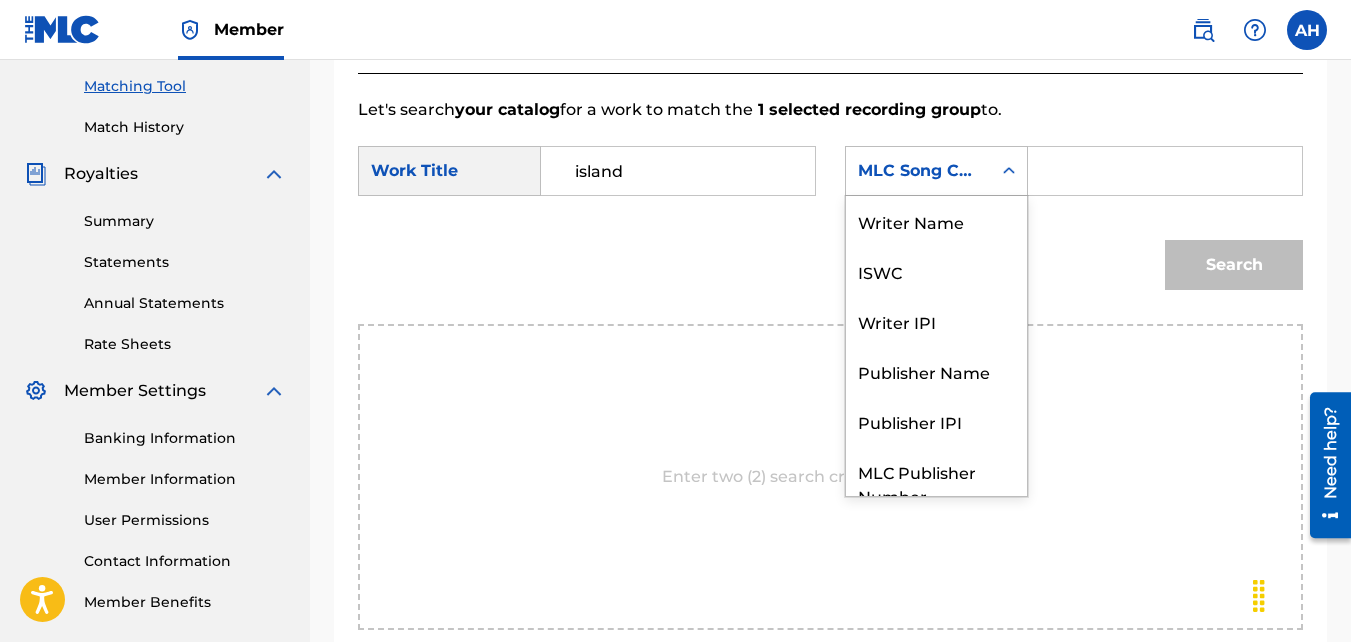 click on "MLC Song Code" at bounding box center [936, 171] 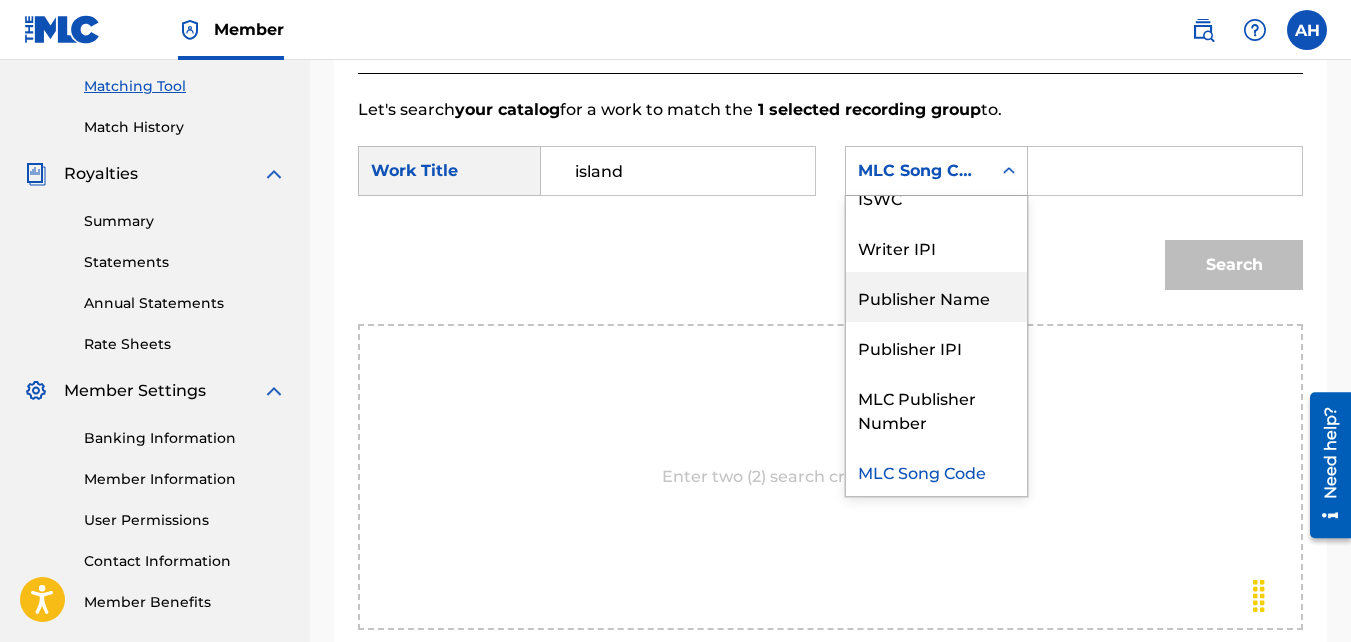 click on "Publisher Name" at bounding box center [936, 297] 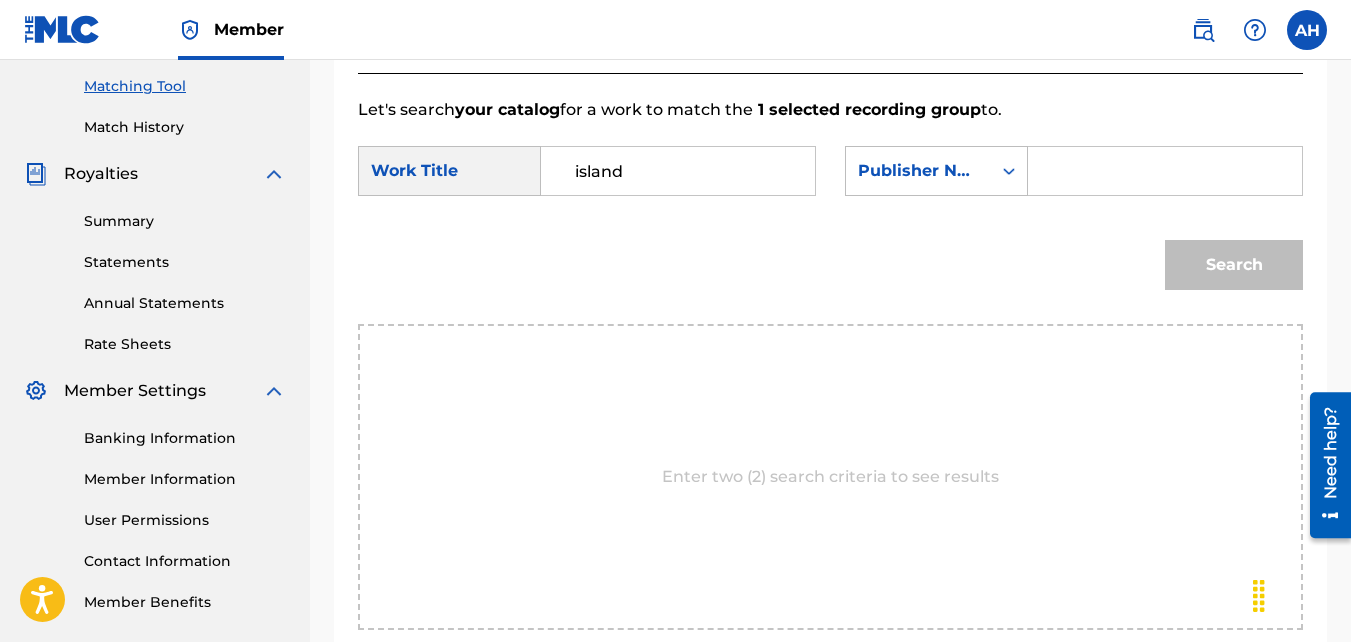 click at bounding box center [1165, 171] 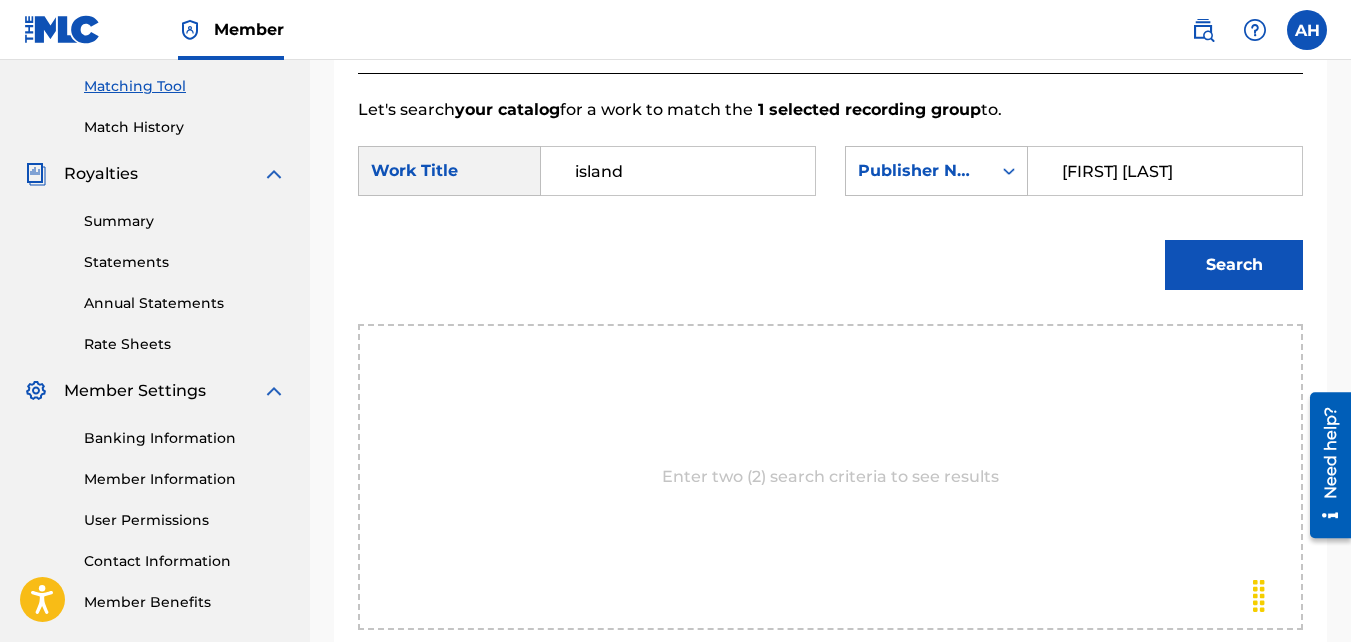 click on "Search" at bounding box center [1234, 265] 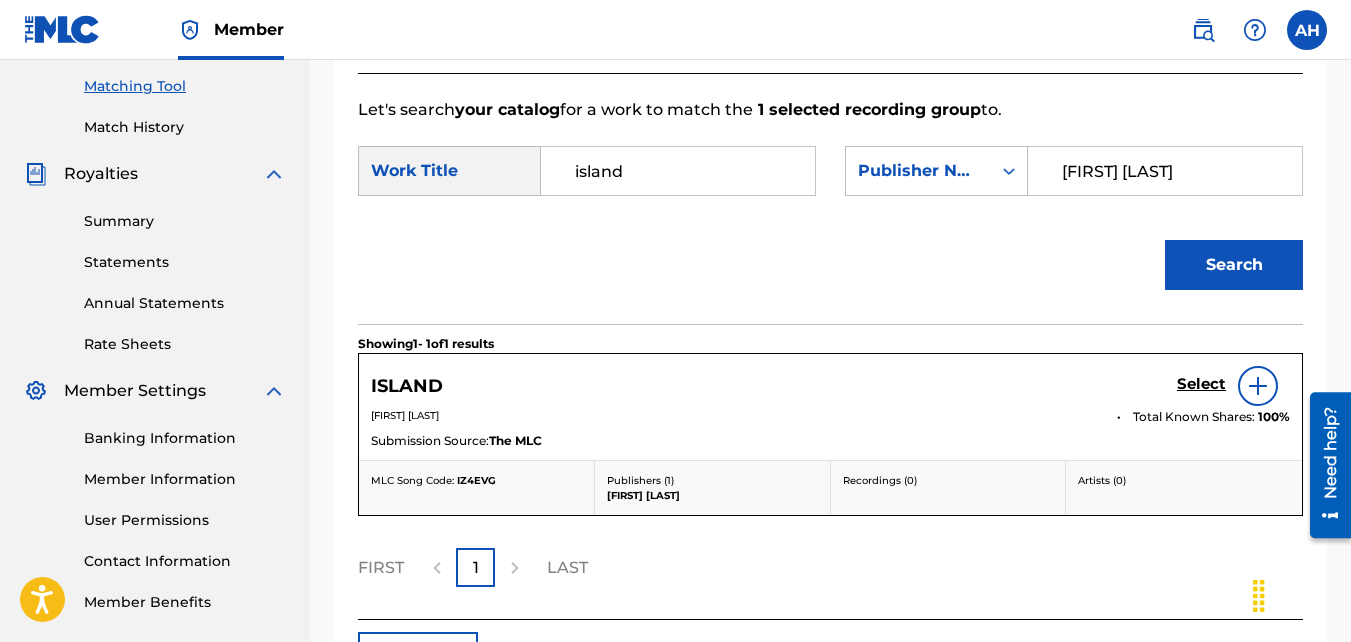 click on "Select" at bounding box center [1201, 384] 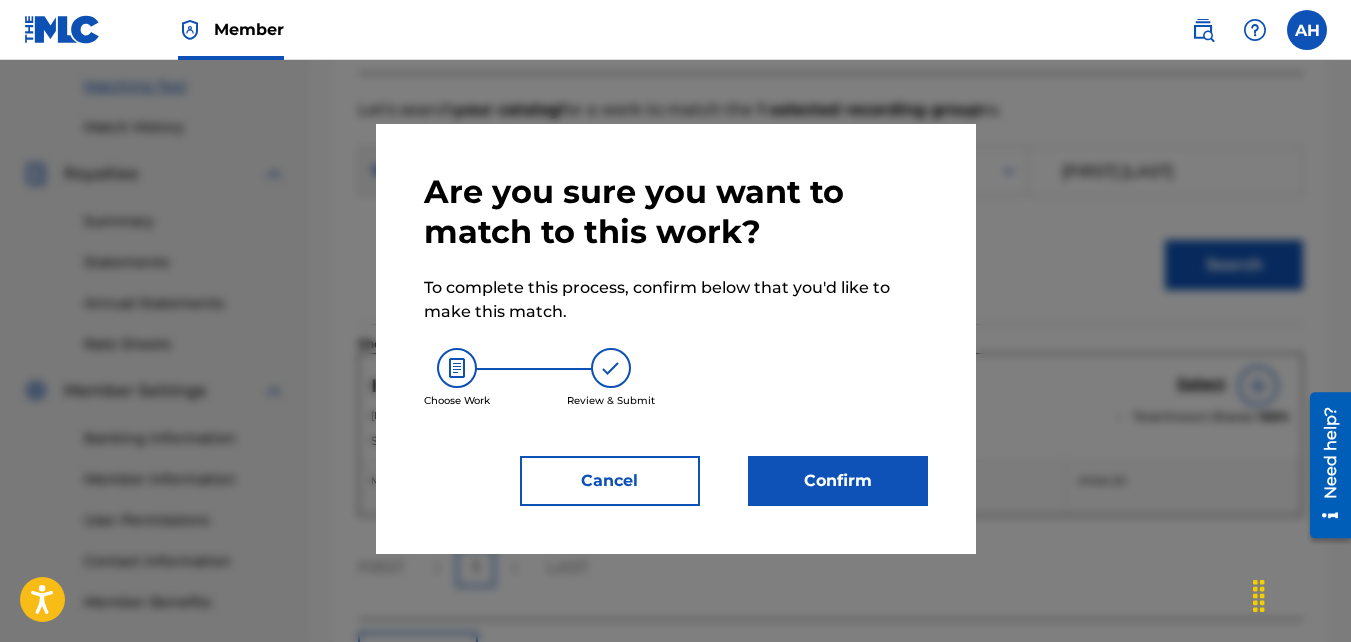 click on "Confirm" at bounding box center [838, 481] 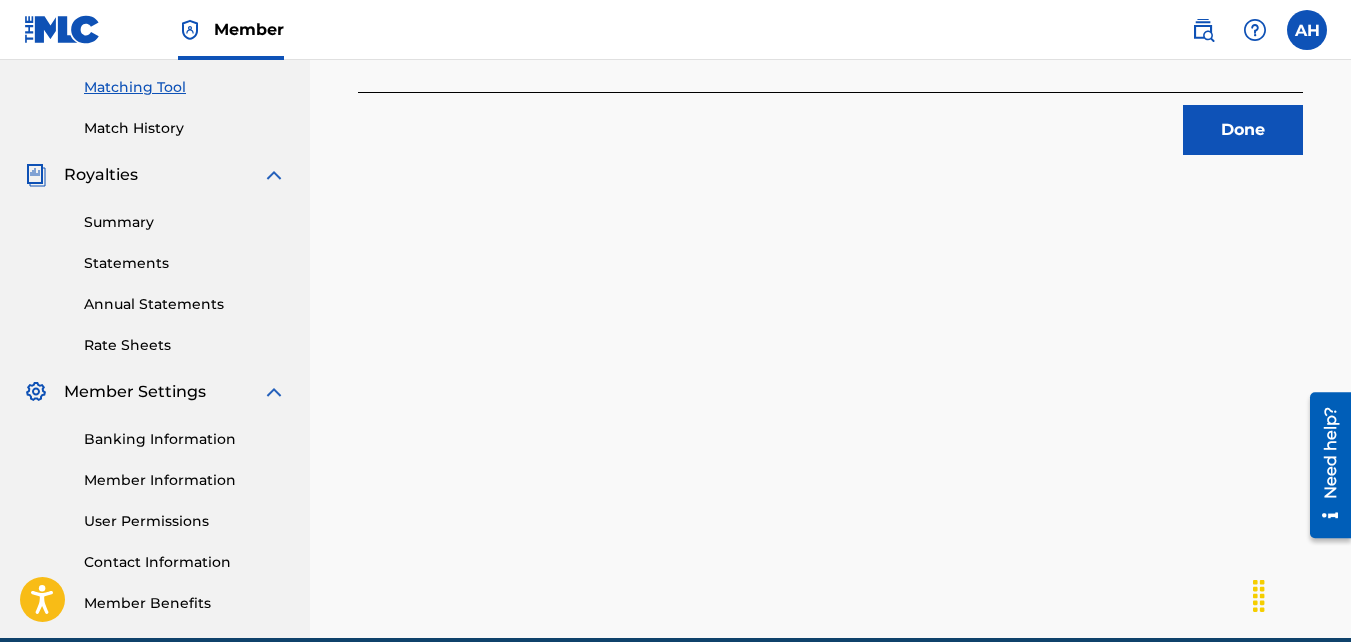 scroll, scrollTop: 563, scrollLeft: 0, axis: vertical 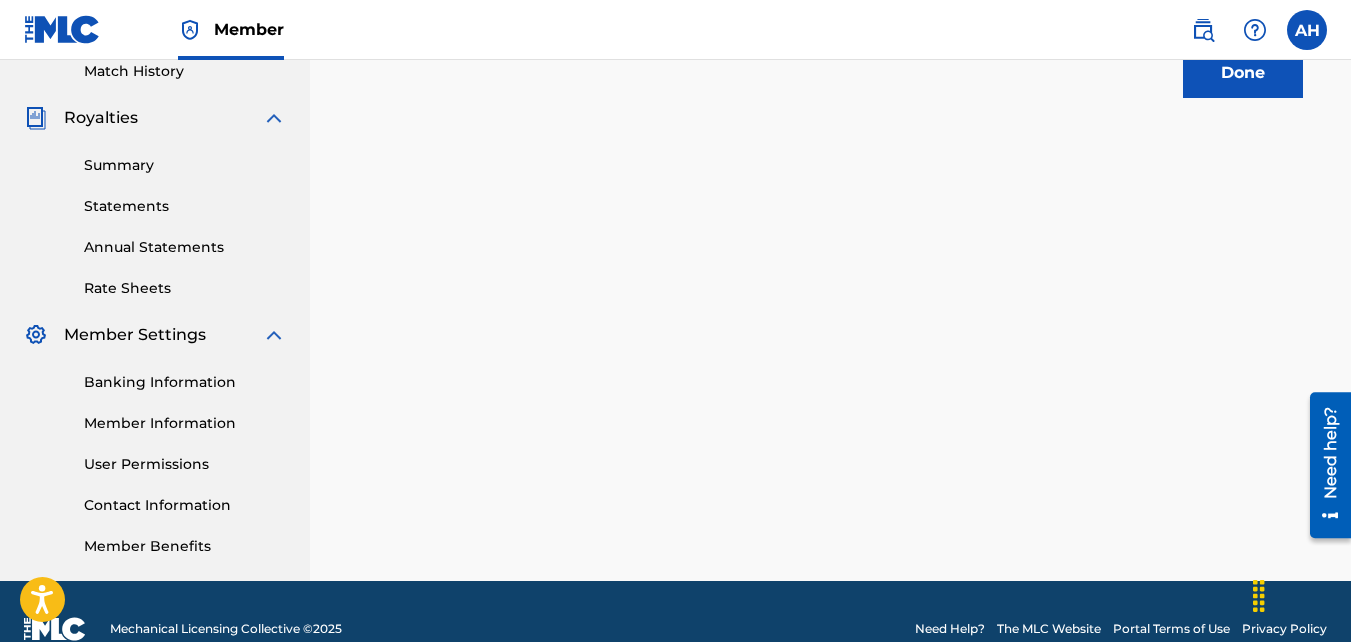 click on "Done" at bounding box center [1243, 73] 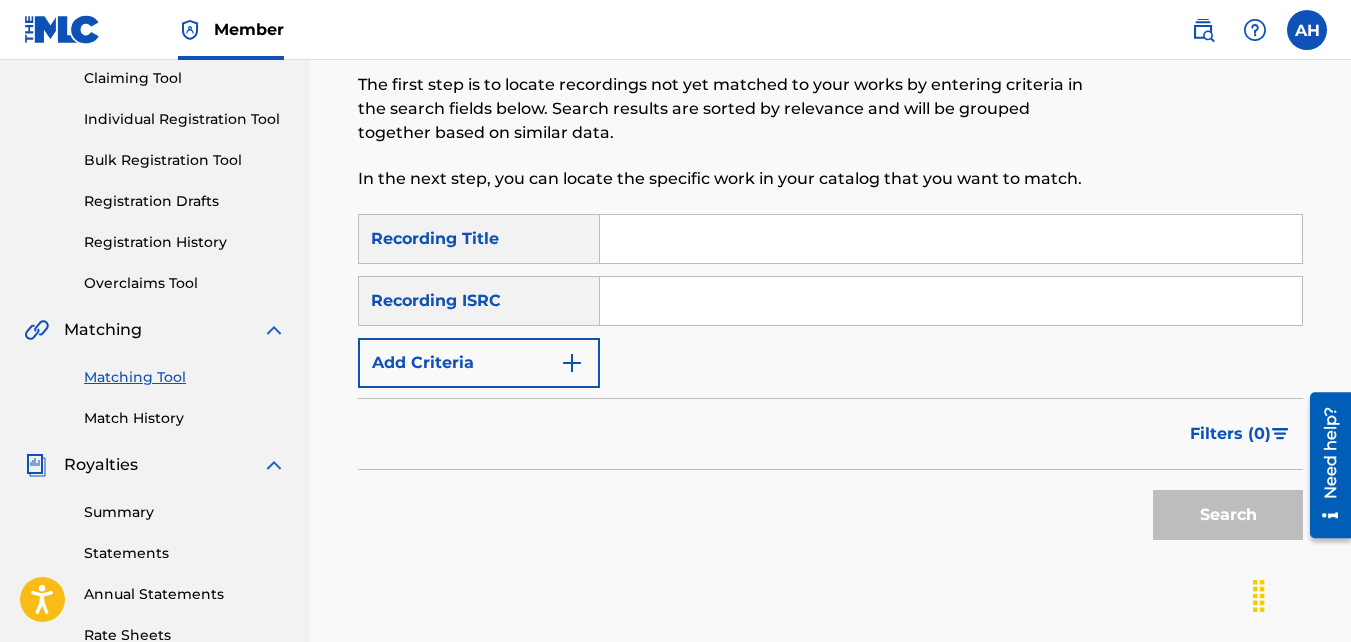scroll, scrollTop: 212, scrollLeft: 0, axis: vertical 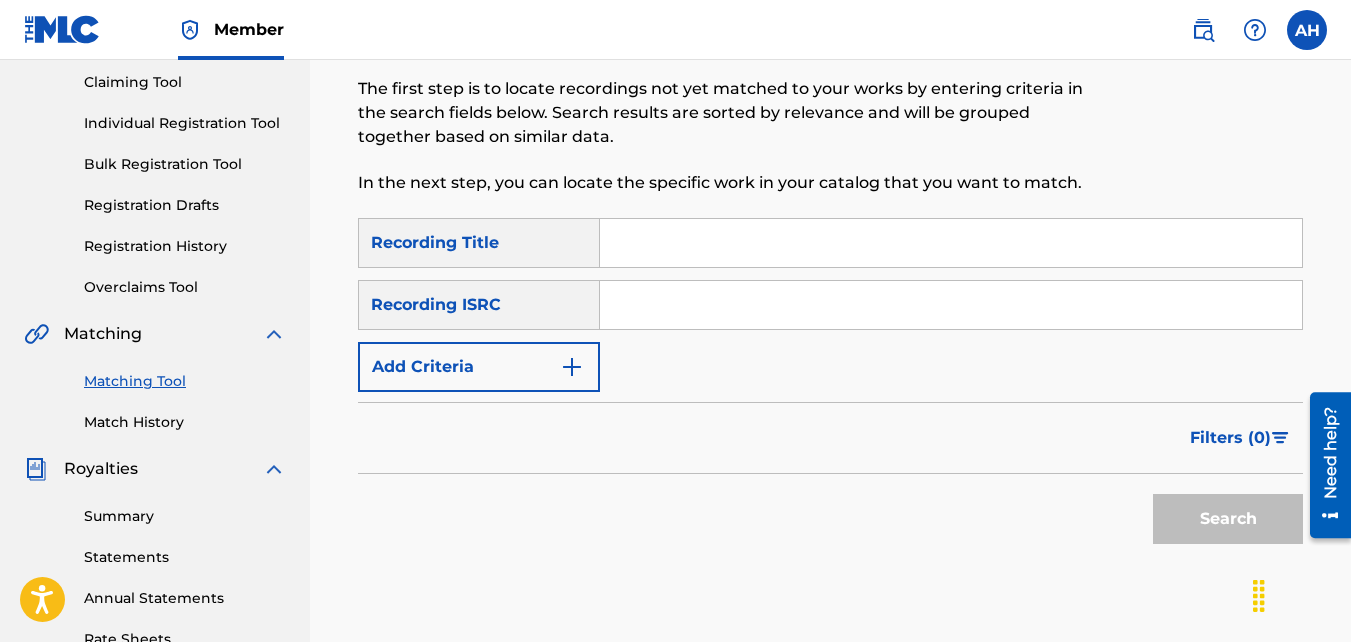 click on "Add Criteria" at bounding box center [479, 367] 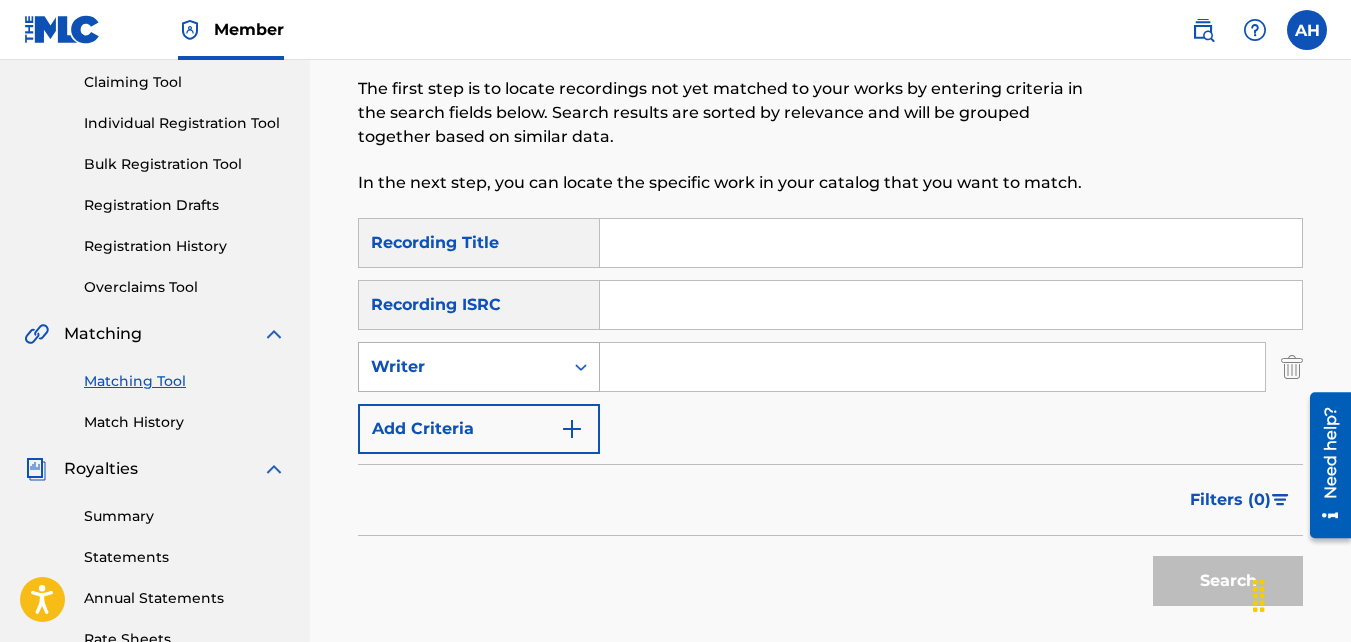 click on "Writer" at bounding box center (461, 367) 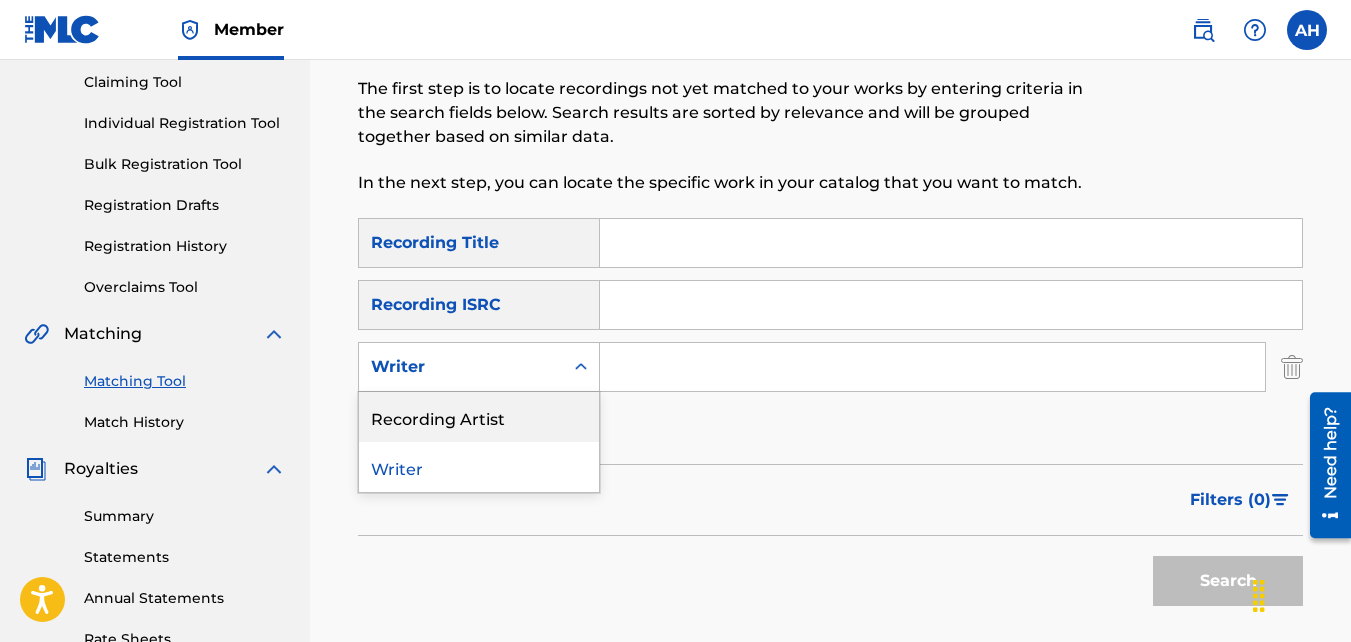 click on "Recording Artist" at bounding box center (479, 417) 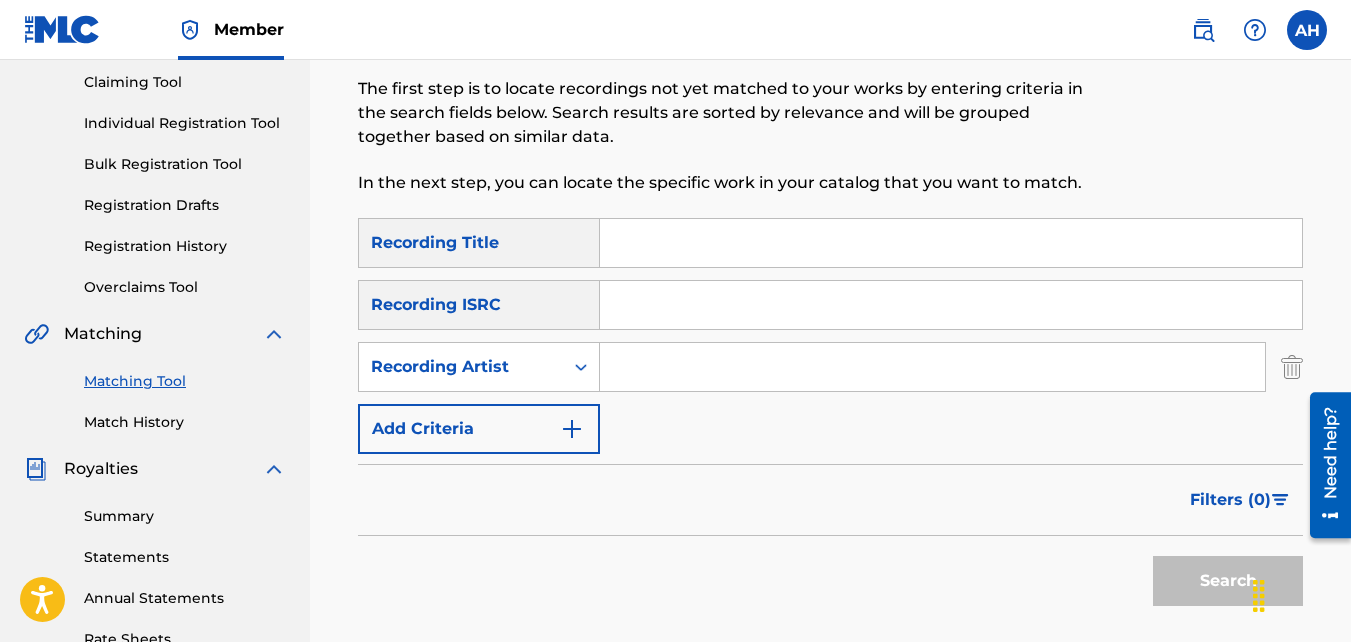 click at bounding box center (932, 367) 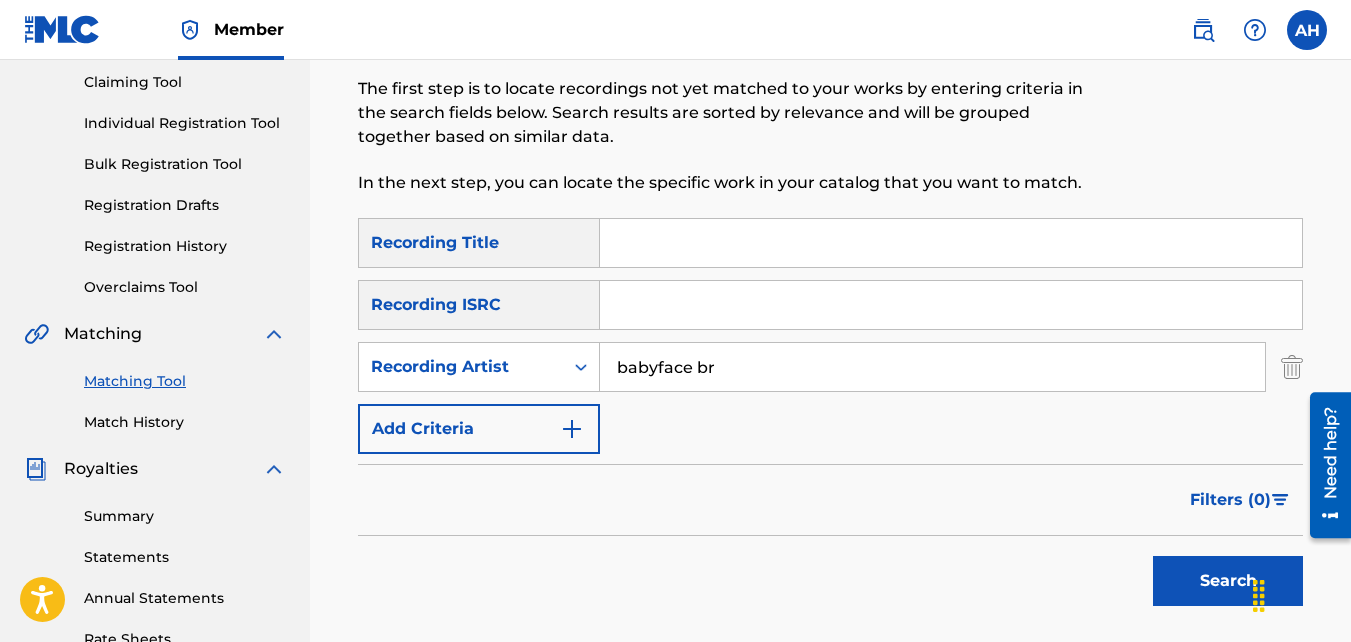 click on "Search" at bounding box center [1228, 581] 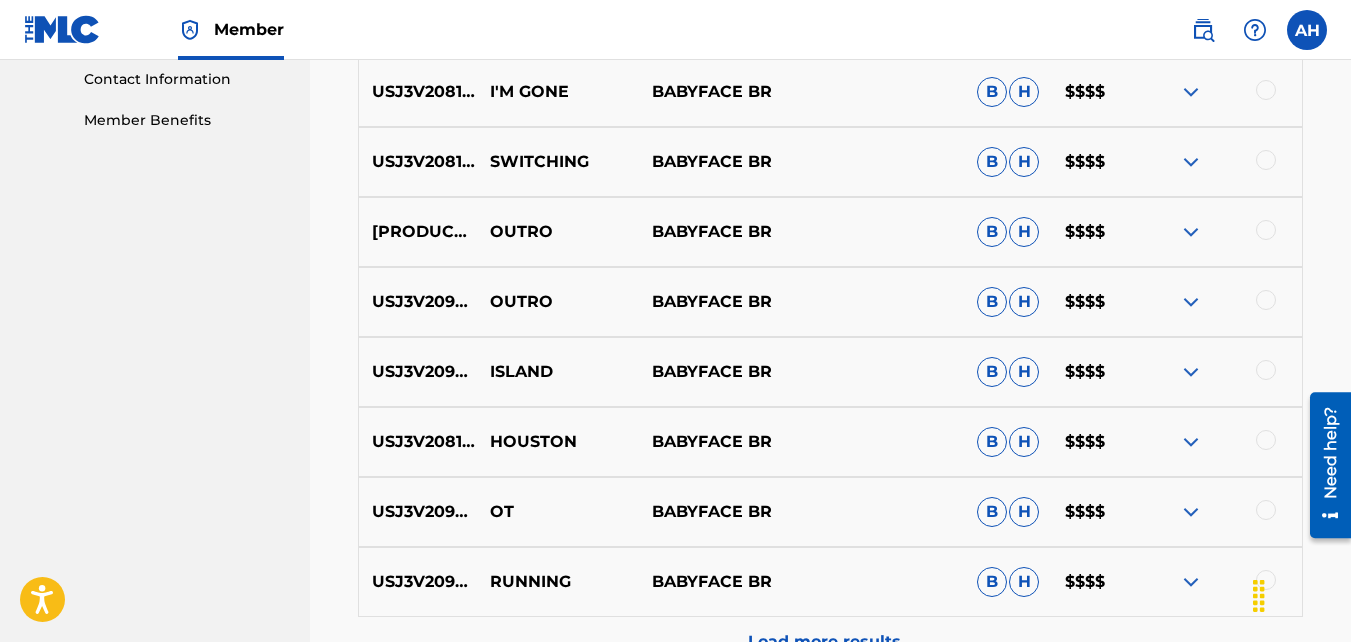 scroll, scrollTop: 1210, scrollLeft: 0, axis: vertical 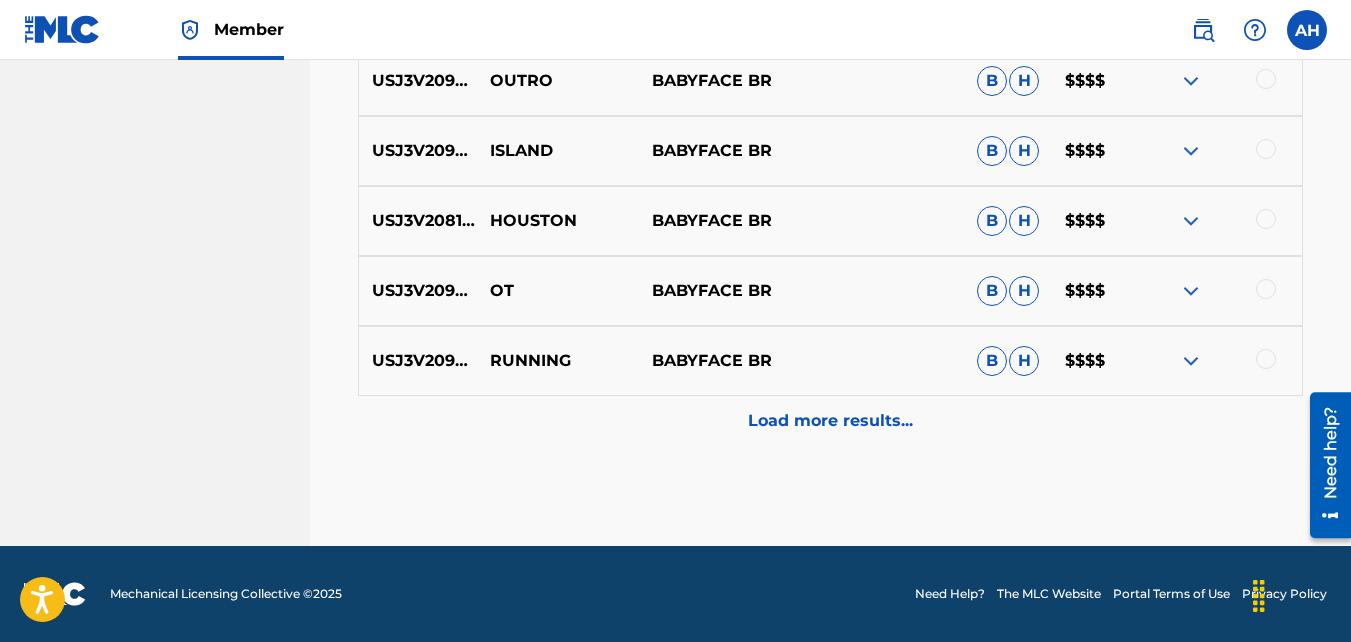 click at bounding box center (1266, 219) 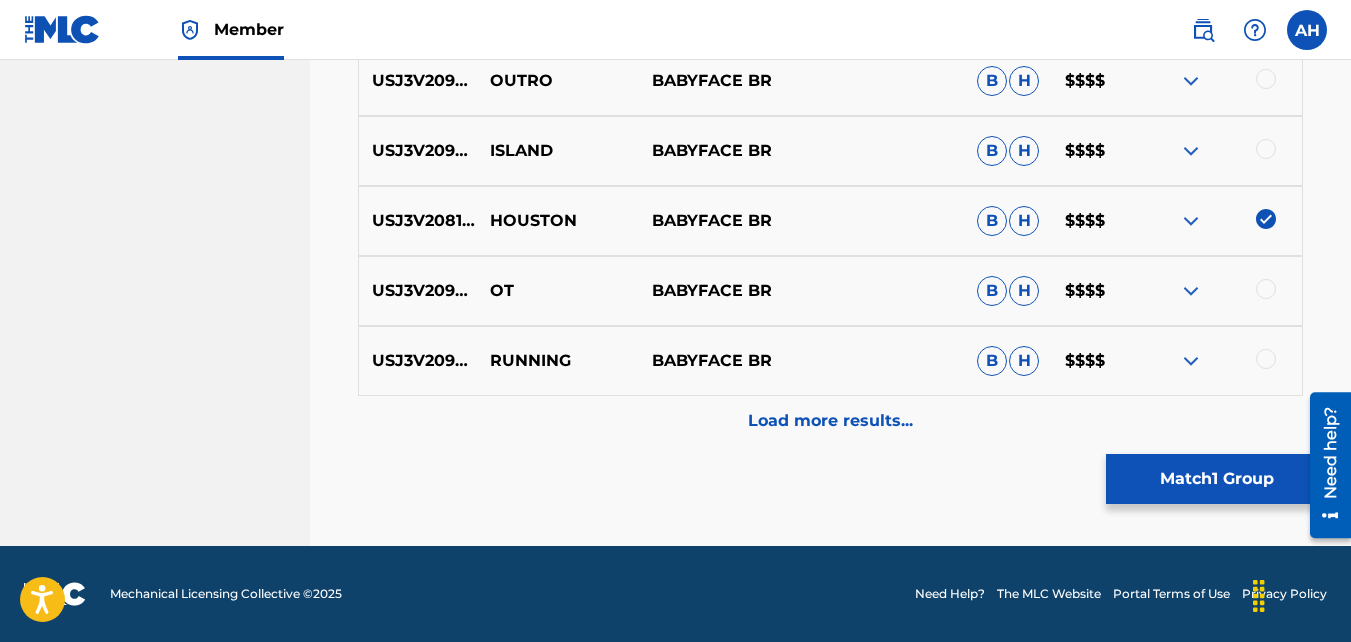 click on "Match  1 Group" at bounding box center [1216, 479] 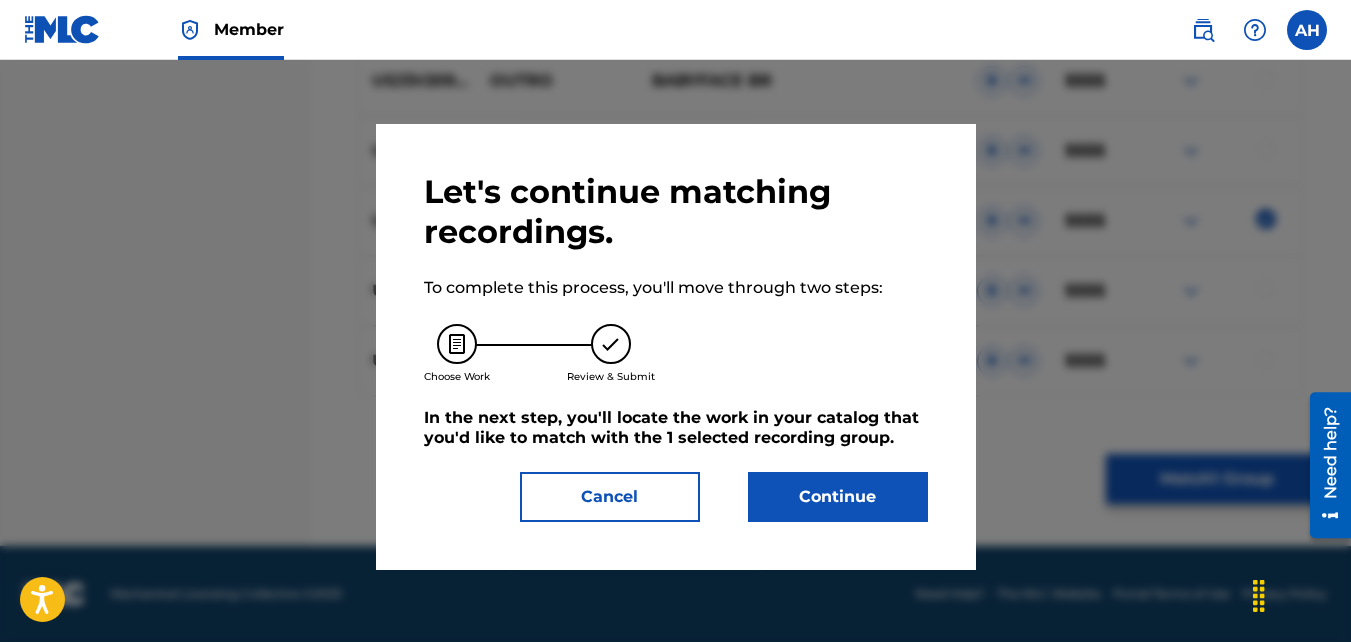 click on "Continue" at bounding box center (838, 497) 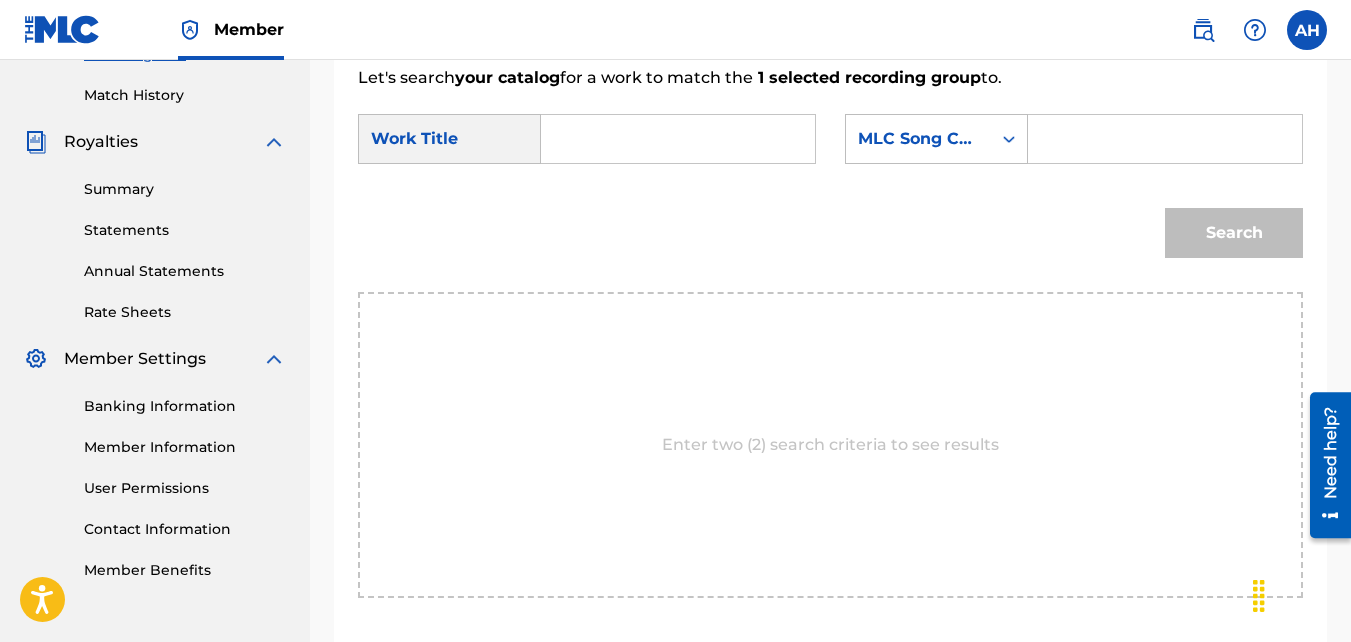scroll, scrollTop: 527, scrollLeft: 0, axis: vertical 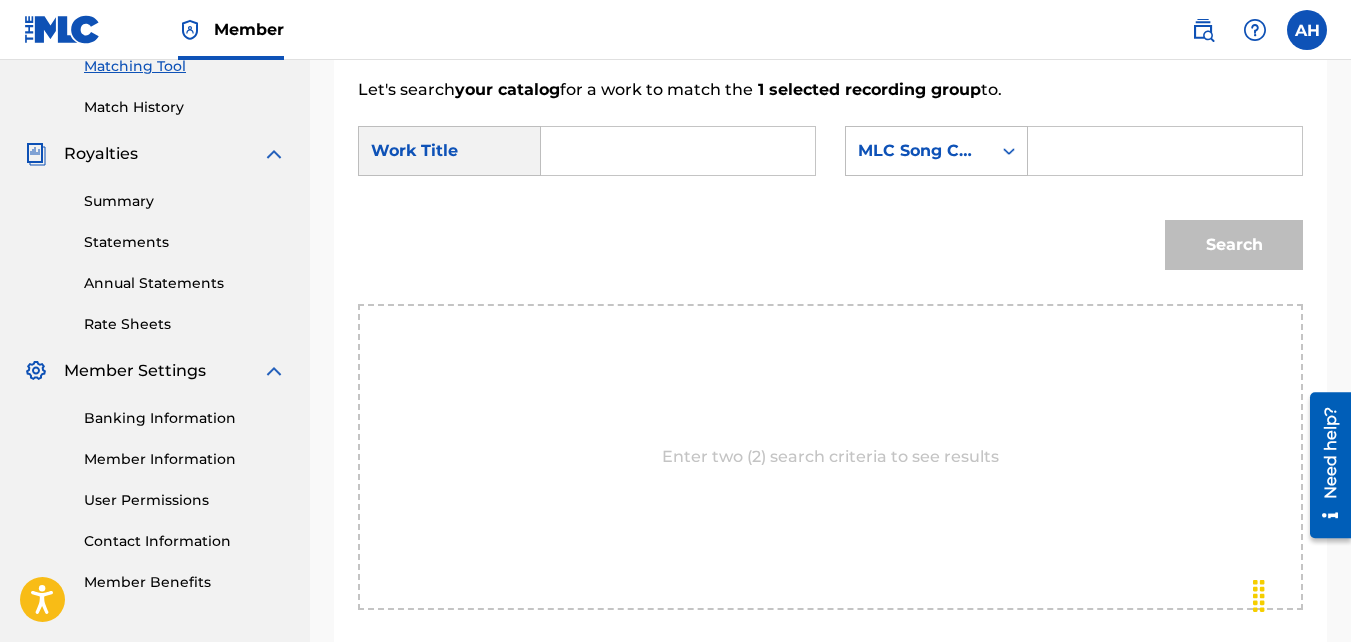 click at bounding box center (678, 151) 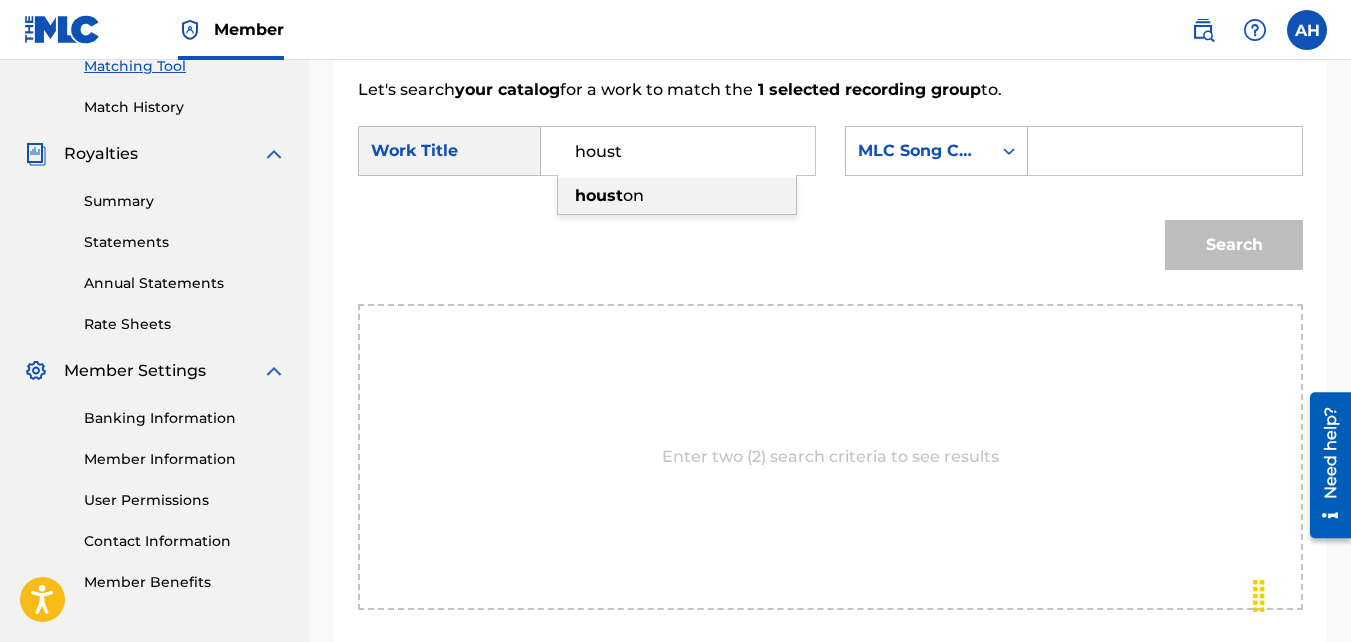 click on "houst" at bounding box center [599, 195] 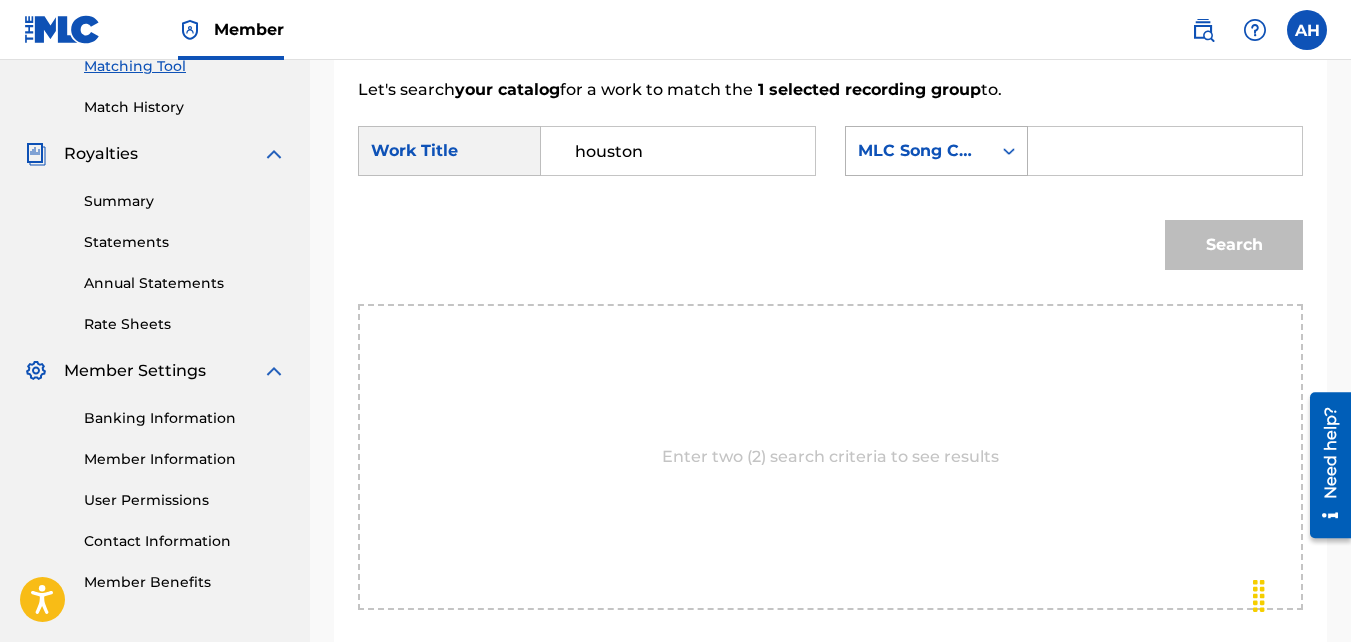 click on "MLC Song Code" at bounding box center (918, 151) 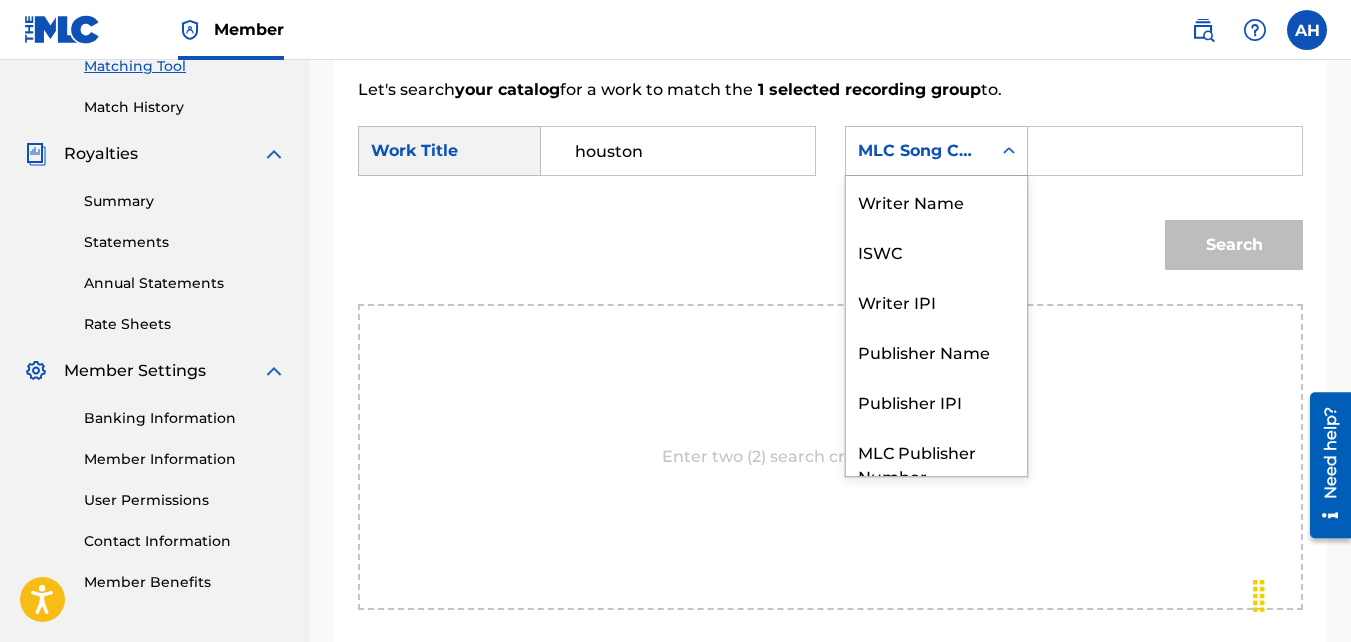 scroll, scrollTop: 74, scrollLeft: 0, axis: vertical 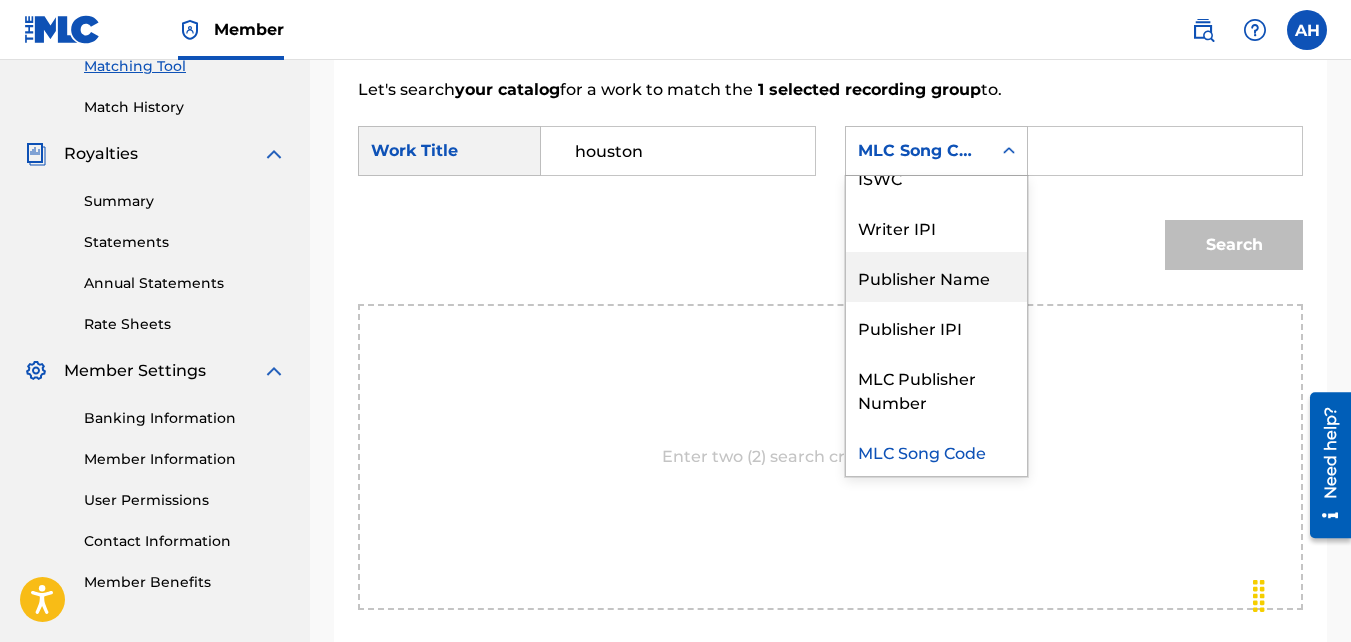 click on "Publisher Name" at bounding box center (936, 277) 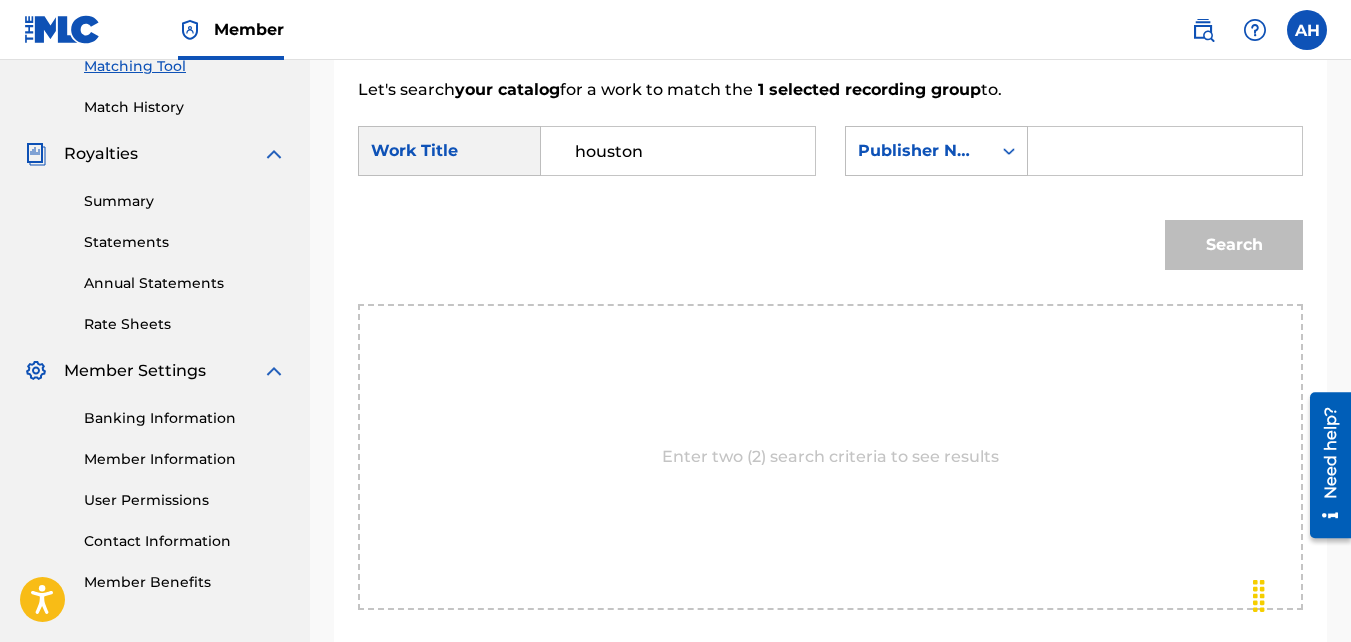 click at bounding box center (1165, 151) 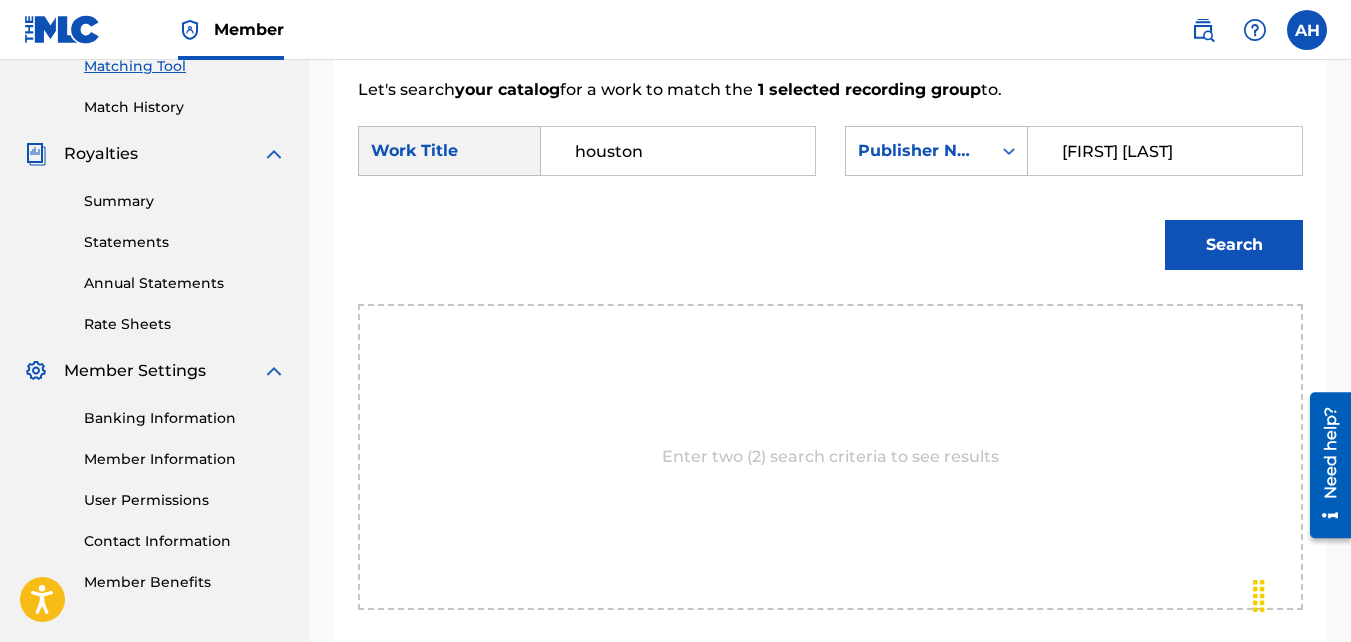 click on "Search" at bounding box center (1234, 245) 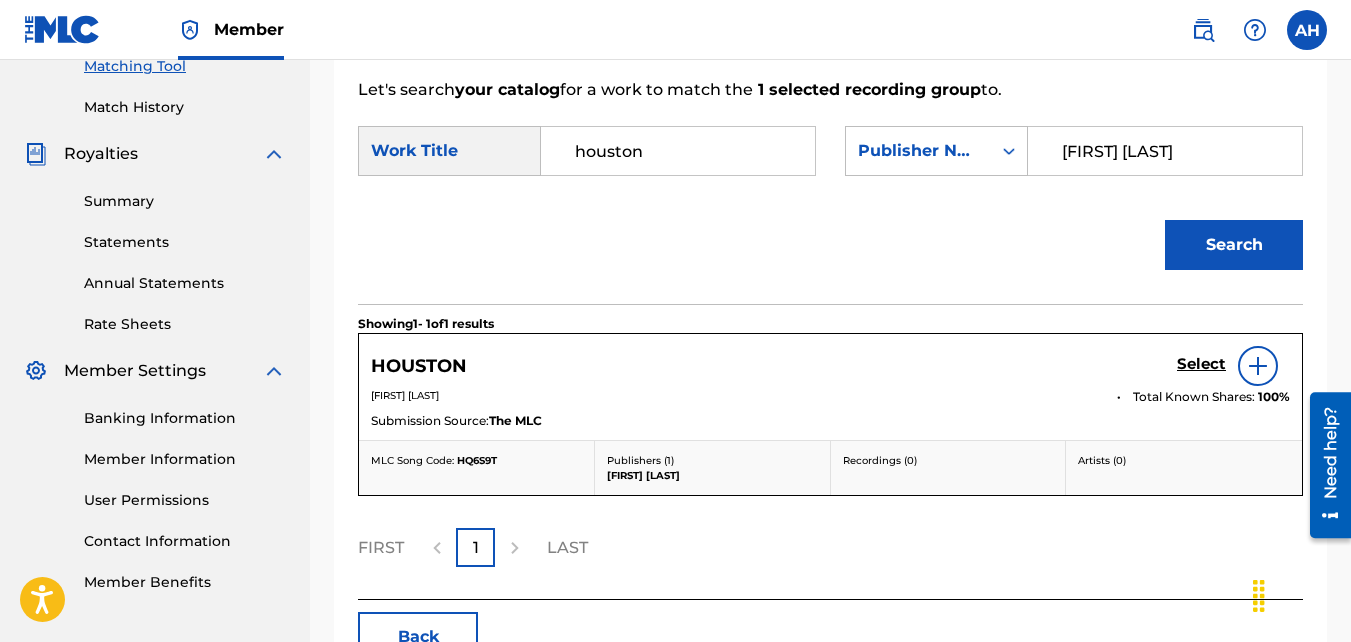 click on "Select" at bounding box center [1201, 366] 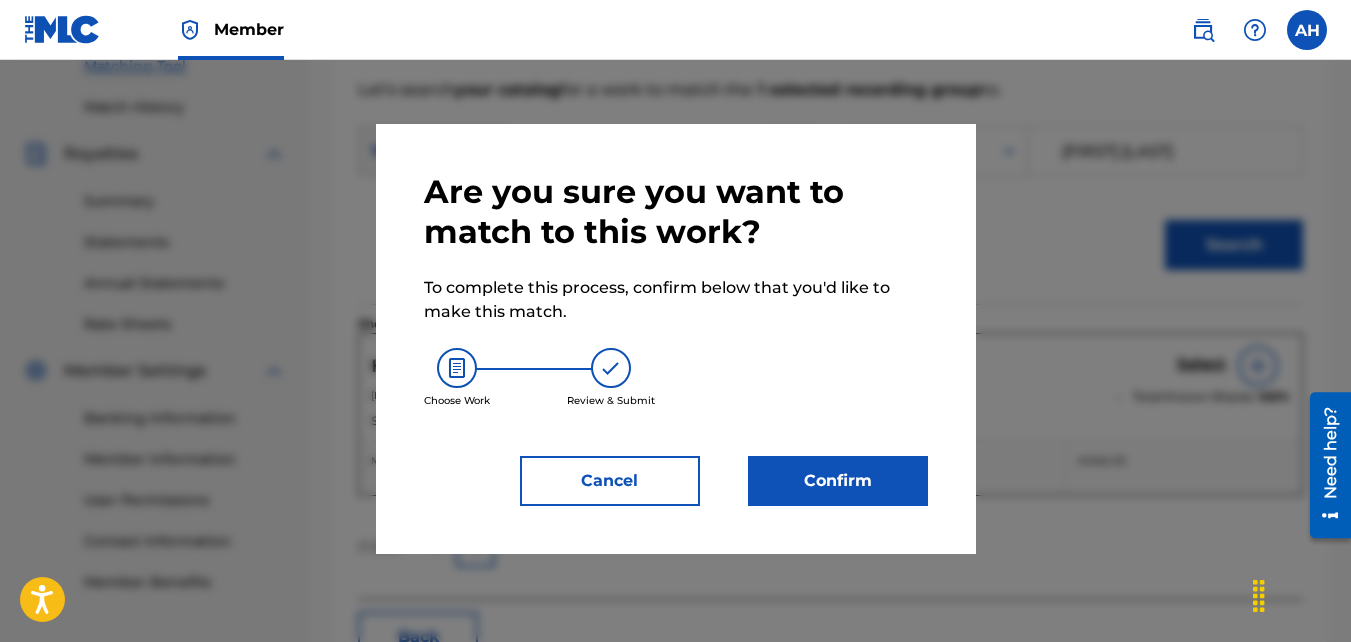 click on "Confirm" at bounding box center (838, 481) 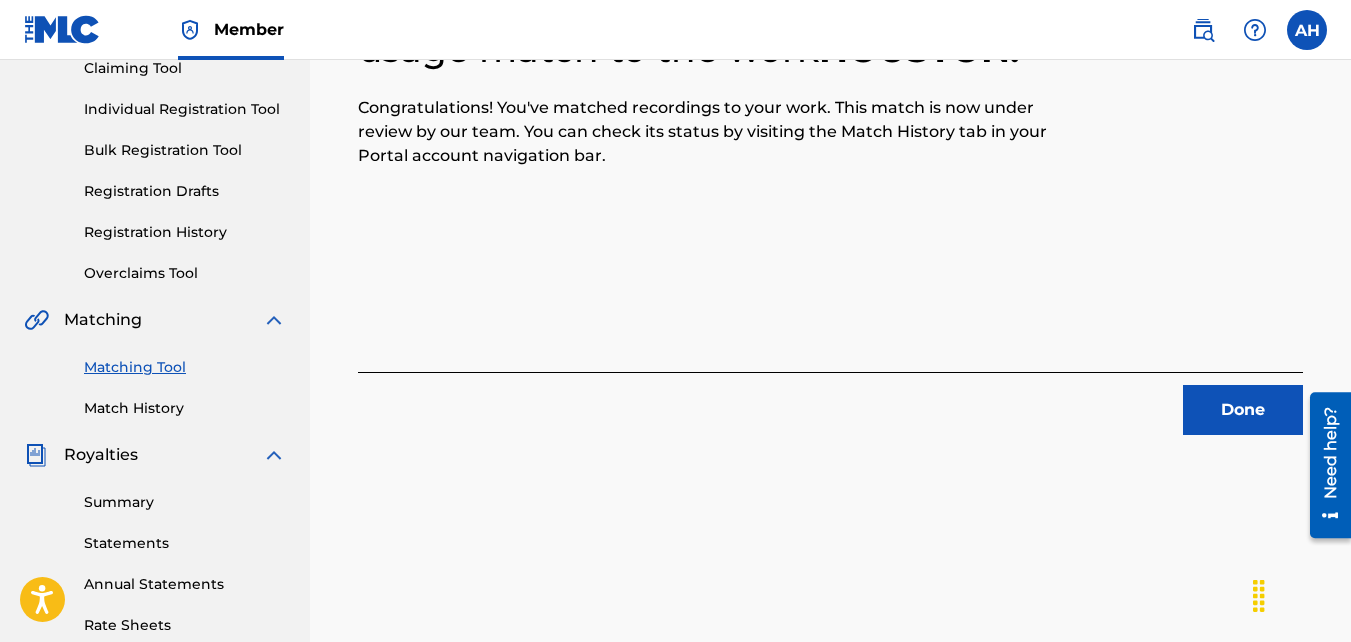 scroll, scrollTop: 214, scrollLeft: 0, axis: vertical 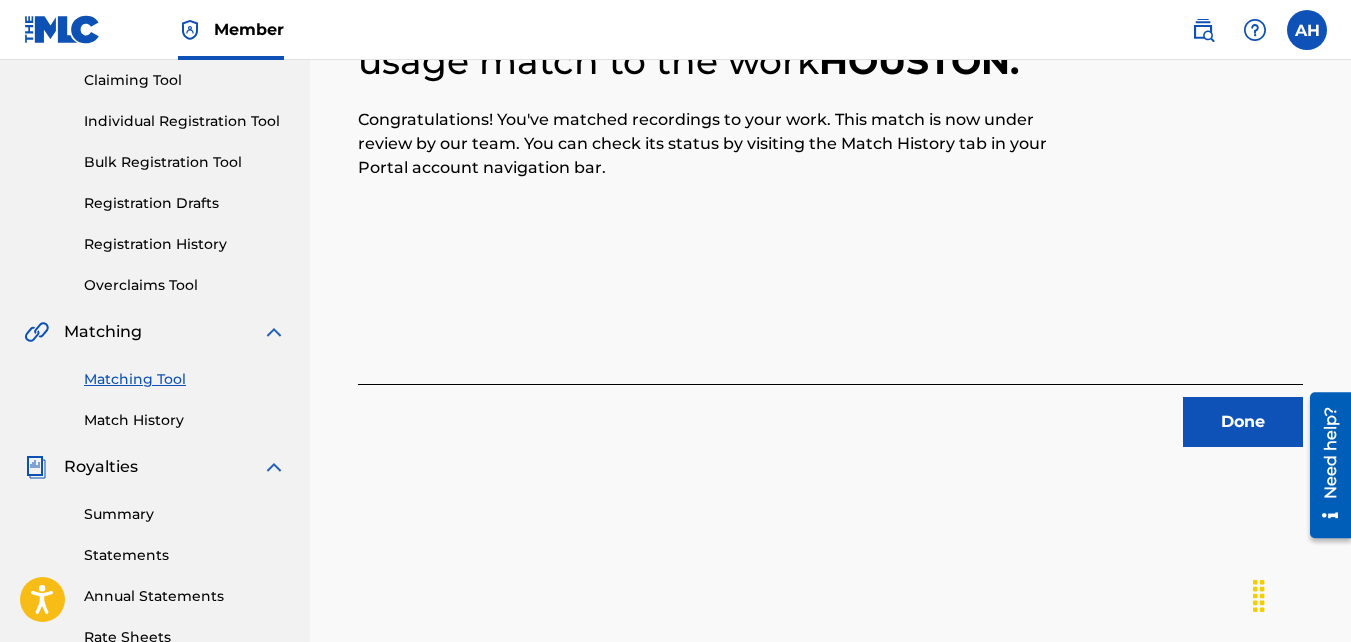 click on "Done" at bounding box center (1243, 422) 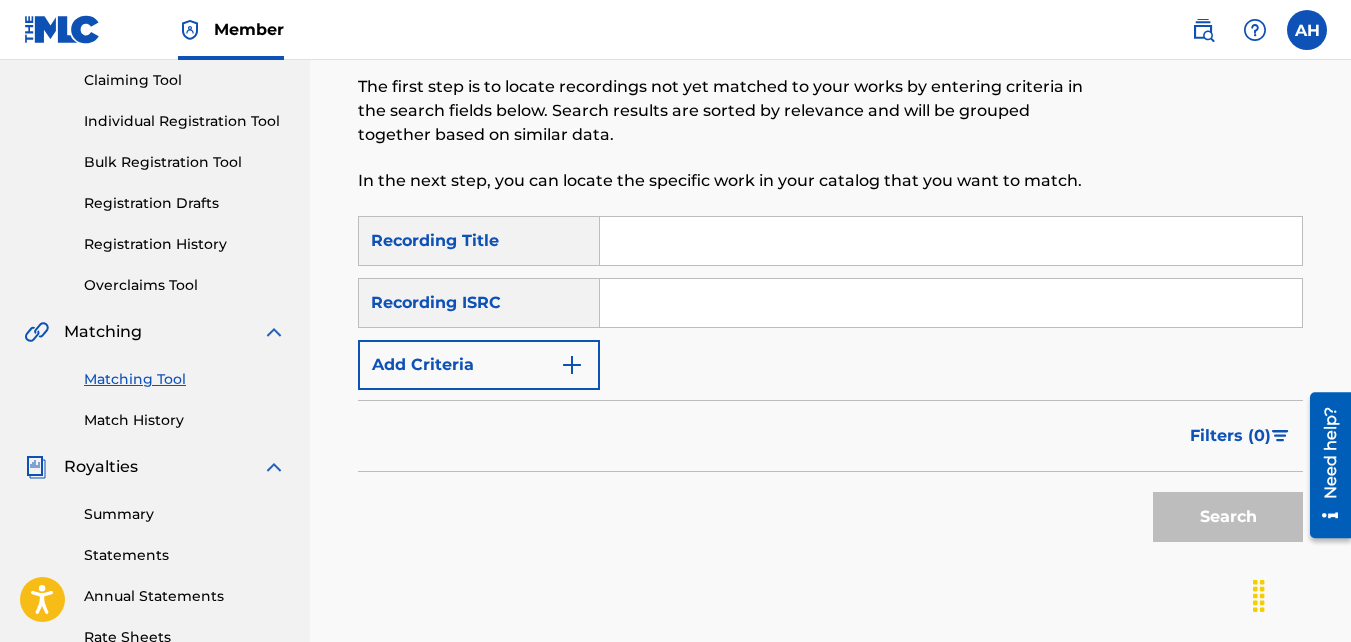 click on "Add Criteria" at bounding box center (479, 365) 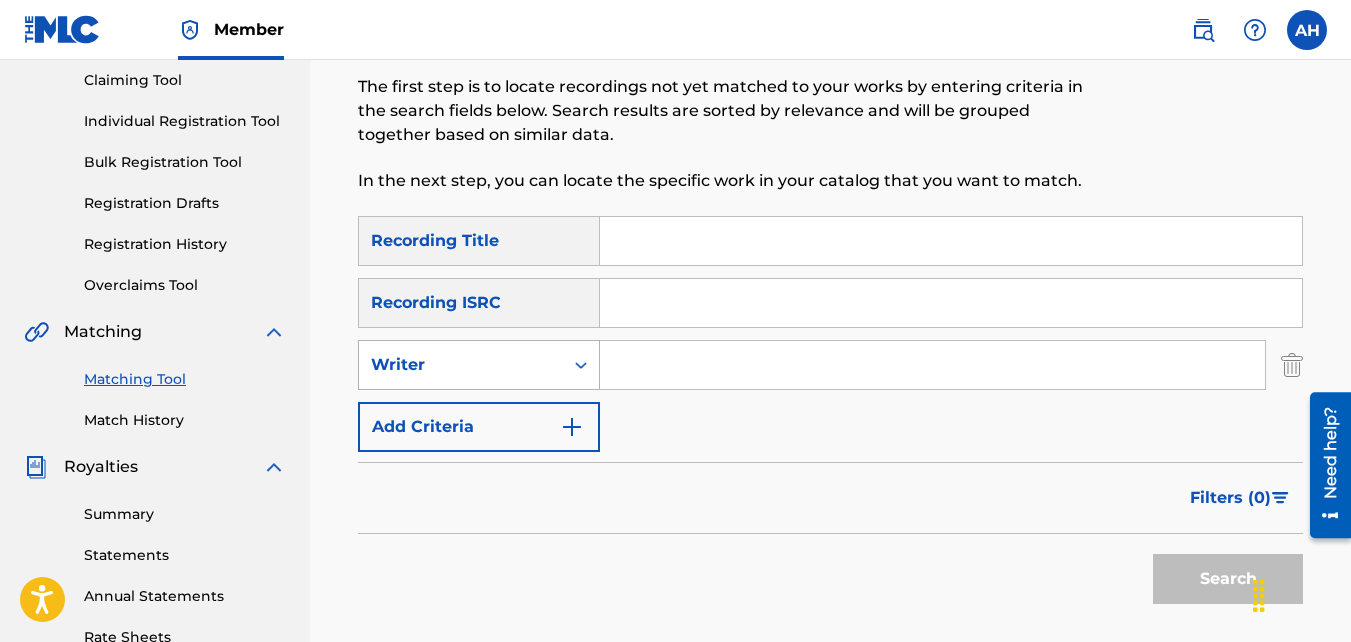 click on "Writer" at bounding box center (479, 365) 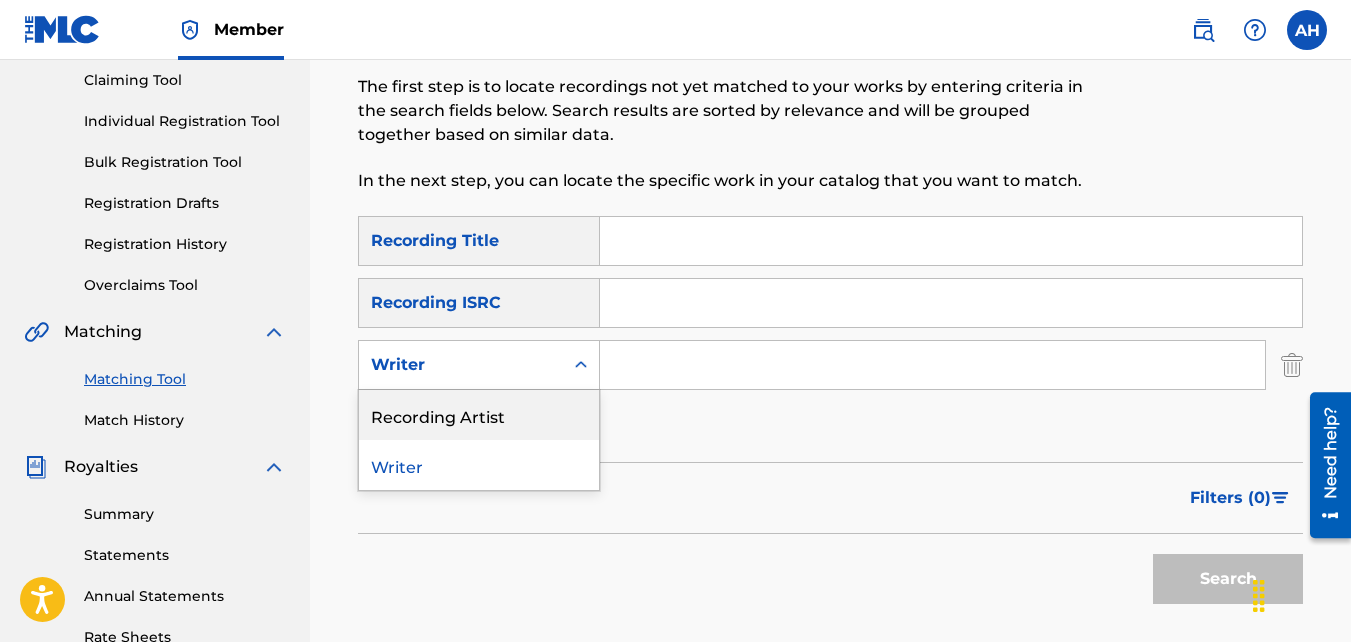 click on "Recording Artist" at bounding box center (479, 415) 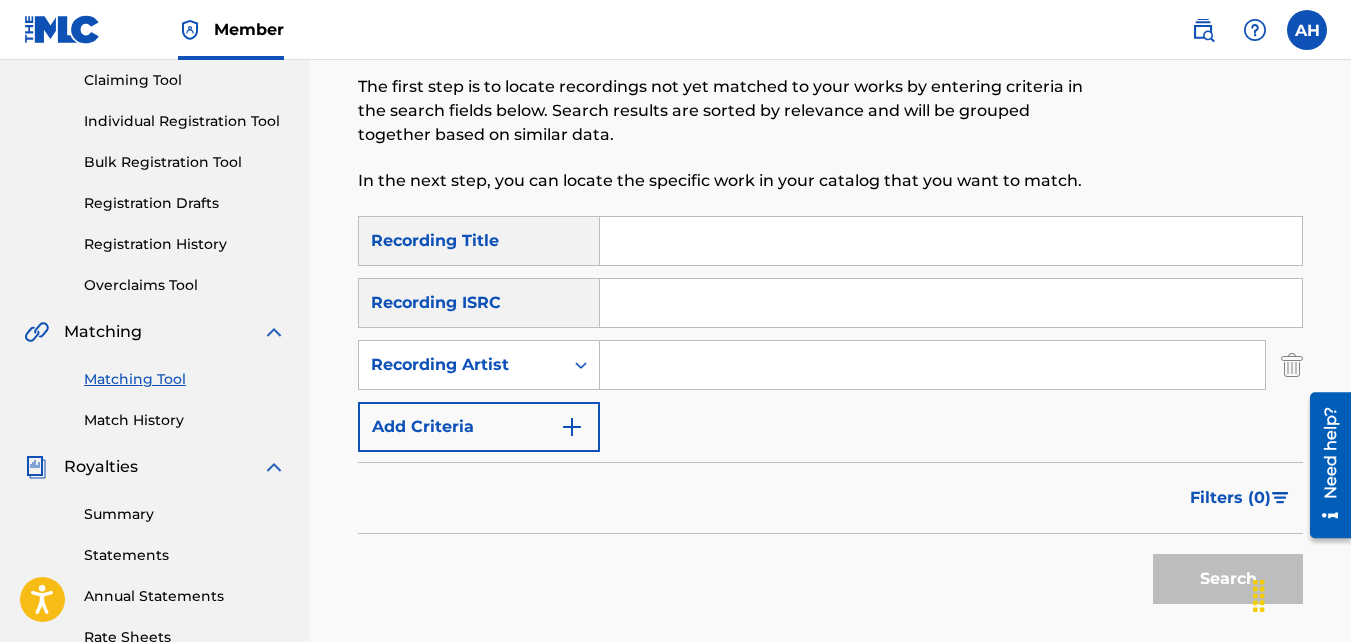 click at bounding box center (932, 365) 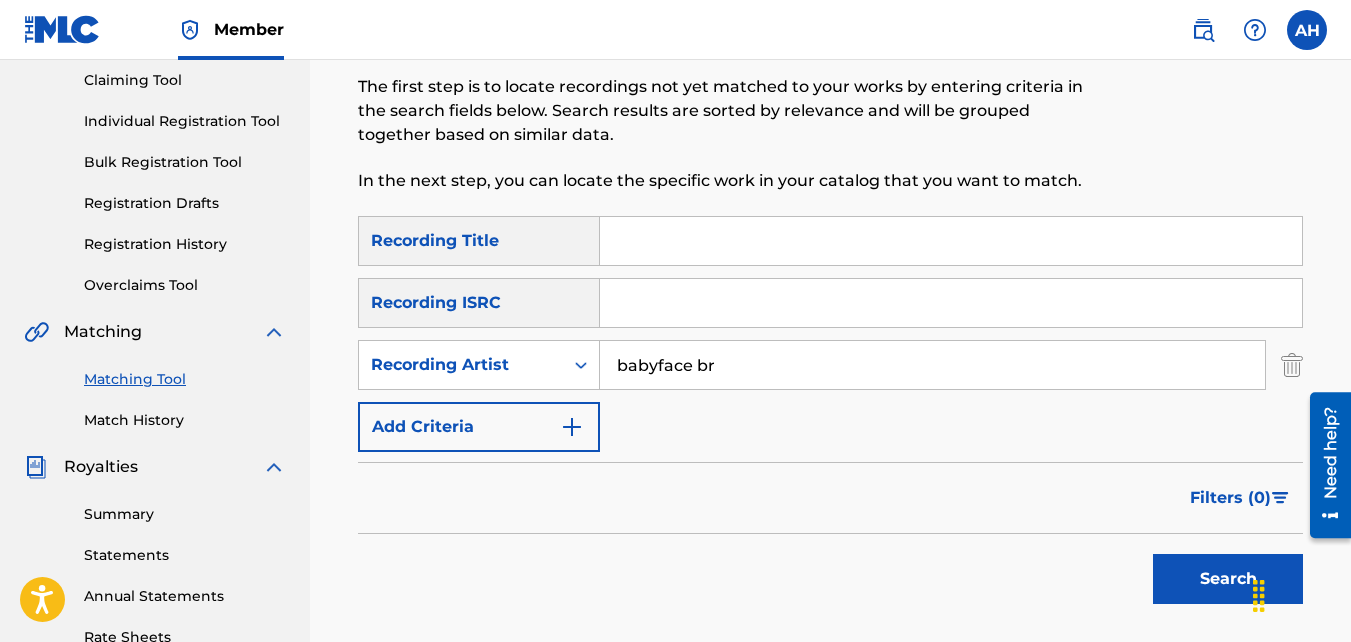 click on "Search" at bounding box center (1228, 579) 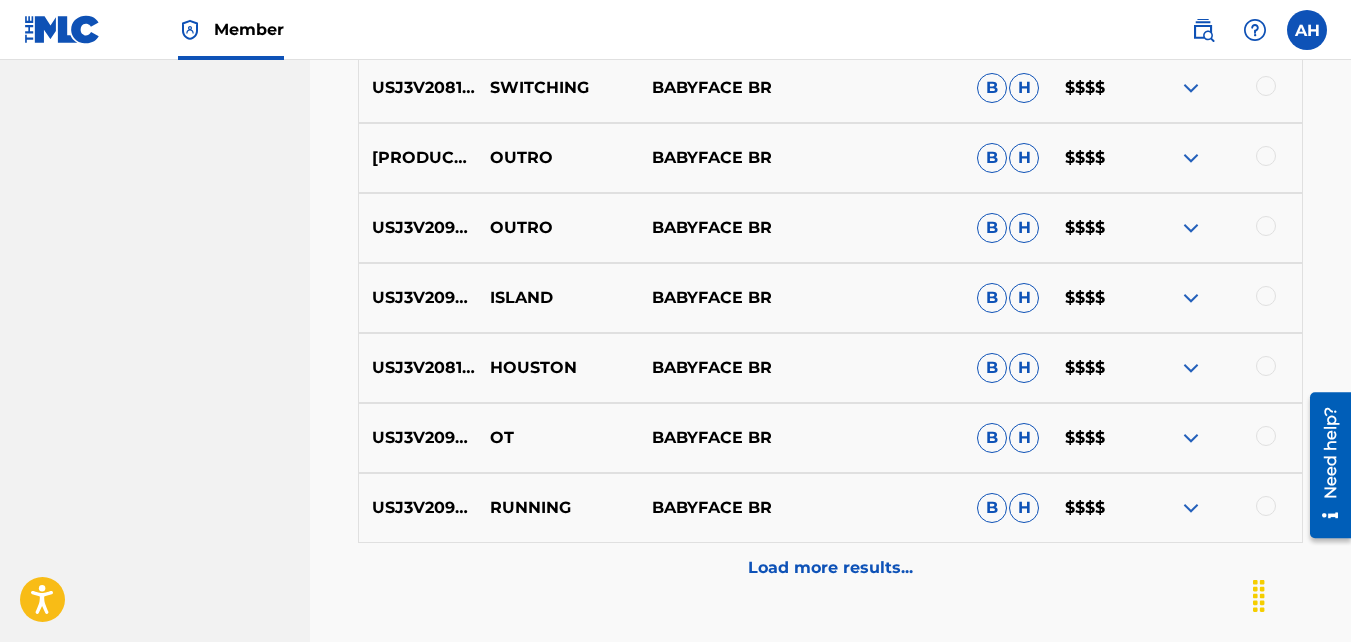 scroll, scrollTop: 1064, scrollLeft: 0, axis: vertical 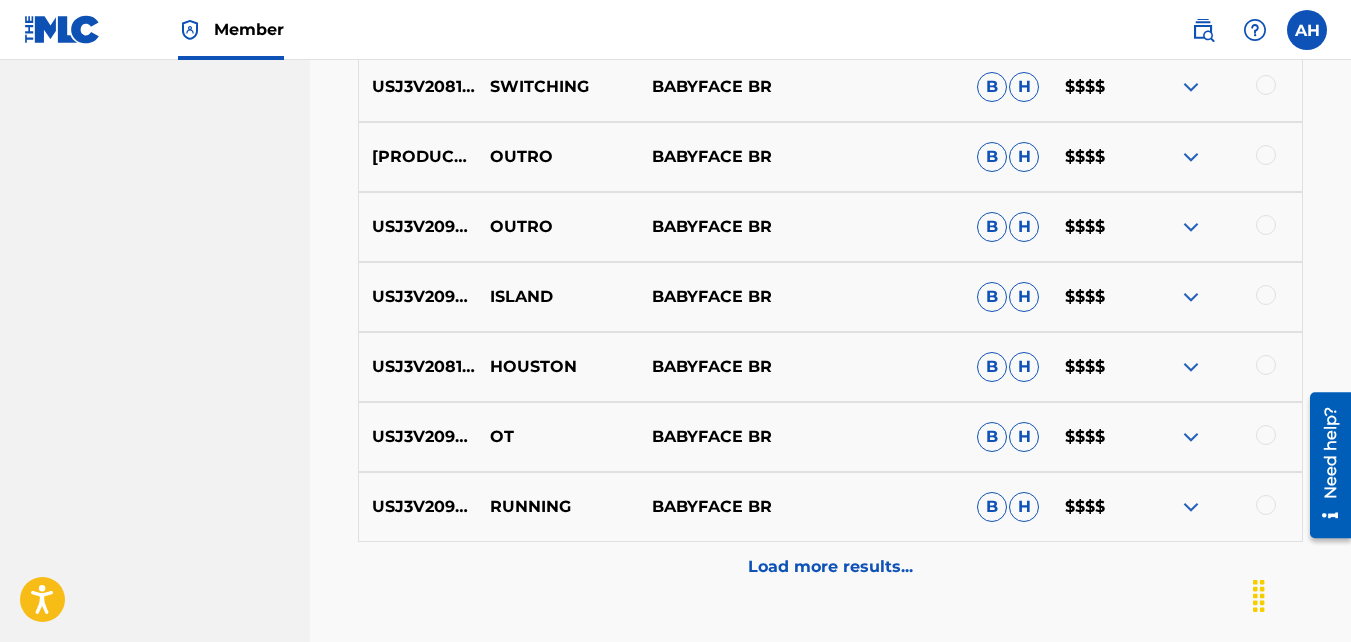 click on "OT" at bounding box center [558, 437] 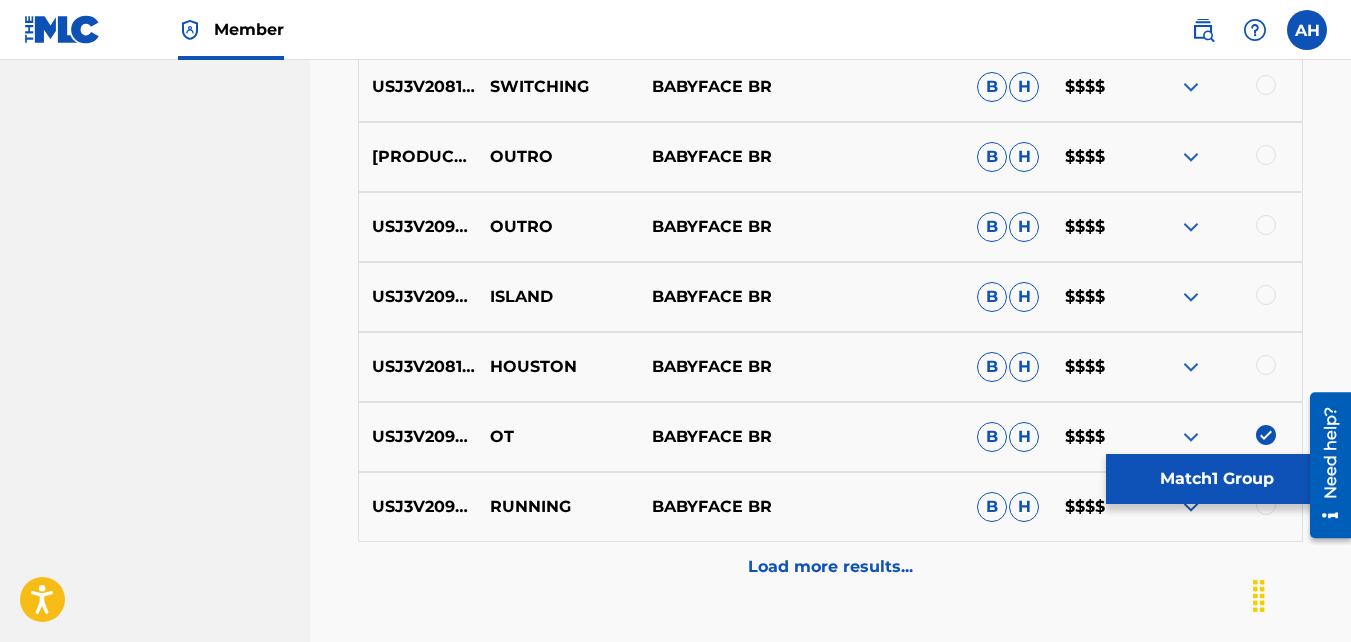 click on "Match  1 Group" at bounding box center (1216, 479) 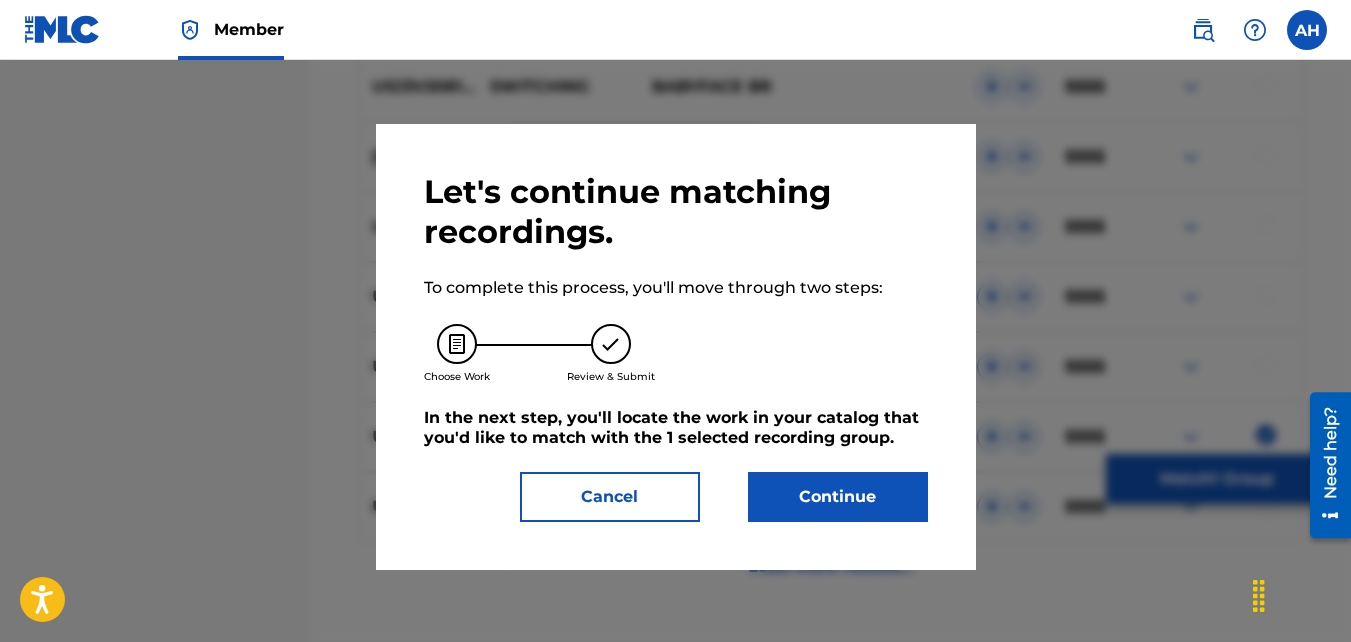 click on "Continue" at bounding box center [838, 497] 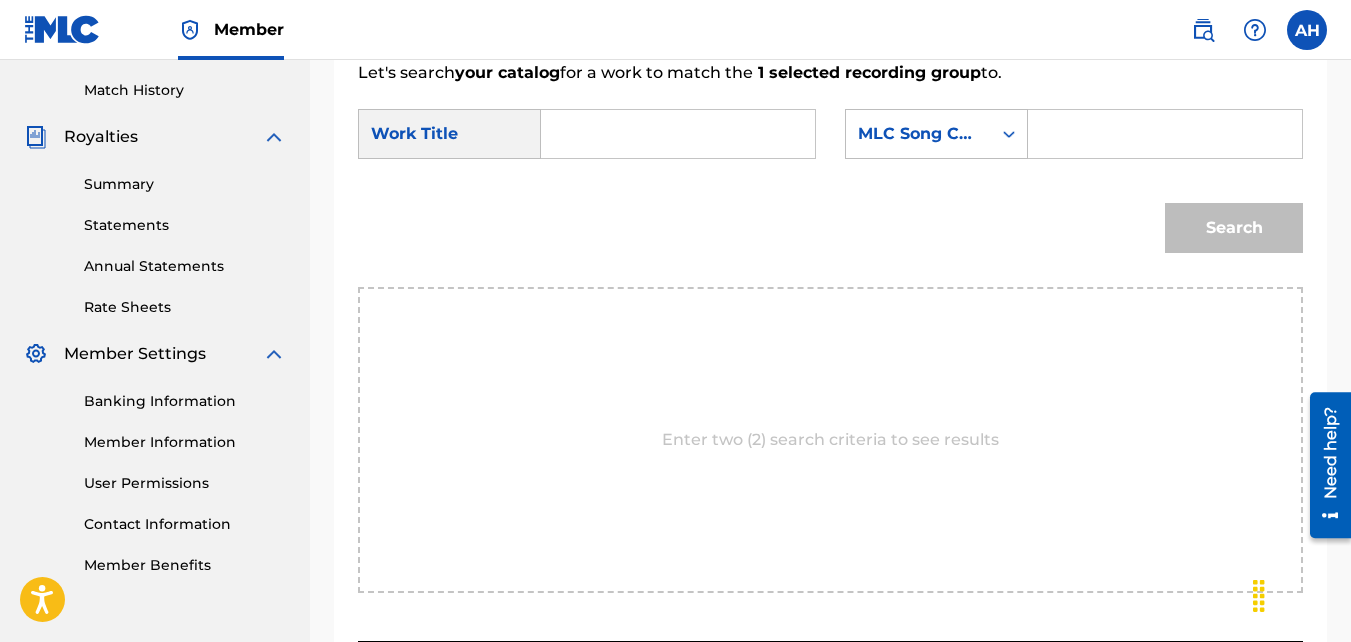 scroll, scrollTop: 536, scrollLeft: 0, axis: vertical 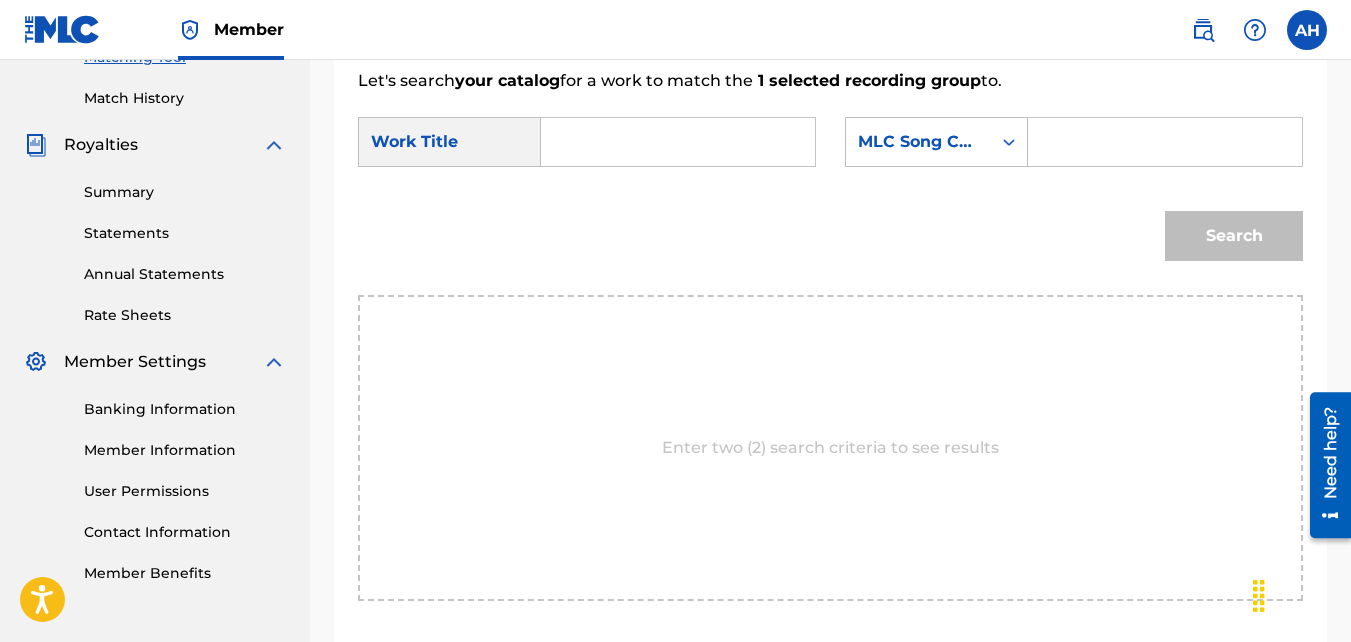 click at bounding box center (678, 142) 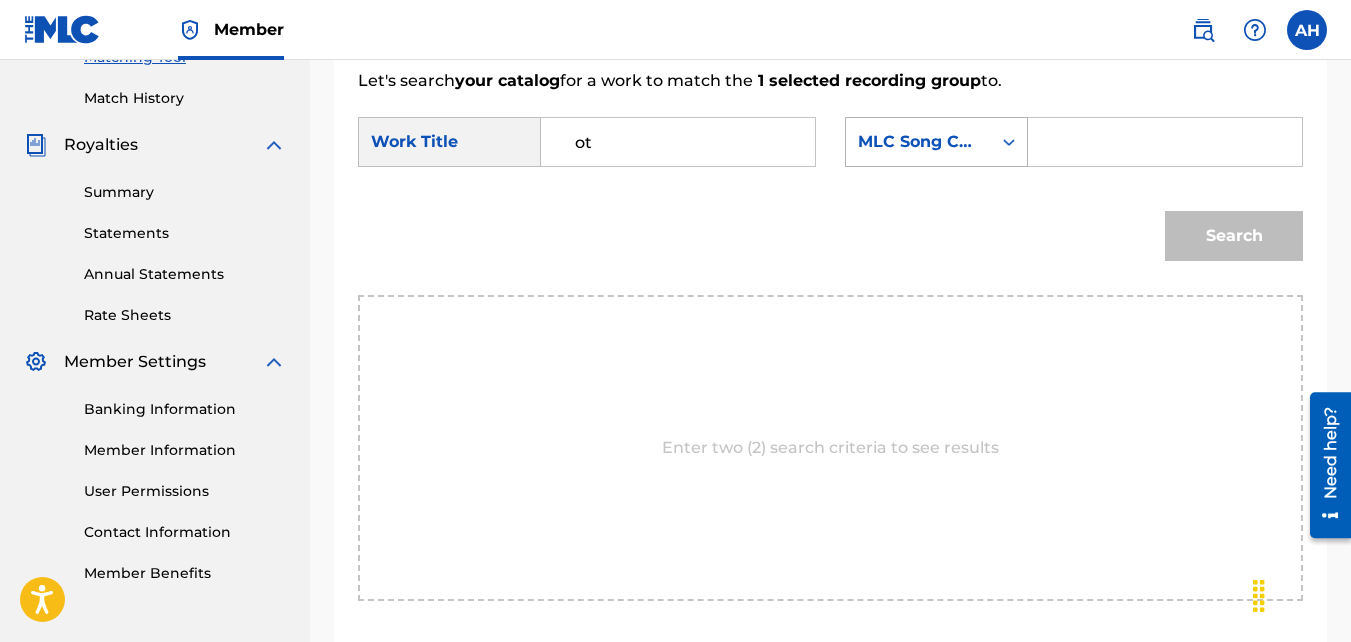 type on "ot" 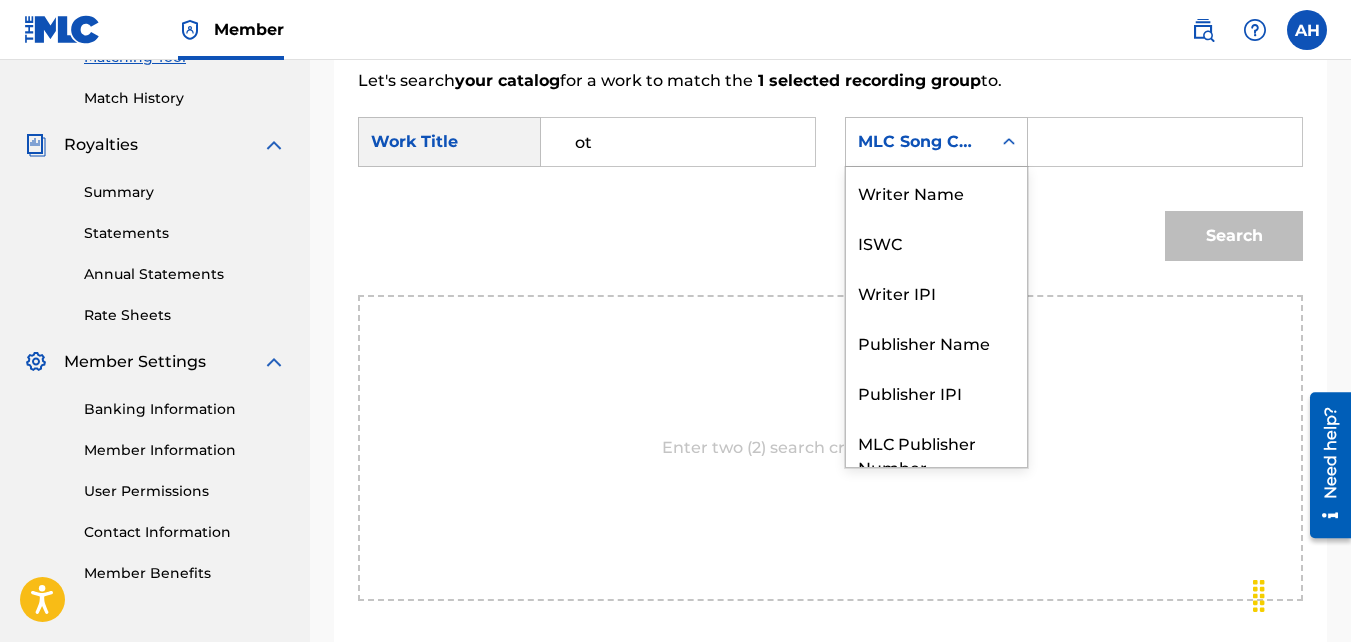 scroll, scrollTop: 74, scrollLeft: 0, axis: vertical 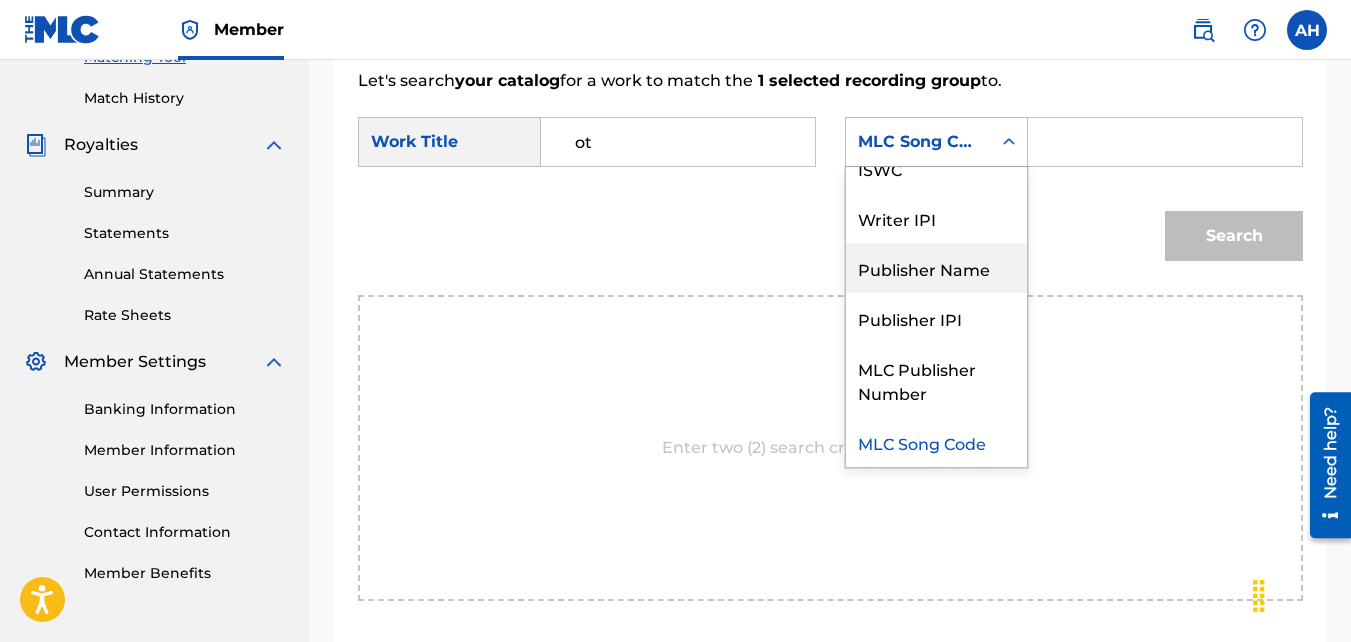click on "Publisher Name" at bounding box center (936, 268) 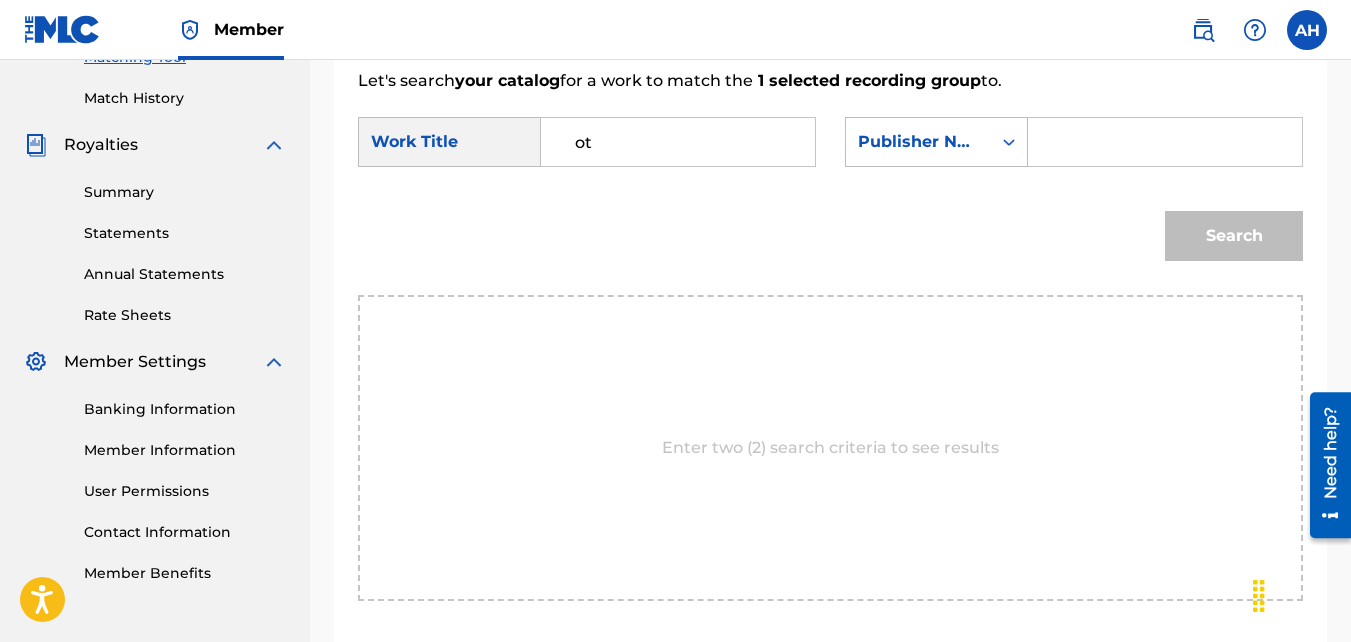 click at bounding box center [1165, 142] 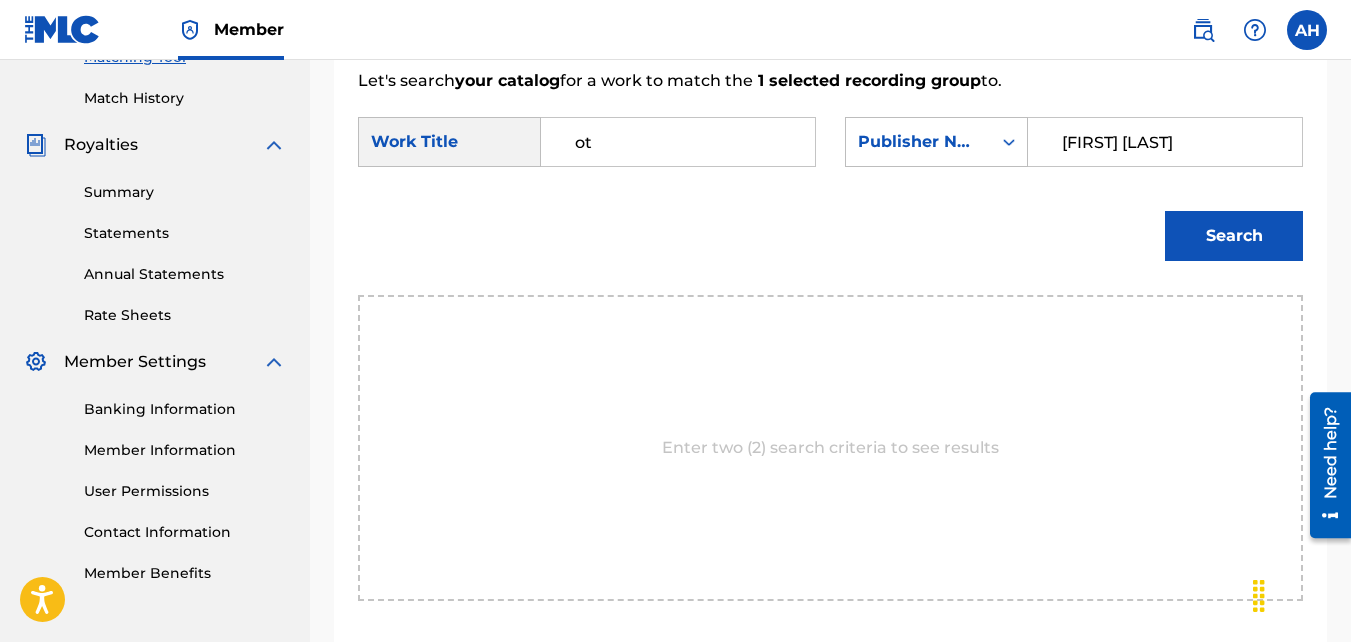 click on "Search" at bounding box center [1234, 236] 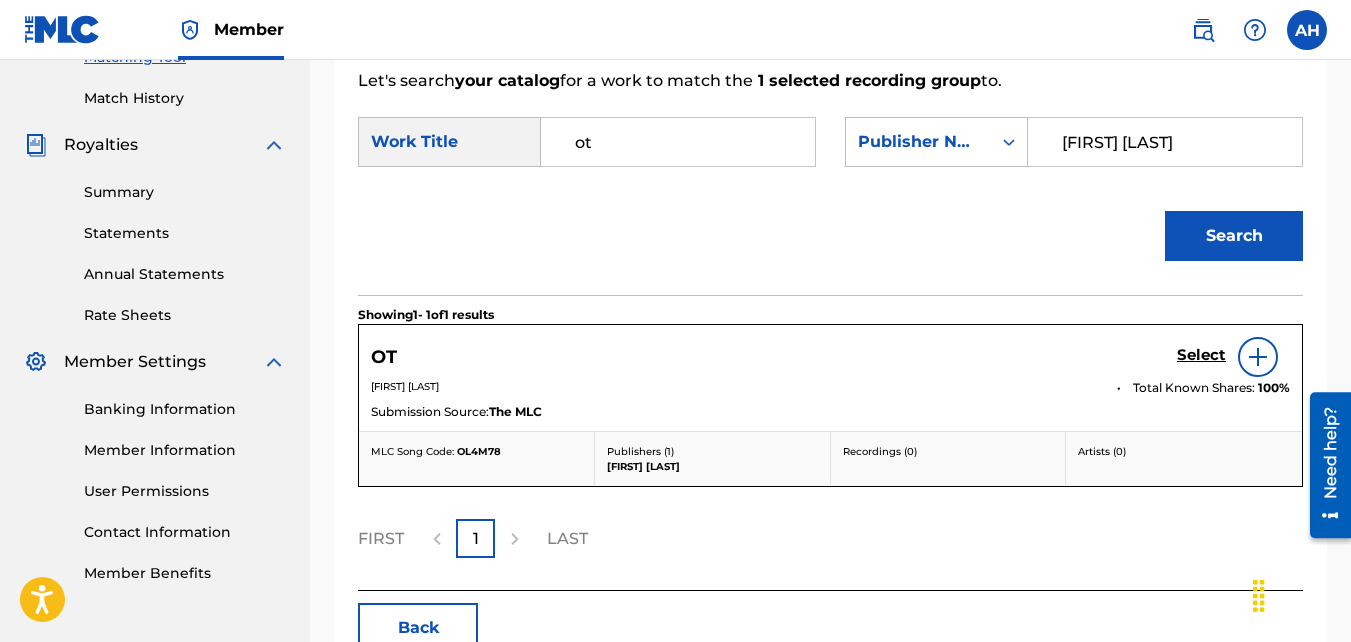 scroll, scrollTop: 560, scrollLeft: 0, axis: vertical 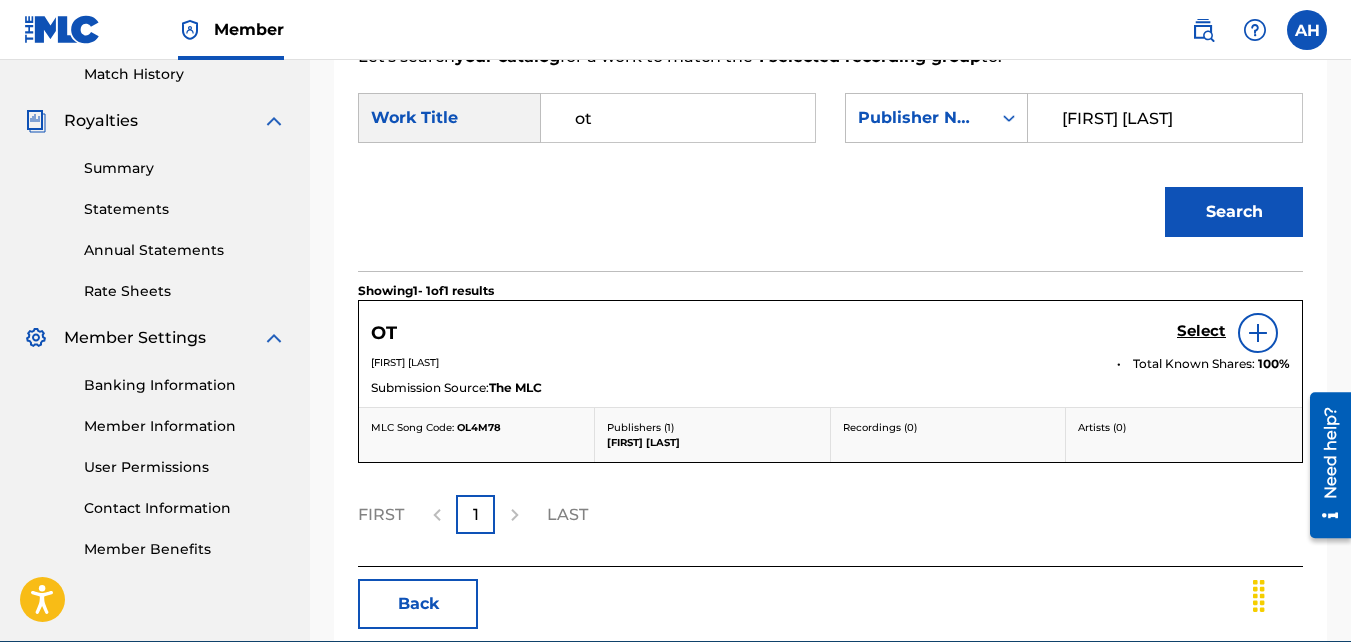 click on "Select" at bounding box center [1233, 333] 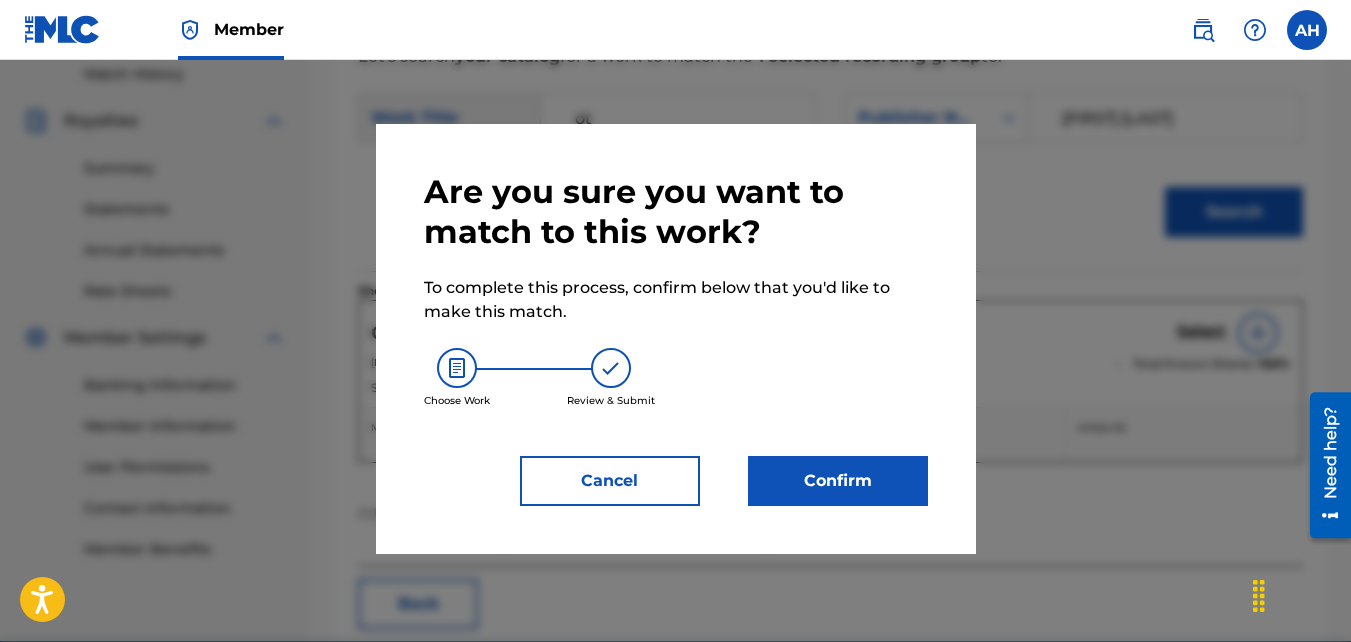click on "Confirm" at bounding box center [838, 481] 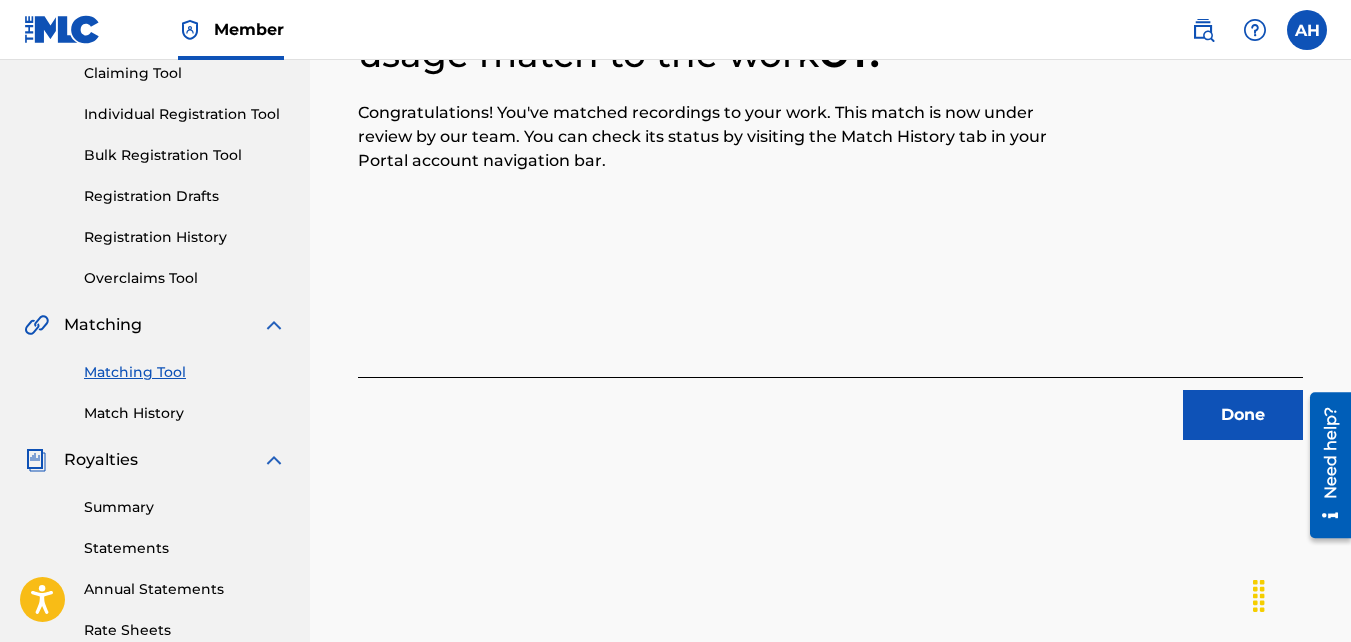 scroll, scrollTop: 191, scrollLeft: 0, axis: vertical 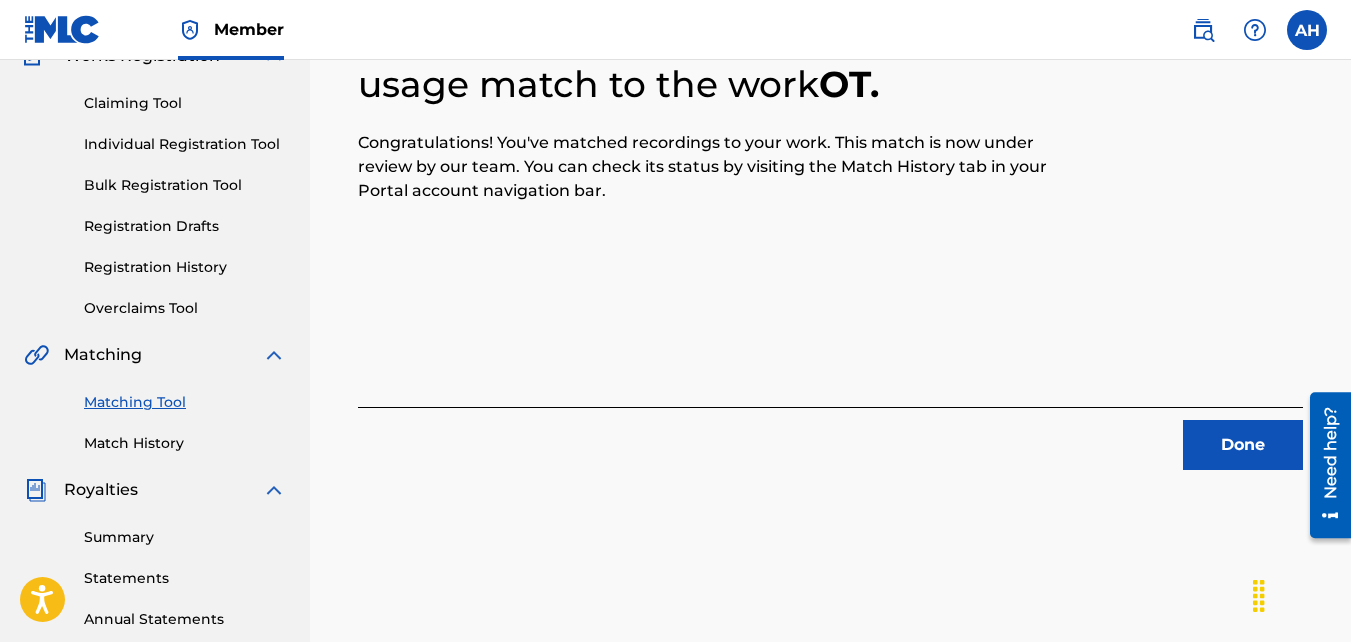 click on "Done" at bounding box center (1243, 445) 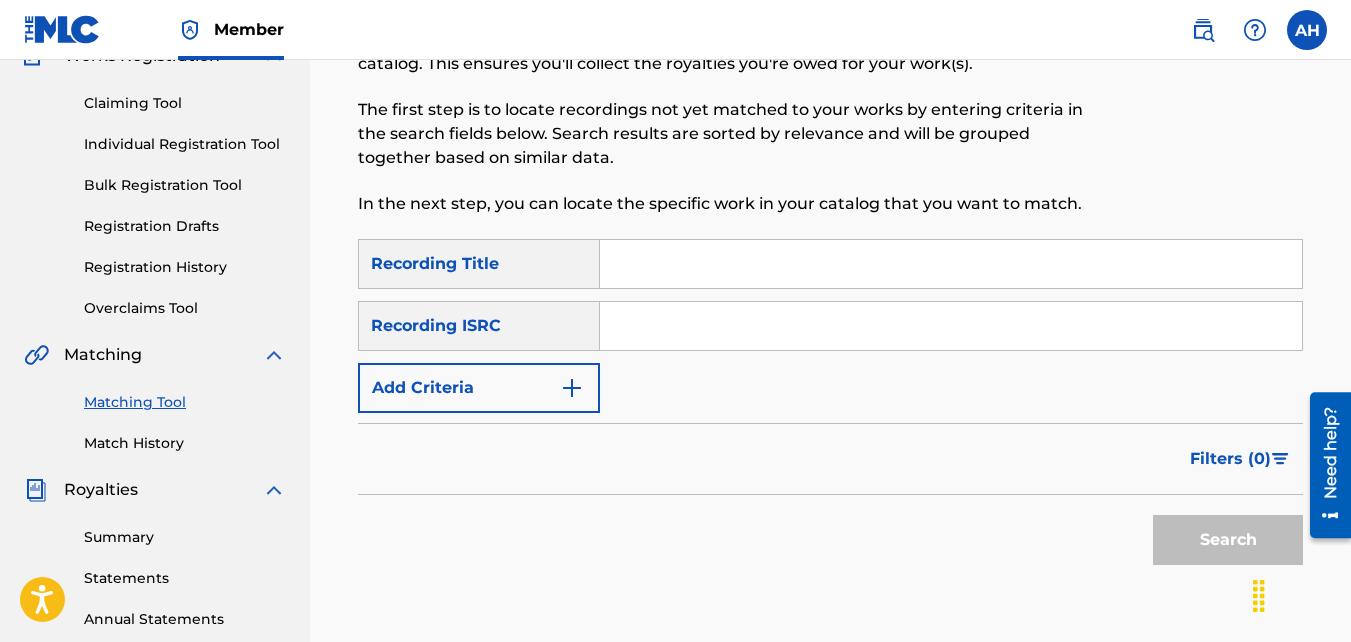 click on "Add Criteria" at bounding box center [479, 388] 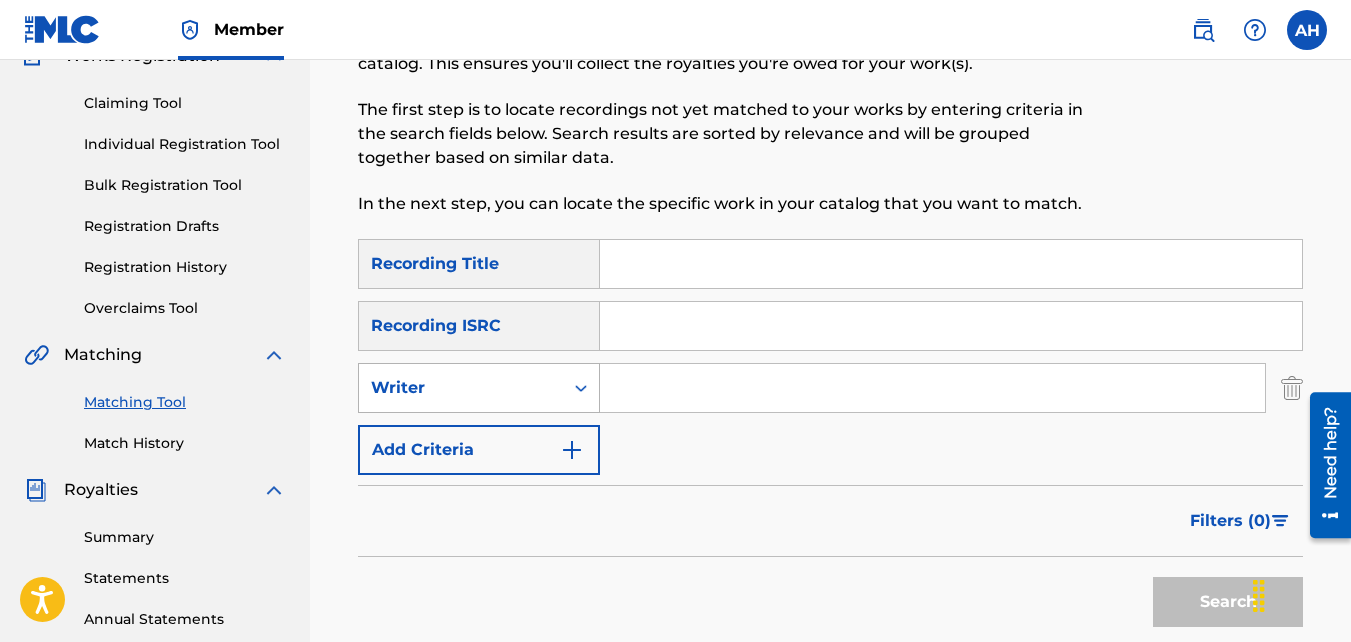 click on "Writer" at bounding box center [461, 388] 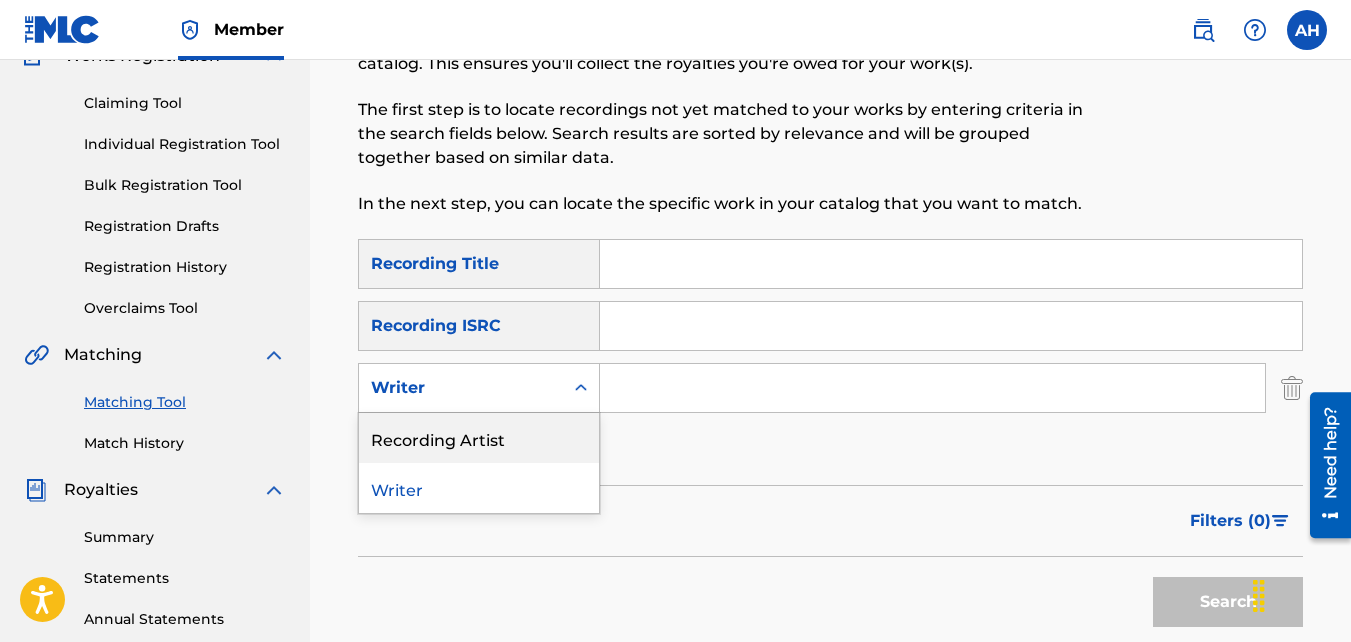 click on "Recording Artist" at bounding box center [479, 438] 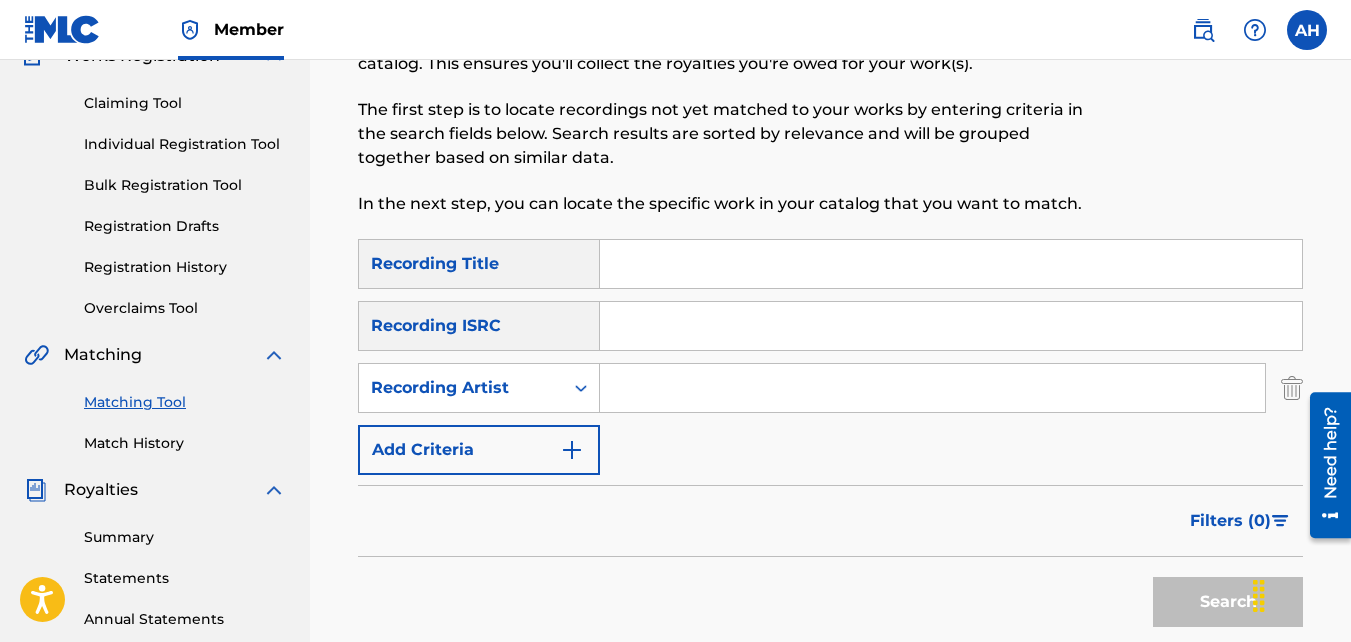 click at bounding box center [932, 388] 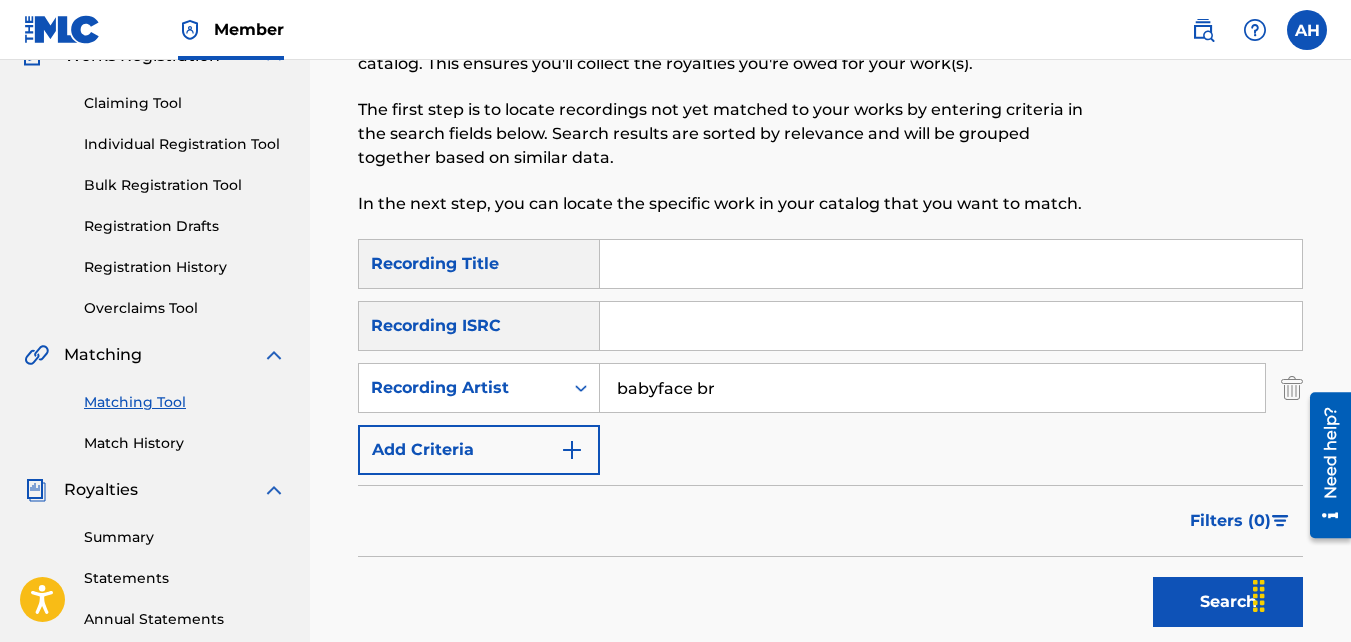 click on "Search" at bounding box center (1228, 602) 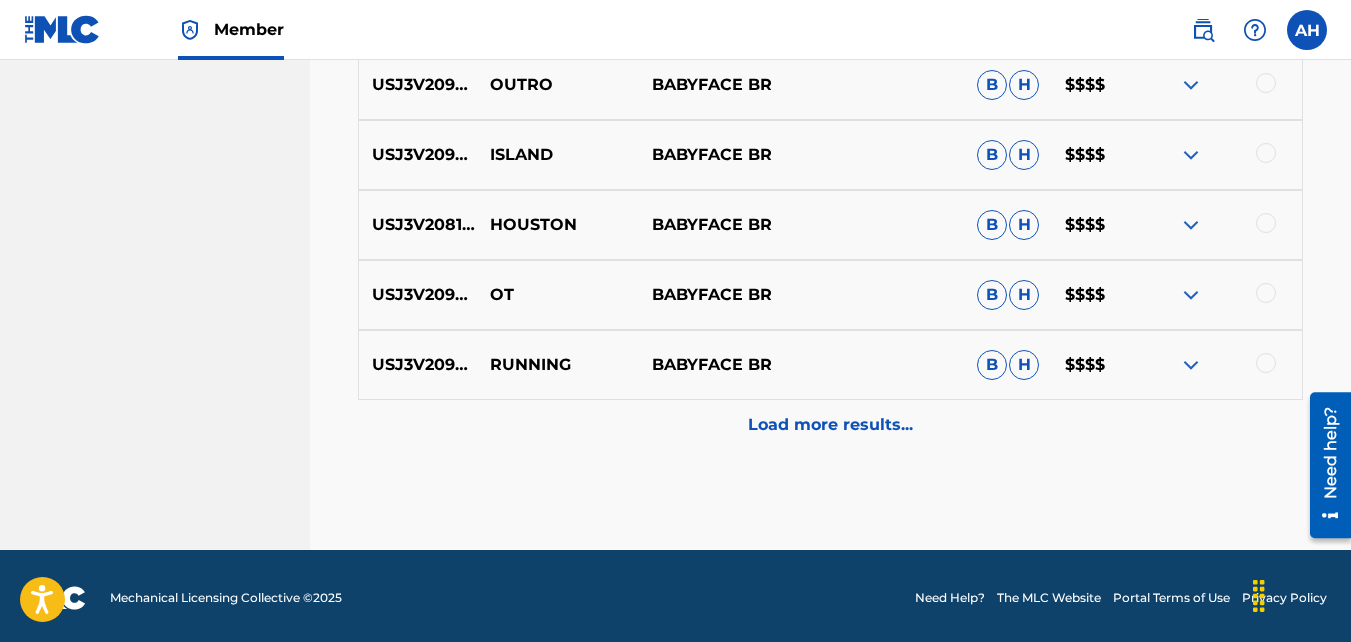 scroll, scrollTop: 1210, scrollLeft: 0, axis: vertical 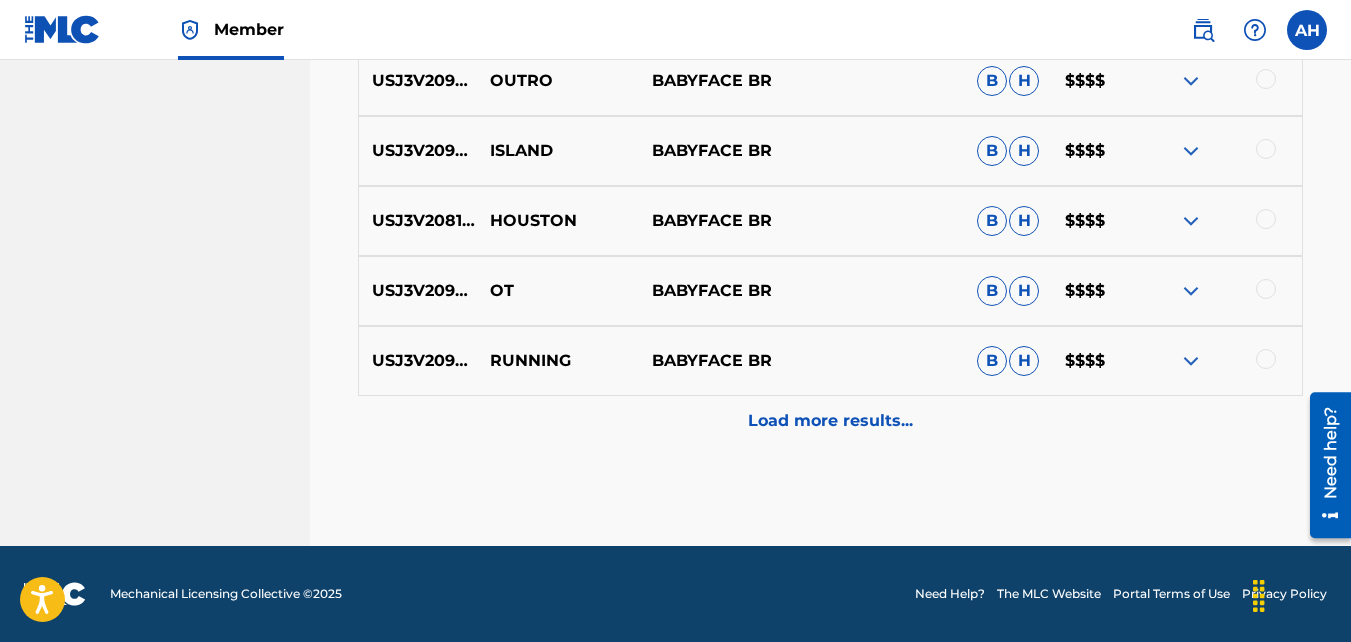 click at bounding box center [1266, 359] 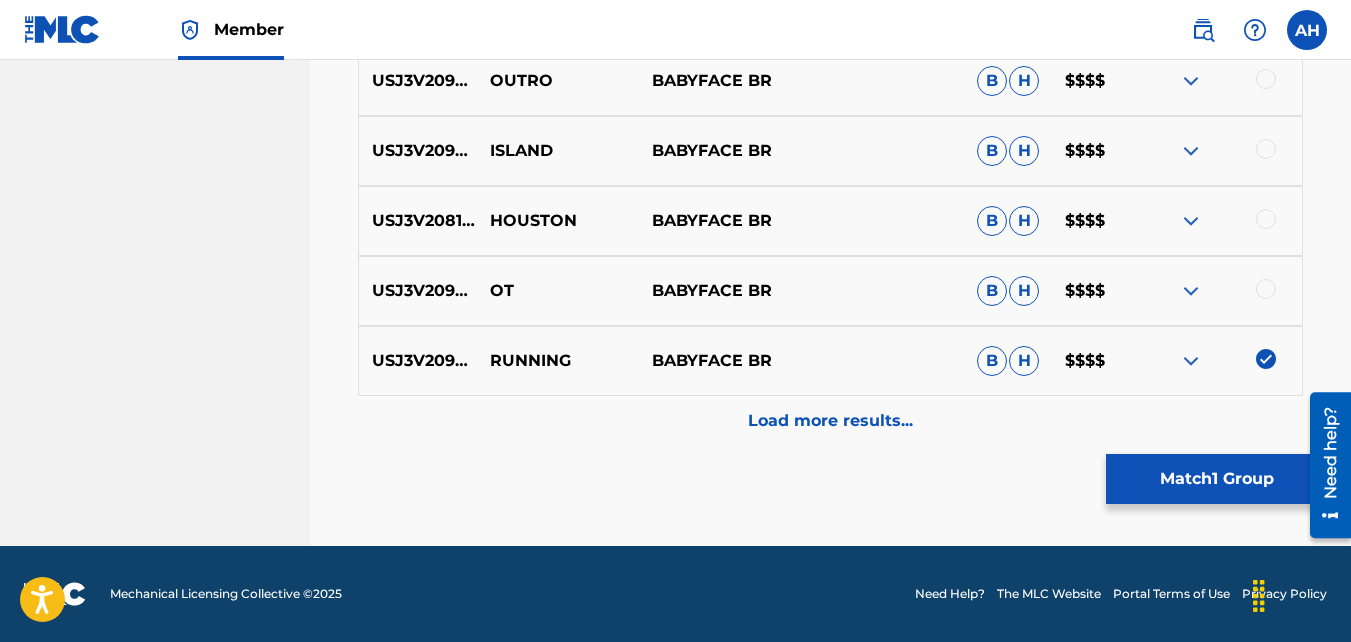 click on "Match  1 Group" at bounding box center [1216, 479] 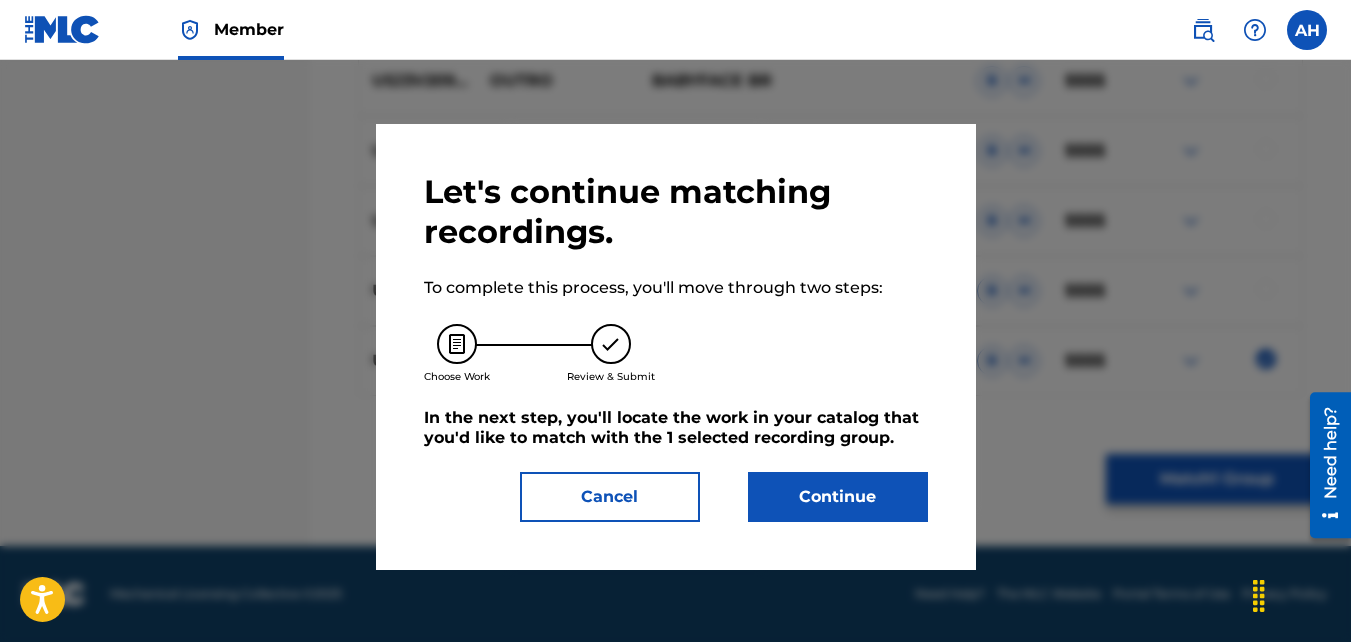 click on "Continue" at bounding box center [838, 497] 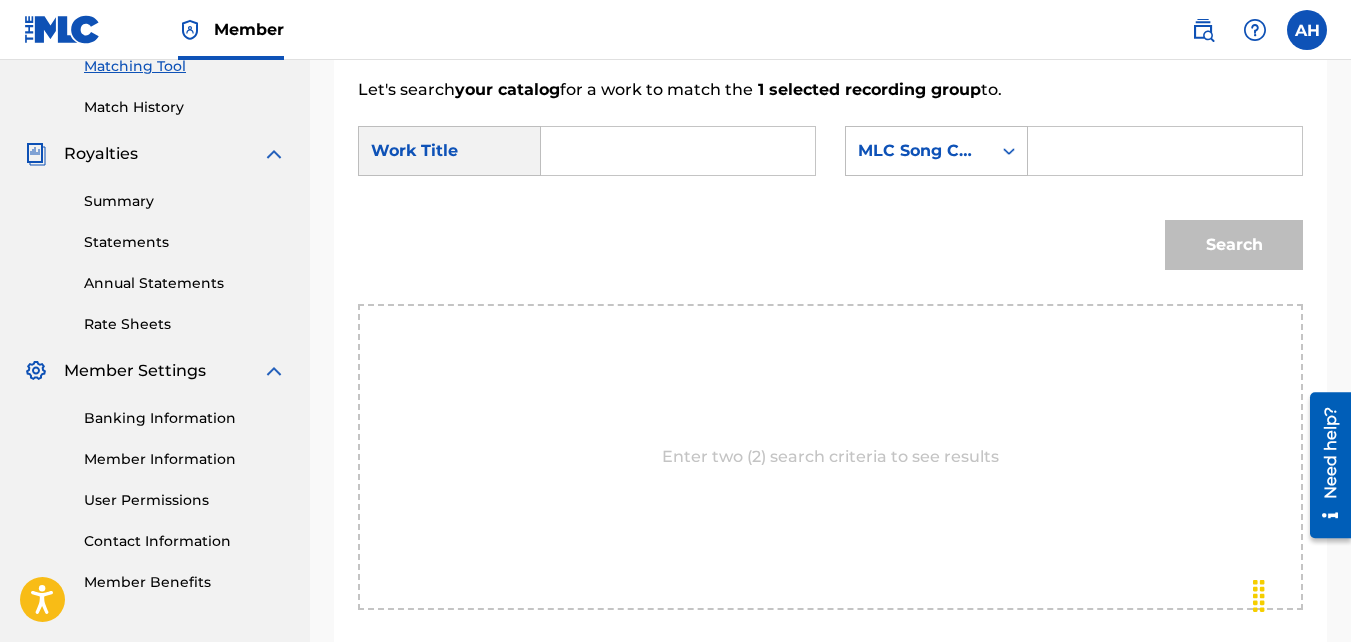 scroll, scrollTop: 526, scrollLeft: 0, axis: vertical 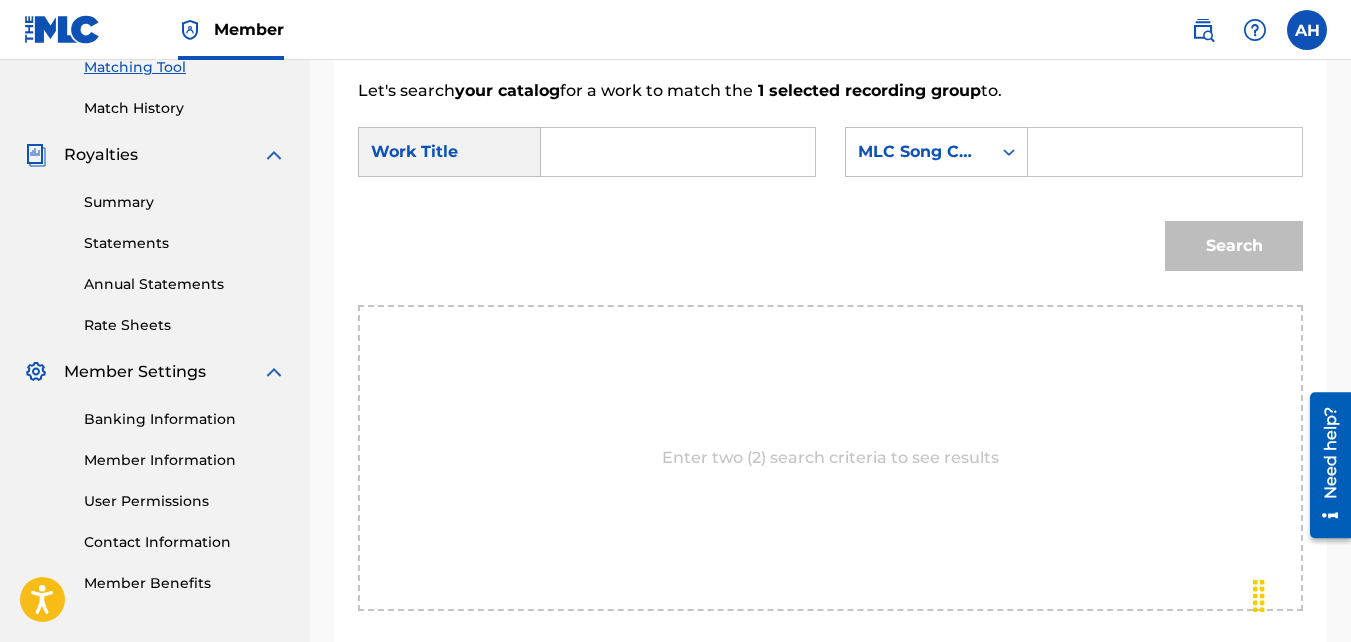 click at bounding box center [678, 152] 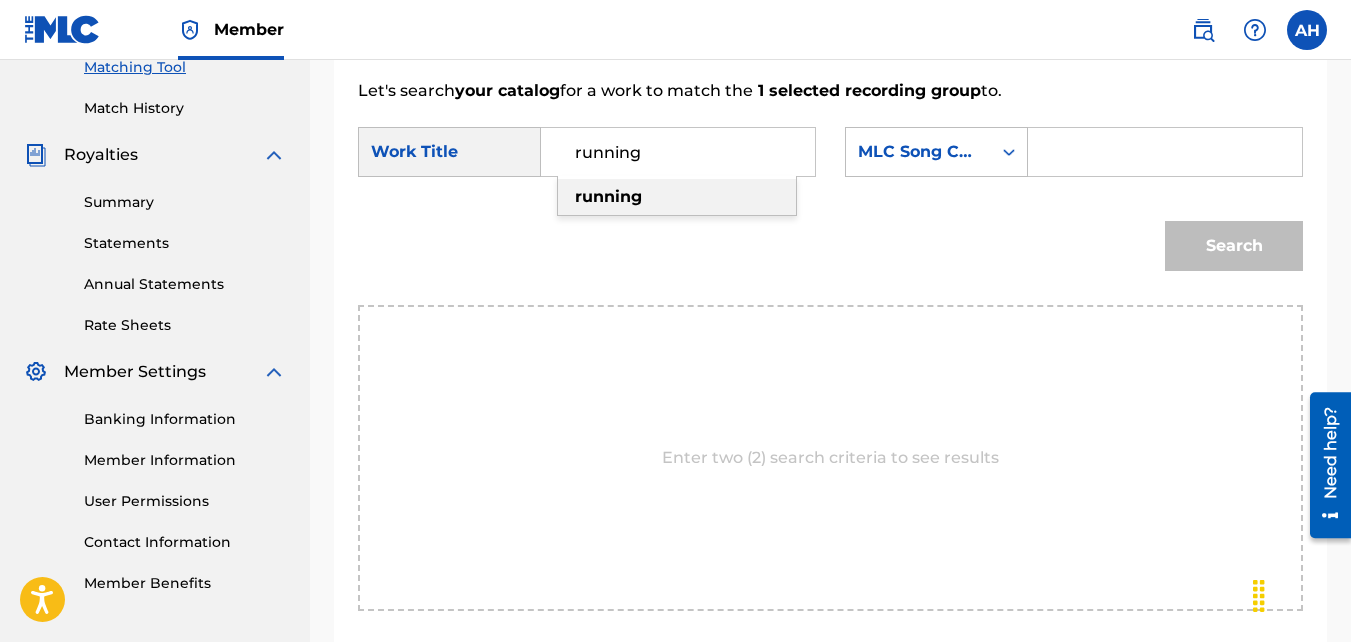 type on "running" 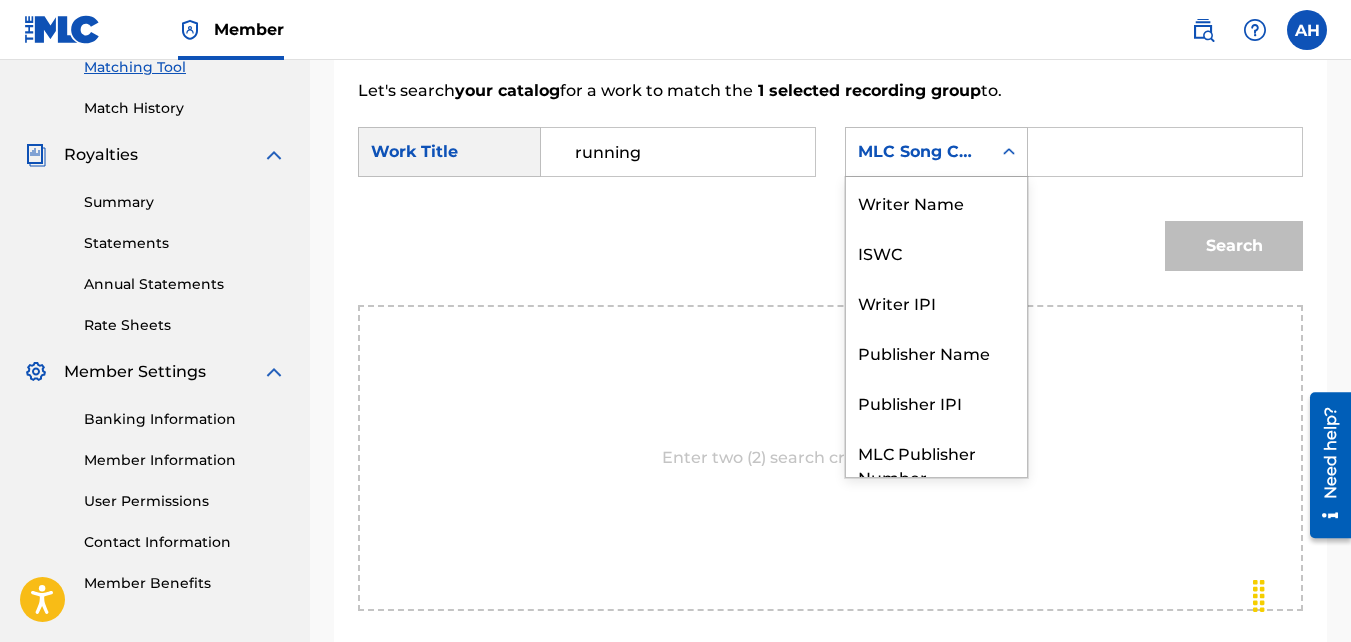 click on "MLC Song Code" at bounding box center (918, 152) 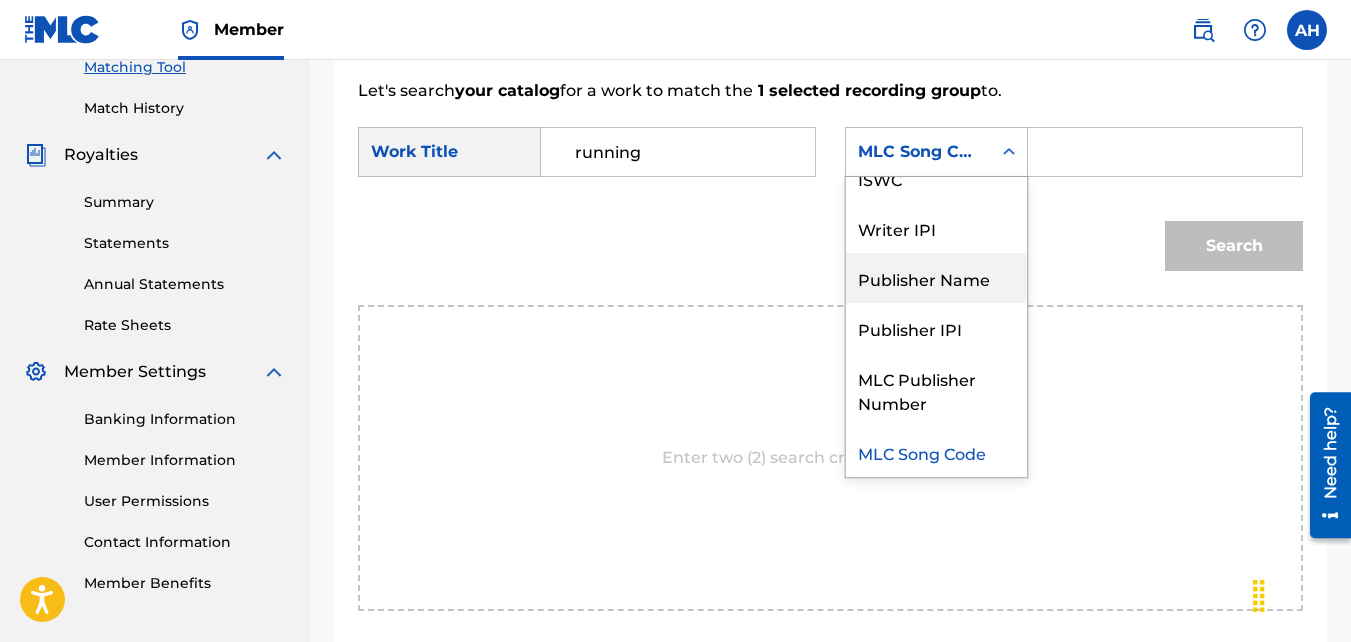 click on "Publisher Name" at bounding box center (936, 278) 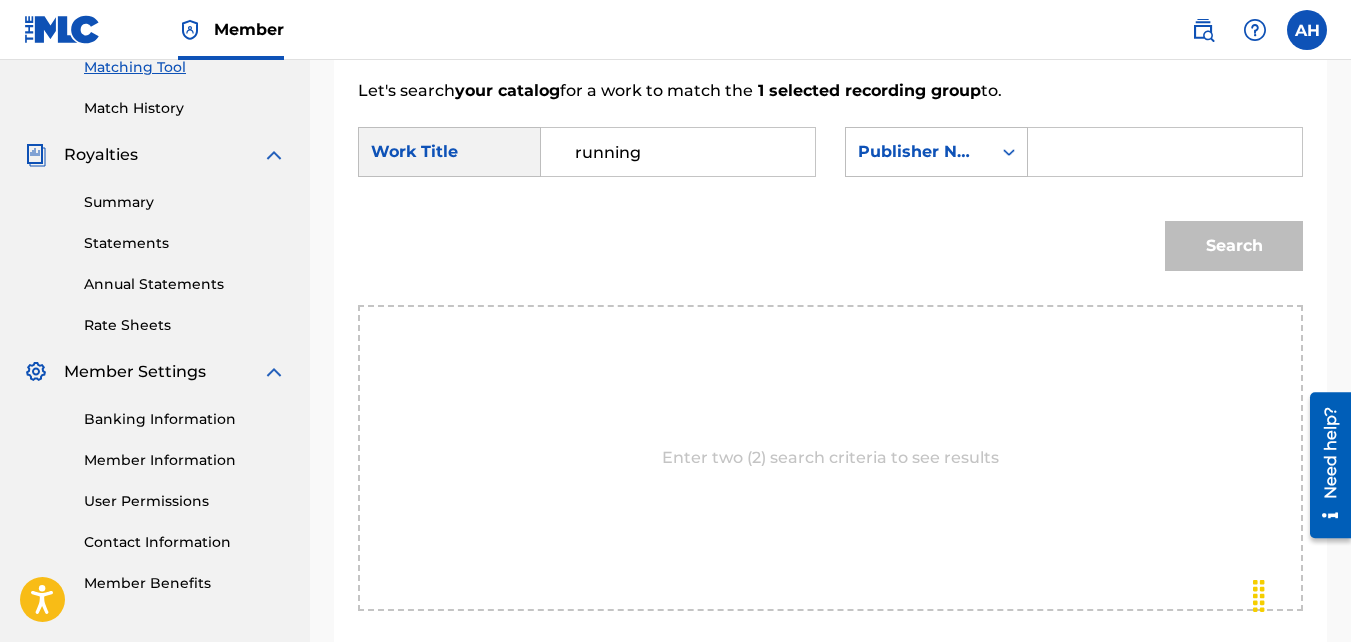 click at bounding box center (1165, 152) 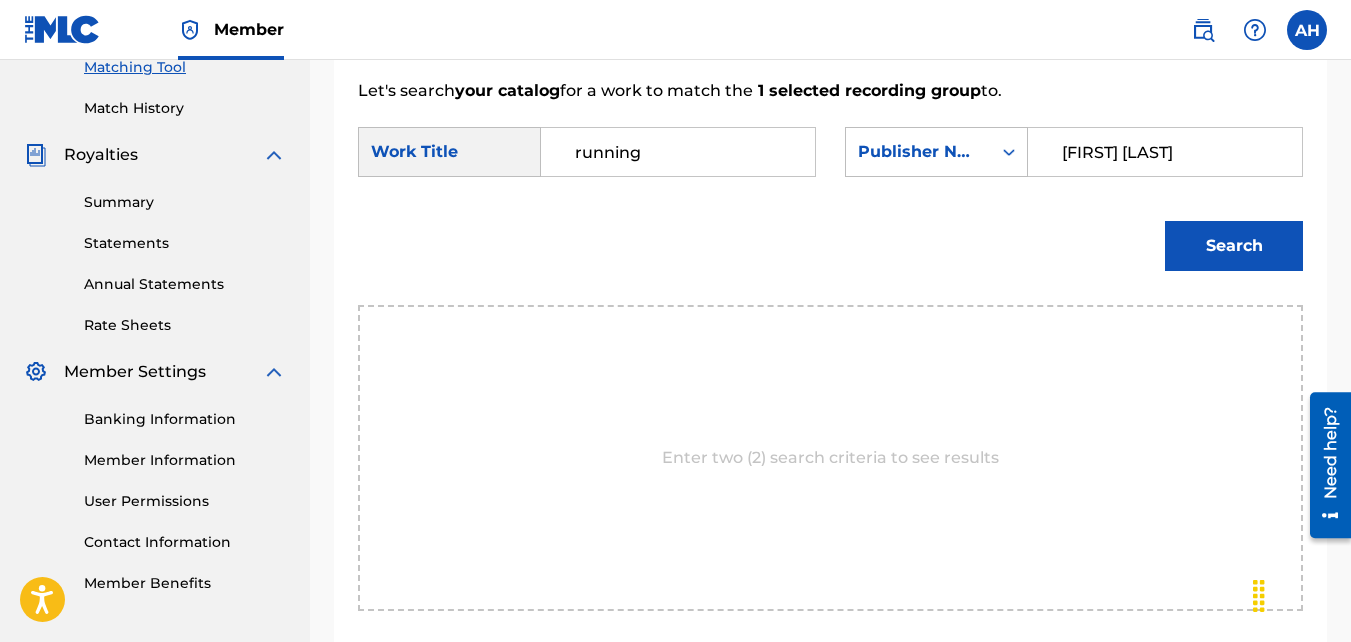 click on "Search" at bounding box center (1234, 246) 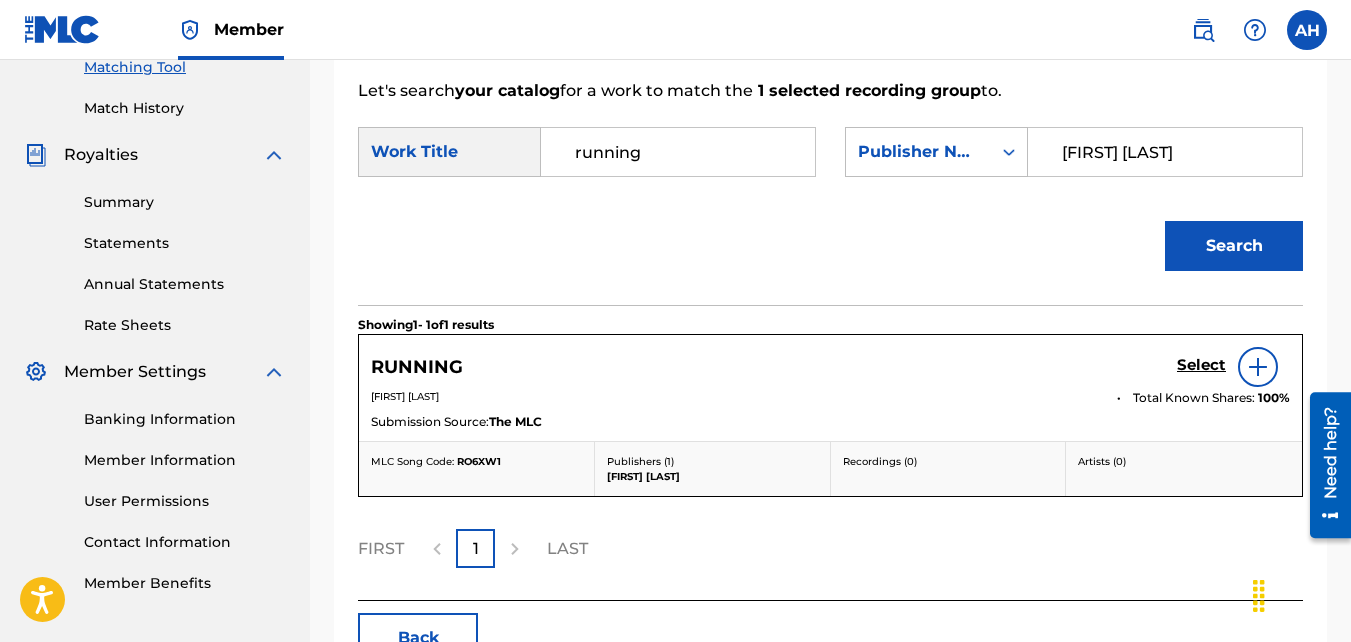 scroll, scrollTop: 679, scrollLeft: 0, axis: vertical 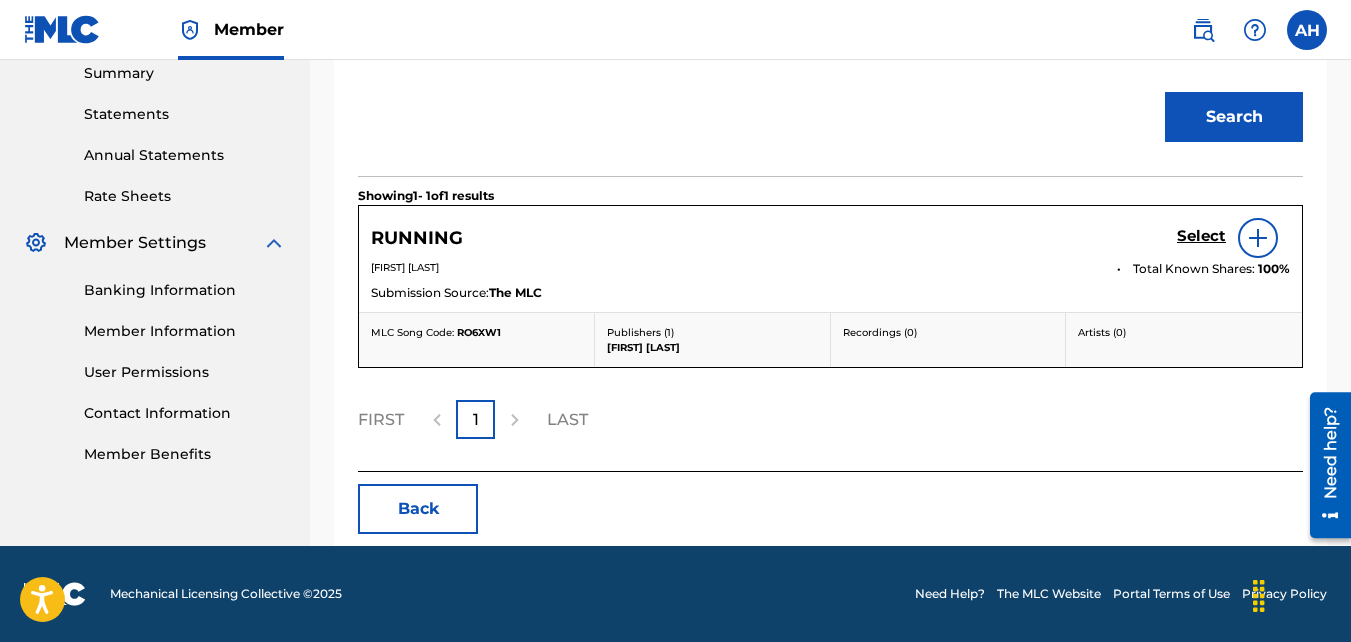 click on "Select" at bounding box center [1201, 236] 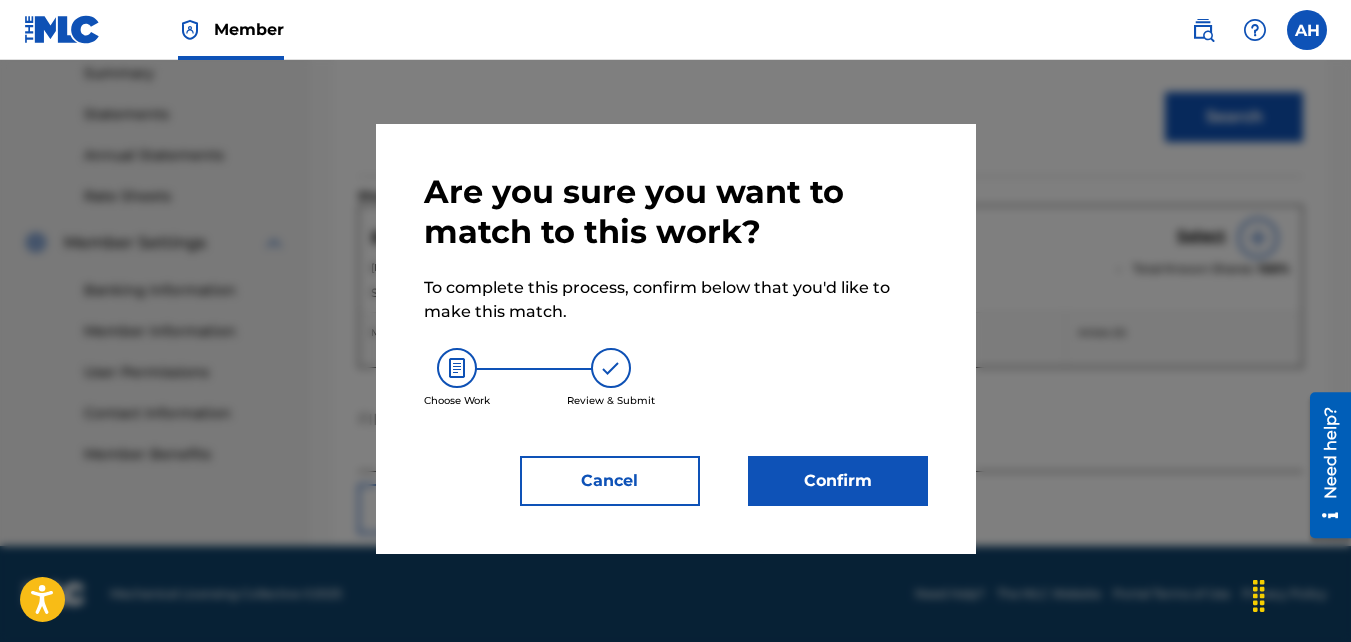click on "Confirm" at bounding box center (838, 481) 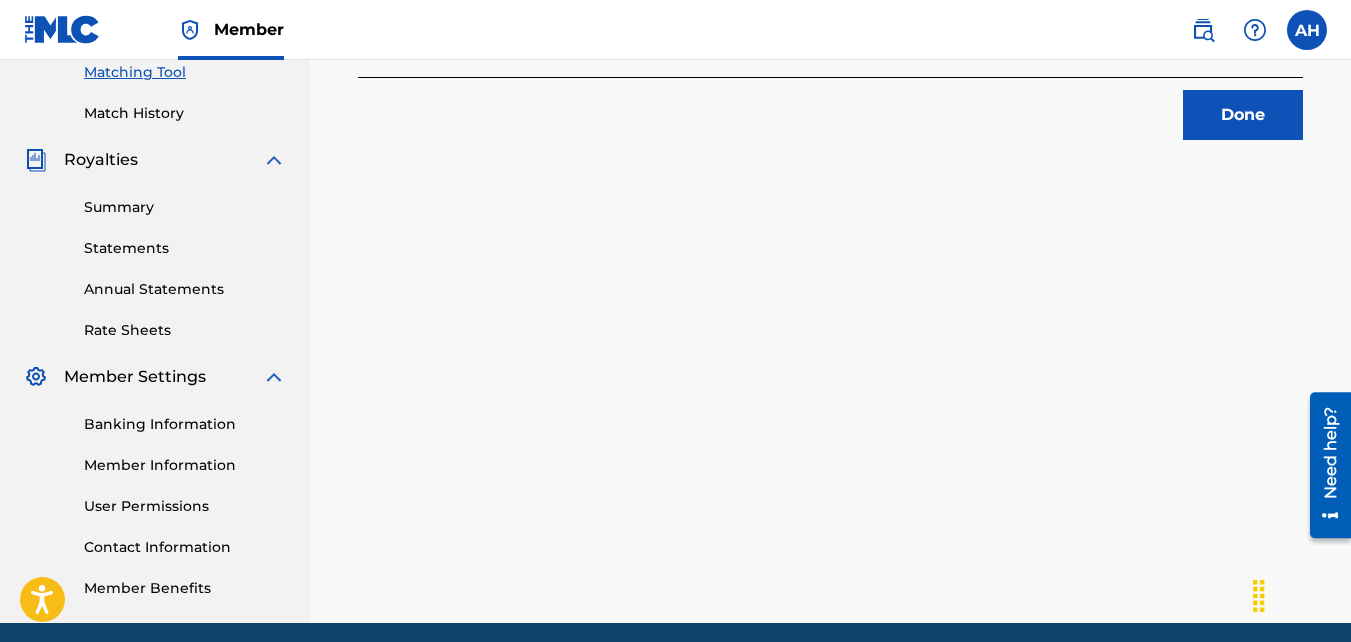 scroll, scrollTop: 522, scrollLeft: 0, axis: vertical 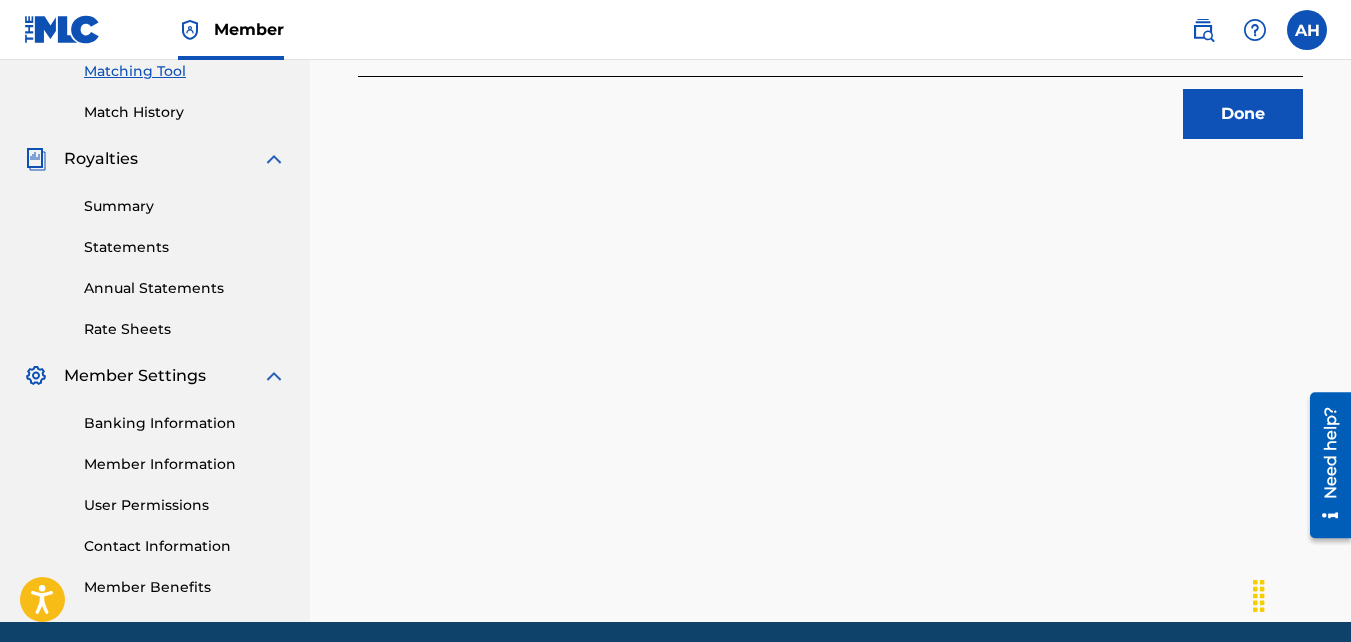 click on "Done" at bounding box center (1243, 114) 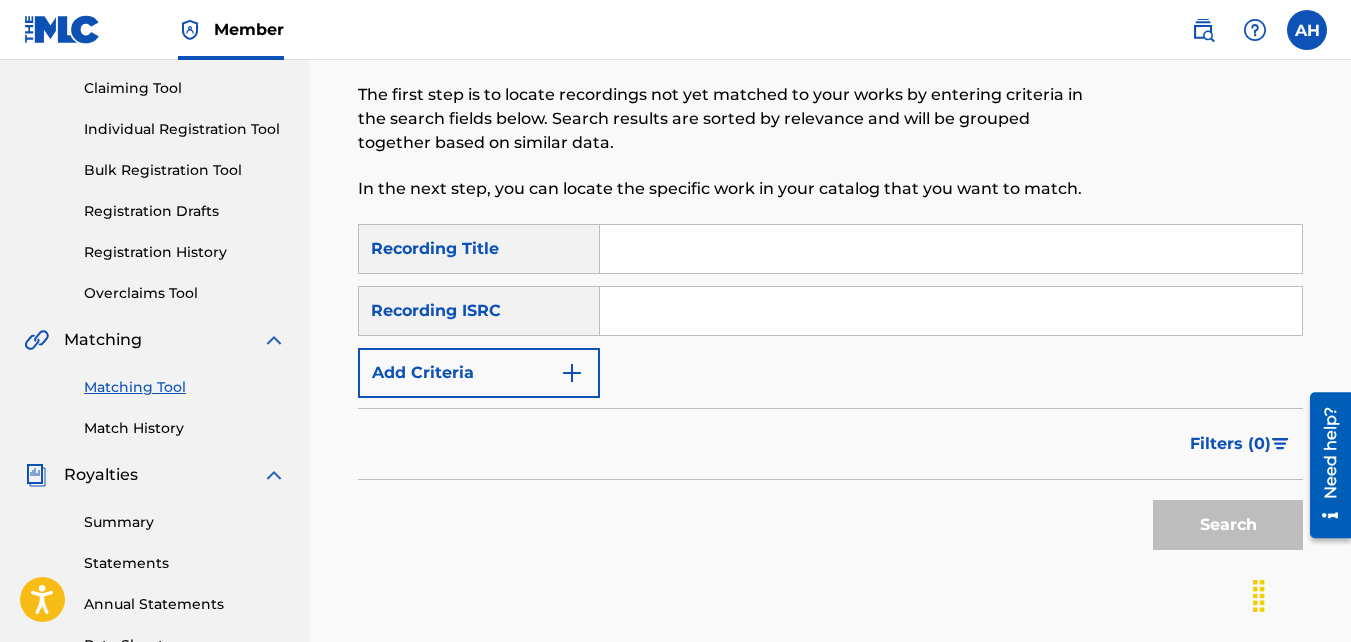 scroll, scrollTop: 205, scrollLeft: 0, axis: vertical 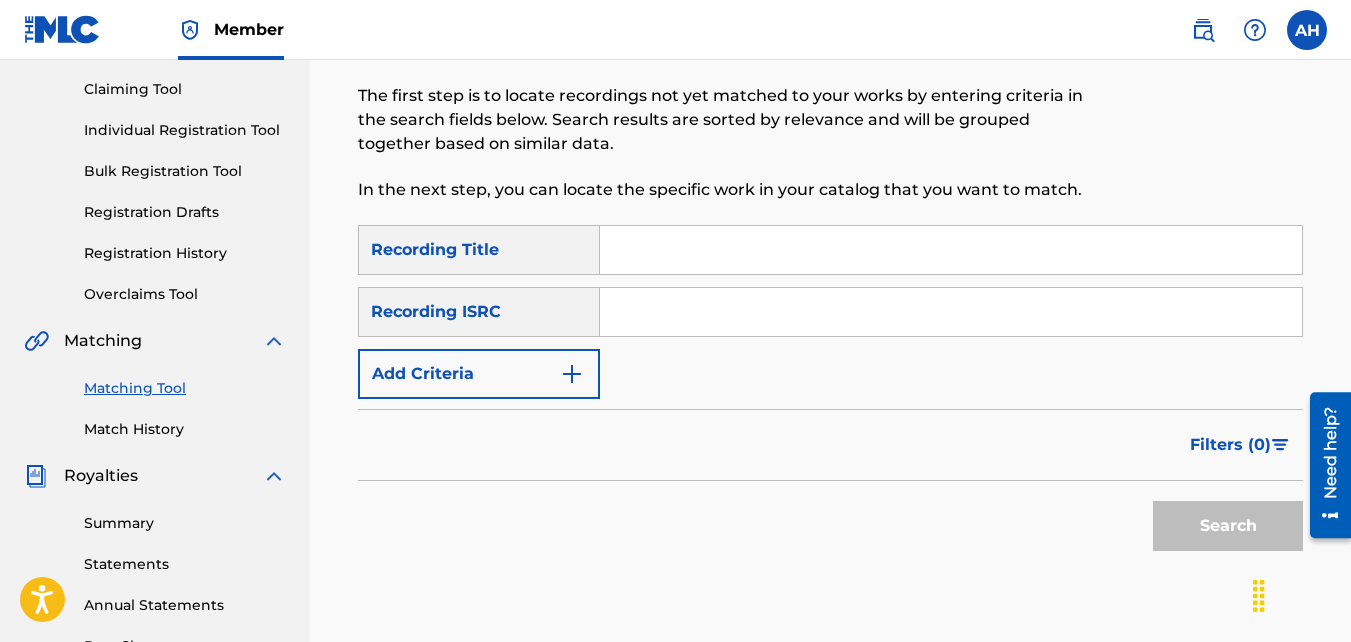 click on "Add Criteria" at bounding box center (479, 374) 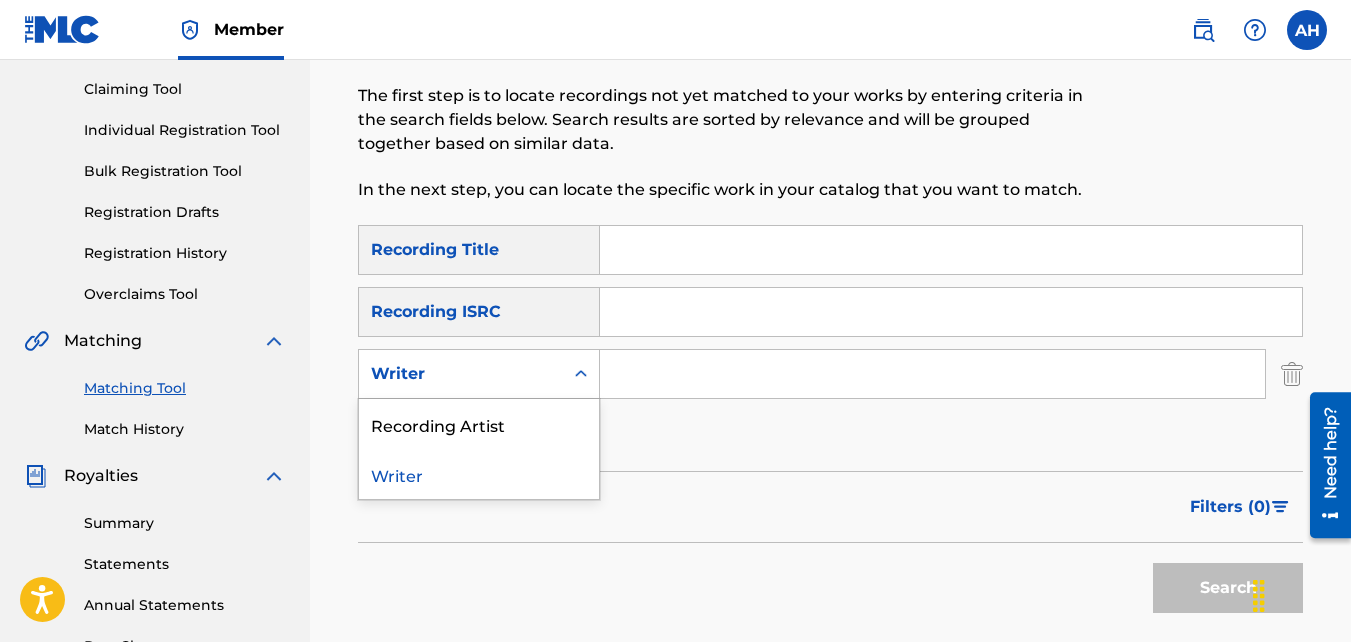 click on "Writer" at bounding box center (461, 374) 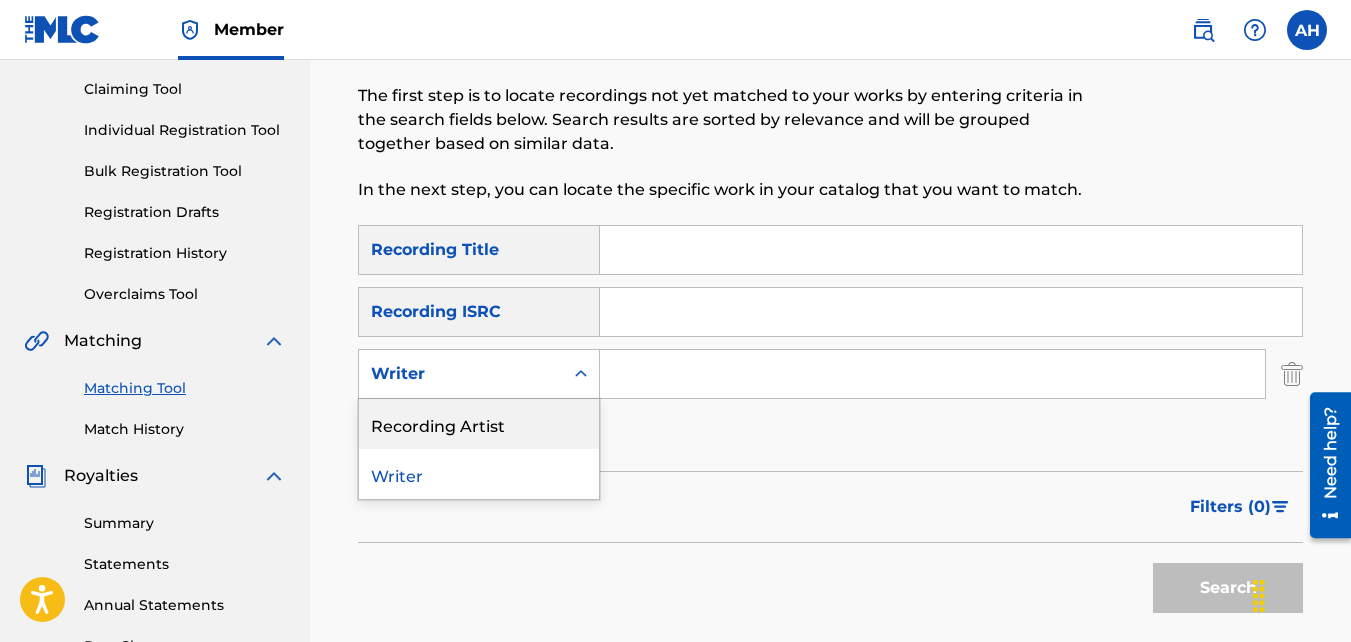 click on "Recording Artist" at bounding box center (479, 424) 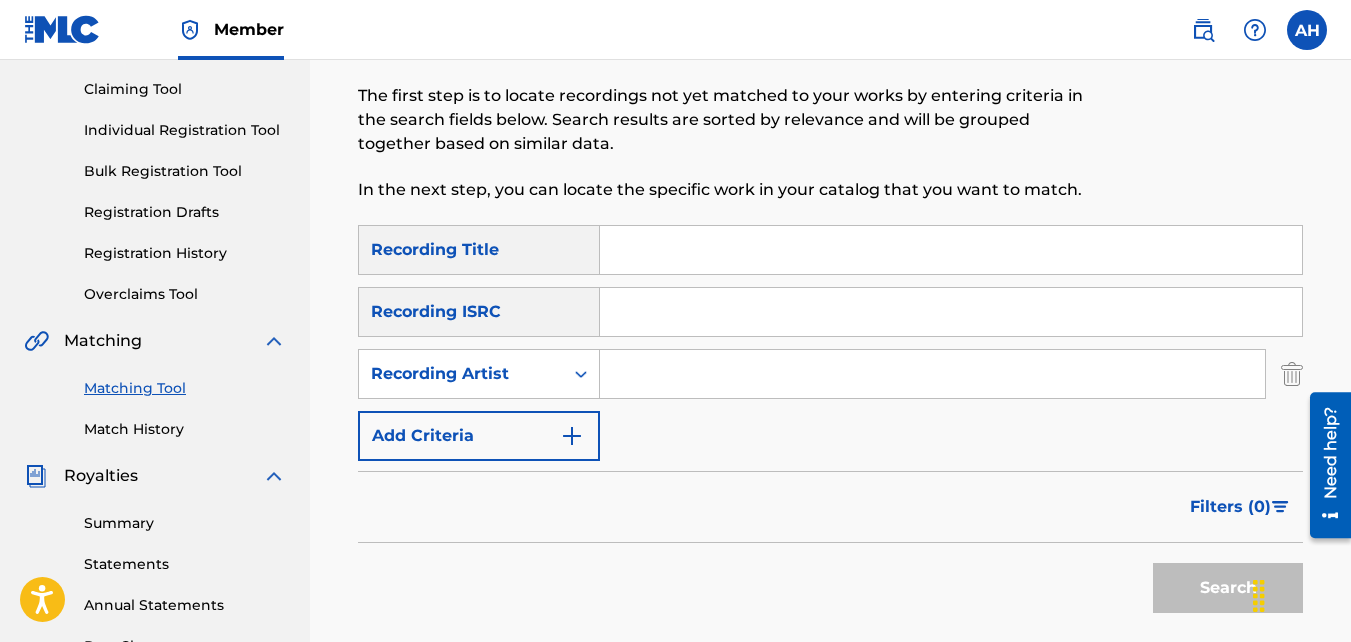 click at bounding box center (932, 374) 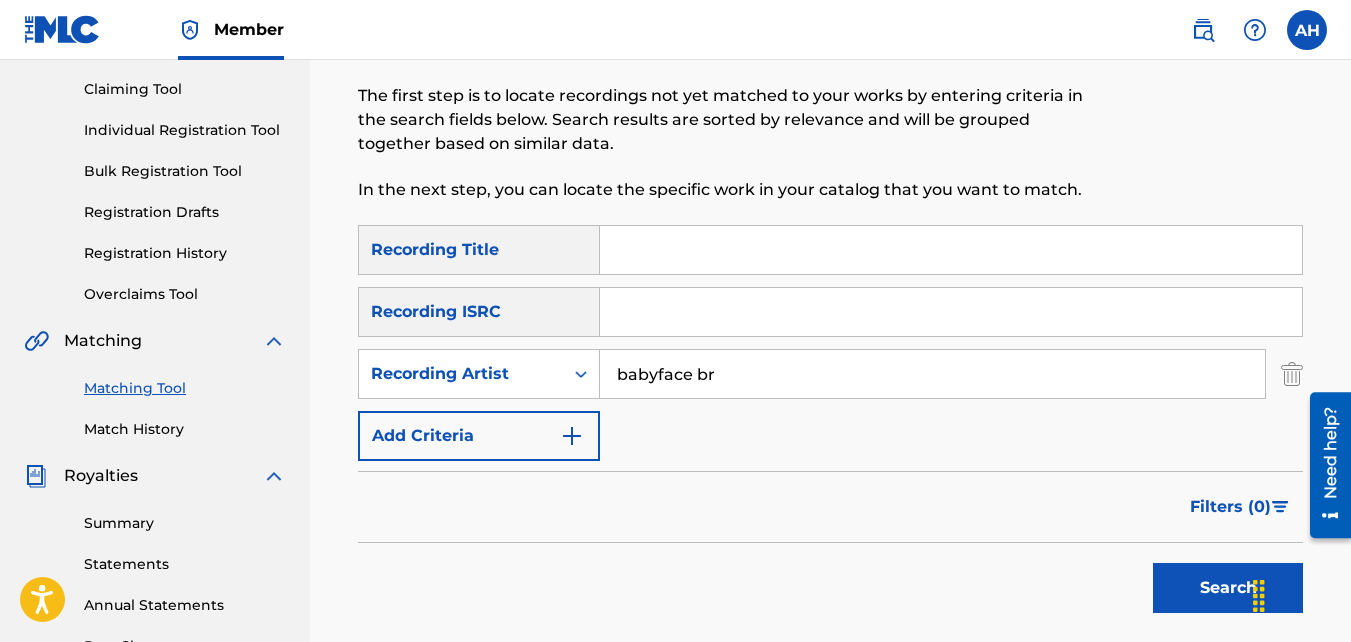 click on "Search" at bounding box center [1228, 588] 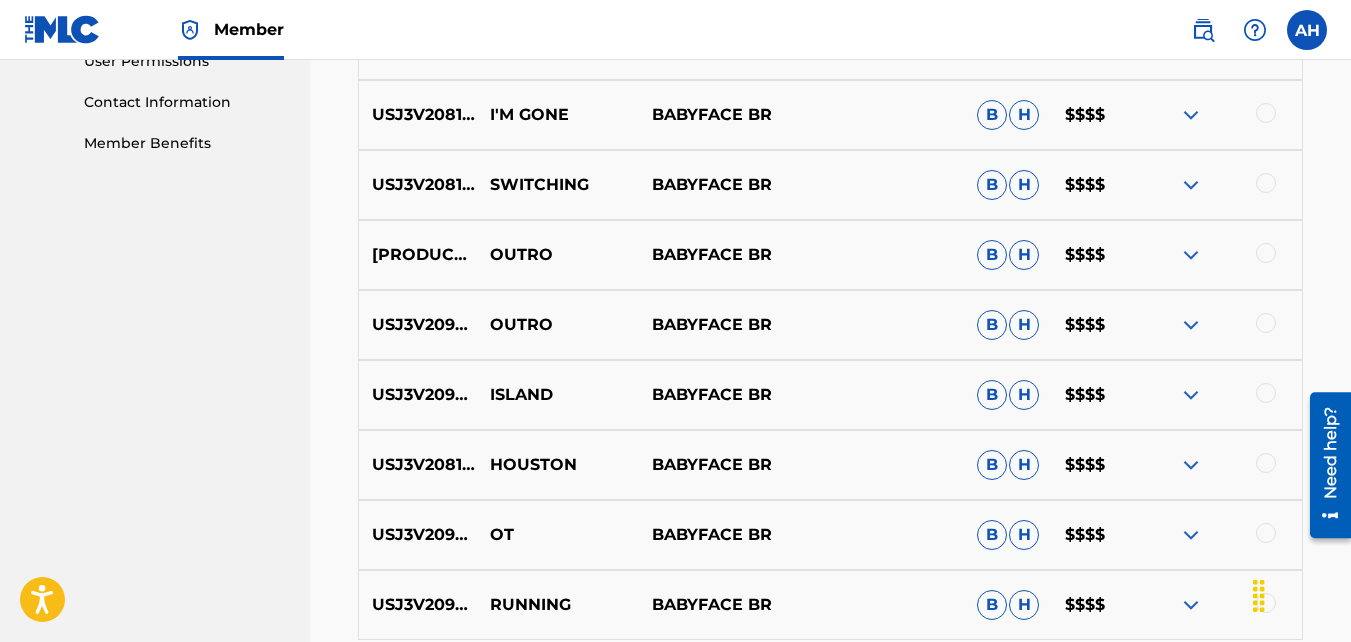 scroll, scrollTop: 1210, scrollLeft: 0, axis: vertical 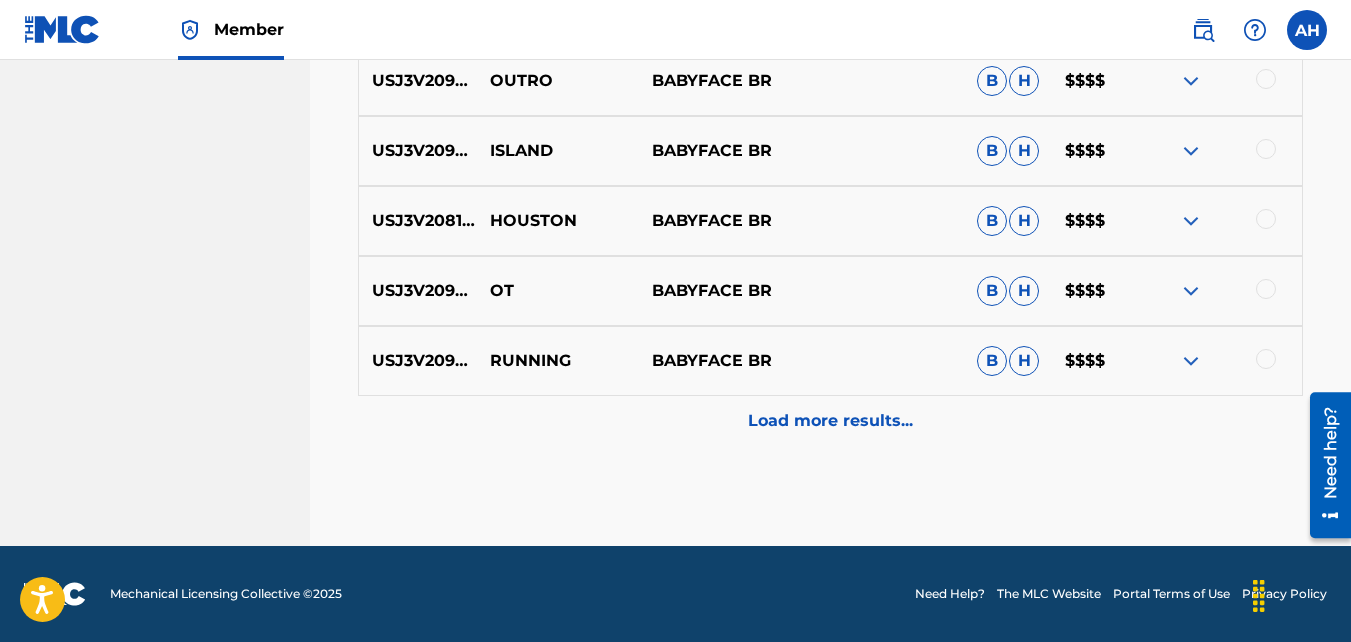 click on "Load more results..." at bounding box center (830, 421) 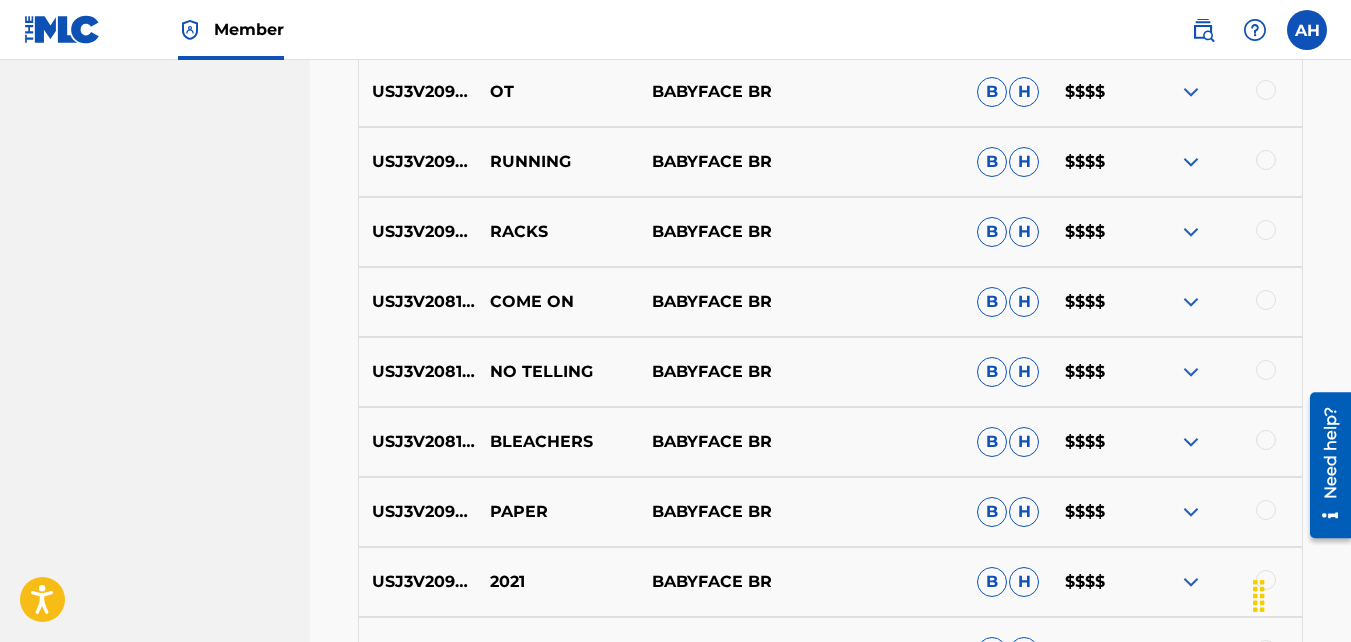 scroll, scrollTop: 1407, scrollLeft: 0, axis: vertical 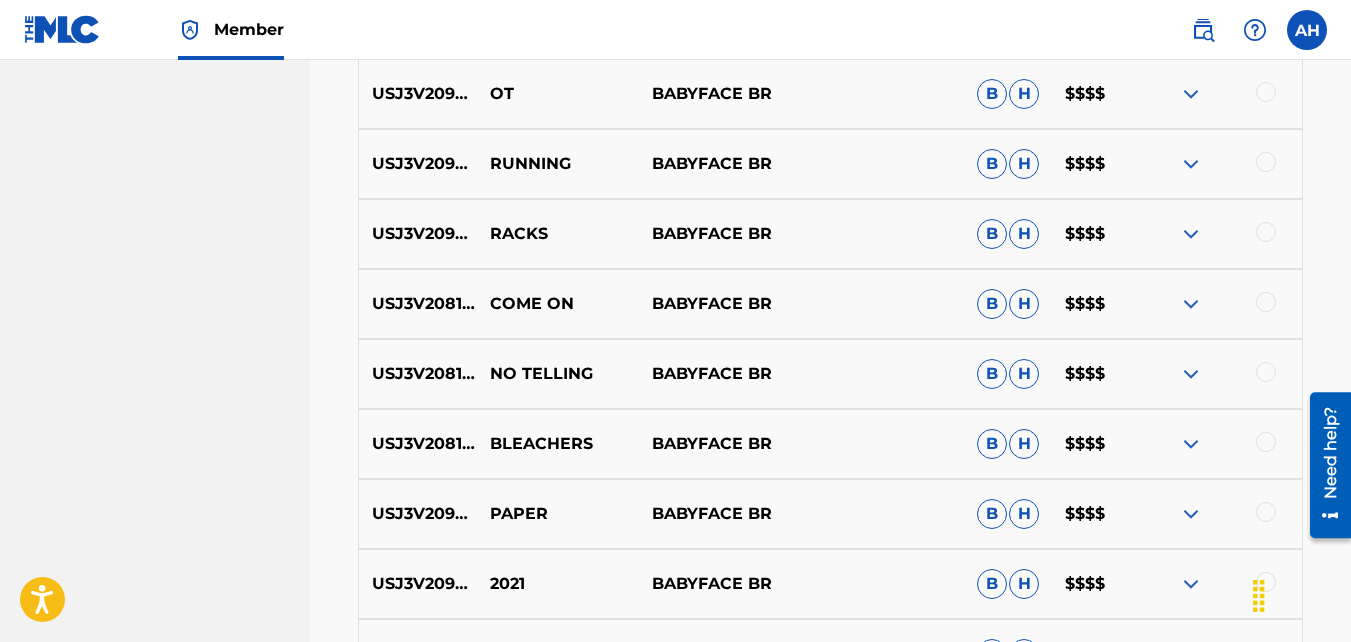 click at bounding box center (1266, 232) 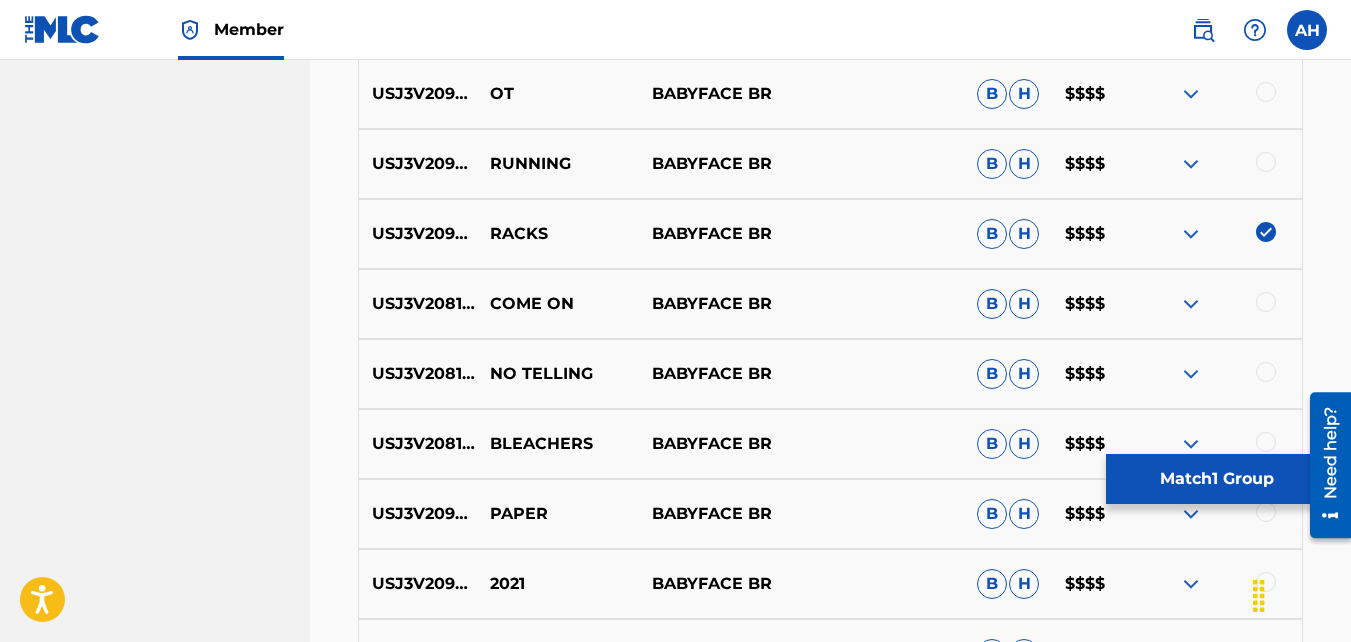 click on "Match  1 Group" at bounding box center [1216, 479] 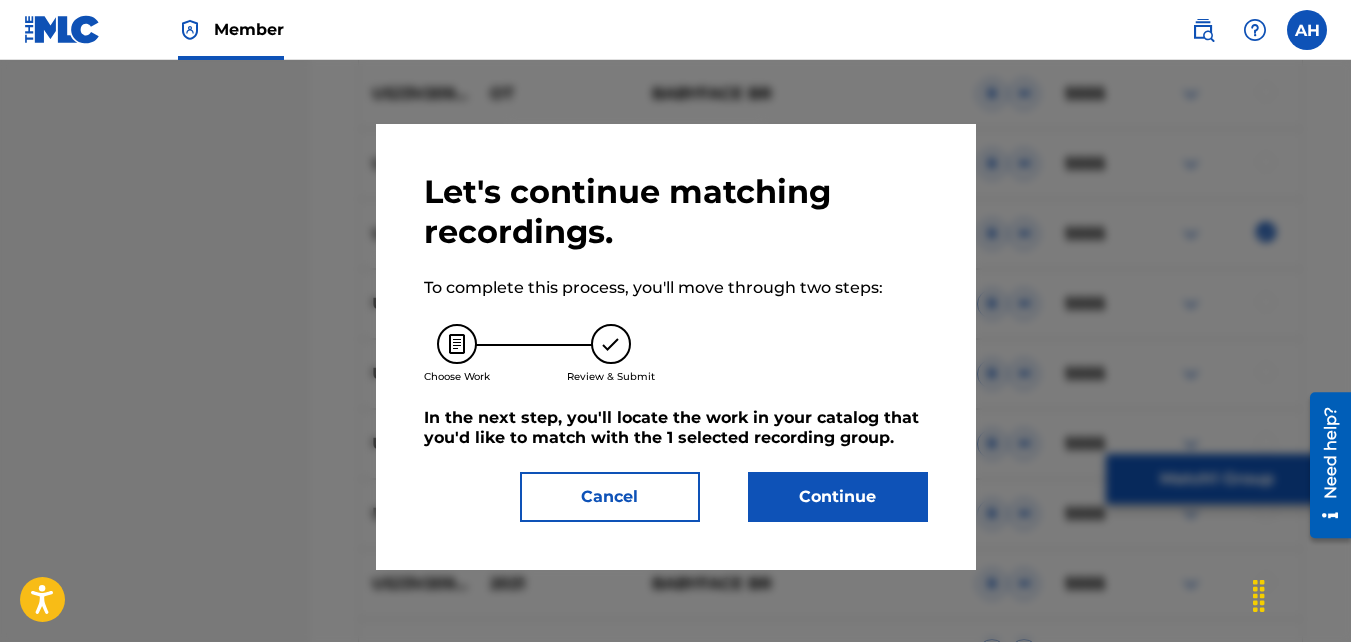 click on "Continue" at bounding box center [838, 497] 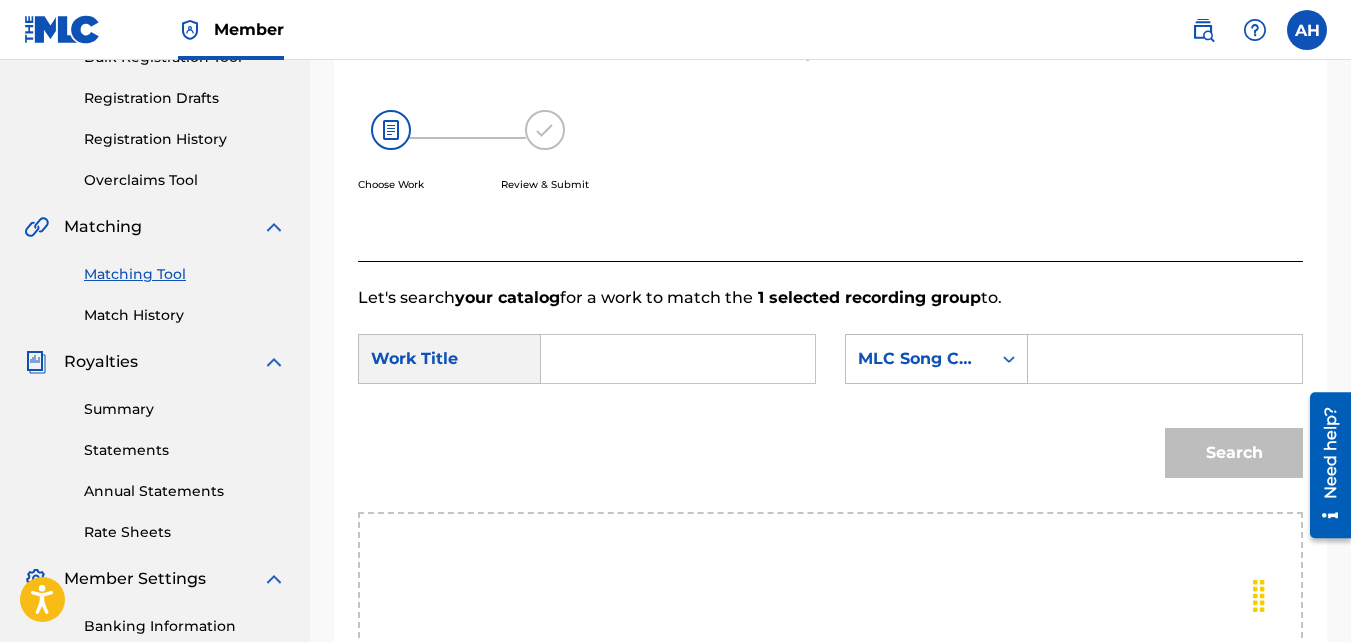 scroll, scrollTop: 318, scrollLeft: 0, axis: vertical 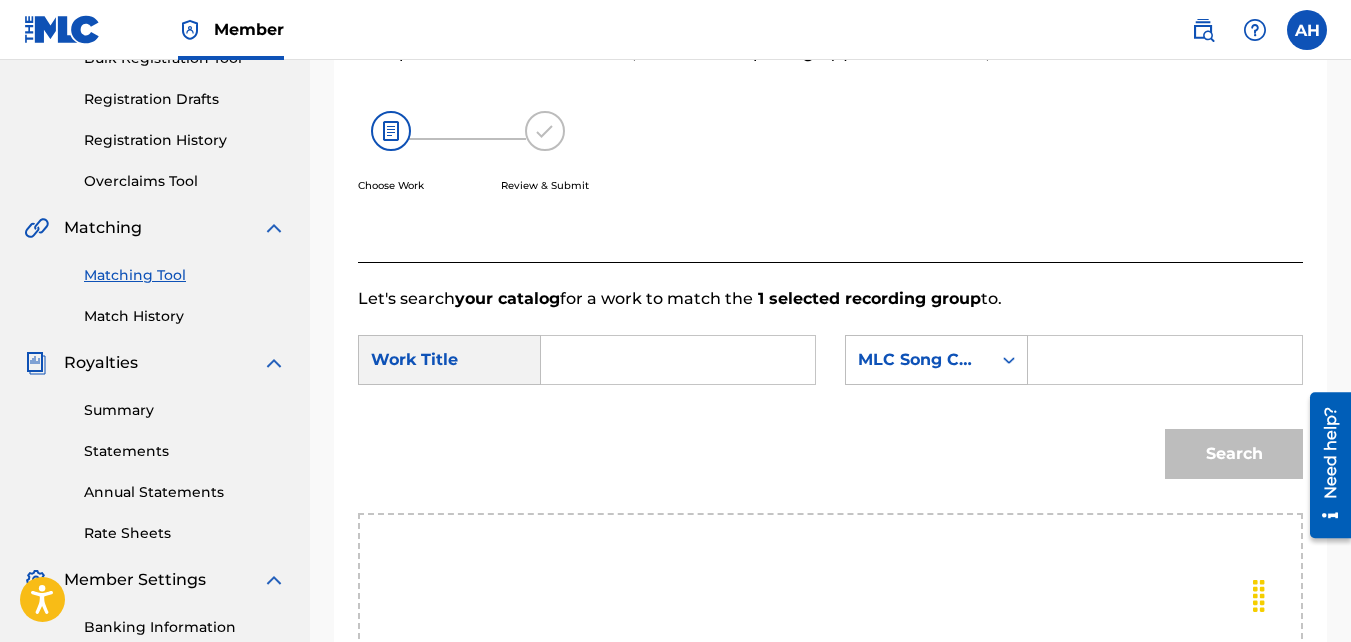 click on "Search" at bounding box center [830, 461] 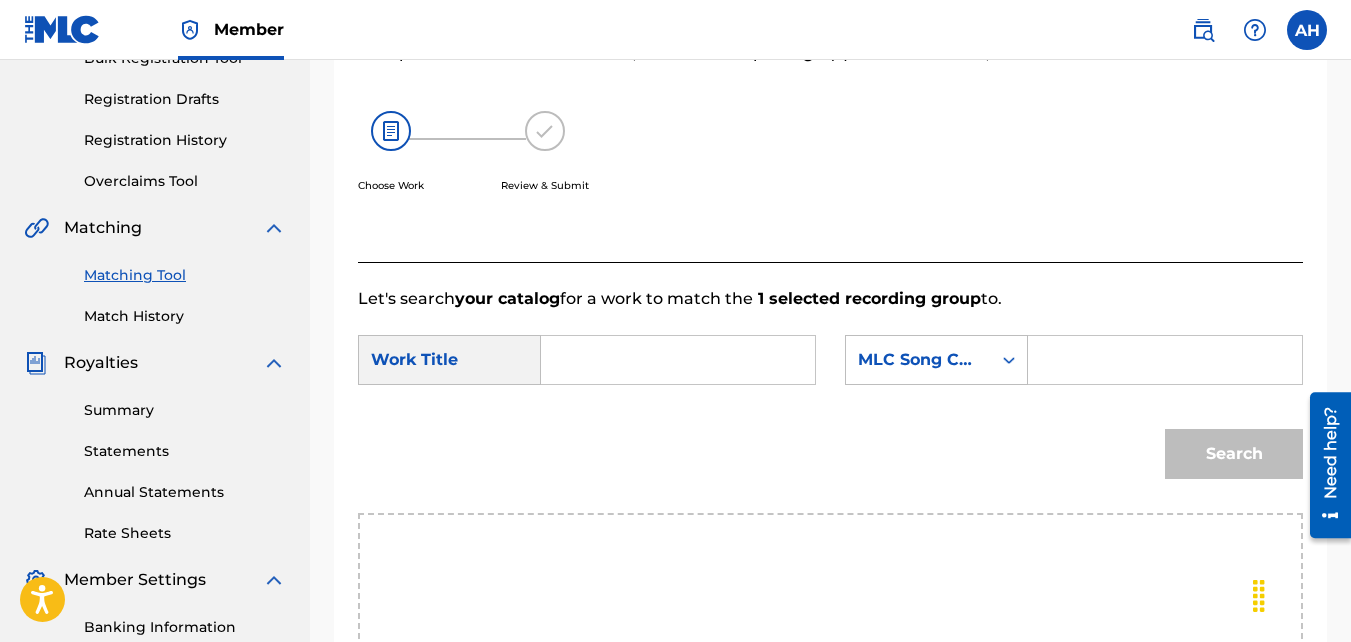 click at bounding box center [678, 360] 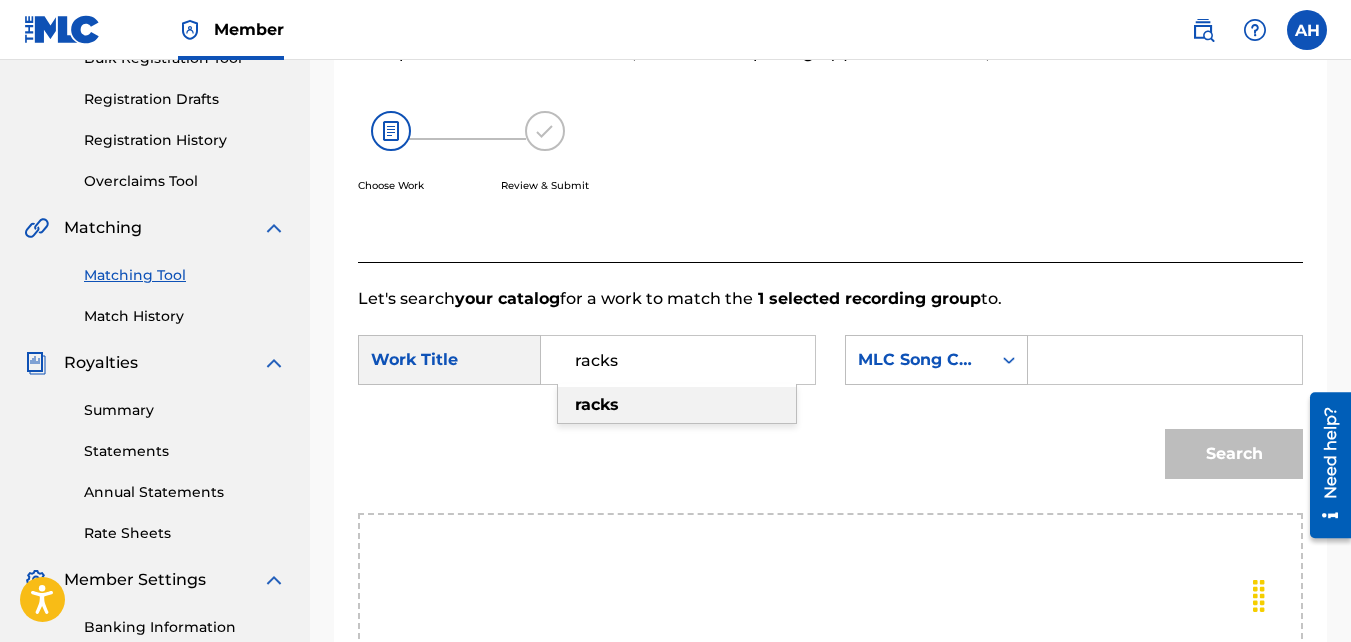 type on "racks" 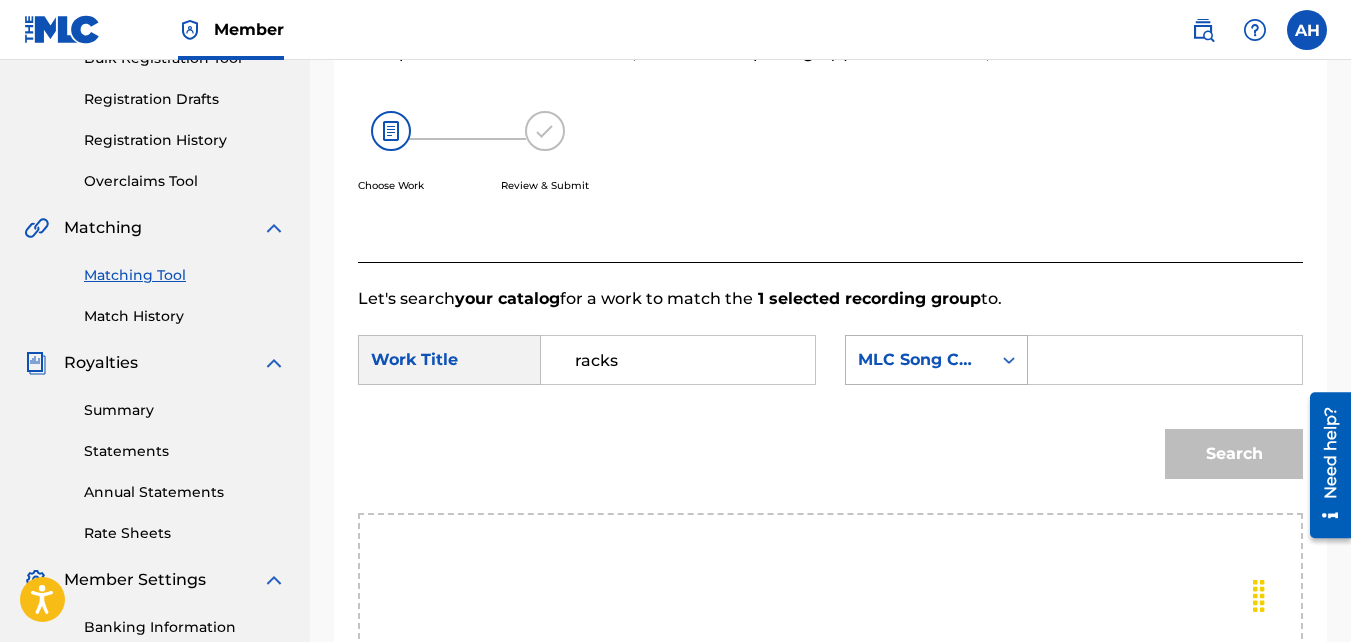 click on "MLC Song Code" at bounding box center [918, 360] 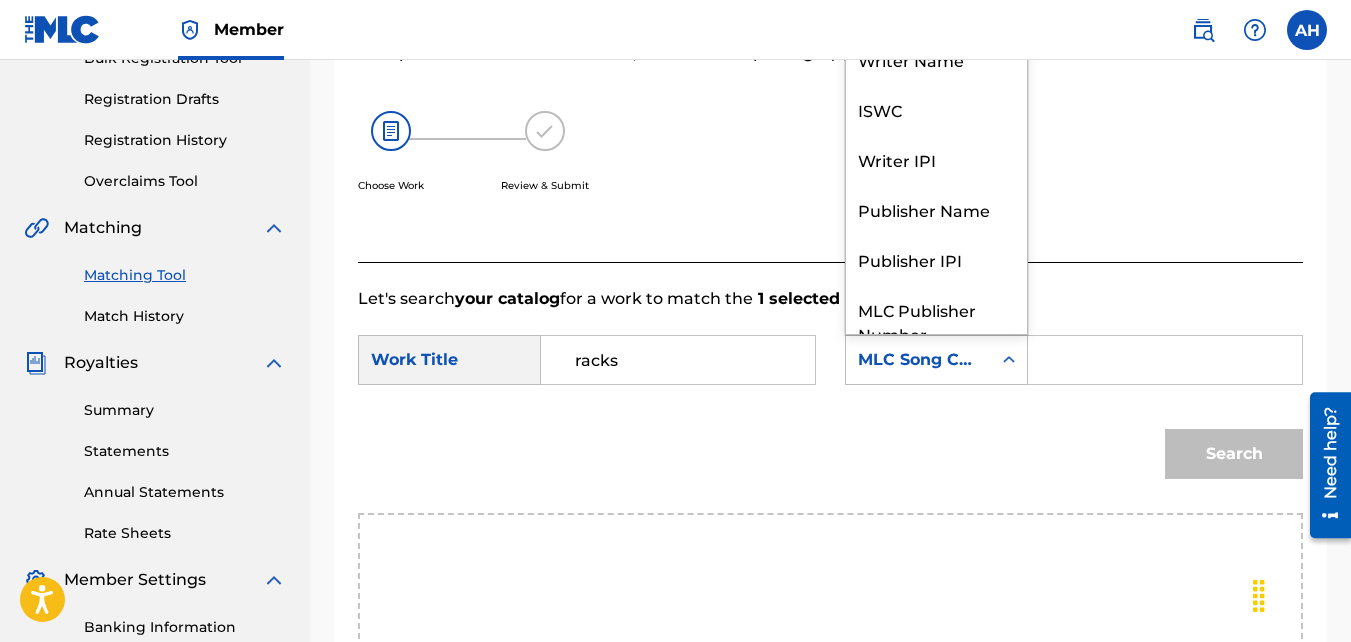 scroll, scrollTop: 74, scrollLeft: 0, axis: vertical 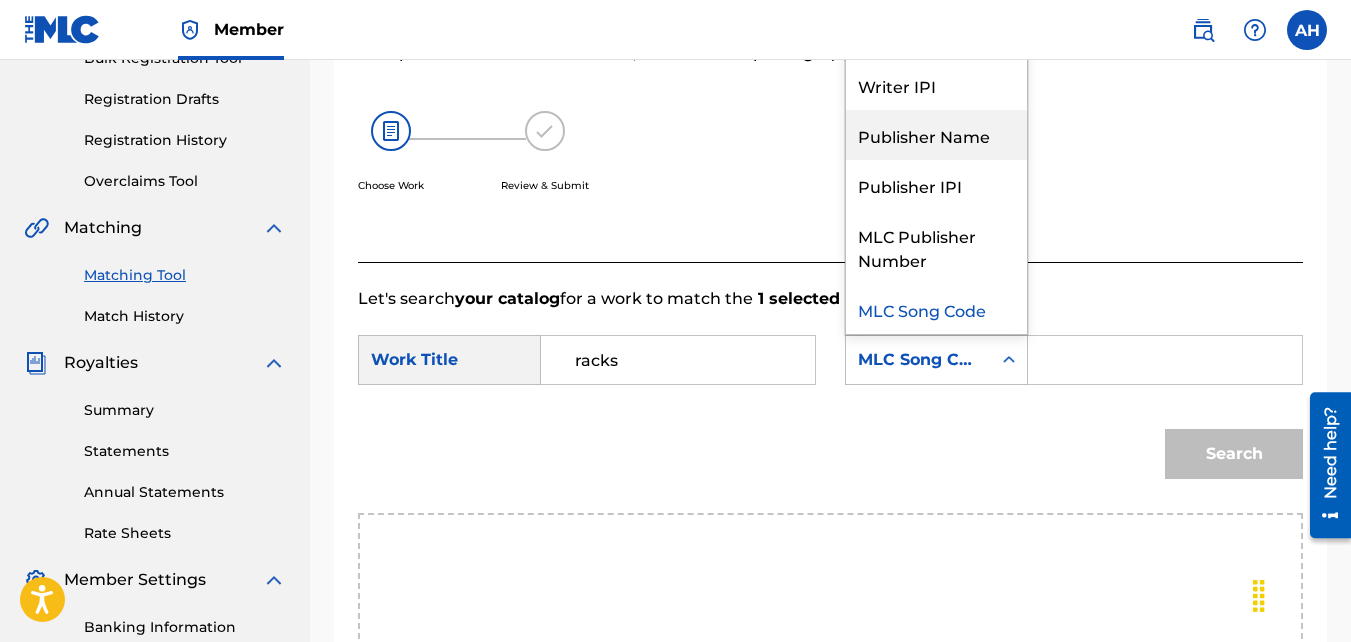 click on "Publisher Name" at bounding box center (936, 135) 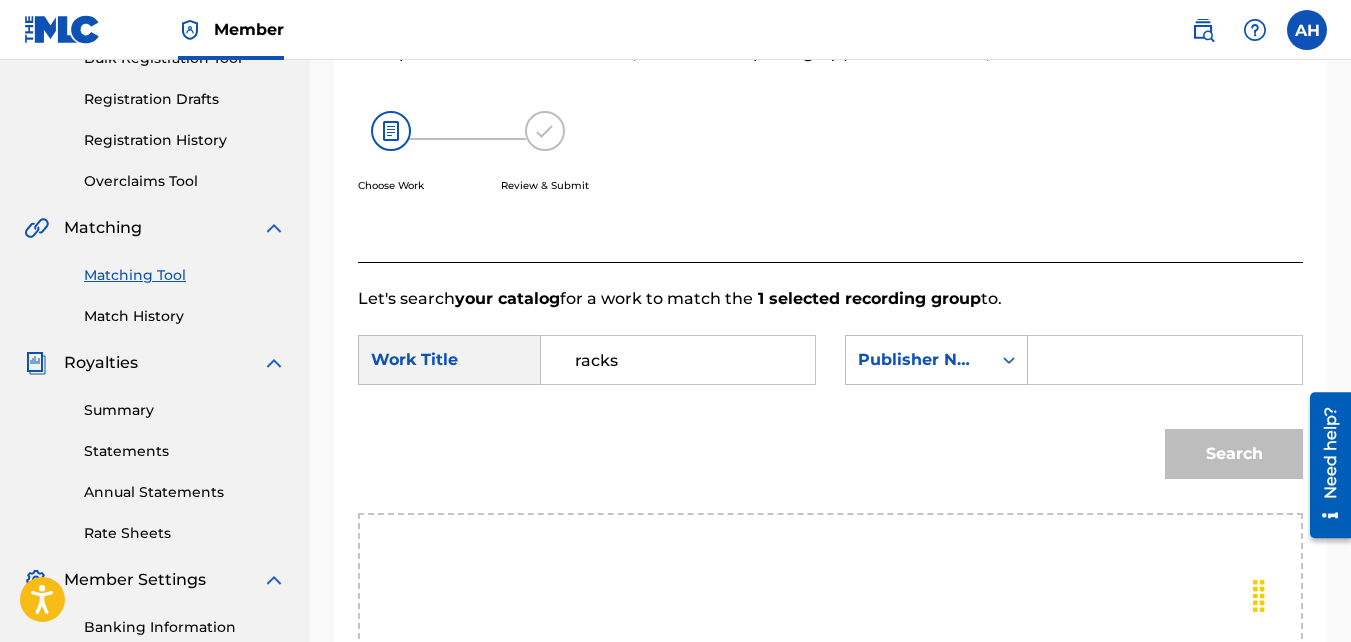 click at bounding box center (1165, 360) 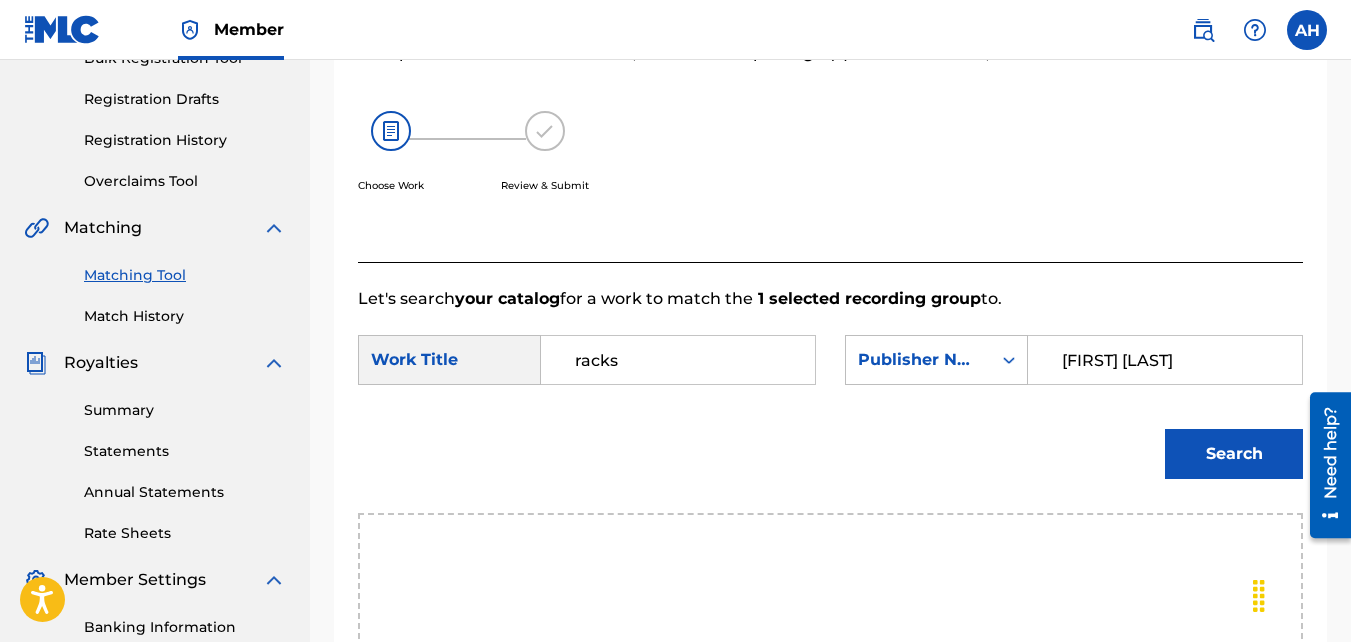 click on "Search" at bounding box center [1234, 454] 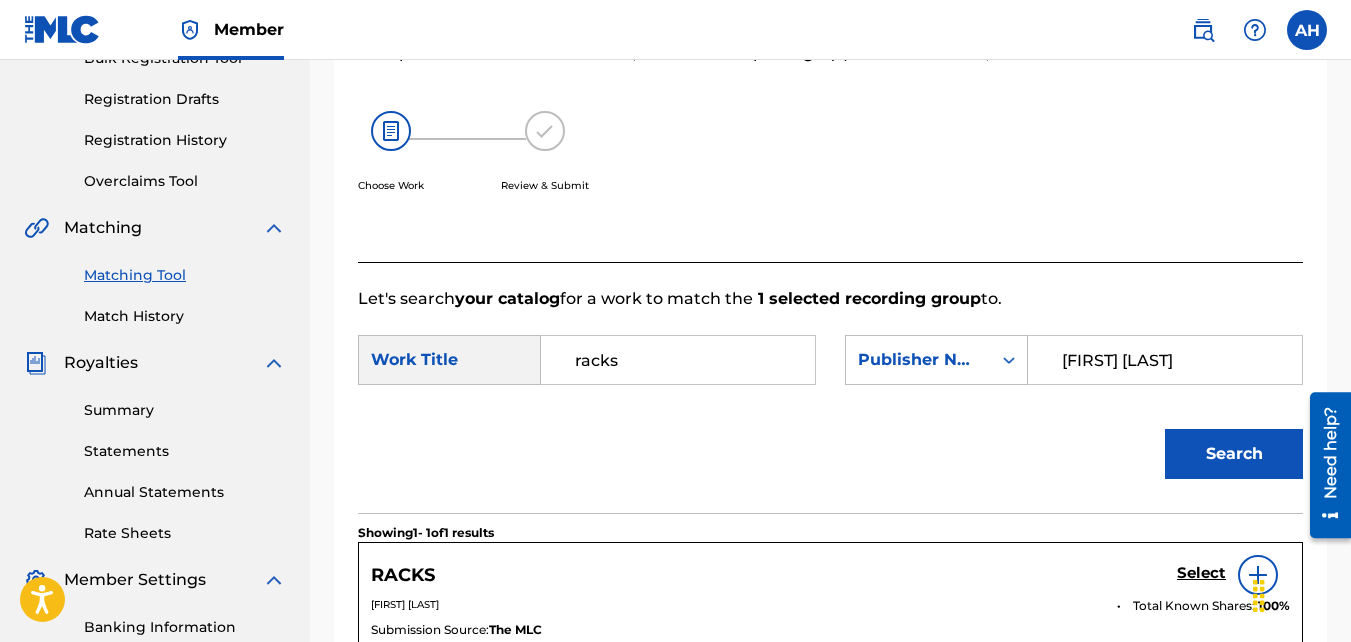 scroll, scrollTop: 679, scrollLeft: 0, axis: vertical 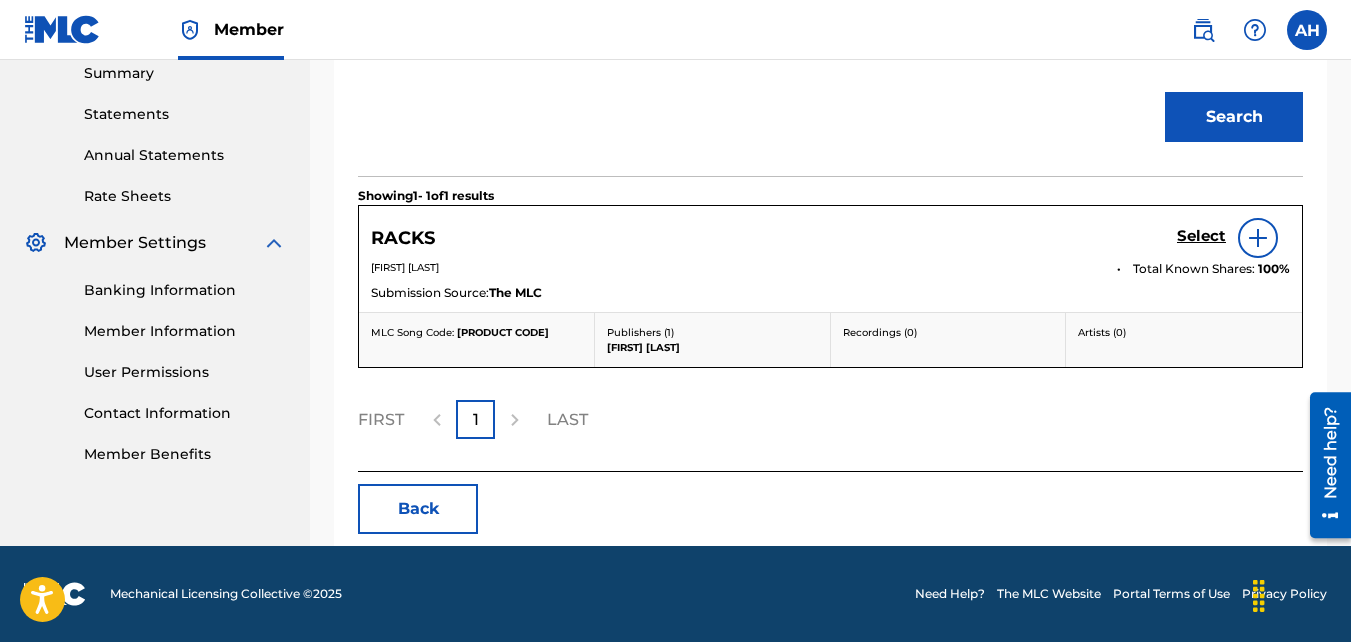 click on "Select" at bounding box center (1201, 236) 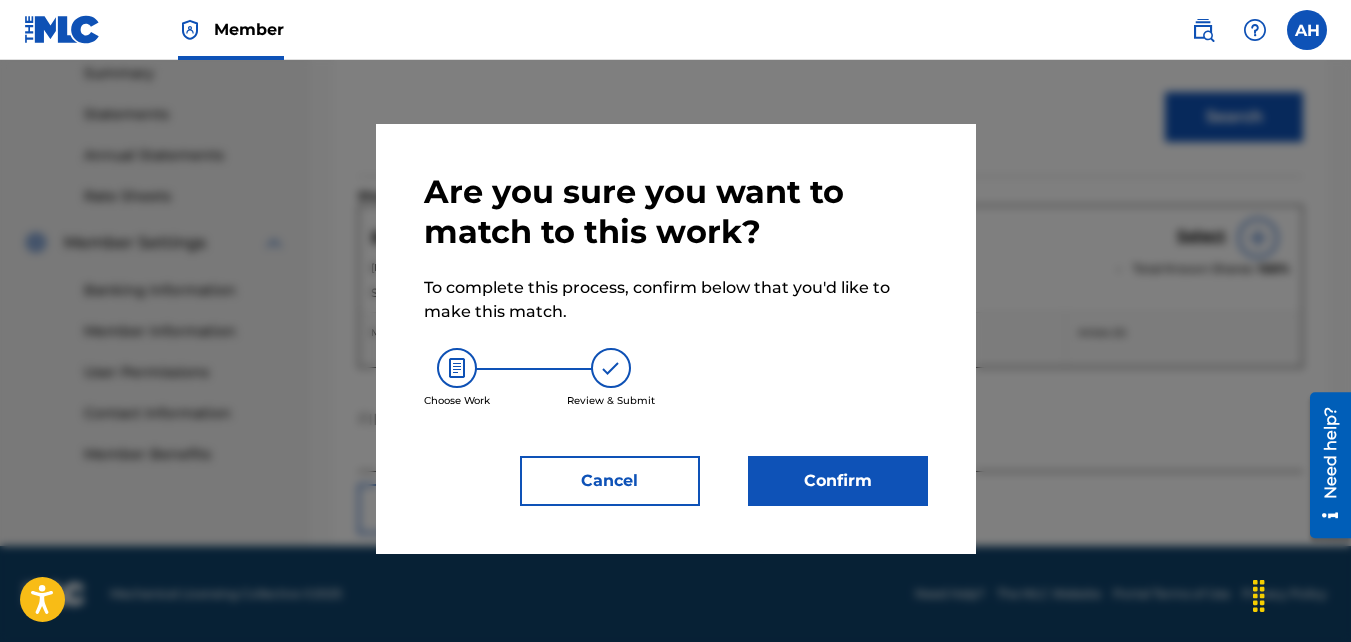 click on "Confirm" at bounding box center [838, 481] 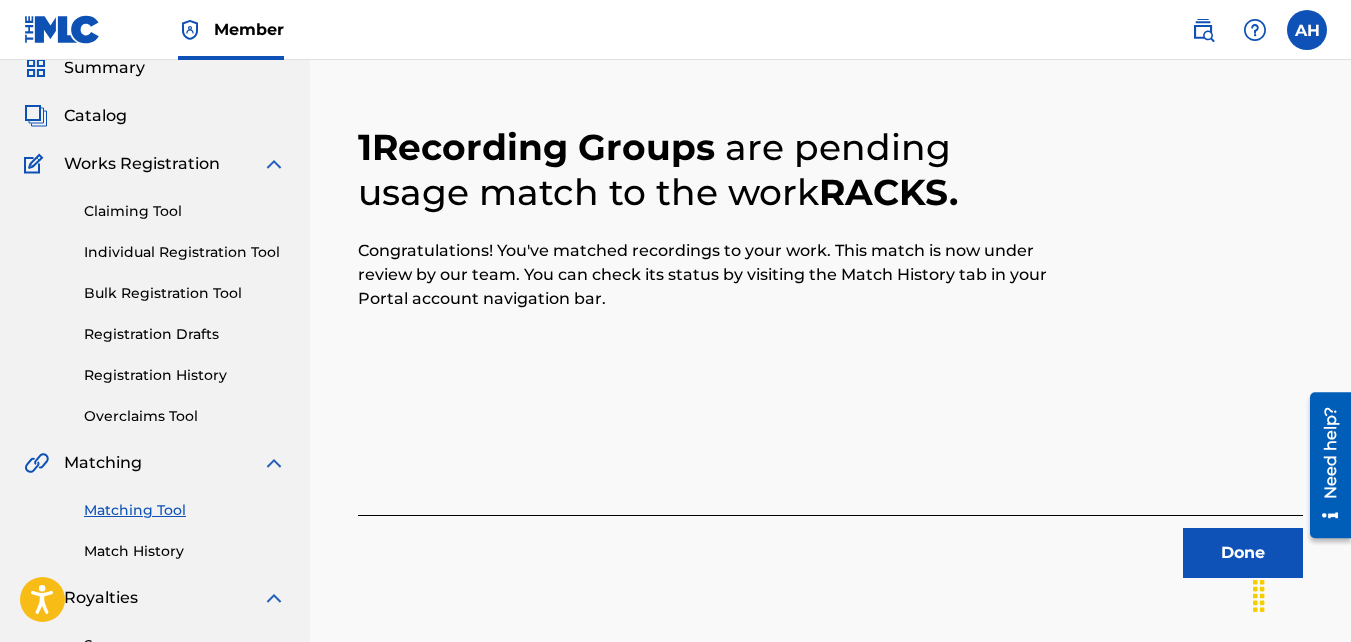 scroll, scrollTop: 82, scrollLeft: 0, axis: vertical 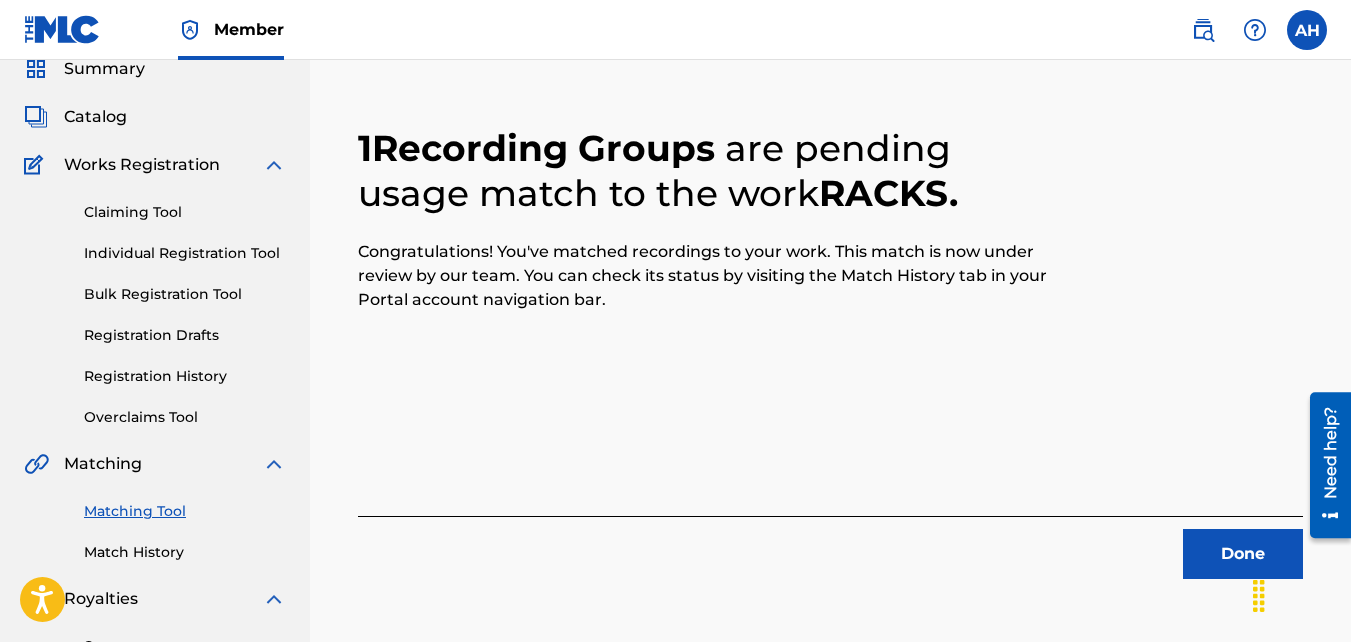 click on "Done" at bounding box center (1243, 554) 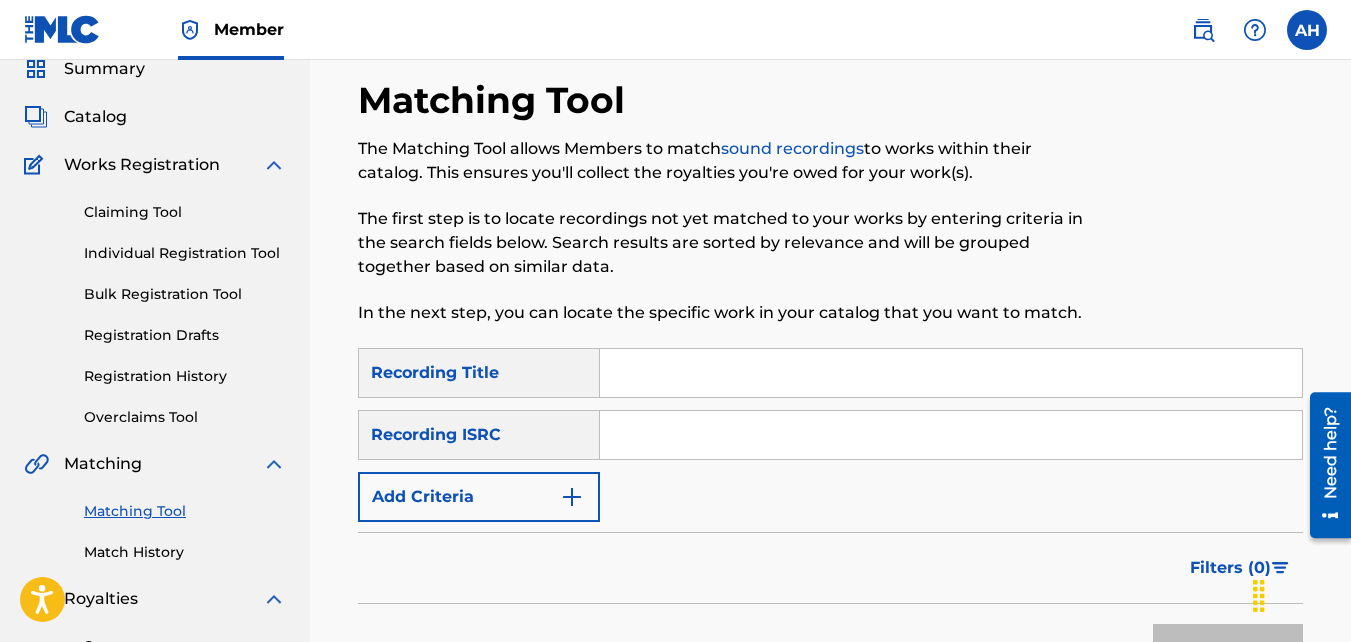 click on "Add Criteria" at bounding box center [479, 497] 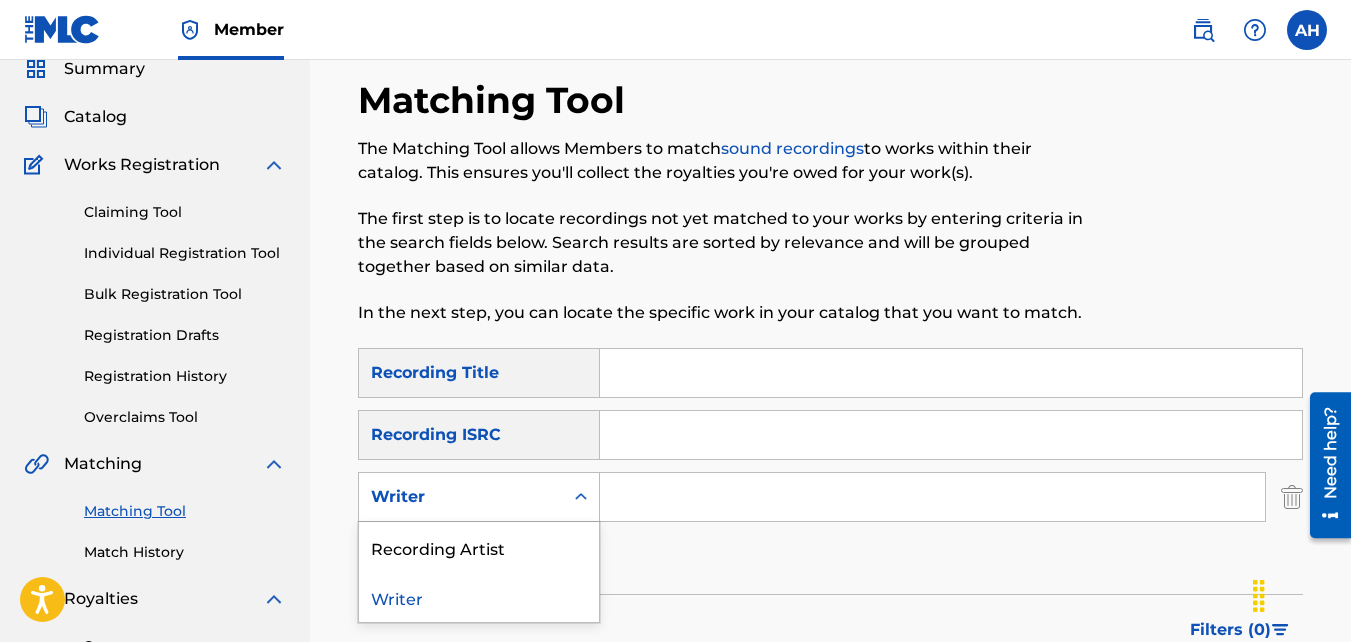 click on "Writer" at bounding box center [461, 497] 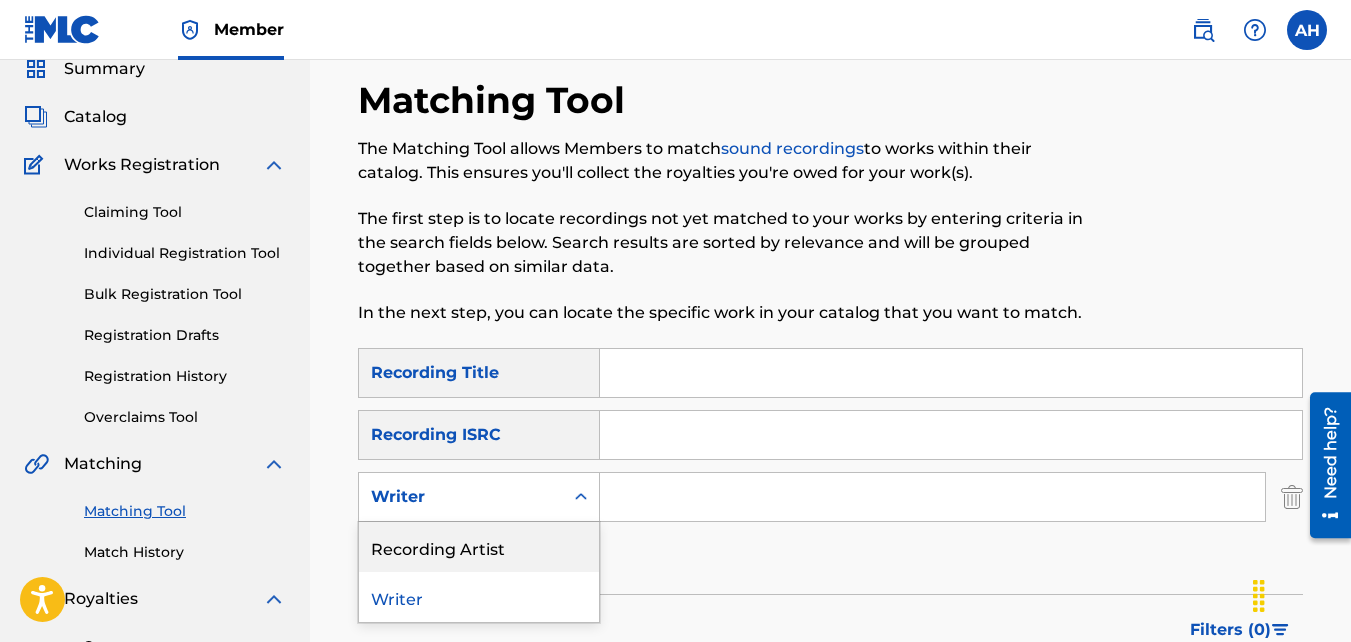 click on "Recording Artist" at bounding box center [479, 547] 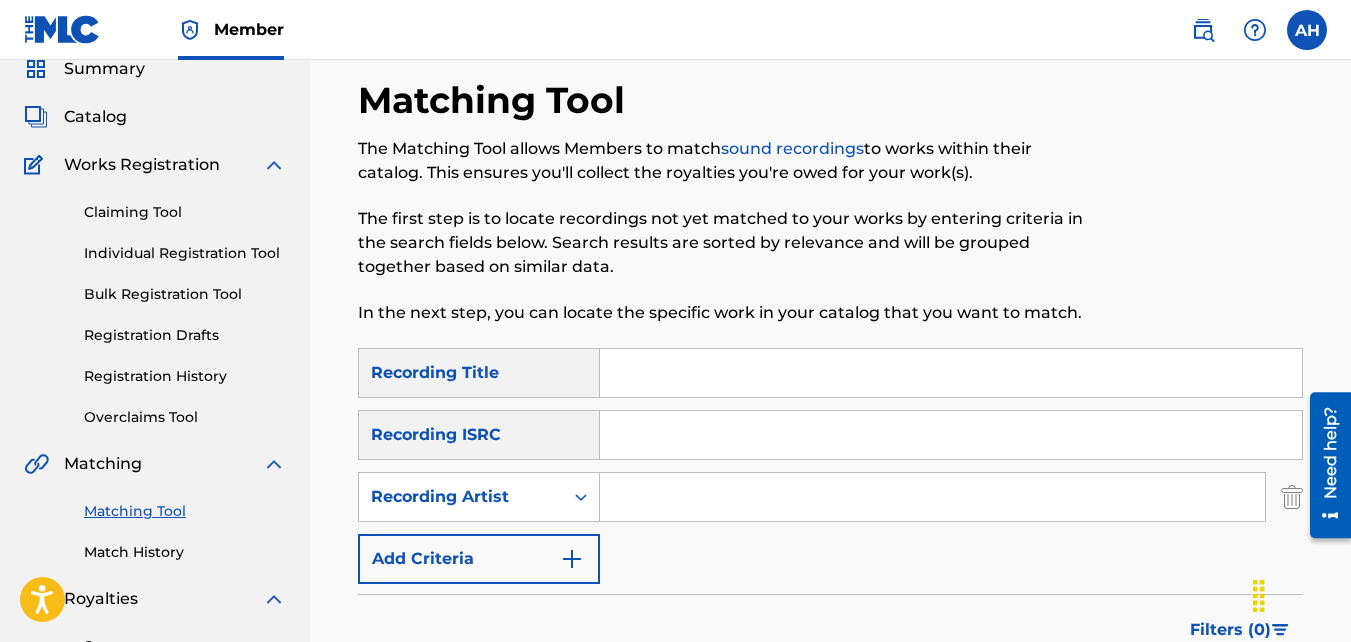 click at bounding box center (932, 497) 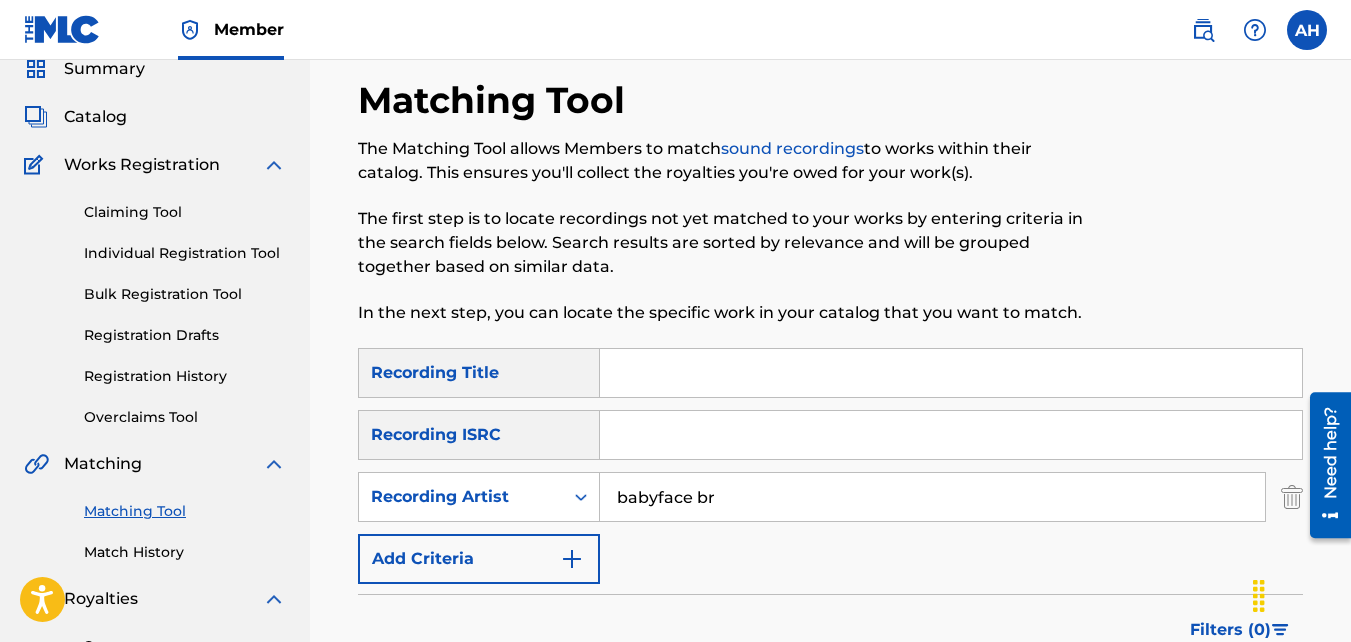 click on "Search" at bounding box center [1228, 711] 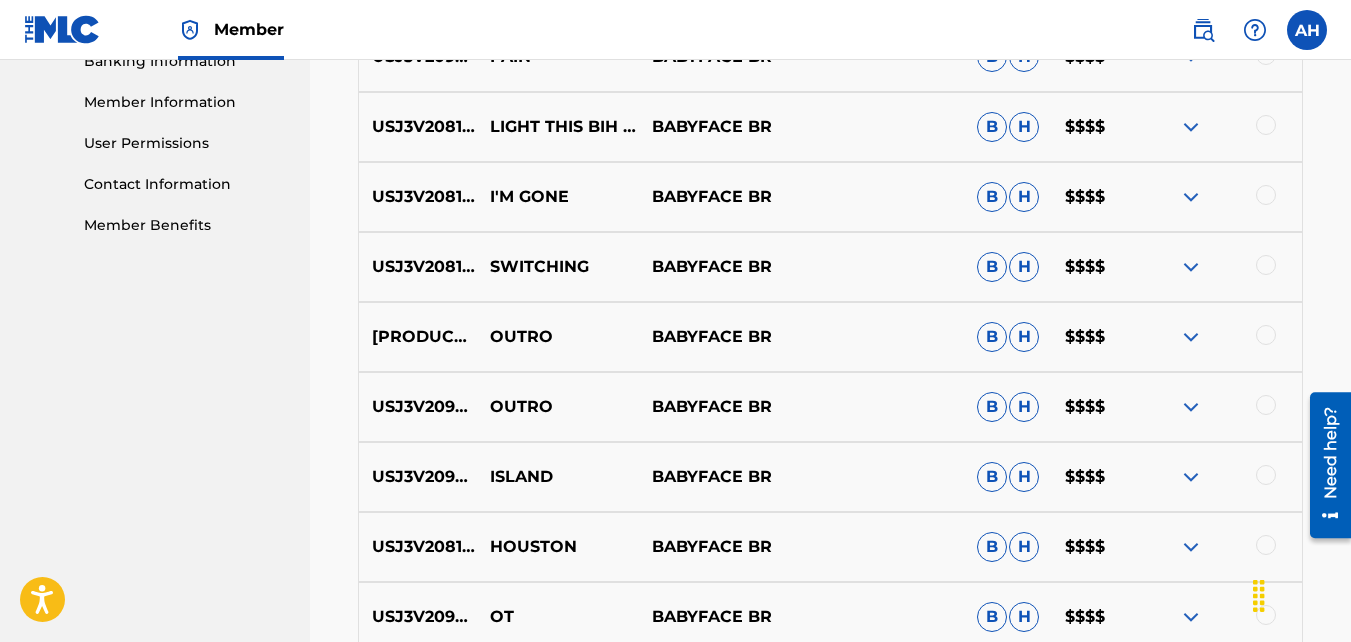 scroll, scrollTop: 1210, scrollLeft: 0, axis: vertical 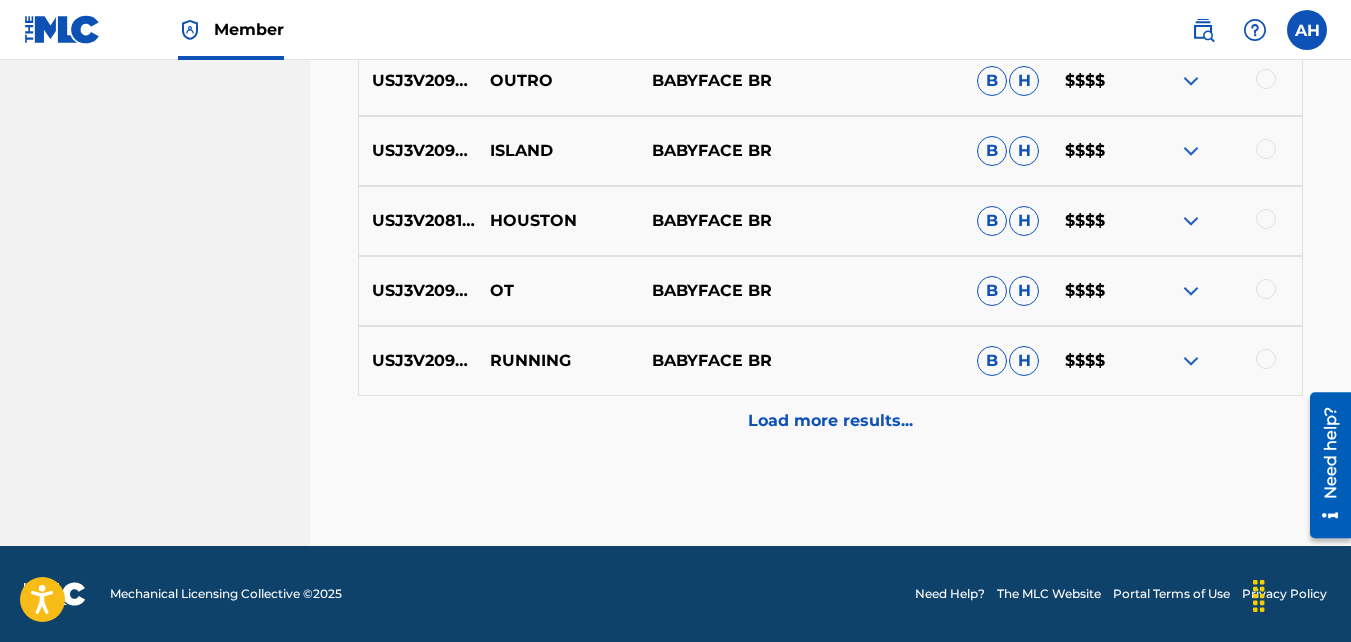 click on "Load more results..." at bounding box center [830, 421] 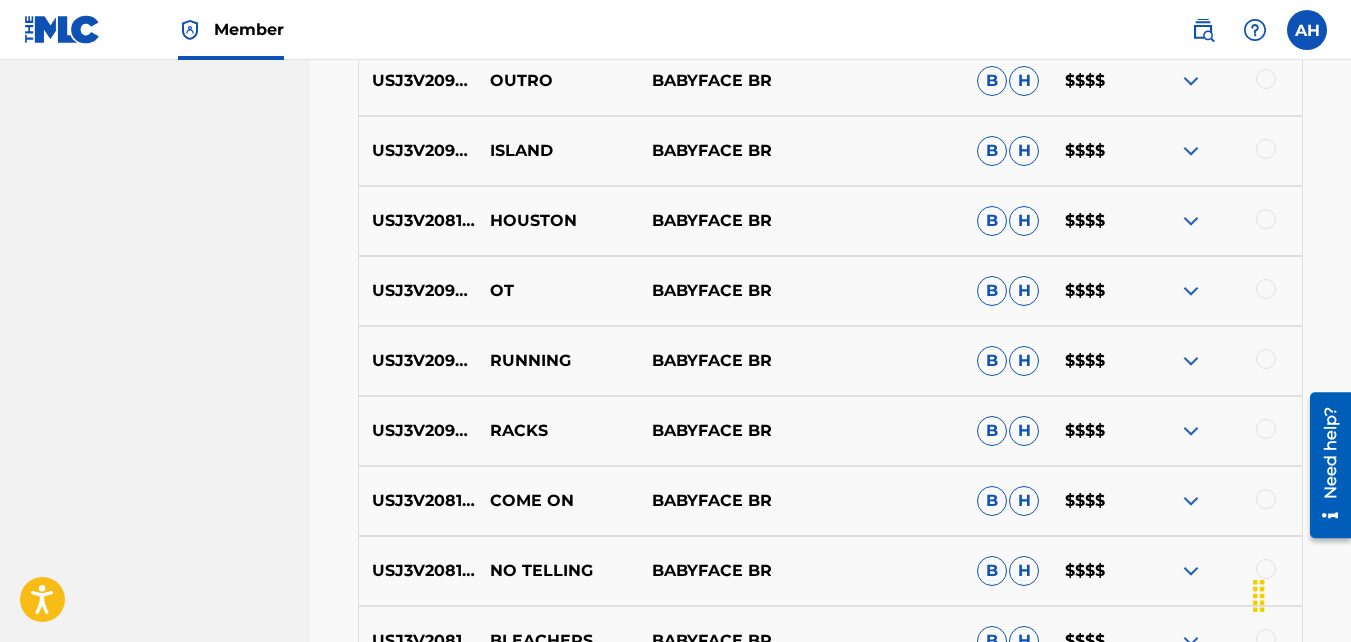 scroll, scrollTop: 1331, scrollLeft: 0, axis: vertical 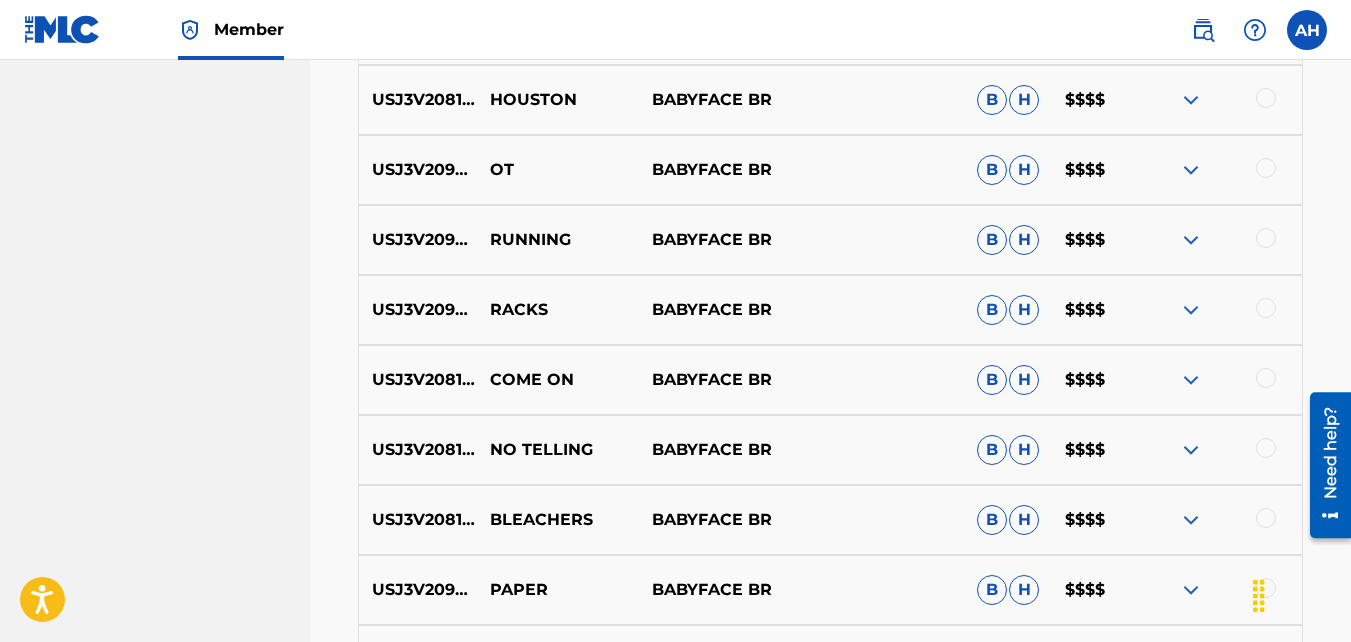 click at bounding box center [1266, 378] 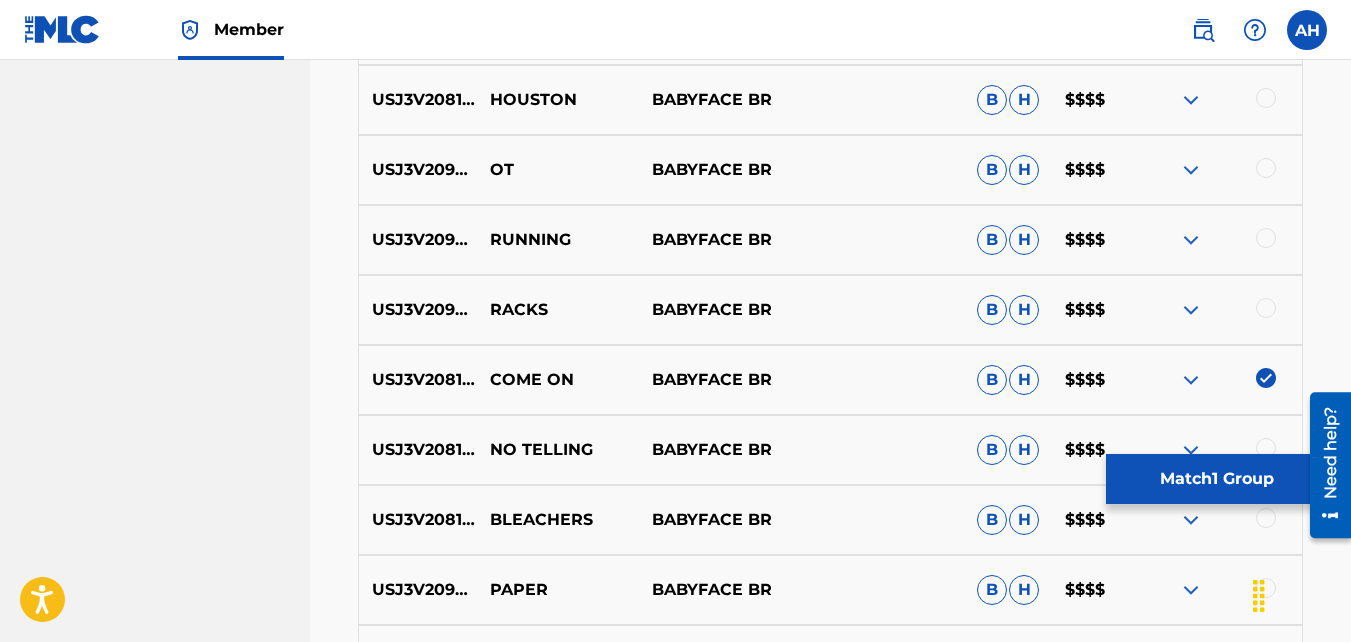 click on "Match  1 Group" at bounding box center [1216, 479] 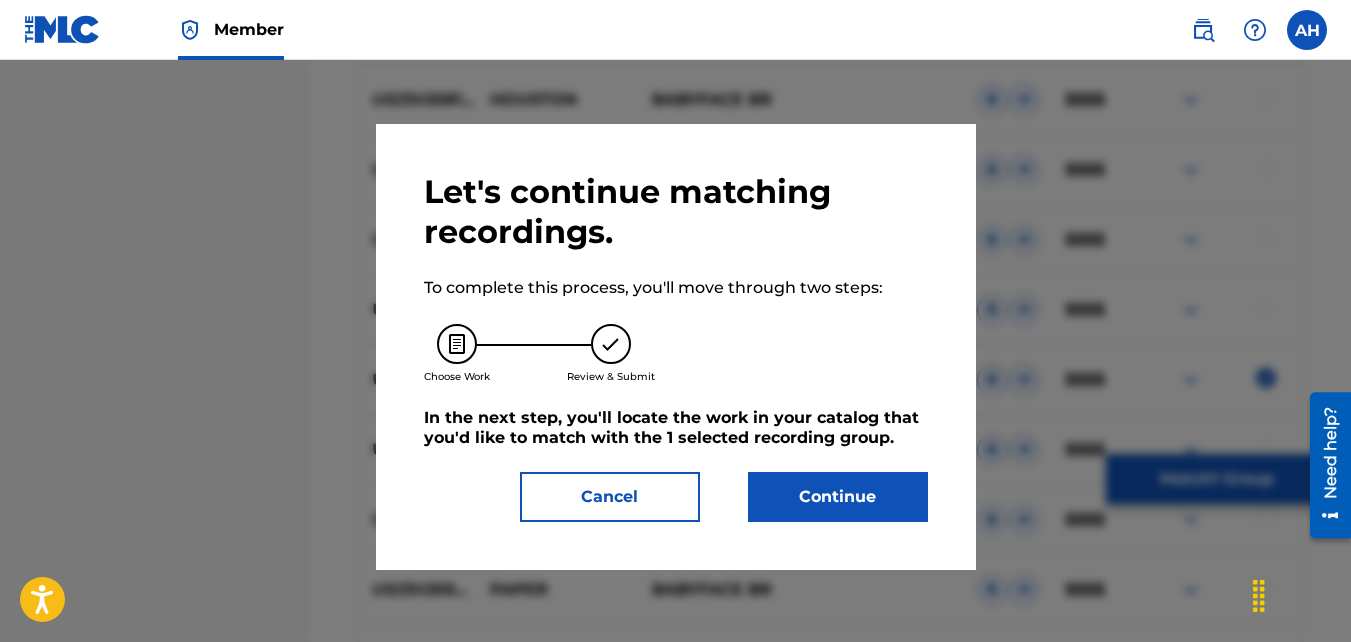 click on "Continue" at bounding box center (838, 497) 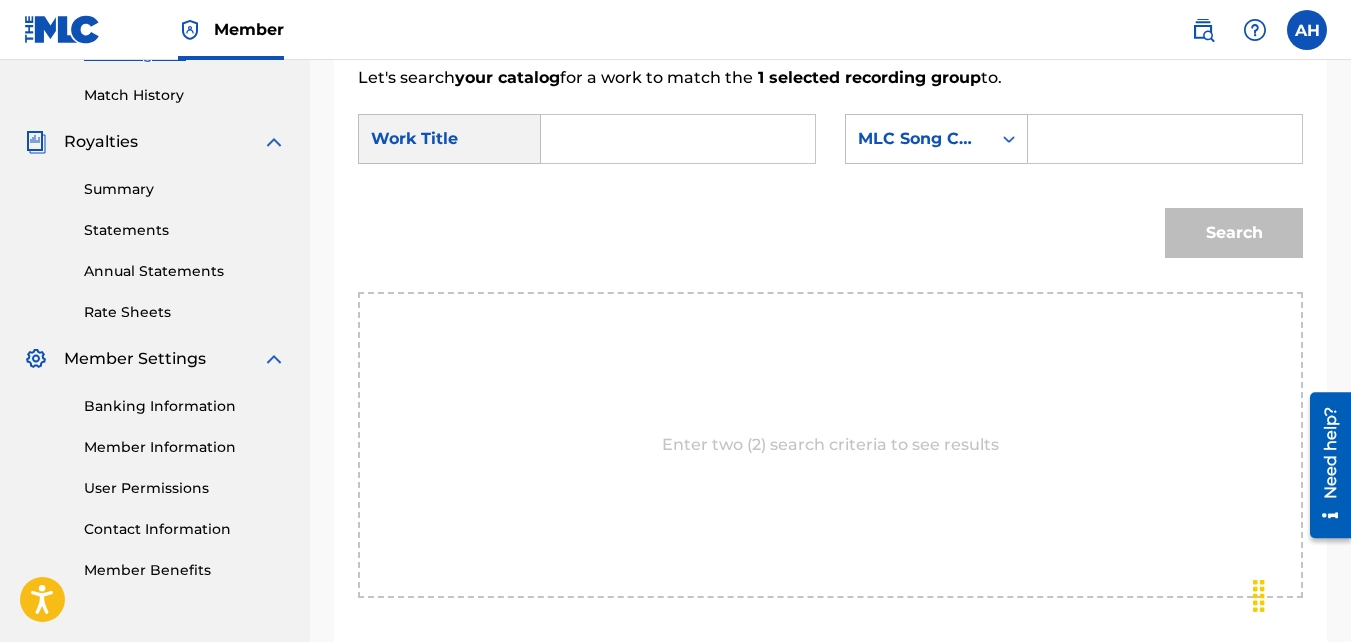 scroll, scrollTop: 537, scrollLeft: 0, axis: vertical 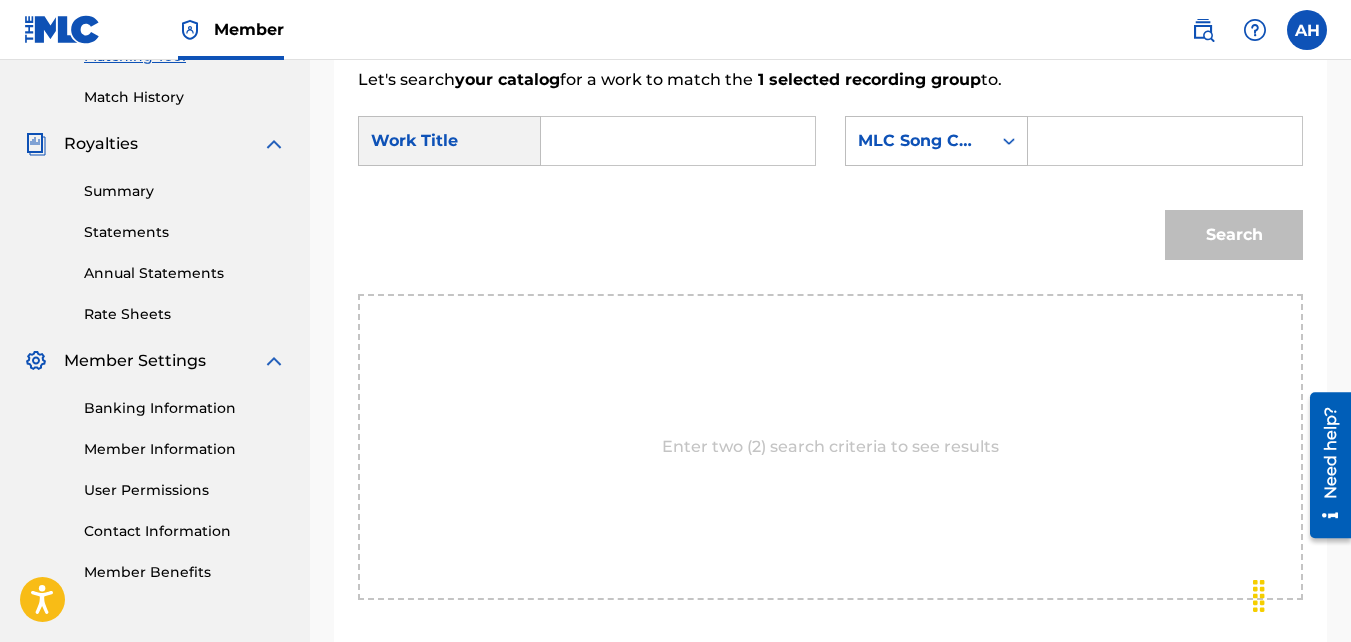 click at bounding box center [678, 141] 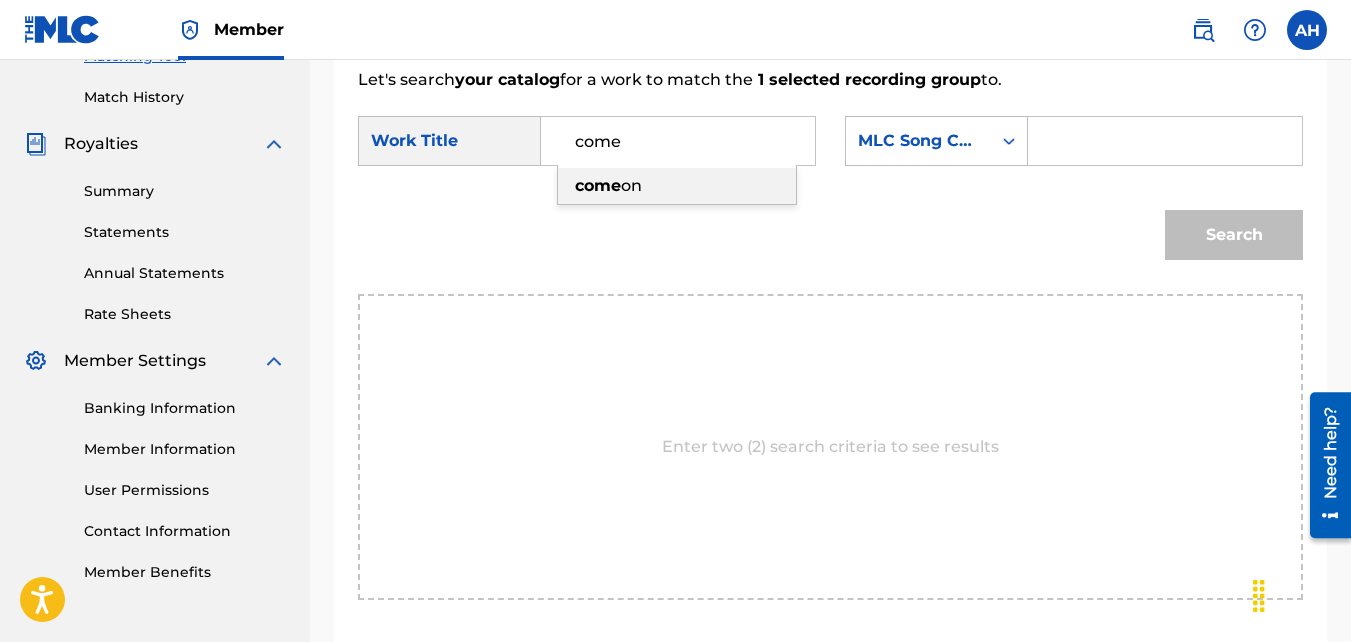 click on "on" at bounding box center [631, 185] 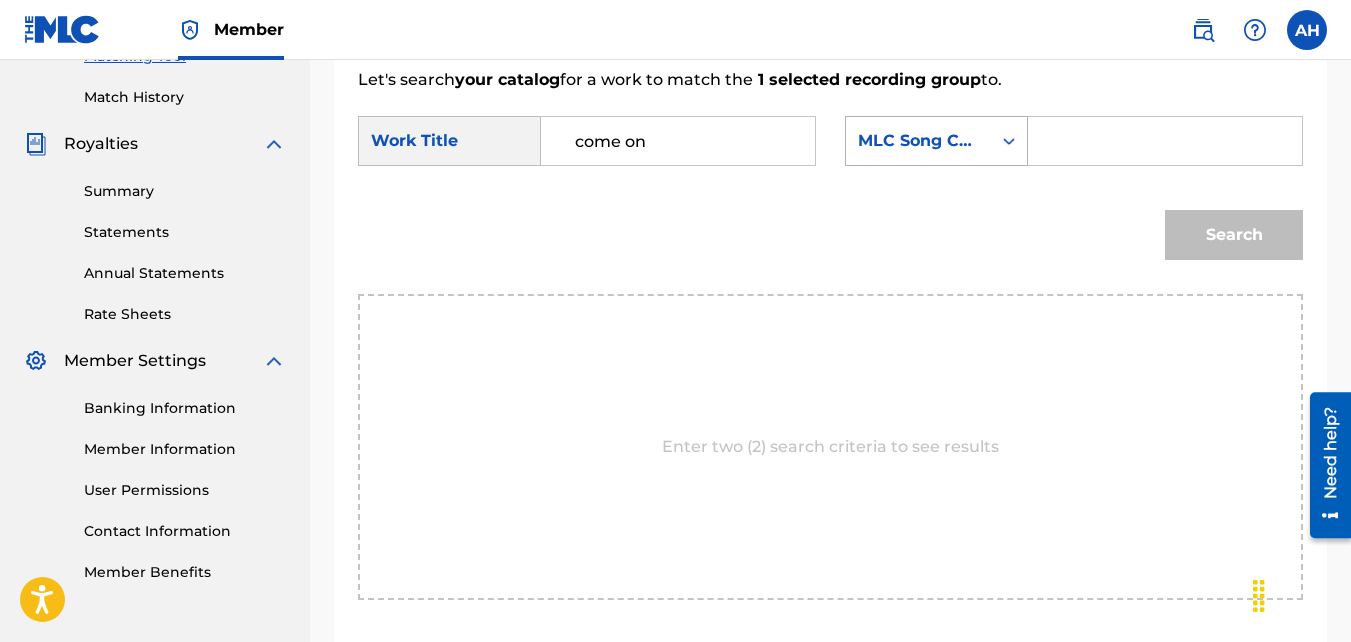 click on "MLC Song Code" at bounding box center (918, 141) 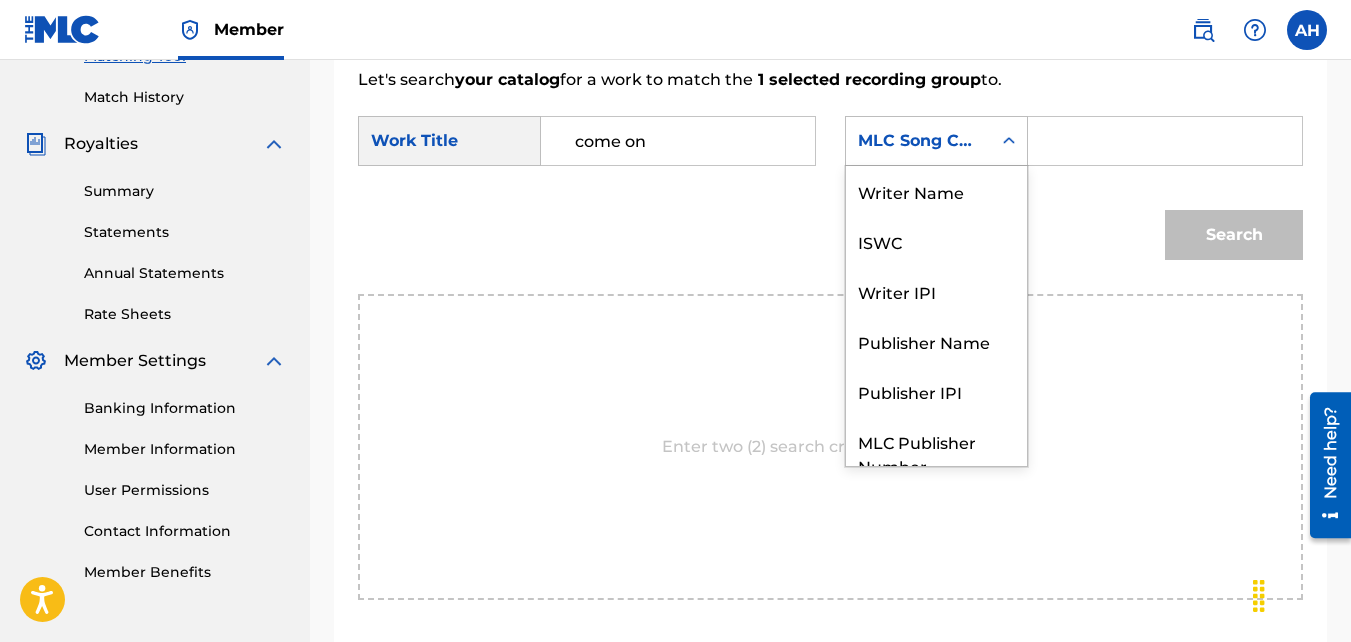scroll, scrollTop: 74, scrollLeft: 0, axis: vertical 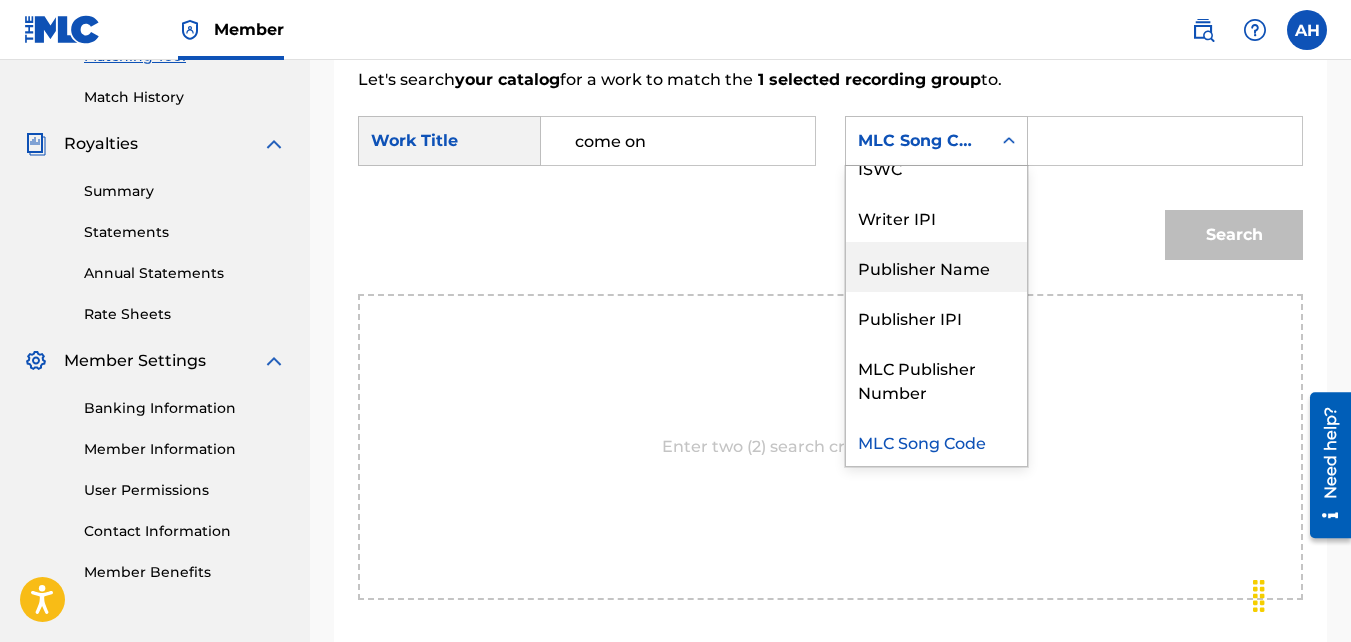 click on "Publisher Name" at bounding box center [936, 267] 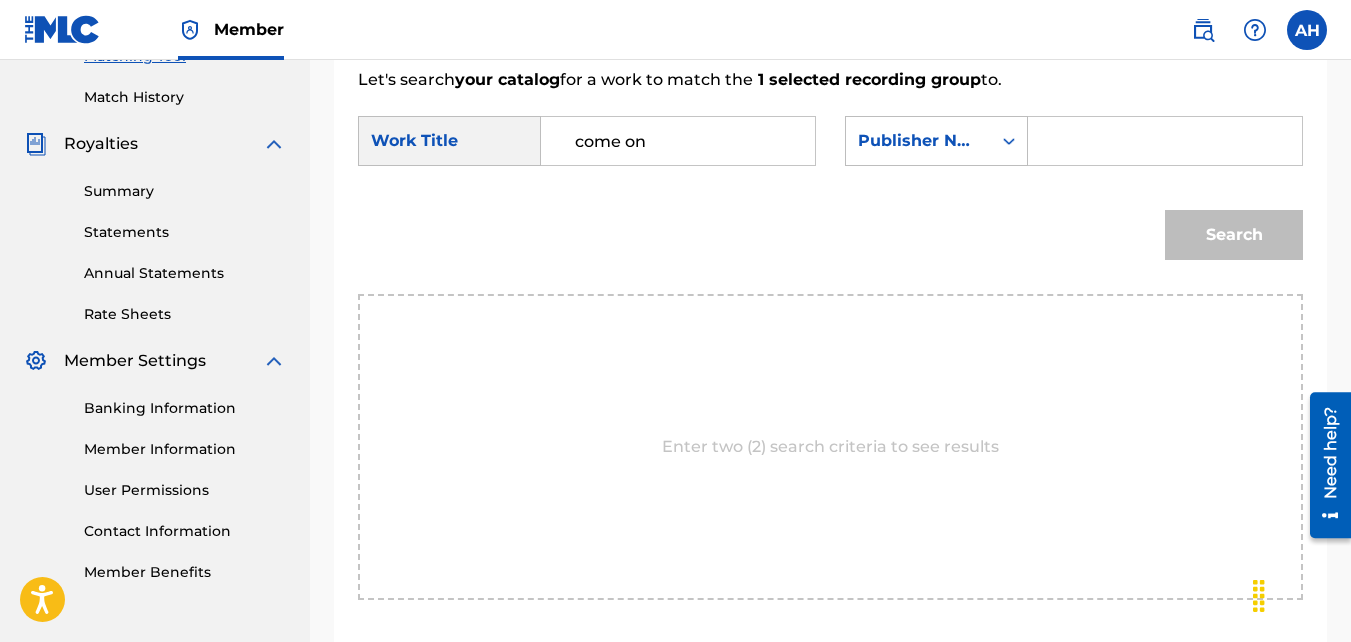 click at bounding box center [1165, 141] 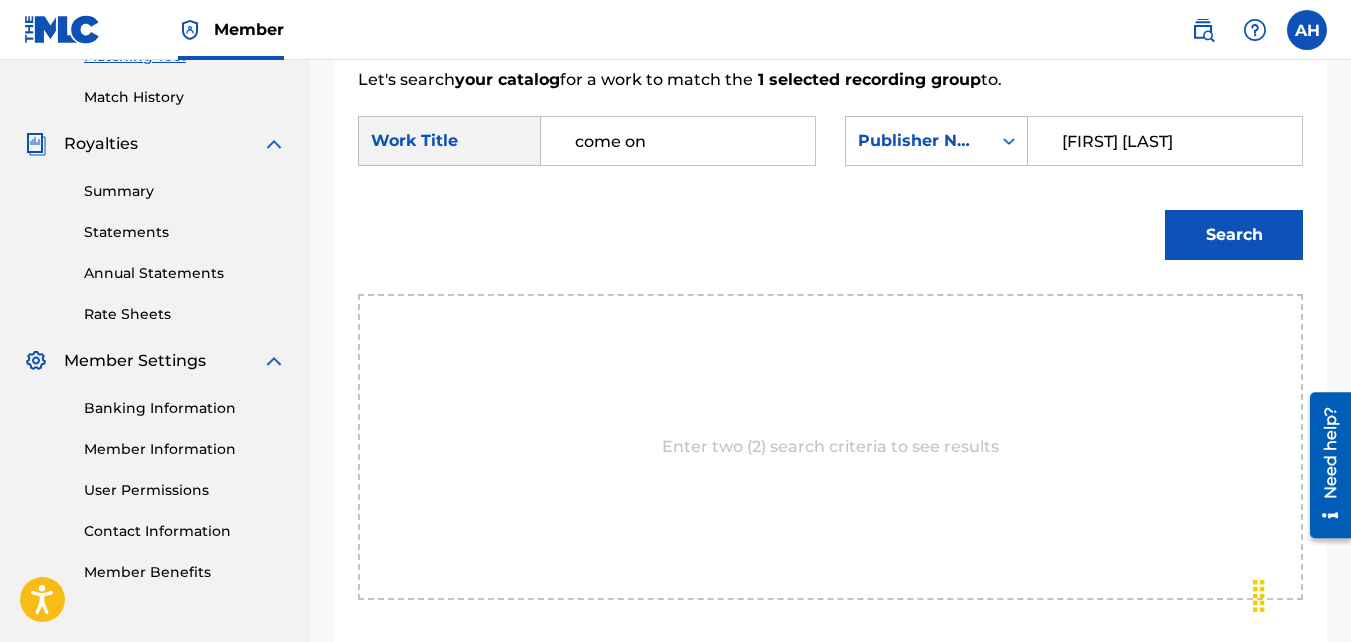 click on "Search" at bounding box center (1234, 235) 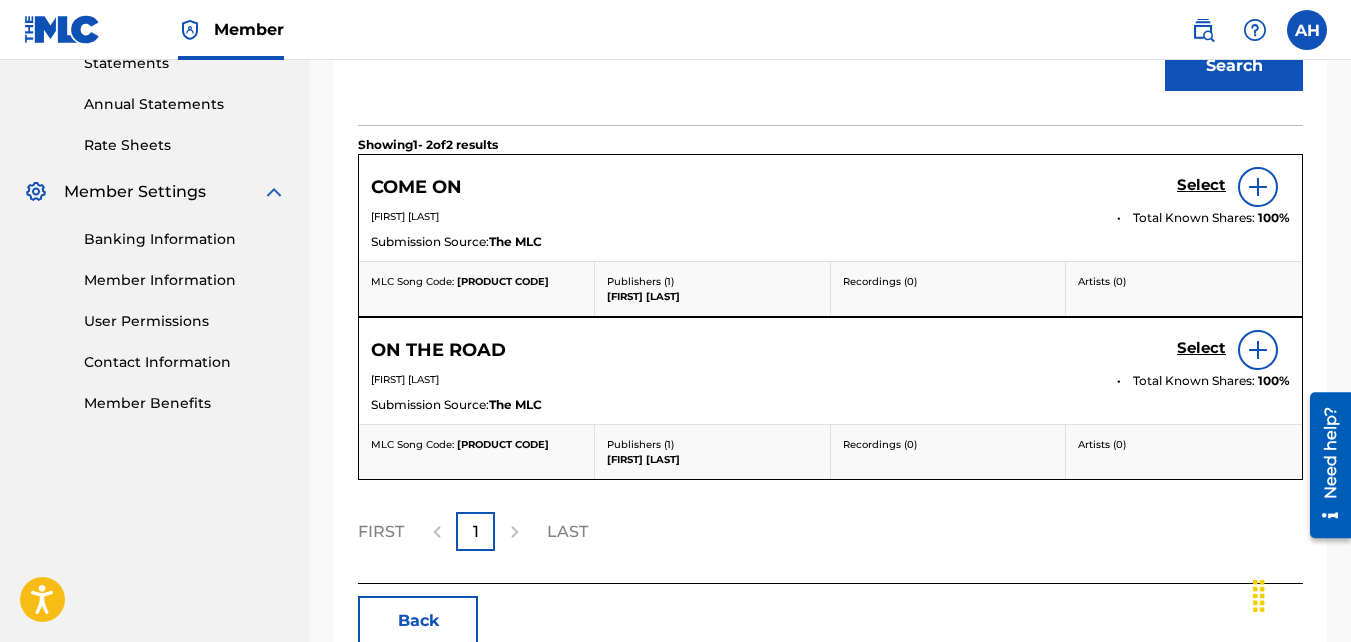 scroll, scrollTop: 704, scrollLeft: 0, axis: vertical 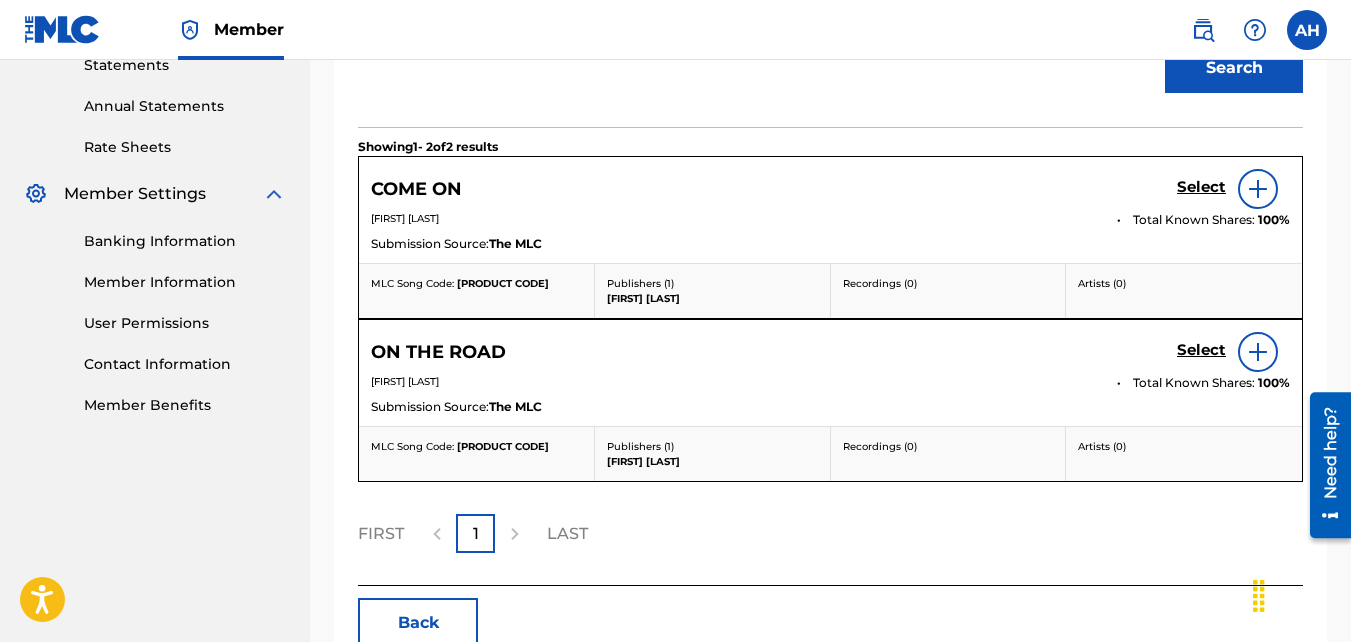 click on "Select" at bounding box center [1201, 187] 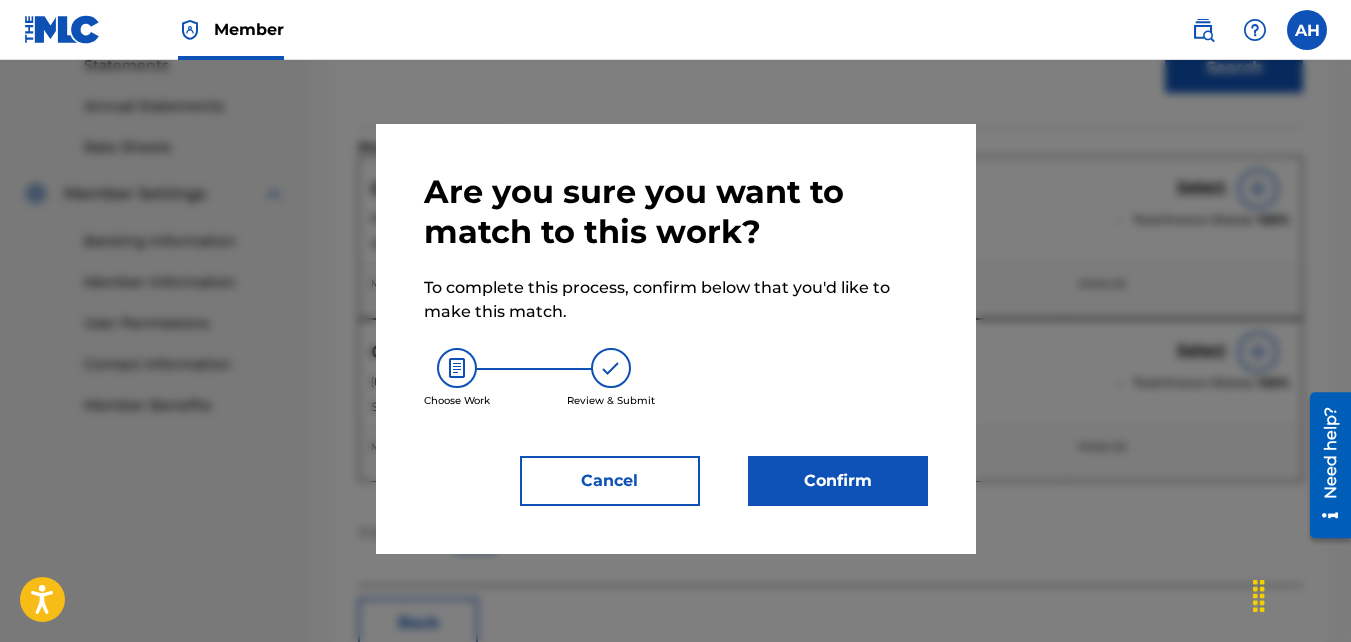 click on "Confirm" at bounding box center (838, 481) 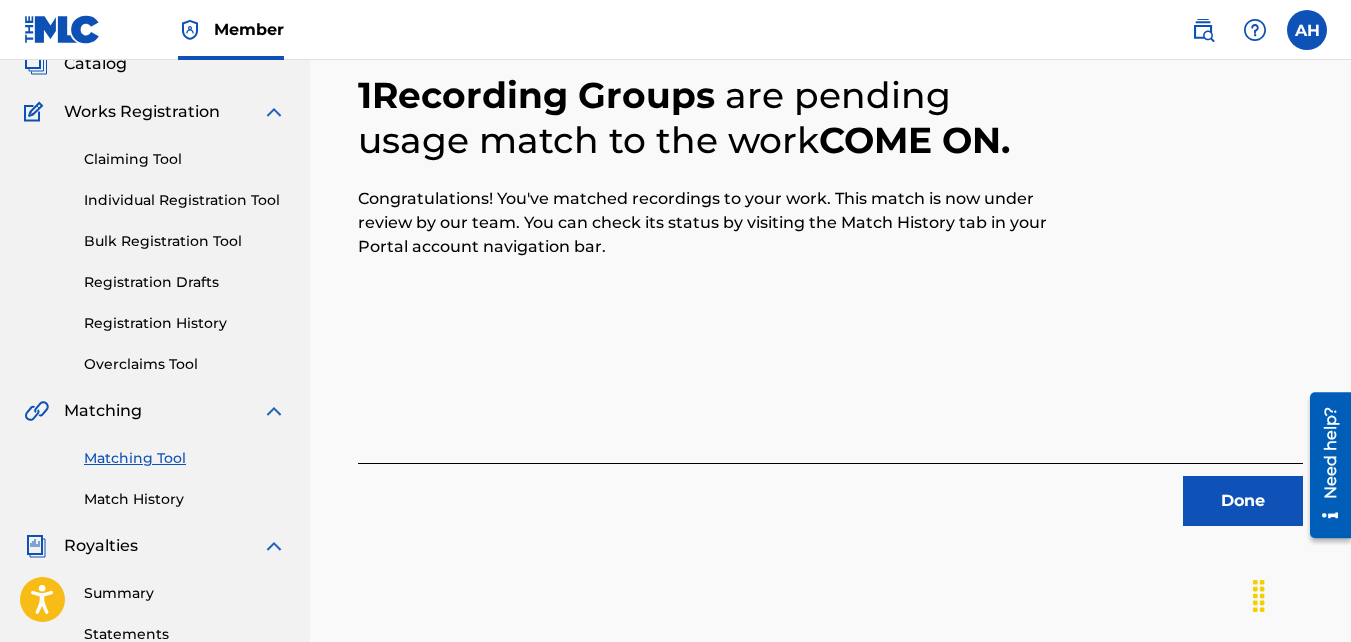 scroll, scrollTop: 134, scrollLeft: 0, axis: vertical 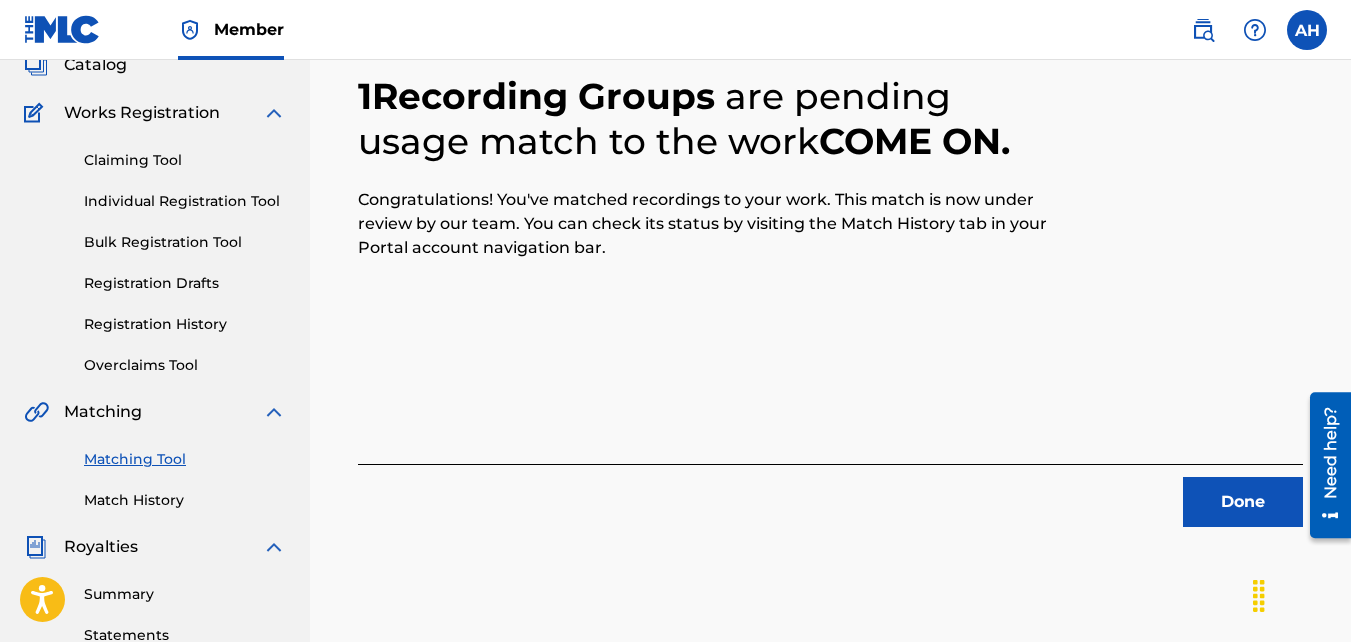 click on "Done" at bounding box center (1243, 502) 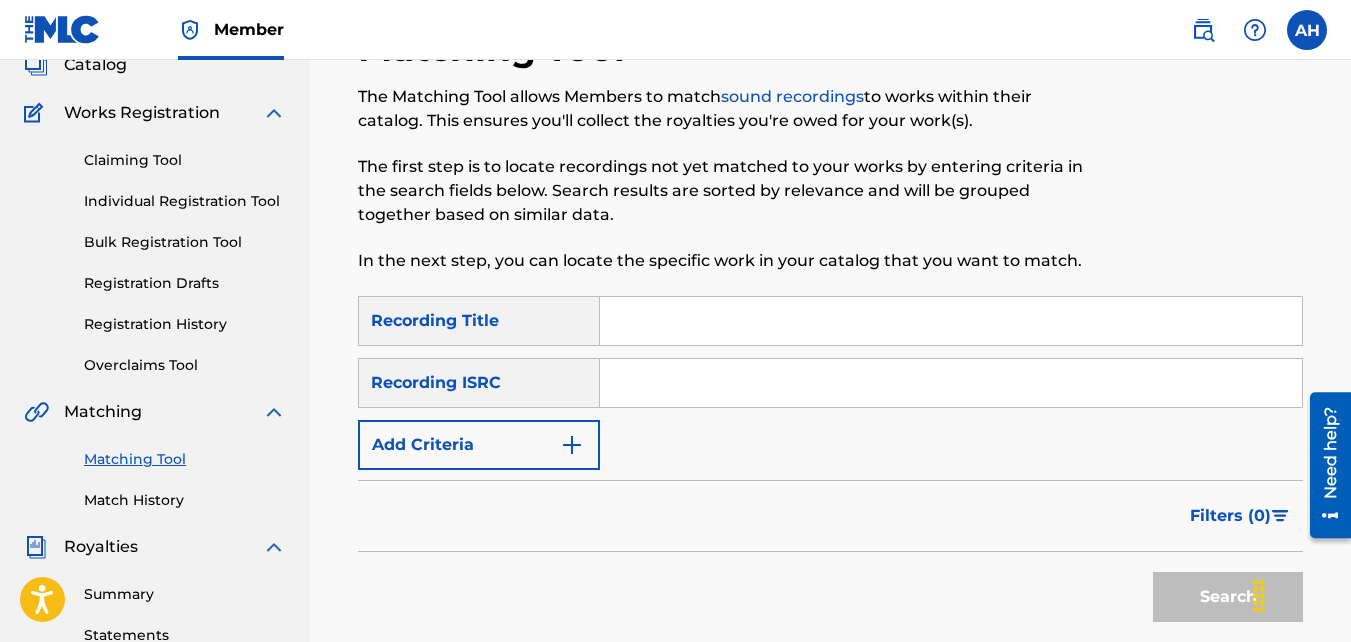 click on "Add Criteria" at bounding box center (479, 445) 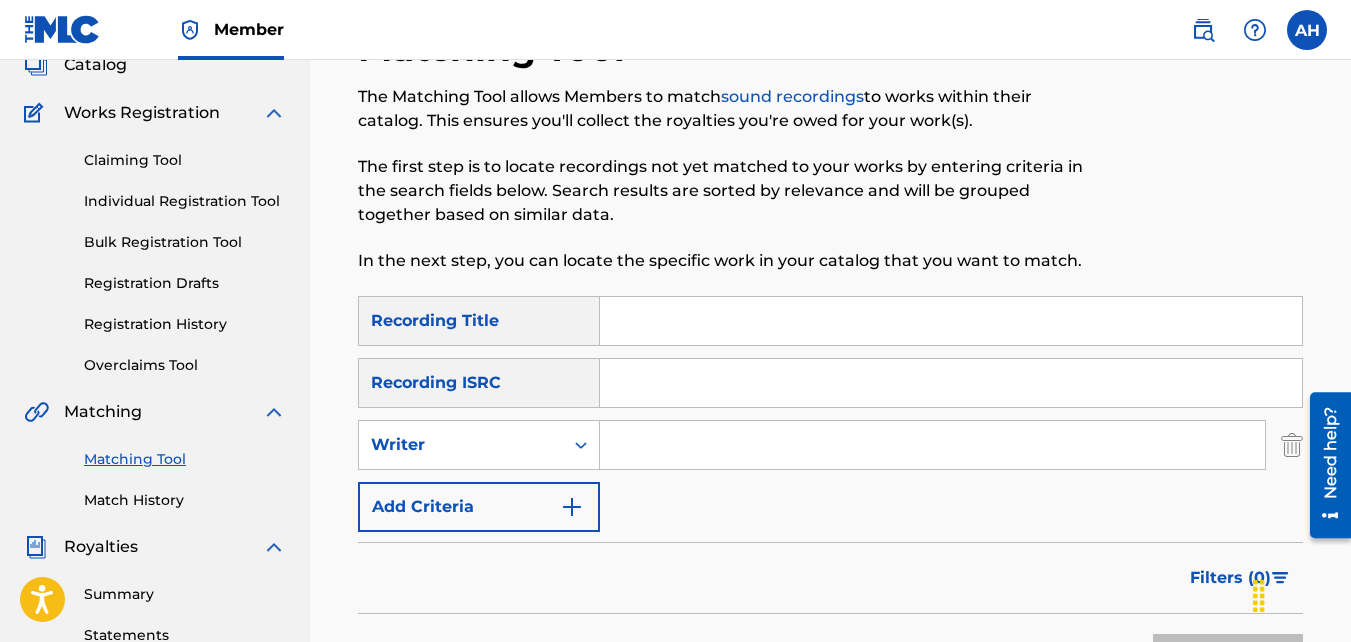 click on "Writer" at bounding box center (479, 445) 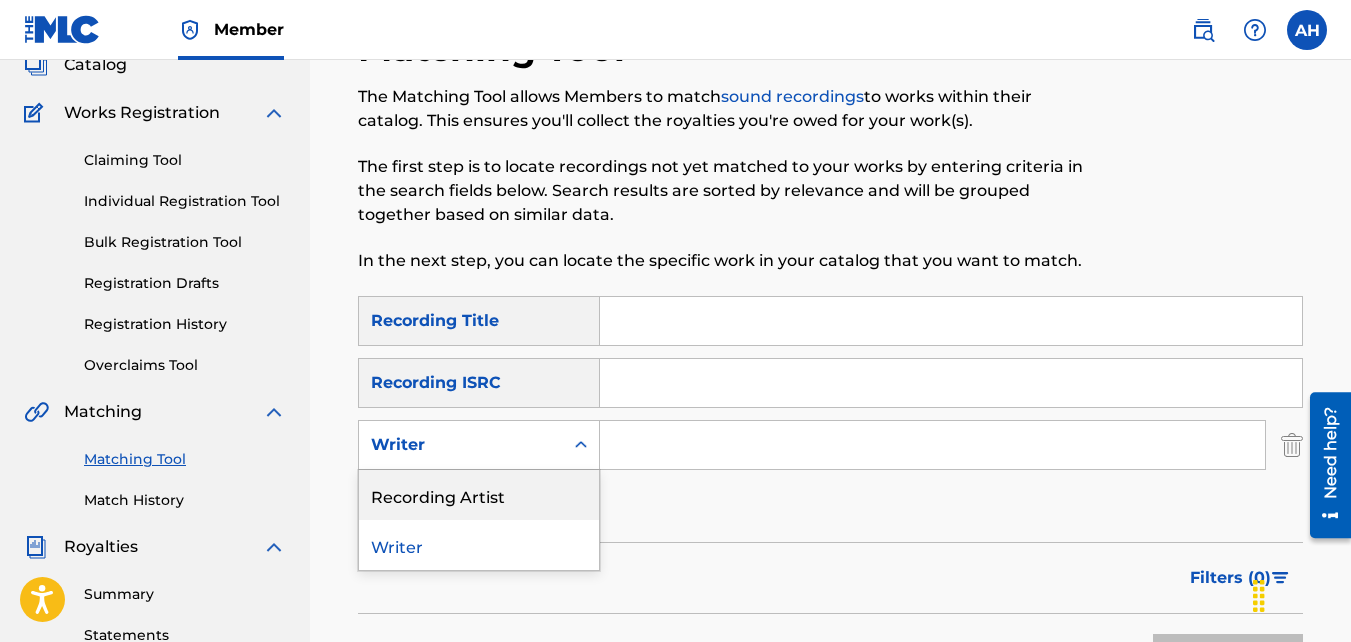 click on "Recording Artist" at bounding box center (479, 495) 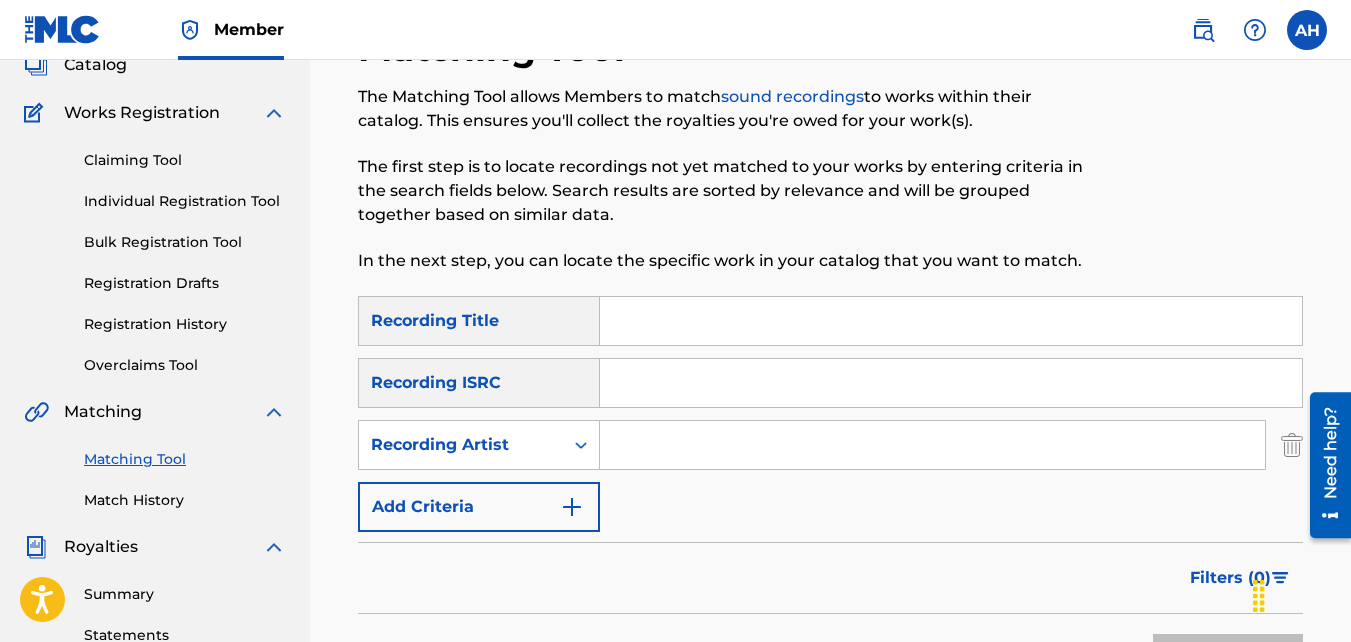 click at bounding box center [932, 445] 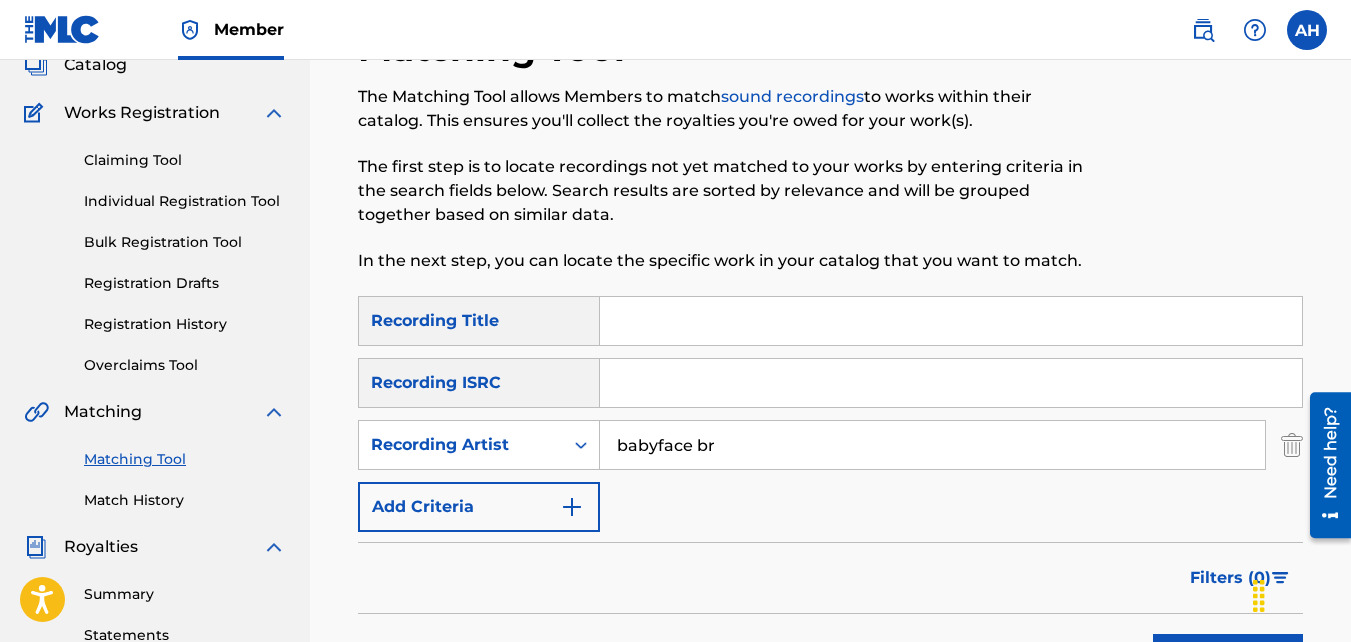 click on "Search" at bounding box center (1228, 659) 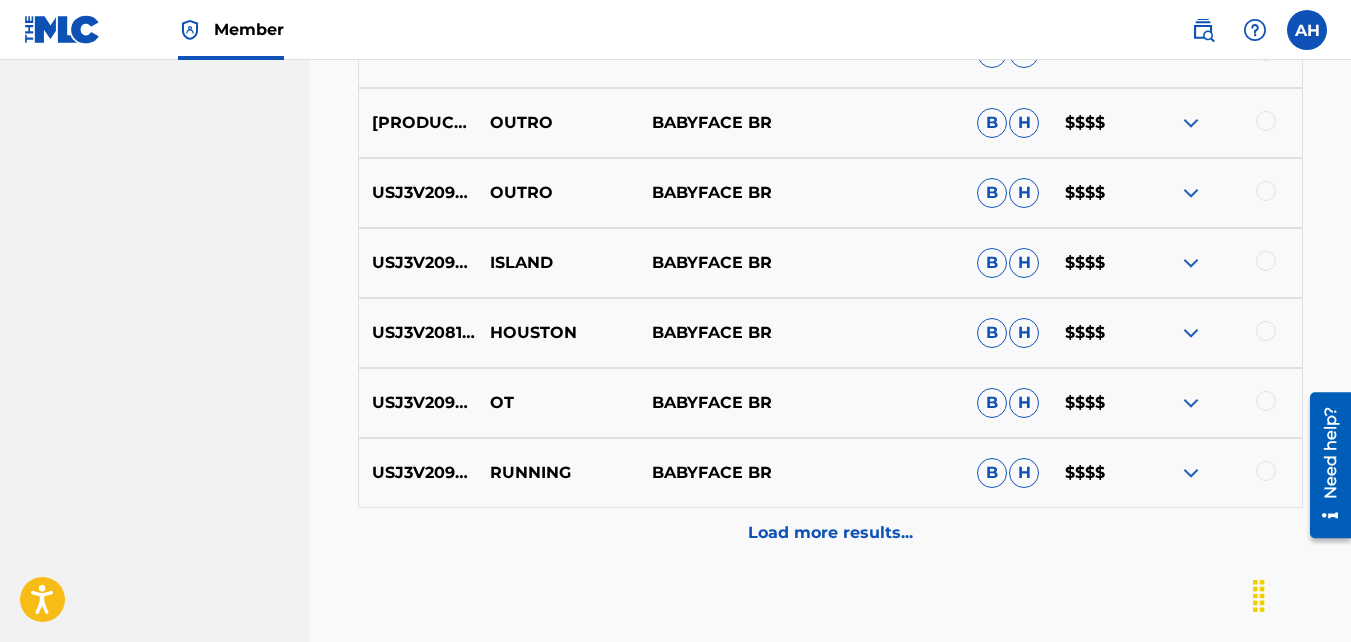 scroll, scrollTop: 1210, scrollLeft: 0, axis: vertical 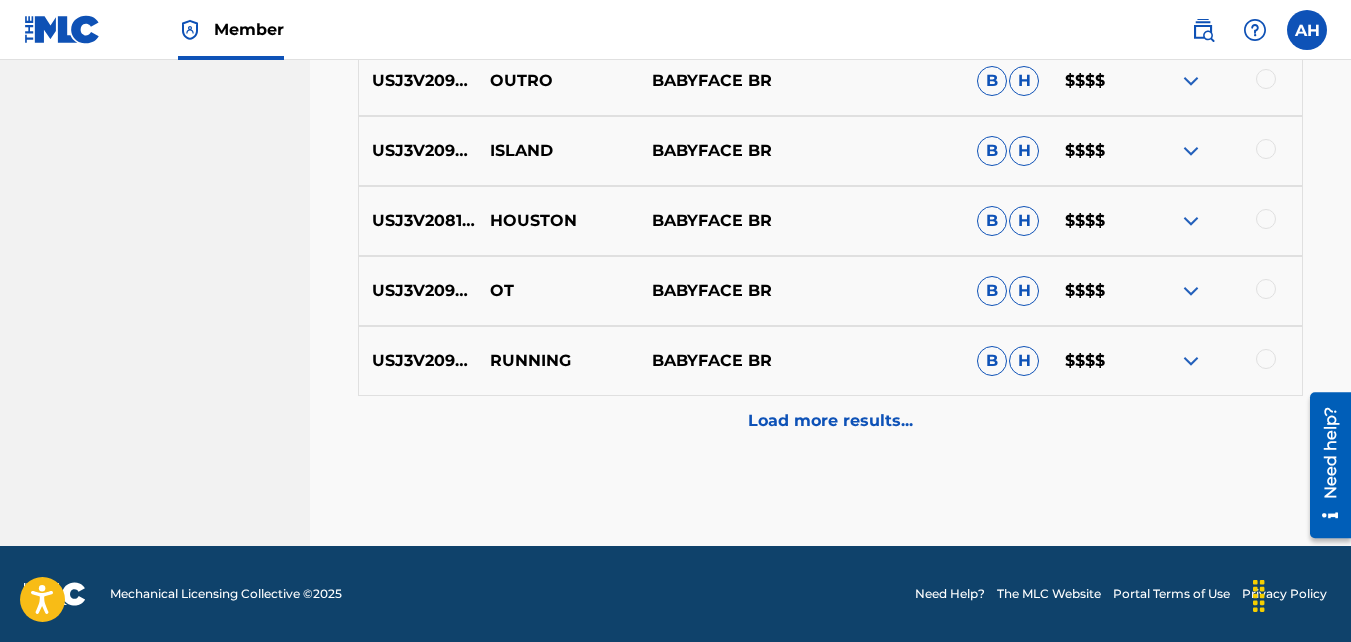 click on "Load more results..." at bounding box center [830, 421] 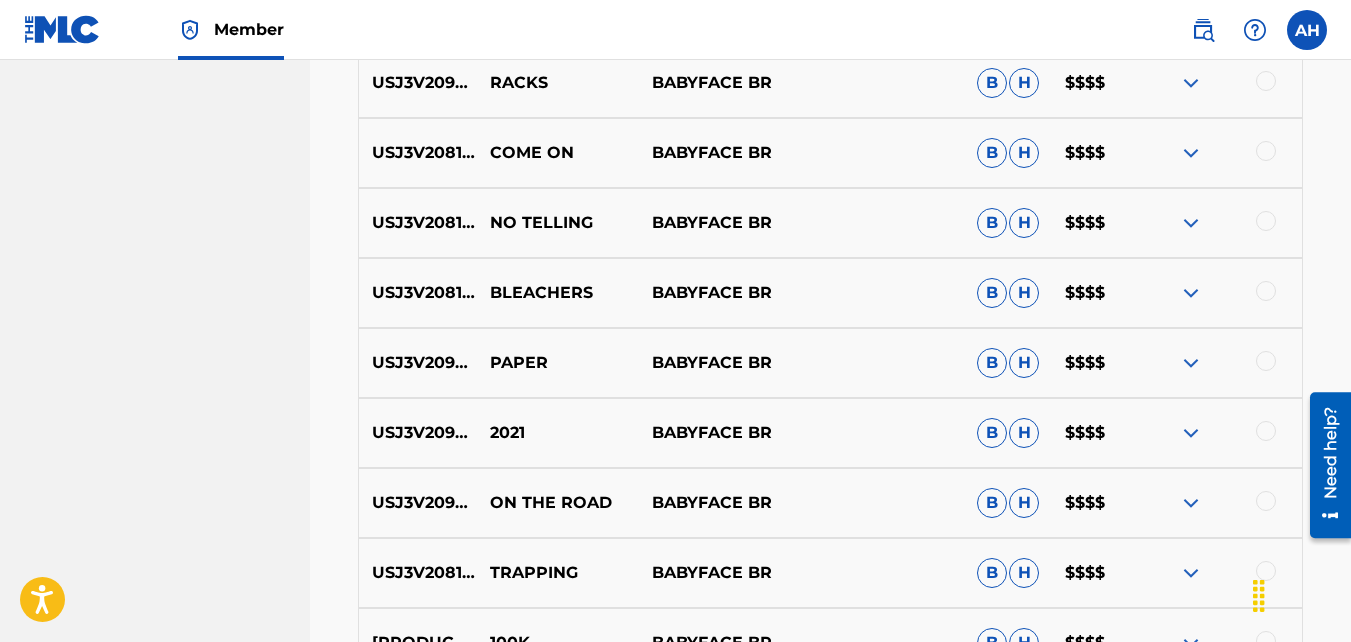 scroll, scrollTop: 1559, scrollLeft: 0, axis: vertical 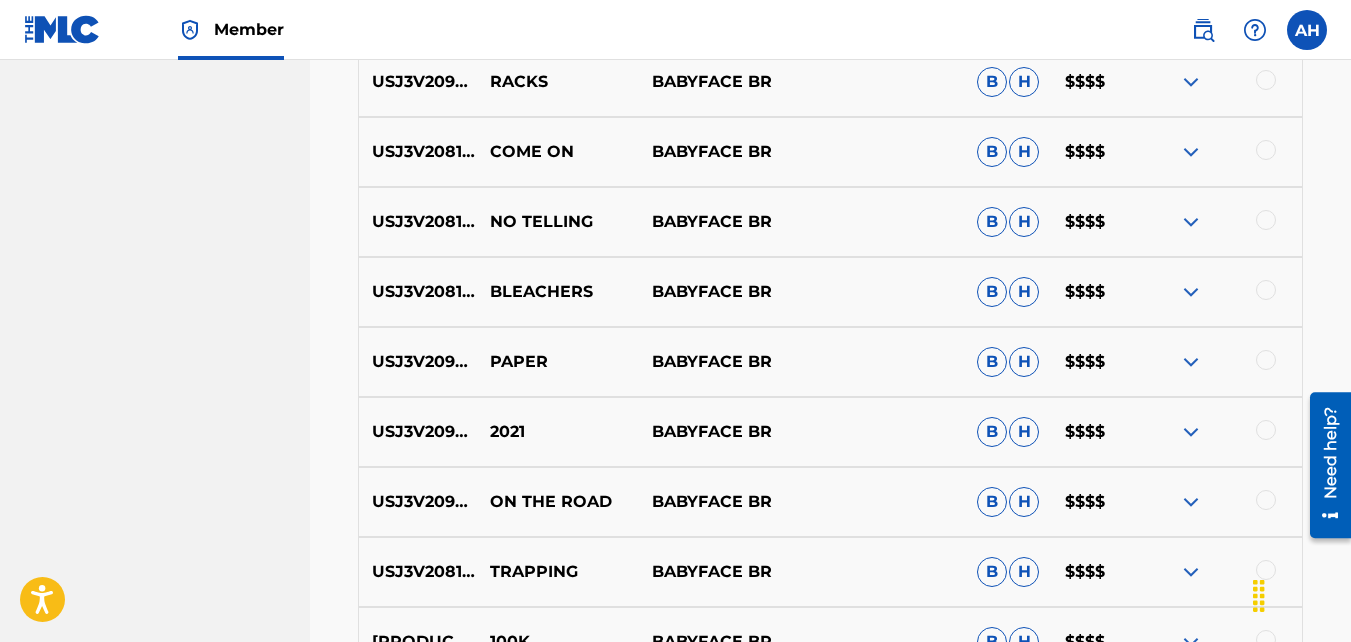 click at bounding box center (1266, 220) 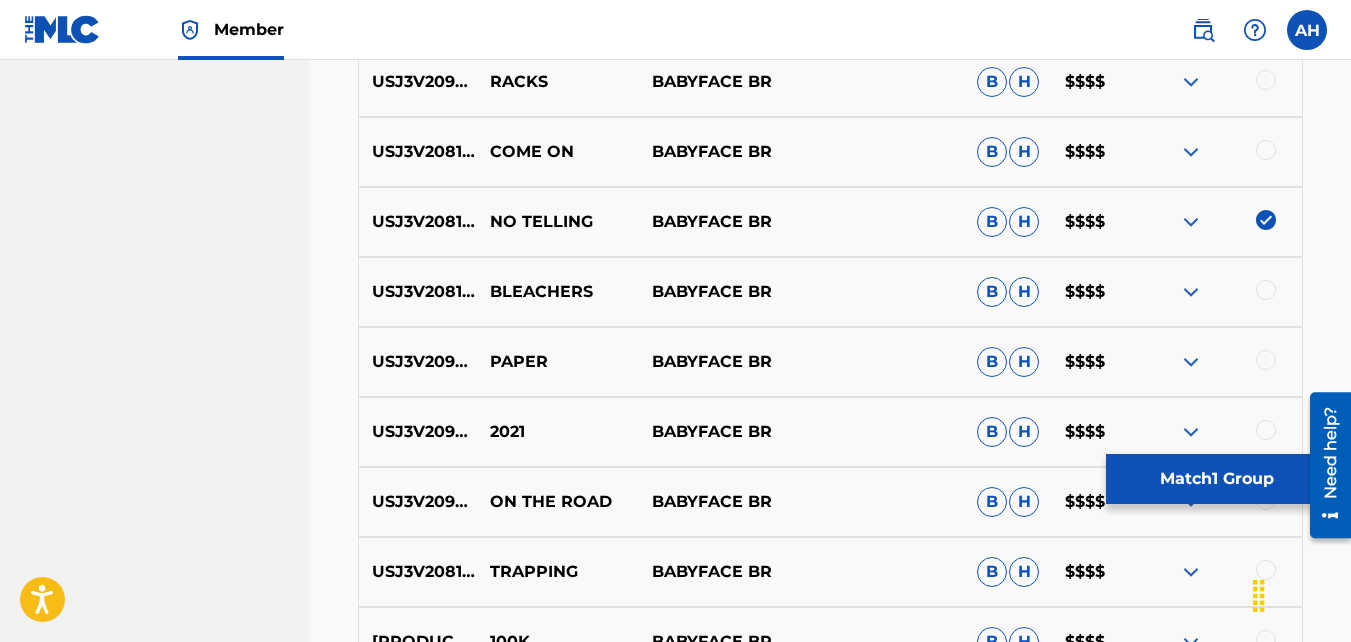 click on "Match  1 Group" at bounding box center [1216, 479] 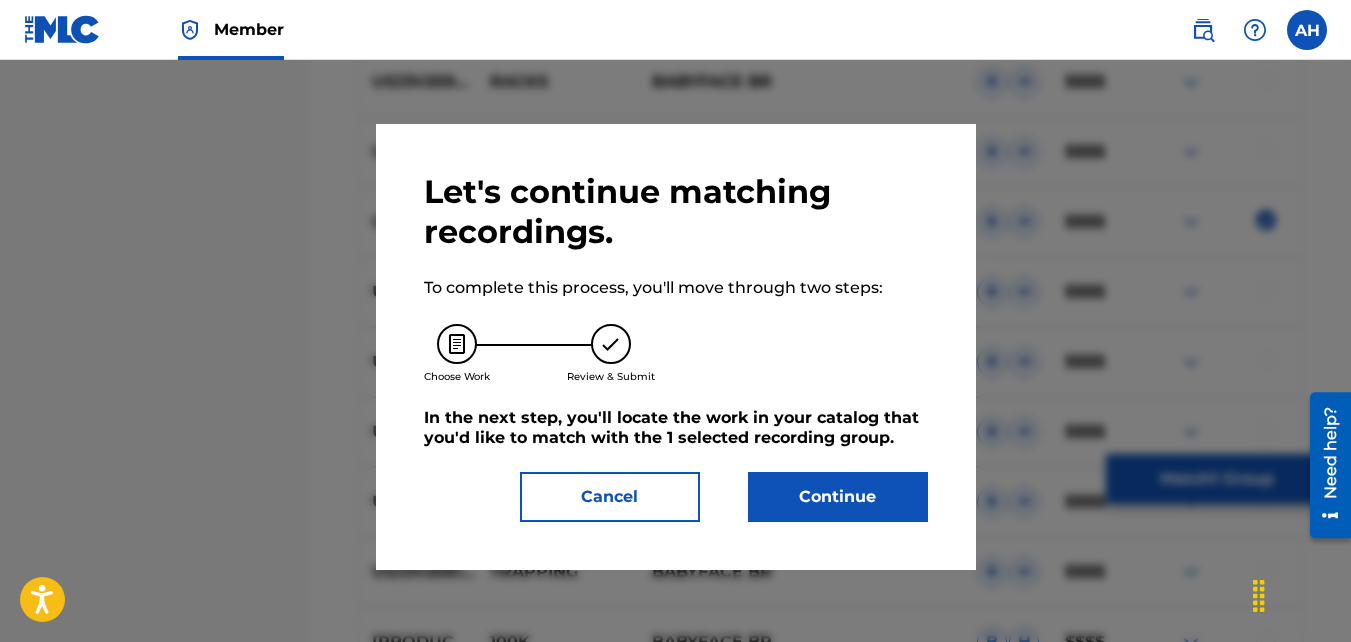 click on "Continue" at bounding box center (838, 497) 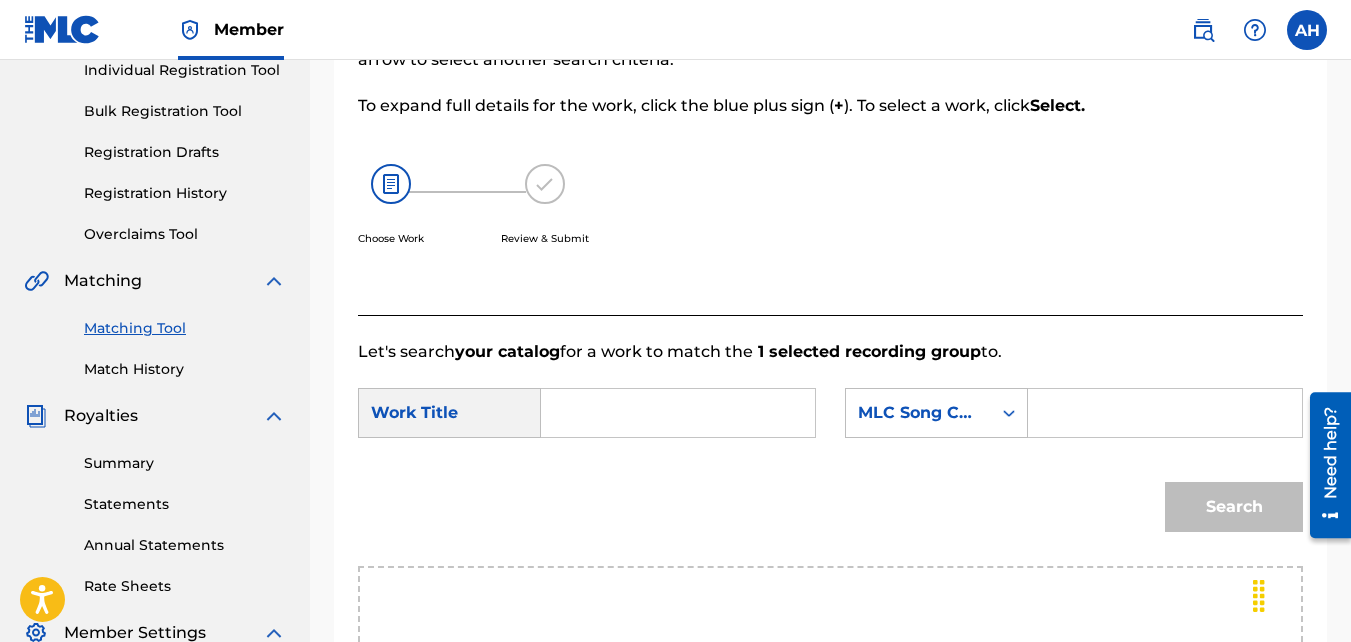 scroll, scrollTop: 236, scrollLeft: 0, axis: vertical 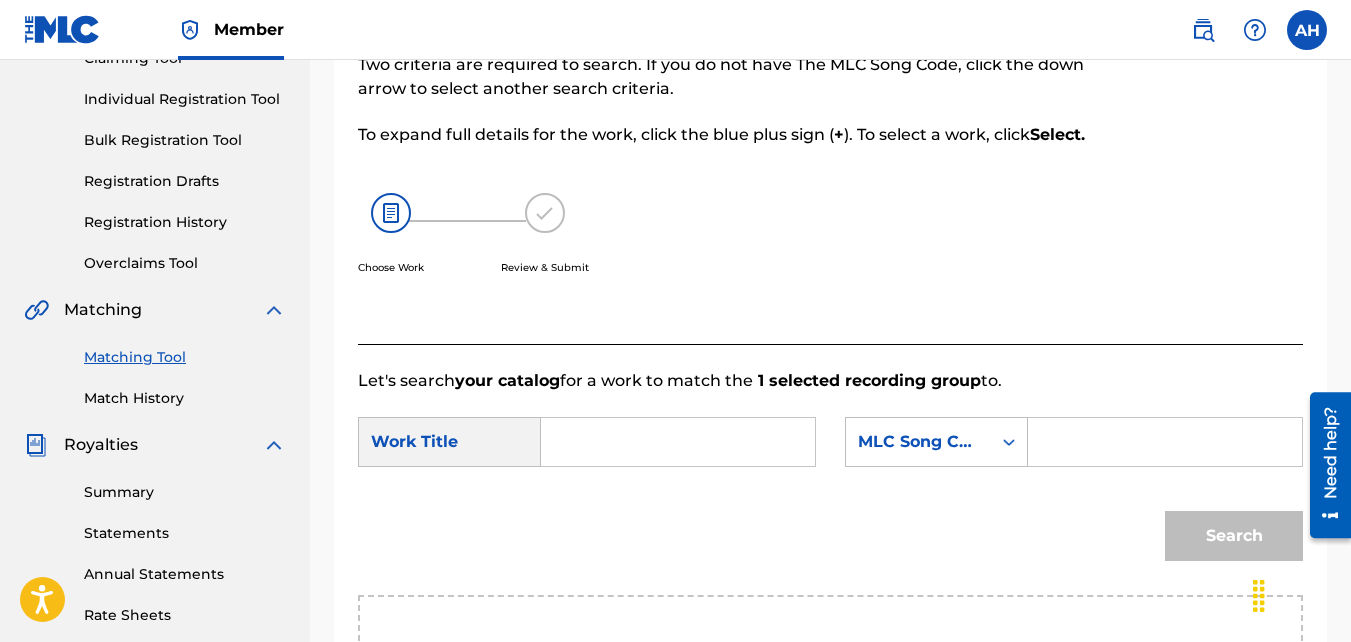 click at bounding box center (678, 442) 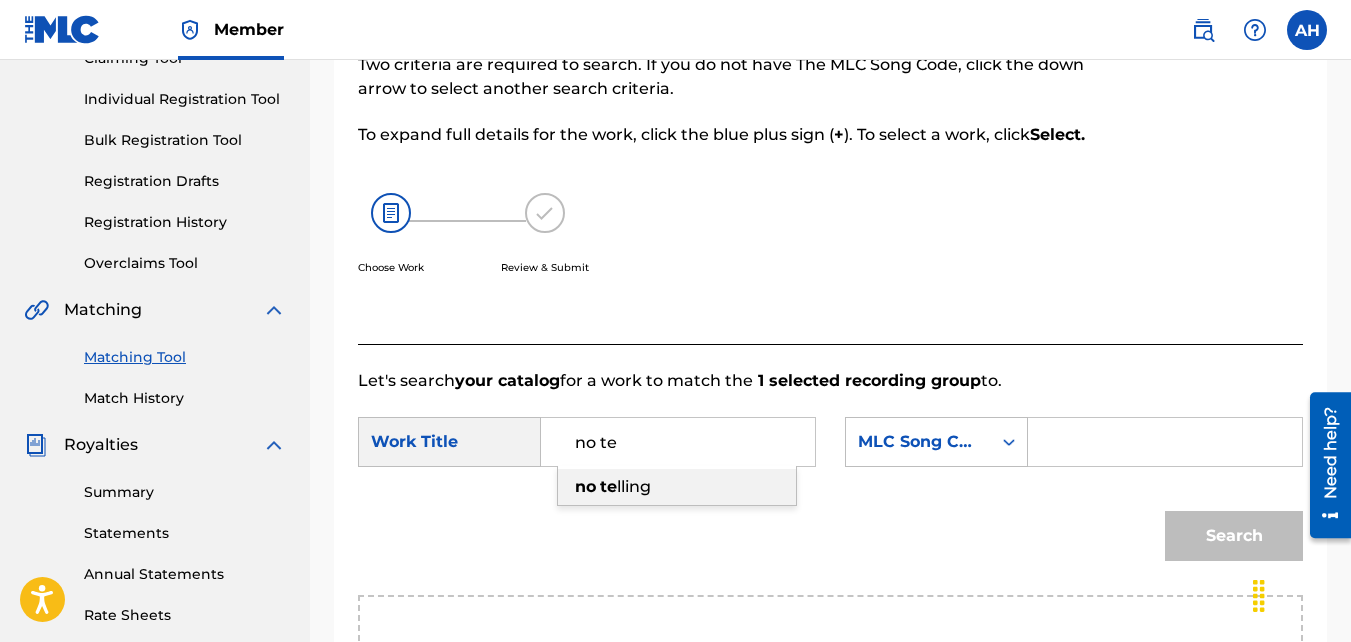 click on "no   te lling" at bounding box center [677, 487] 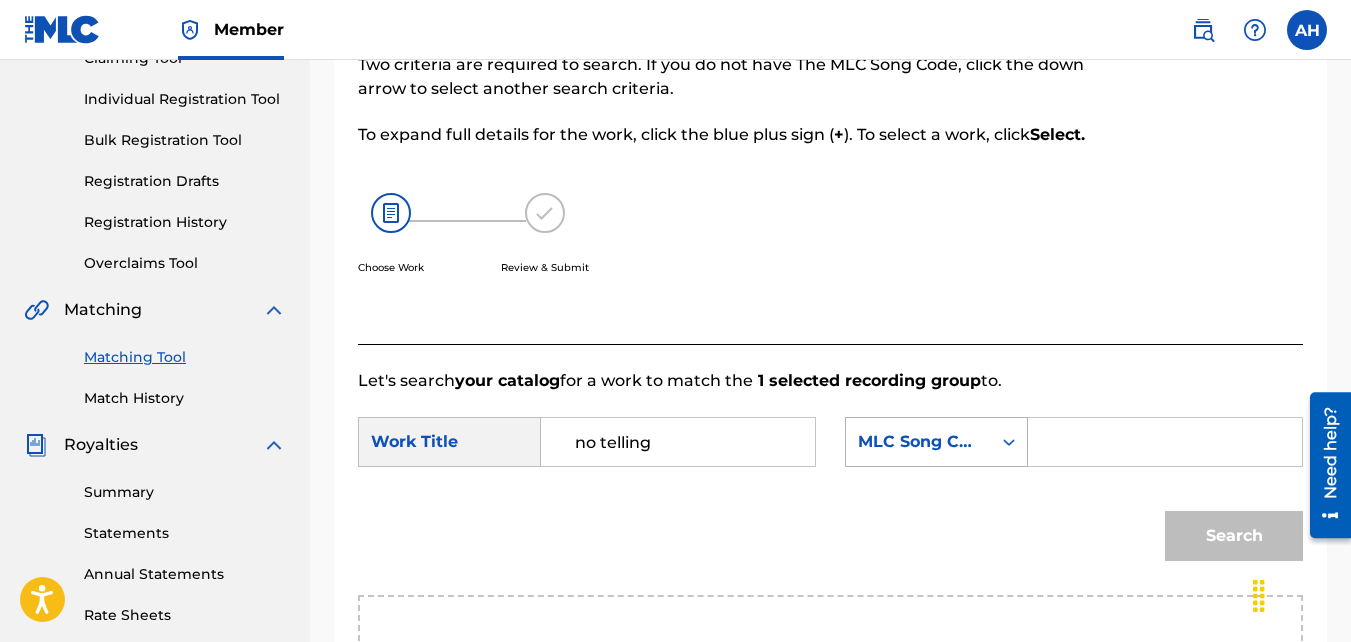 click on "MLC Song Code" at bounding box center (918, 442) 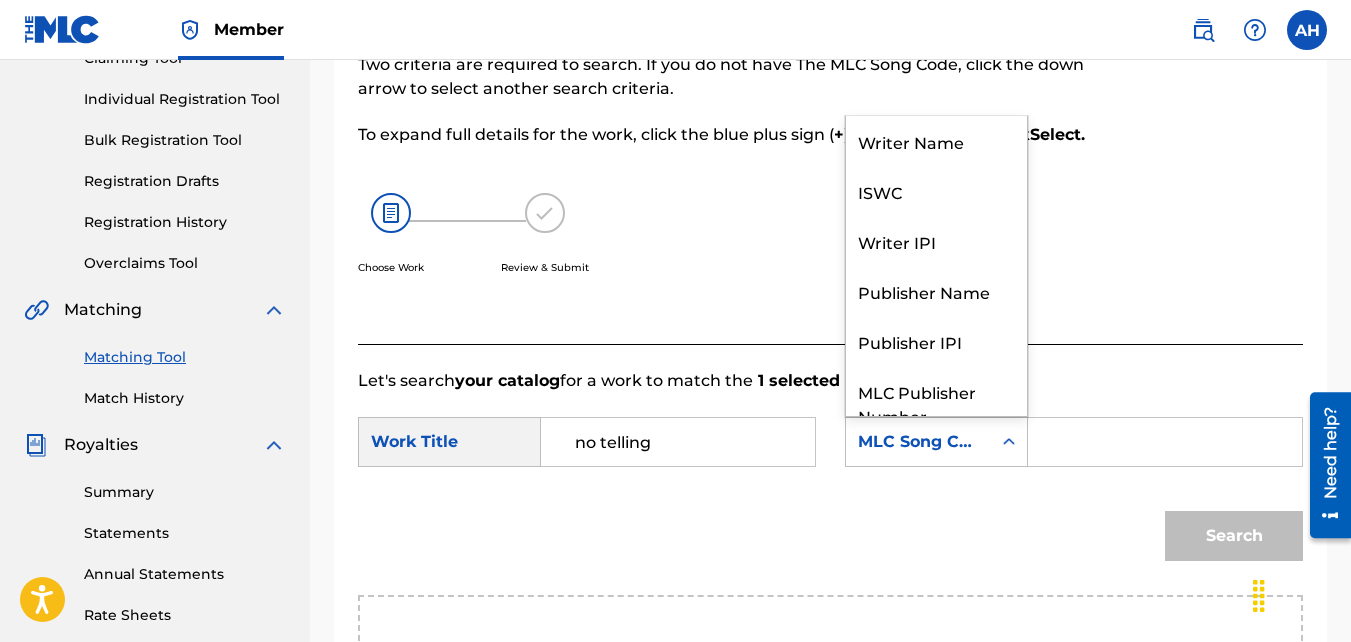 scroll, scrollTop: 74, scrollLeft: 0, axis: vertical 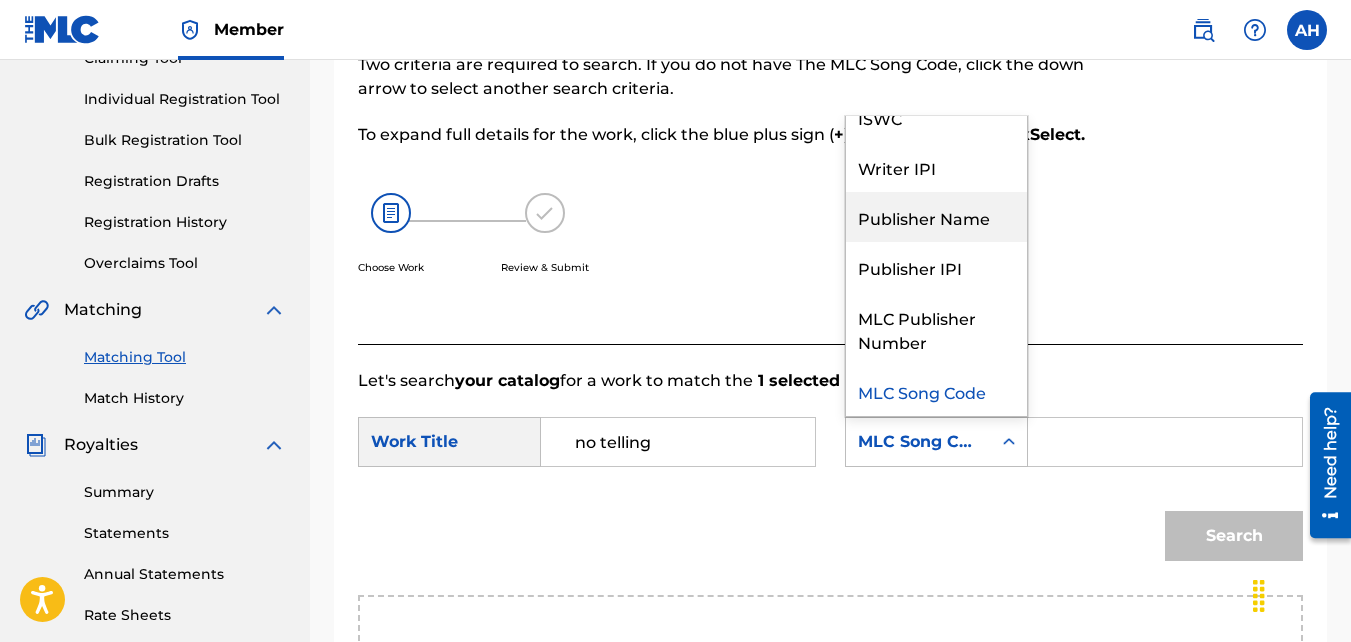 click on "Publisher Name" at bounding box center (936, 217) 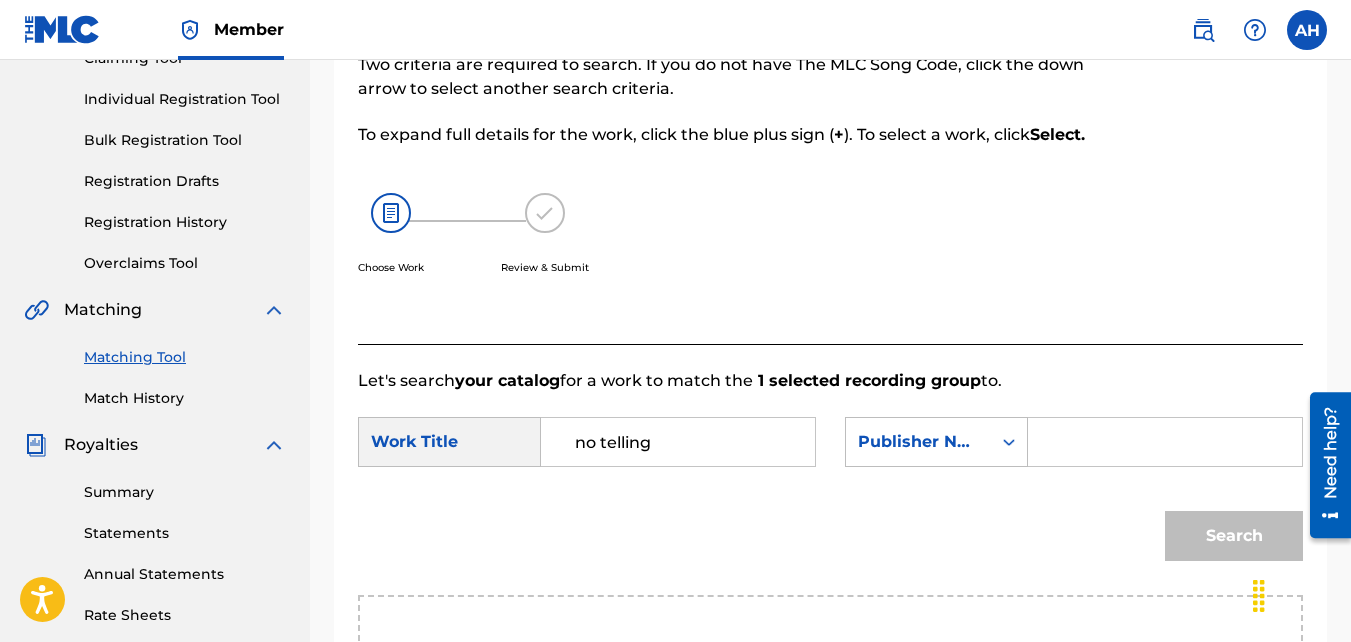 click at bounding box center (1165, 442) 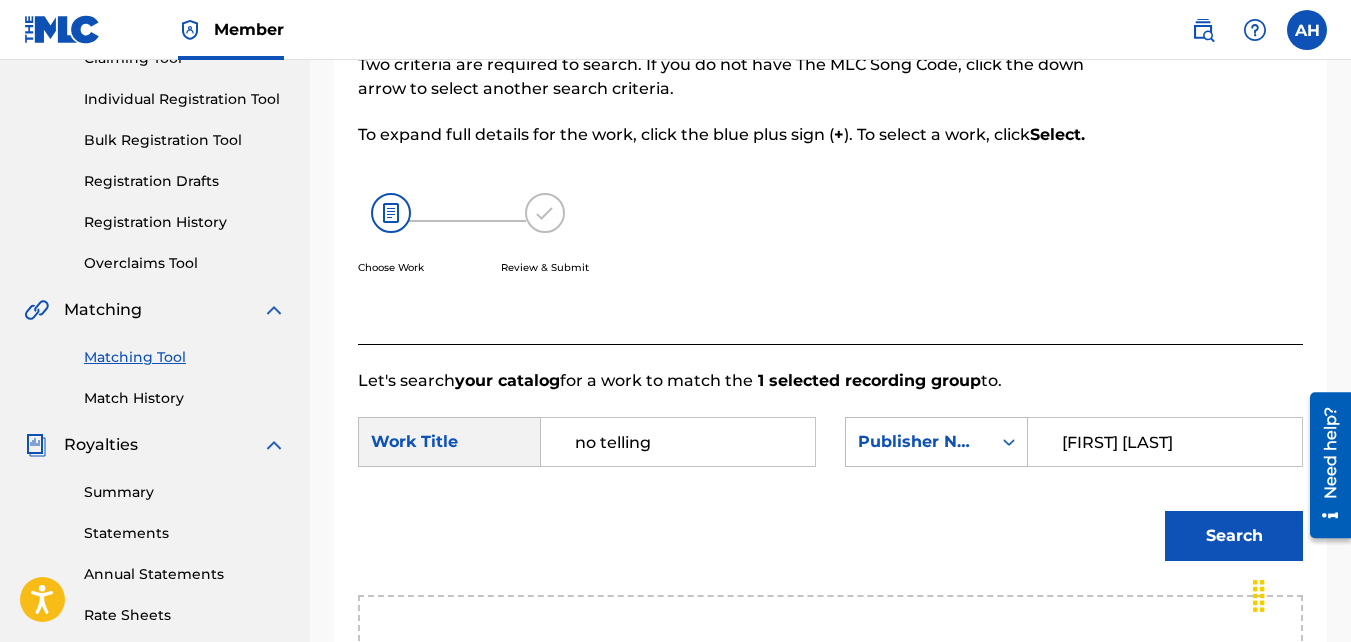 click on "Search" at bounding box center [1234, 536] 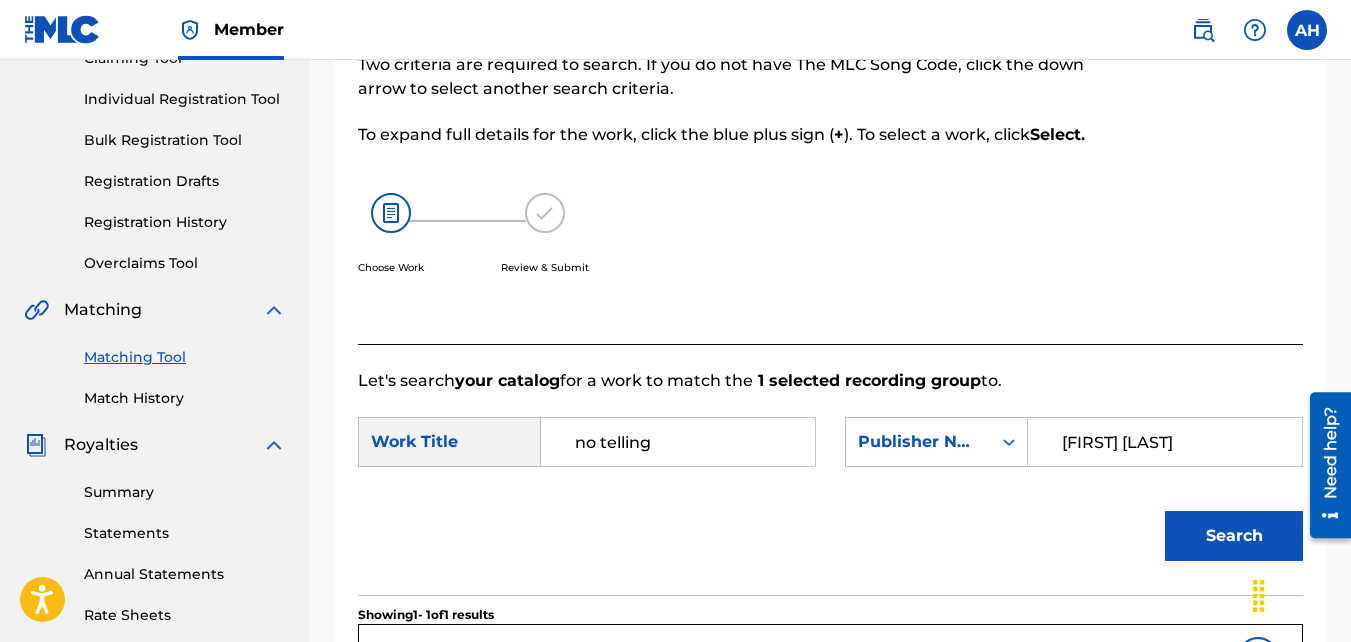 click on "Search" at bounding box center [1234, 536] 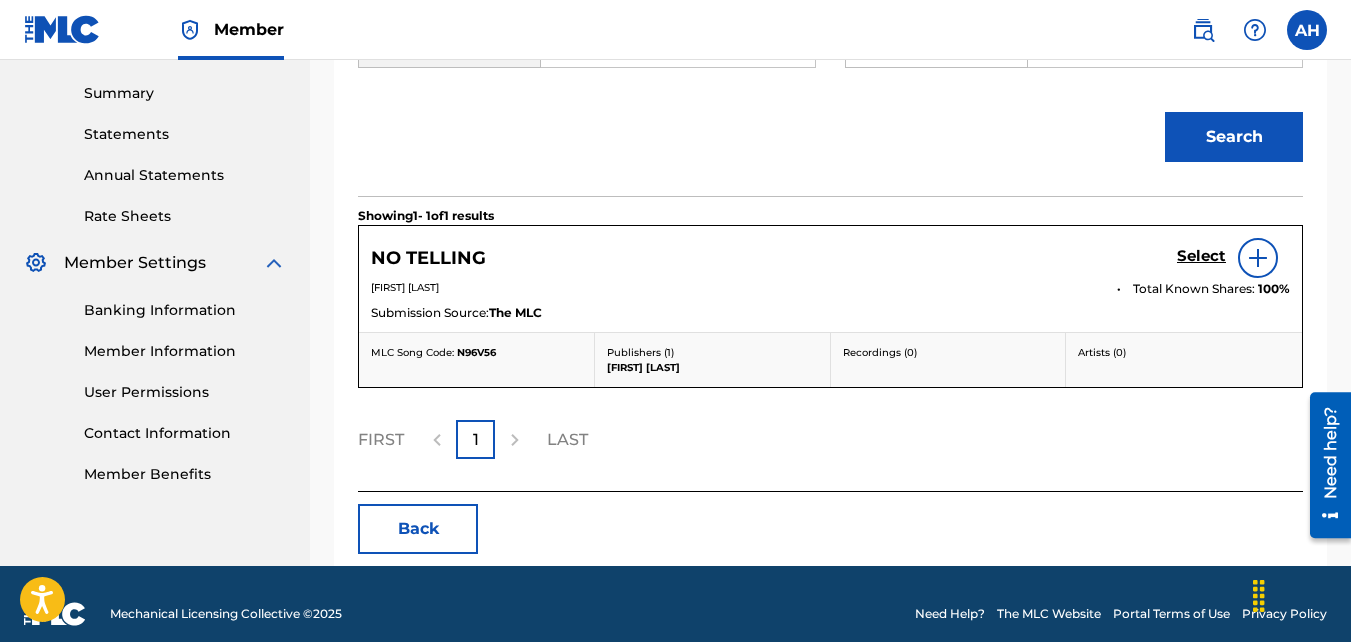 scroll, scrollTop: 636, scrollLeft: 0, axis: vertical 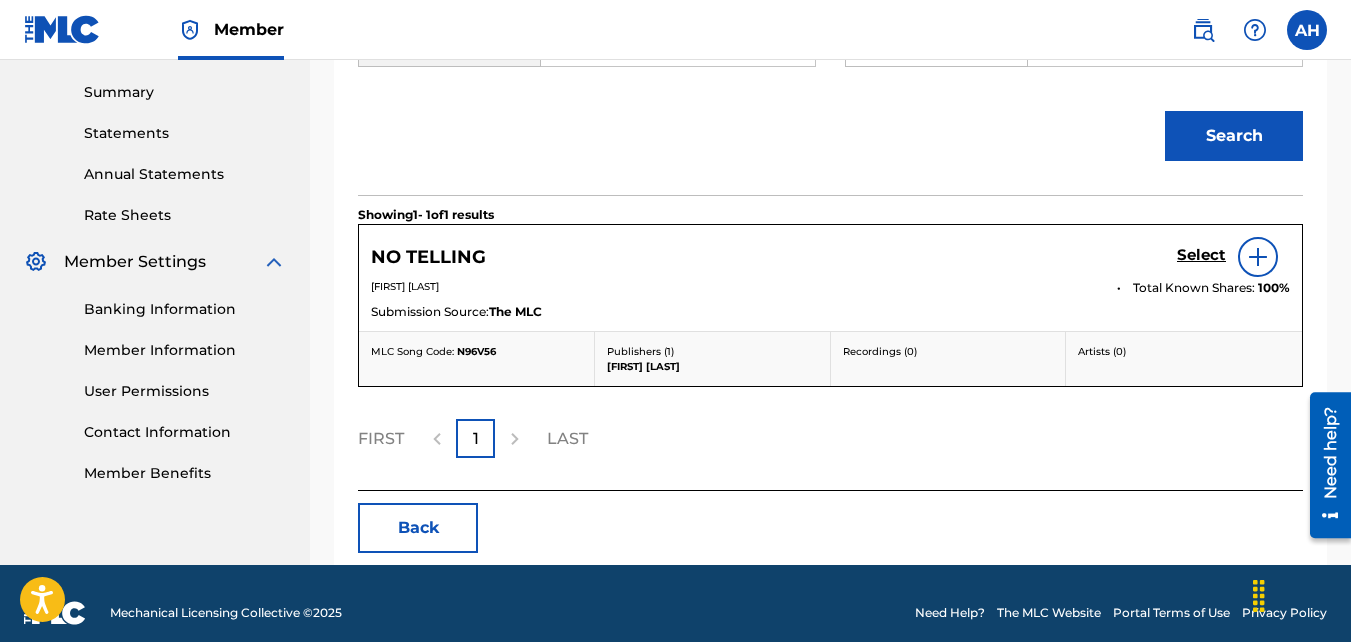 click on "Select" at bounding box center (1201, 255) 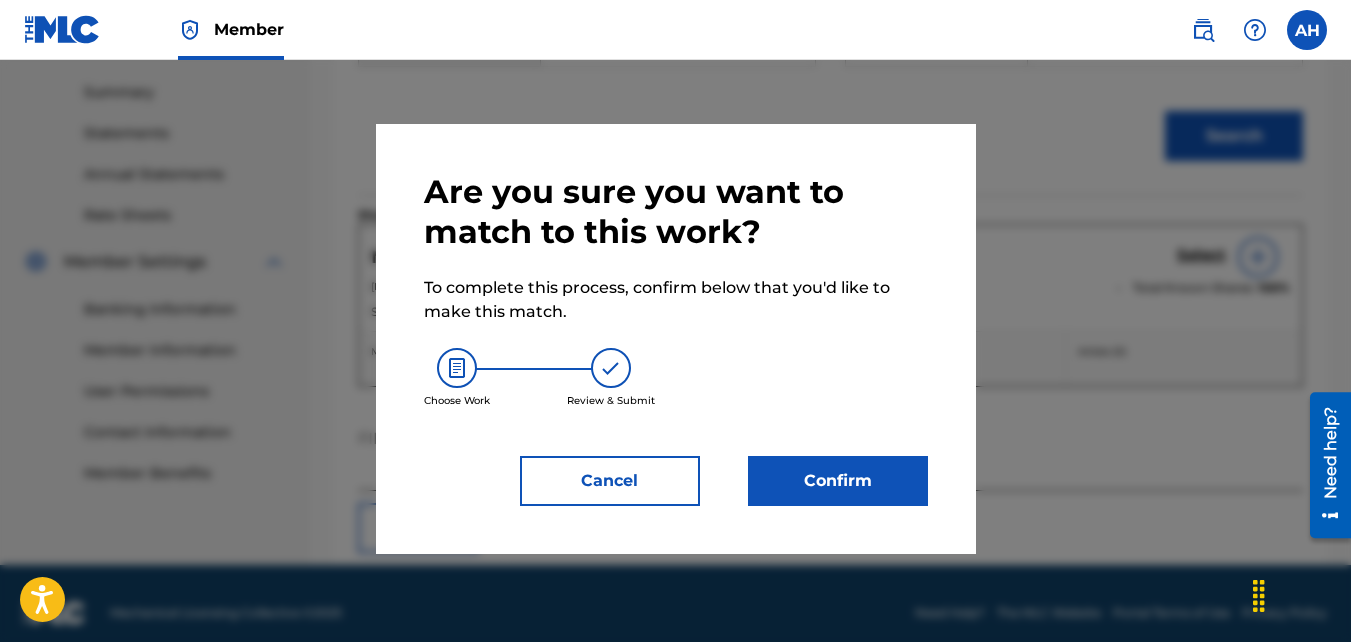 click on "Confirm" at bounding box center [838, 481] 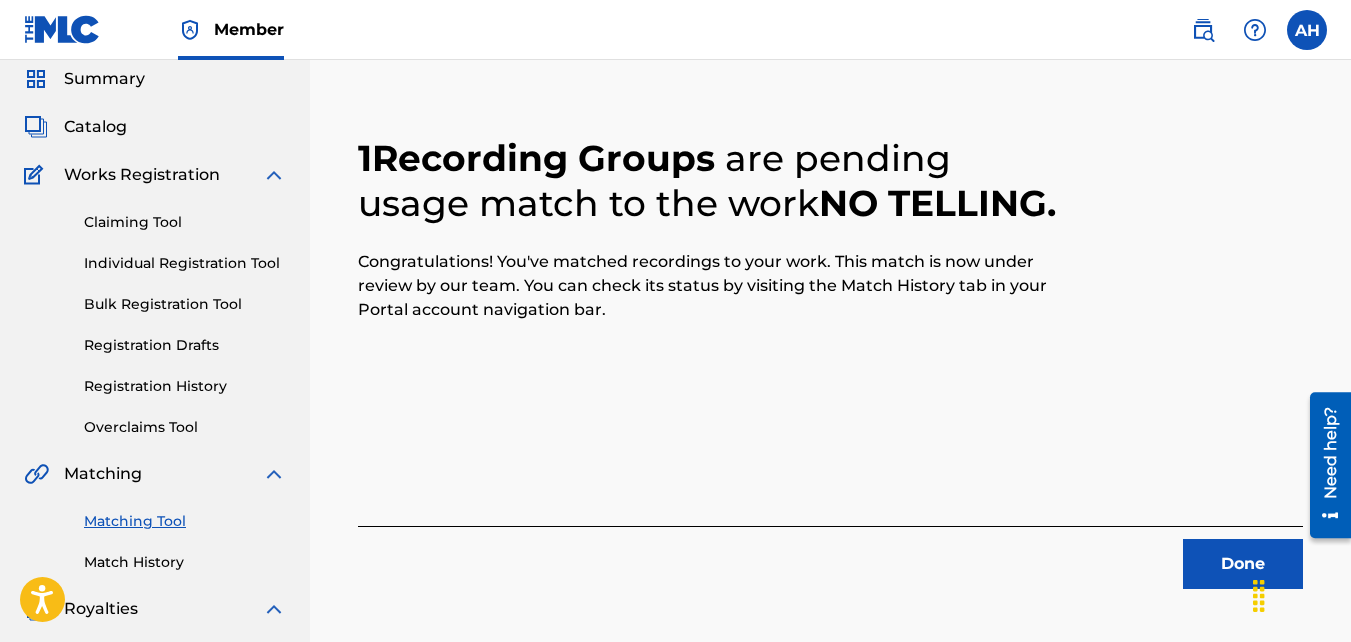 scroll, scrollTop: 69, scrollLeft: 0, axis: vertical 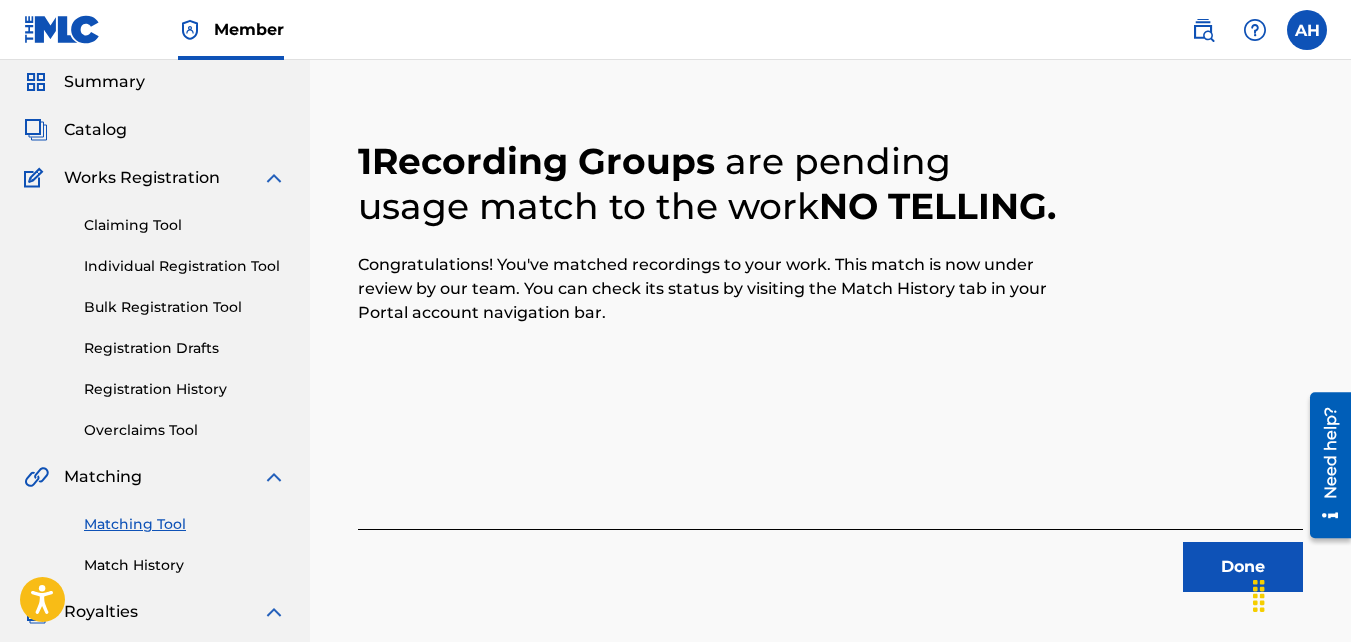 click on "Done" at bounding box center (1243, 567) 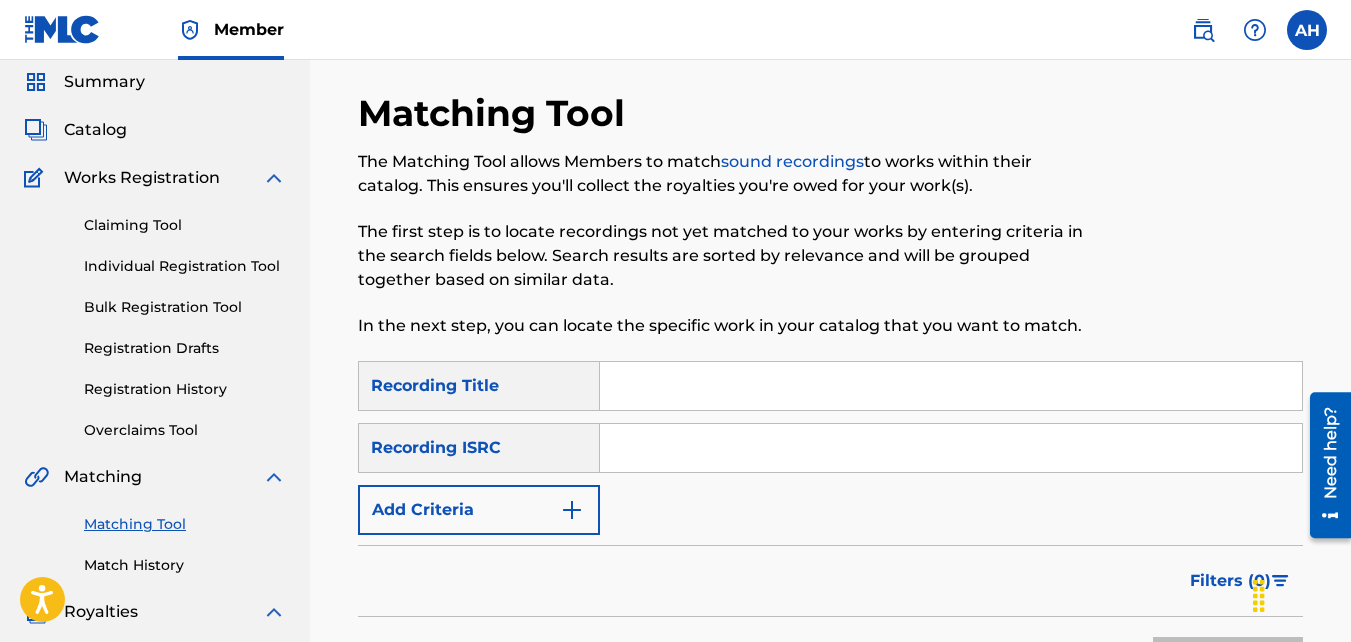 click on "Add Criteria" at bounding box center (479, 510) 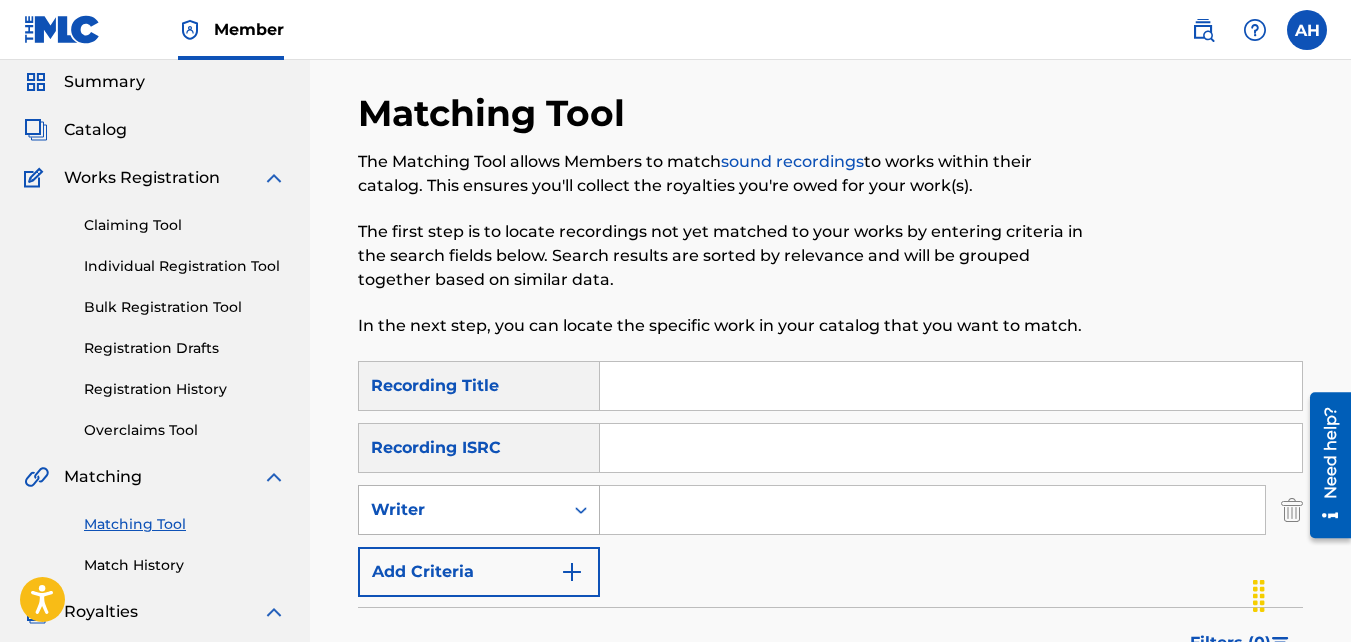 click on "Writer" at bounding box center (461, 510) 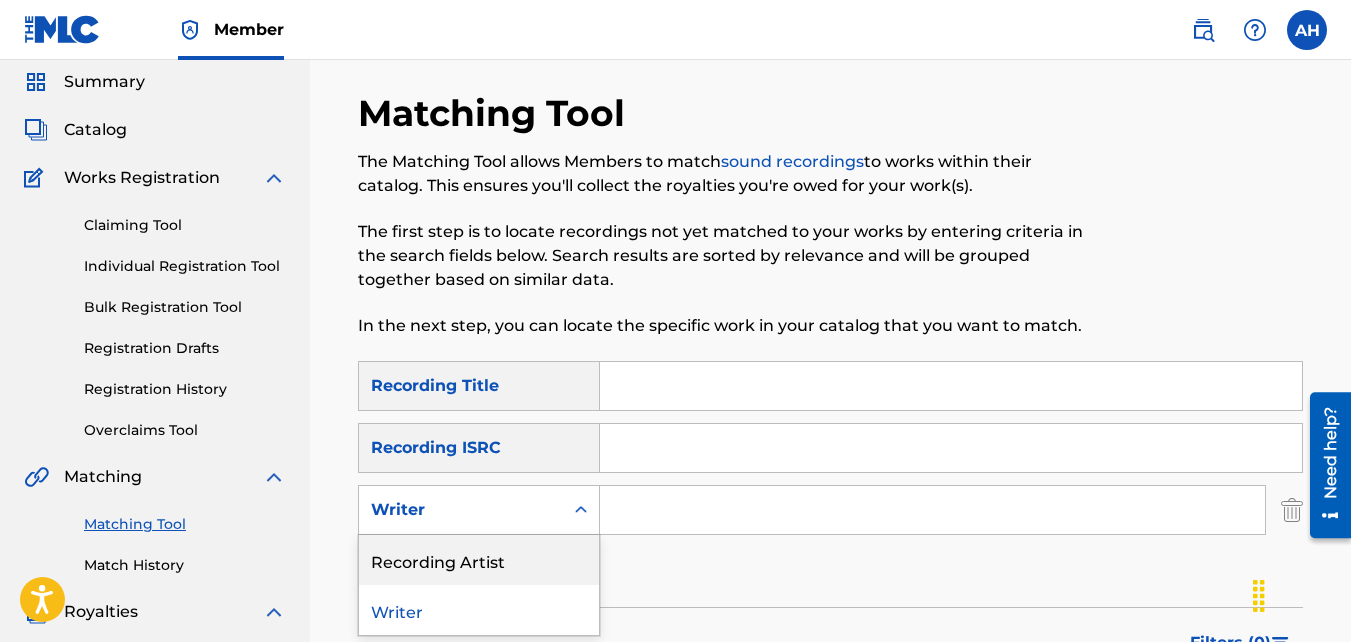 click on "Recording Artist" at bounding box center (479, 560) 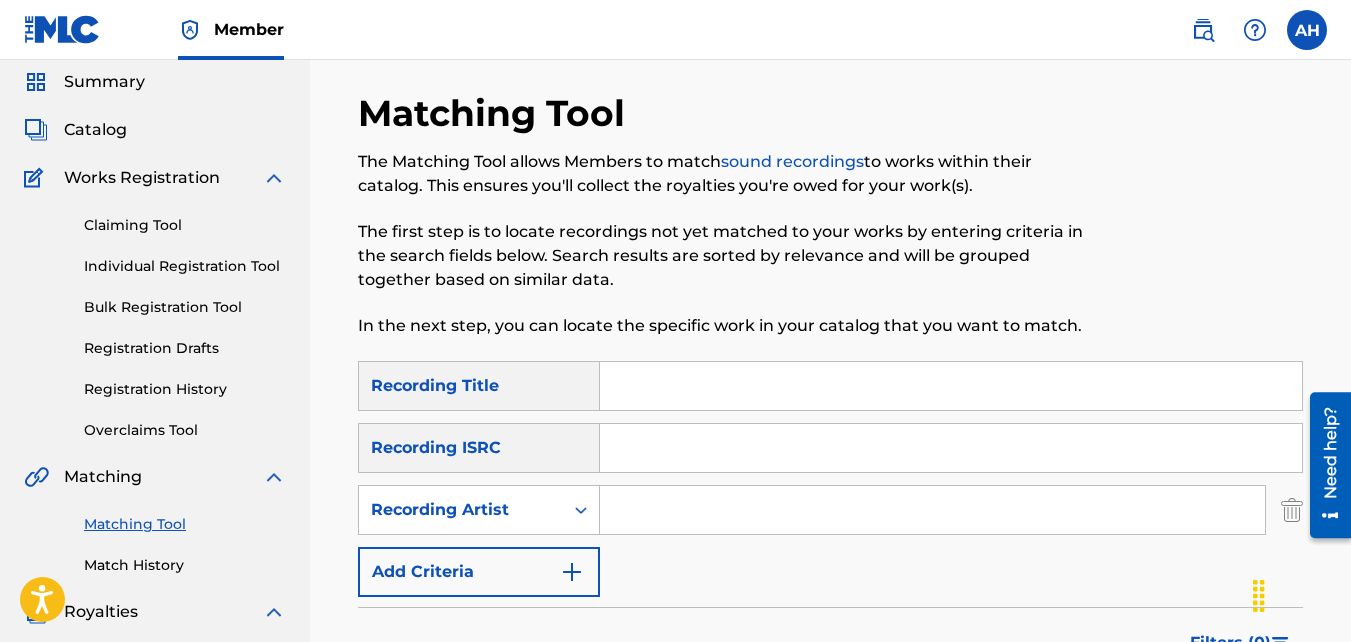 click at bounding box center [932, 510] 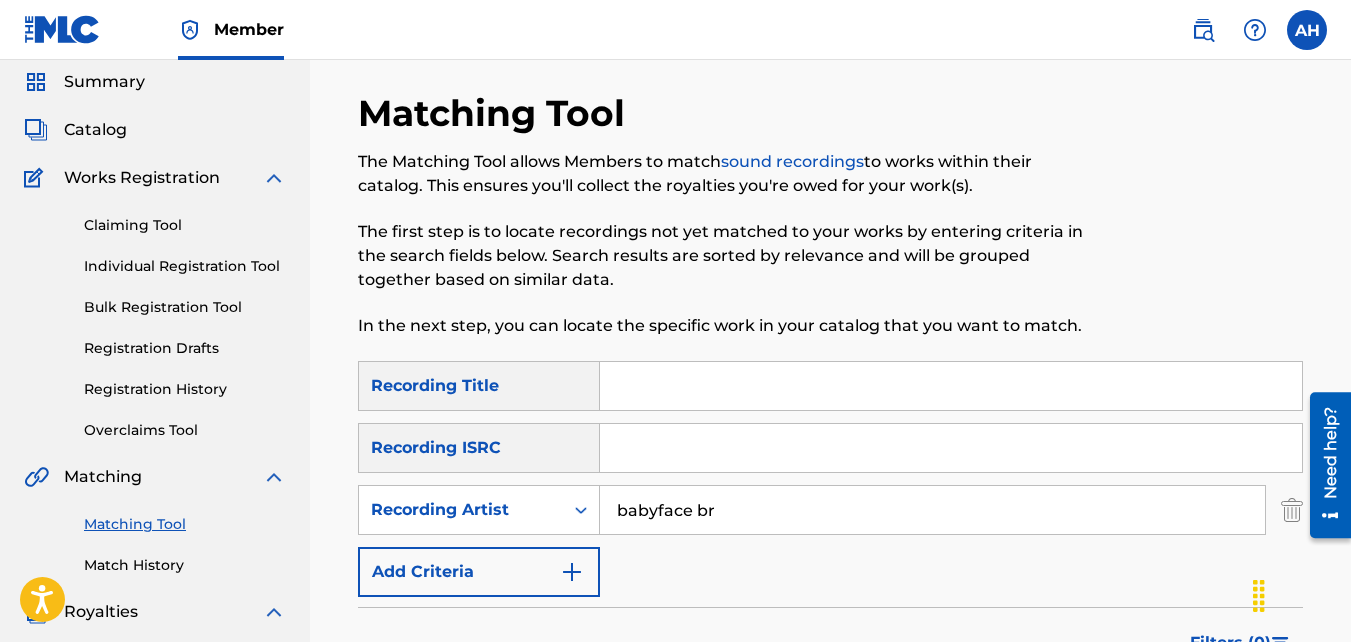 click on "Search" at bounding box center [1228, 724] 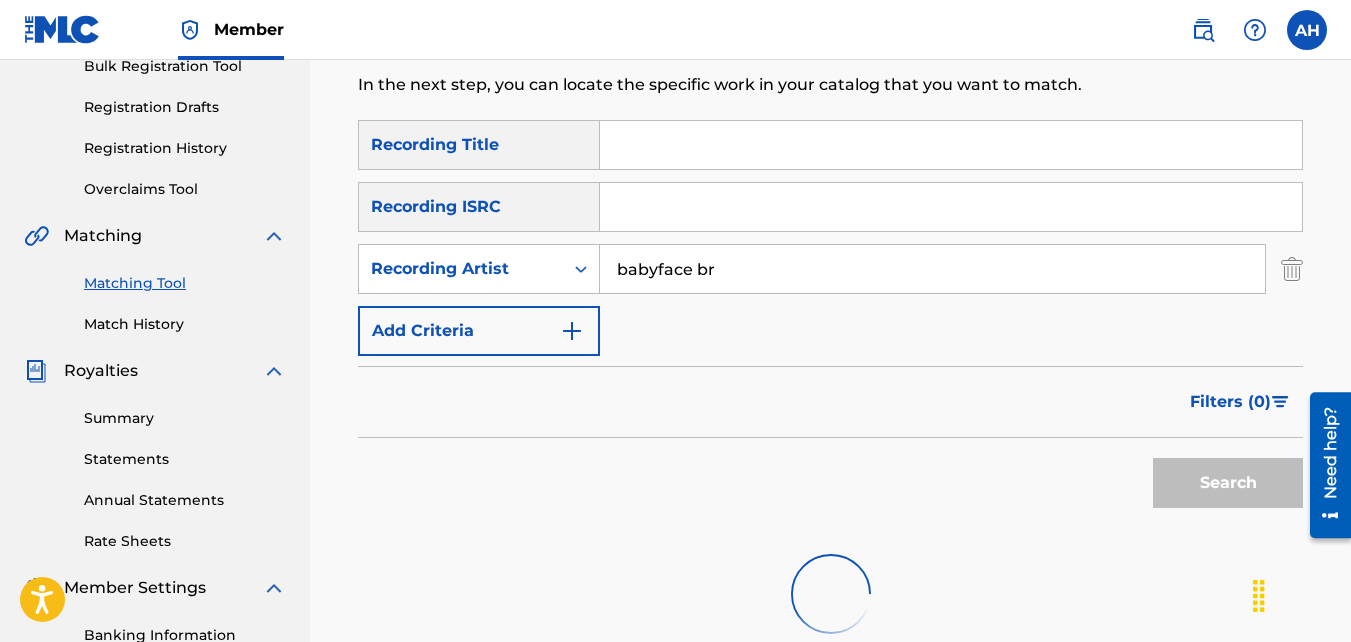 scroll, scrollTop: 598, scrollLeft: 0, axis: vertical 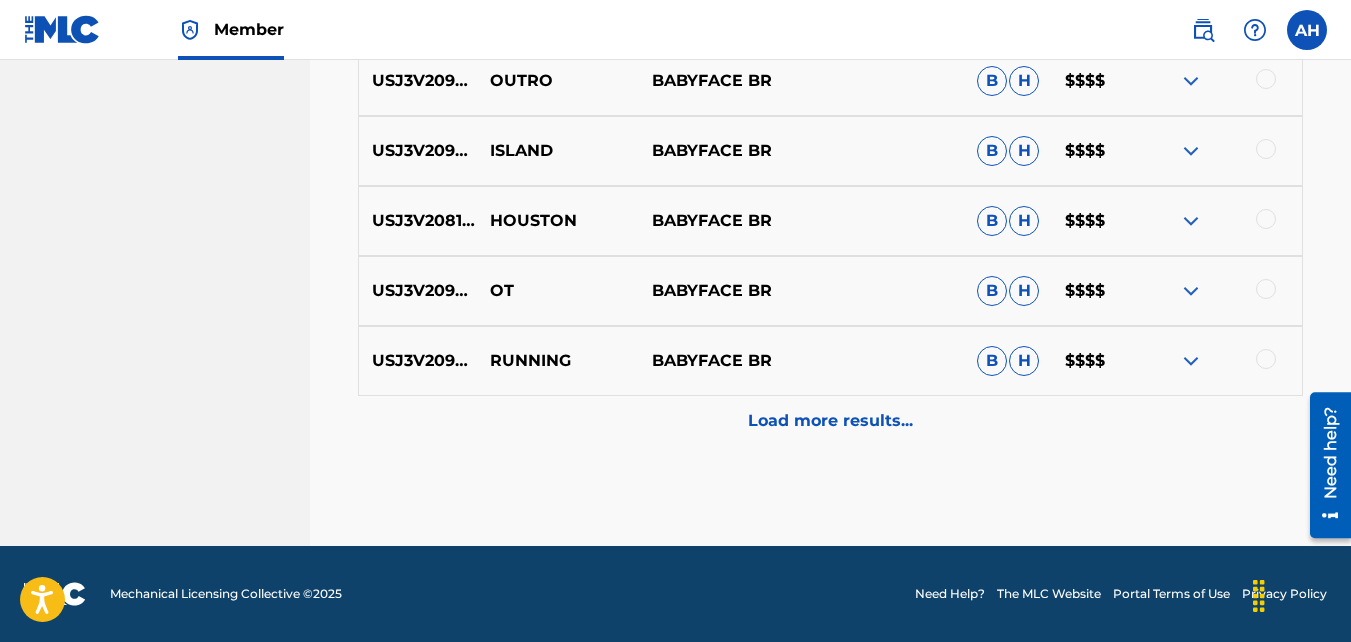 click on "Load more results..." at bounding box center (830, 421) 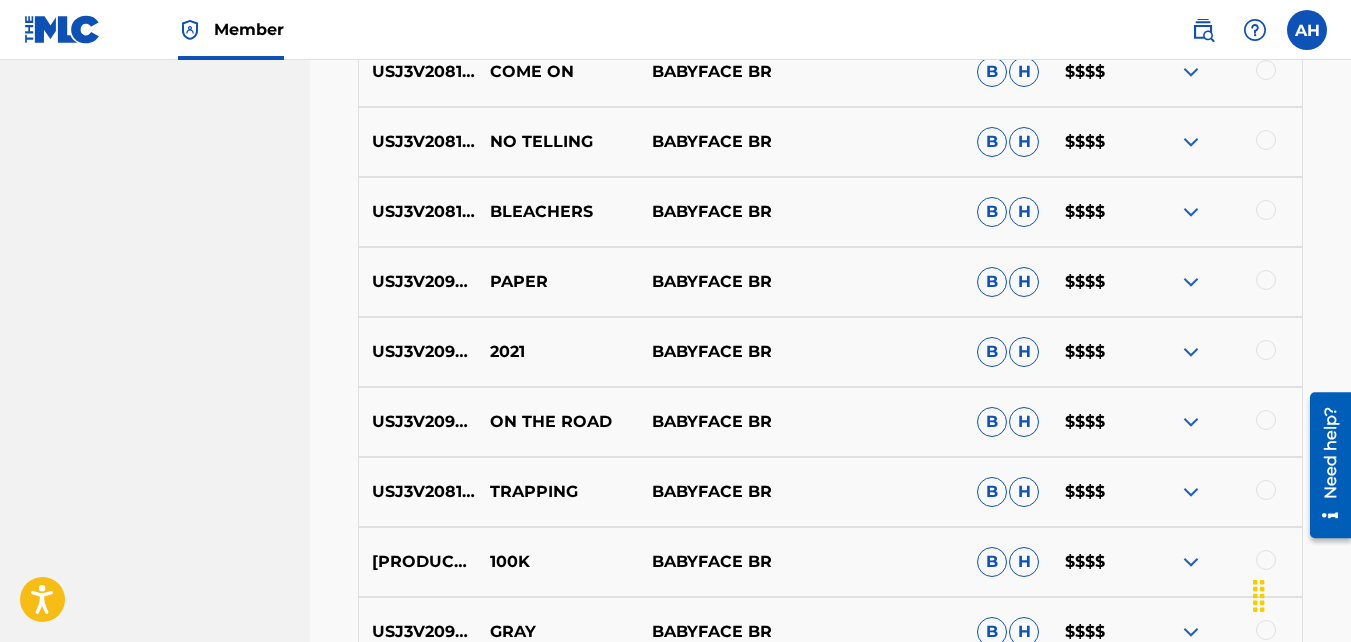 scroll, scrollTop: 1631, scrollLeft: 0, axis: vertical 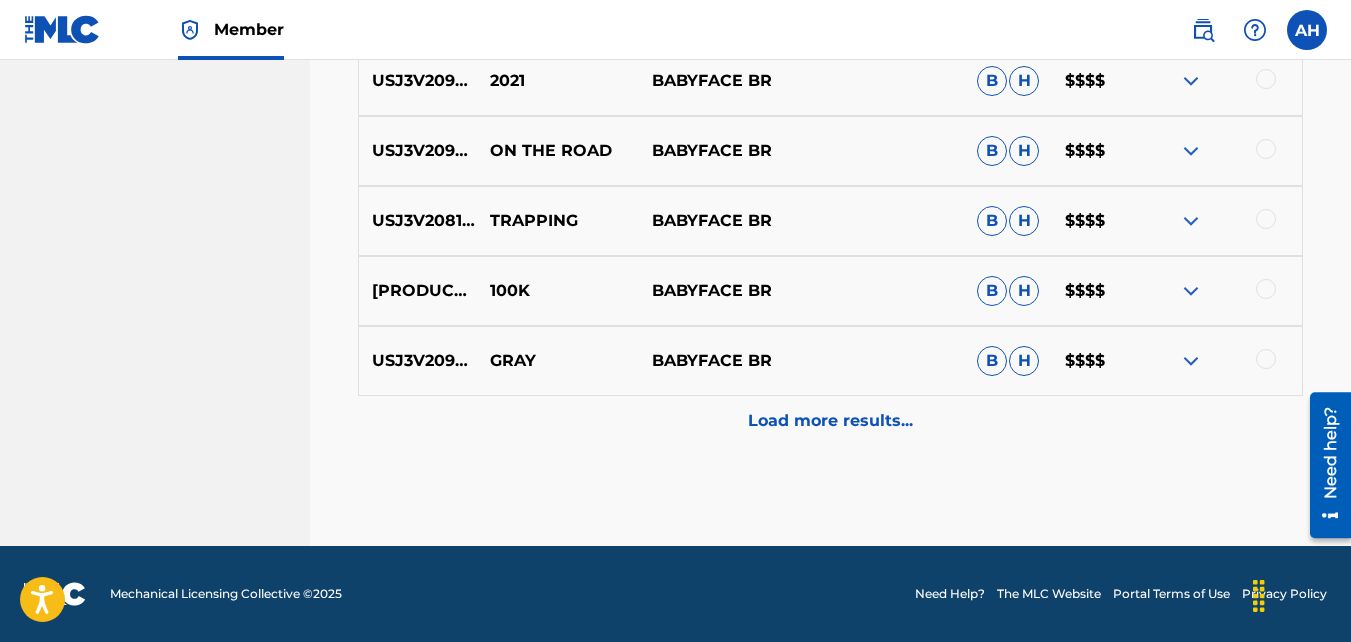 click on "Load more results..." at bounding box center (830, 421) 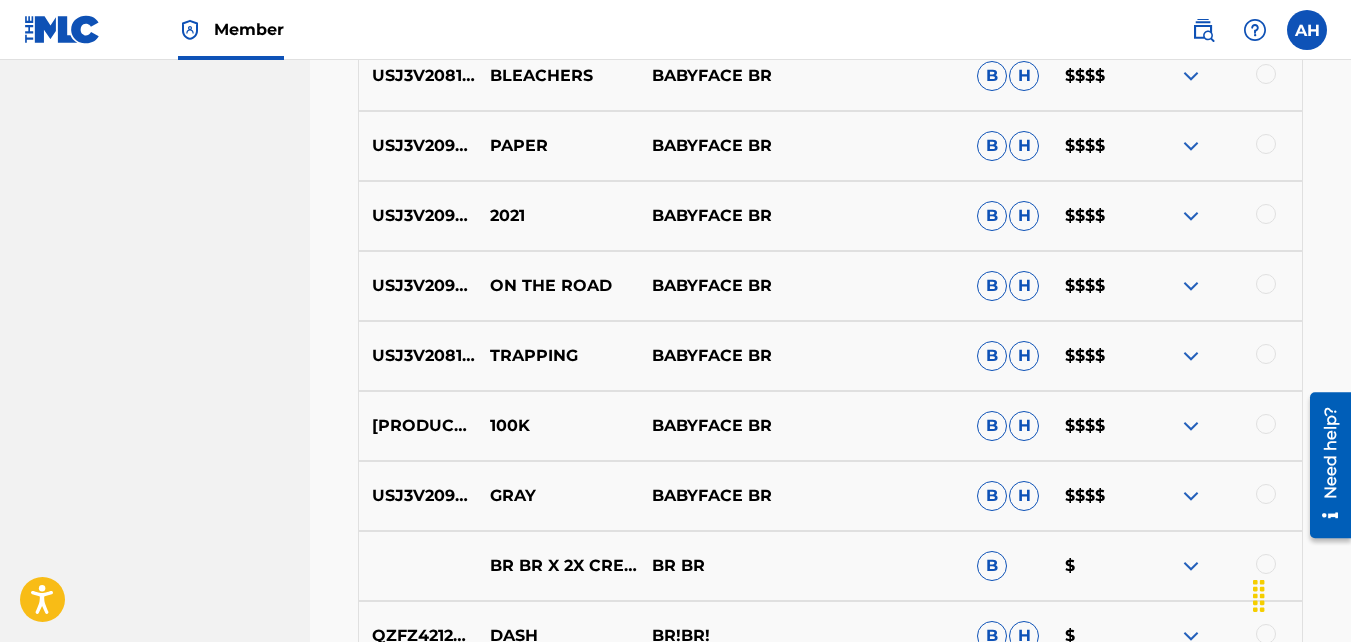 scroll, scrollTop: 1701, scrollLeft: 0, axis: vertical 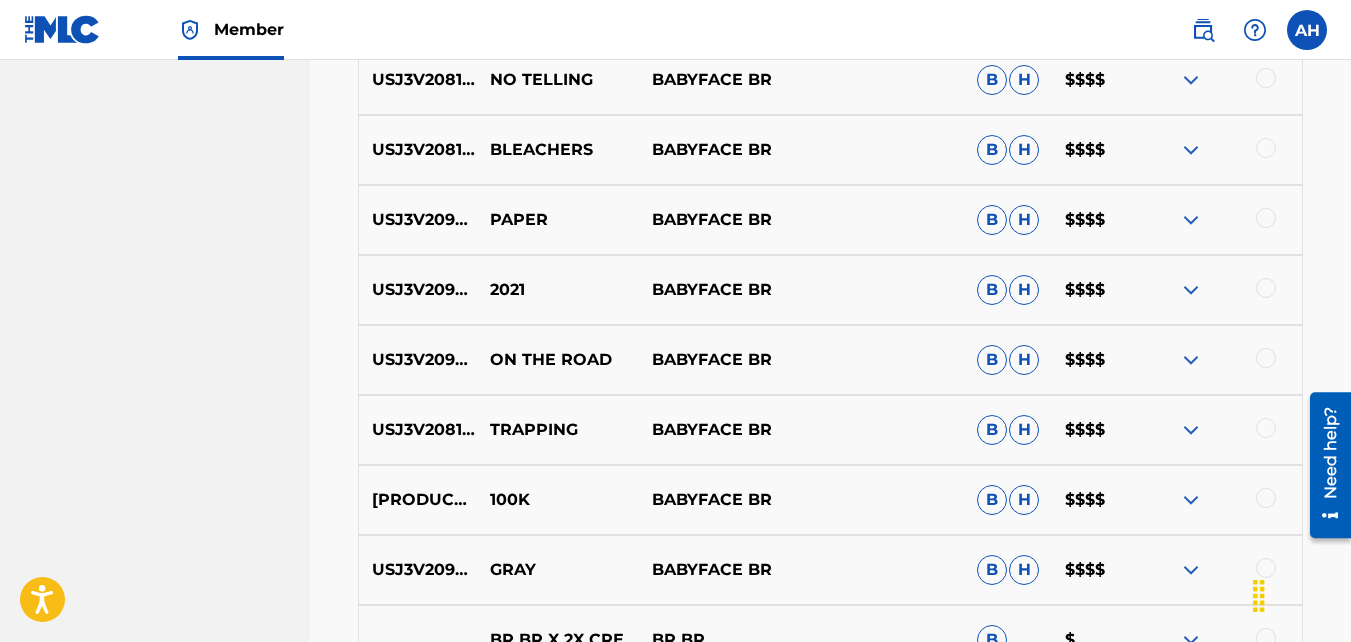 click at bounding box center (1266, 148) 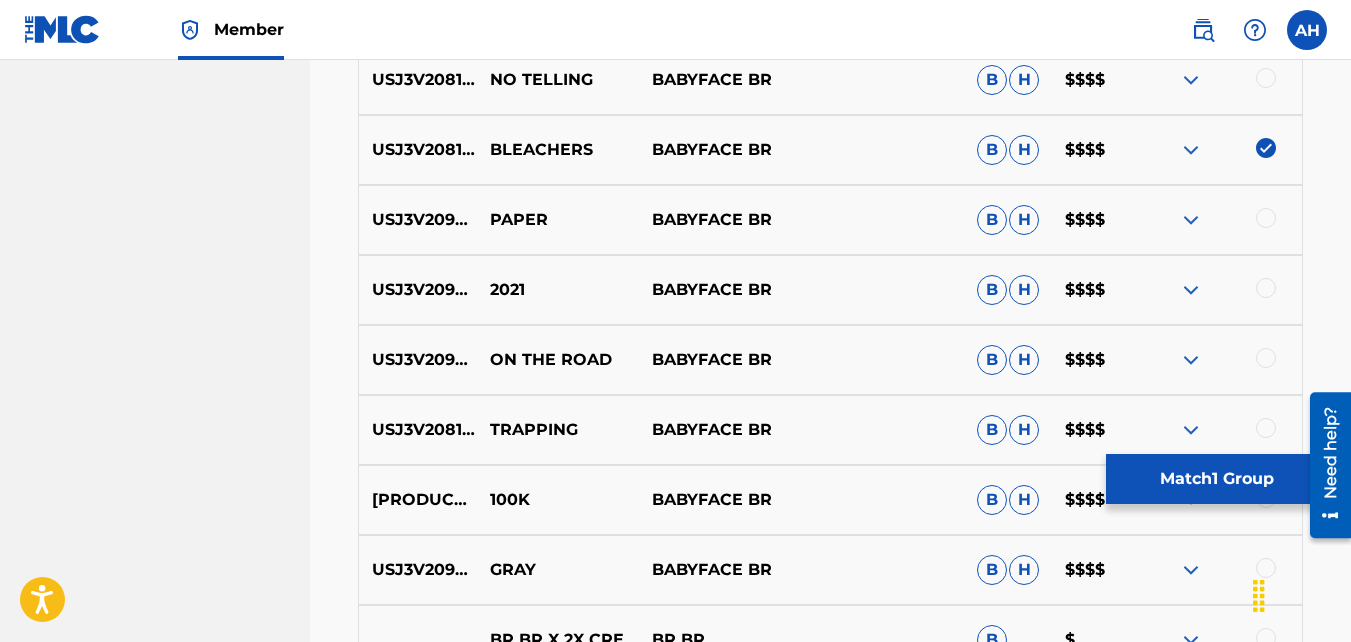 click on "Match  1 Group" at bounding box center (1216, 479) 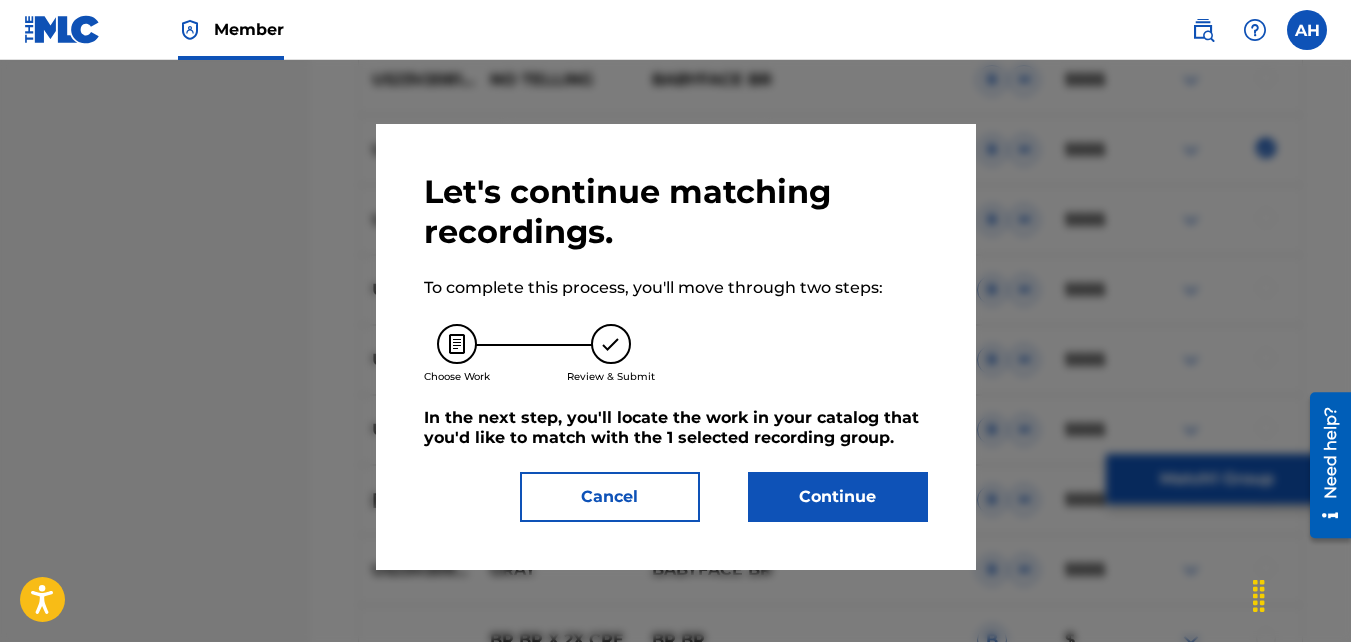 click on "Continue" at bounding box center (838, 497) 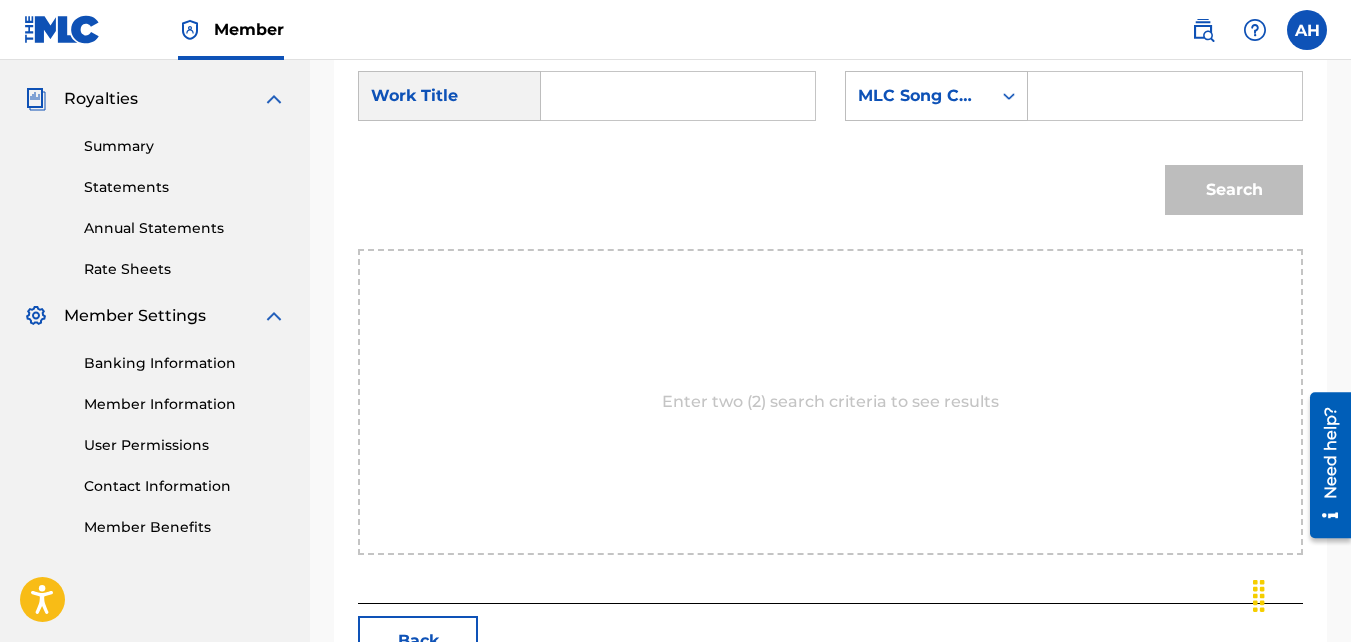 scroll, scrollTop: 580, scrollLeft: 0, axis: vertical 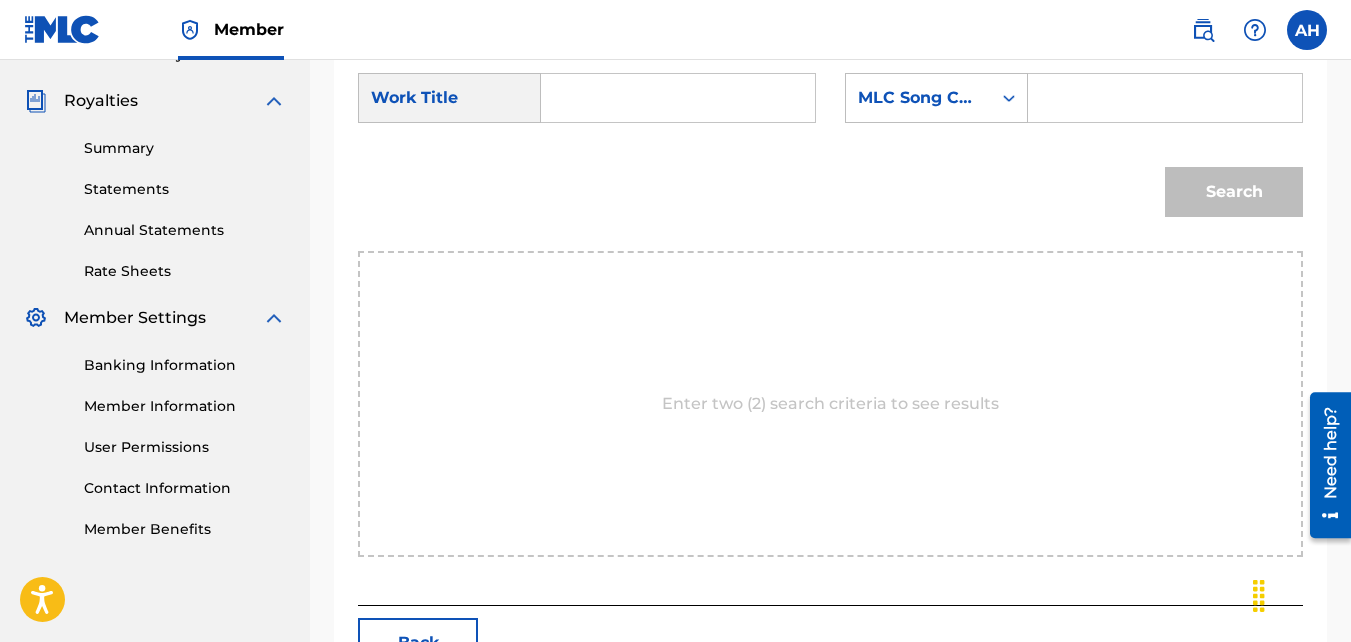 click at bounding box center (678, 98) 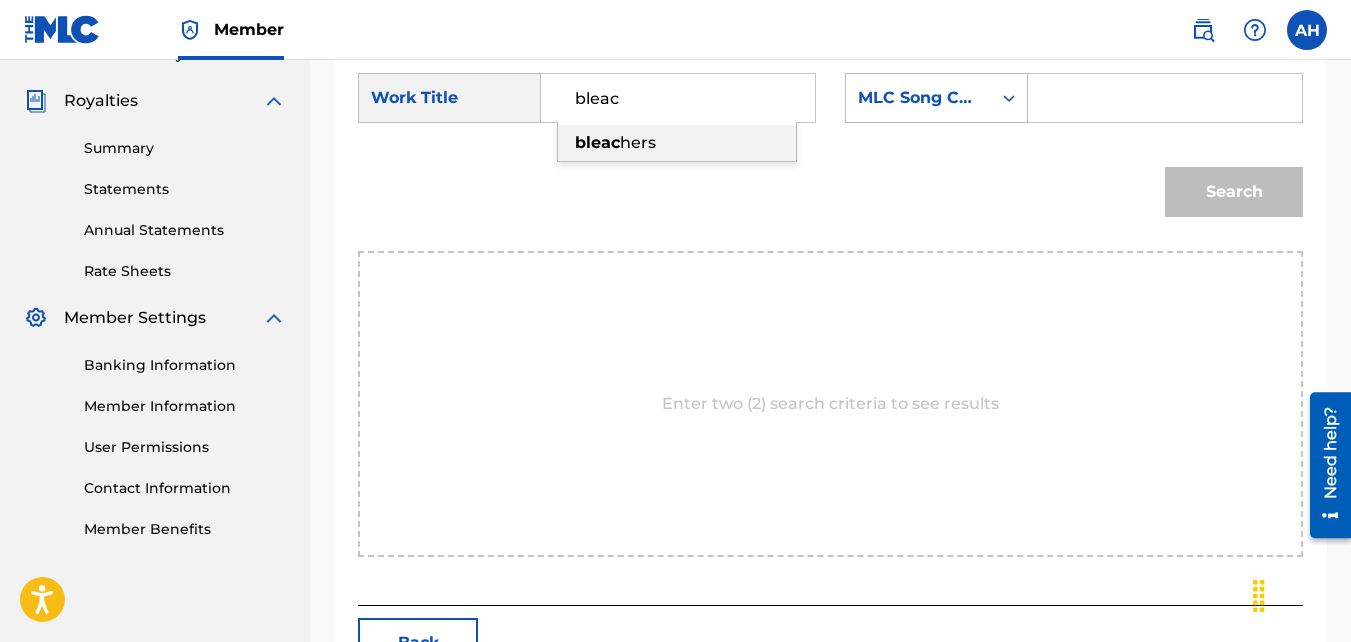 click on "bleac hers" at bounding box center [677, 143] 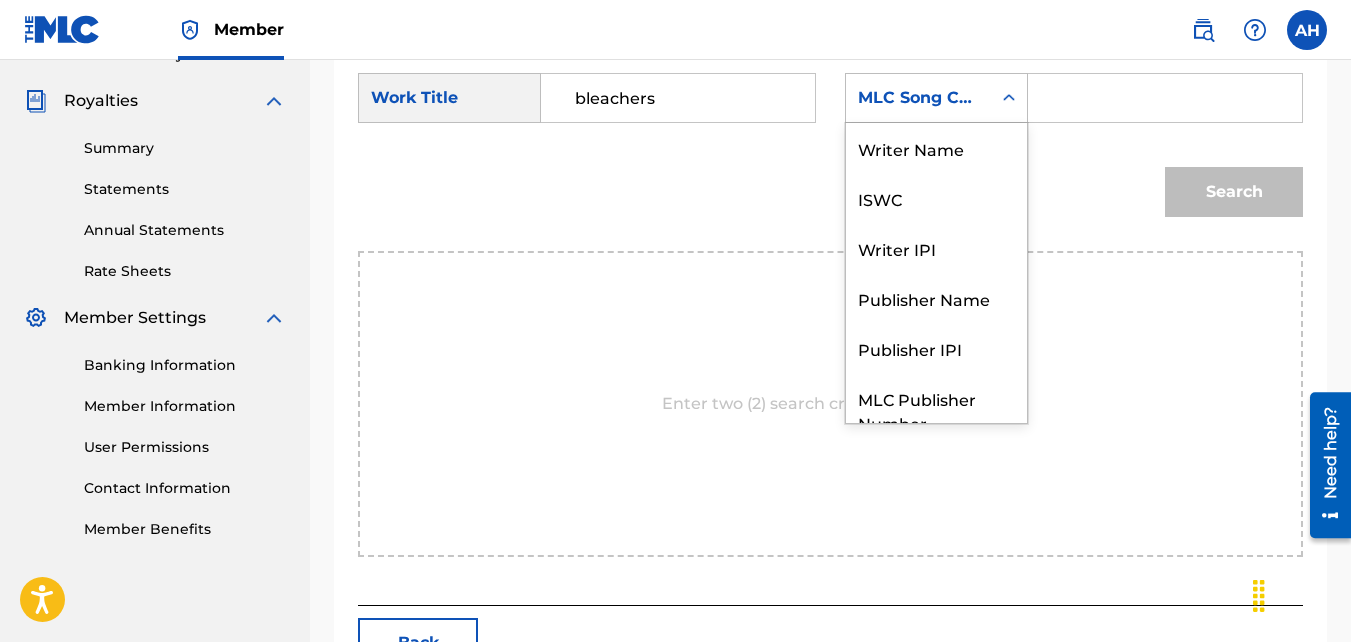 click on "MLC Song Code" at bounding box center (918, 98) 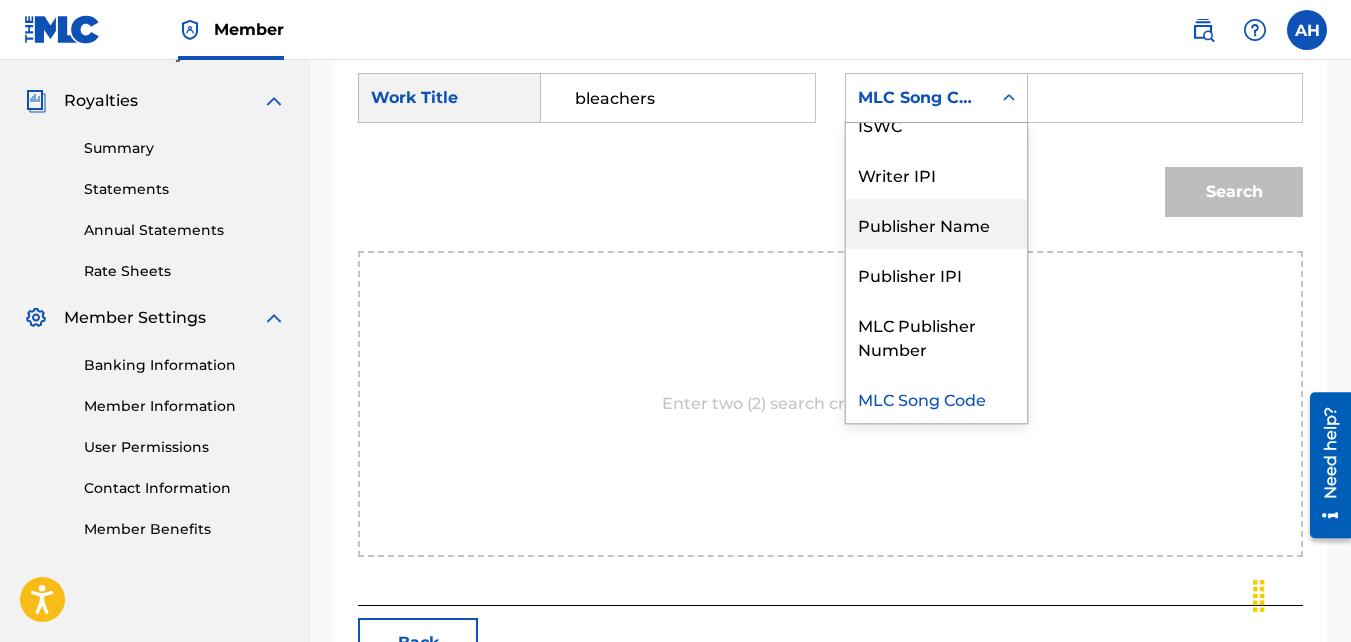 click on "Publisher Name" at bounding box center (936, 224) 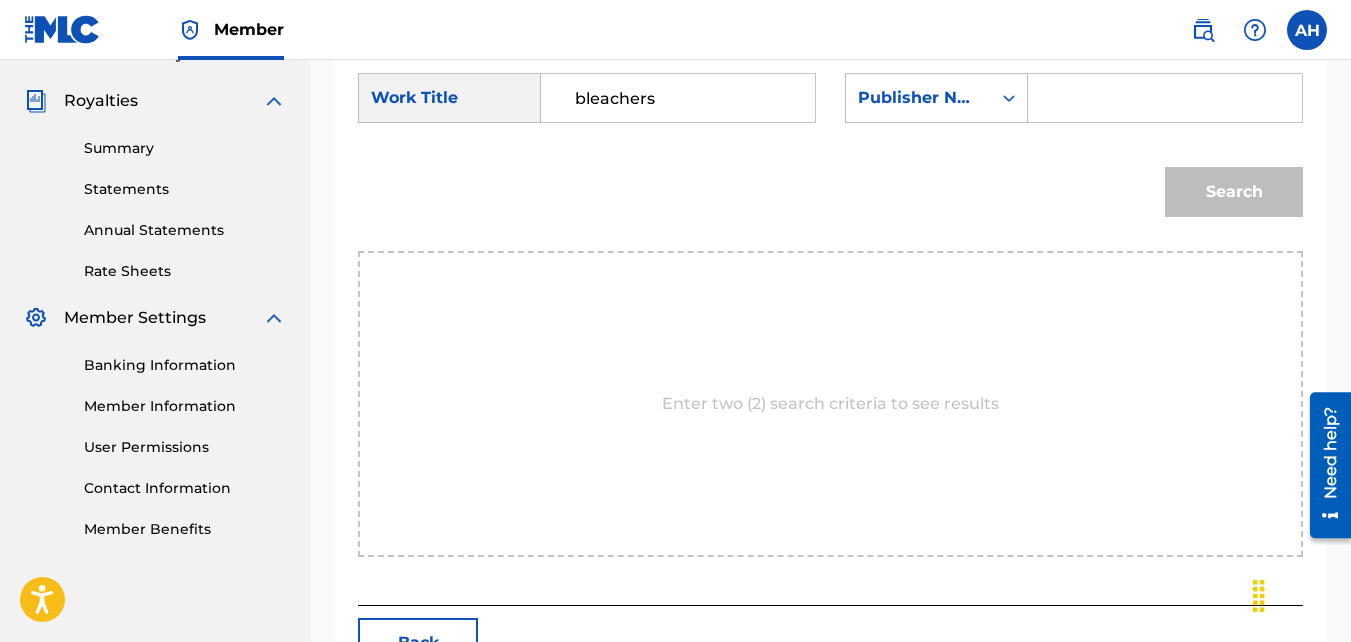click at bounding box center (1165, 98) 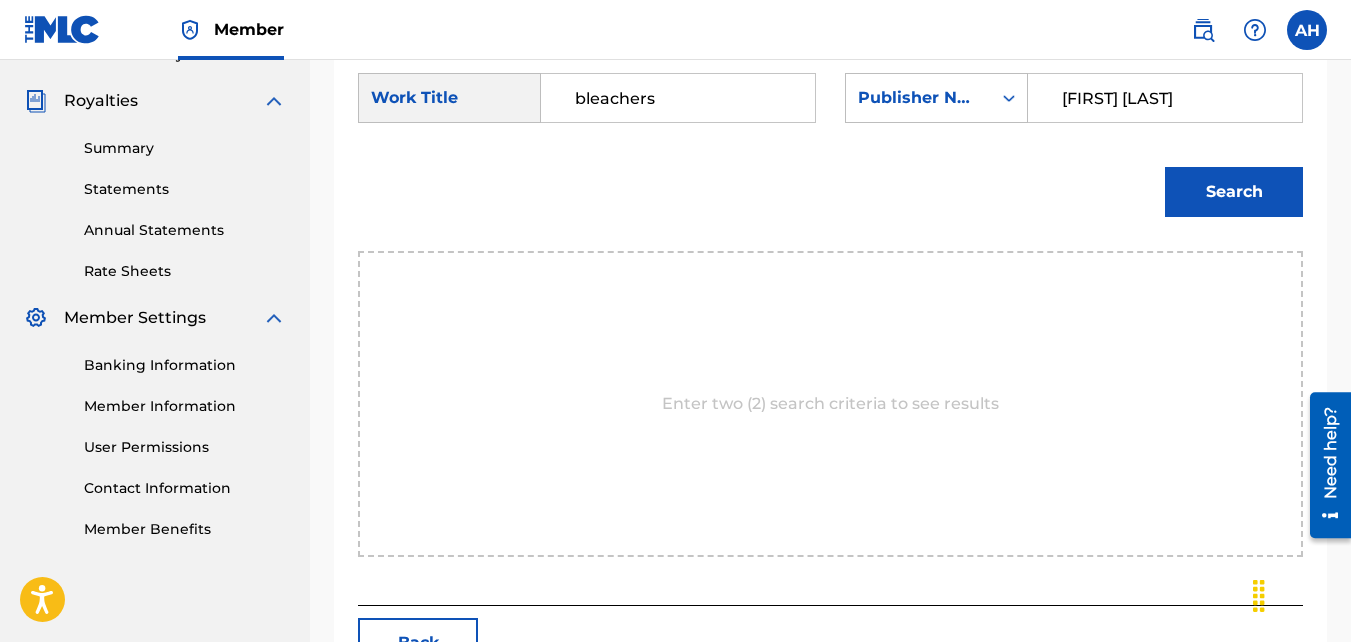 click on "Search" at bounding box center [1234, 192] 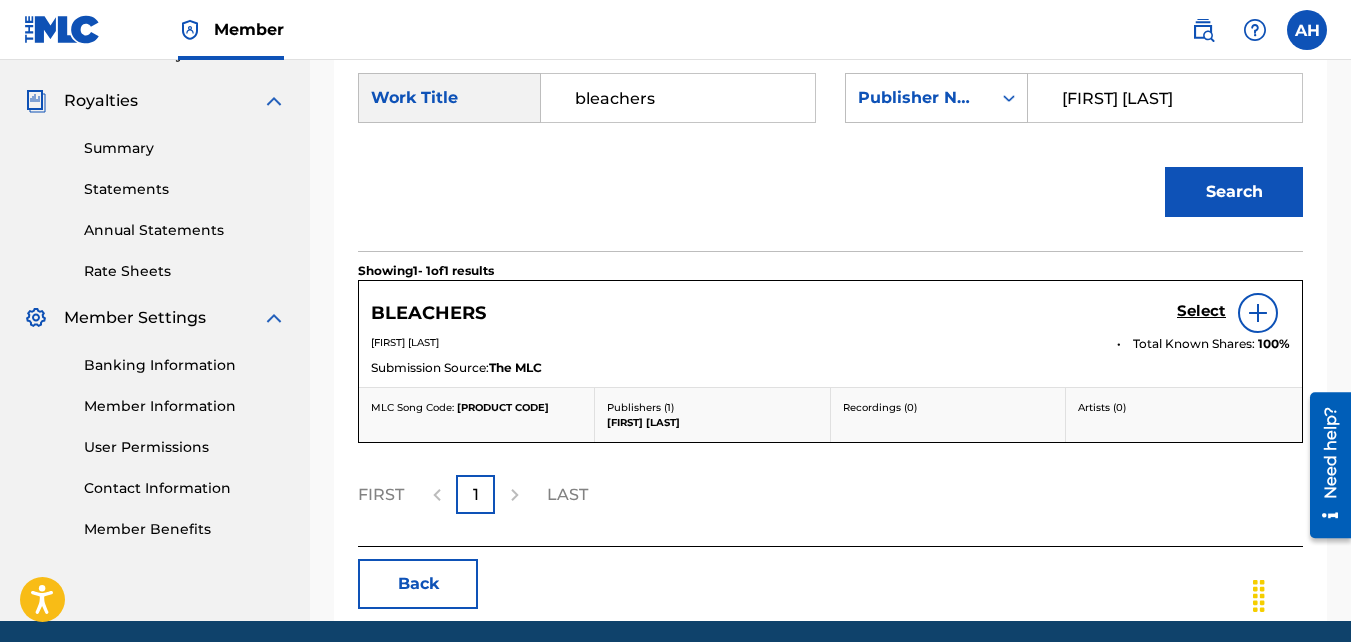 click on "Select" at bounding box center (1201, 311) 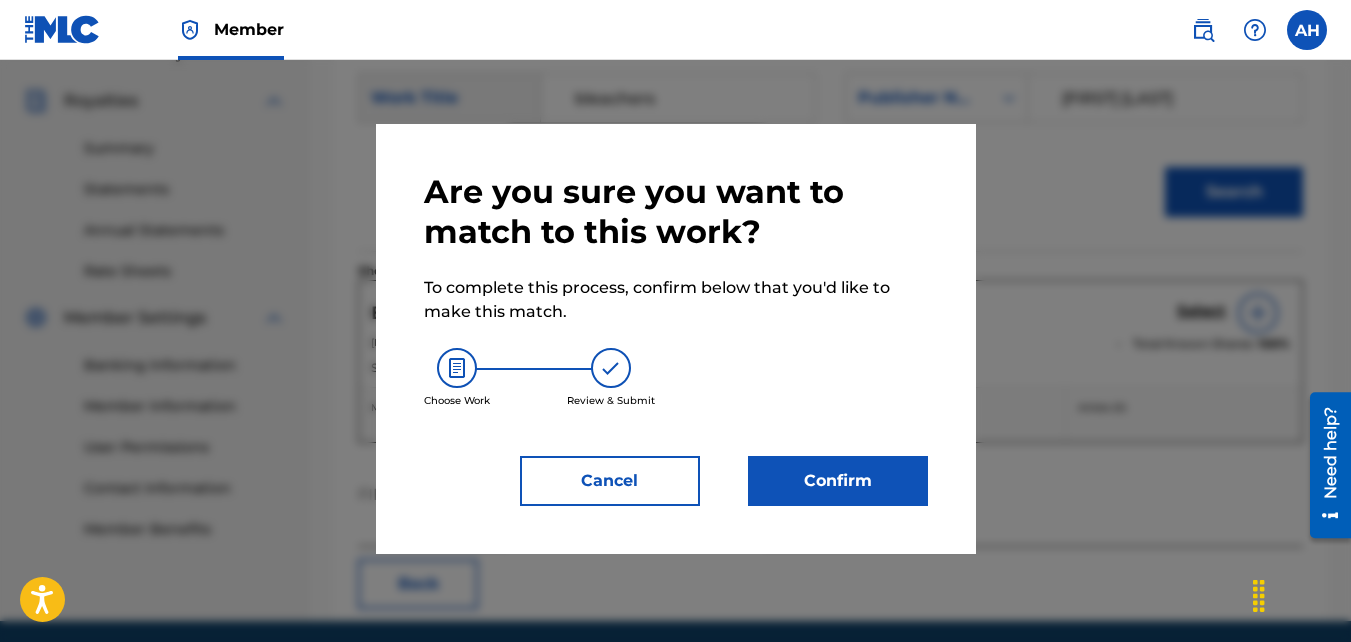click on "Confirm" at bounding box center (838, 481) 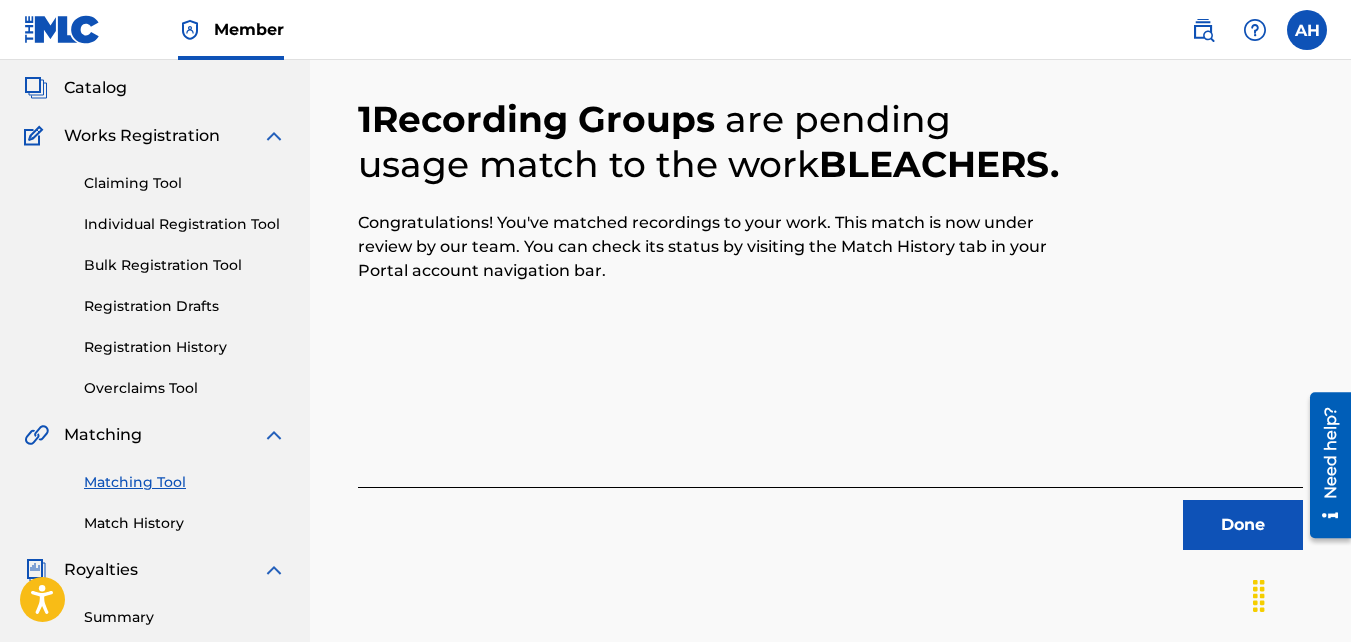 scroll, scrollTop: 116, scrollLeft: 0, axis: vertical 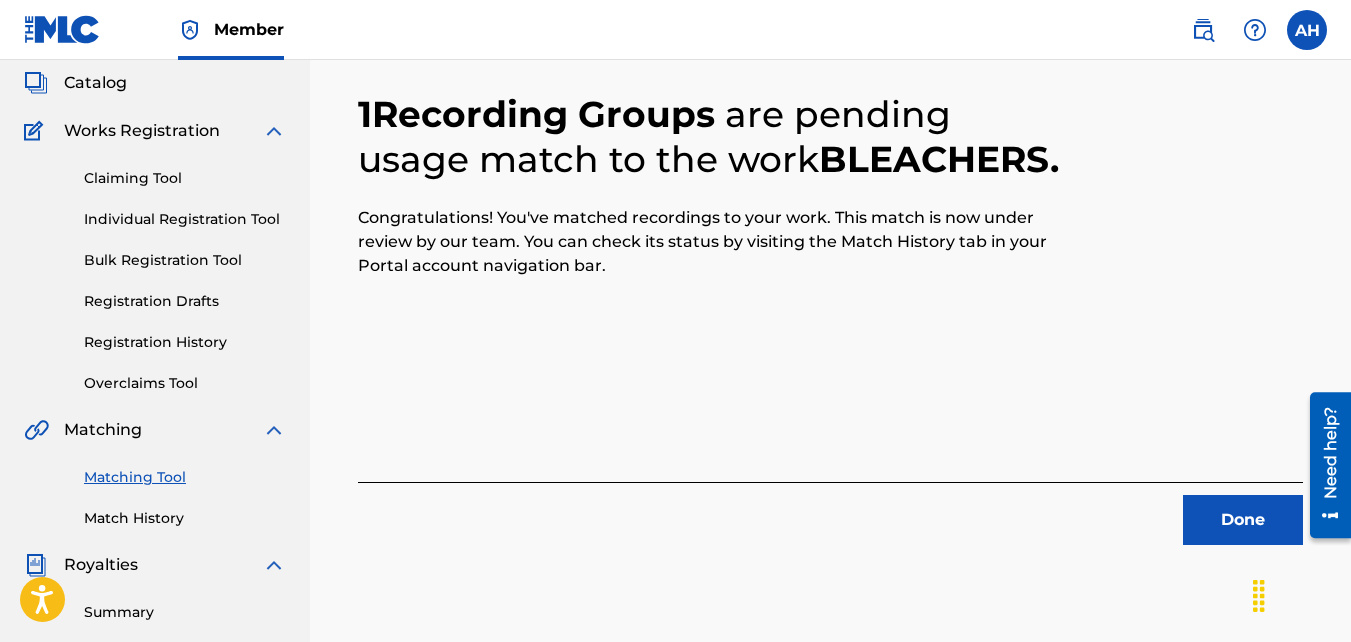 click on "Done" at bounding box center (1243, 520) 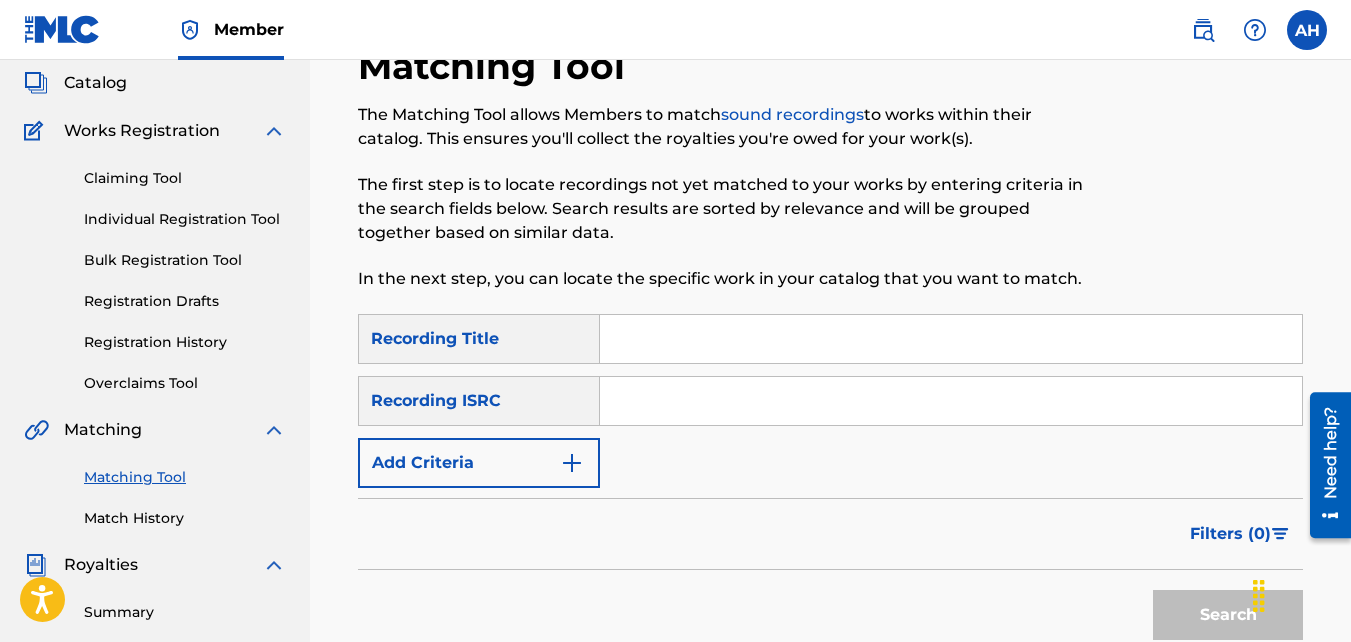 click on "Add Criteria" at bounding box center (479, 463) 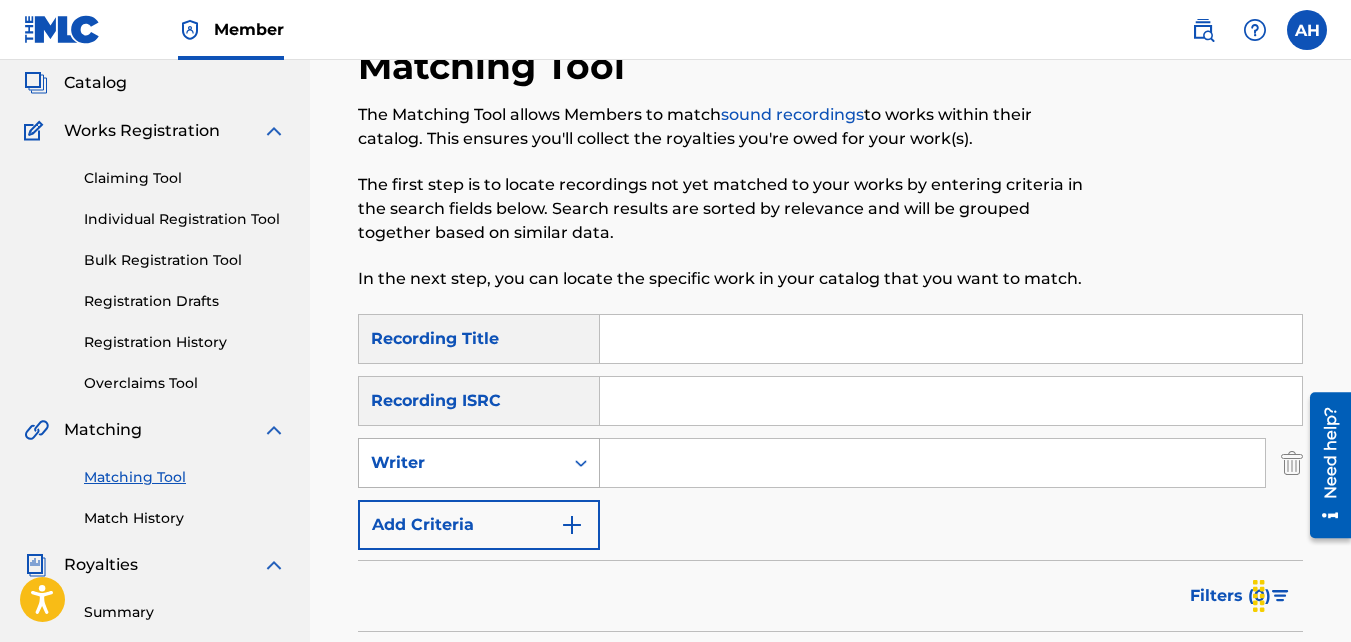 click on "Writer" at bounding box center (461, 463) 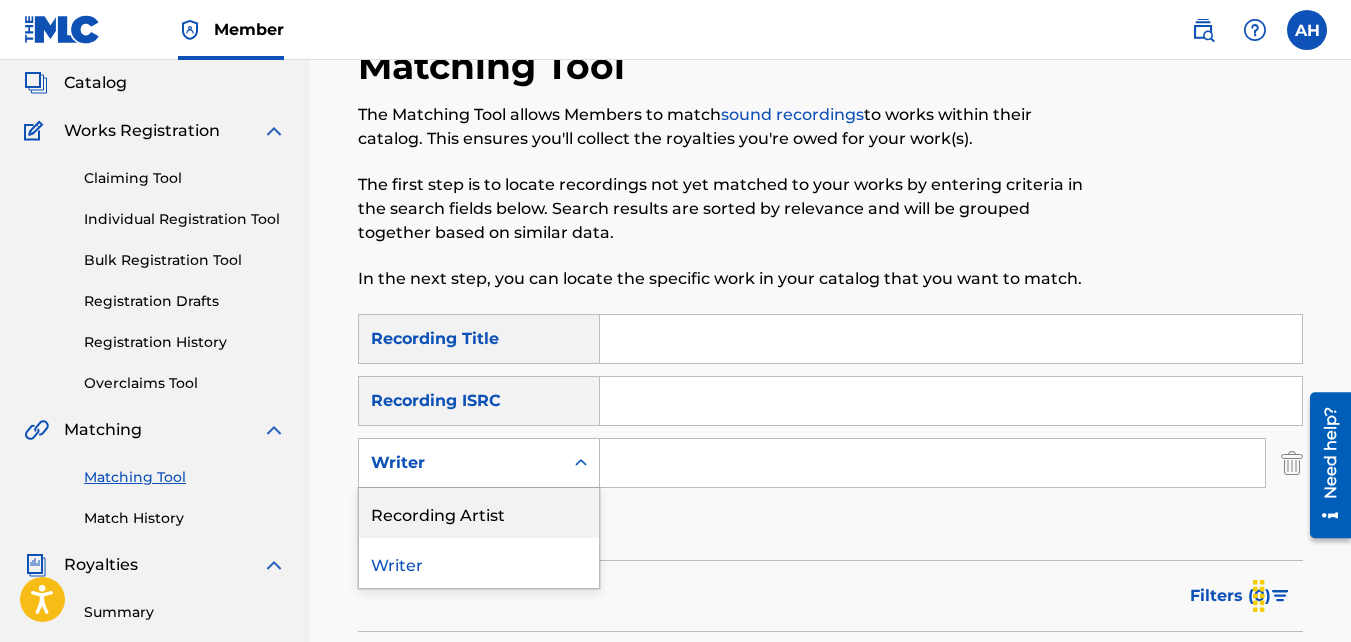 click on "Recording Artist" at bounding box center [479, 513] 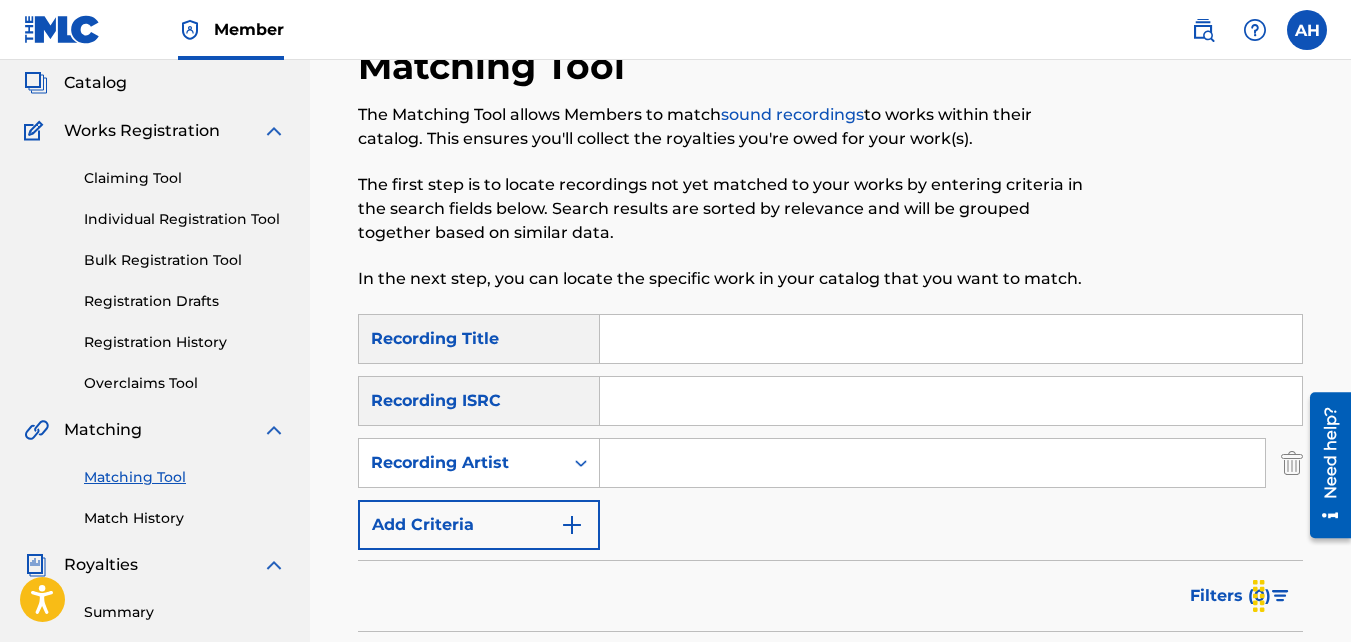 click on "Recording Title Recording ISRC Recording Artist Add Criteria" at bounding box center [830, 432] 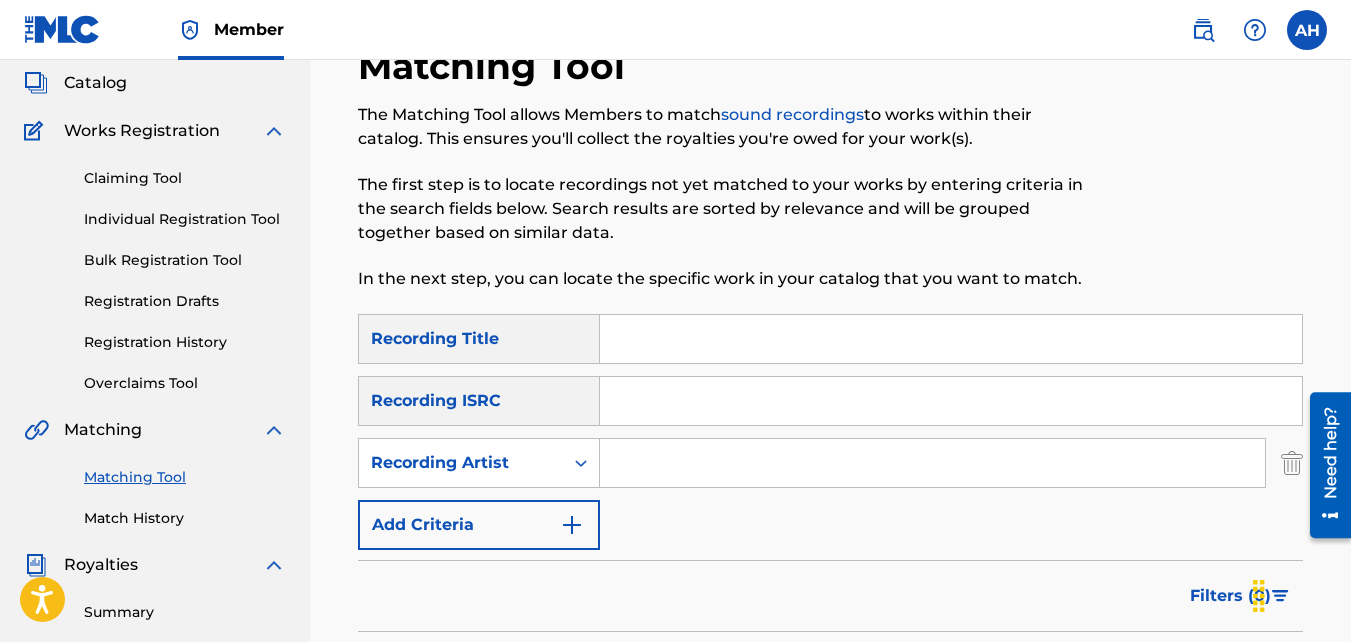 type on "babyface br" 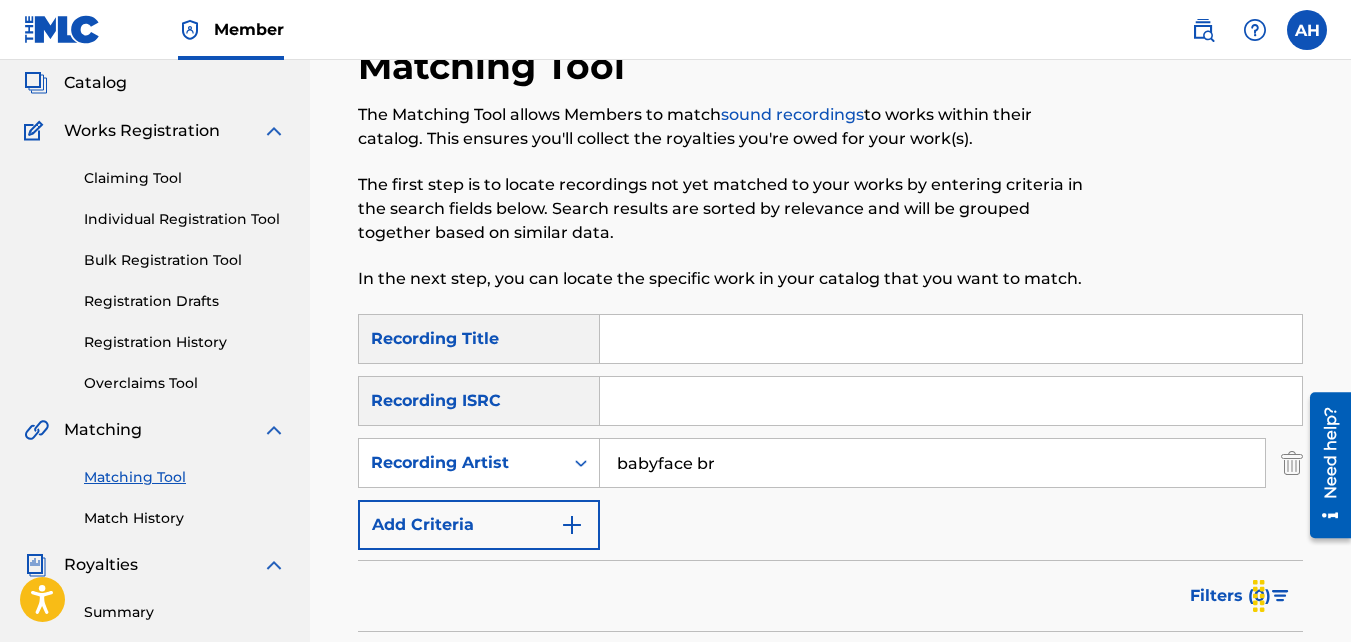 click on "Search" at bounding box center (1228, 677) 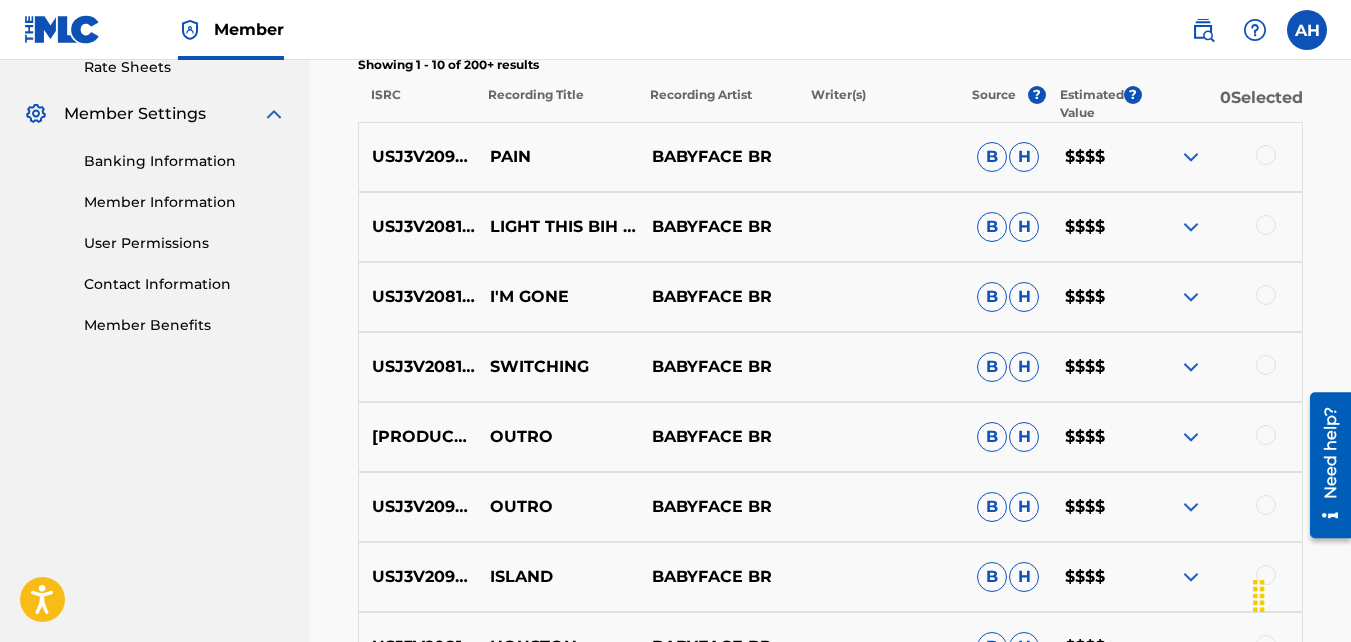 scroll, scrollTop: 1210, scrollLeft: 0, axis: vertical 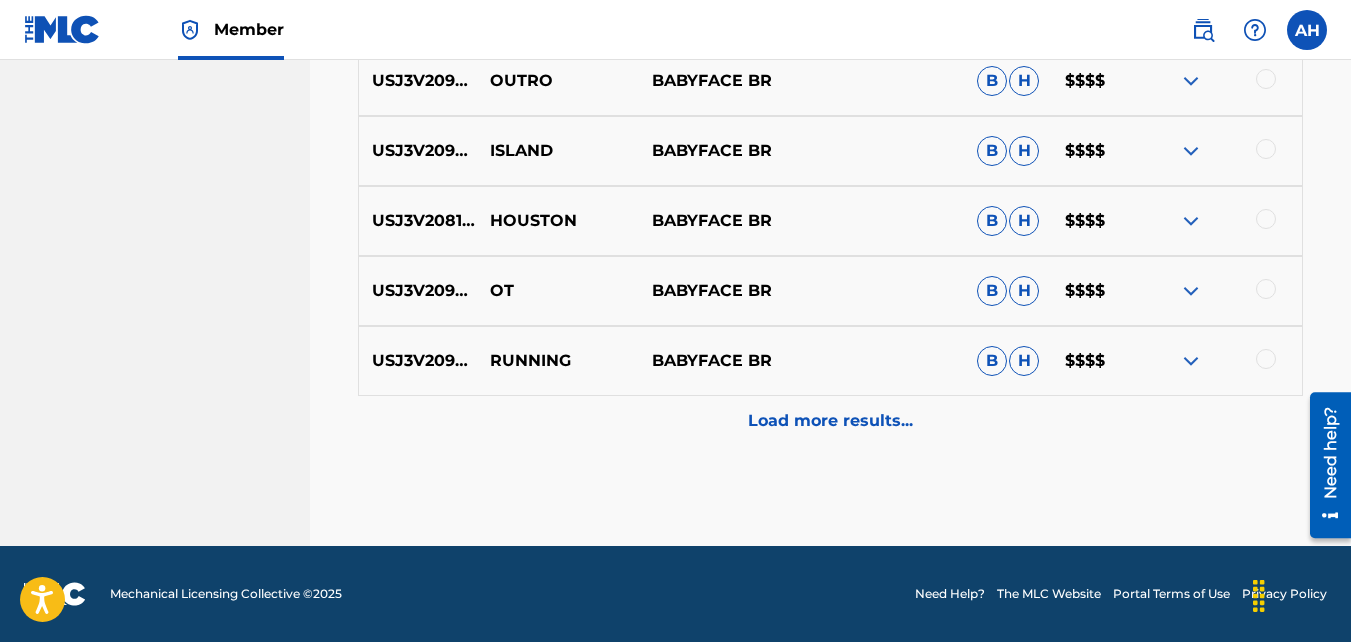 click on "The Matching Tool allows Members to match  sound recordings  to works within their catalog. This ensures you'll collect the royalties you're owed for your work(s). The first step is to locate recordings not yet matched to your works by entering criteria in the search fields below. Search results are sorted by relevance and will be grouped together based on similar data. In the next step, you can locate the specific work in your catalog that you want to match. Recording Title Recording ISRC Recording Artist babyface br Add Criteria Filter Estimated Value All $$$$$ $$$$ $$$ $$ $ Source All Blanket License Historical Unmatched Remove Filters Apply Filters Filters ( 0 ) Search Showing 1 - 10 of 200+ results ISRC Recording Title Recording Artist Writer(s) Source ? Estimated Value ? 0  Selected PAIN BABYFACE BR B H $$$$ B H" at bounding box center (830, -252) 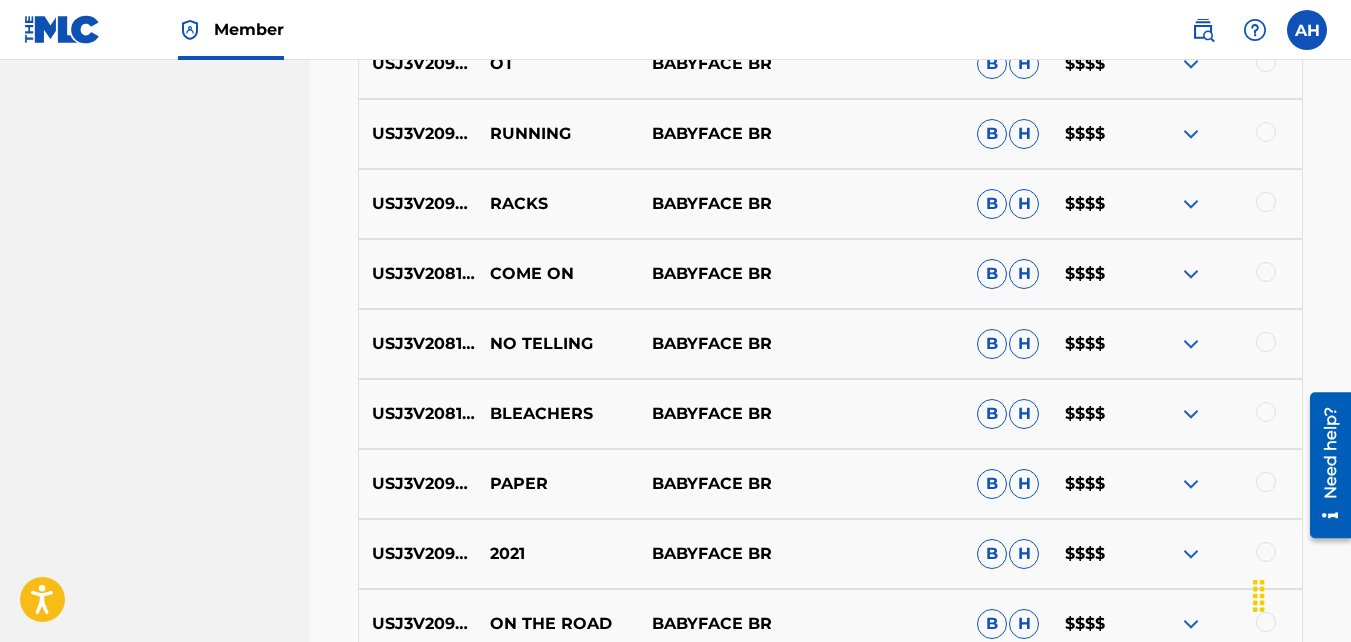scroll, scrollTop: 1607, scrollLeft: 0, axis: vertical 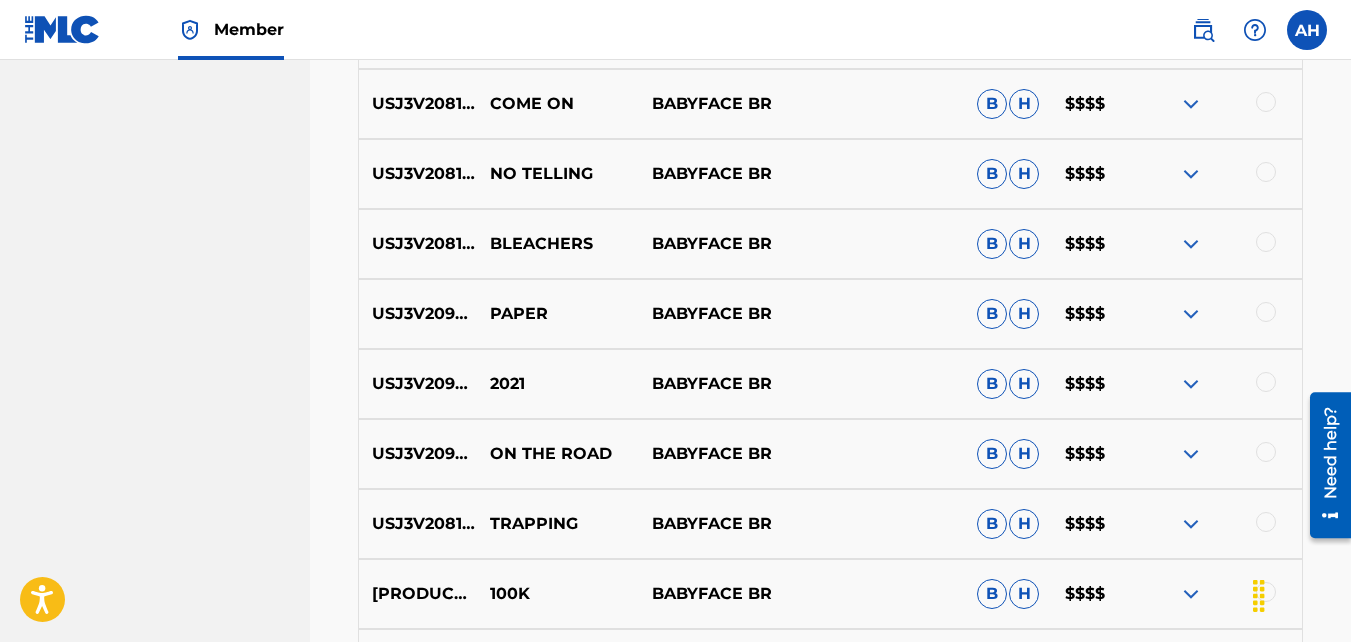 click at bounding box center (1266, 312) 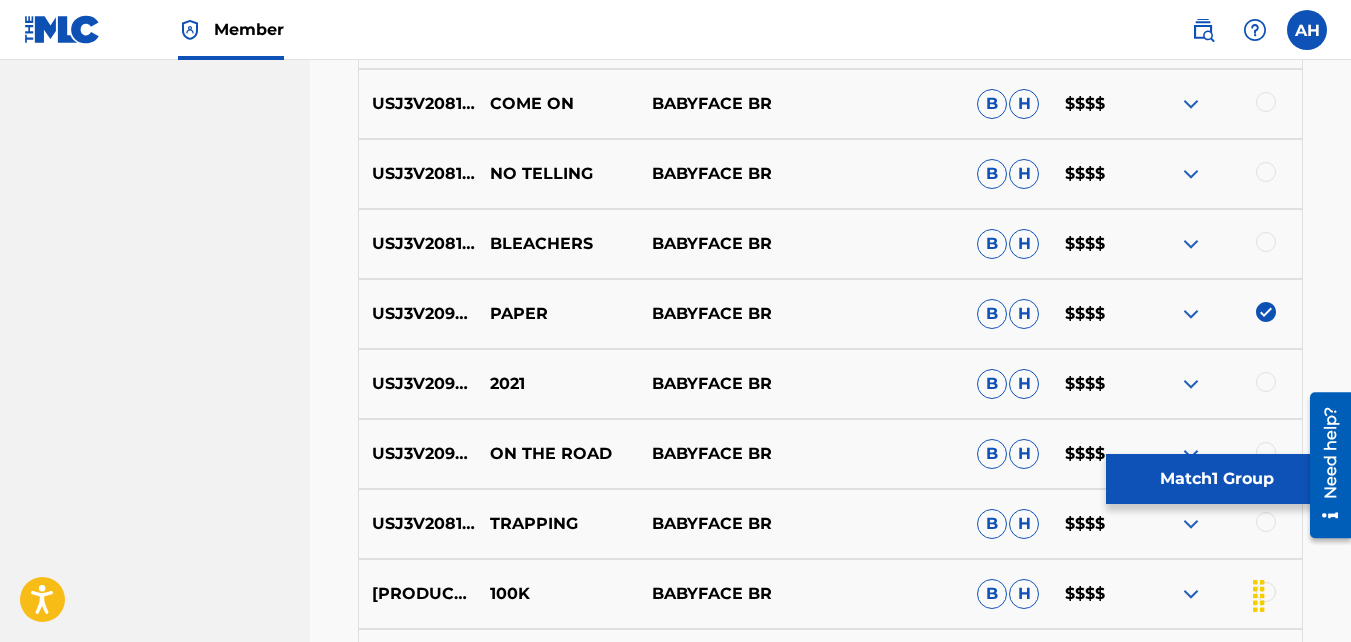 click on "Match  1 Group" at bounding box center (1216, 479) 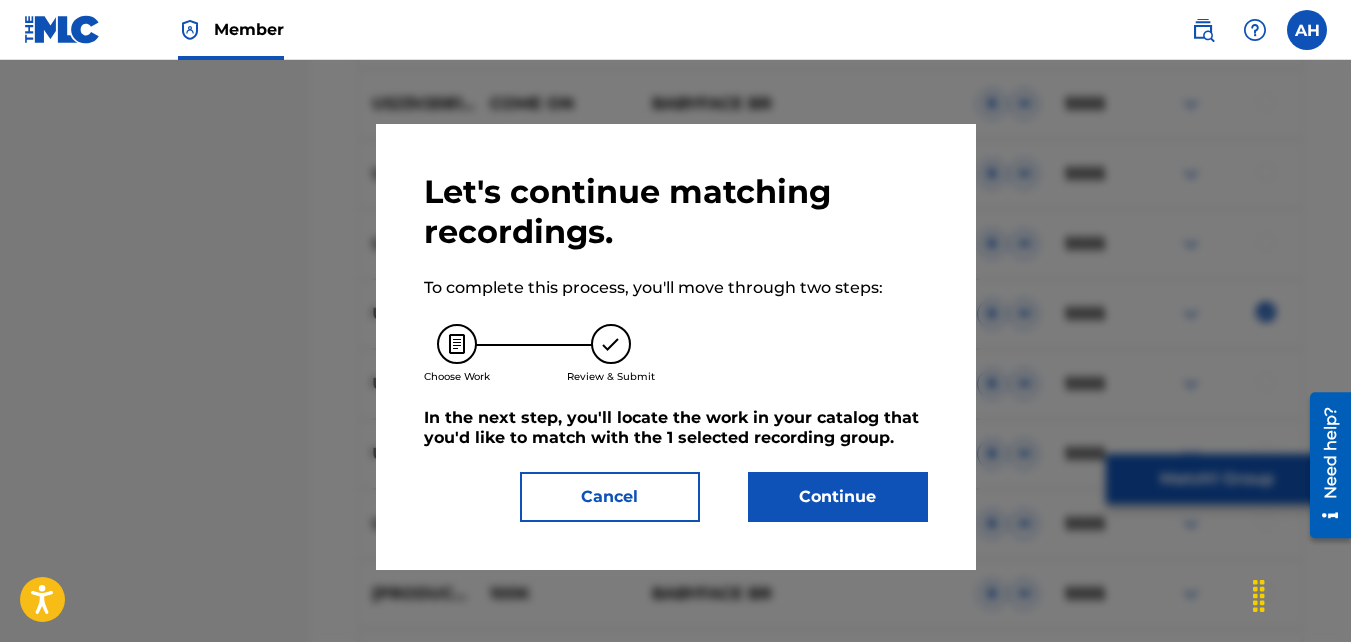 click on "Let's continue matching recordings. To complete this process, you'll move through two steps: Choose Work Review & Submit In the next step, you'll locate the work in your catalog that you'd like to match with the   1 selected recording group . Cancel Continue" at bounding box center [676, 347] 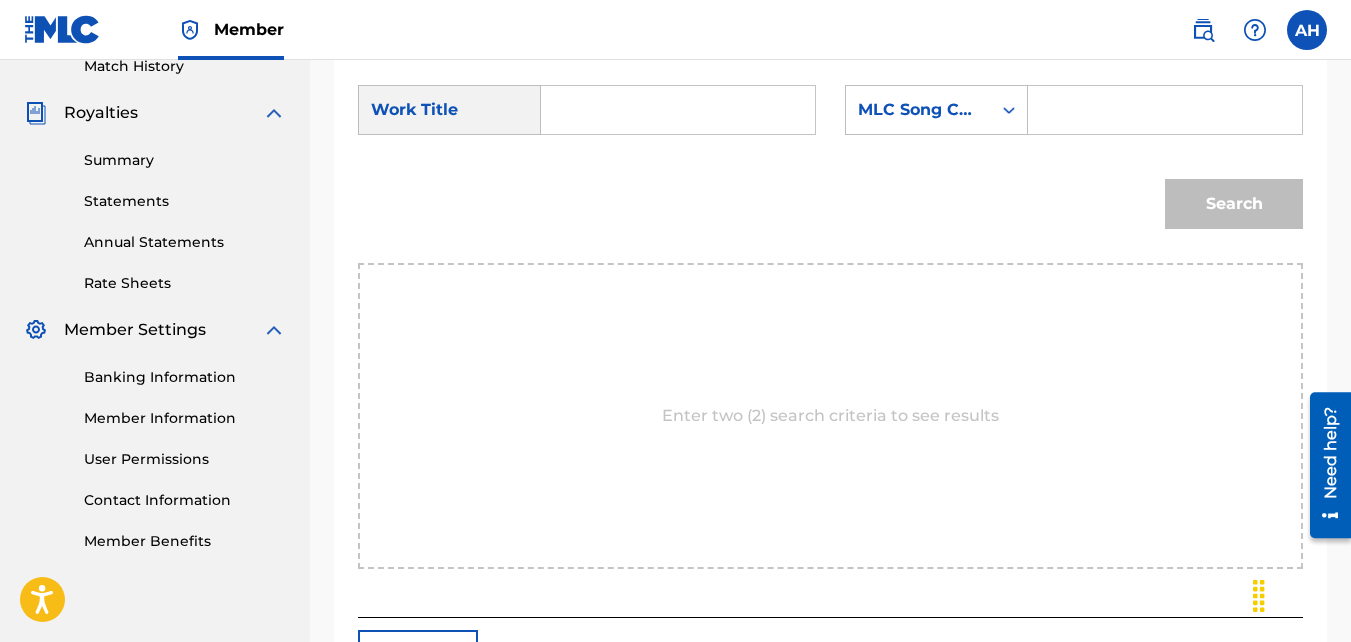 scroll, scrollTop: 567, scrollLeft: 0, axis: vertical 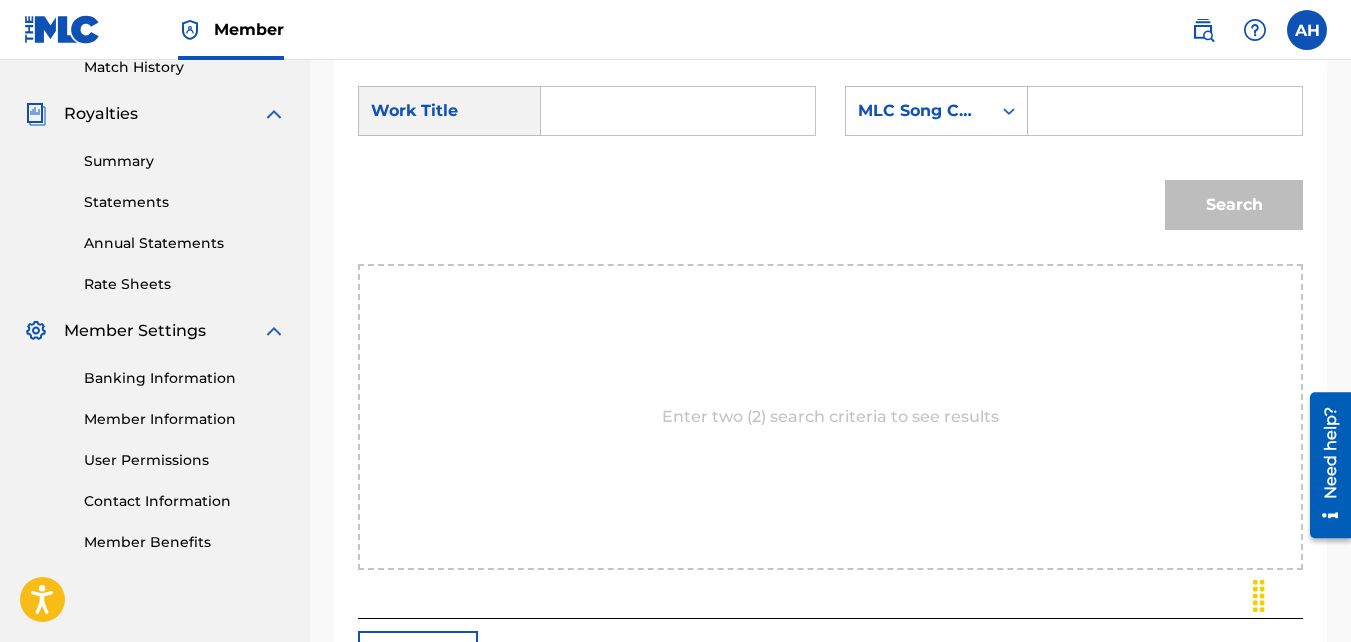 click at bounding box center [678, 111] 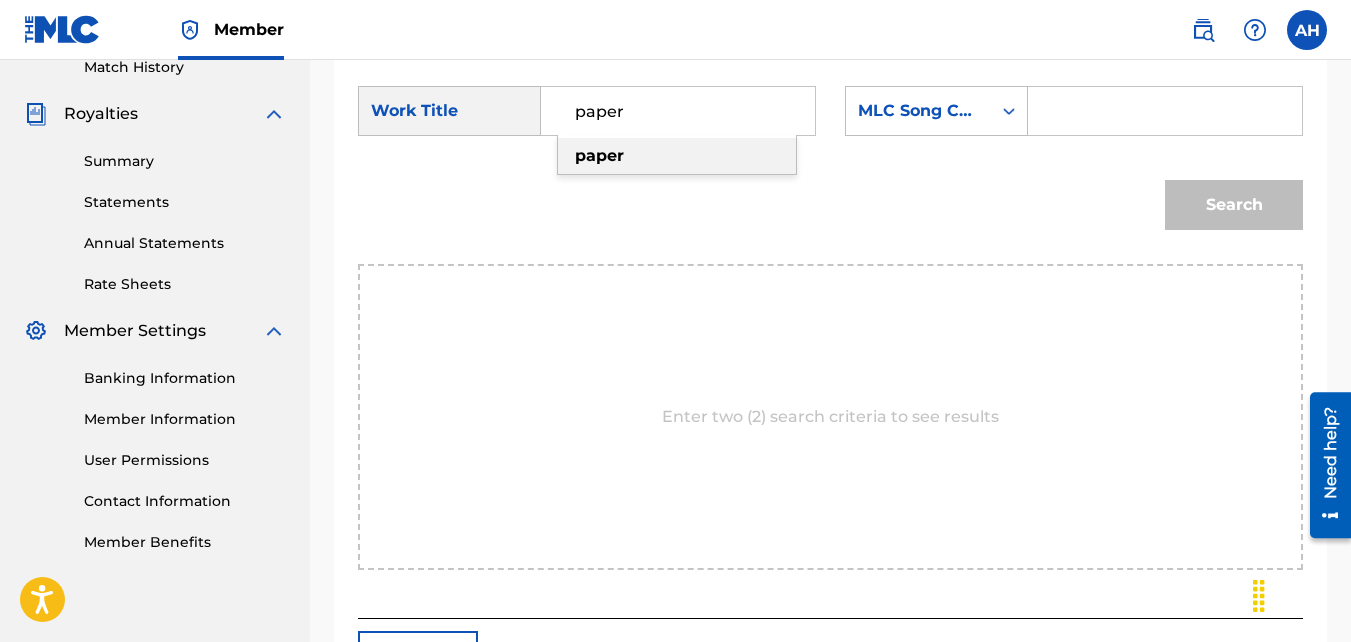 type on "paper" 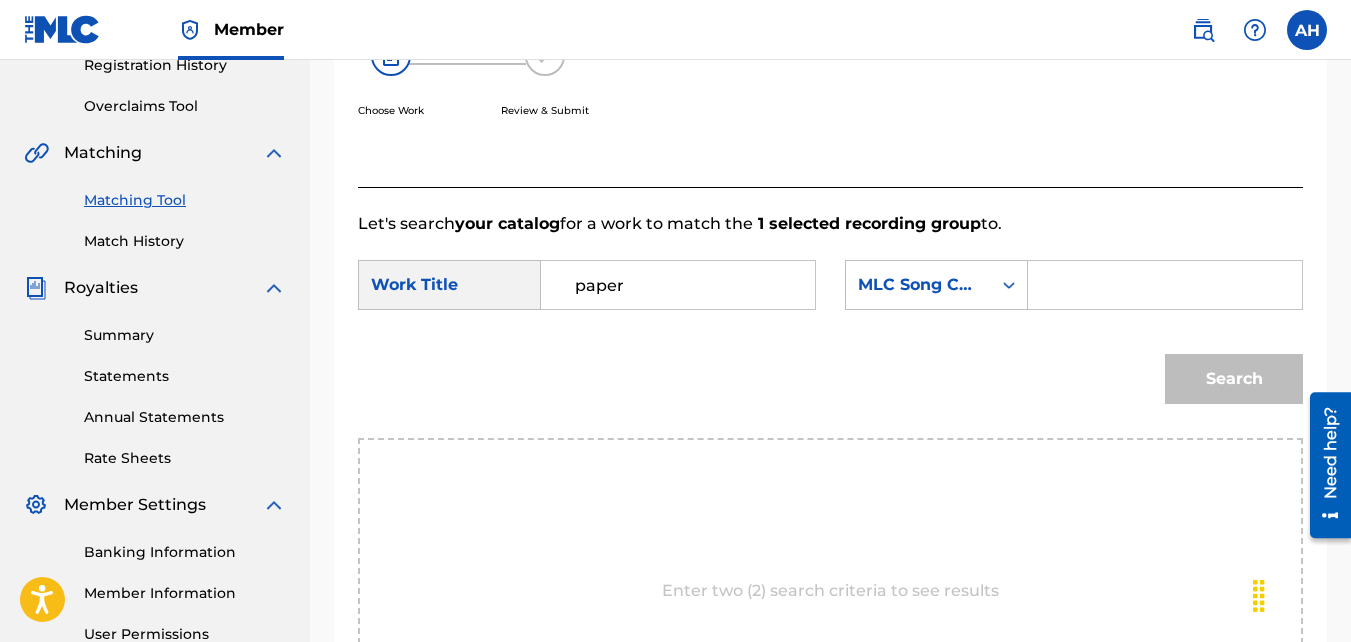 scroll, scrollTop: 355, scrollLeft: 0, axis: vertical 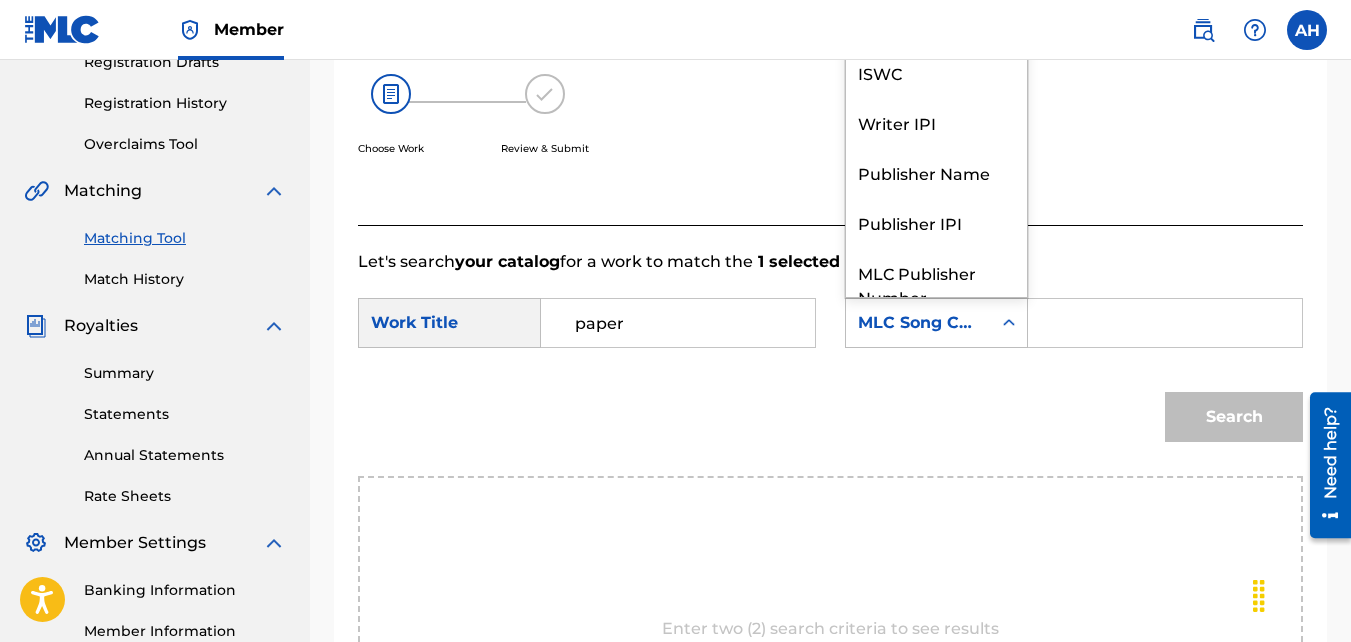 click at bounding box center [1009, 323] 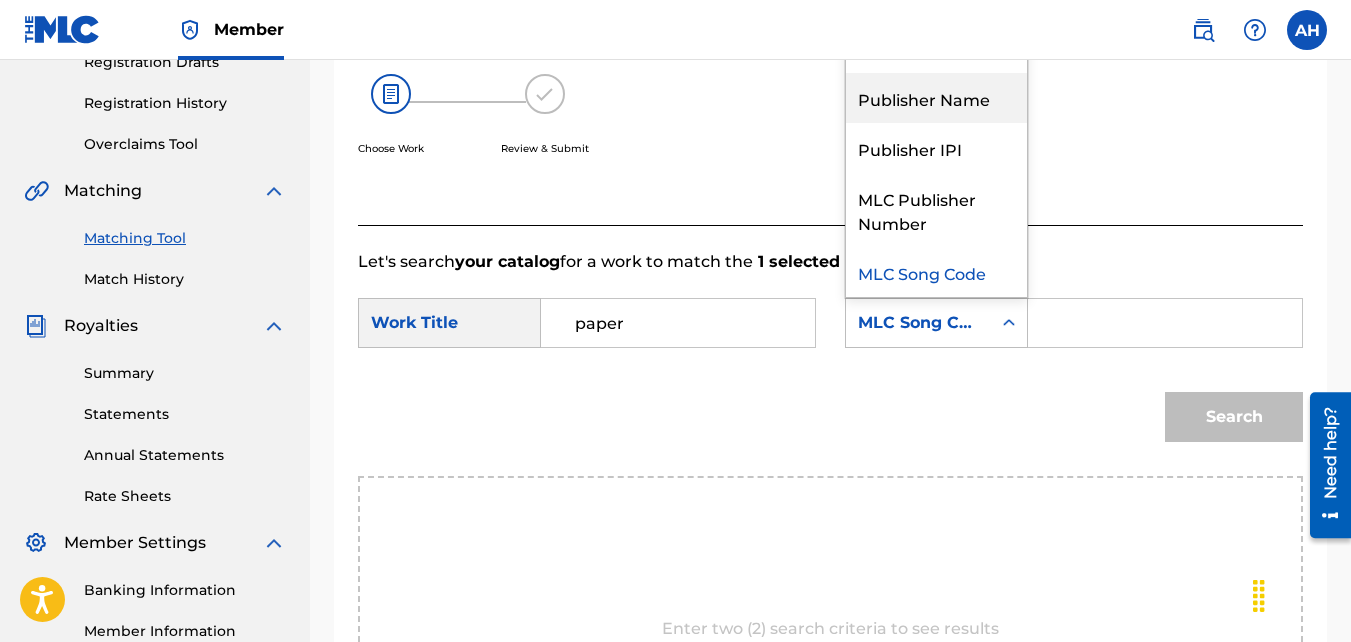click on "Publisher Name" at bounding box center (936, 98) 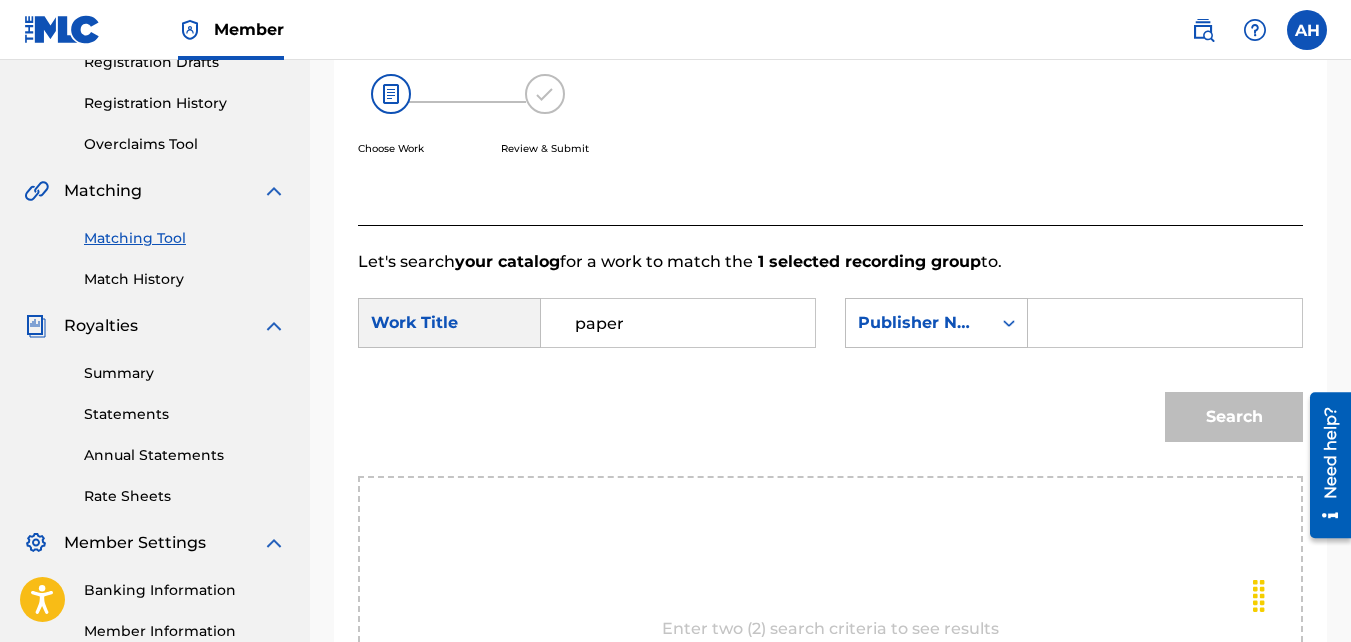 click at bounding box center (1165, 323) 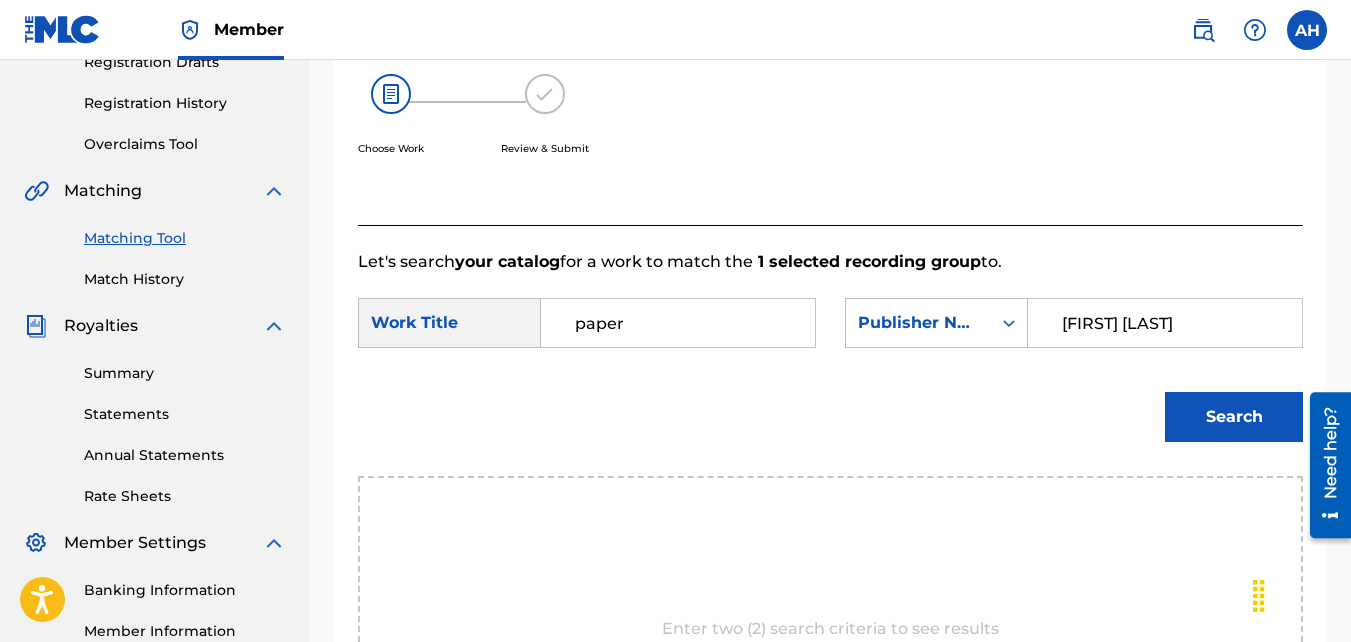 click on "Search" at bounding box center (1234, 417) 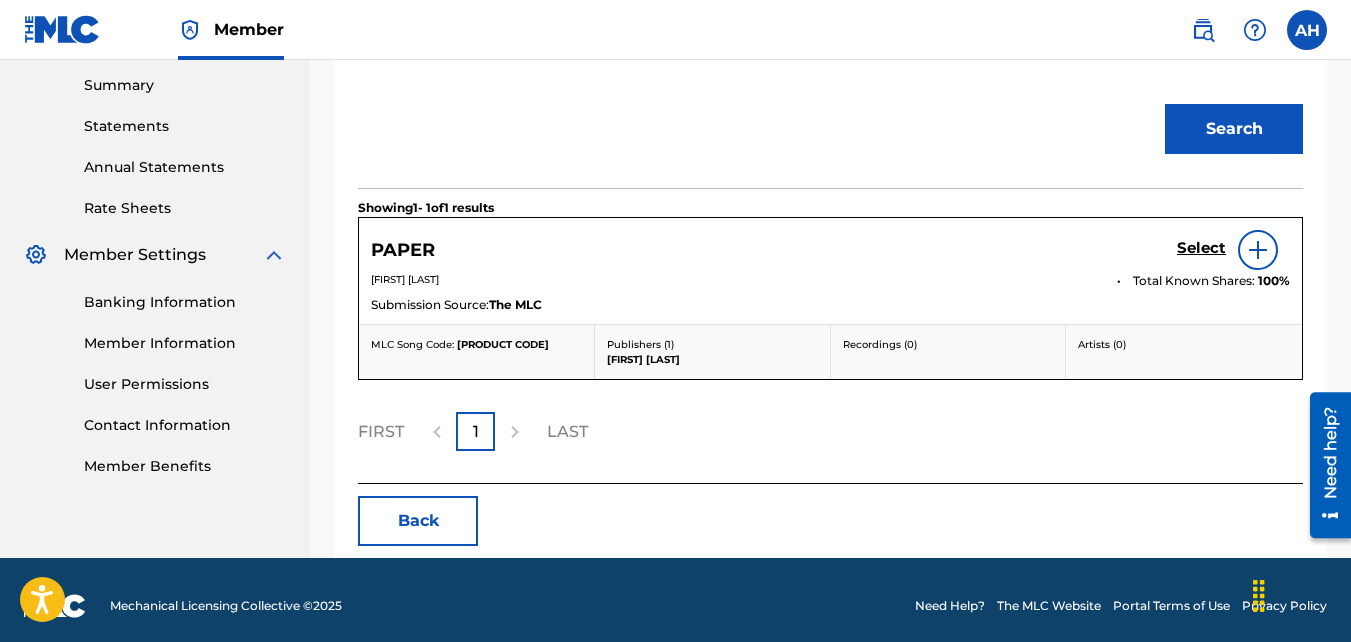 scroll, scrollTop: 679, scrollLeft: 0, axis: vertical 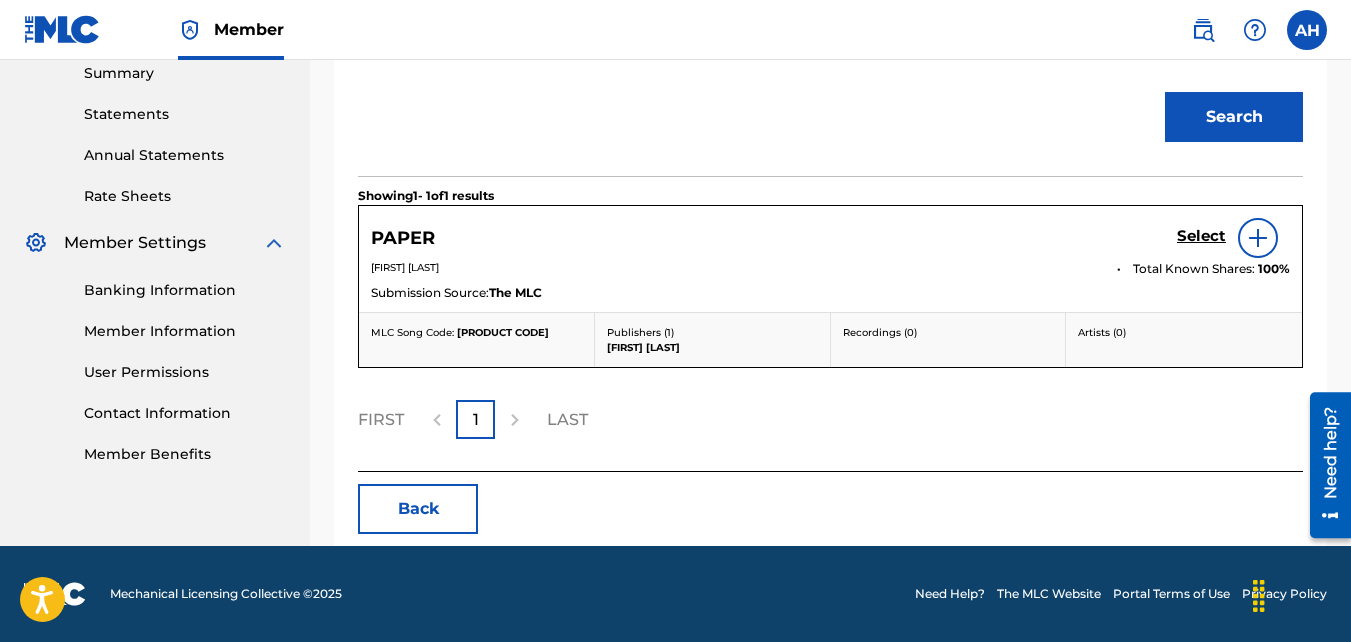 click on "Select" at bounding box center (1201, 236) 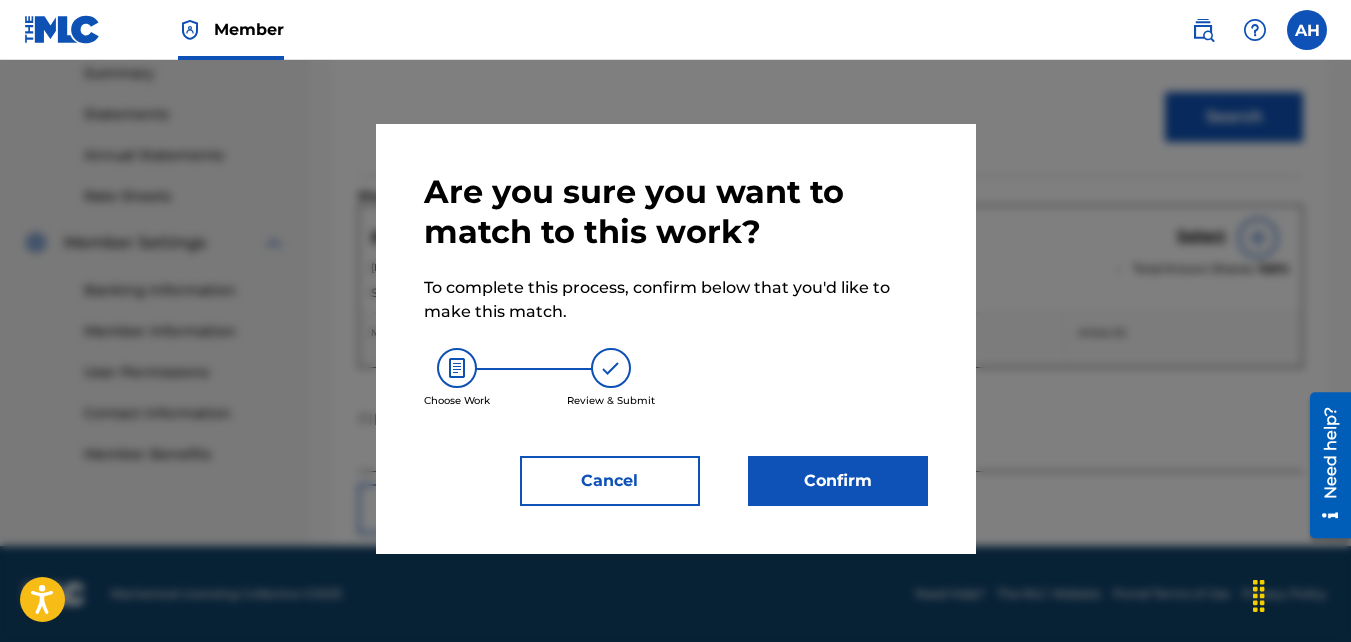click on "Confirm" at bounding box center [838, 481] 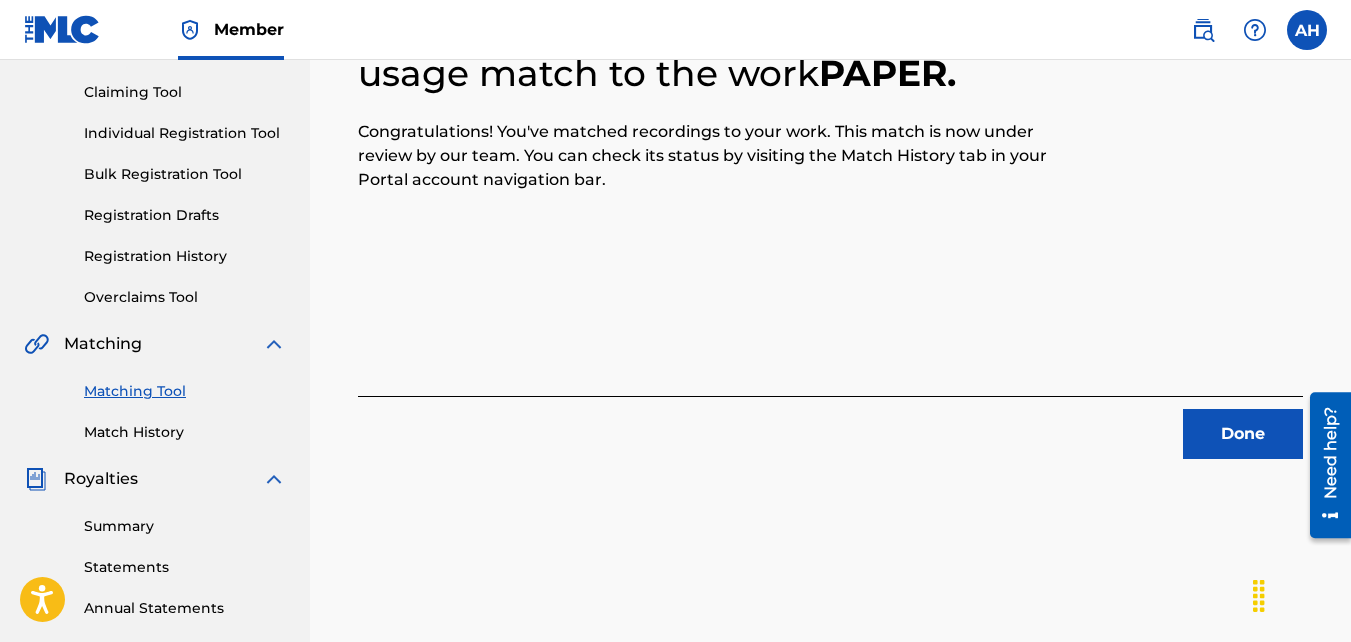 scroll, scrollTop: 207, scrollLeft: 0, axis: vertical 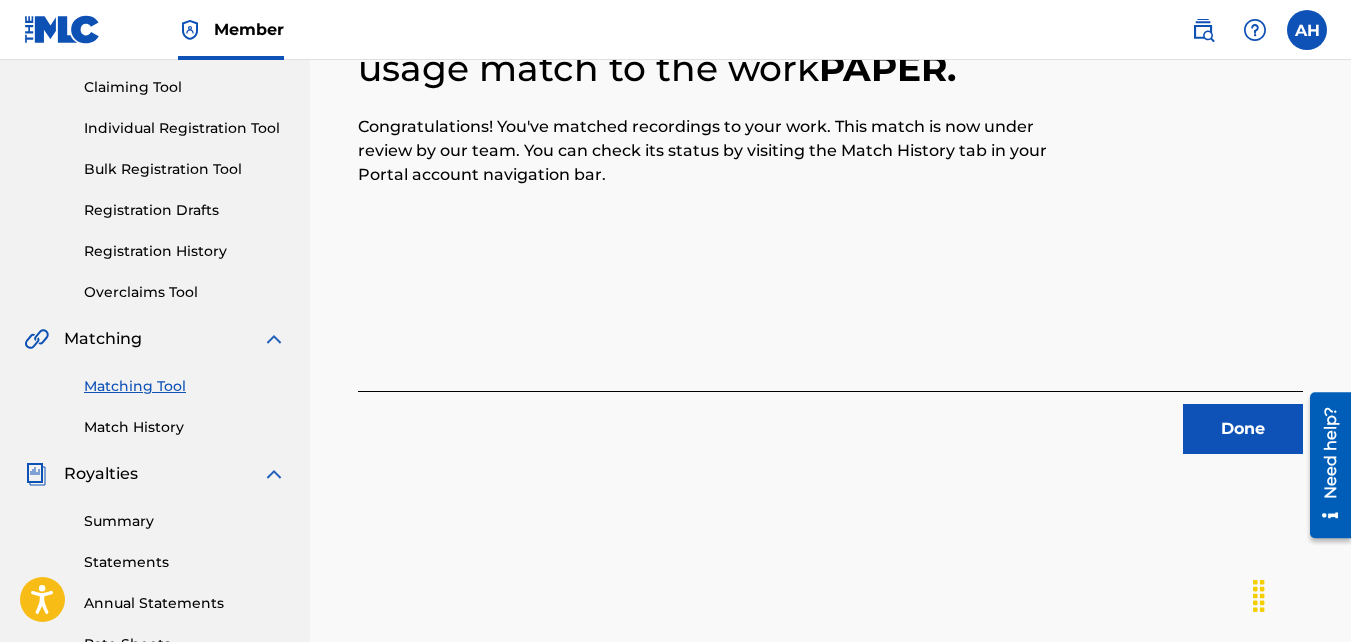 click on "Done" at bounding box center (830, 422) 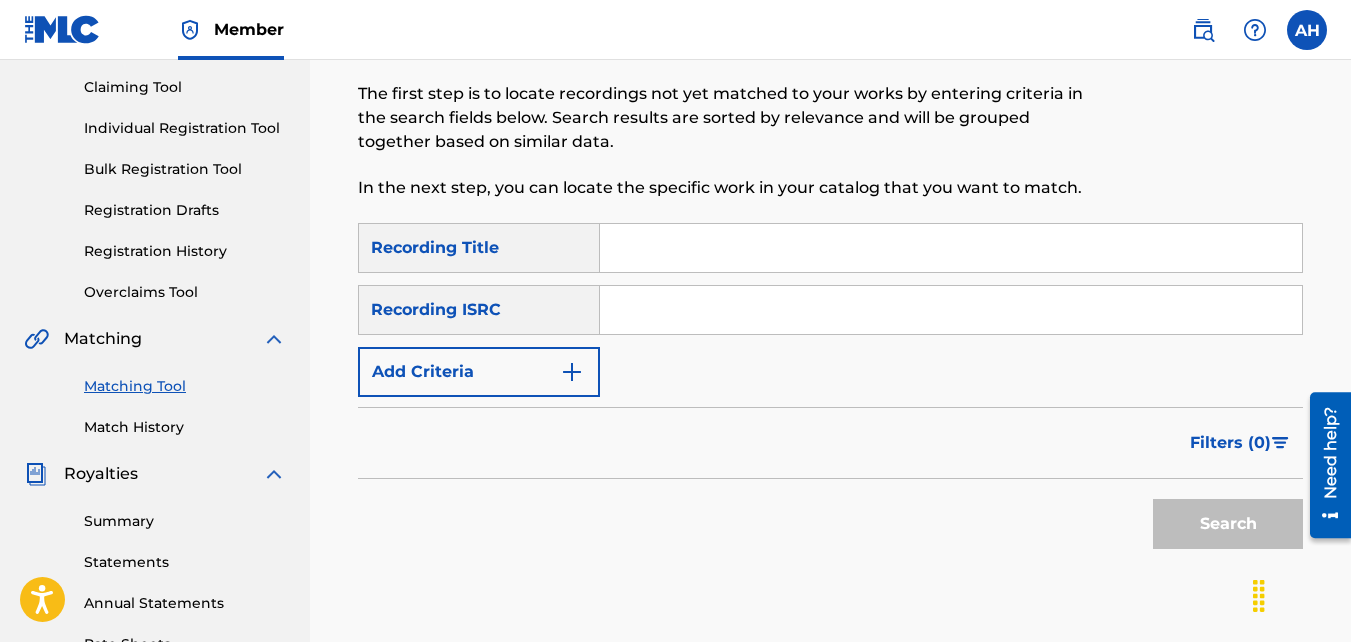 click on "Add Criteria" at bounding box center (479, 372) 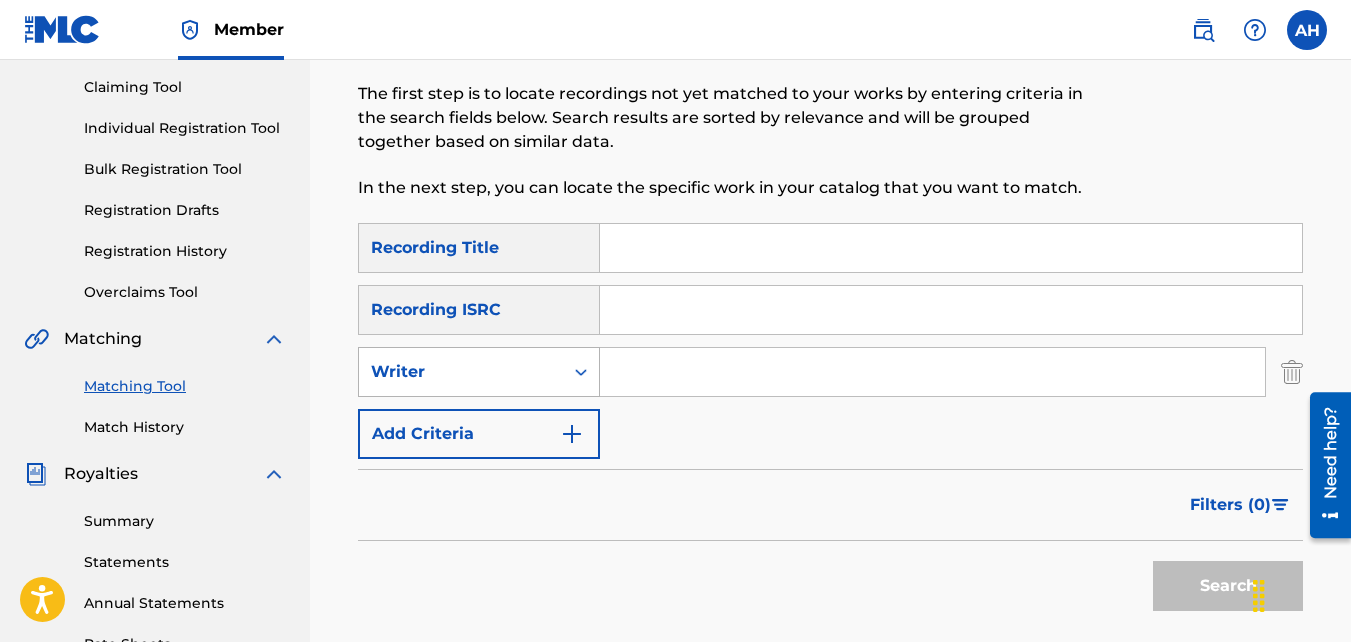 click on "Writer" at bounding box center [461, 372] 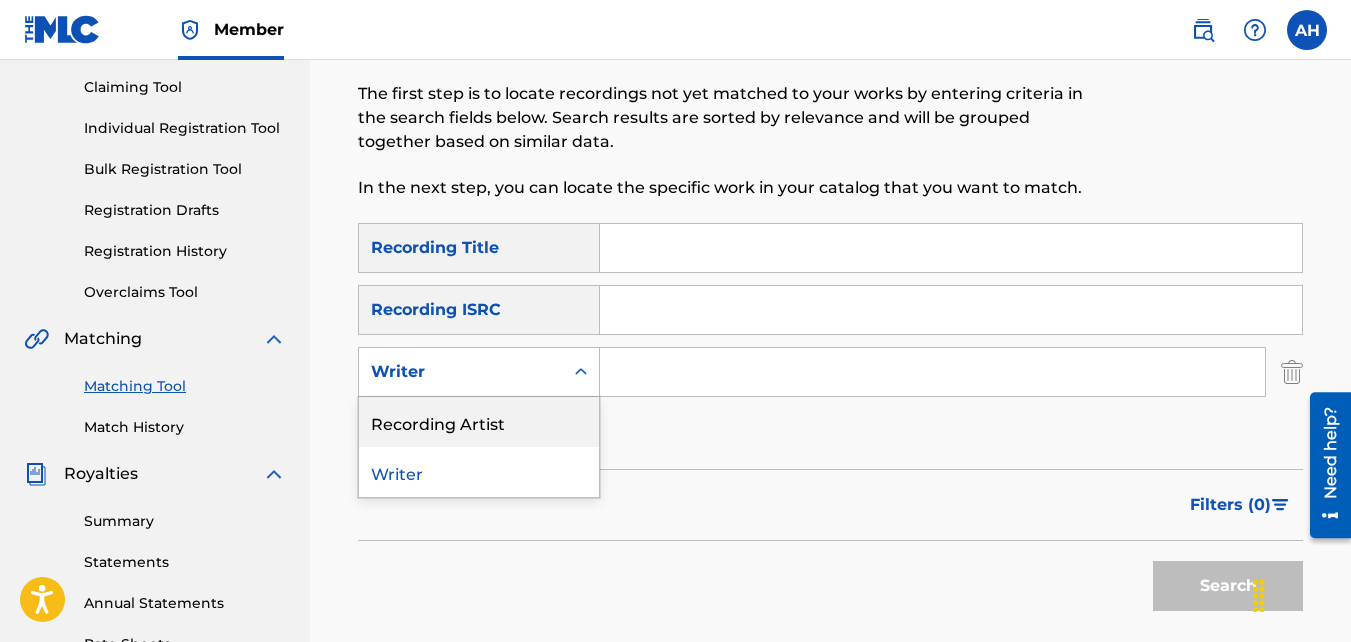 click on "Recording Artist" at bounding box center (479, 422) 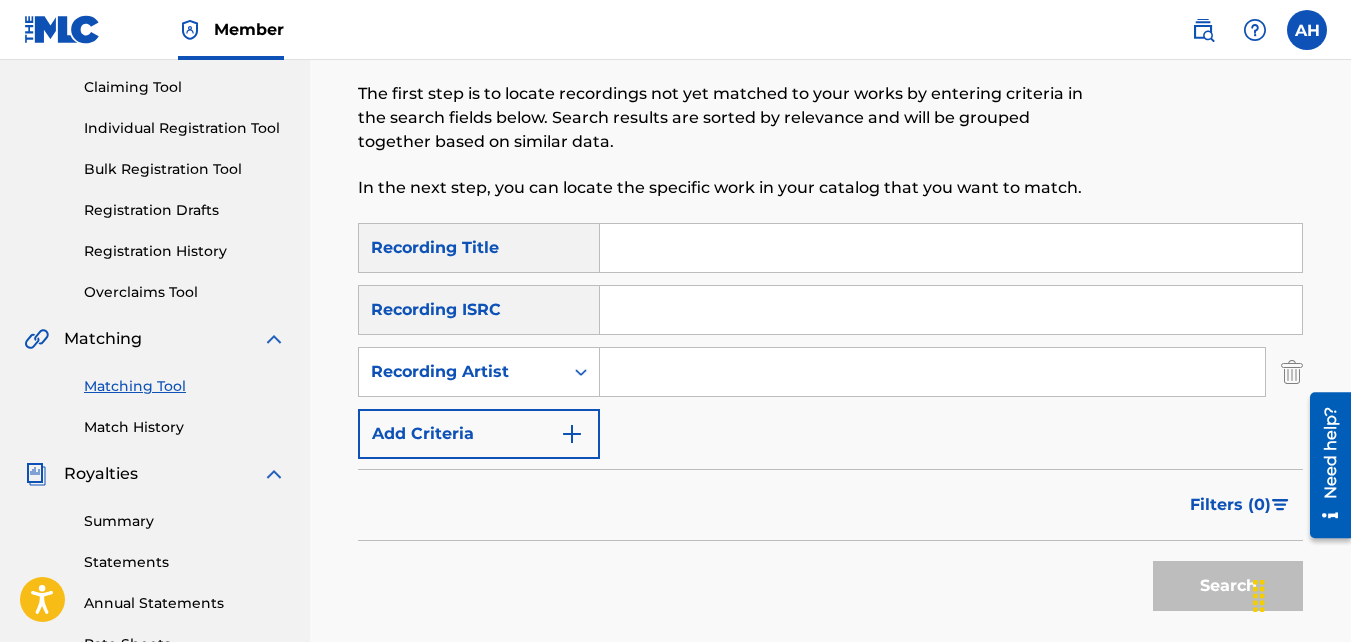 click at bounding box center (932, 372) 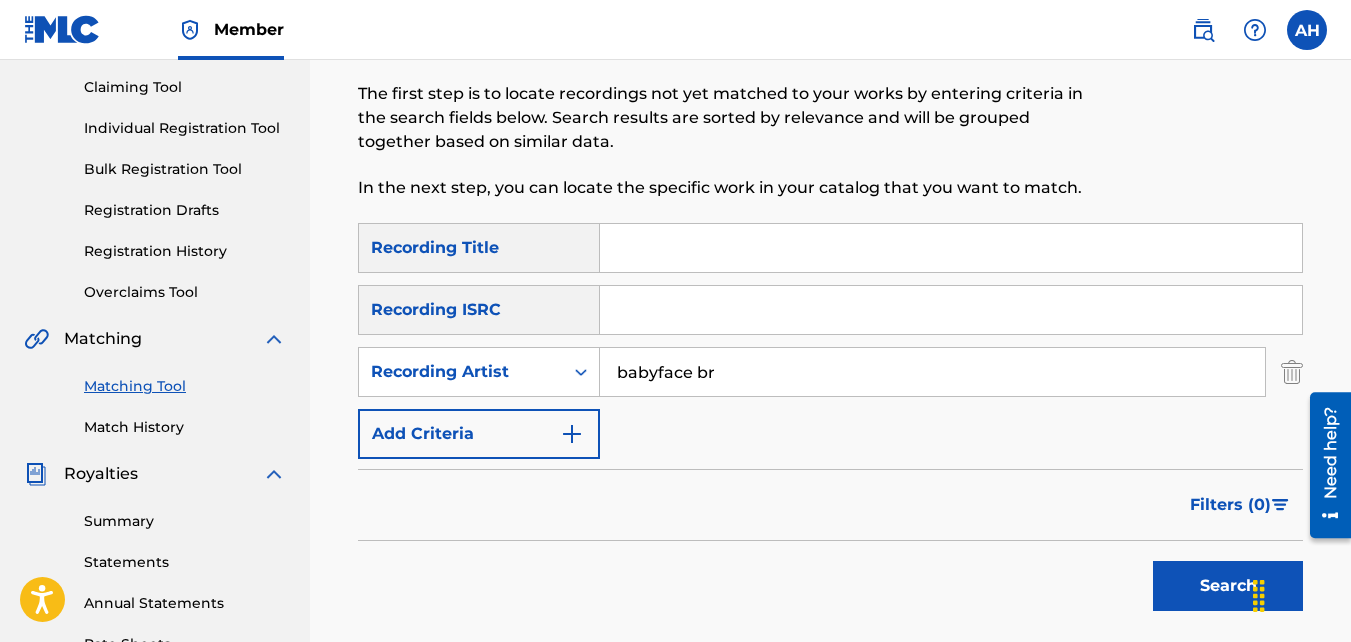 click on "Search" at bounding box center [1228, 586] 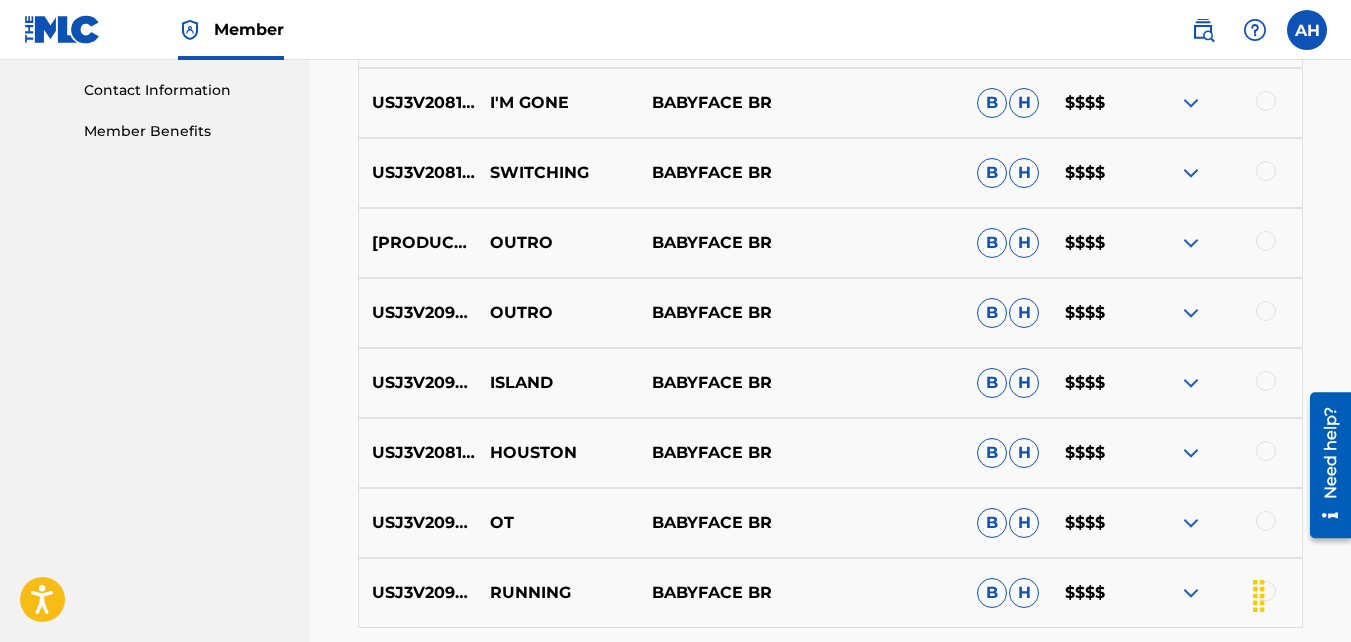 scroll, scrollTop: 1210, scrollLeft: 0, axis: vertical 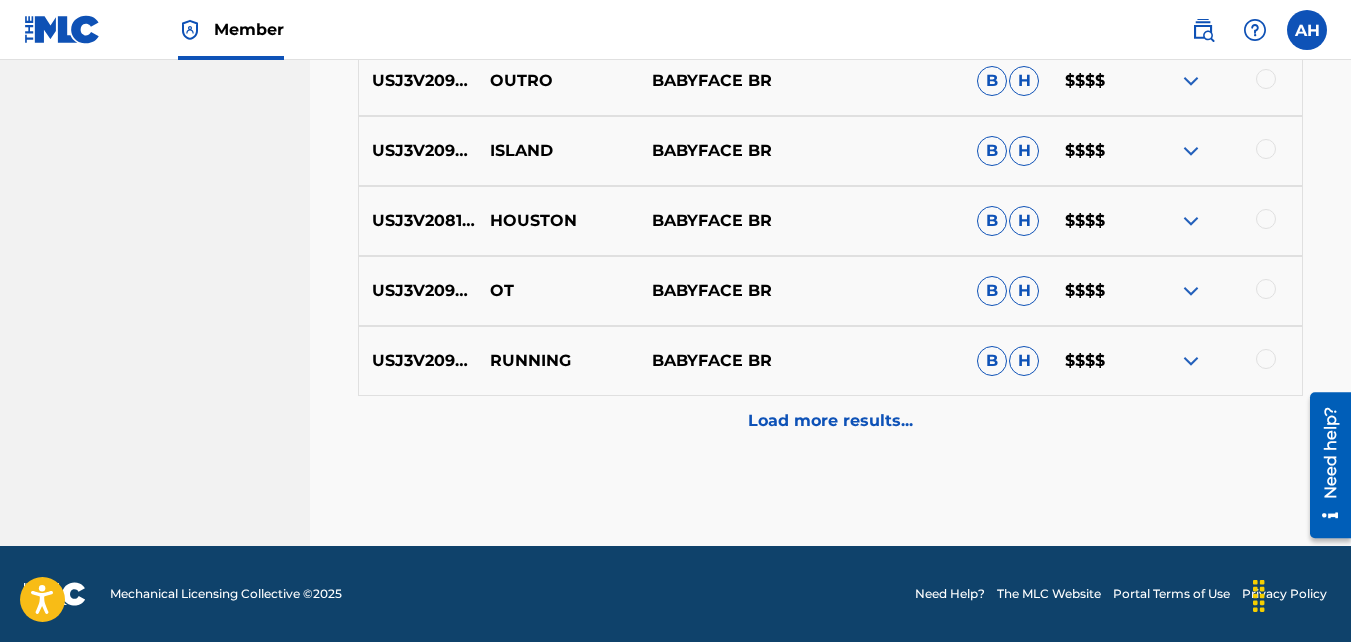 click on "Load more results..." at bounding box center [830, 421] 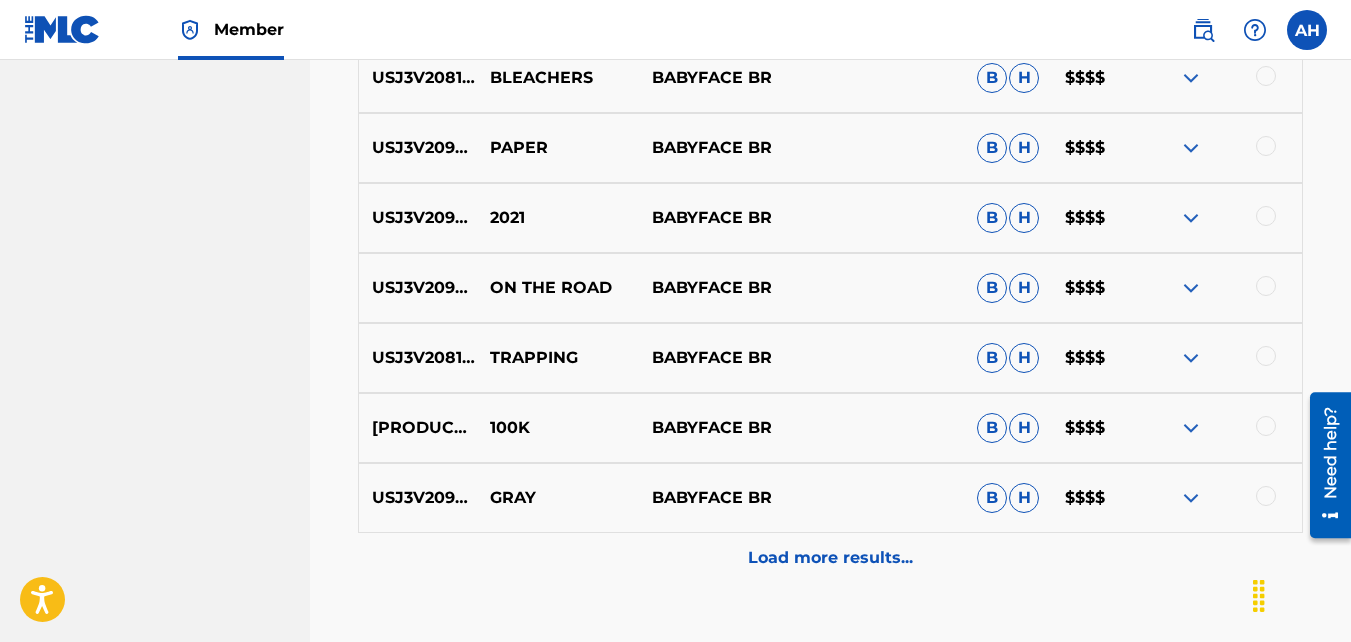 scroll, scrollTop: 1772, scrollLeft: 0, axis: vertical 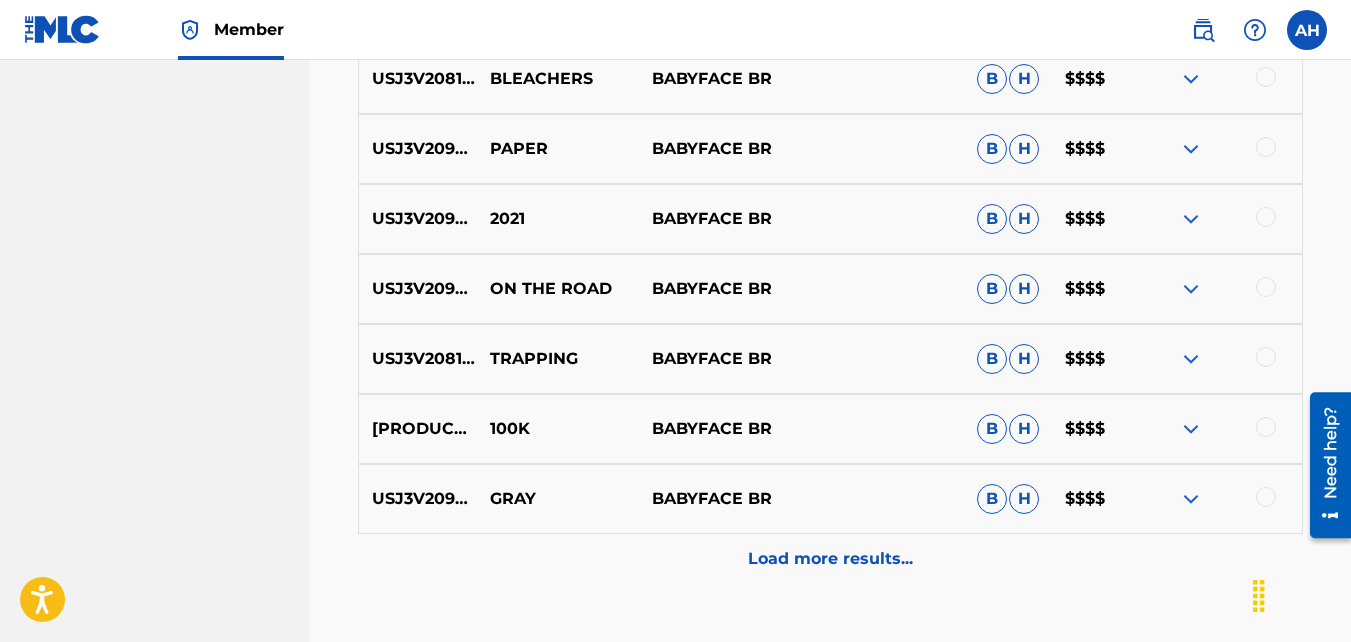 click at bounding box center (1266, 217) 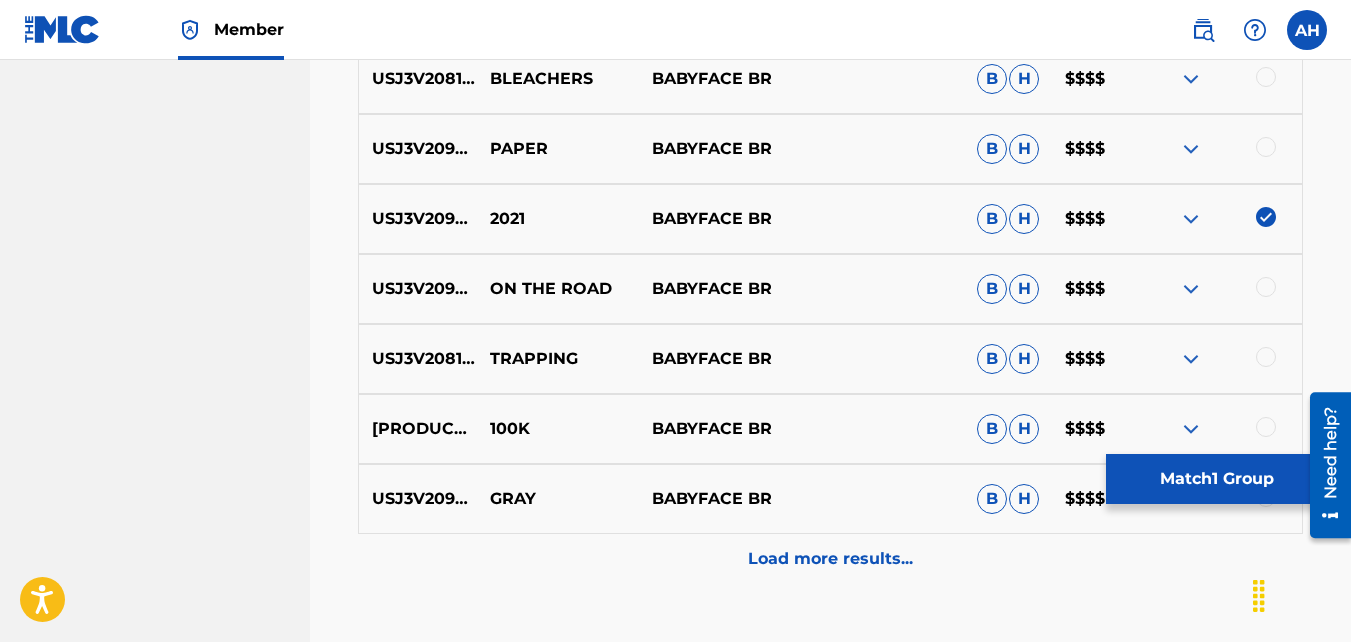 click on "Match  1 Group" at bounding box center (1216, 479) 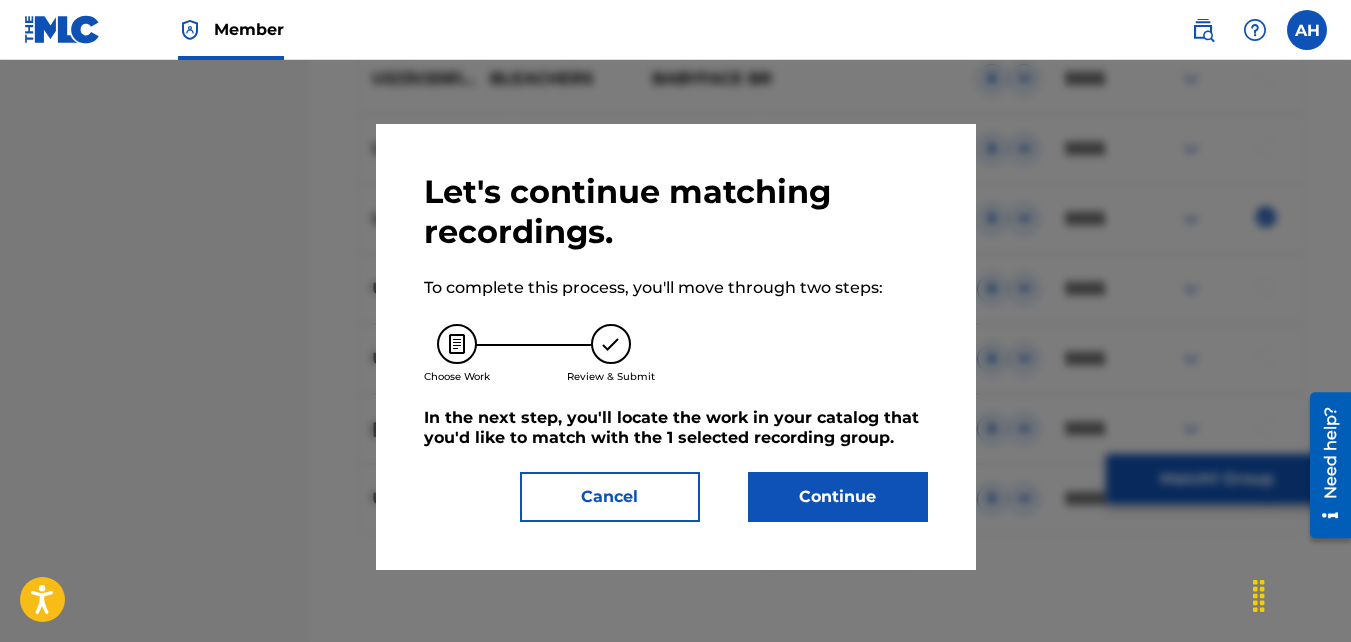 click on "Continue" at bounding box center [838, 497] 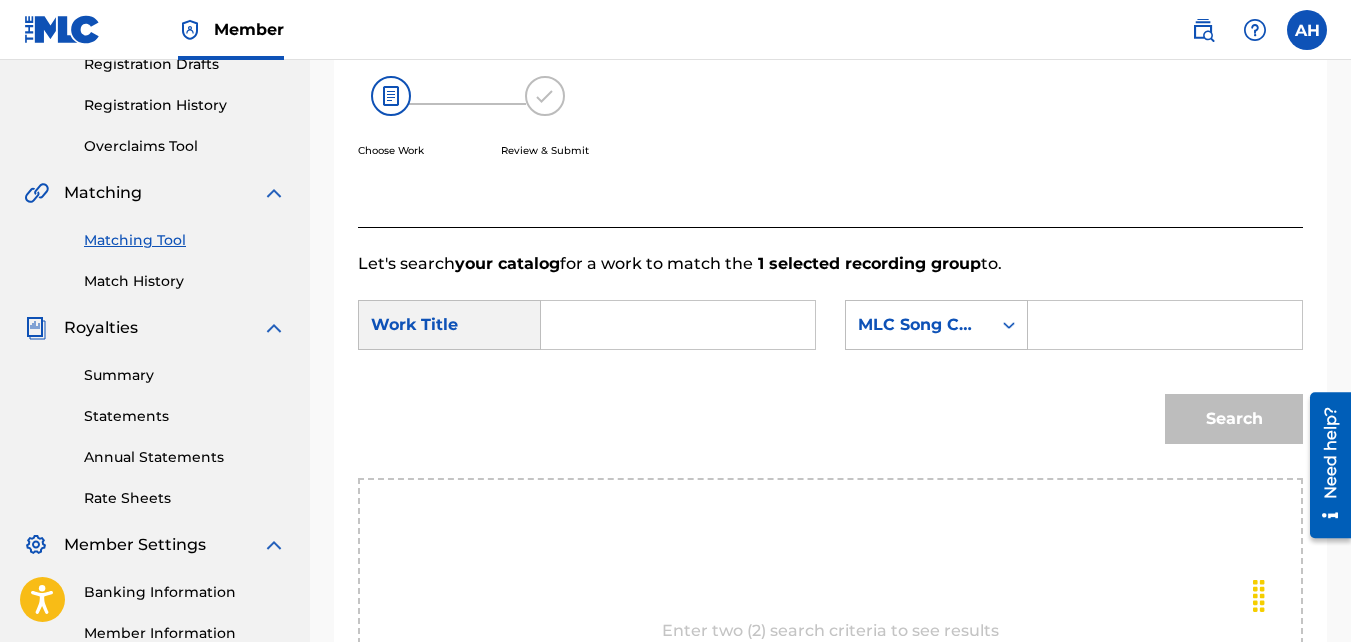 scroll, scrollTop: 344, scrollLeft: 0, axis: vertical 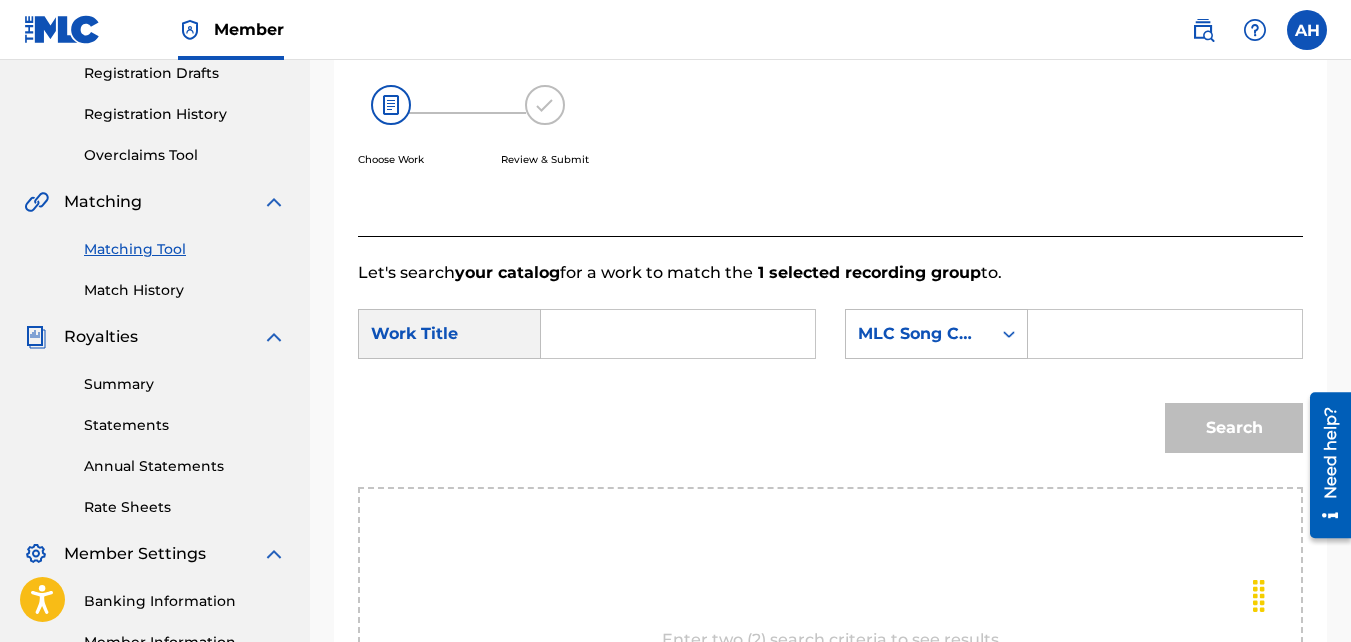 click at bounding box center (678, 334) 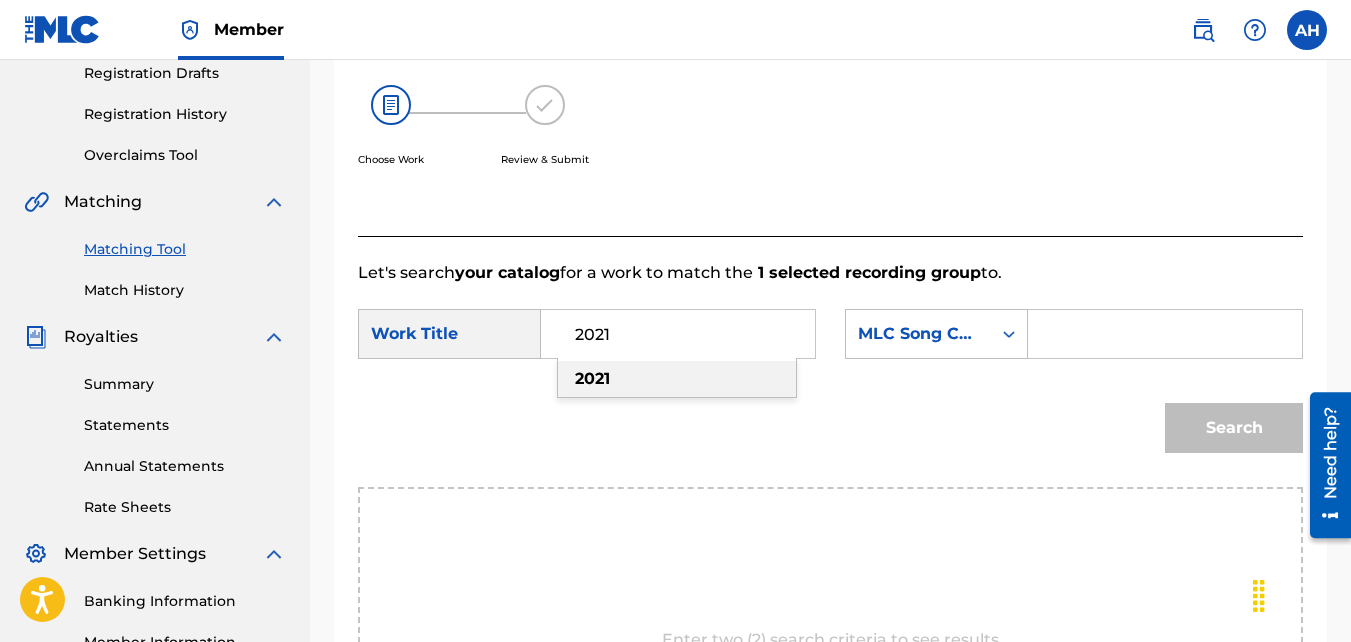 type on "2021" 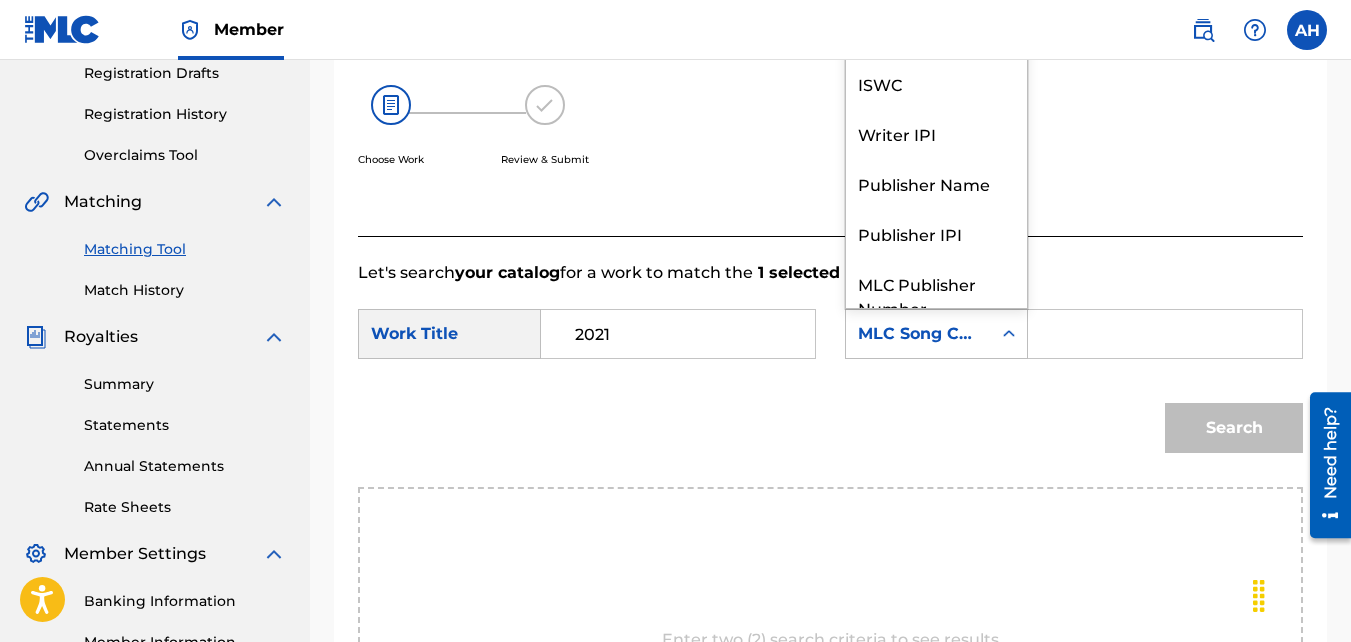 click on "MLC Song Code" at bounding box center (918, 334) 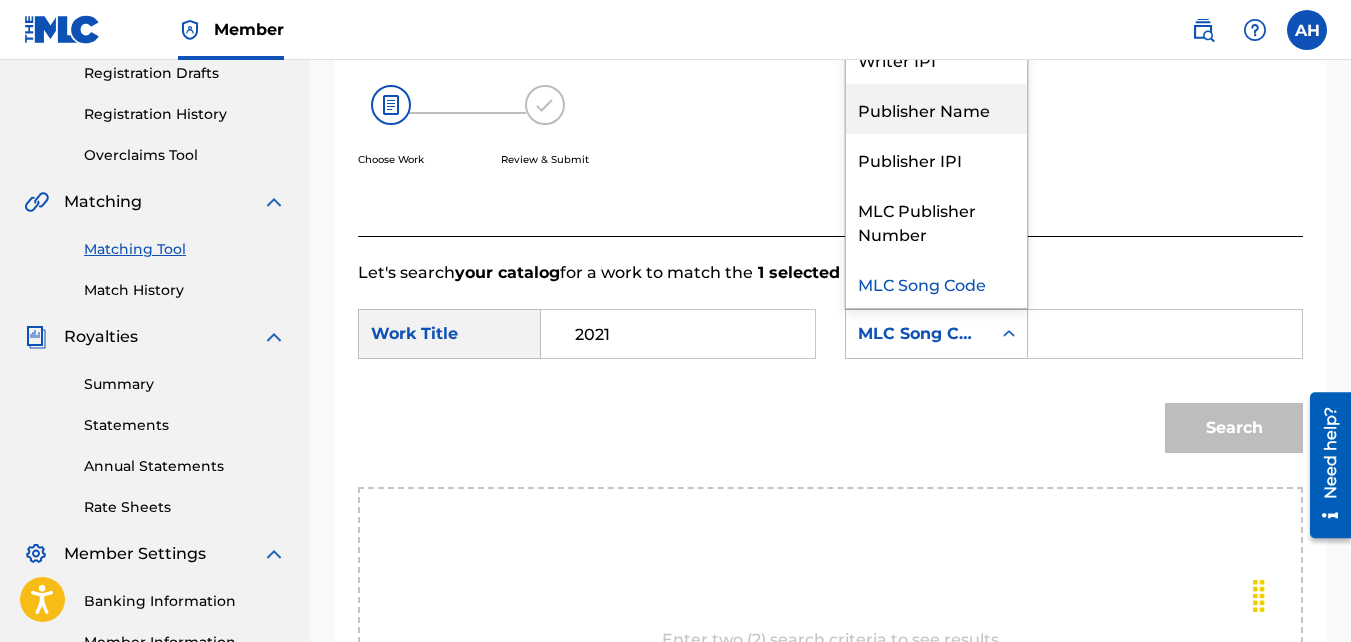 click on "Publisher Name" at bounding box center (936, 109) 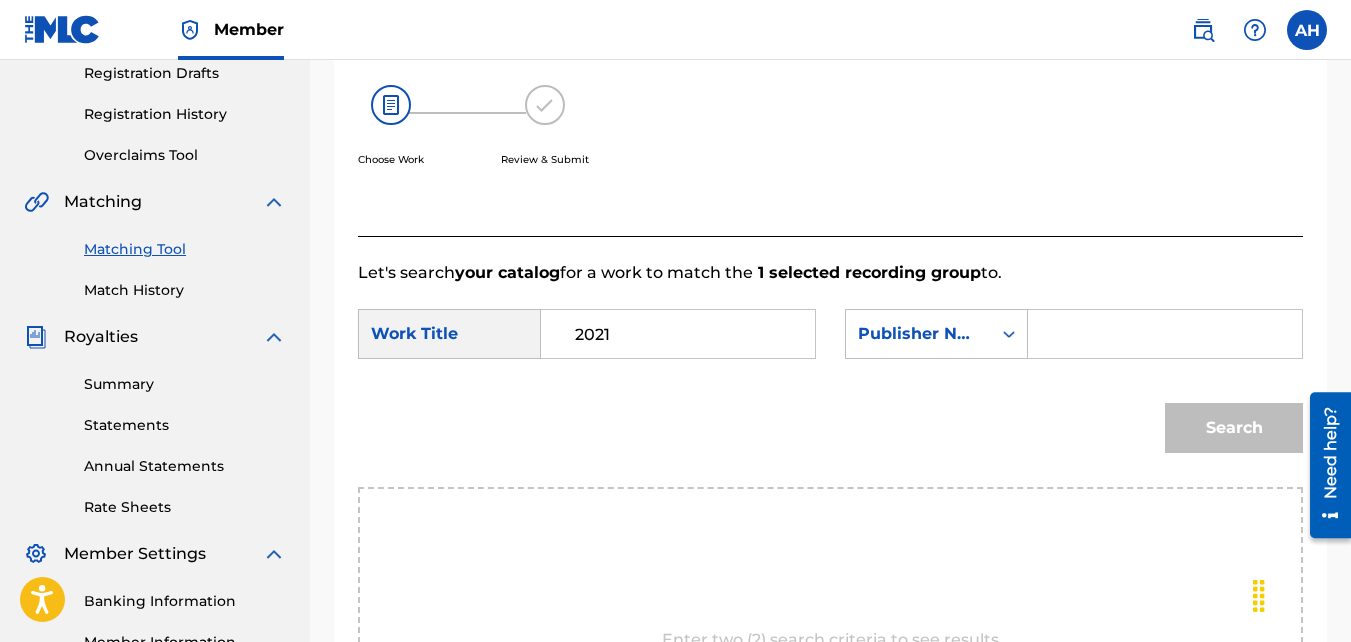 click at bounding box center [1165, 334] 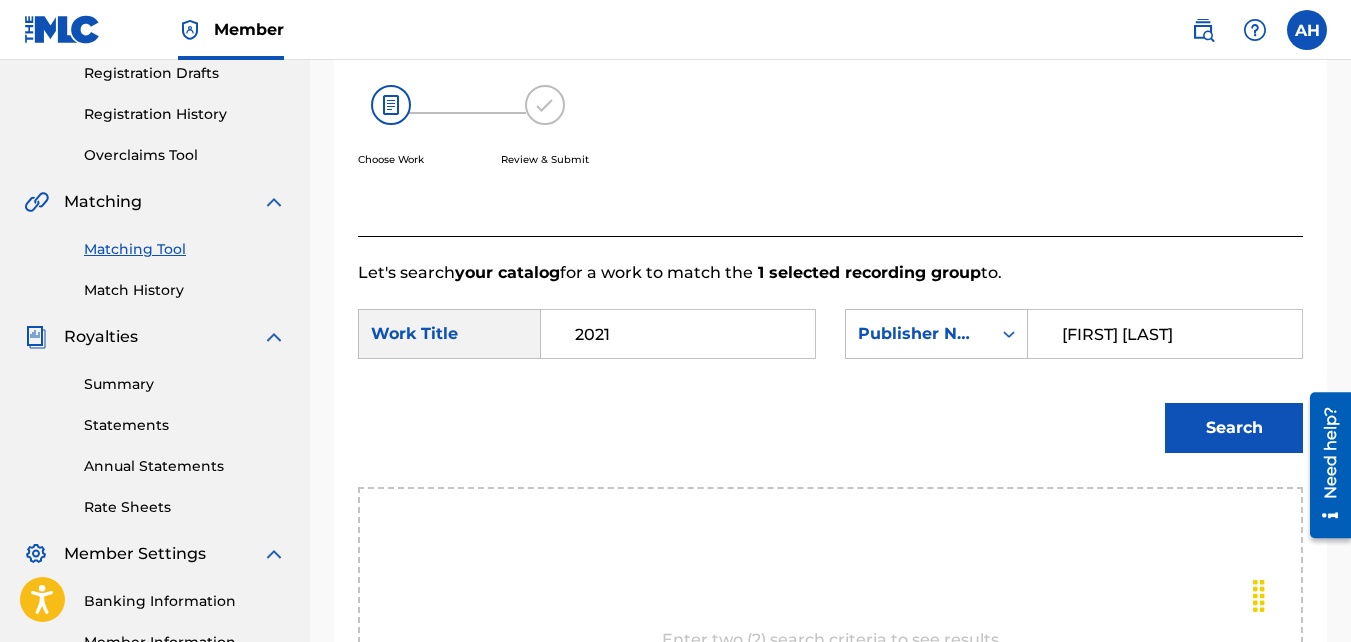click on "Search" at bounding box center [1234, 428] 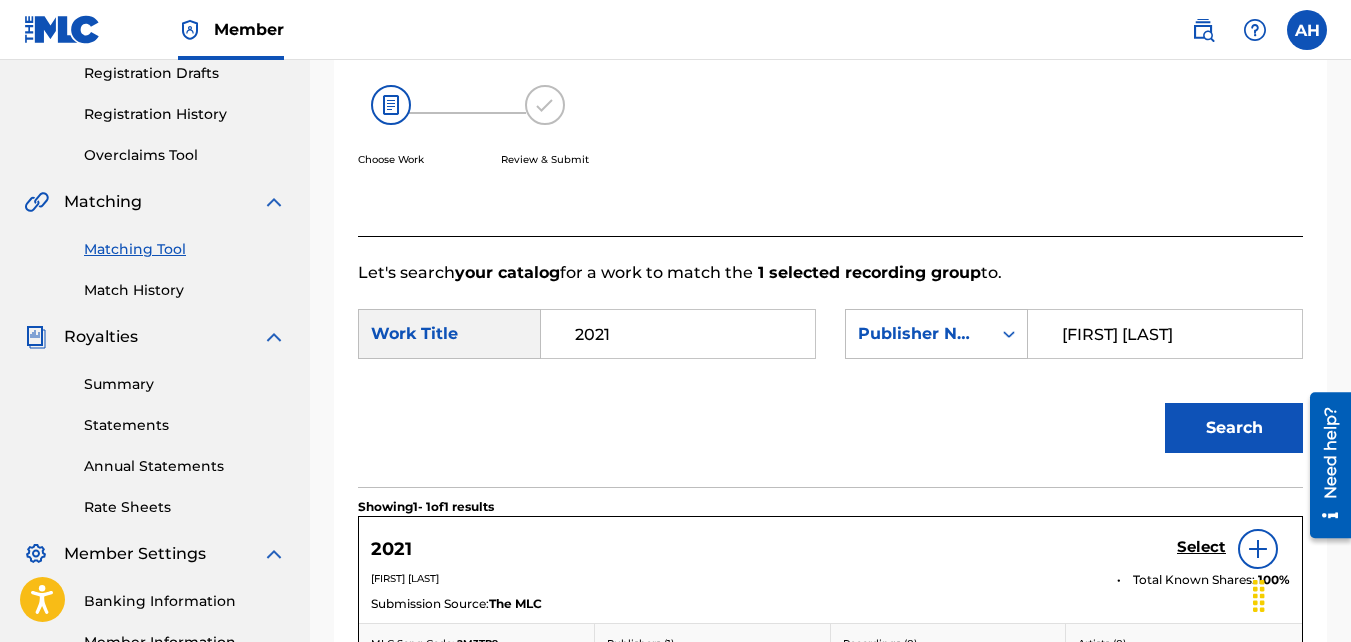 scroll, scrollTop: 679, scrollLeft: 0, axis: vertical 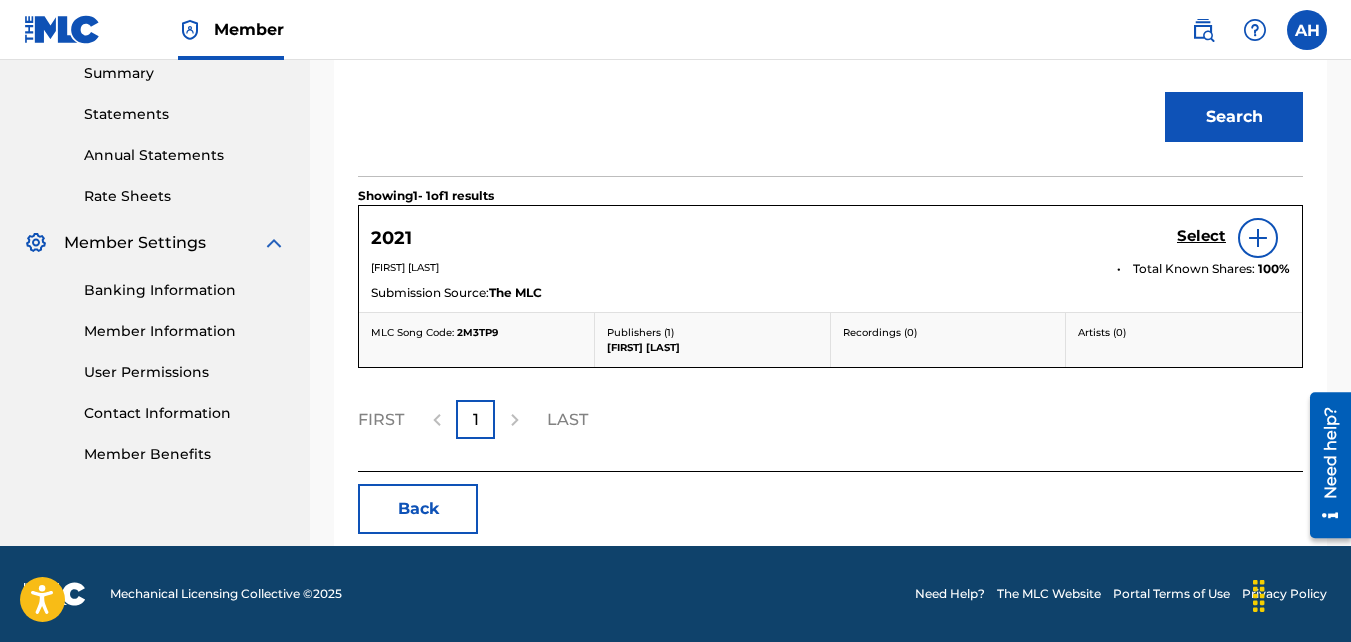 click on "Select" at bounding box center [1201, 238] 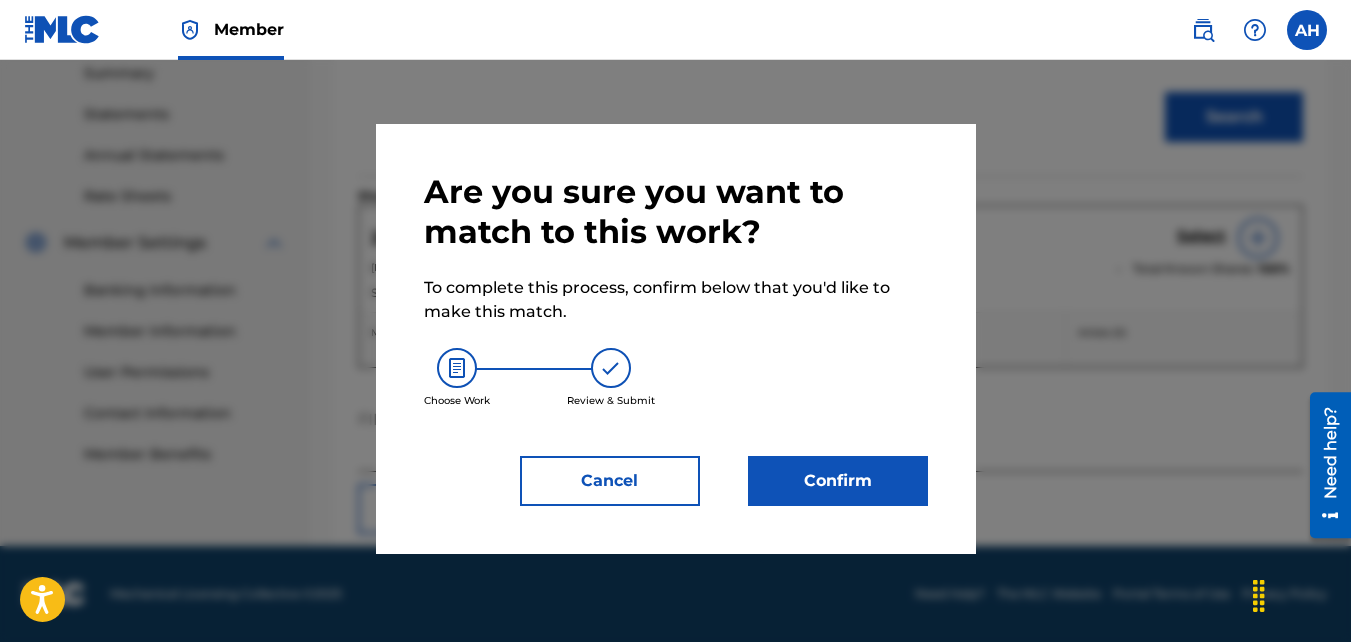 click on "Confirm" at bounding box center [838, 481] 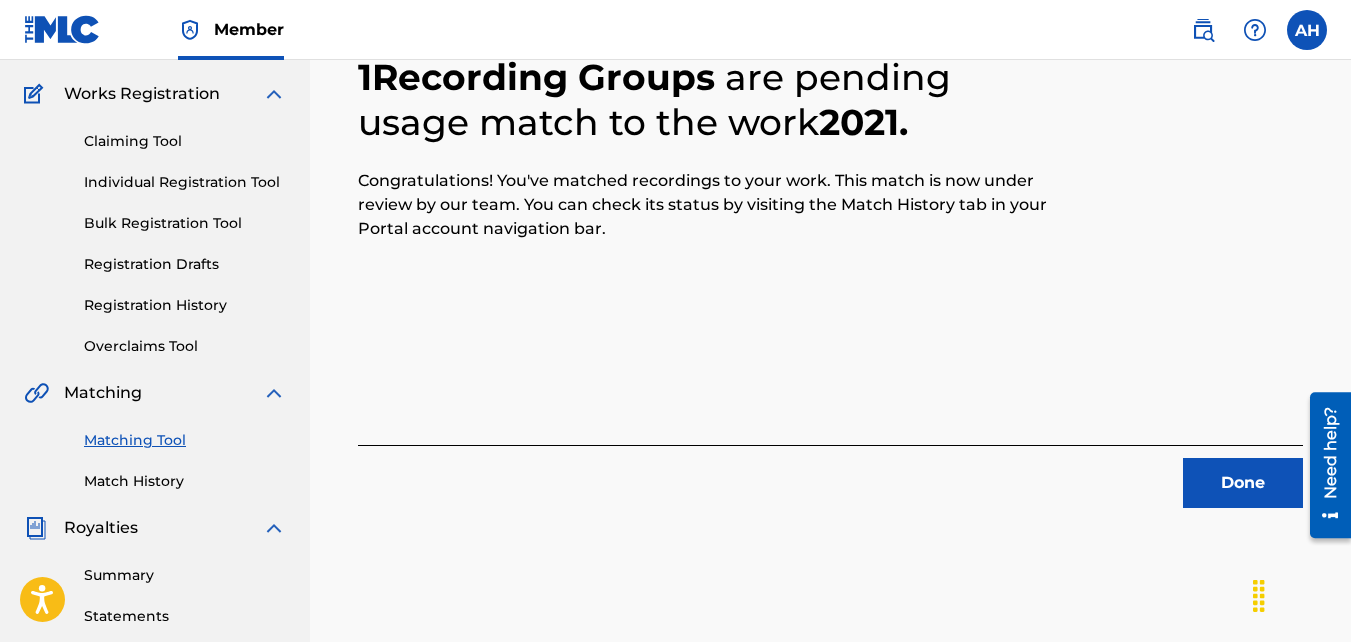 scroll, scrollTop: 154, scrollLeft: 0, axis: vertical 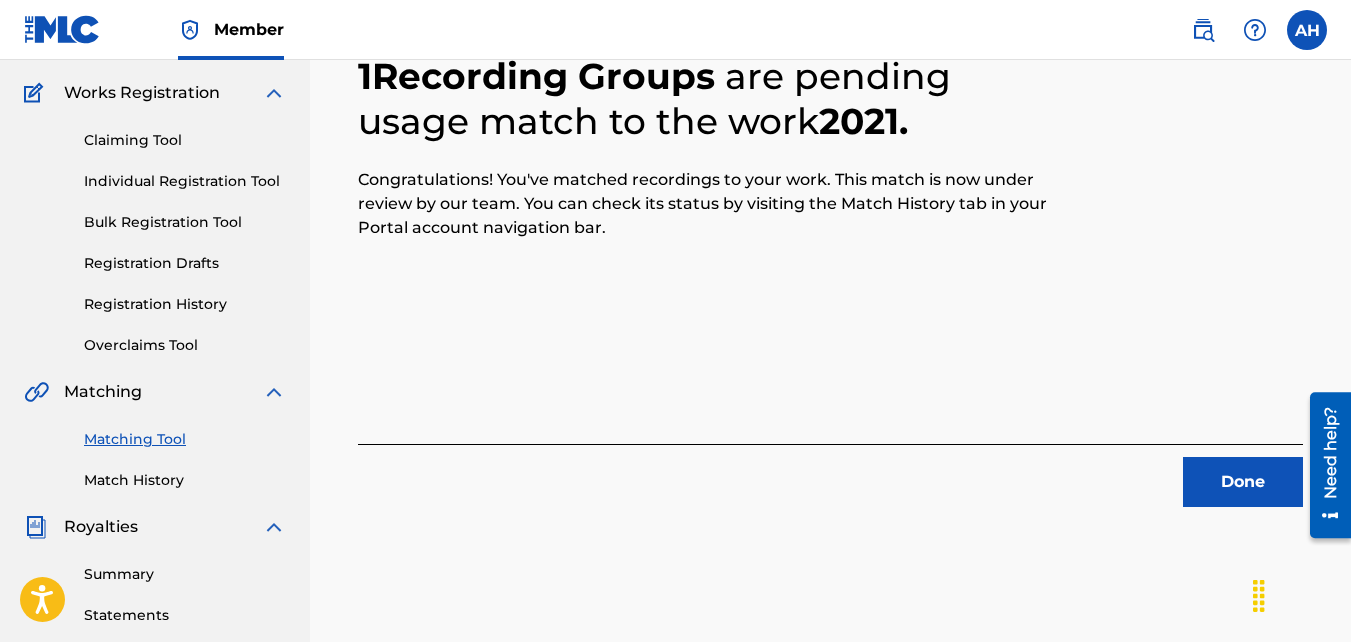 click on "Done" at bounding box center (1243, 482) 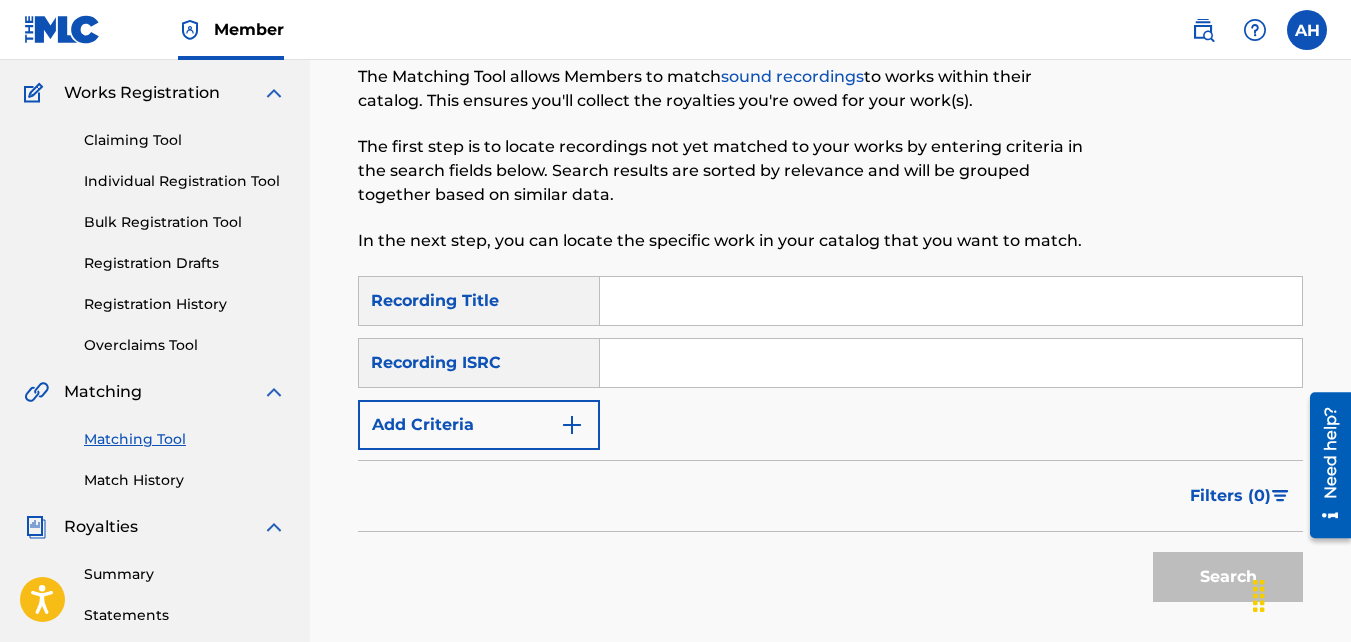 click on "Recording Title Recording ISRC Add Criteria" at bounding box center (830, 363) 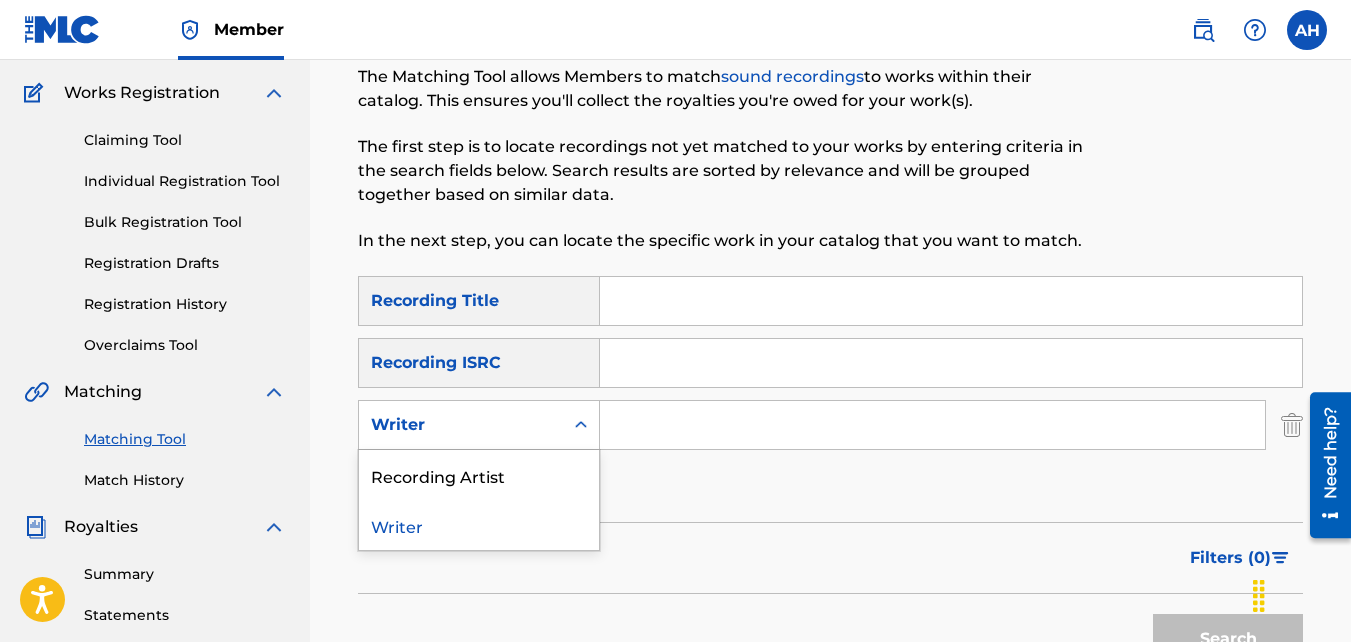 click on "Writer" at bounding box center (479, 425) 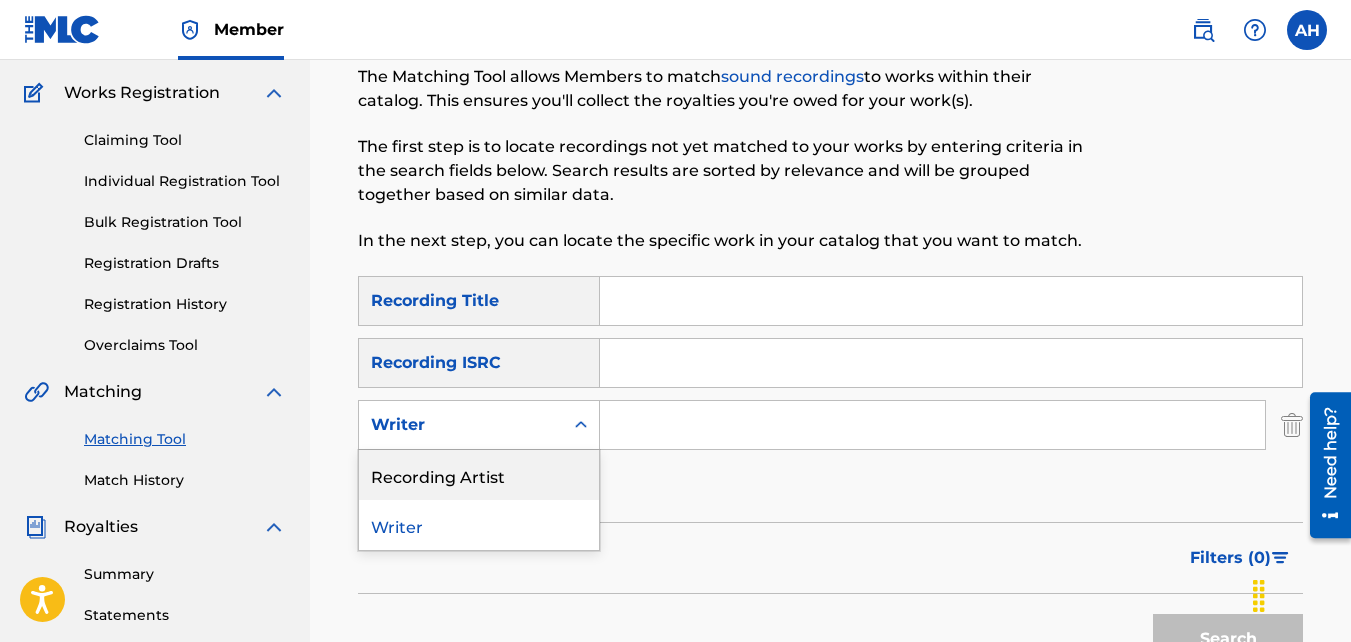 click on "Recording Artist" at bounding box center [479, 475] 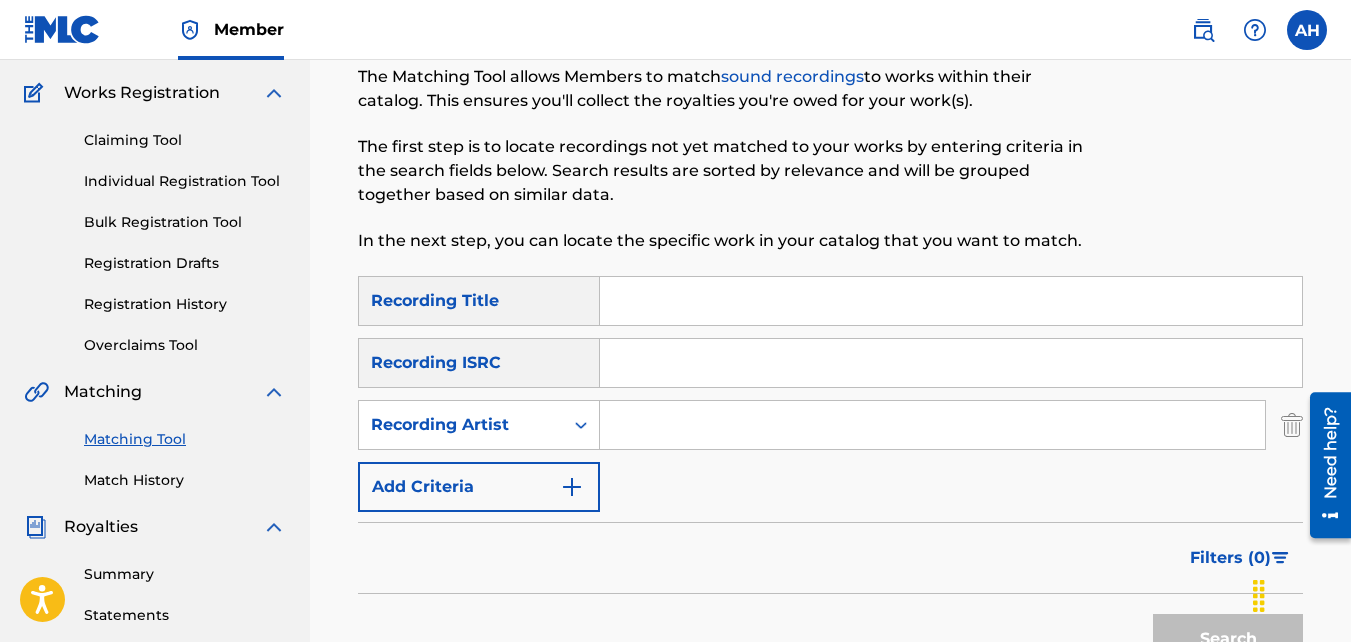 click at bounding box center (932, 425) 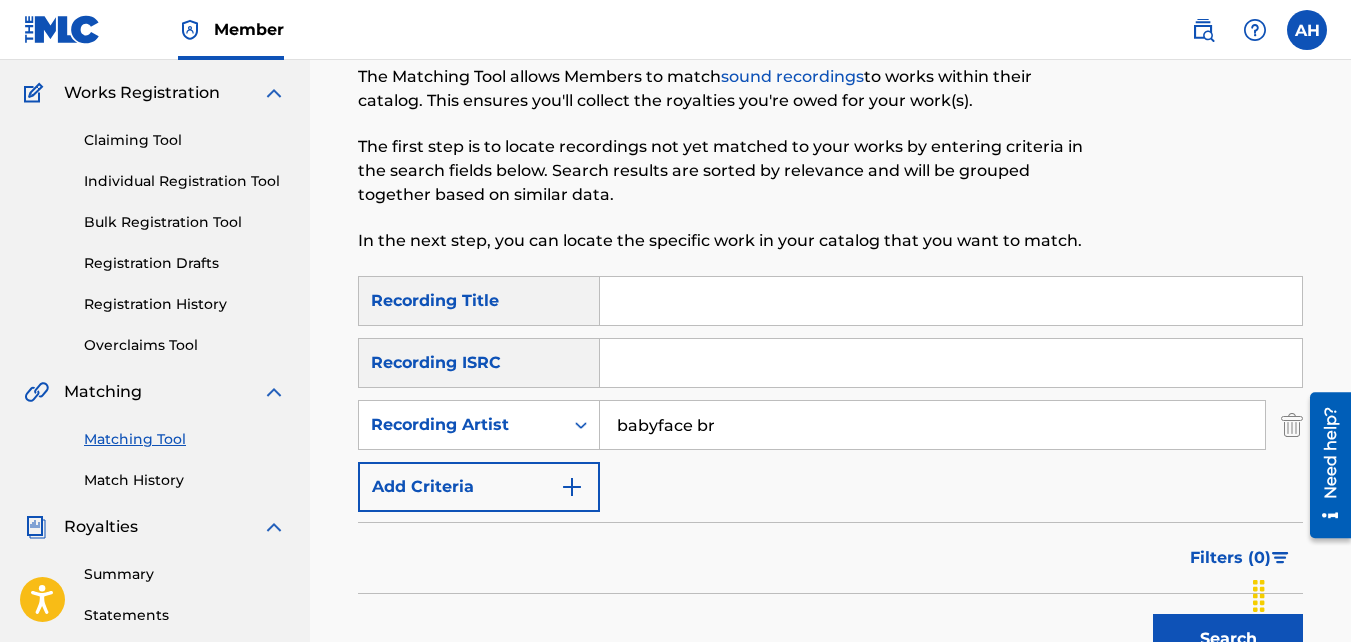 click on "Search" at bounding box center [1228, 639] 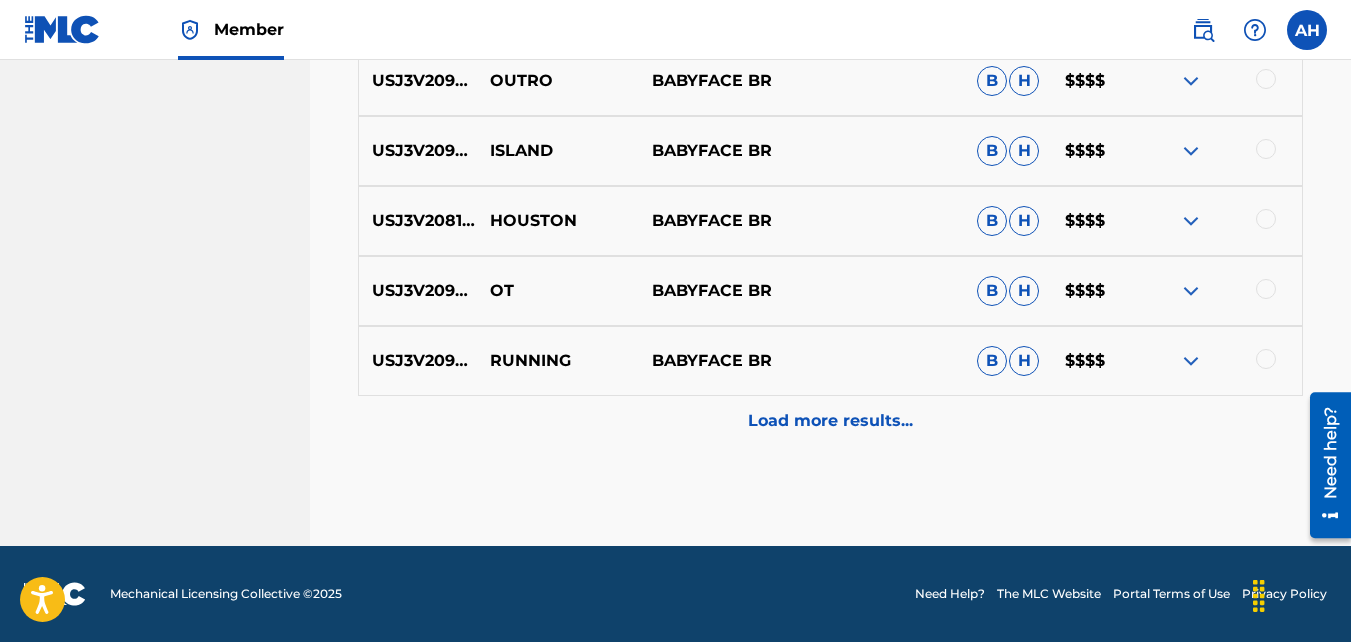 click on "Load more results..." at bounding box center (830, 421) 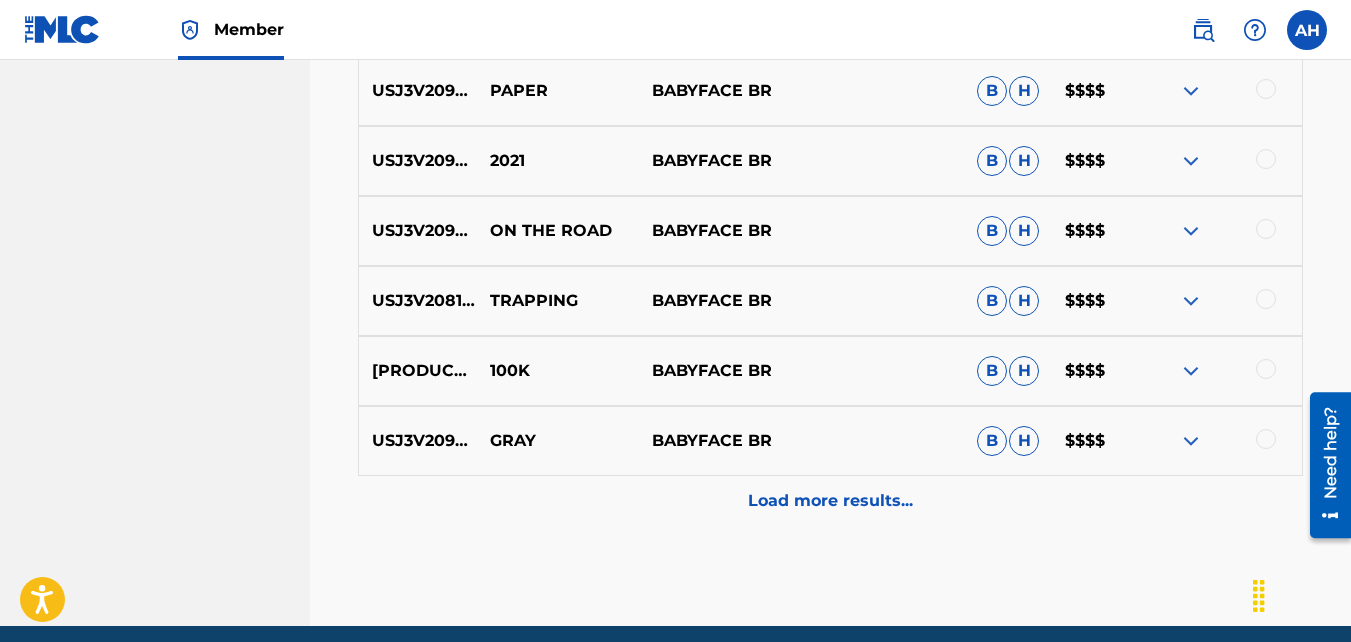 scroll, scrollTop: 1826, scrollLeft: 0, axis: vertical 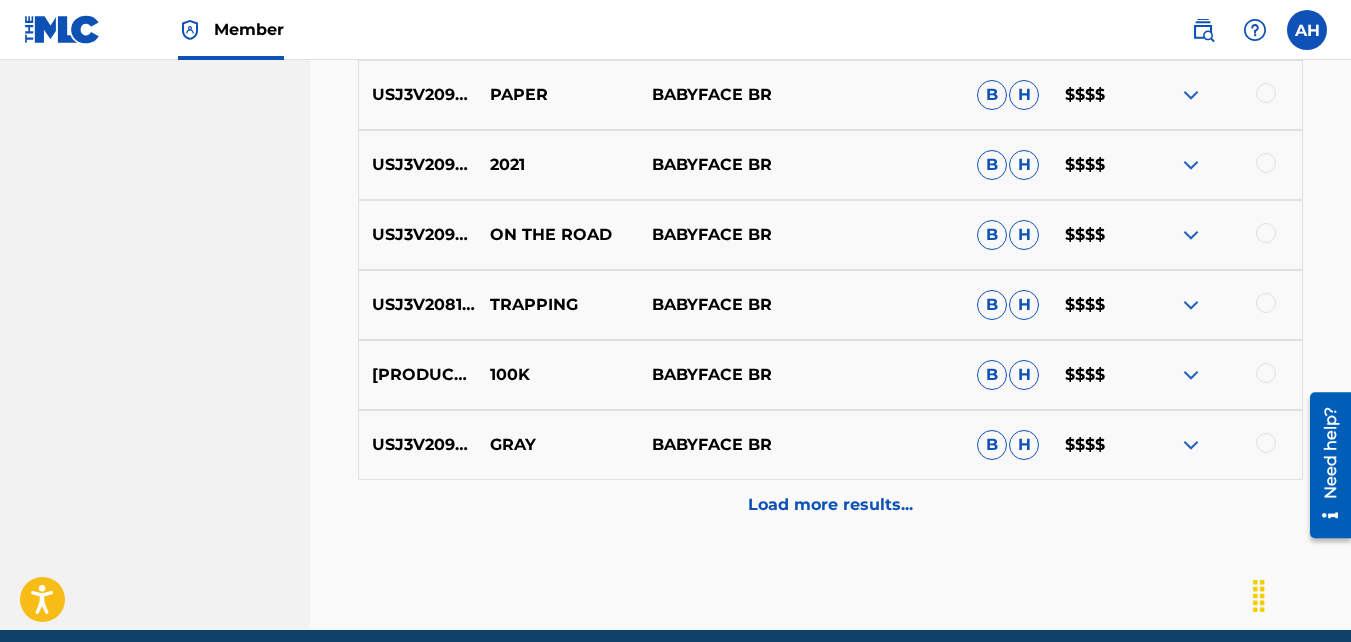 click at bounding box center (1266, 233) 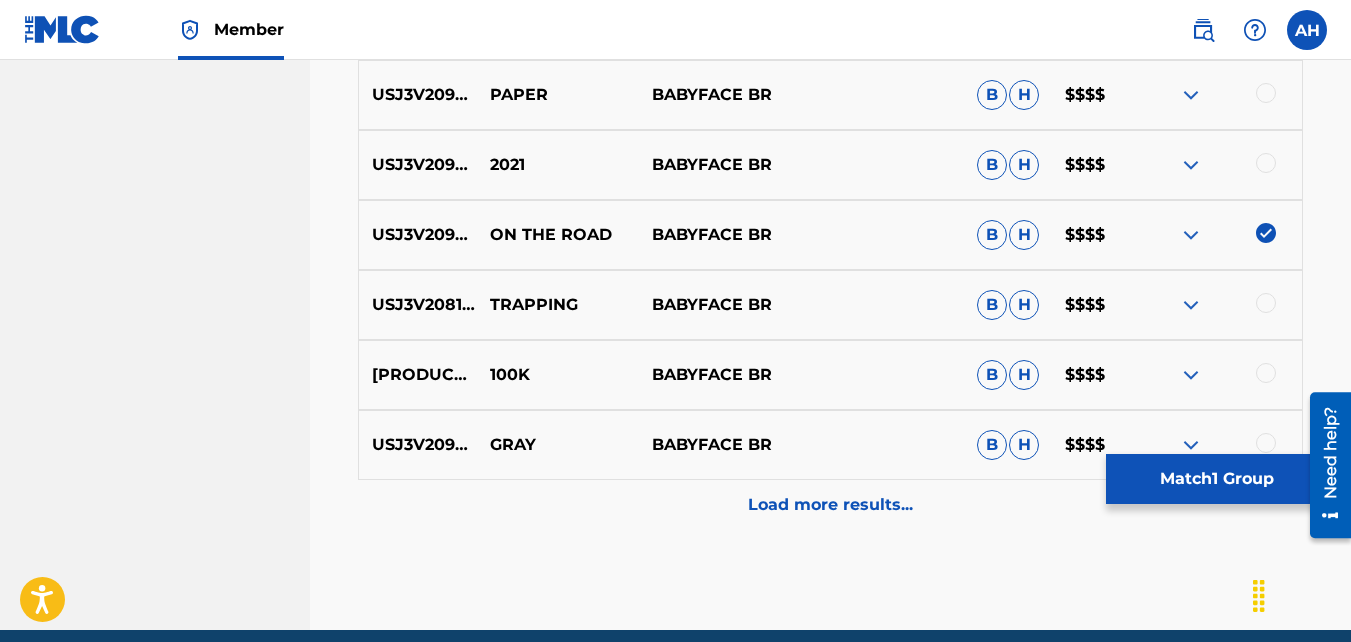 click on "Match  1 Group" at bounding box center [1216, 479] 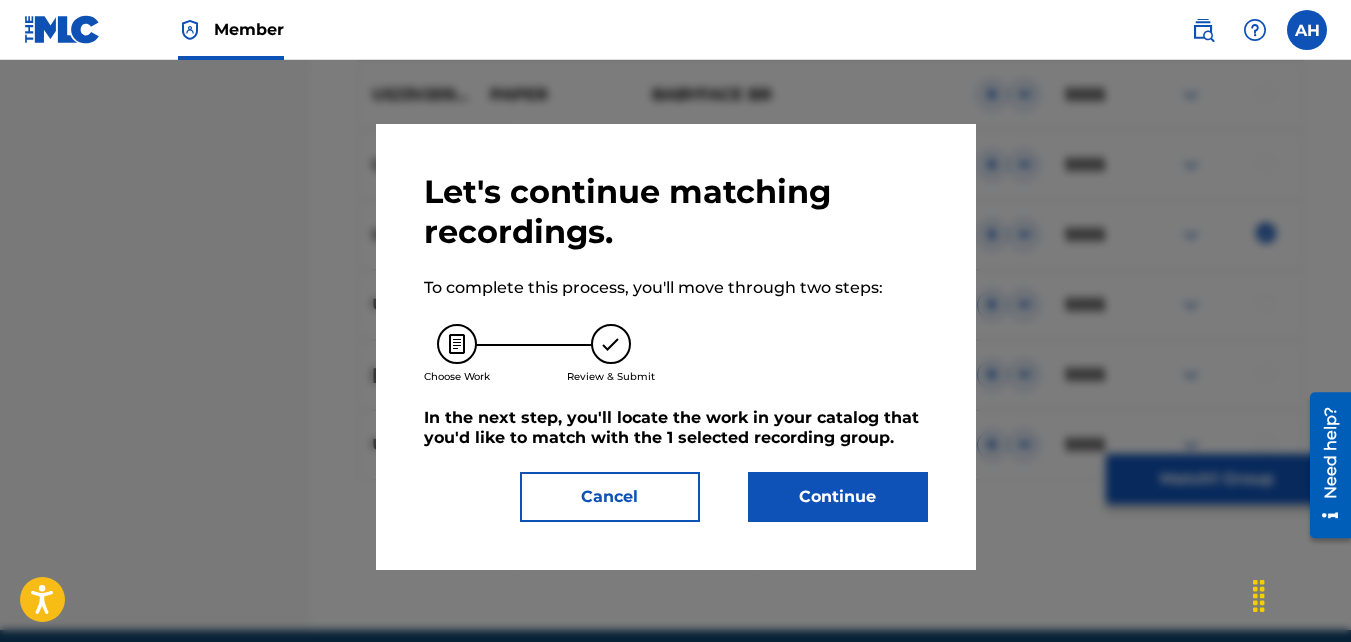 click on "Let's continue matching recordings. To complete this process, you'll move through two steps: Choose Work Review & Submit In the next step, you'll locate the work in your catalog that you'd like to match with the   1 selected recording group . Cancel Continue" at bounding box center (676, 347) 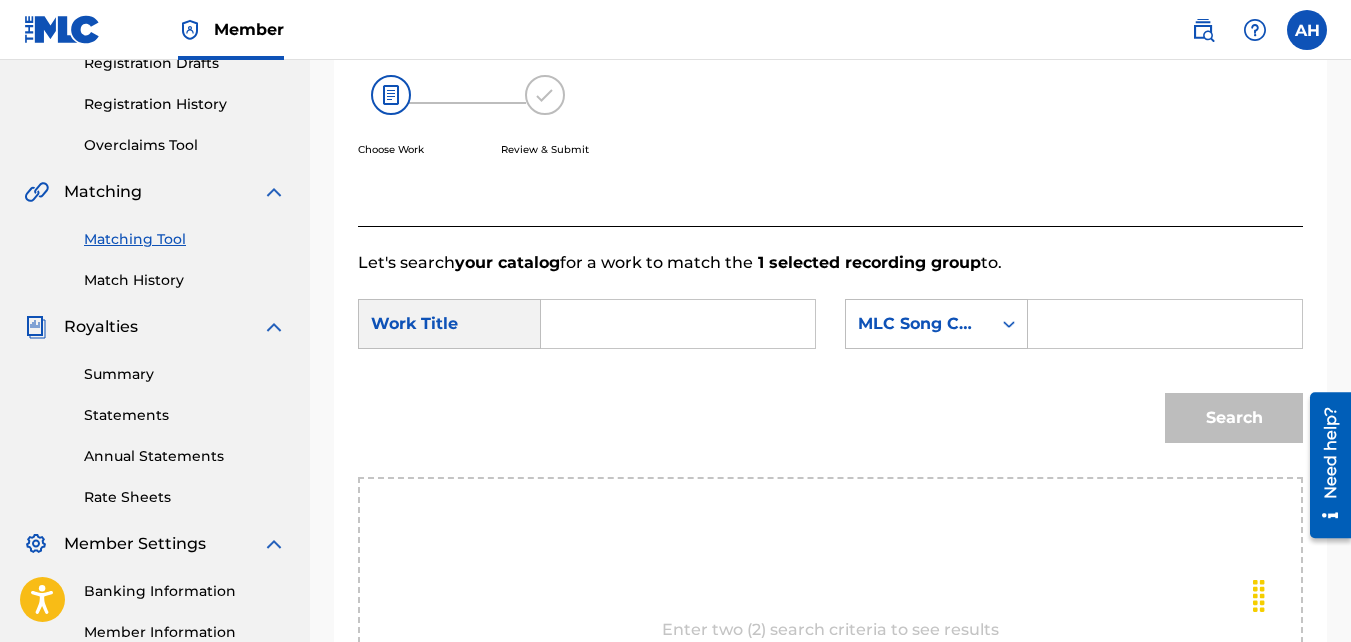 scroll, scrollTop: 316, scrollLeft: 0, axis: vertical 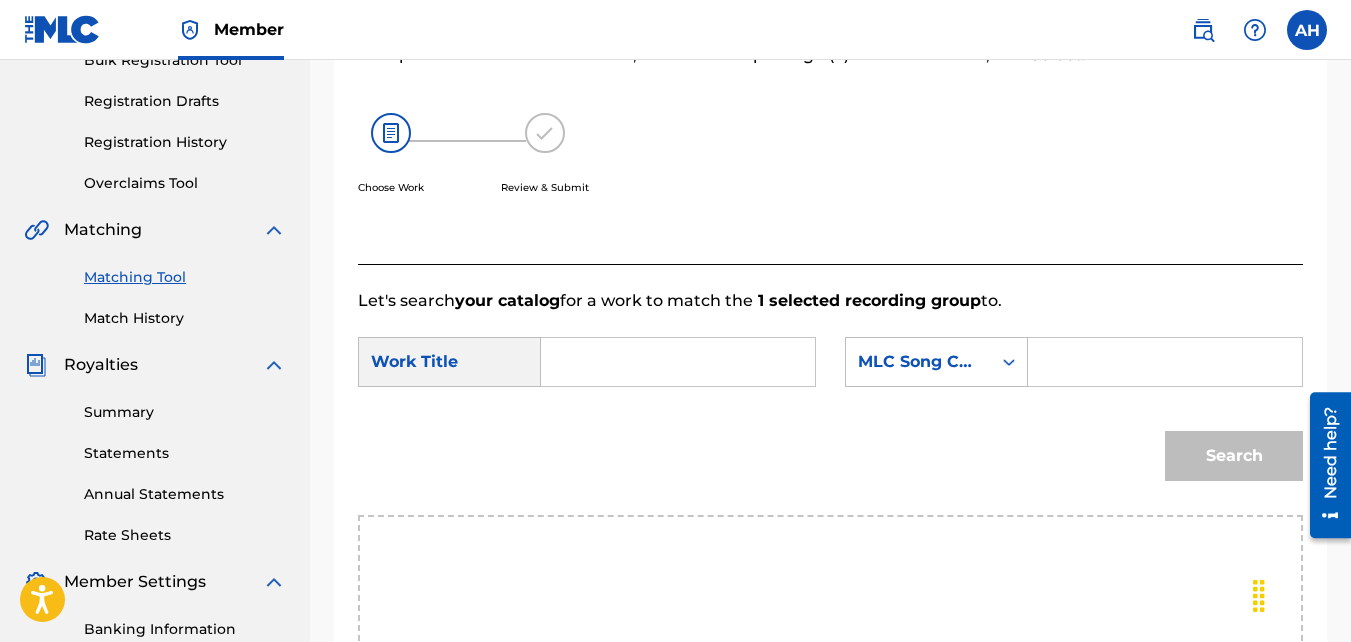 click at bounding box center [678, 362] 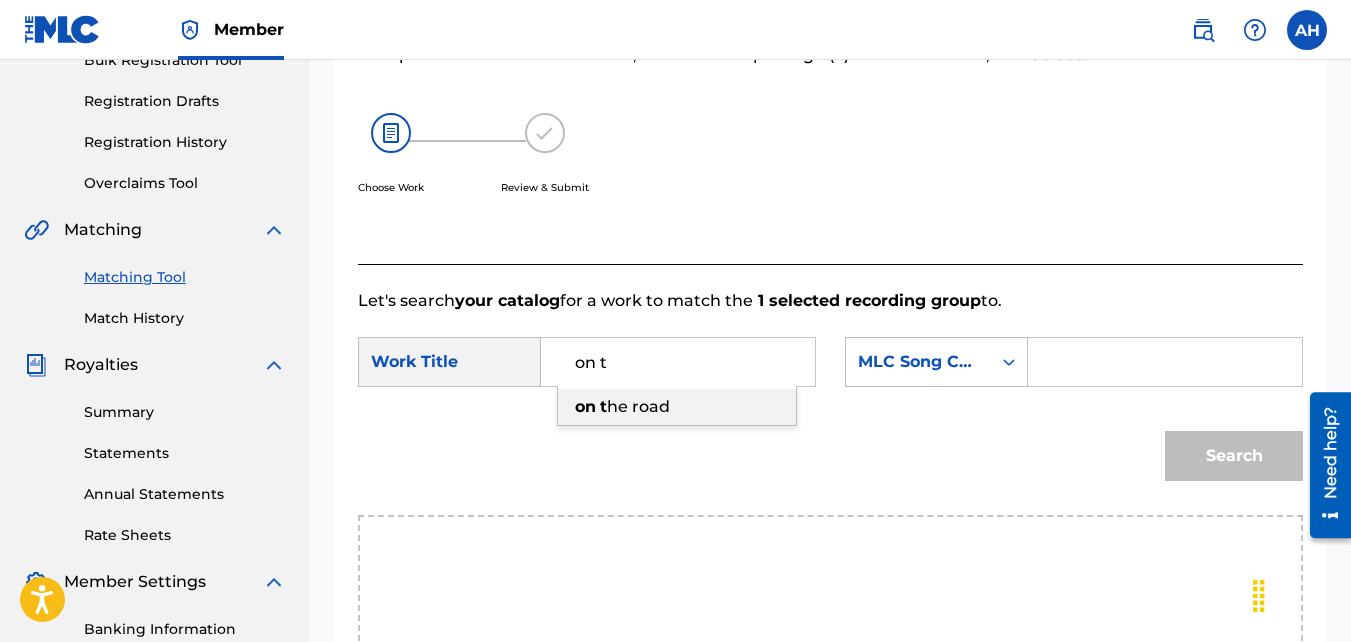 click on "on   t he road" at bounding box center [677, 407] 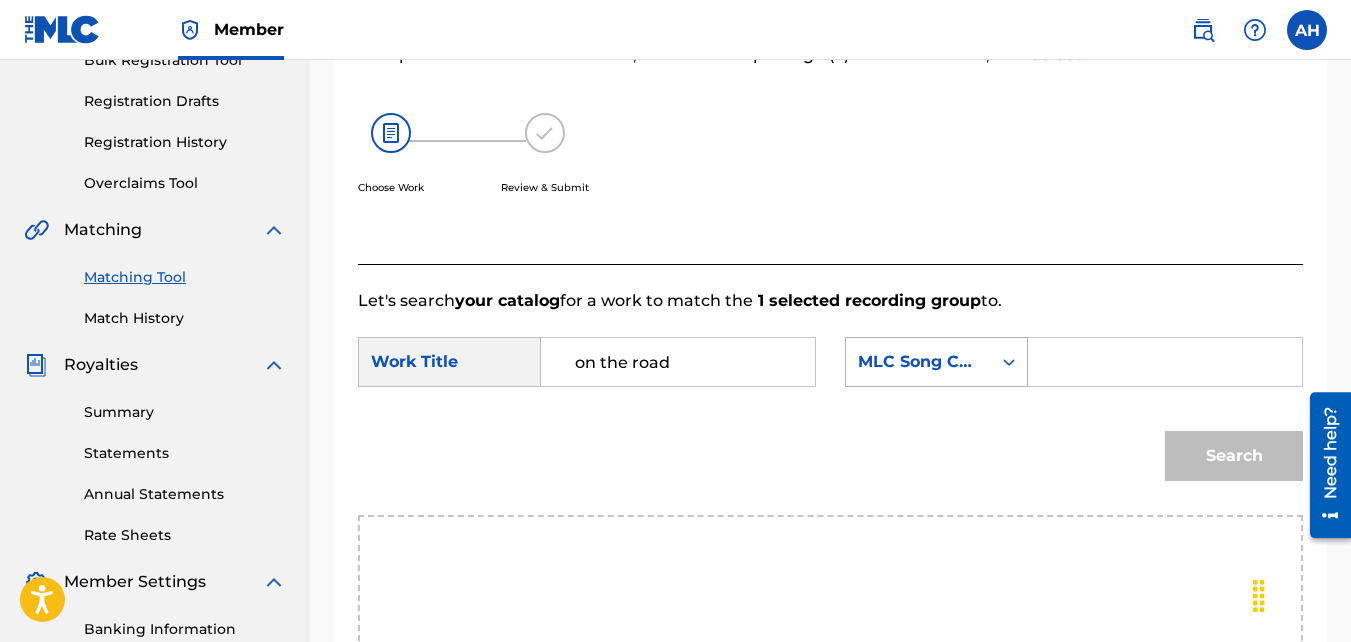 click 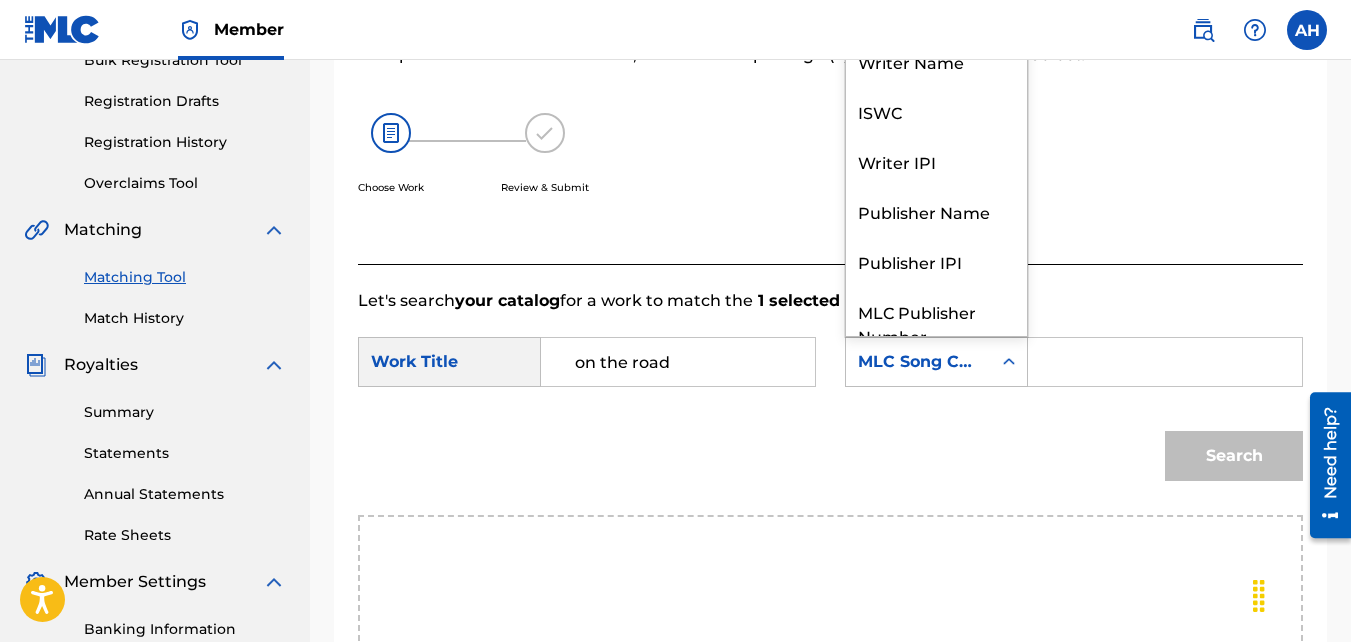 scroll, scrollTop: 74, scrollLeft: 0, axis: vertical 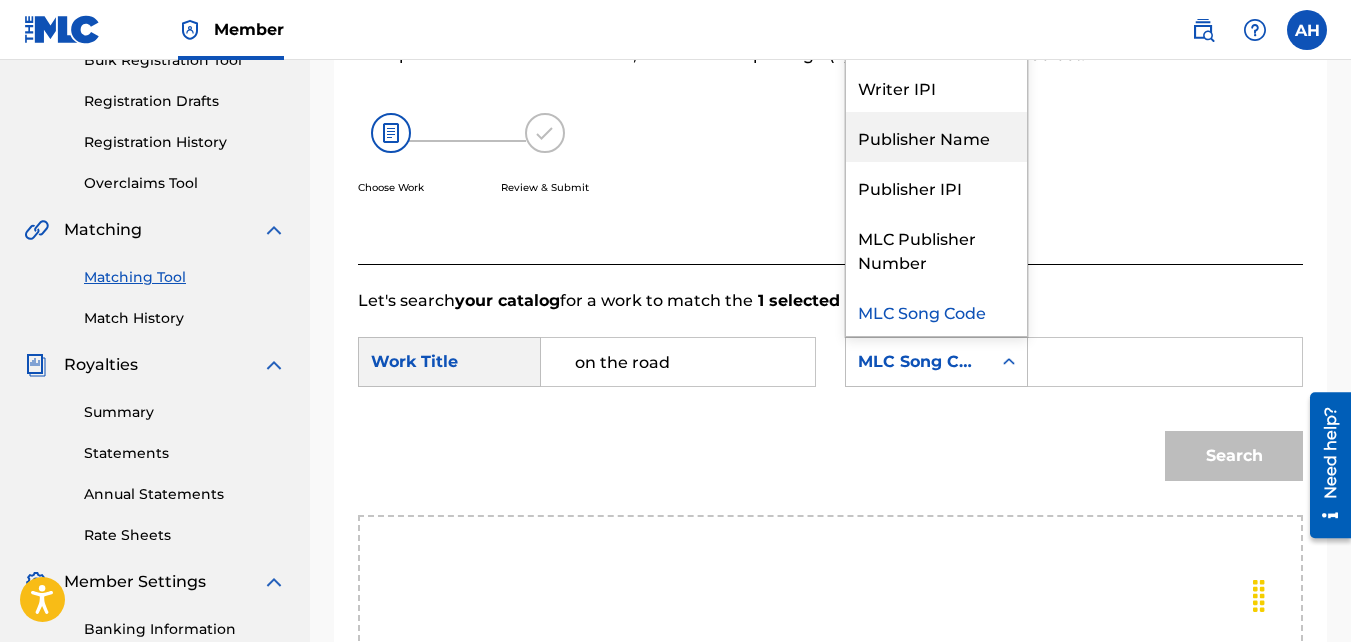click on "Publisher Name" at bounding box center [936, 137] 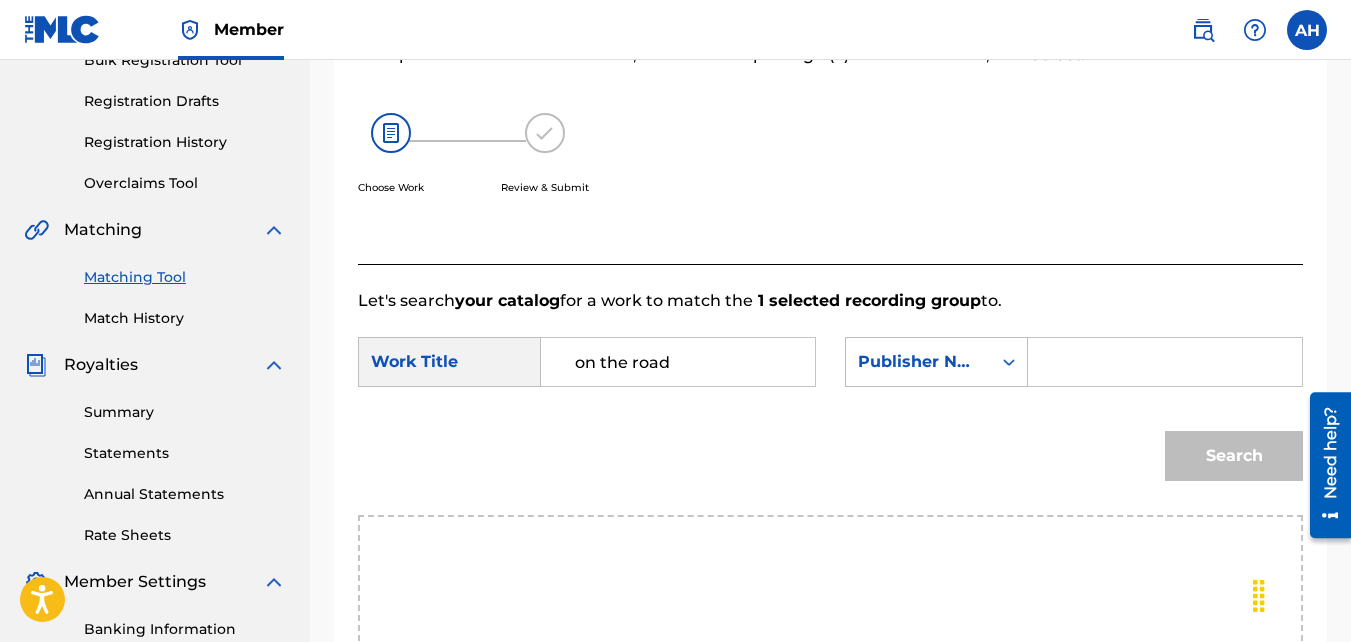 click on "Work Title on the road Publisher Name" at bounding box center [830, 368] 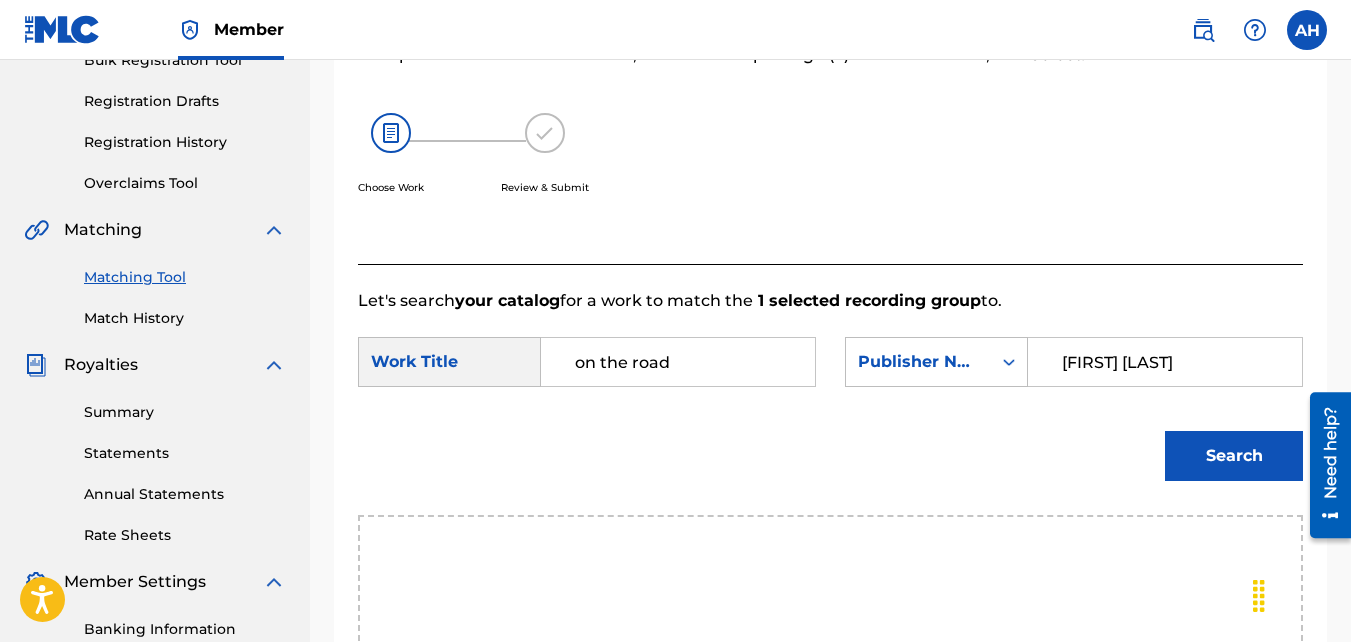 click on "Search" at bounding box center [1234, 456] 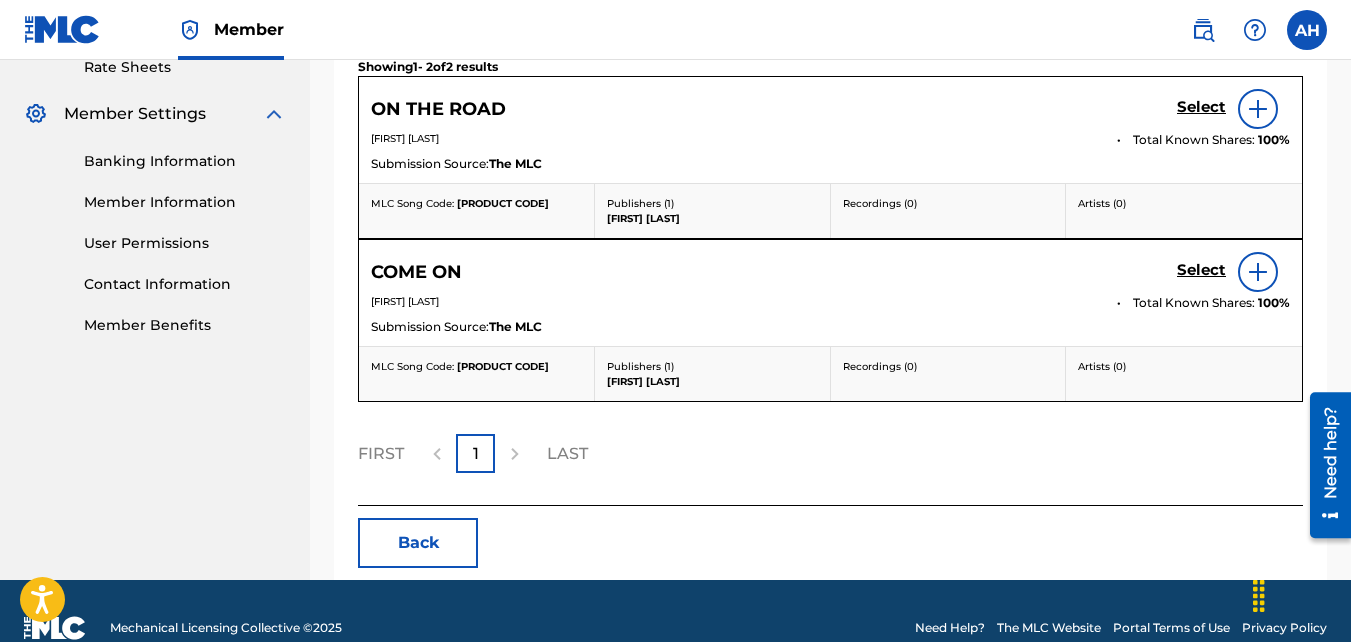 scroll, scrollTop: 842, scrollLeft: 0, axis: vertical 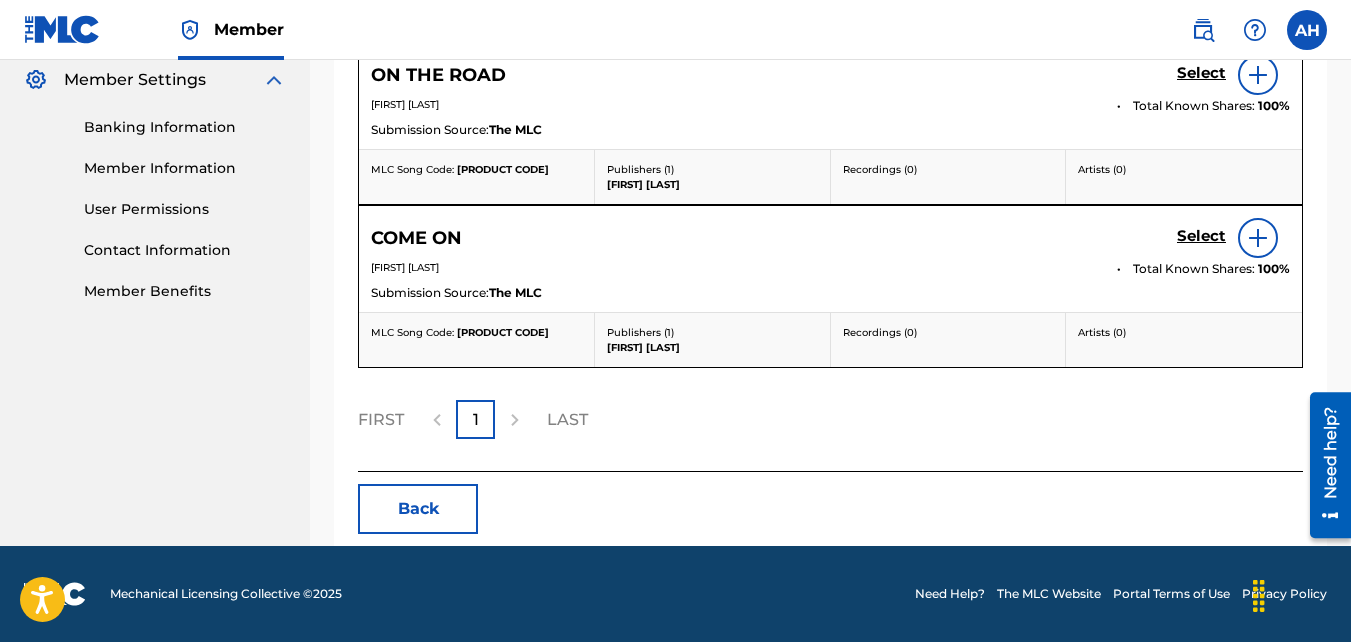 click on "Select" at bounding box center (1201, 73) 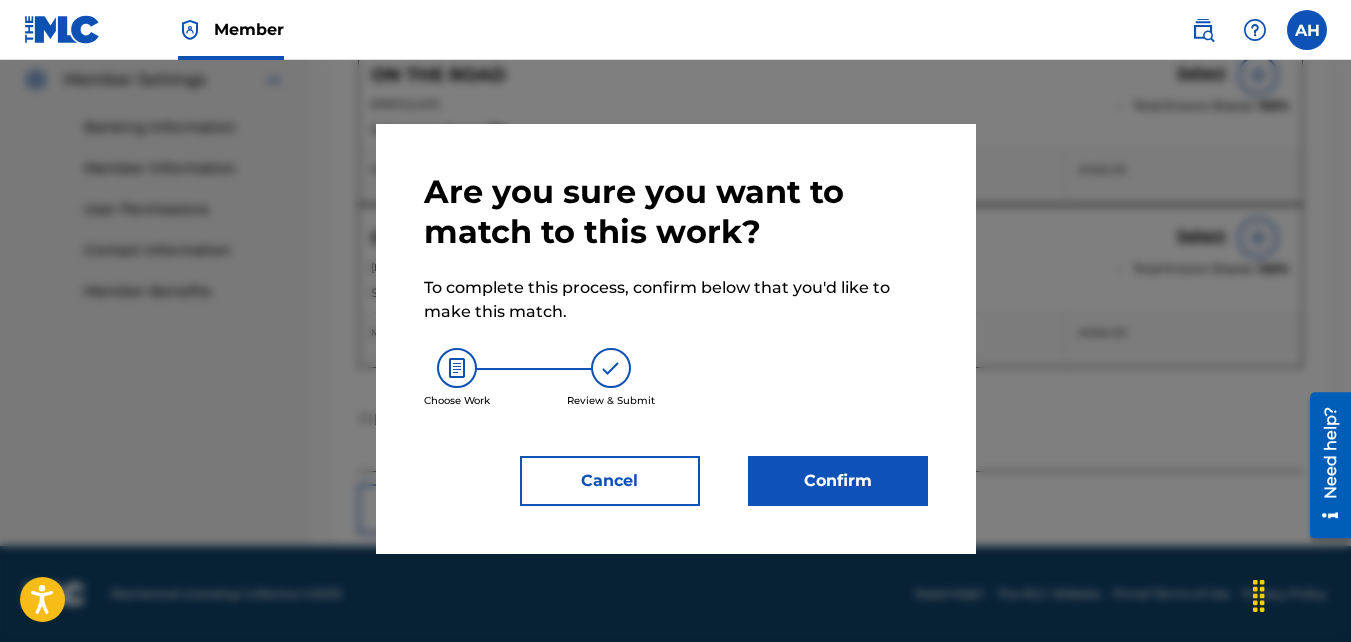 click on "Confirm" at bounding box center [838, 481] 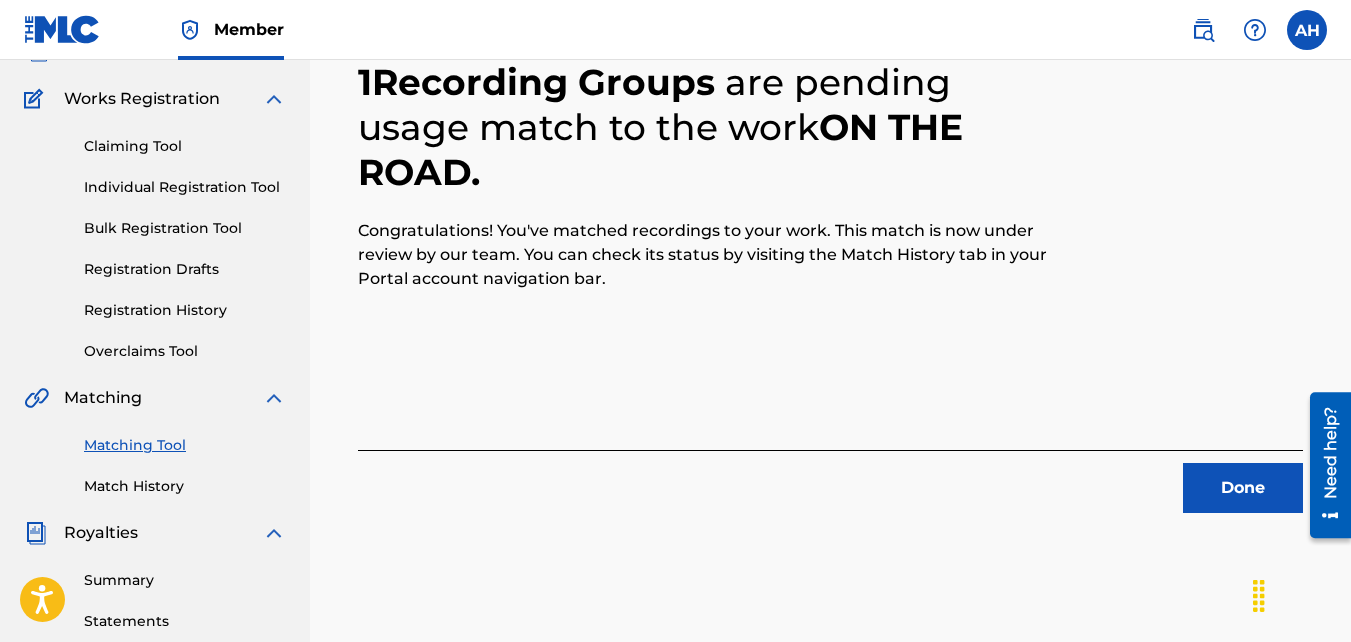 scroll, scrollTop: 152, scrollLeft: 0, axis: vertical 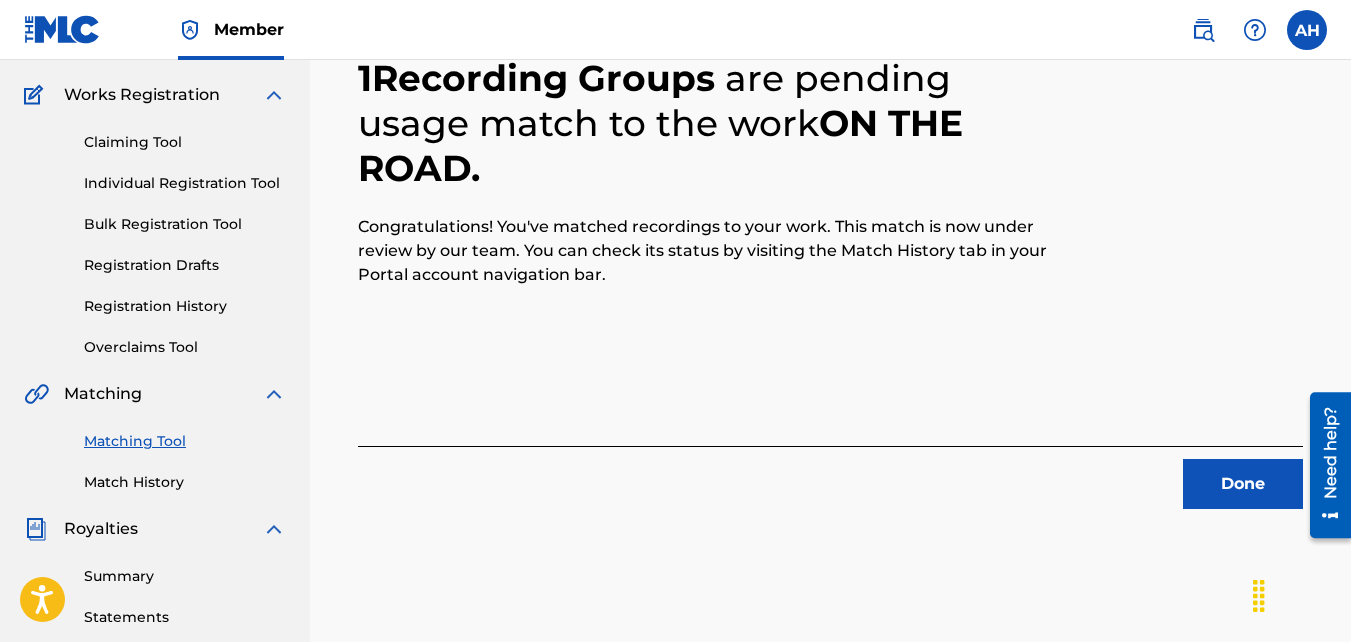 click on "Done" at bounding box center [1243, 484] 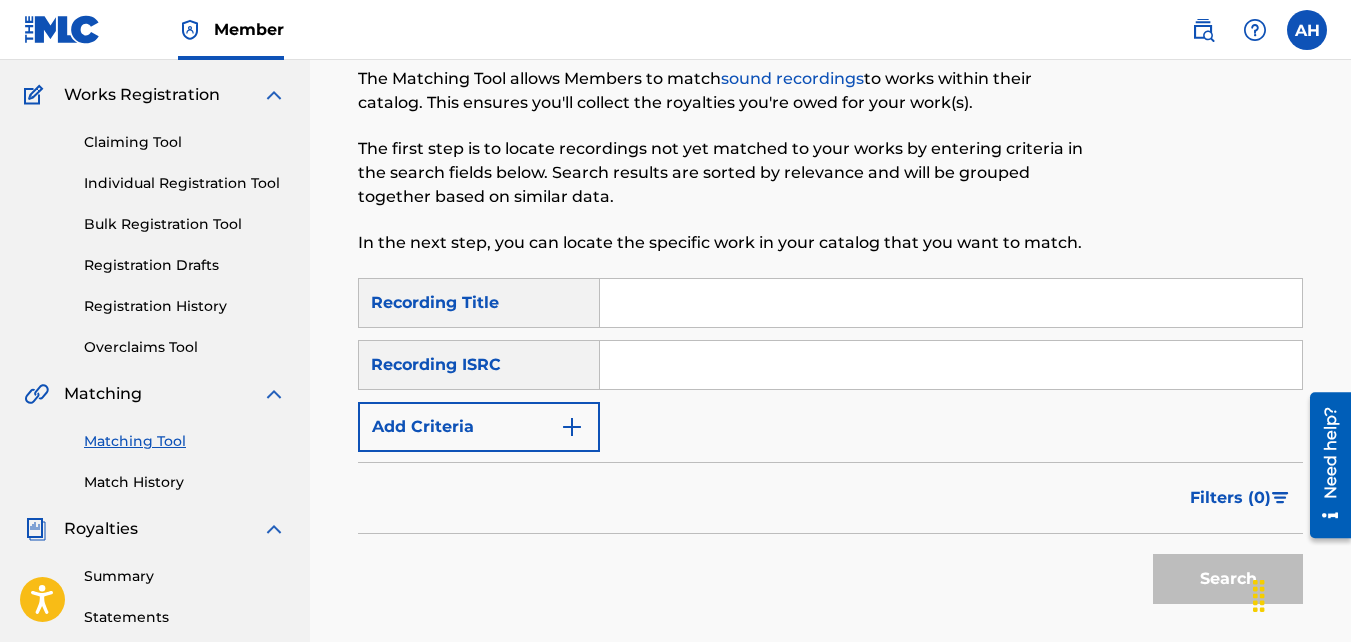 click on "Add Criteria" at bounding box center [479, 427] 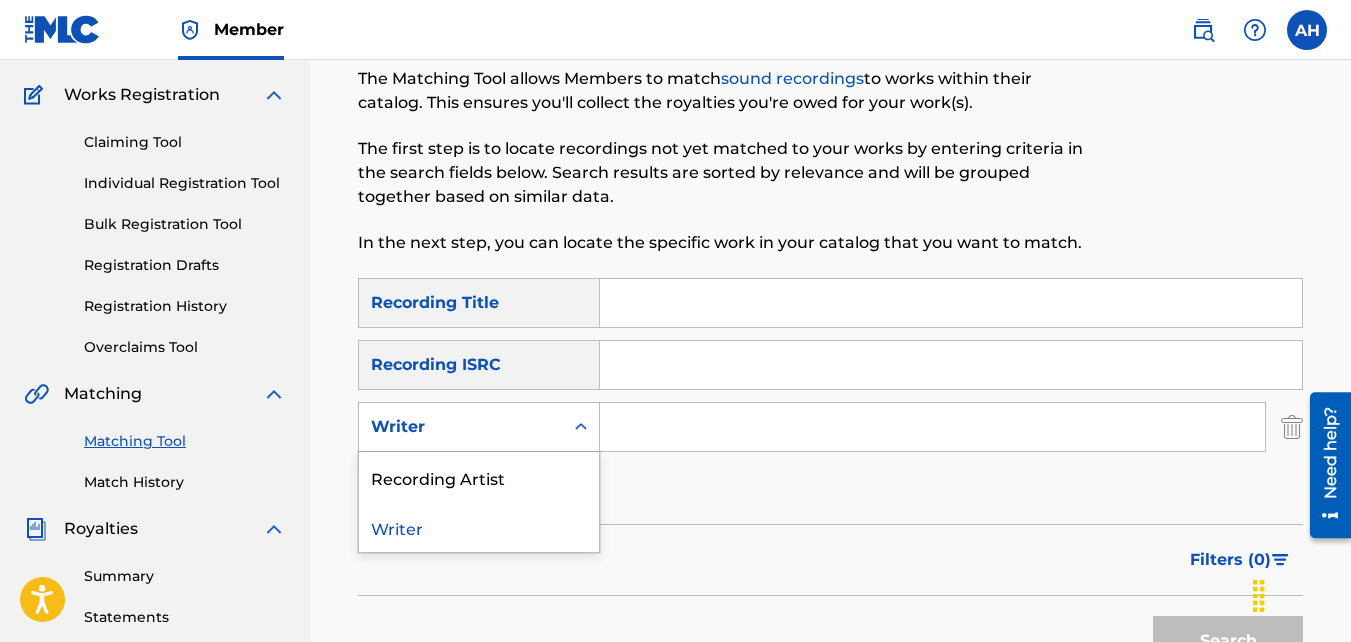 click on "Writer" at bounding box center (479, 427) 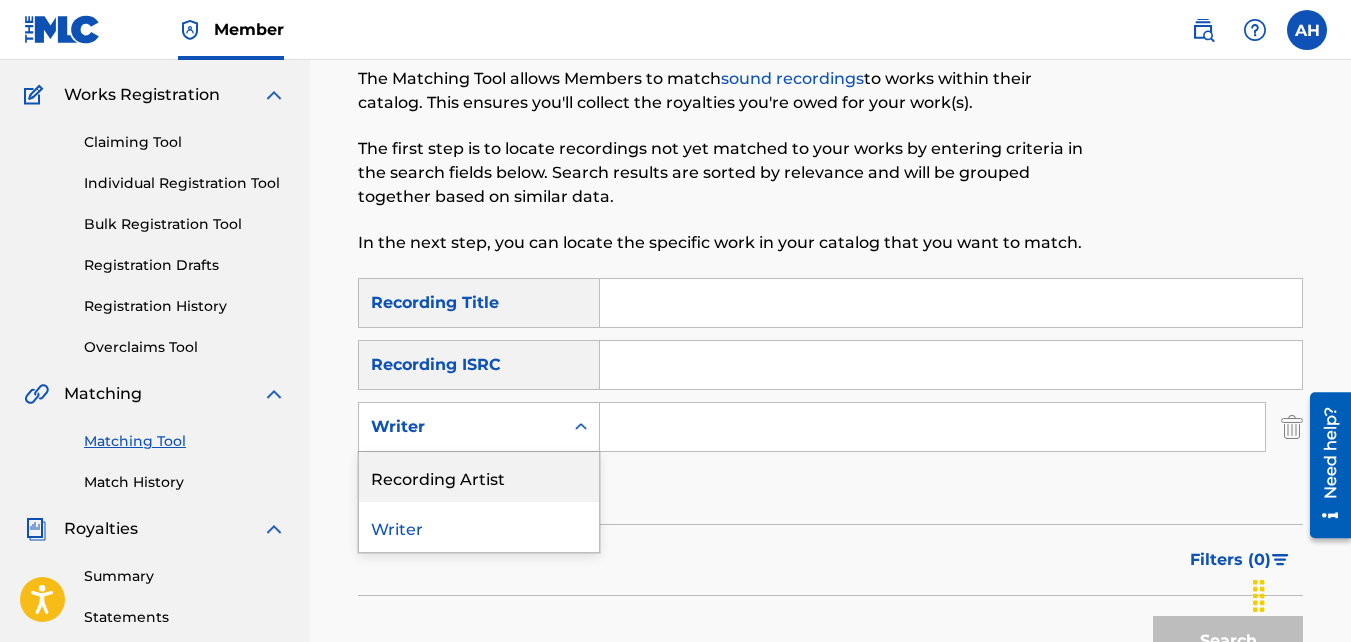 click on "Recording Artist" at bounding box center [479, 477] 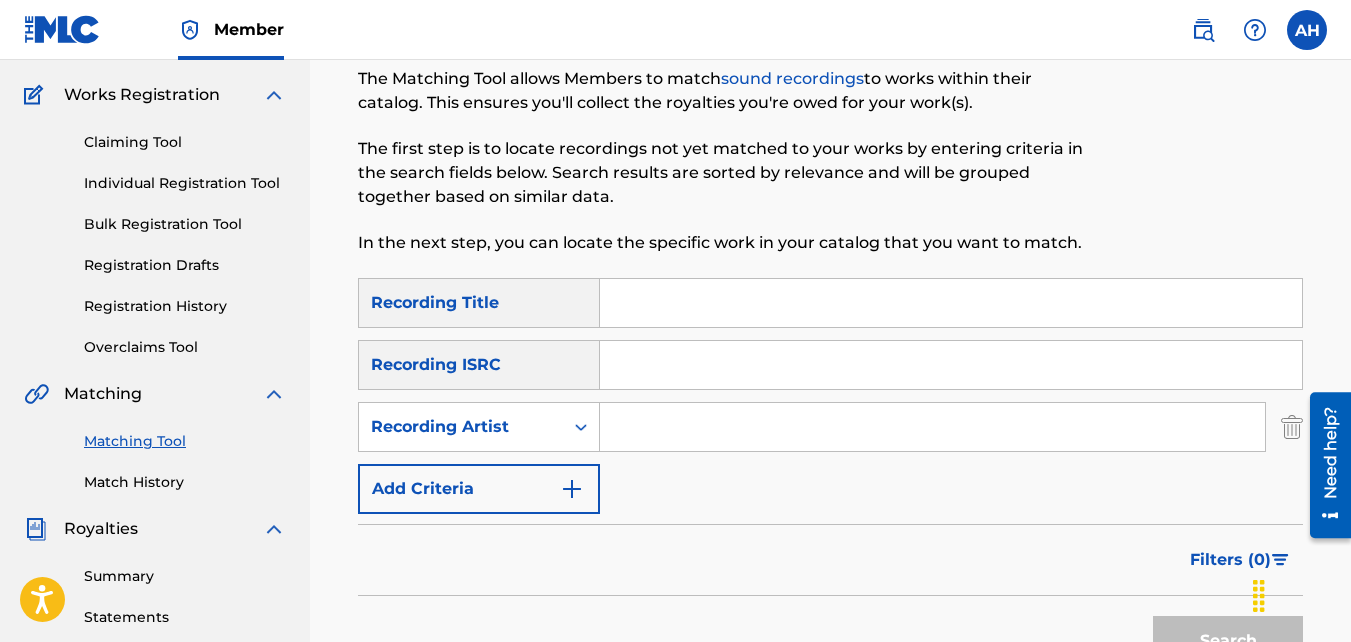 click at bounding box center (932, 427) 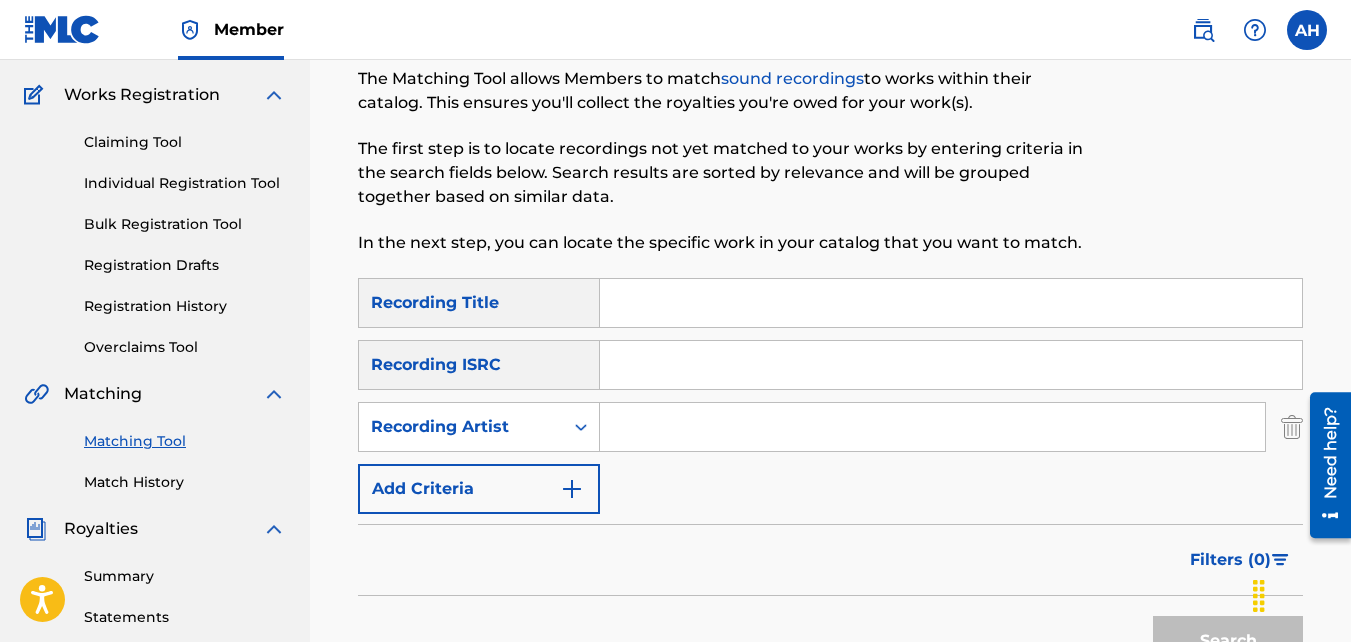 type on "babyface br" 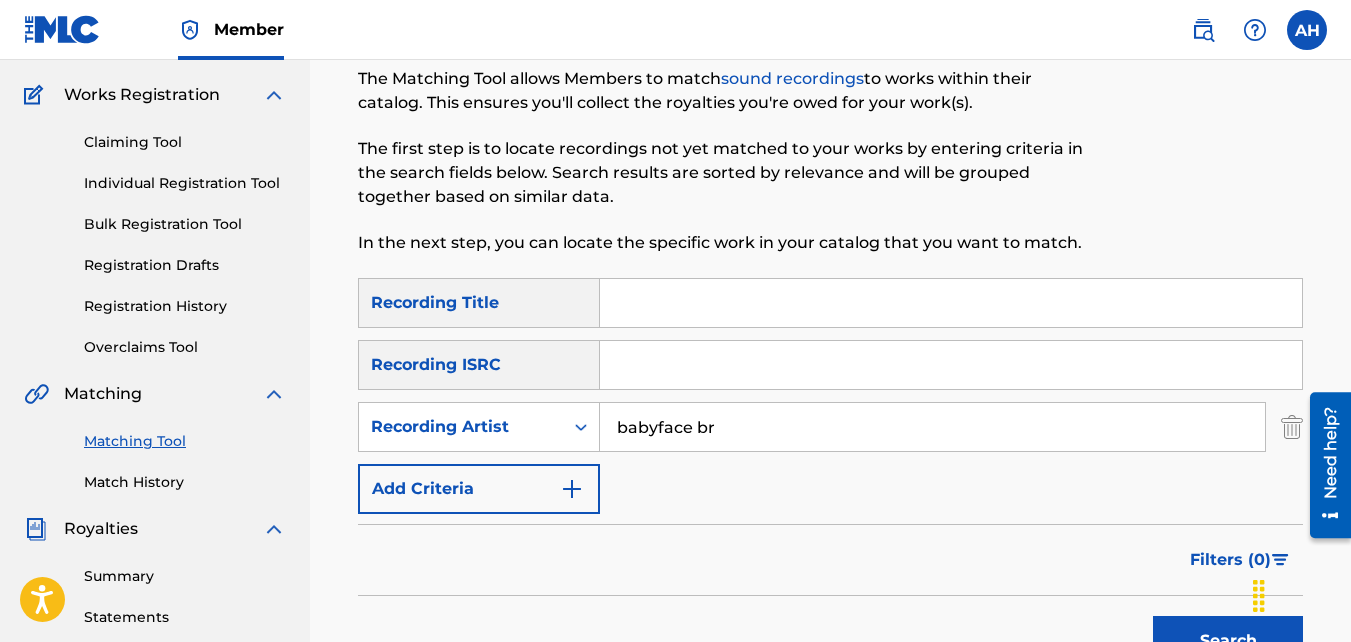 click on "Search" at bounding box center [1228, 641] 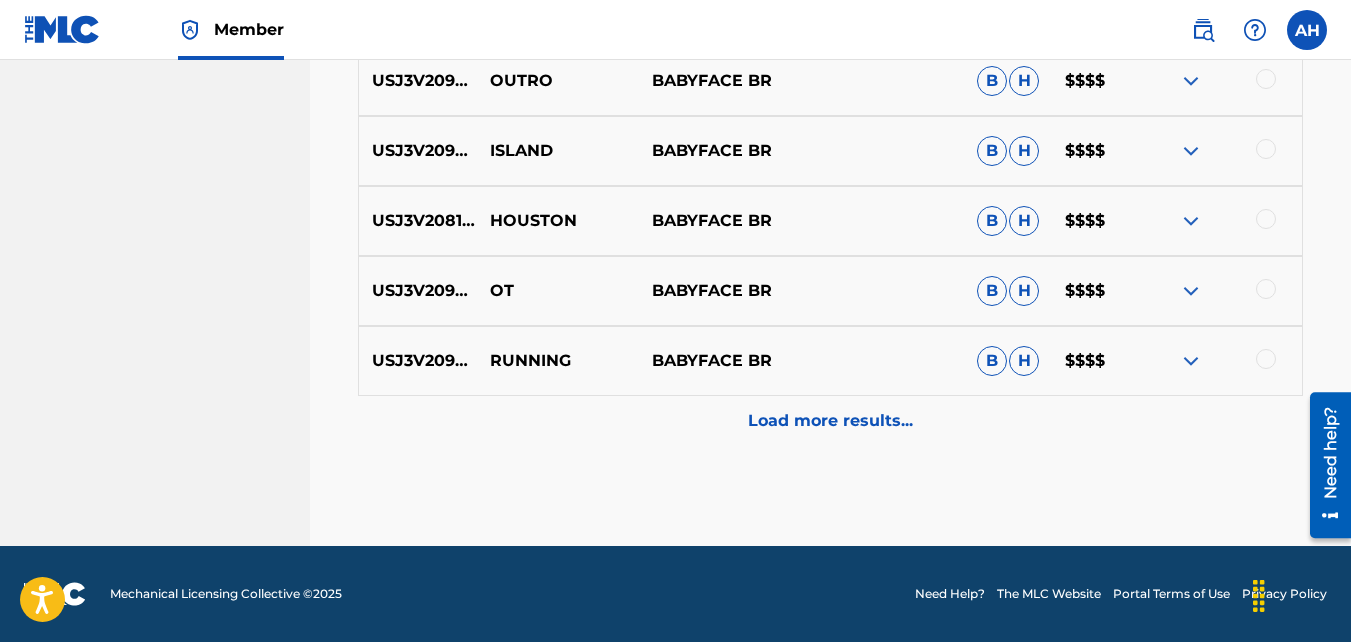 click on "Load more results..." at bounding box center (830, 421) 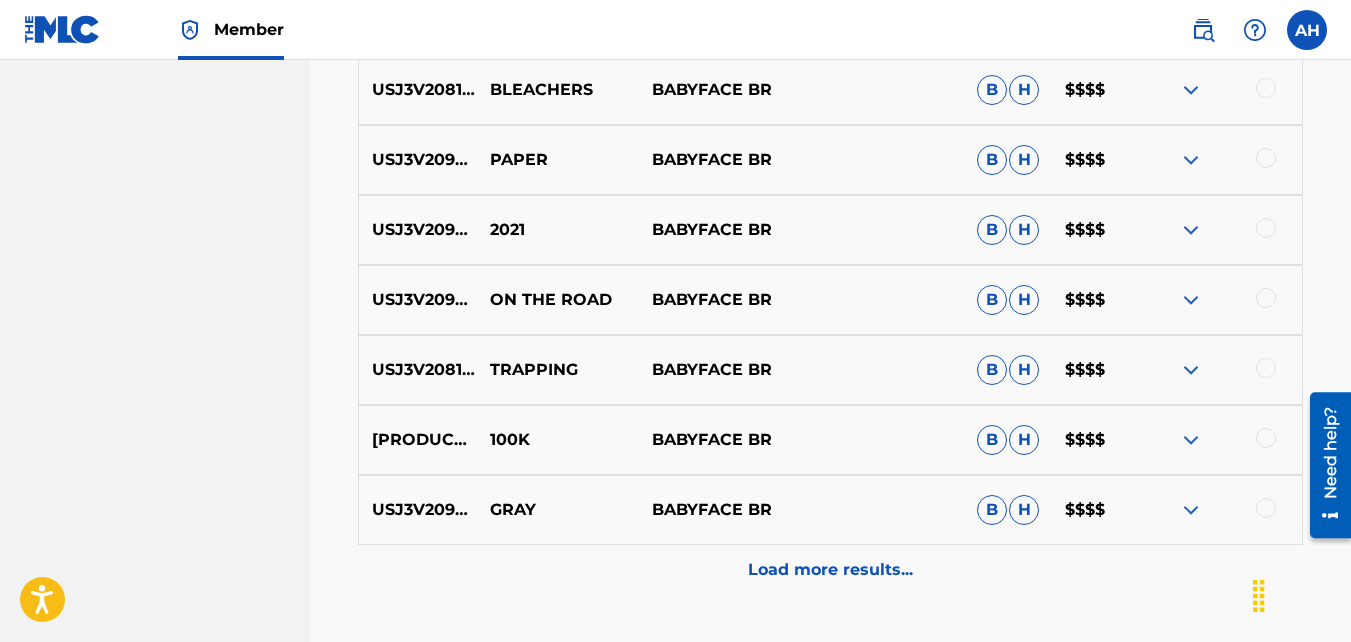 scroll, scrollTop: 1762, scrollLeft: 0, axis: vertical 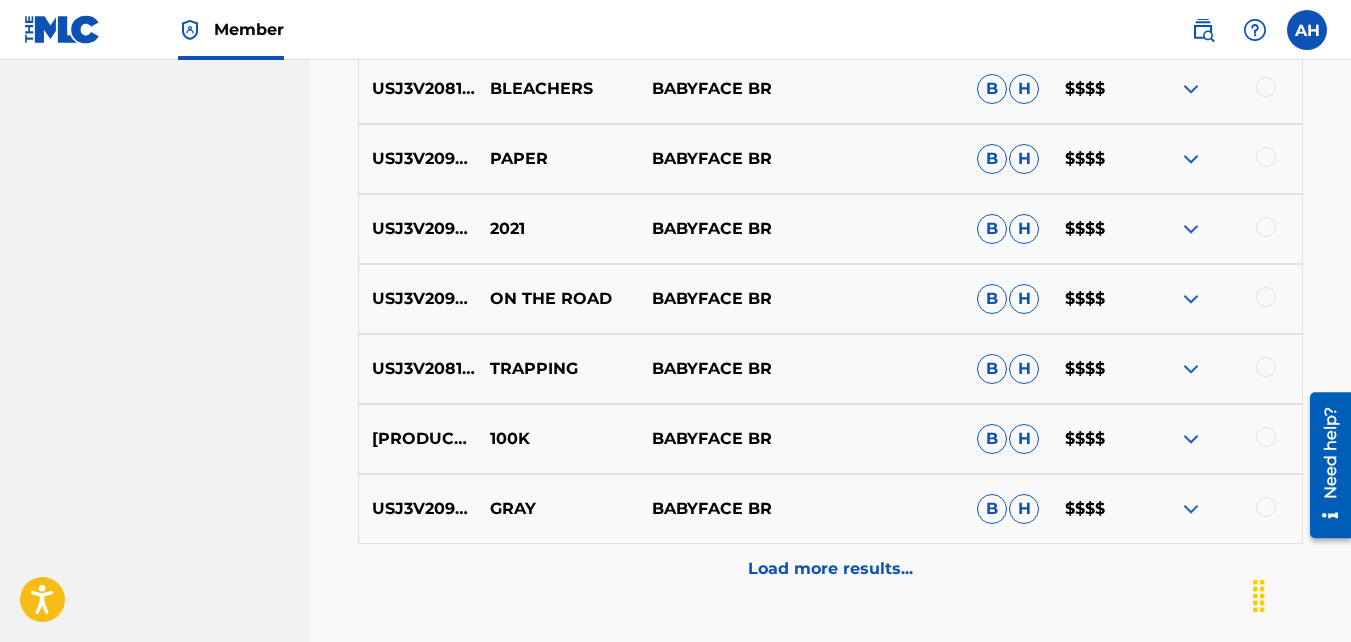 click at bounding box center [1266, 367] 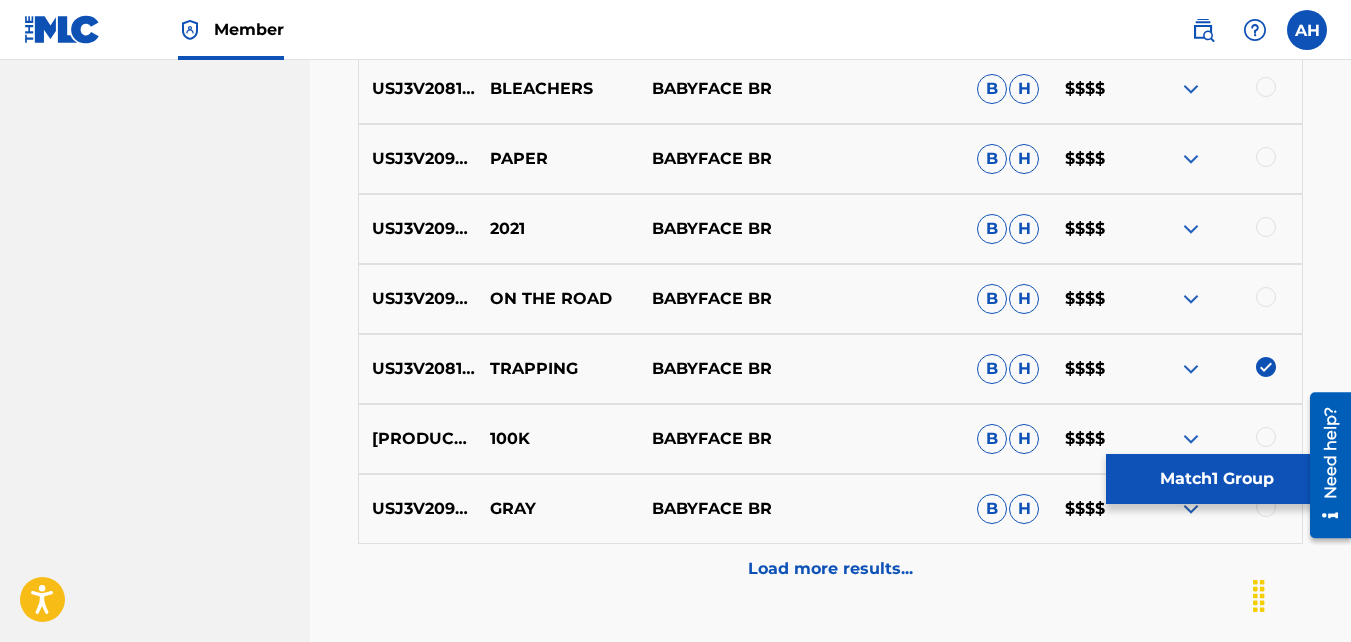 click on "Match  1 Group" at bounding box center [1216, 479] 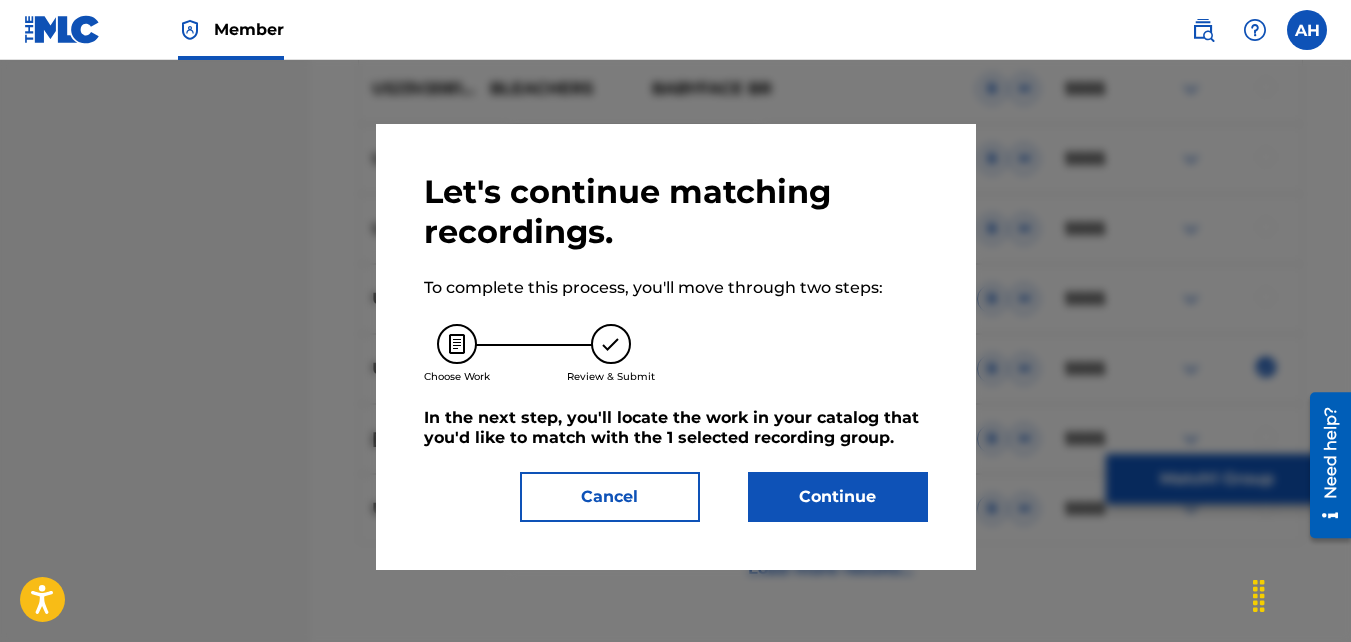 click on "Continue" at bounding box center [838, 497] 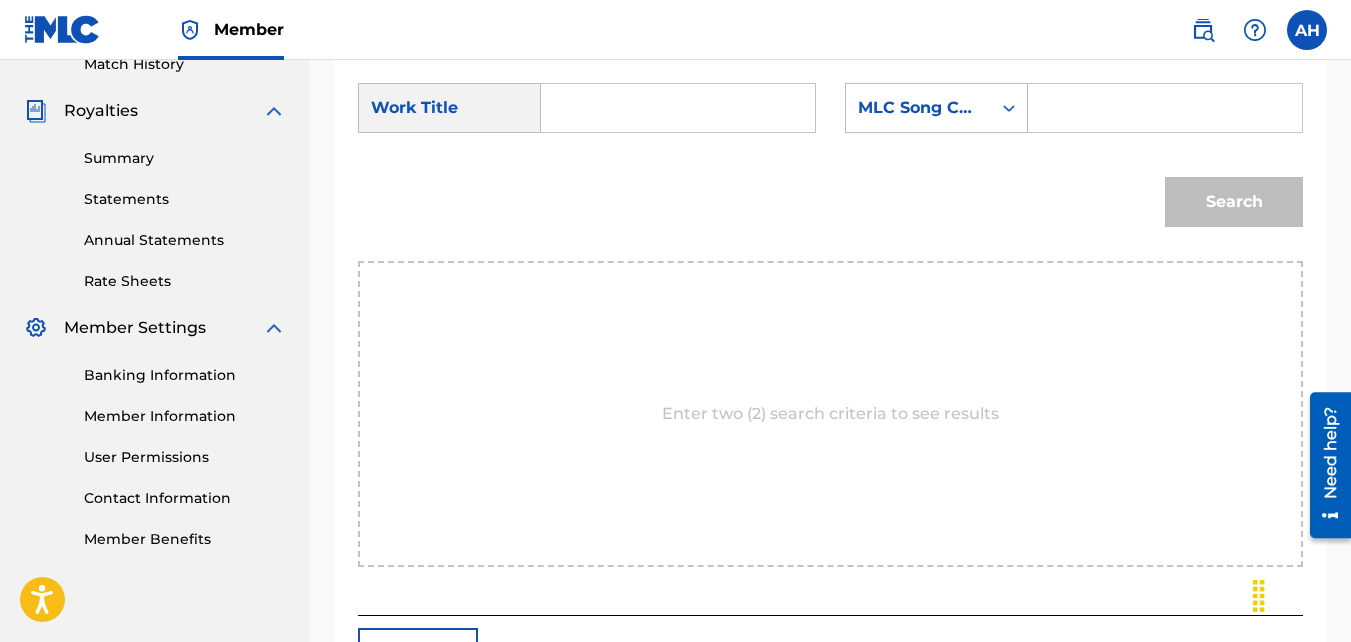 scroll, scrollTop: 569, scrollLeft: 0, axis: vertical 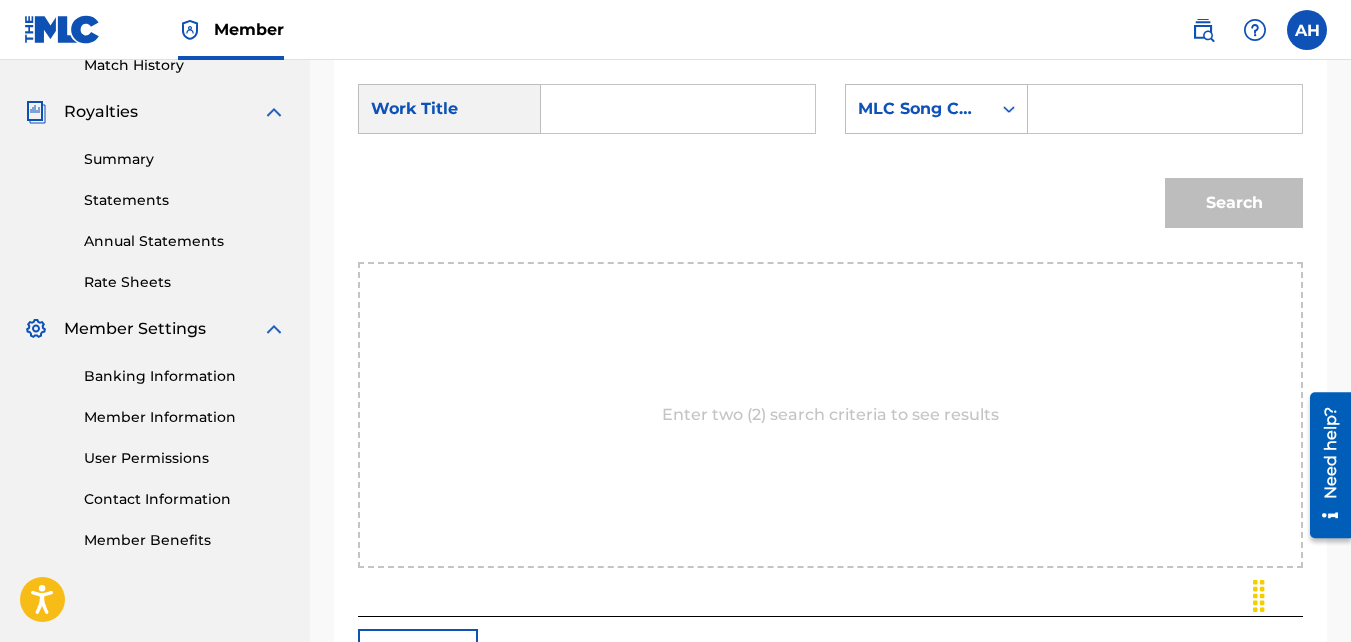 click at bounding box center [678, 109] 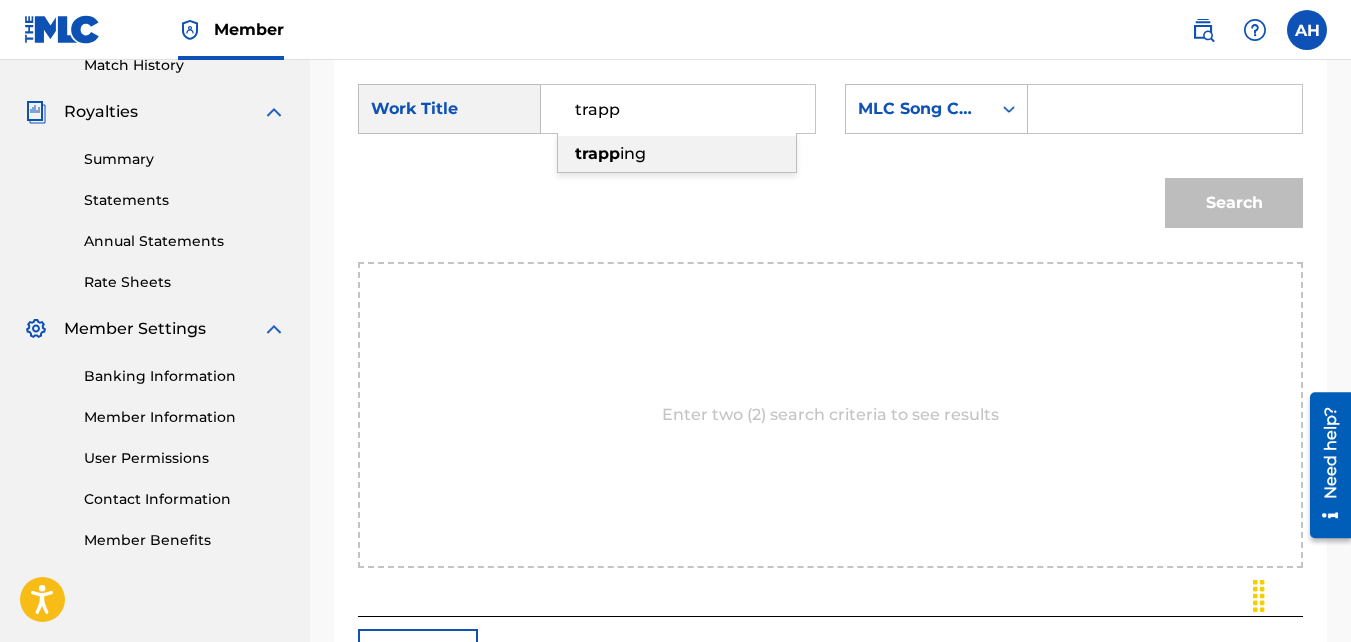 click on "ing" at bounding box center (633, 153) 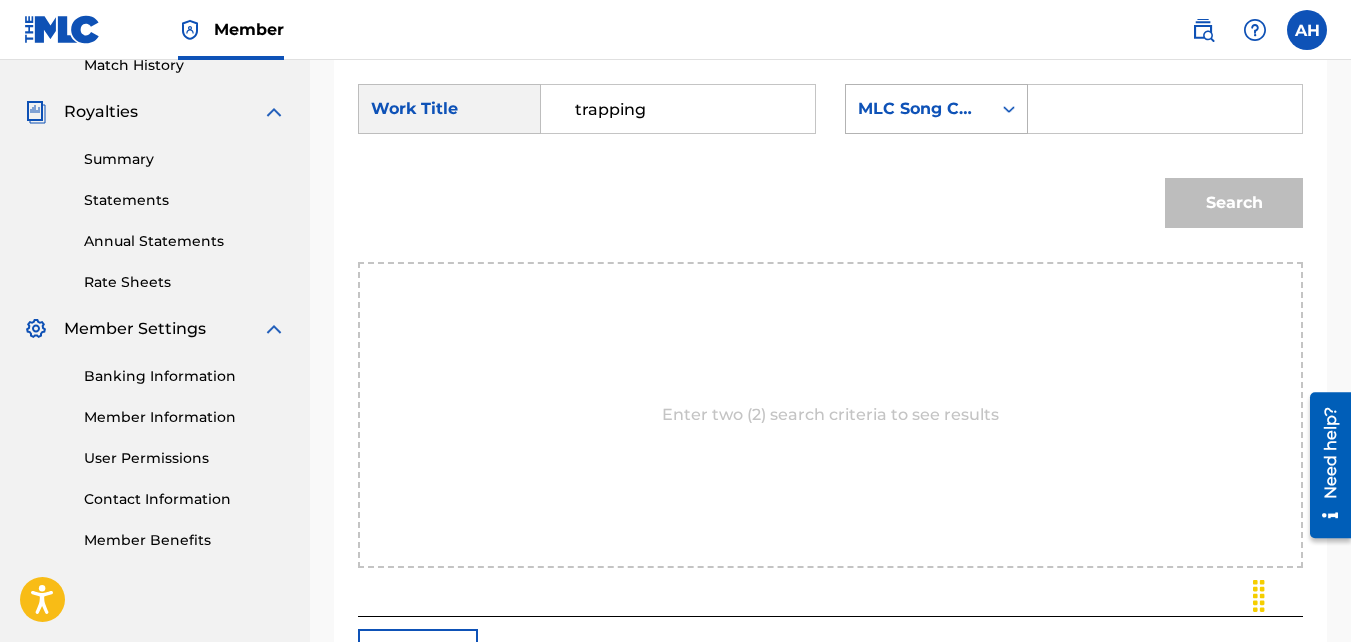click on "MLC Song Code" at bounding box center (918, 109) 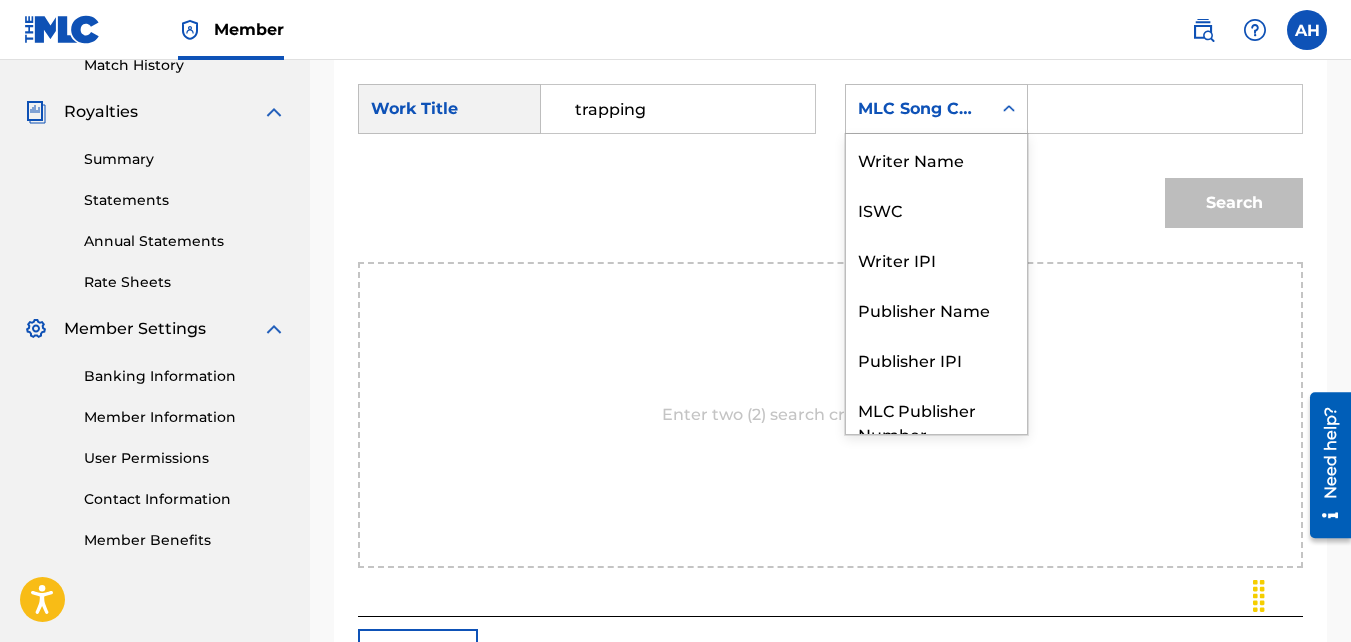 scroll, scrollTop: 74, scrollLeft: 0, axis: vertical 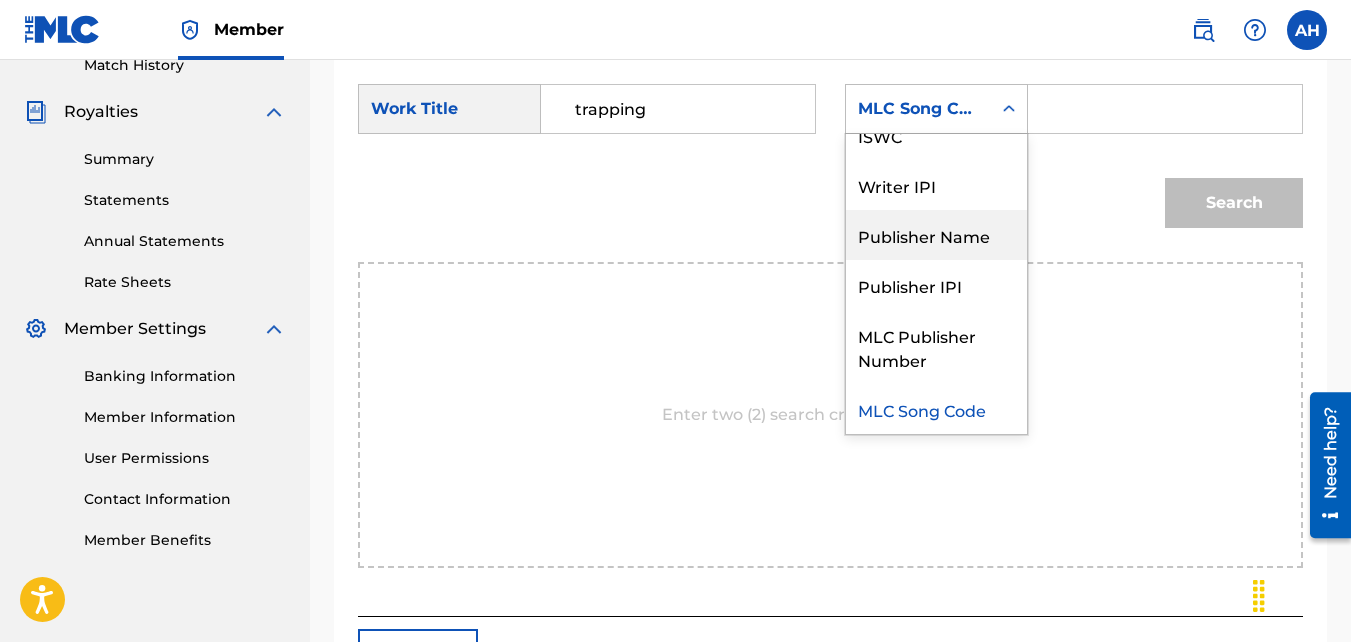 click on "Publisher Name" at bounding box center (936, 235) 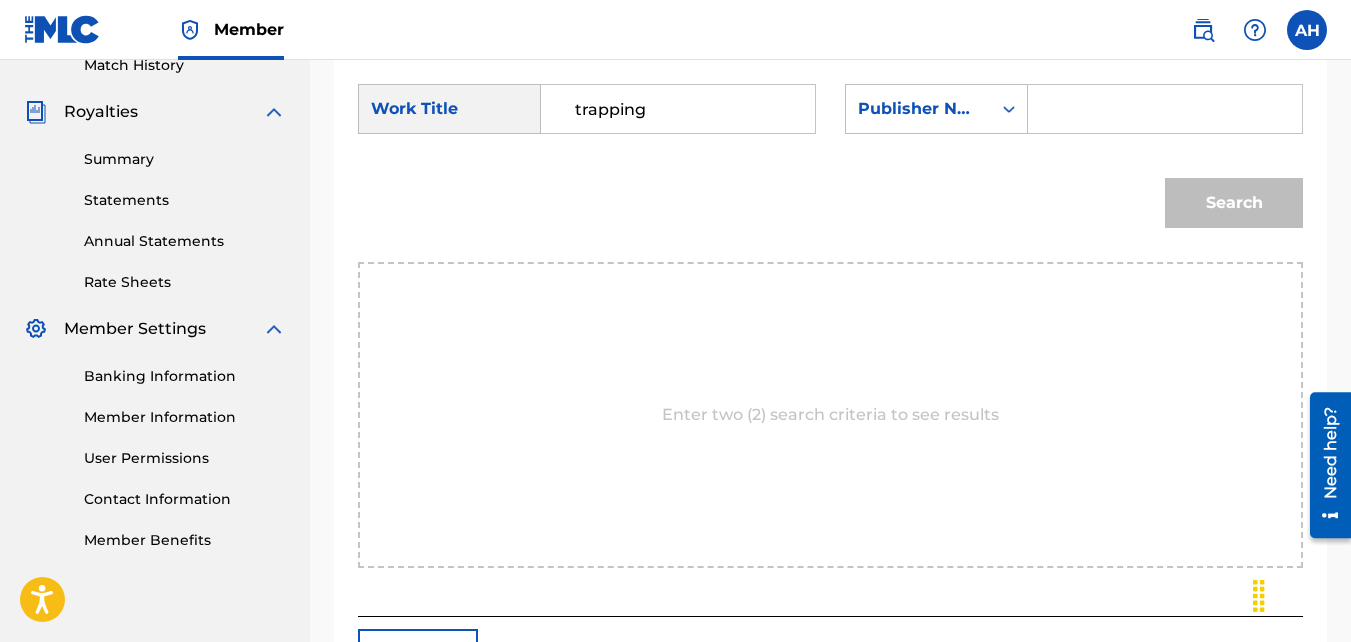 click at bounding box center [1165, 109] 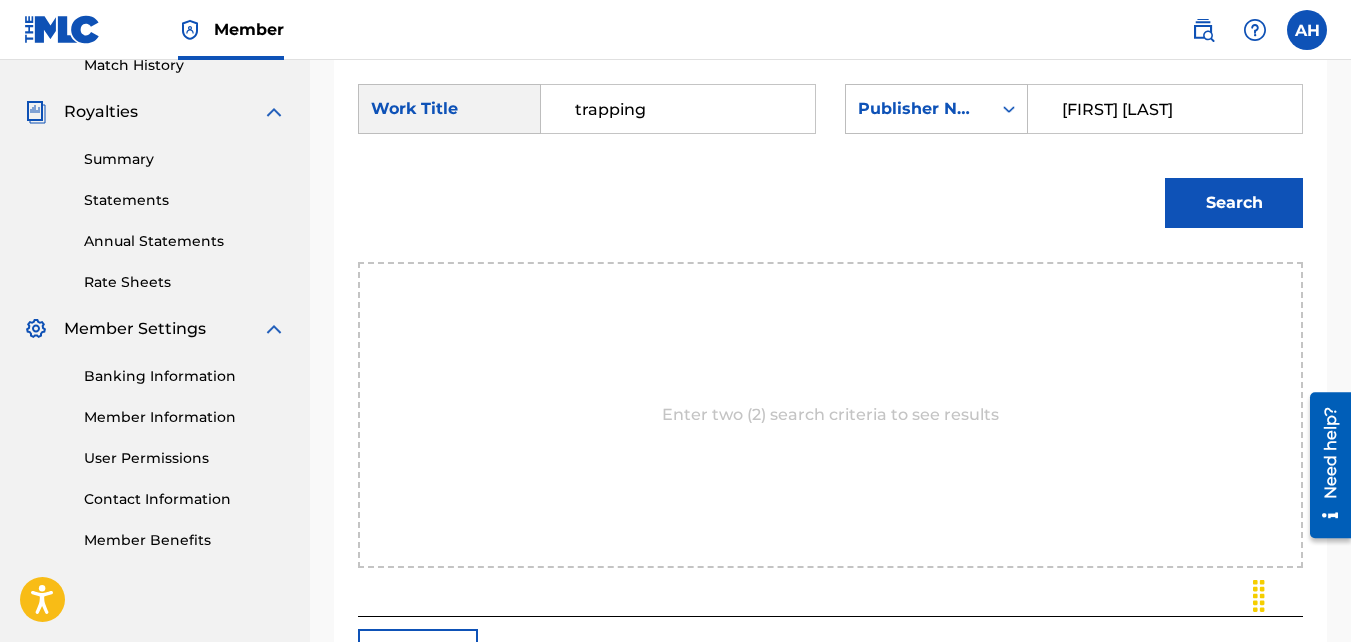 click on "Search" at bounding box center (1234, 203) 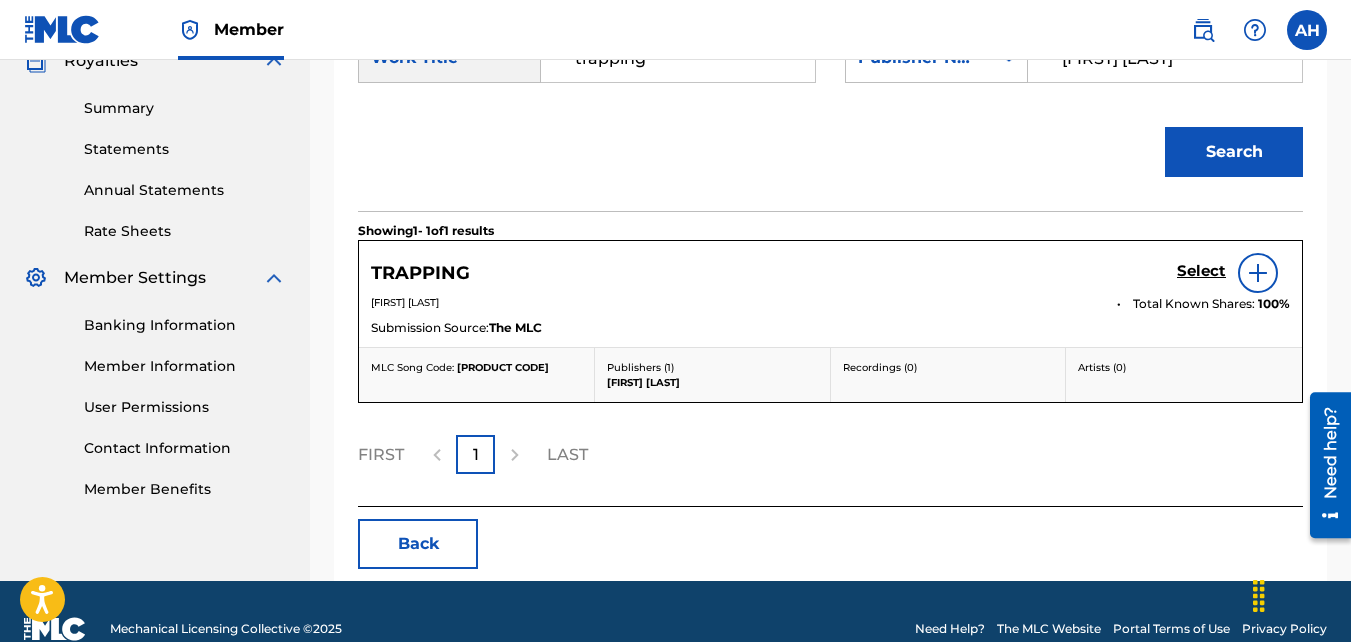 scroll, scrollTop: 622, scrollLeft: 0, axis: vertical 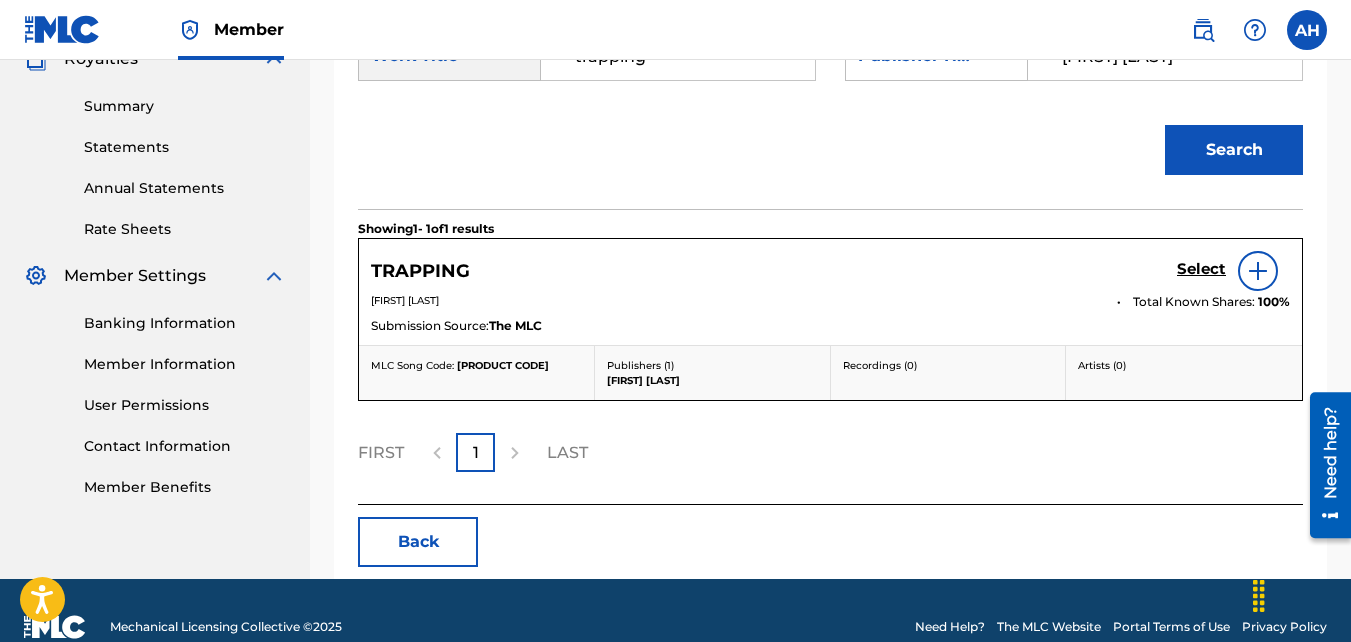 click on "Select" at bounding box center [1201, 269] 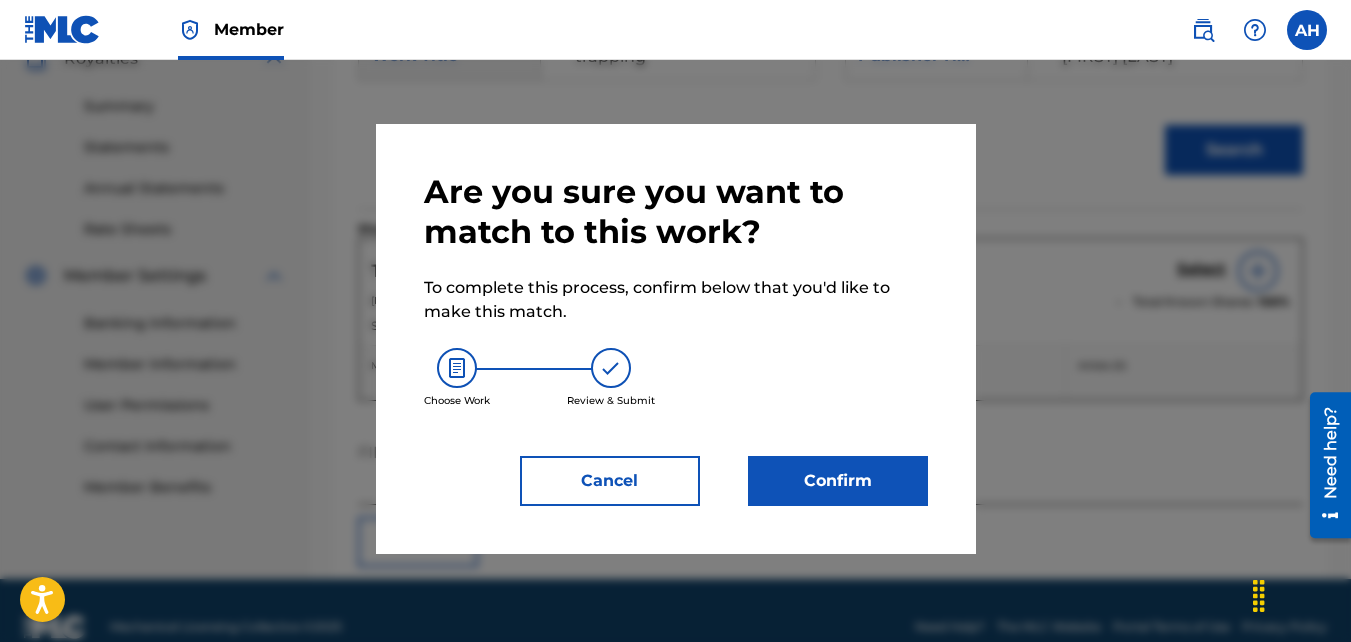 click on "Confirm" at bounding box center [838, 481] 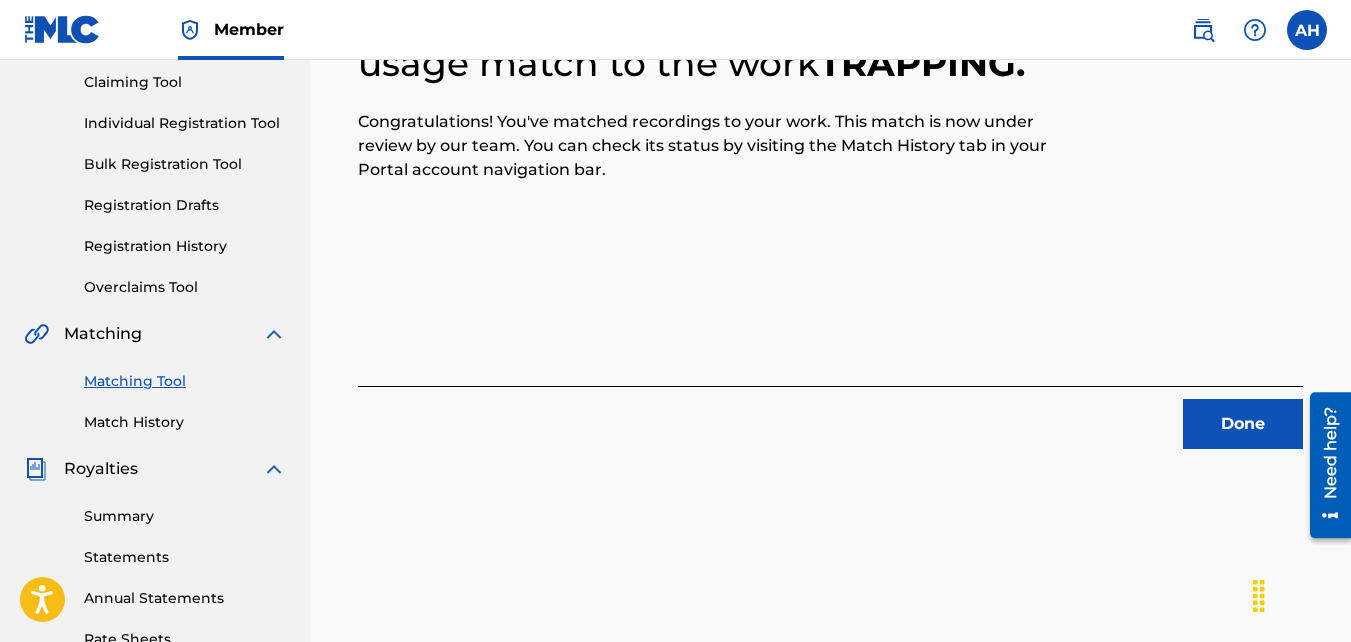 scroll, scrollTop: 179, scrollLeft: 0, axis: vertical 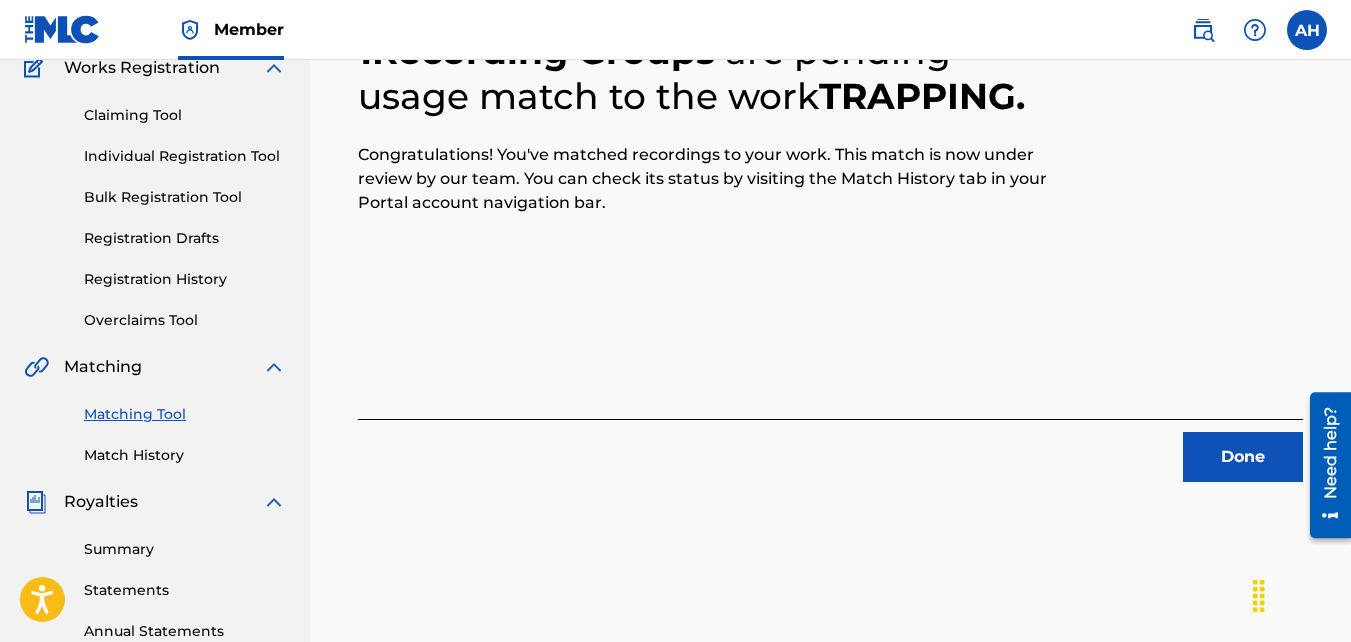 click on "Done" at bounding box center [1243, 457] 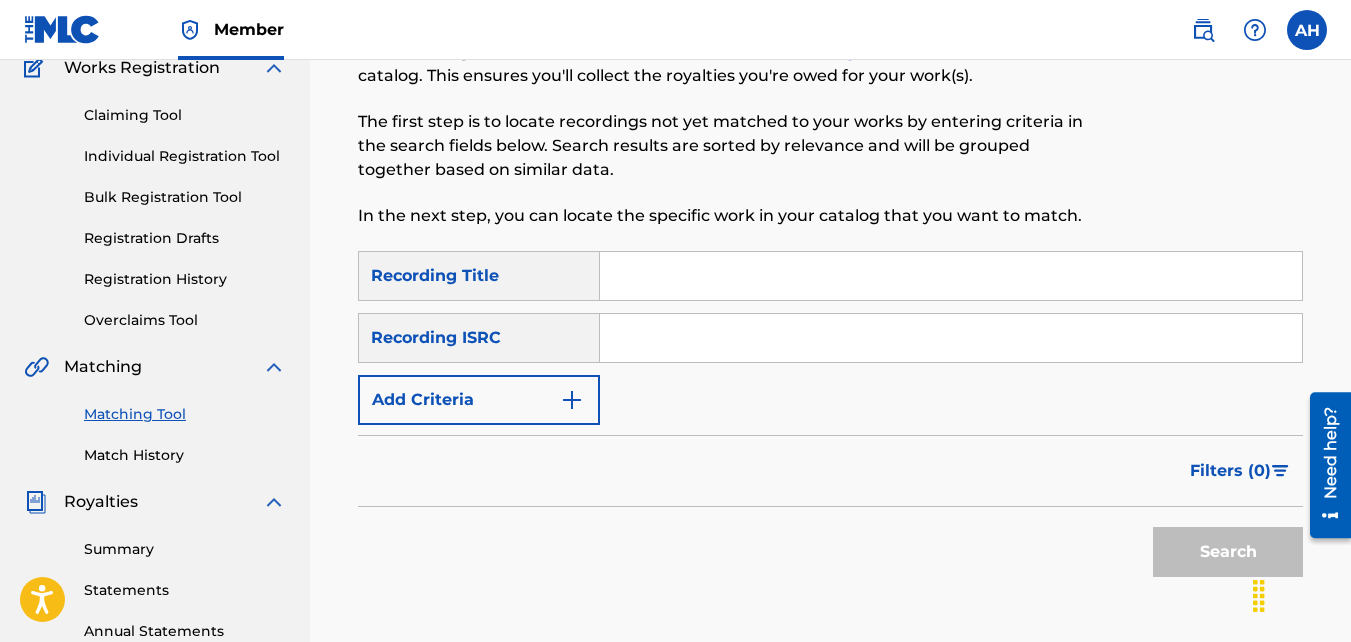 click on "Add Criteria Filter Estimated Value All $$$$$ $$$$ $$$ $$ $ Source All Blanket License Historical Unmatched Remove Filters Apply Filters Filters ( 0 ) Search" at bounding box center [830, 419] 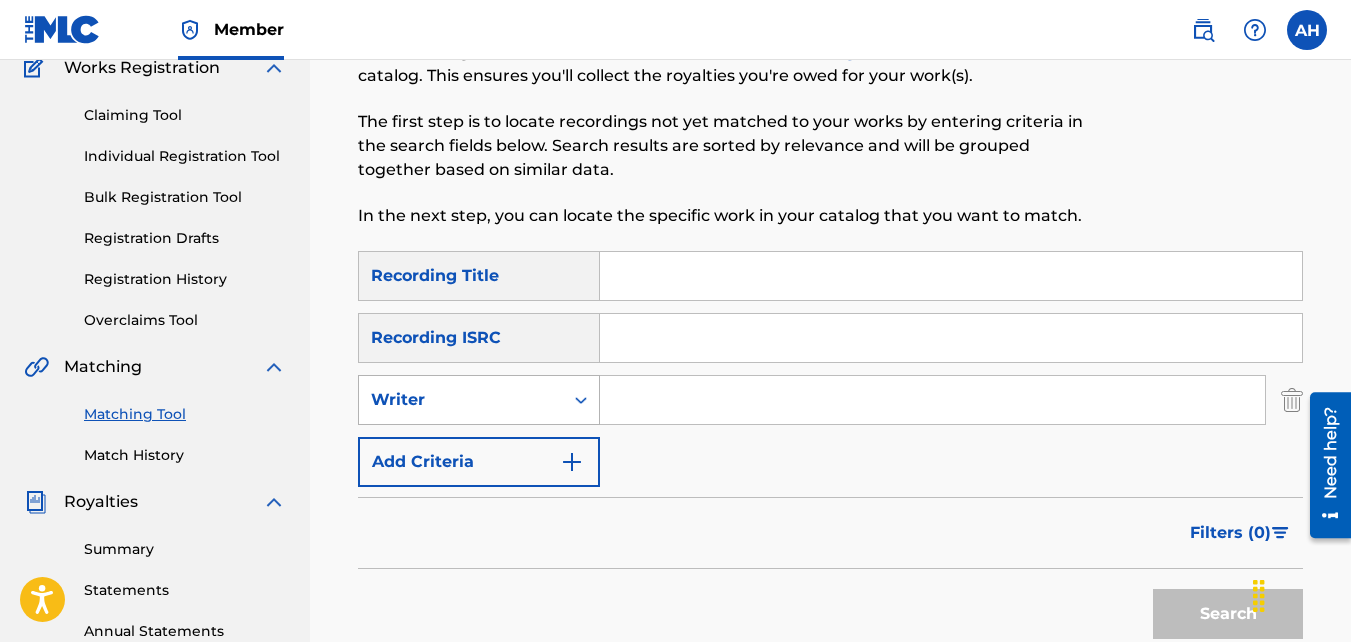 click on "Writer" at bounding box center (461, 400) 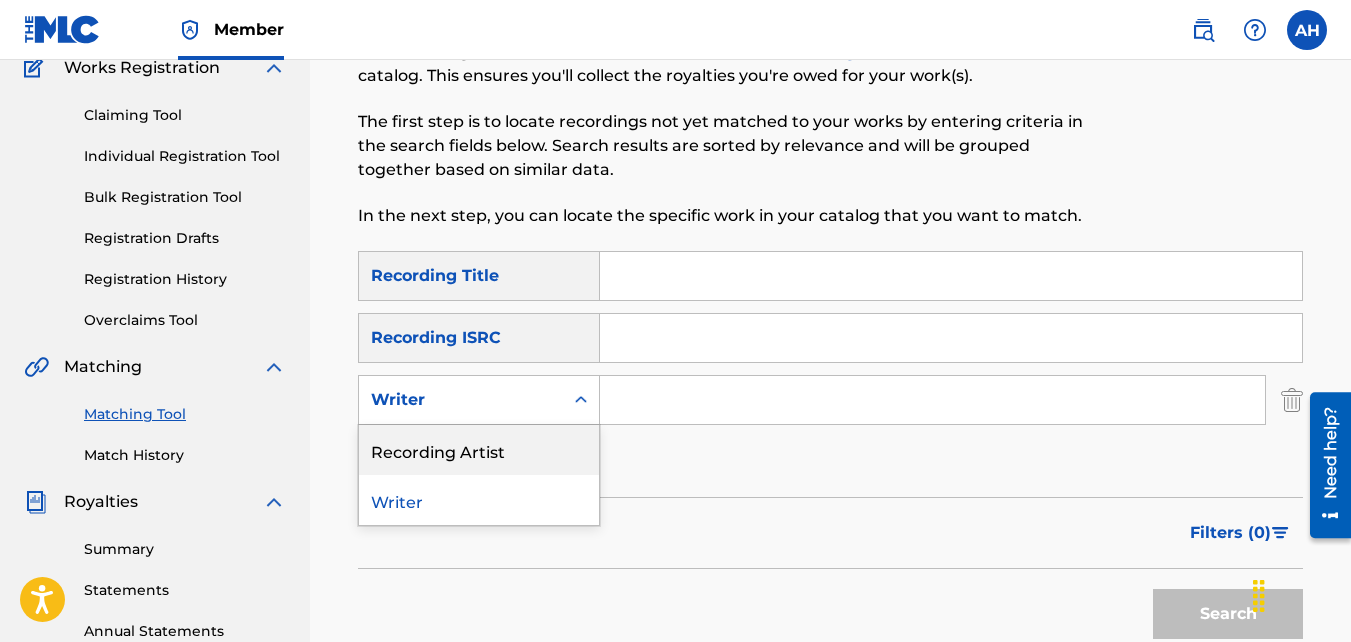 click on "Recording Artist" at bounding box center [479, 450] 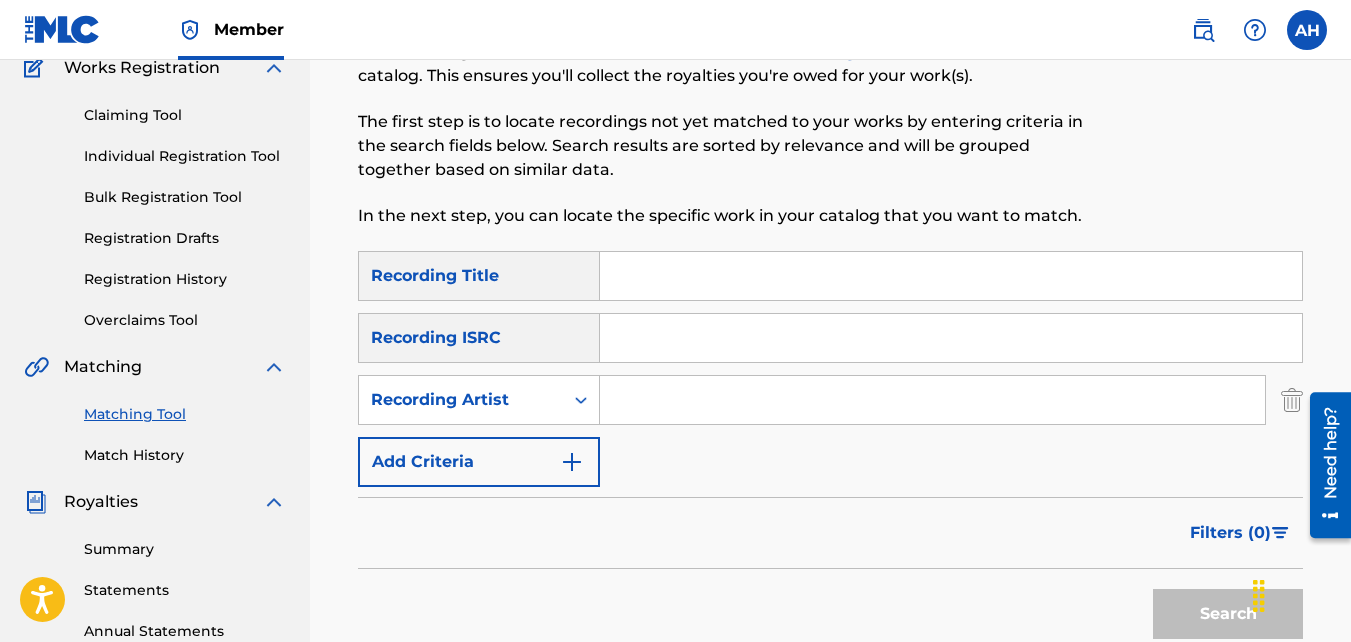 click at bounding box center (932, 400) 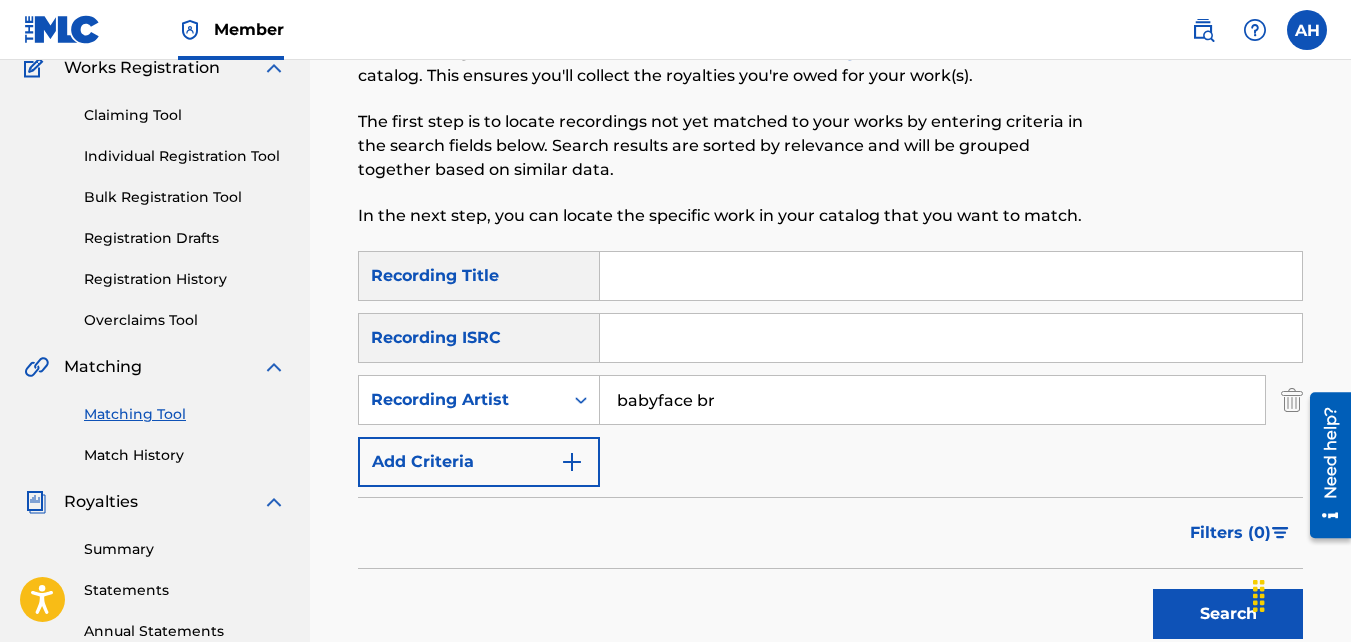 click on "Search" at bounding box center (1228, 614) 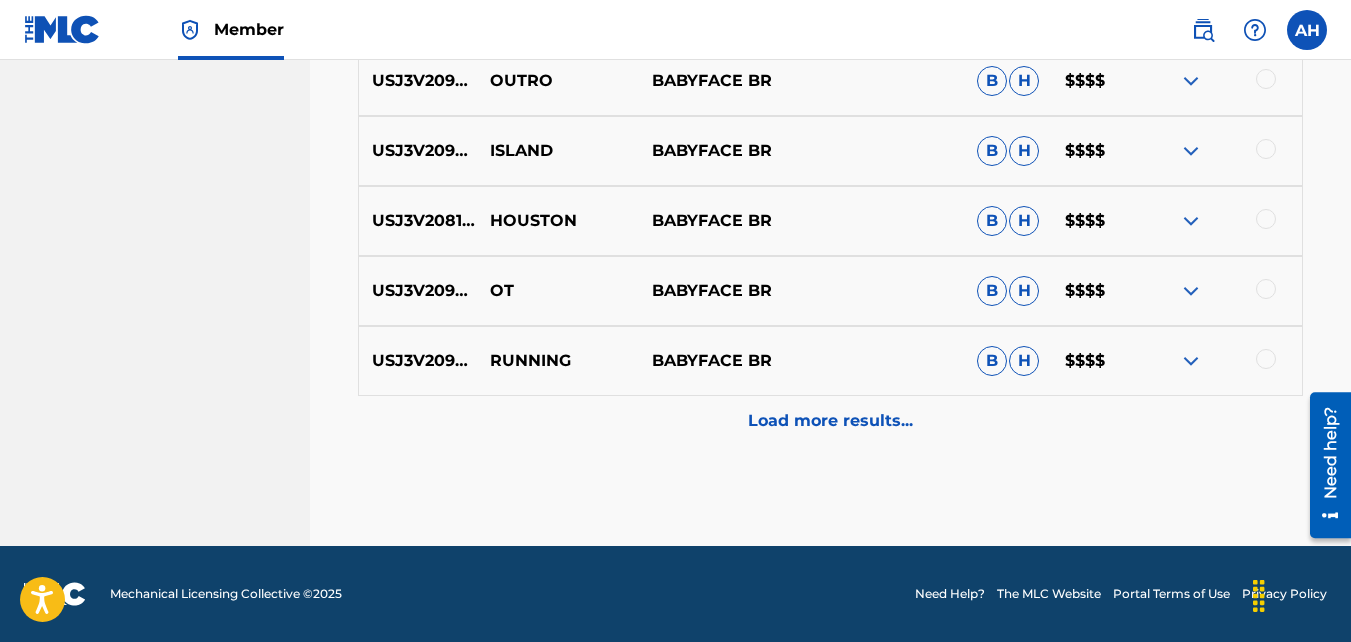 click on "USJ3V2092650 RUNNING BABYFACE BR B H $$$$" at bounding box center (830, 361) 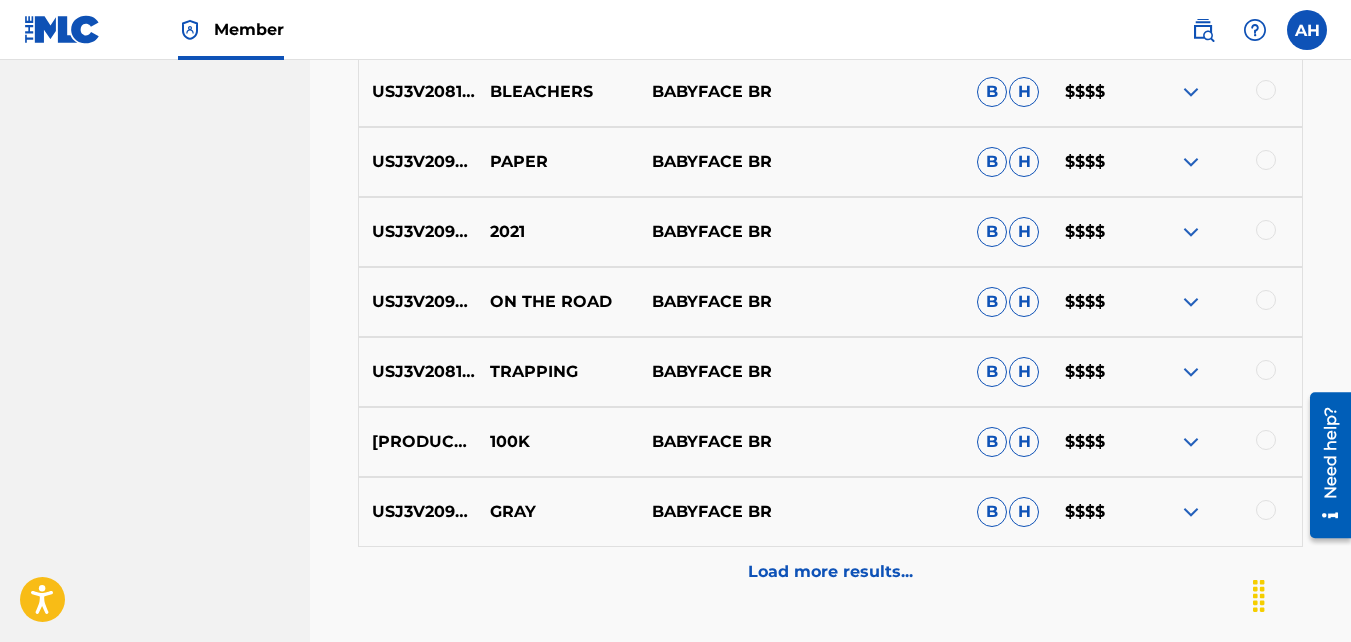 scroll, scrollTop: 1760, scrollLeft: 0, axis: vertical 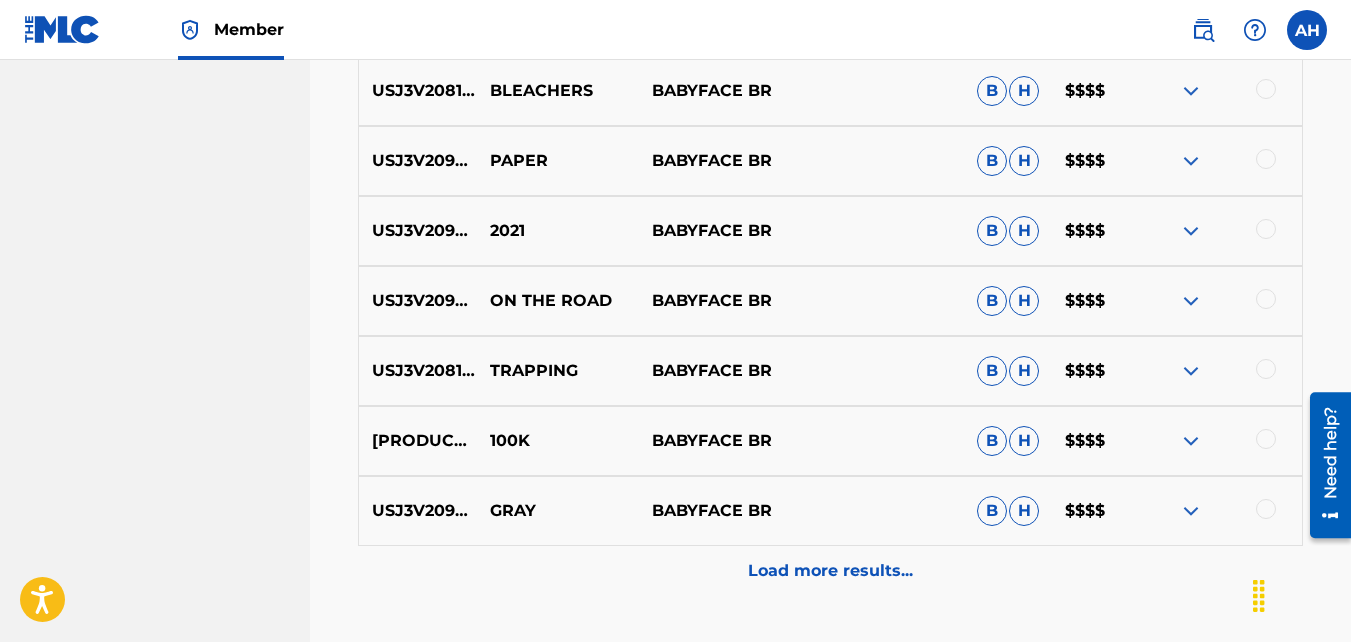 click at bounding box center [1266, 439] 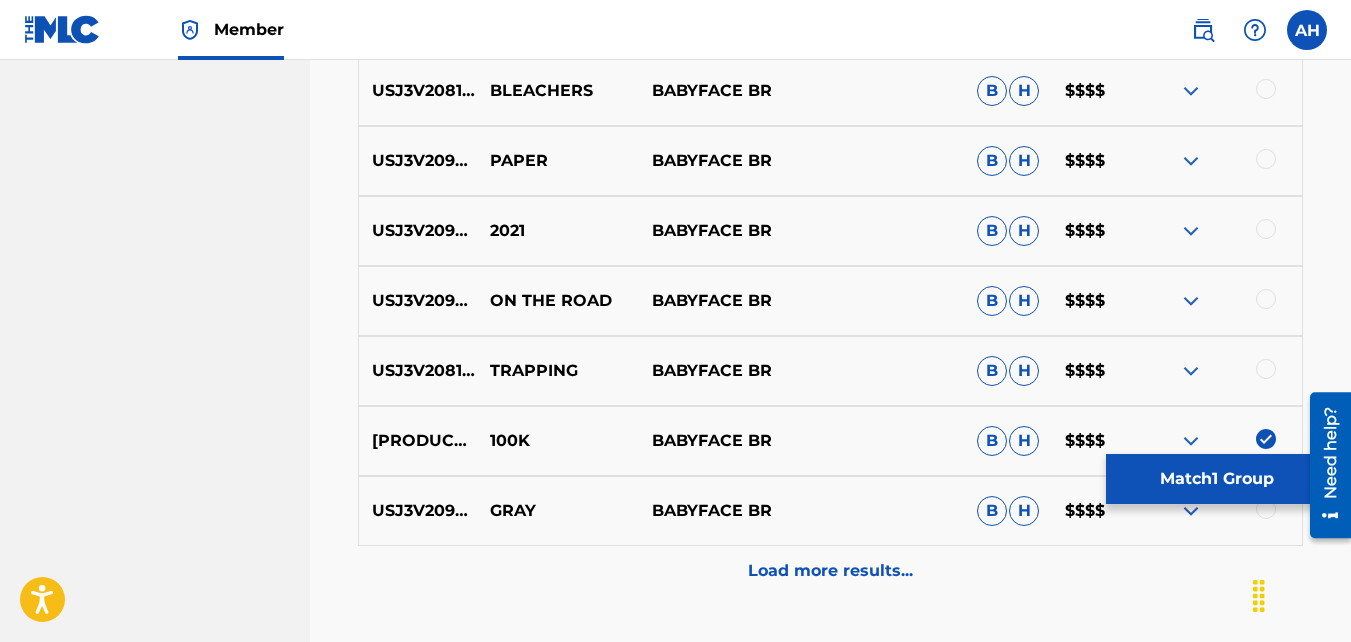 click on "Match  1 Group" at bounding box center (1216, 479) 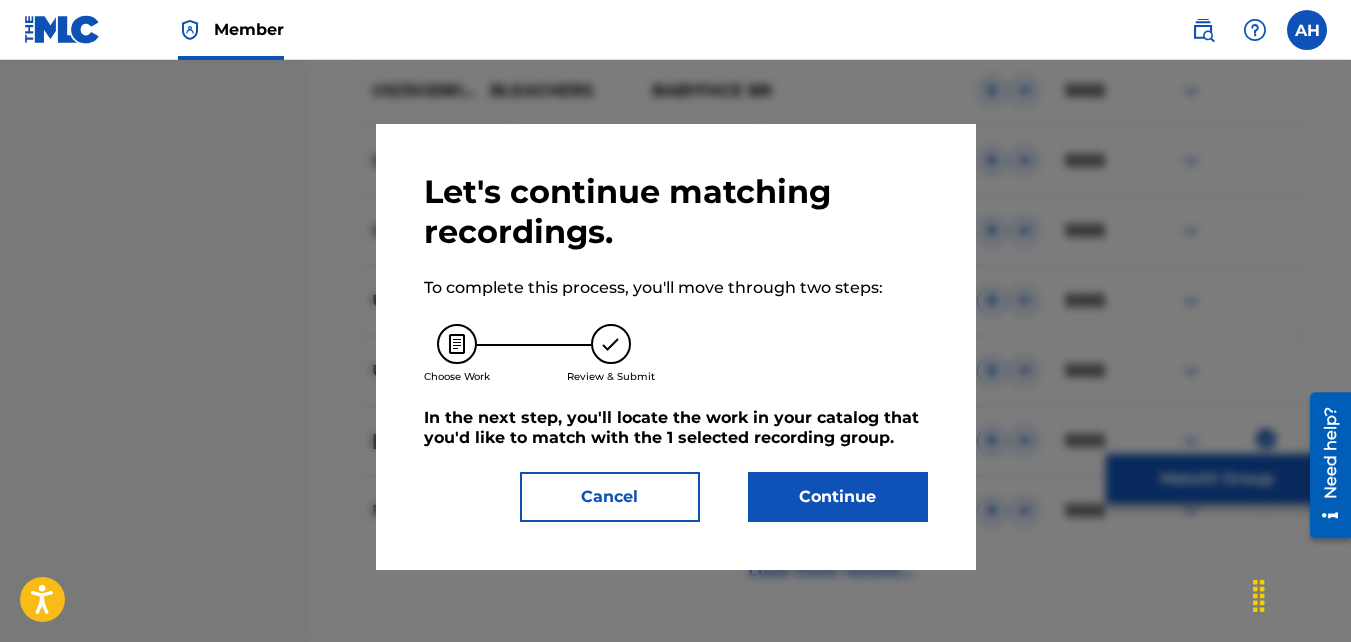 click on "Continue" at bounding box center [838, 497] 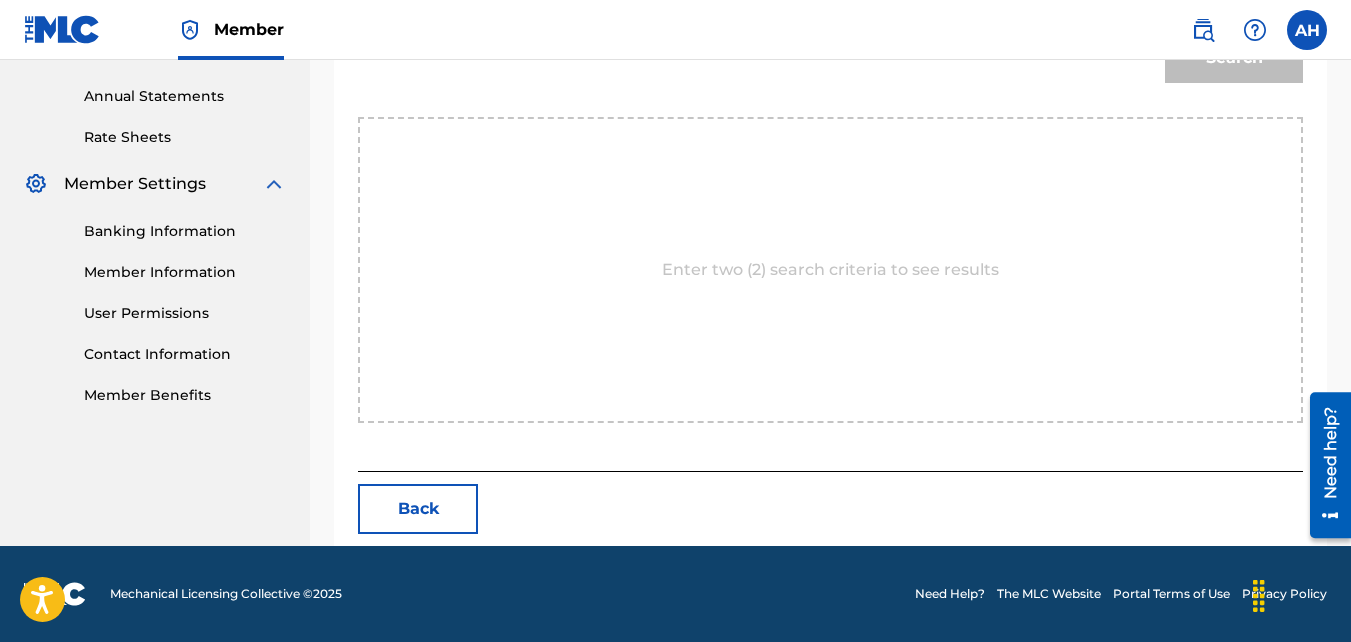 click on "Back" at bounding box center [830, 509] 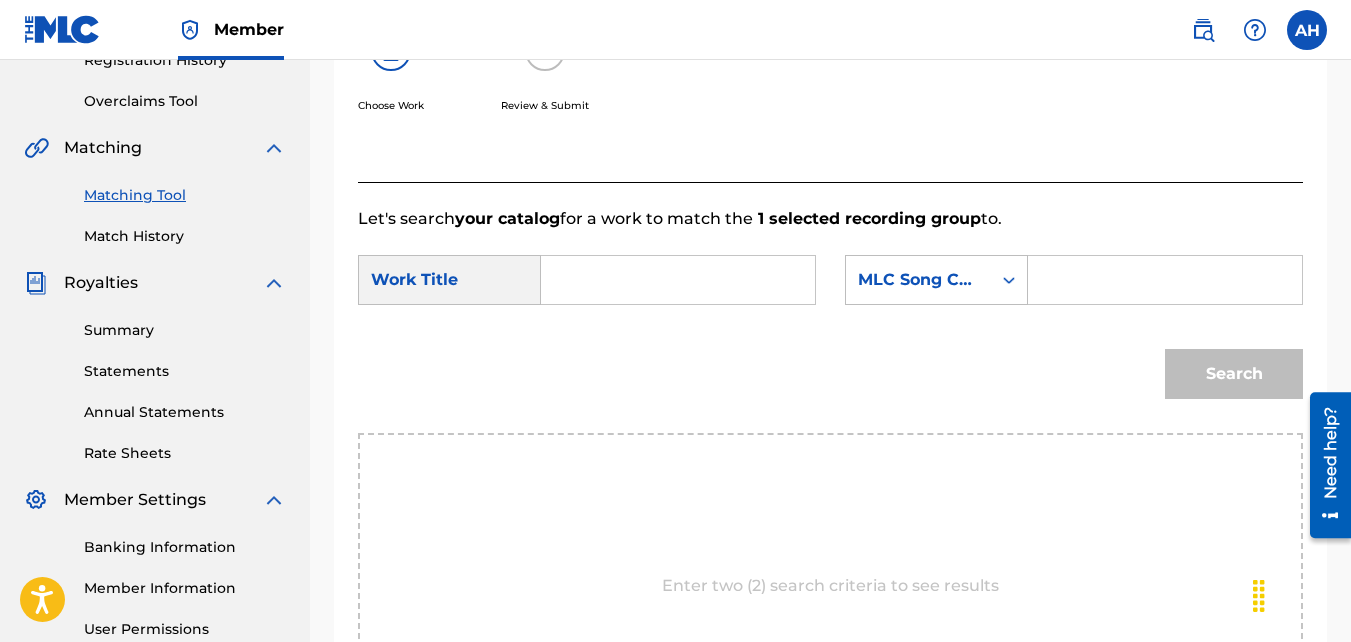 scroll, scrollTop: 288, scrollLeft: 0, axis: vertical 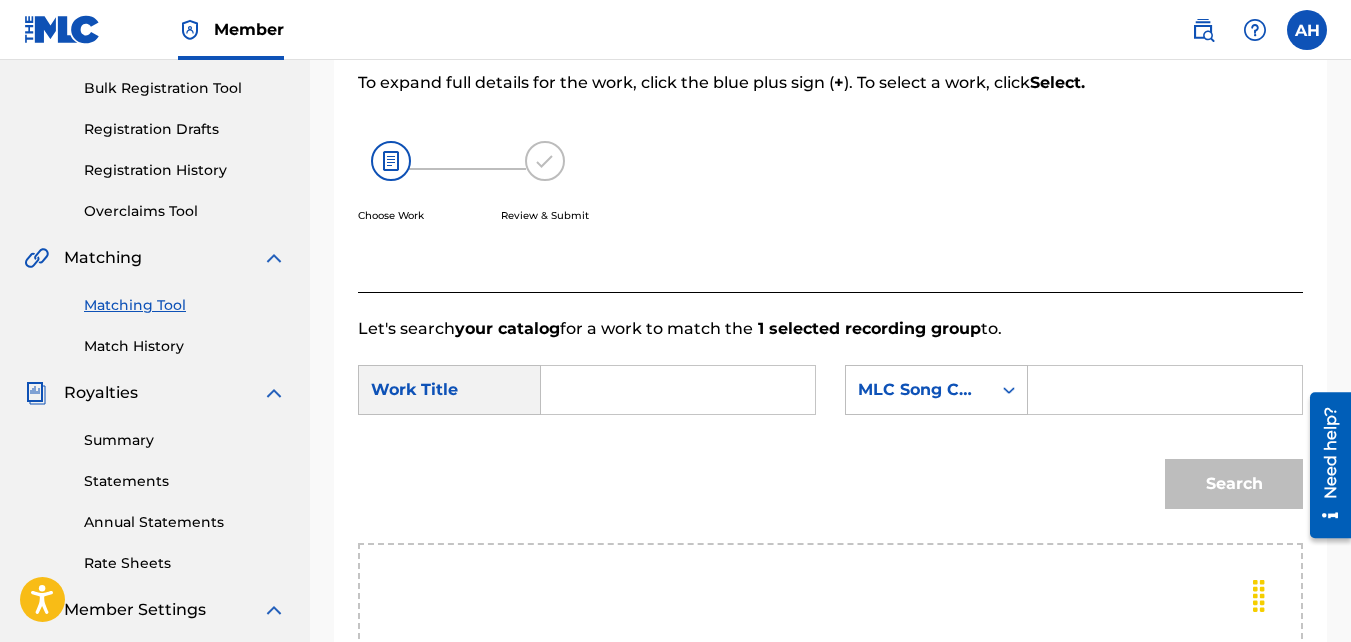 click at bounding box center [678, 390] 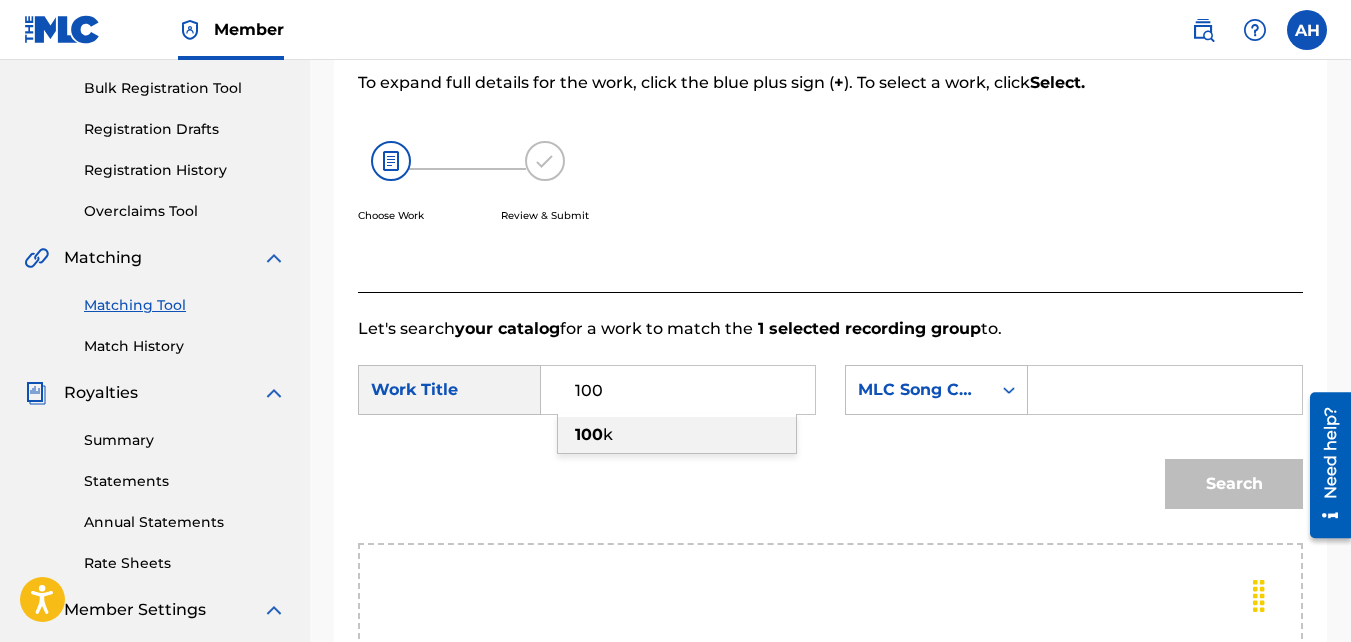 click on "100 k" at bounding box center (677, 435) 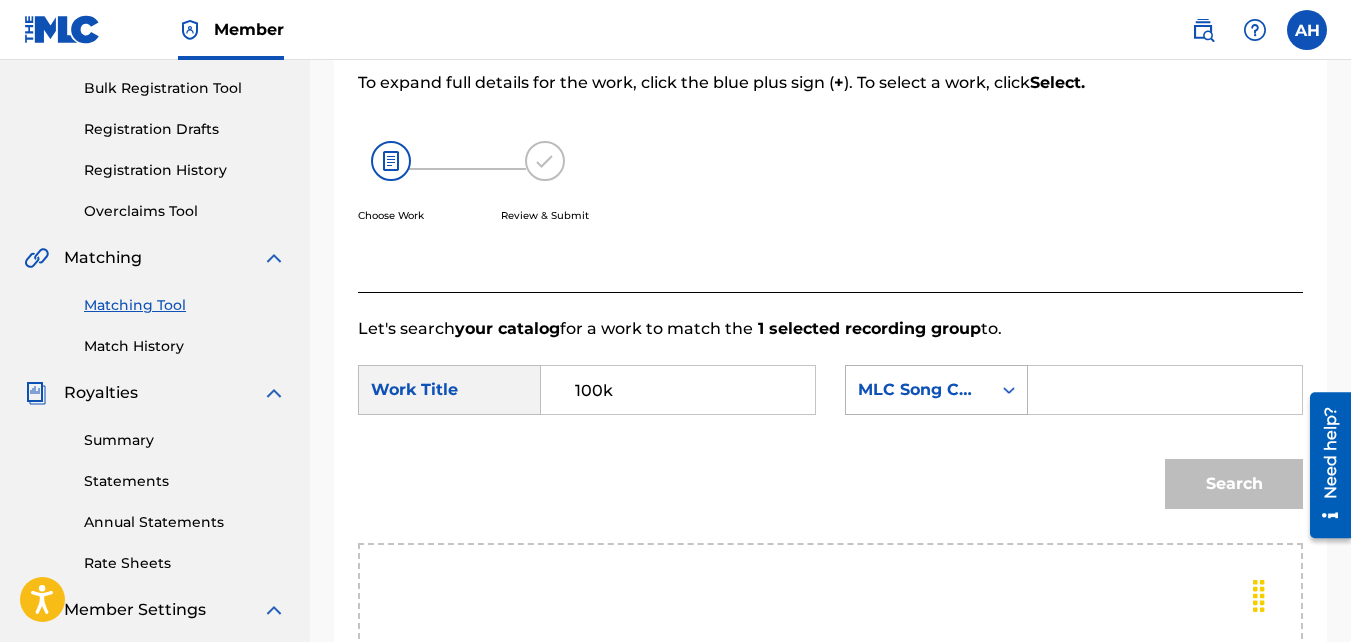 click on "MLC Song Code" at bounding box center (936, 390) 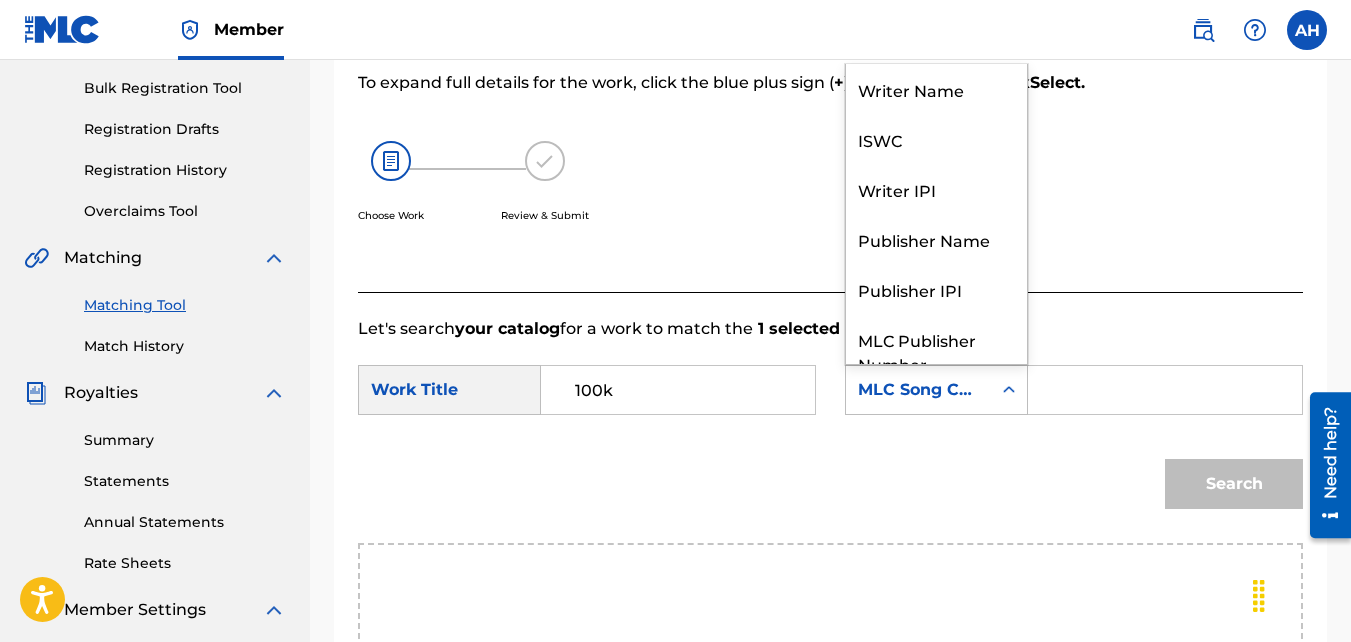 scroll, scrollTop: 74, scrollLeft: 0, axis: vertical 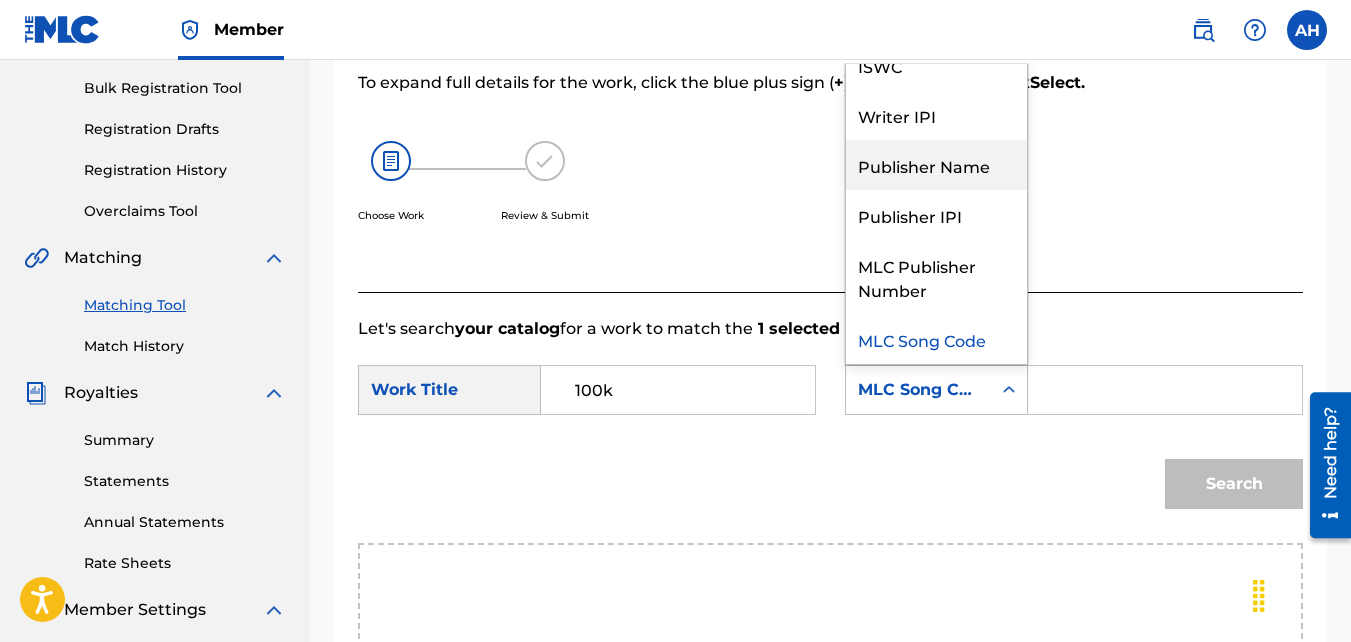 click on "Publisher Name" at bounding box center [936, 165] 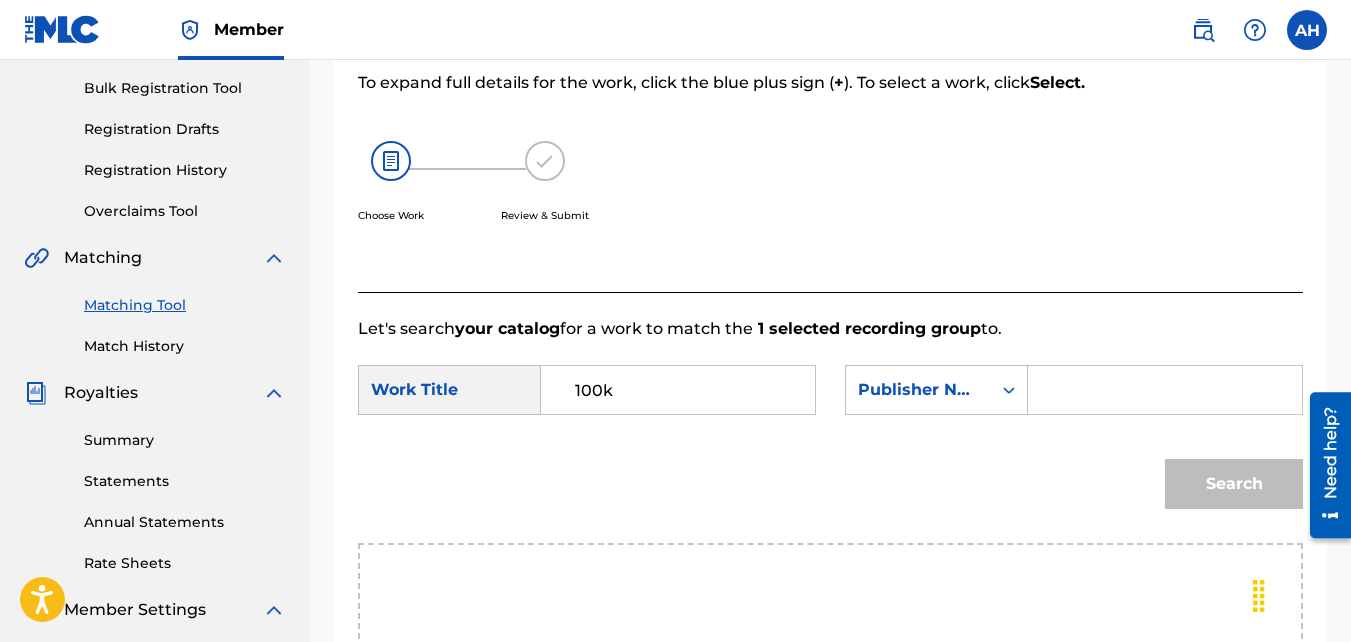 click at bounding box center (1165, 390) 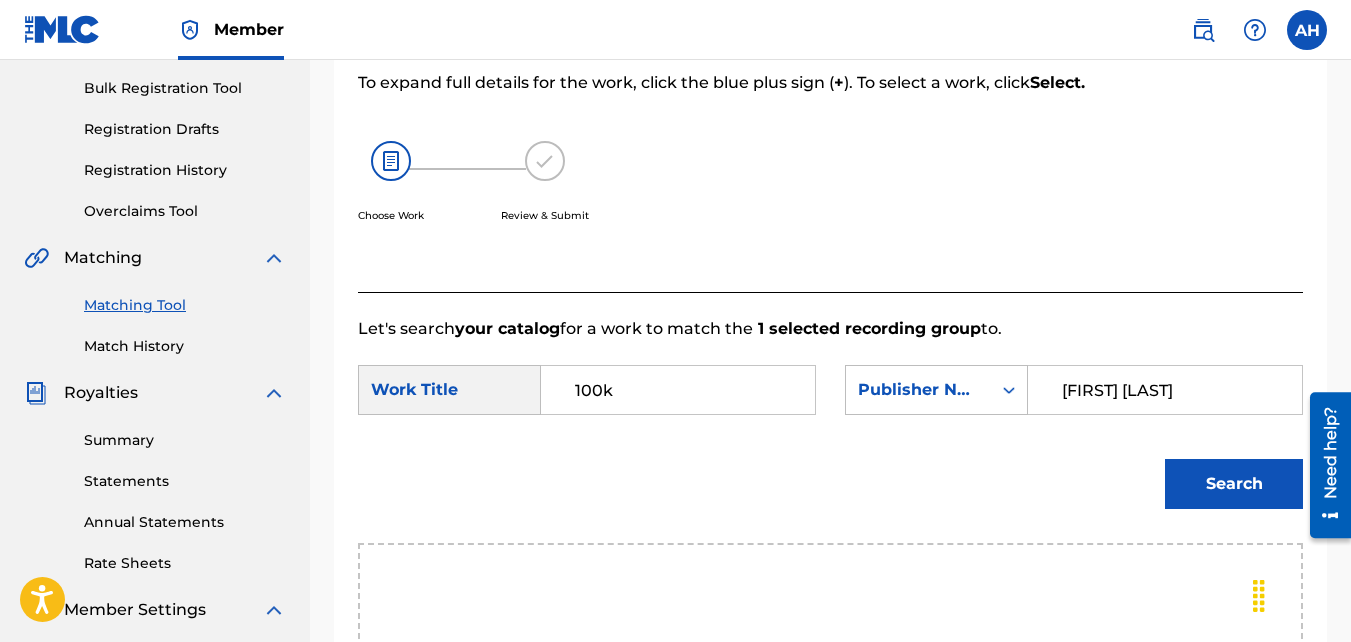 click on "Search" at bounding box center (1234, 484) 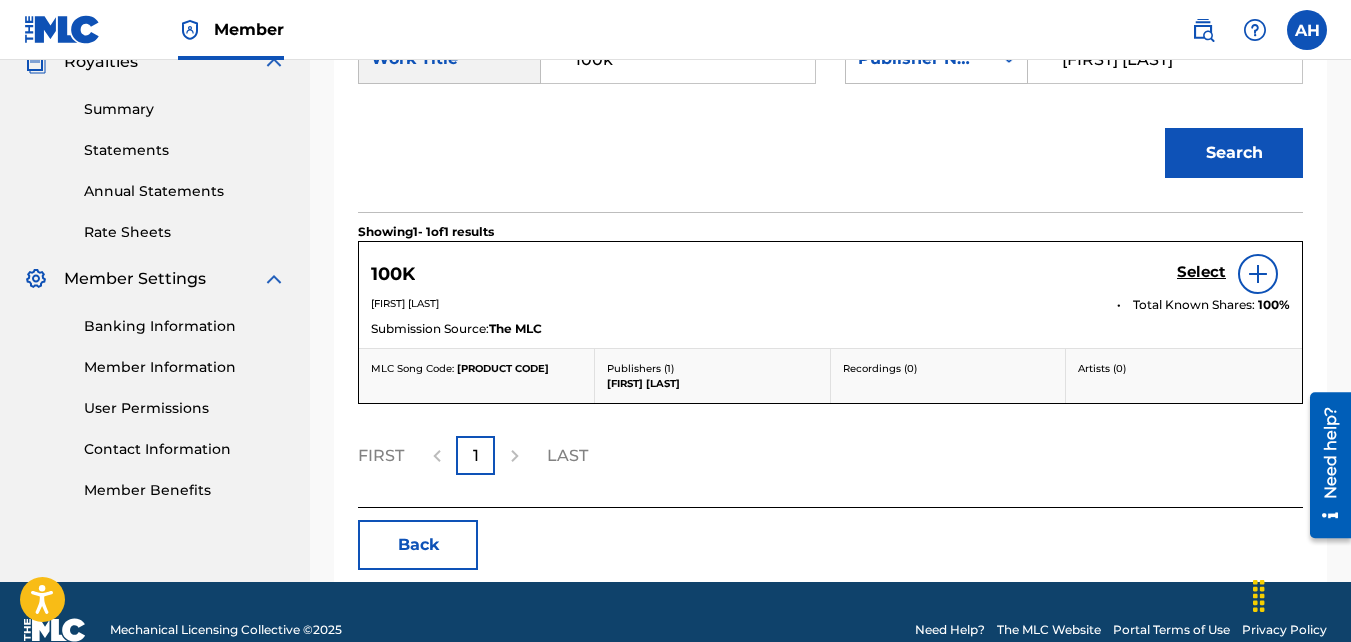scroll, scrollTop: 620, scrollLeft: 0, axis: vertical 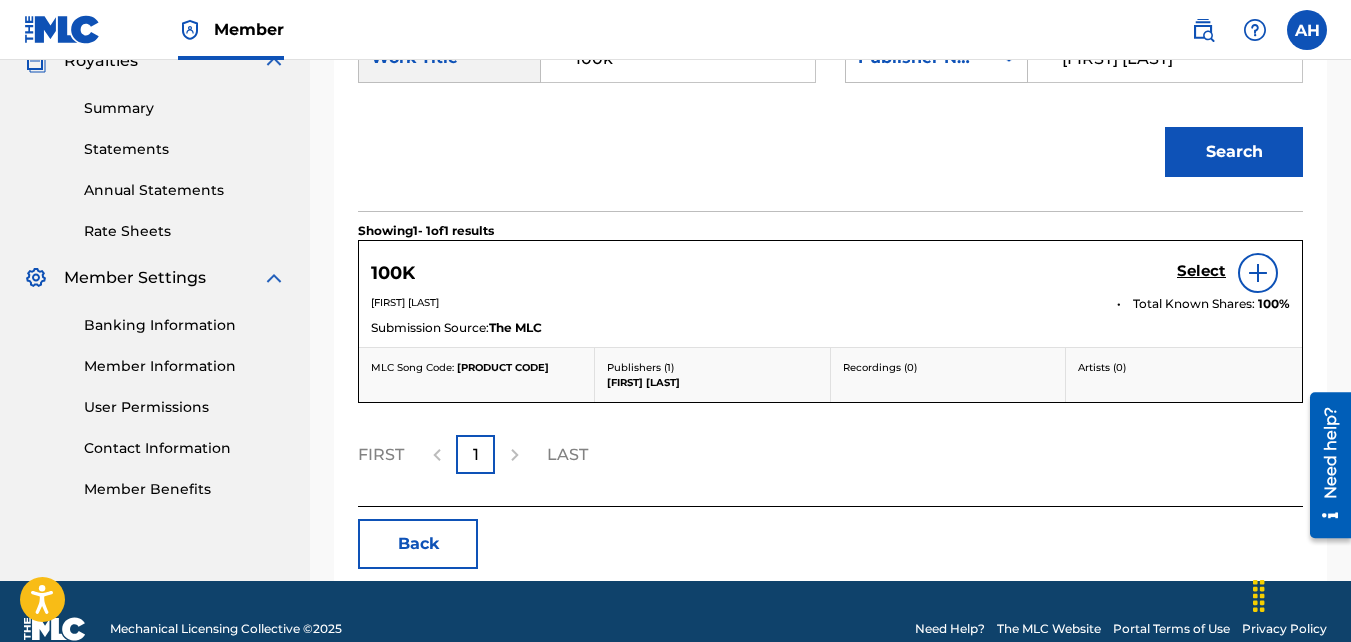 click on "Select" at bounding box center [1201, 271] 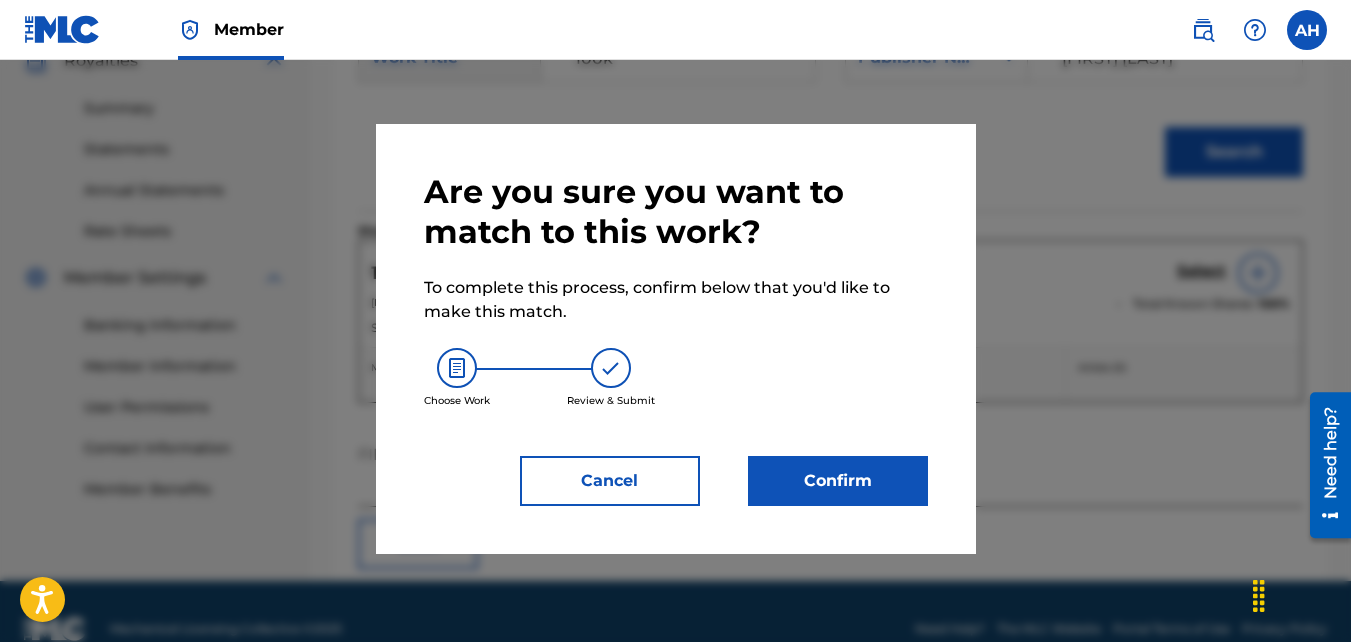 click on "Are you sure you want to match to this work? To complete this process, confirm below that you'd like to make this match. Choose Work Review & Submit Cancel Confirm" at bounding box center [676, 339] 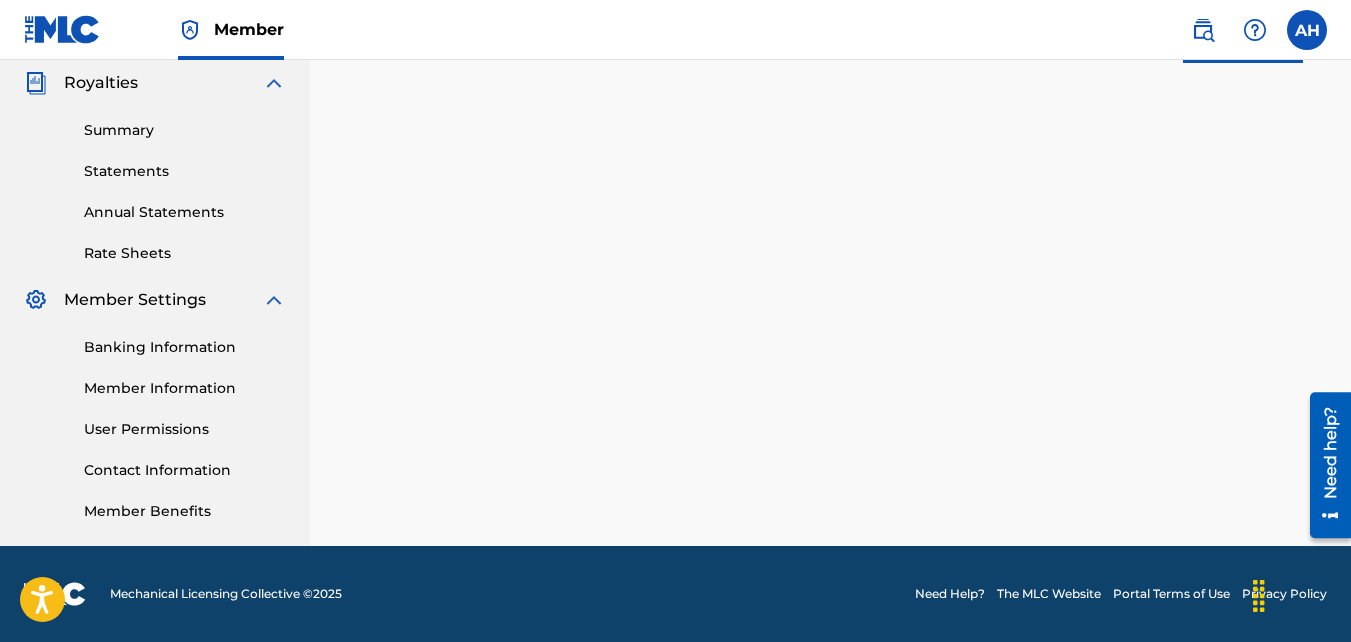 click on "1  Recording Groups   are pending usage match to the work  100K . Congratulations! You've matched recordings to your work. This match is now under review by our team. You can check its status by visiting the Match History tab in your Portal account navigation bar. Done" at bounding box center [830, 29] 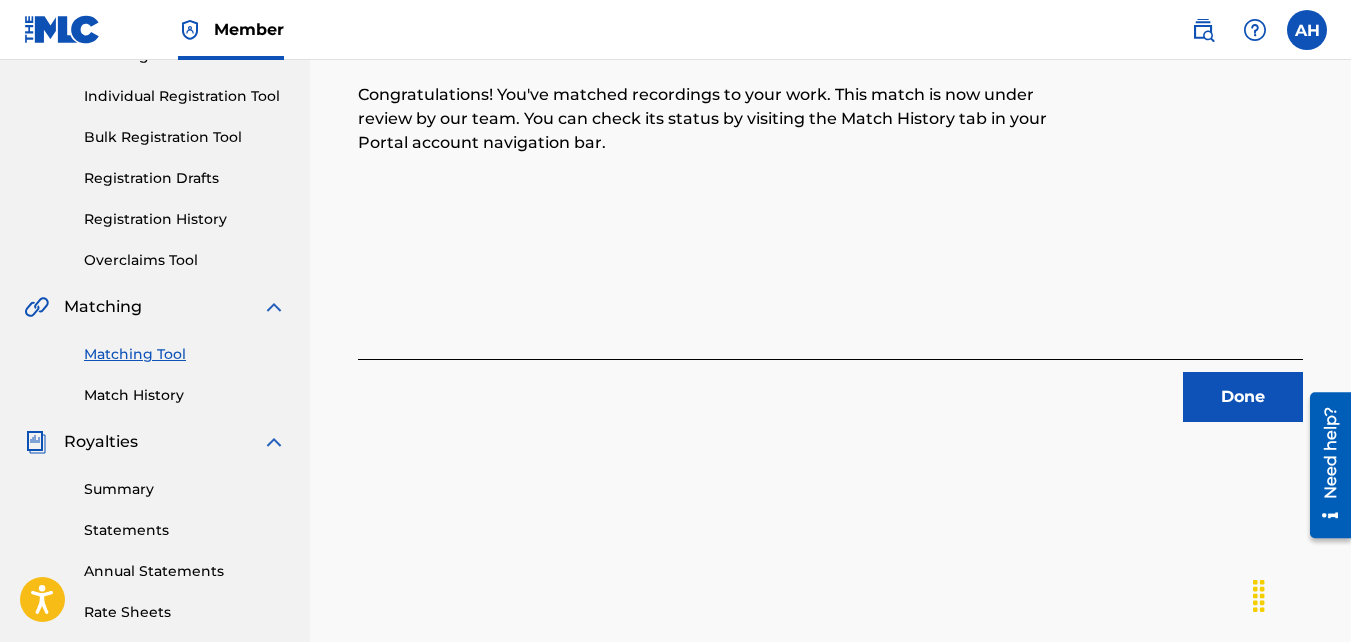 scroll, scrollTop: 199, scrollLeft: 0, axis: vertical 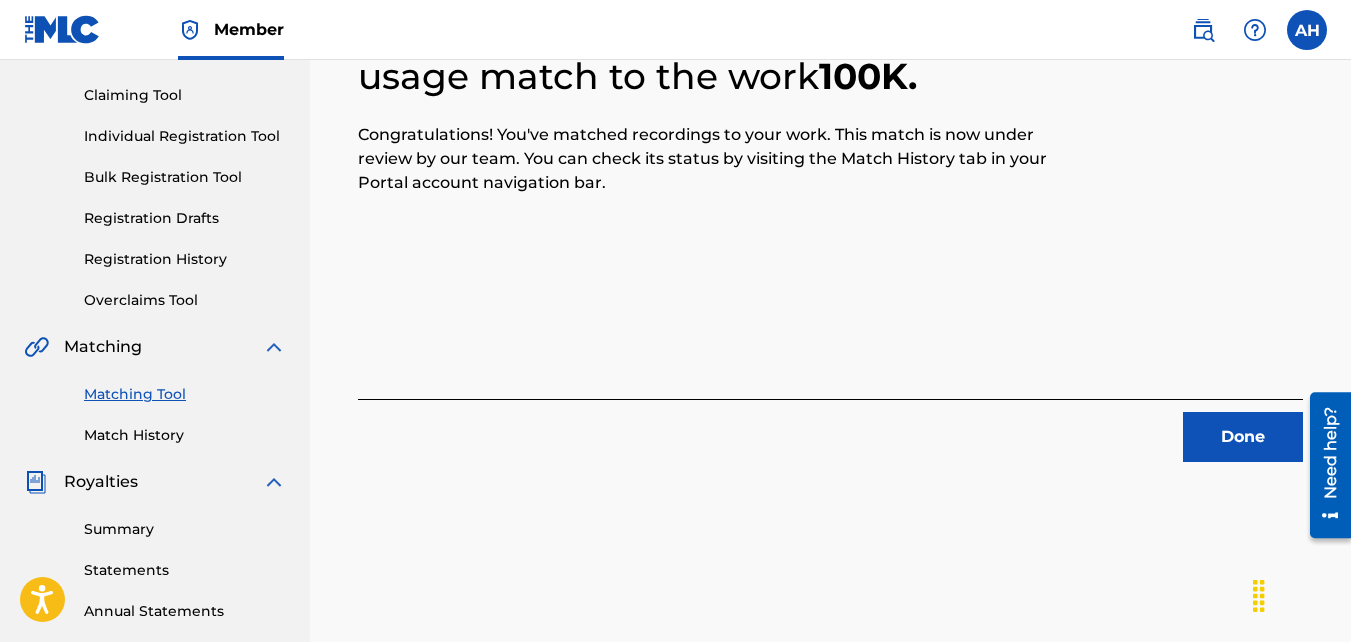 click on "Done" at bounding box center (1243, 437) 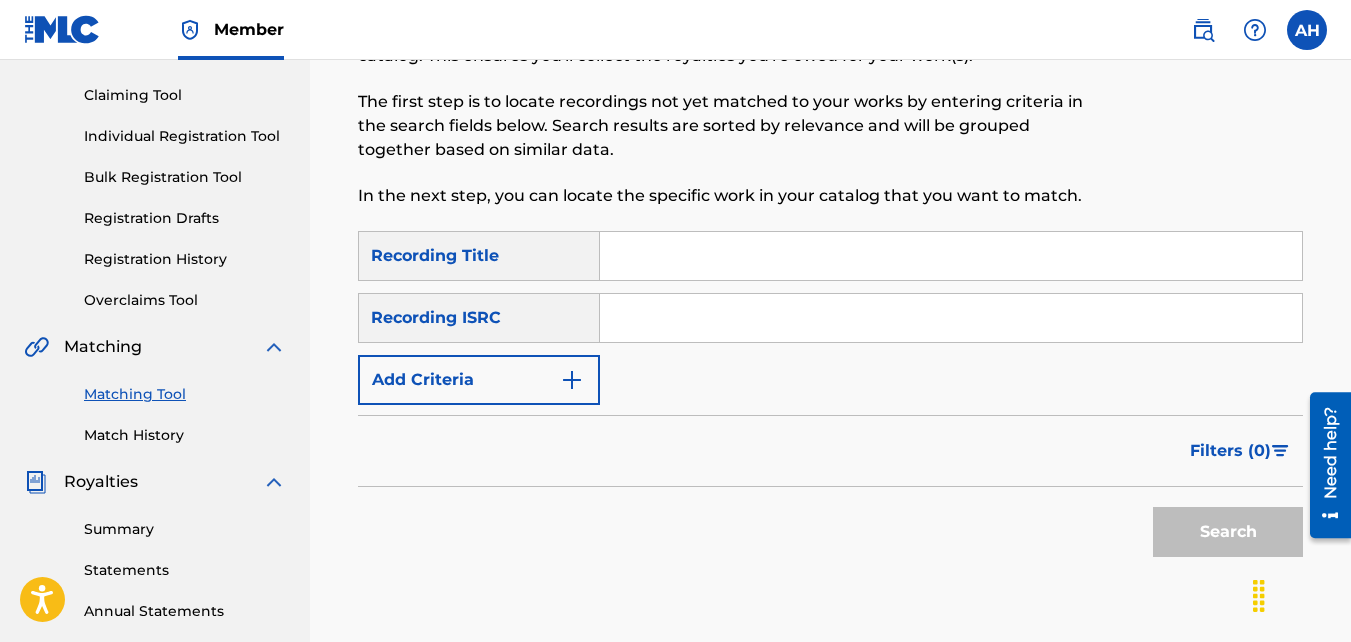 click on "Add Criteria" at bounding box center (479, 380) 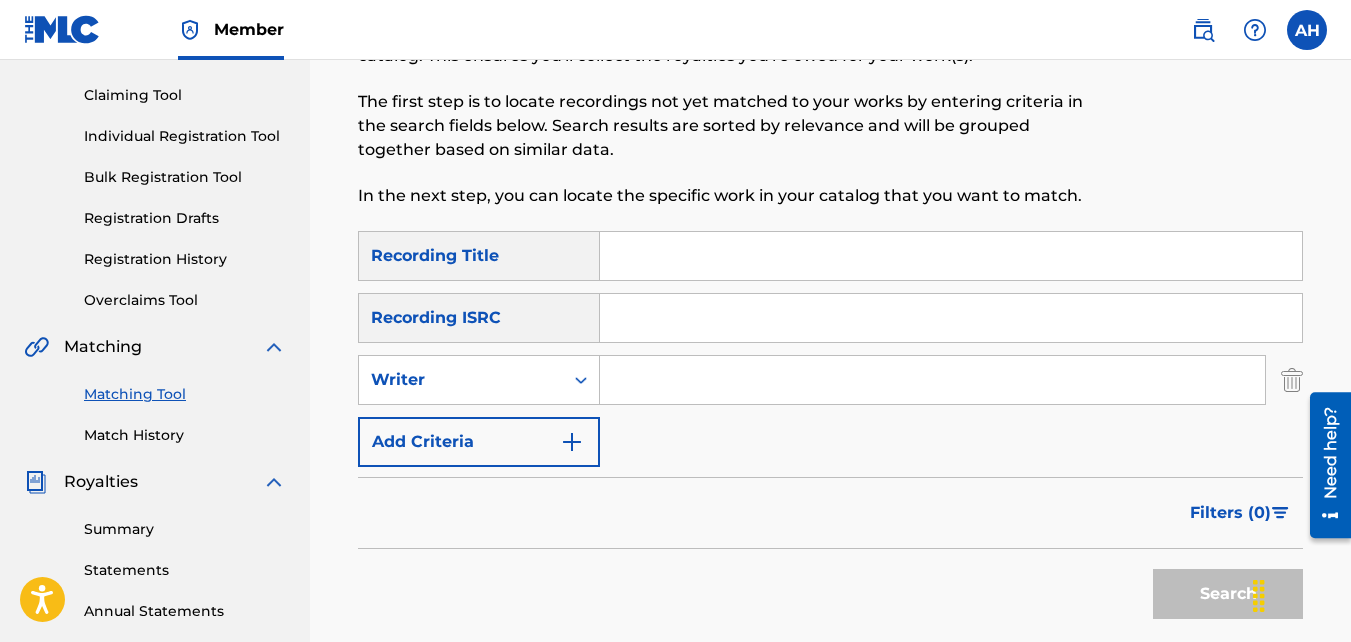 click on "Writer" at bounding box center (461, 380) 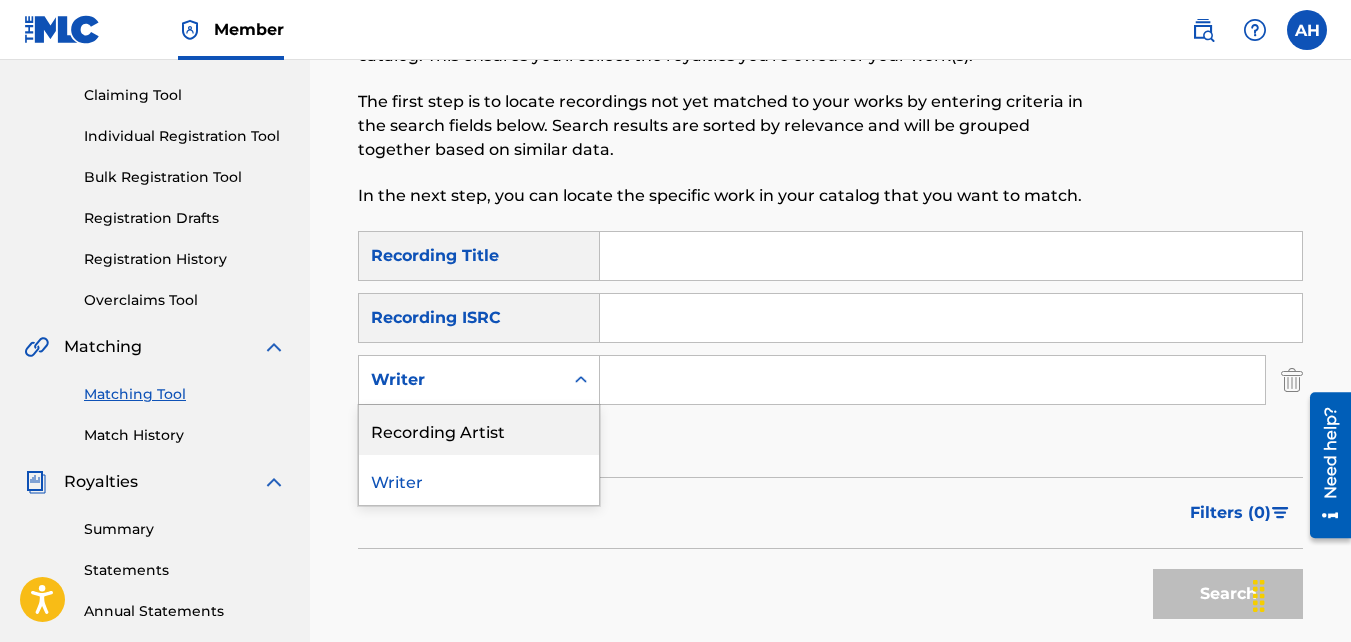 click on "Recording Artist" at bounding box center [479, 430] 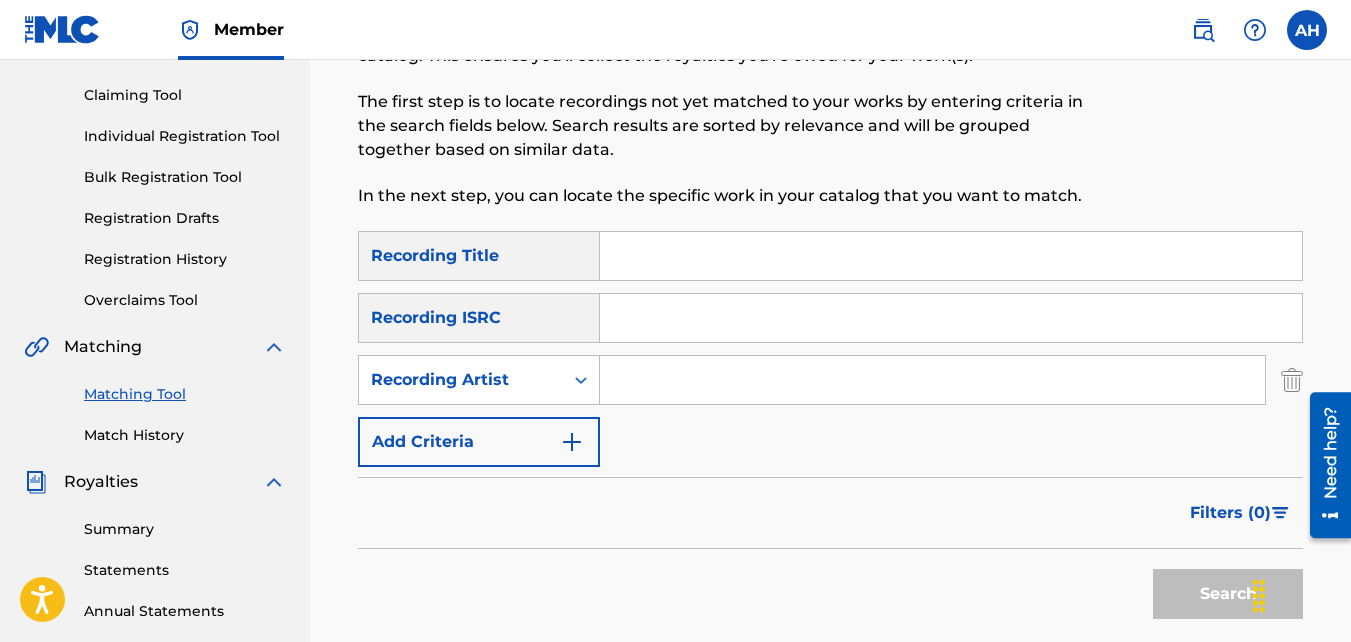 click at bounding box center (932, 380) 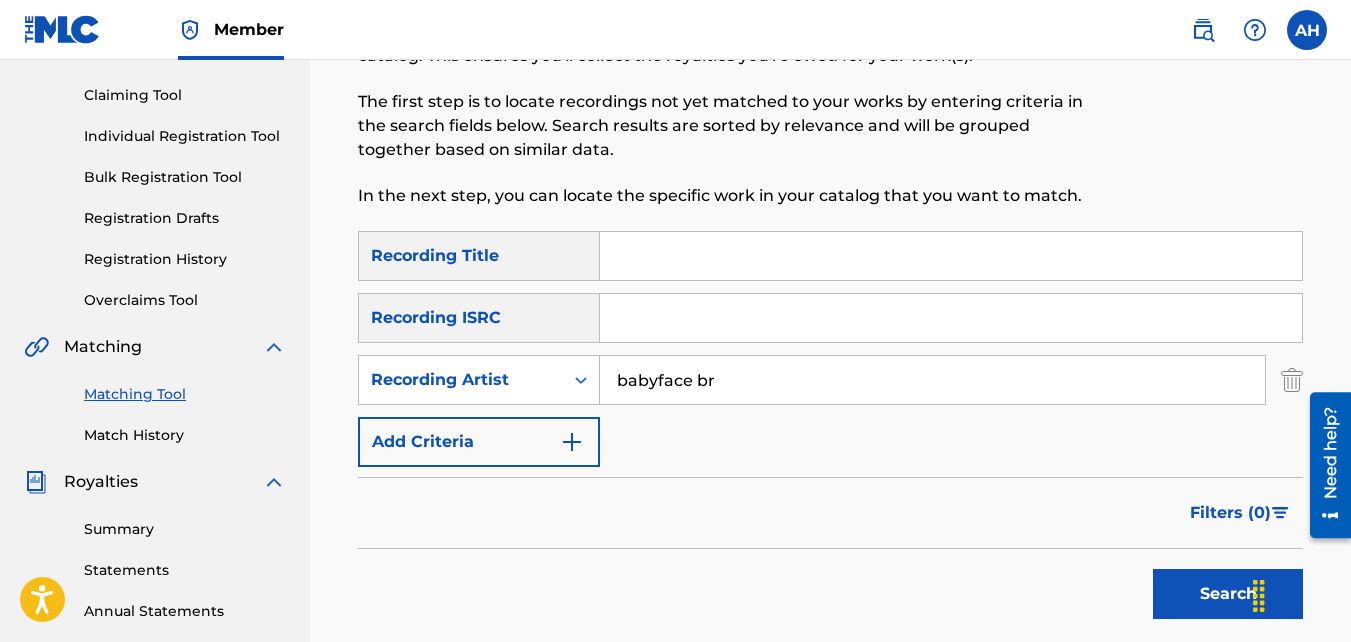 click on "Search" at bounding box center [1228, 594] 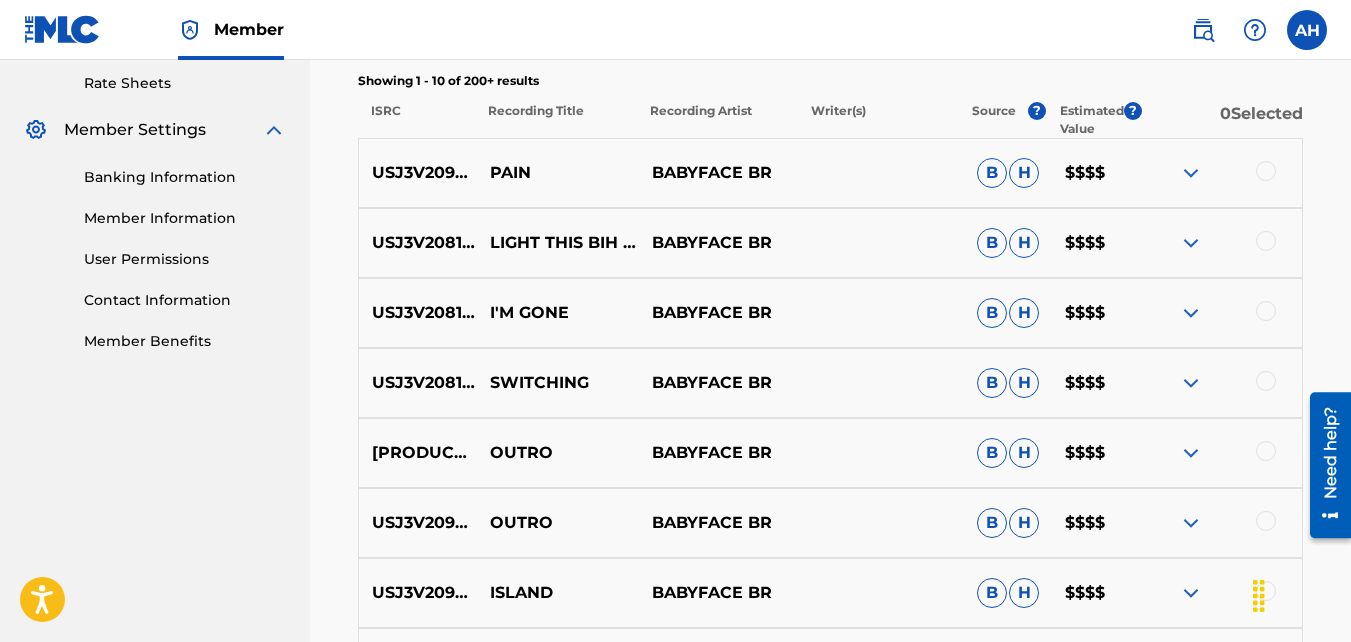 scroll, scrollTop: 1210, scrollLeft: 0, axis: vertical 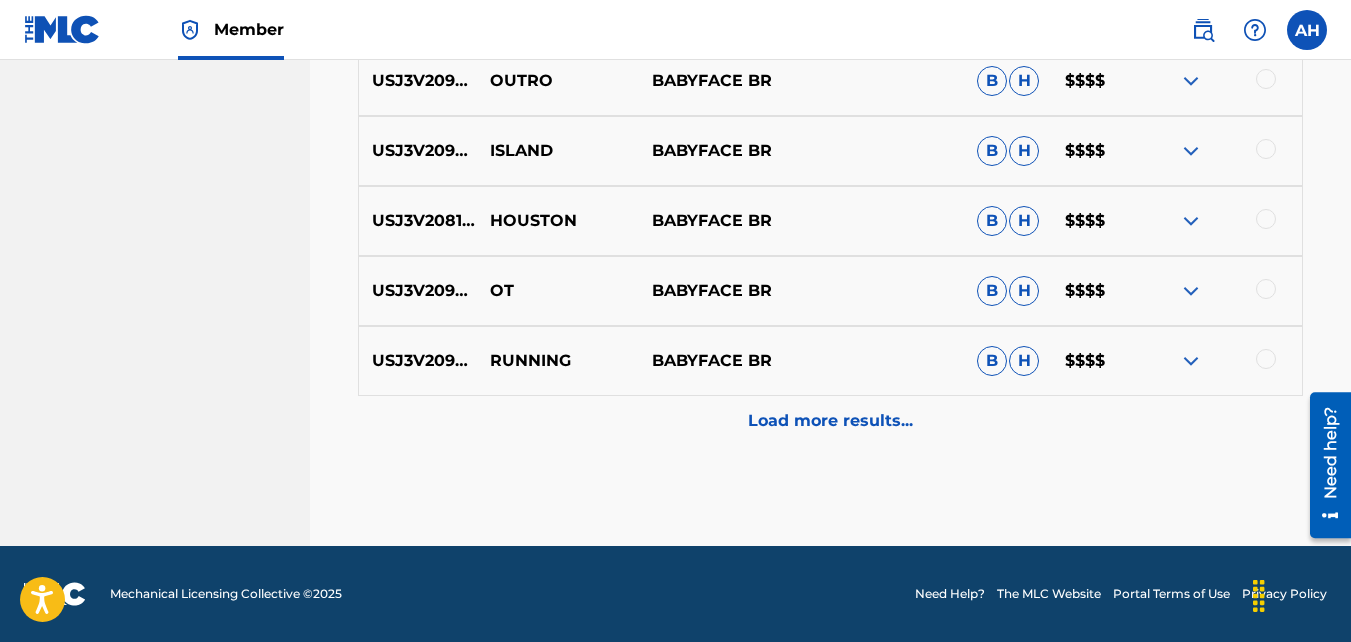 click on "Load more results..." at bounding box center [830, 421] 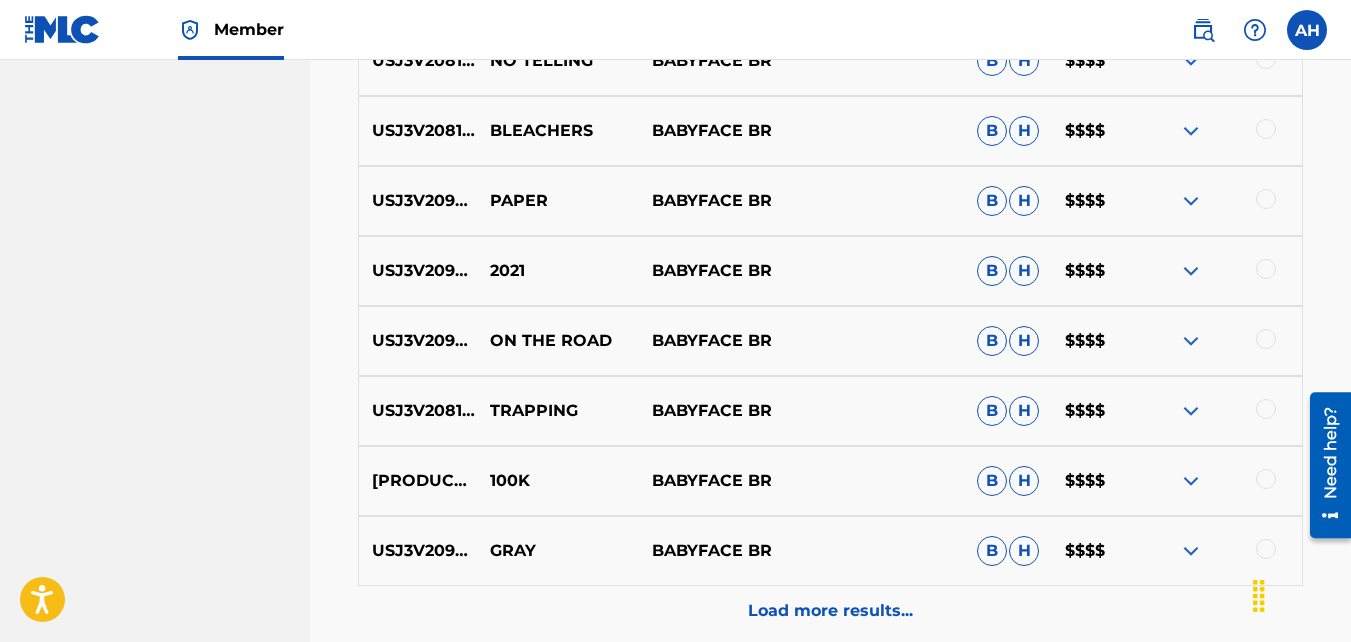 scroll, scrollTop: 1910, scrollLeft: 0, axis: vertical 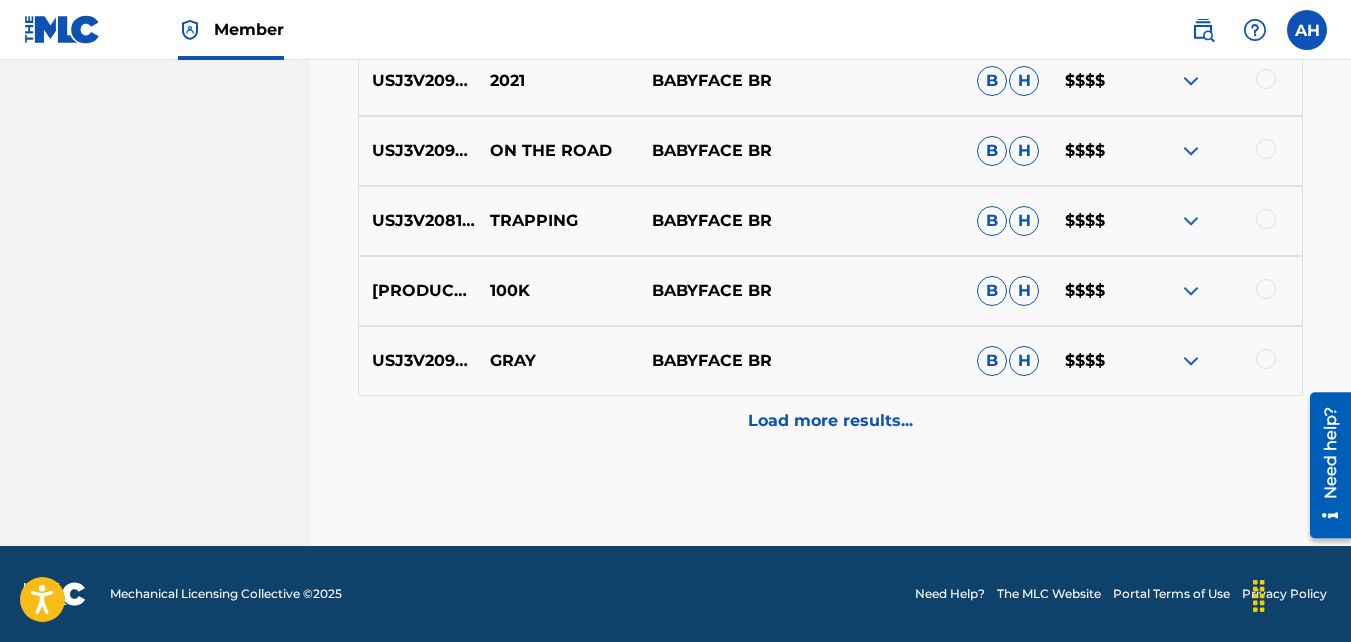 click at bounding box center (1221, 361) 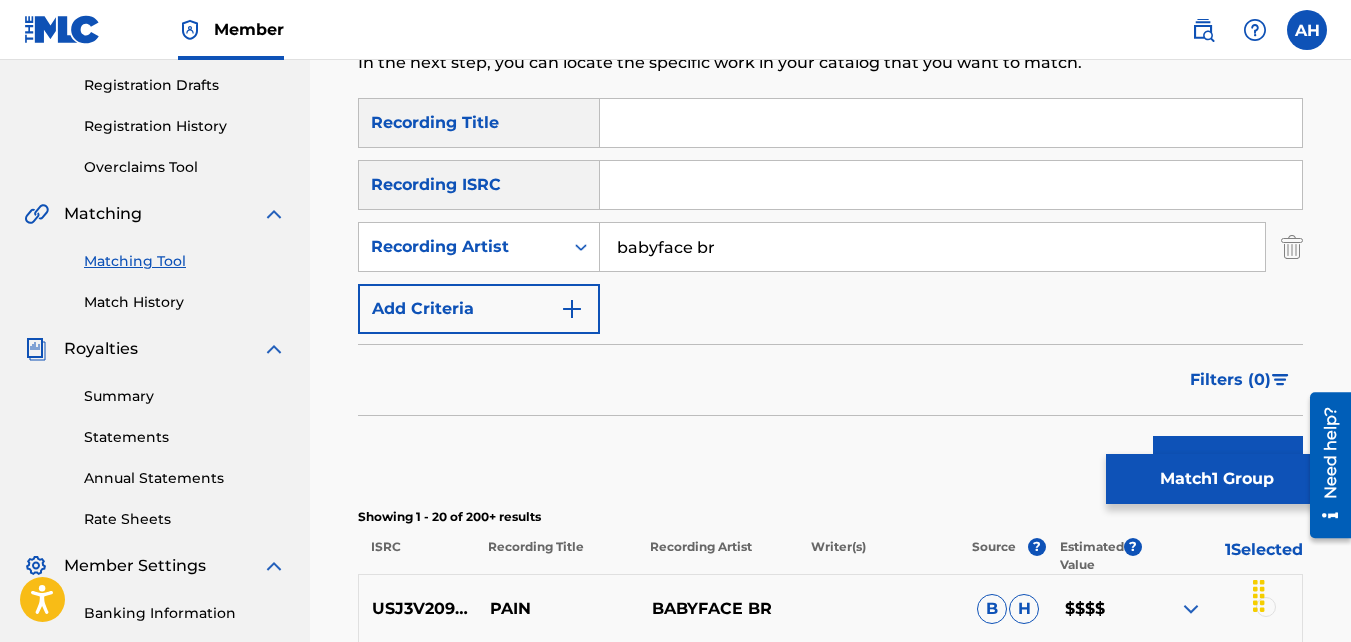 scroll, scrollTop: 328, scrollLeft: 0, axis: vertical 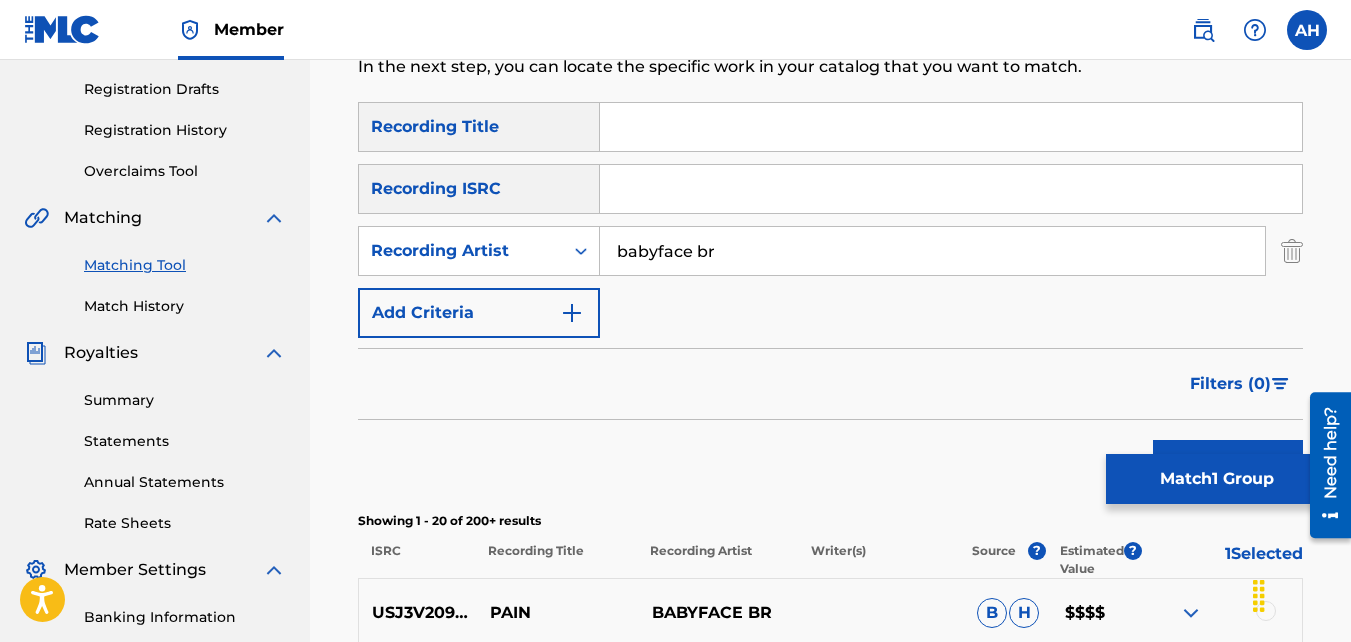 click on "Match  1 Group" at bounding box center (1216, 479) 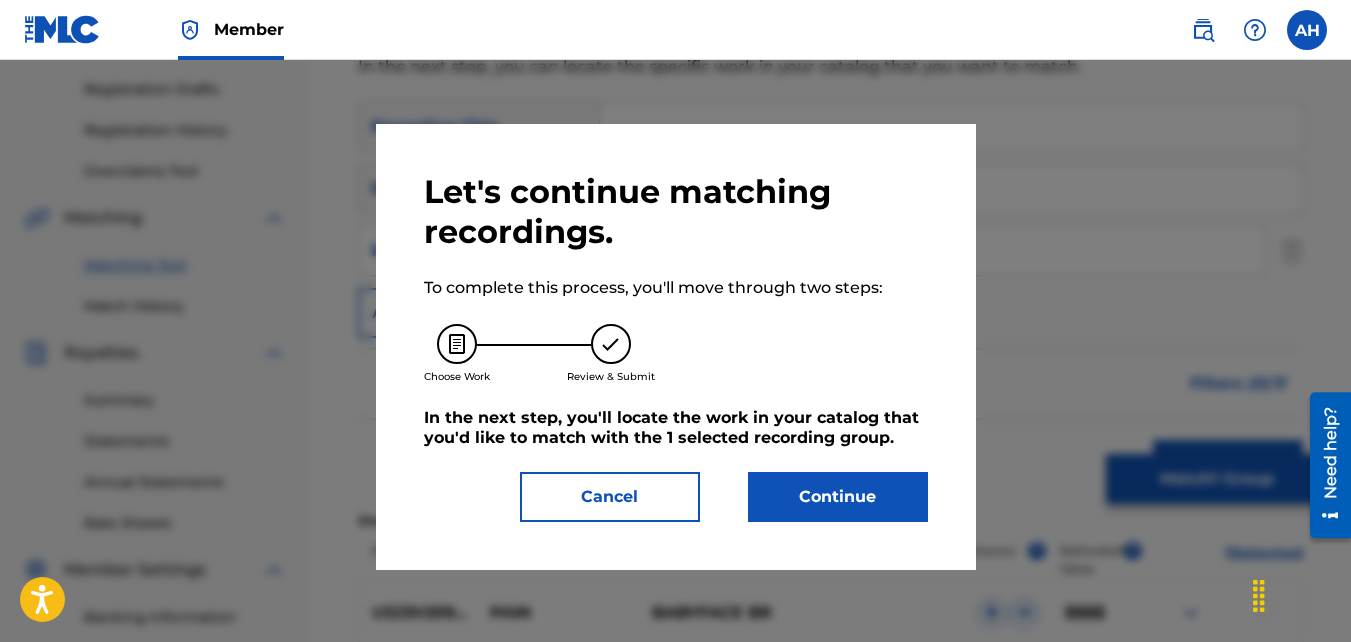 click on "Continue" at bounding box center [838, 497] 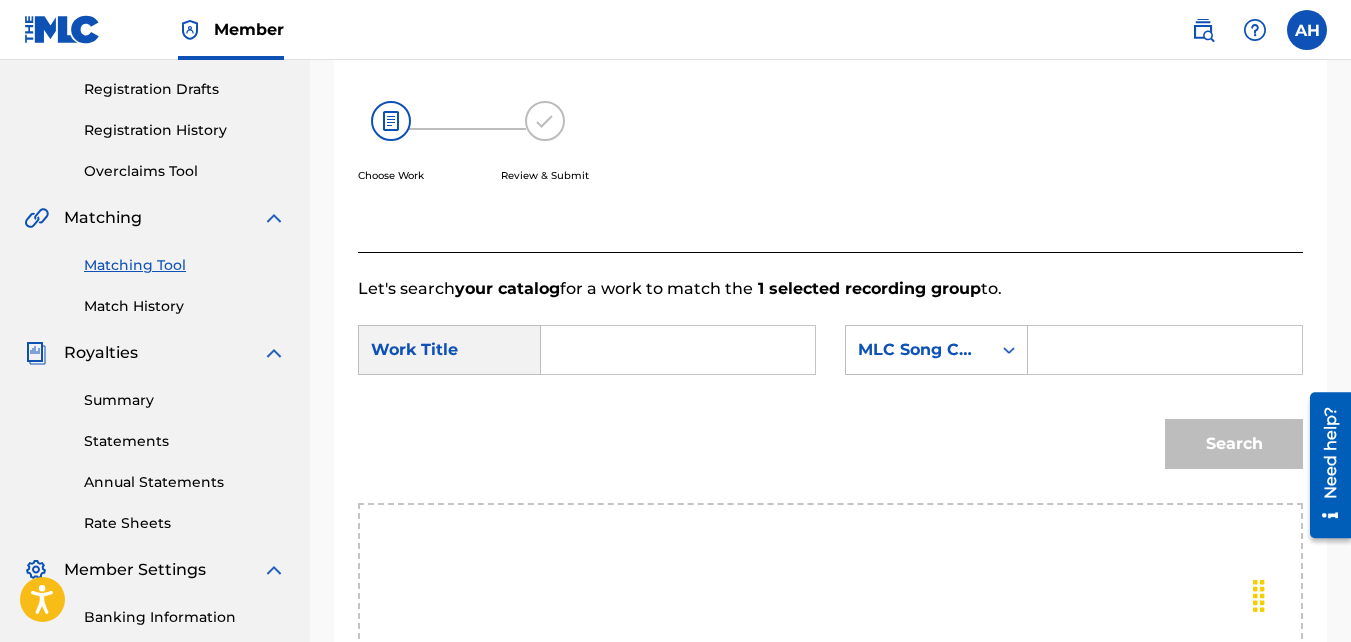 click at bounding box center (678, 350) 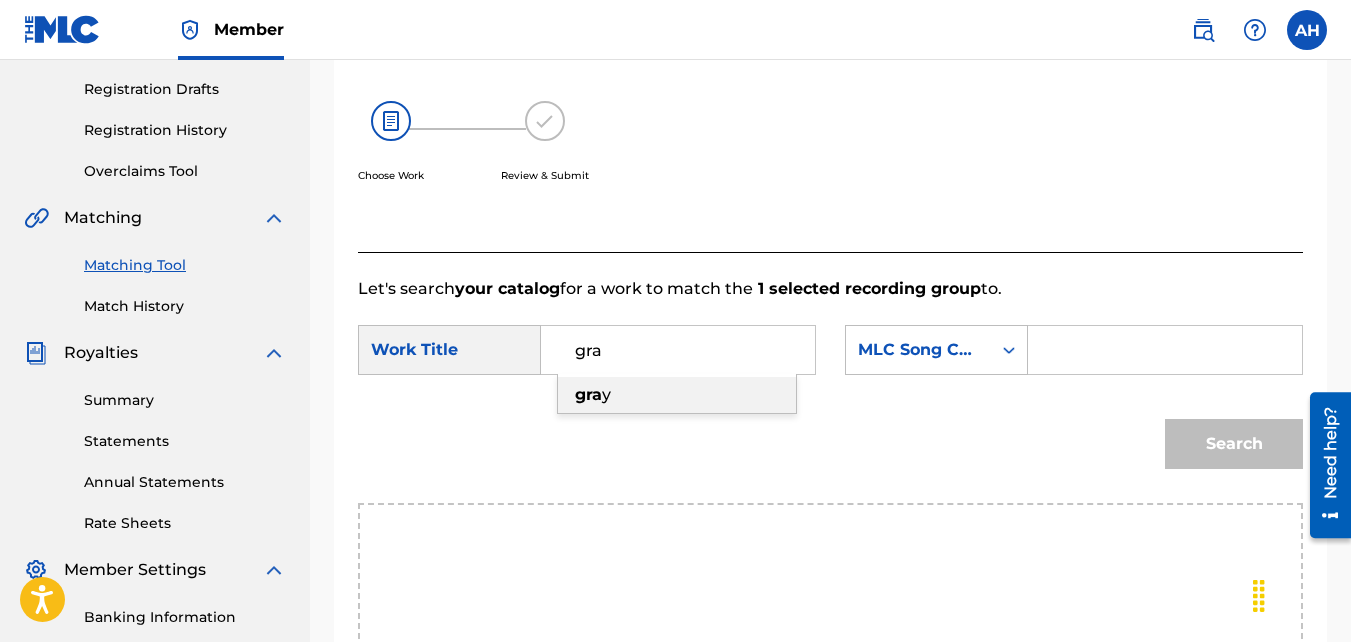click on "gra y" at bounding box center [677, 395] 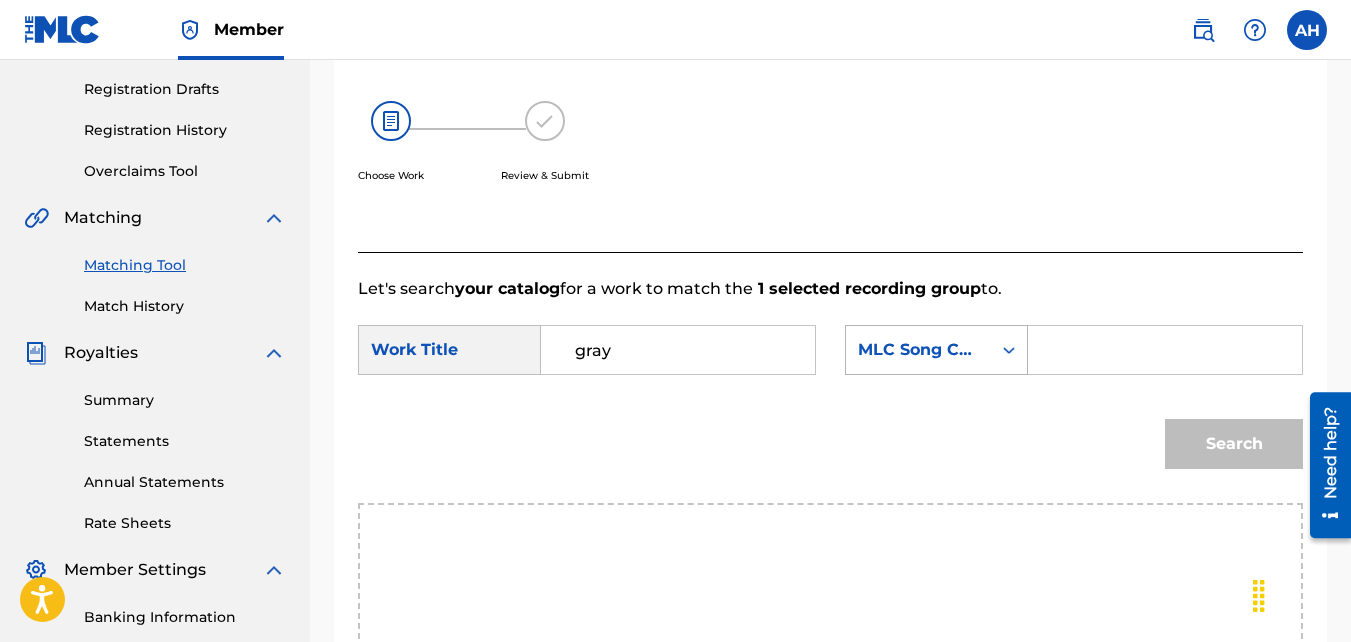 click on "MLC Song Code" at bounding box center [918, 350] 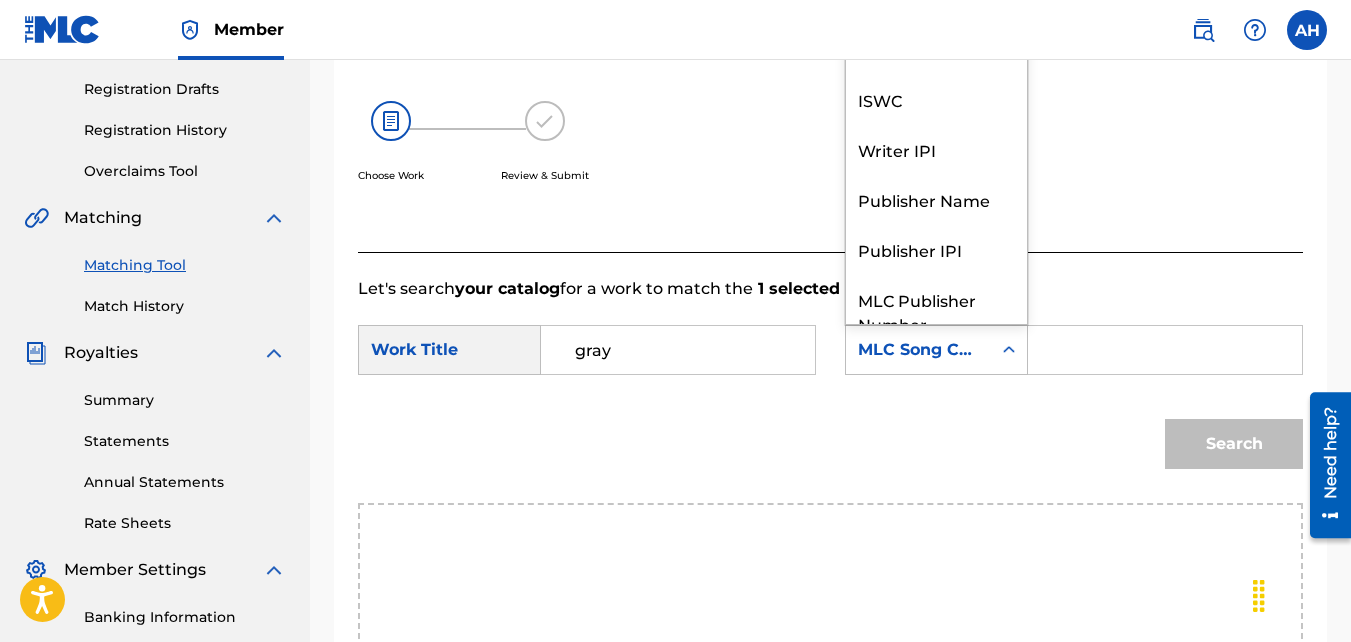 scroll, scrollTop: 74, scrollLeft: 0, axis: vertical 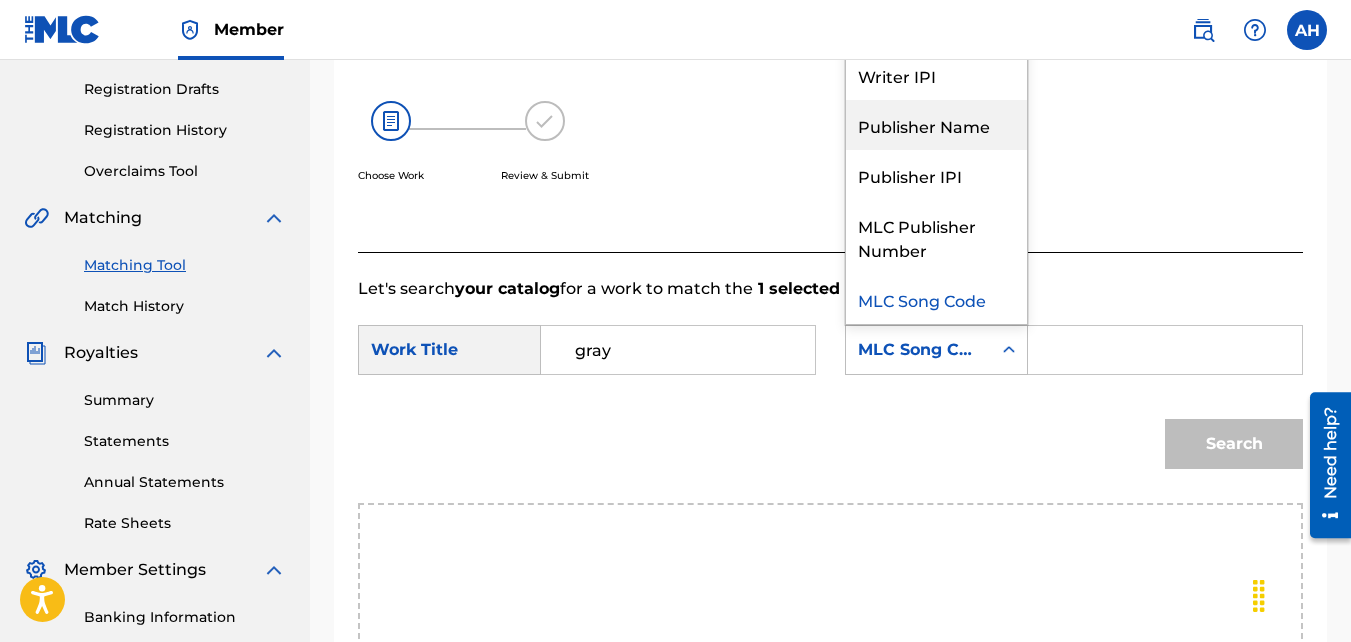 click on "Publisher Name" at bounding box center [936, 125] 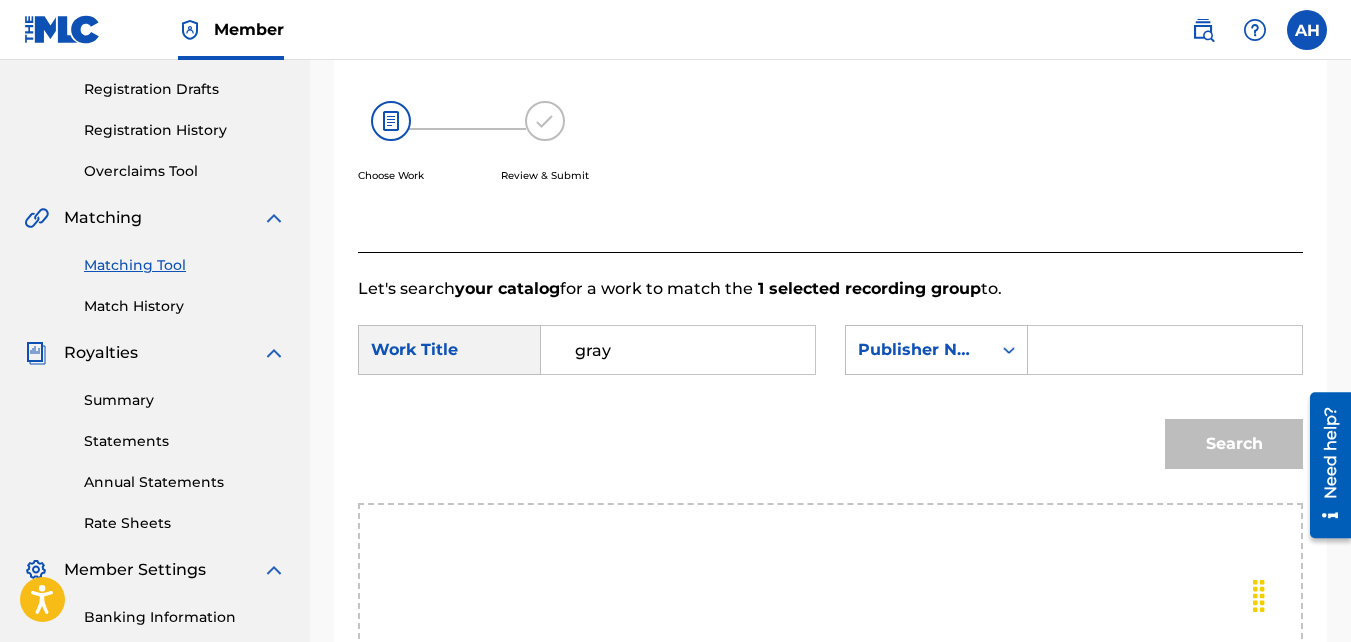 click at bounding box center (1165, 350) 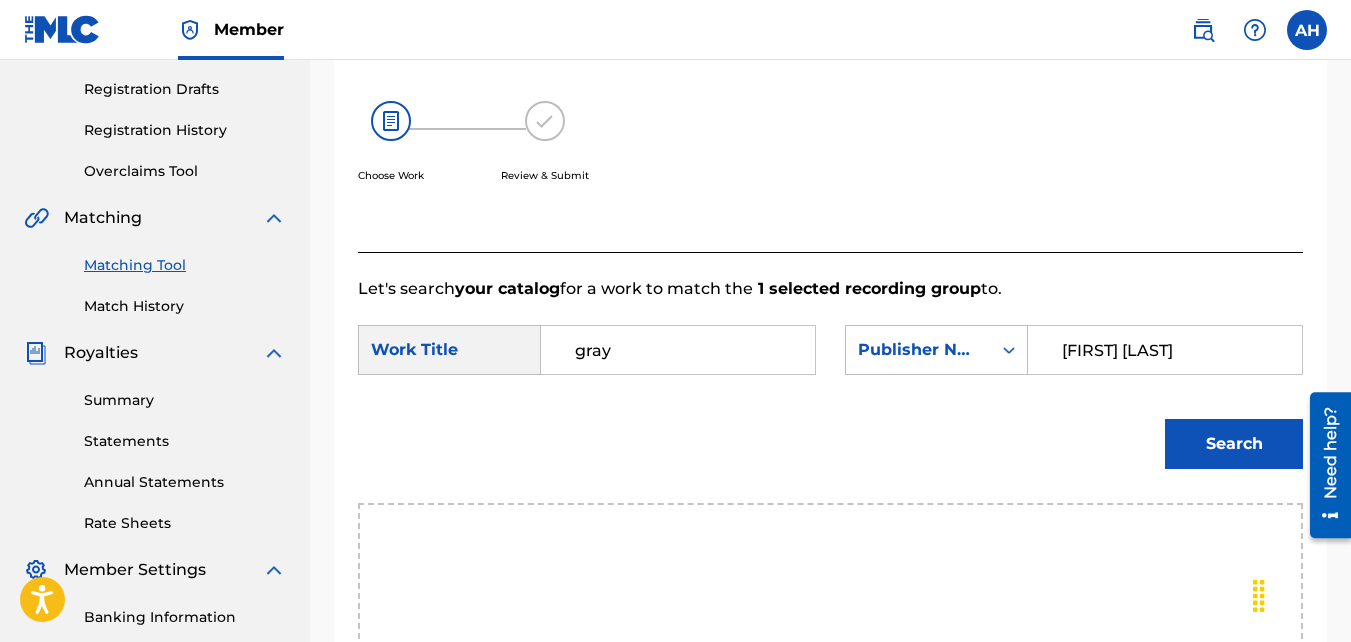 click on "Search" at bounding box center (1234, 444) 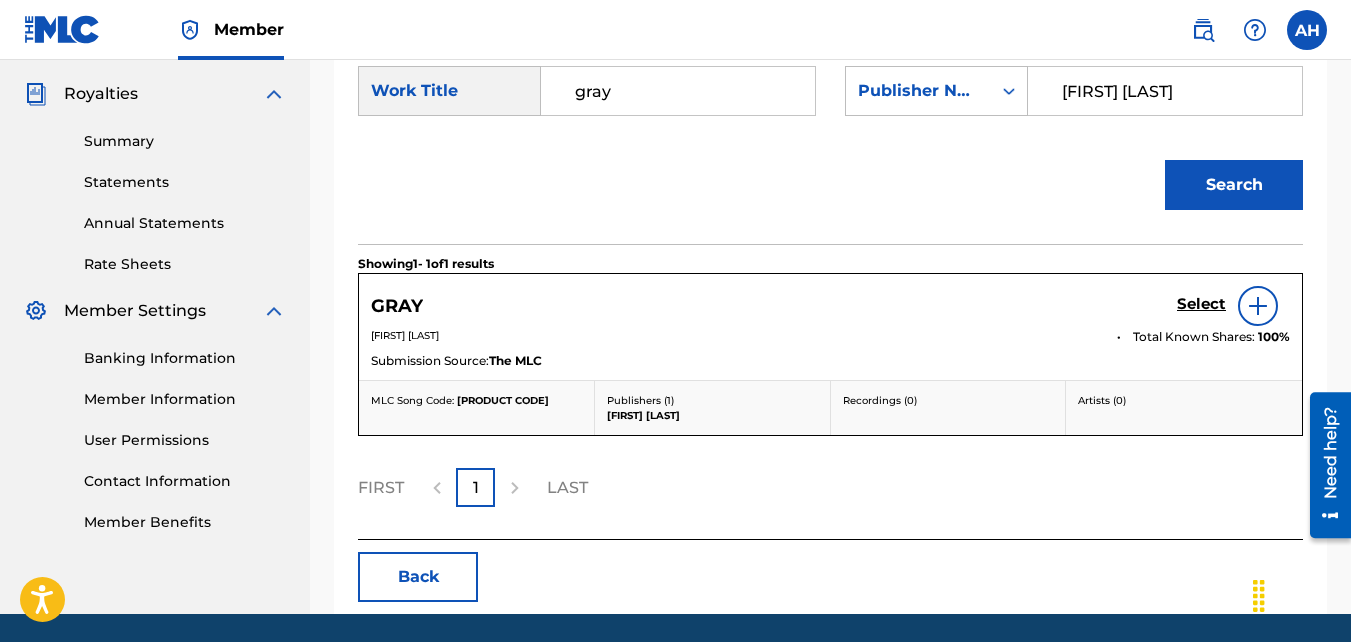 scroll, scrollTop: 679, scrollLeft: 0, axis: vertical 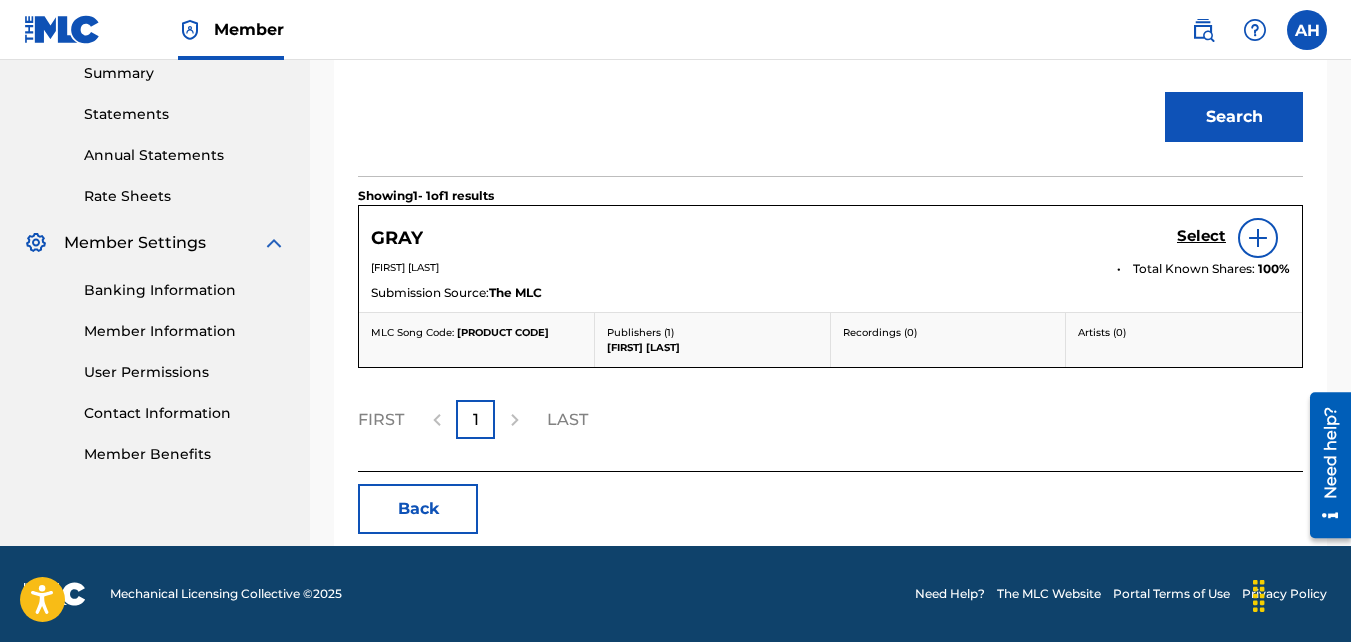 click on "Select" at bounding box center (1201, 236) 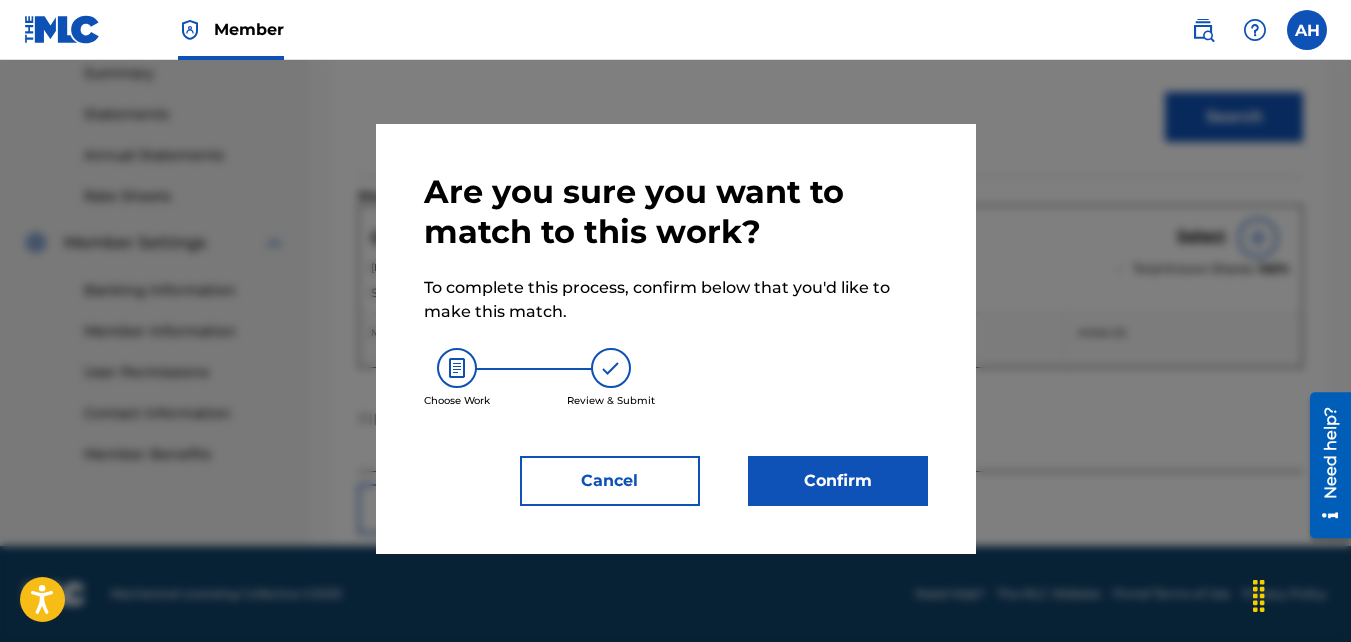 click on "Confirm" at bounding box center [838, 481] 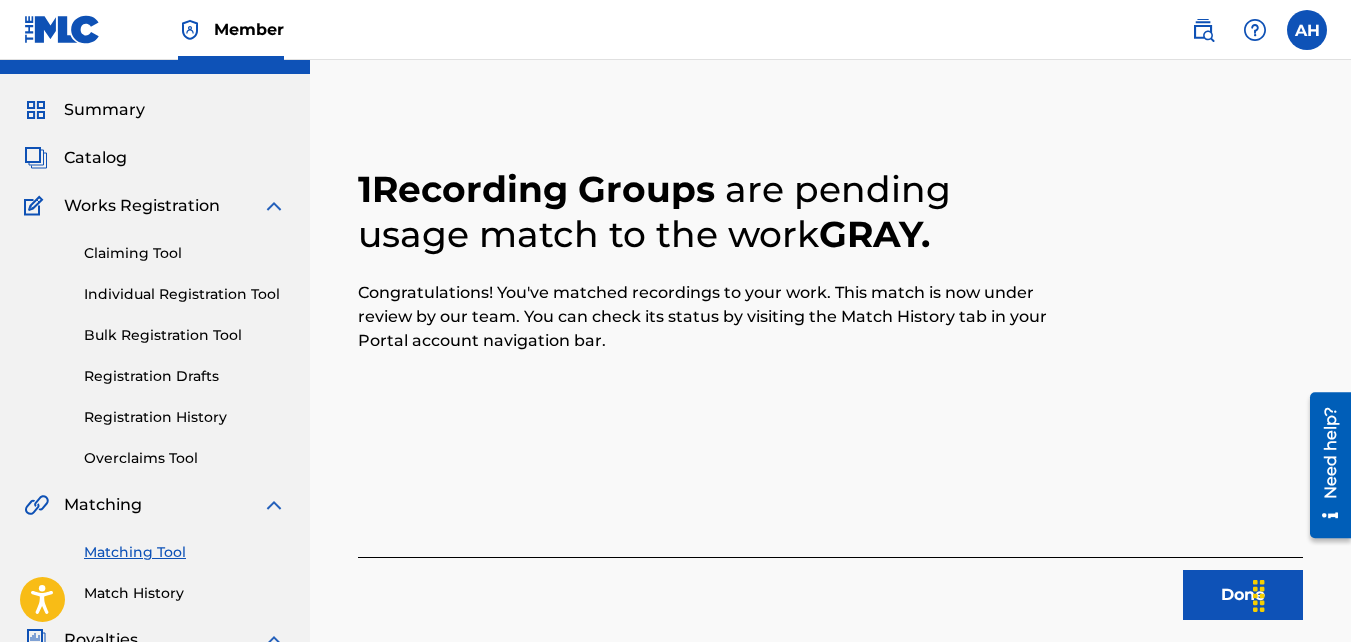 scroll, scrollTop: 121, scrollLeft: 0, axis: vertical 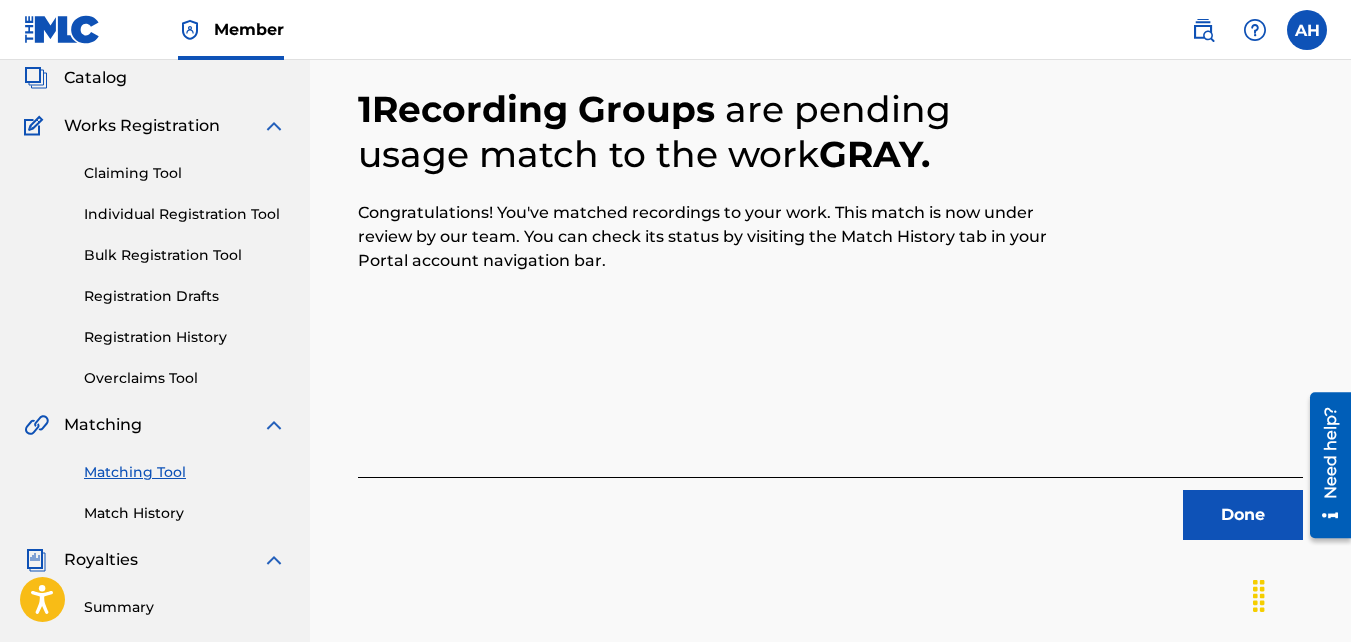 click on "Done" at bounding box center [1243, 515] 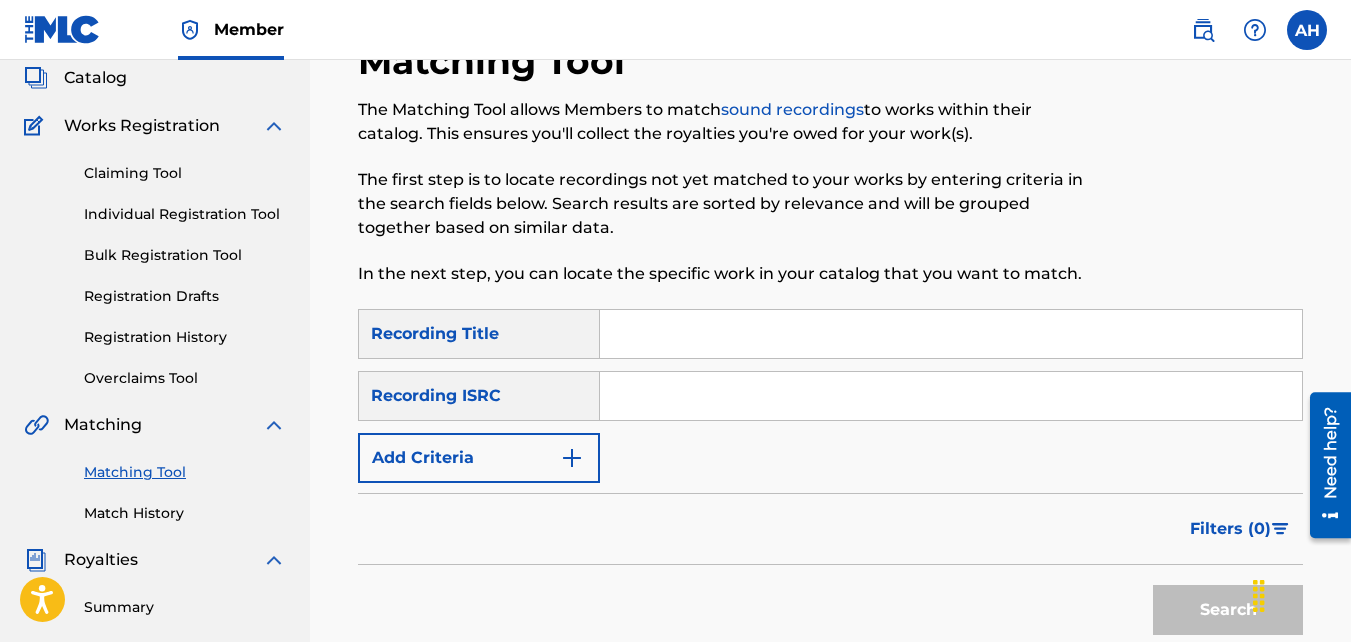 click on "Match History" at bounding box center (185, 513) 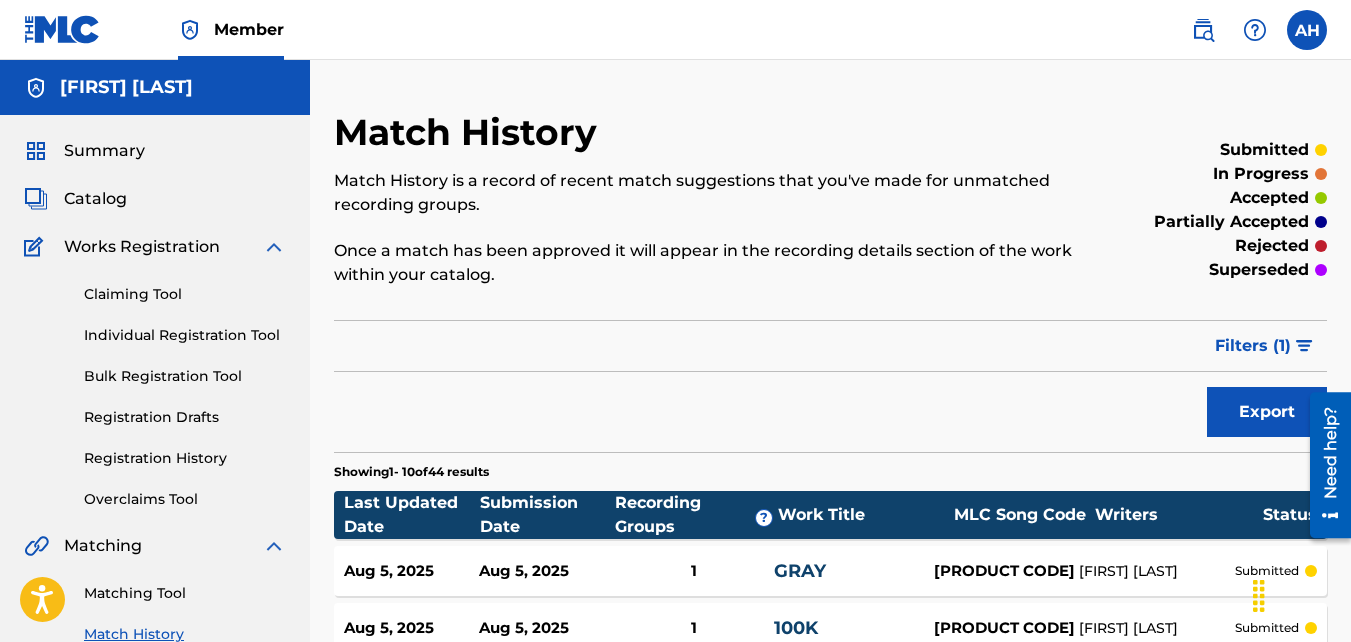 scroll, scrollTop: 666, scrollLeft: 0, axis: vertical 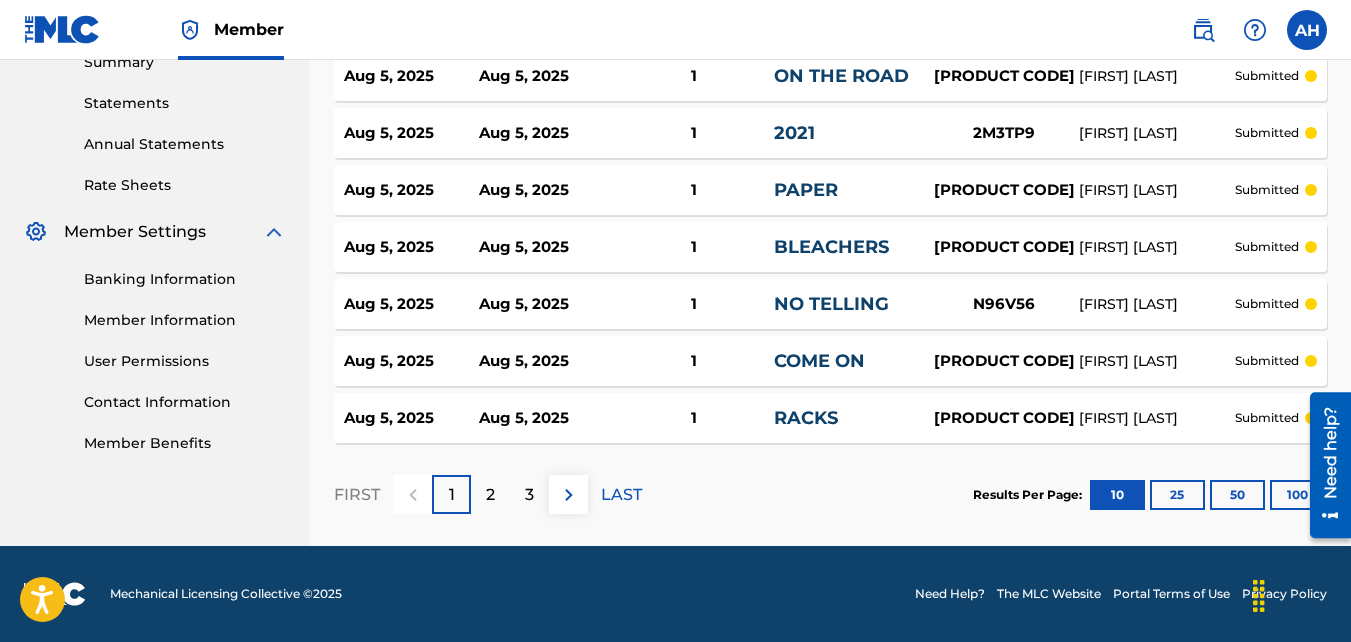 click on "LAST" at bounding box center (621, 495) 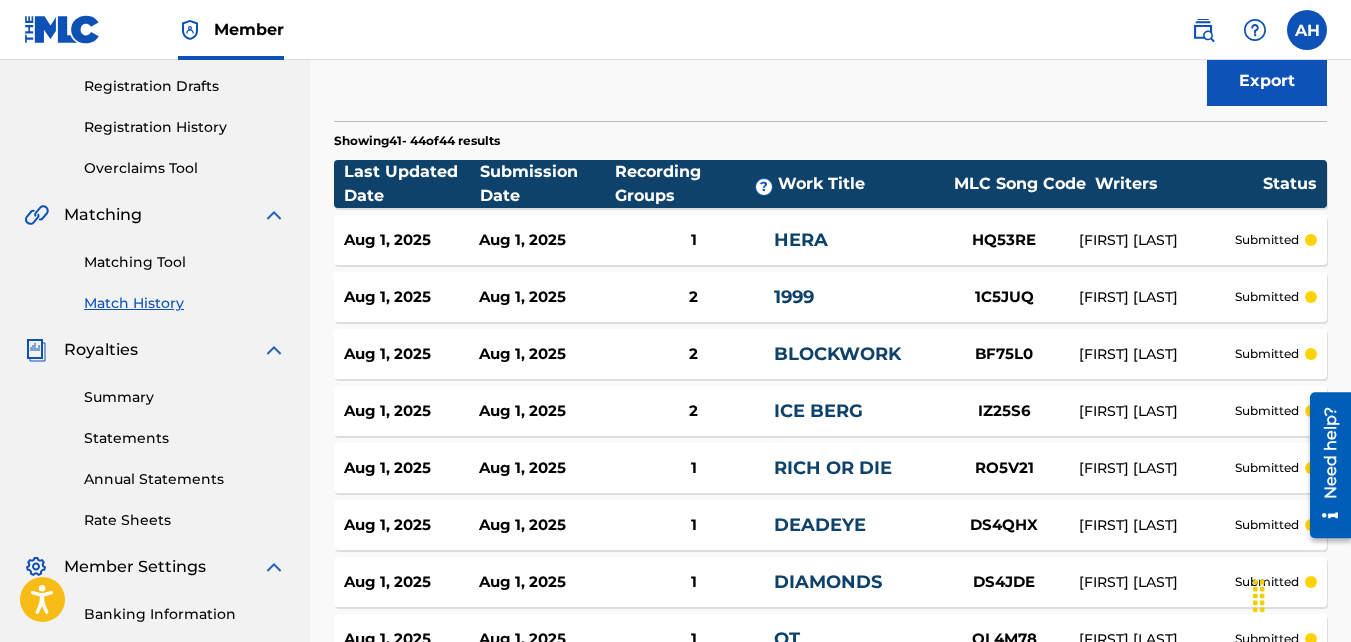 scroll, scrollTop: 0, scrollLeft: 0, axis: both 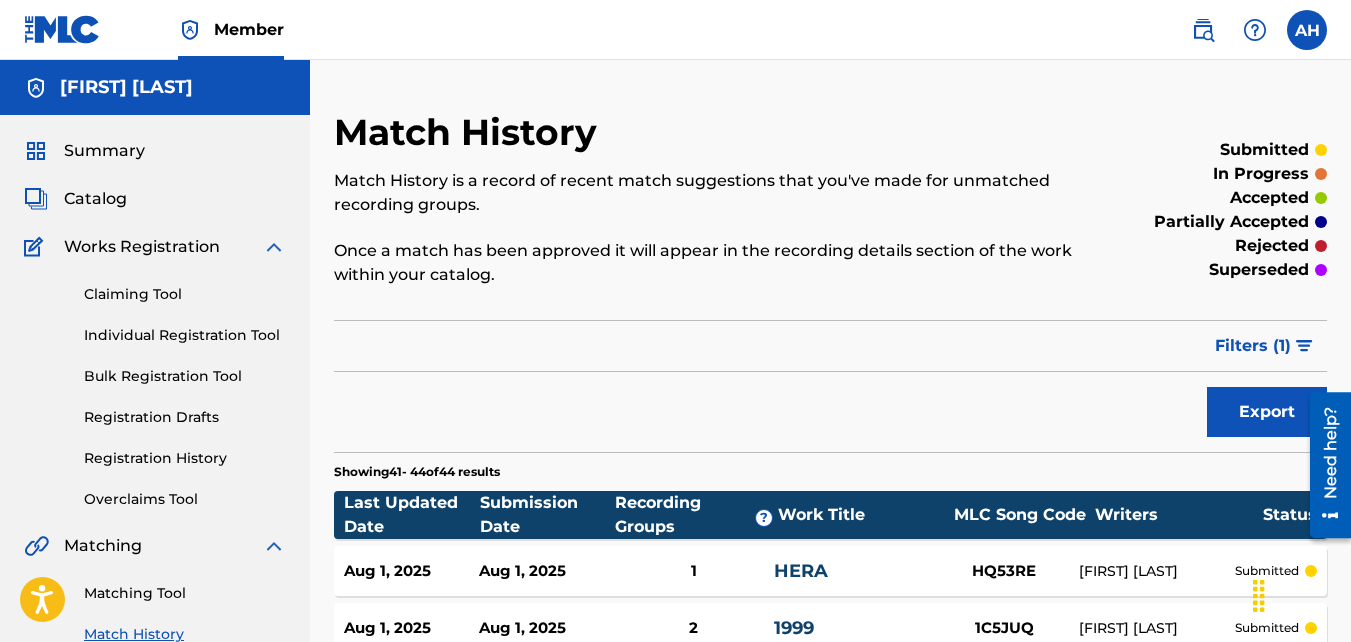 click on "Summary" at bounding box center (104, 151) 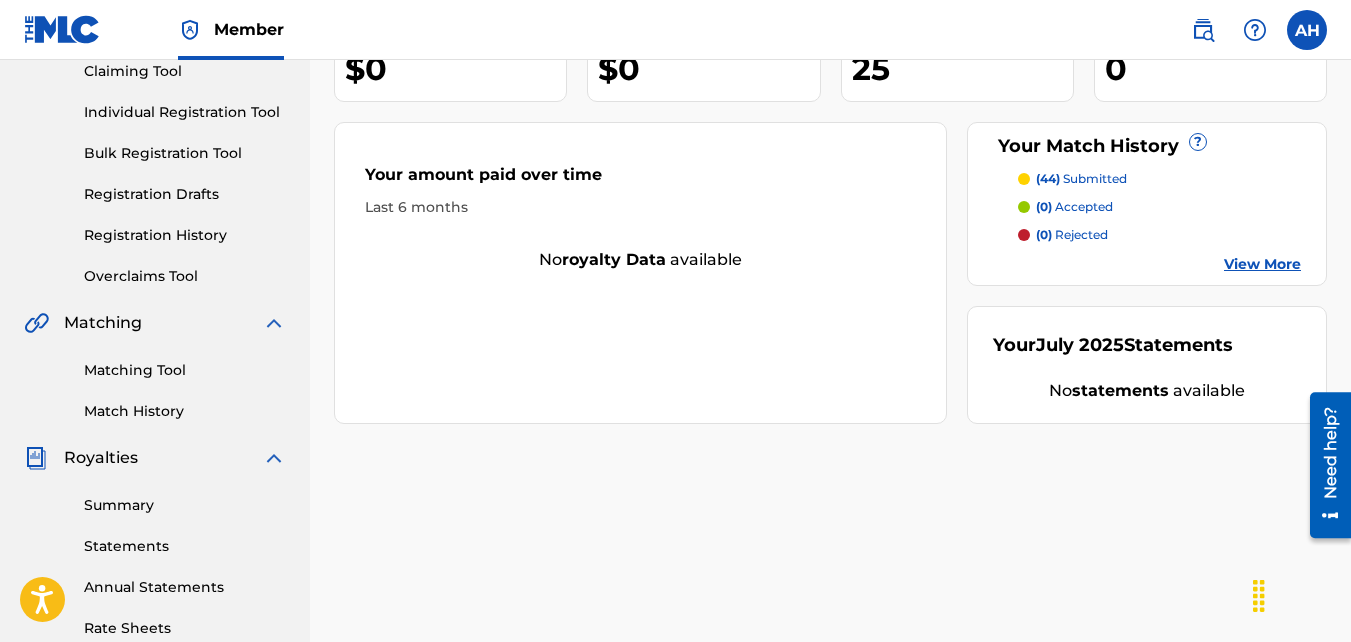 scroll, scrollTop: 216, scrollLeft: 0, axis: vertical 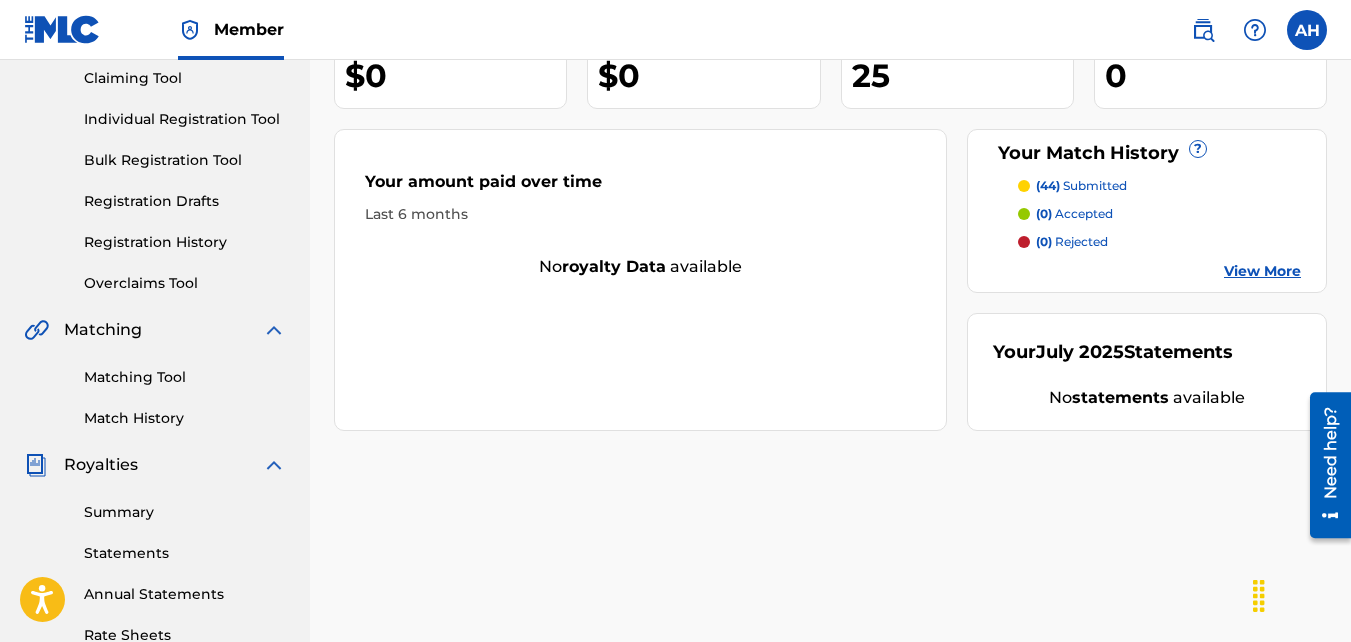 click on "Summary Statements Annual Statements Rate Sheets" at bounding box center (155, 561) 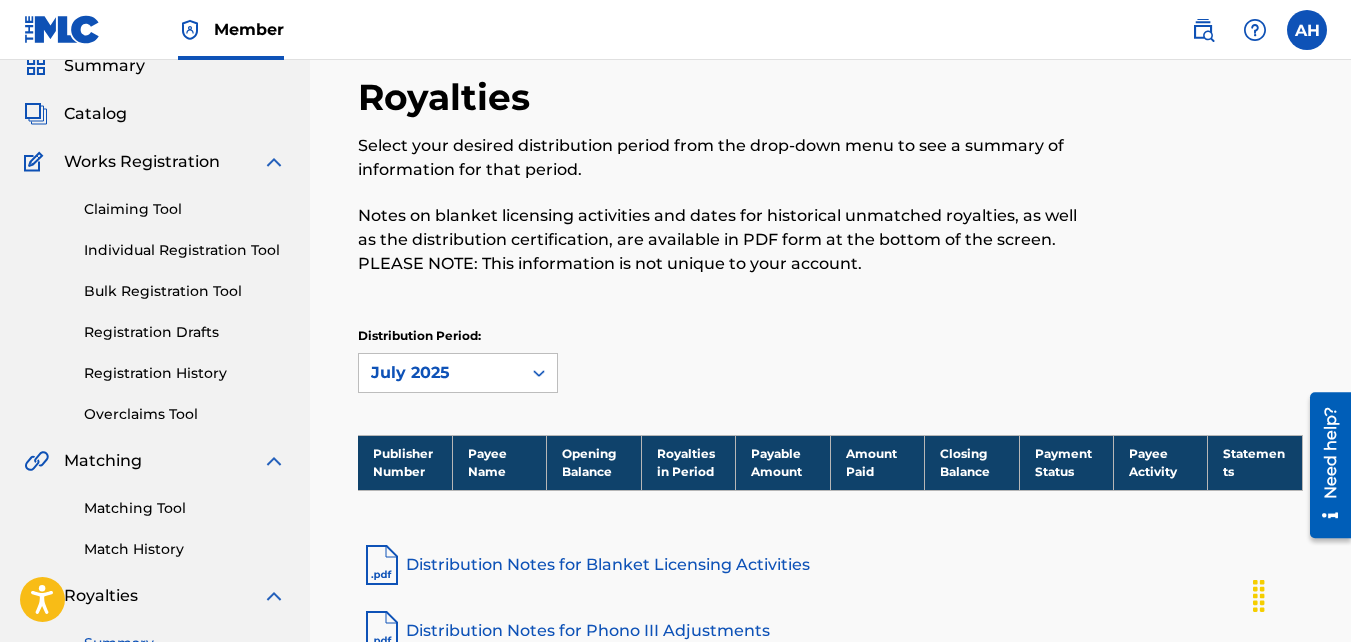 scroll, scrollTop: 0, scrollLeft: 0, axis: both 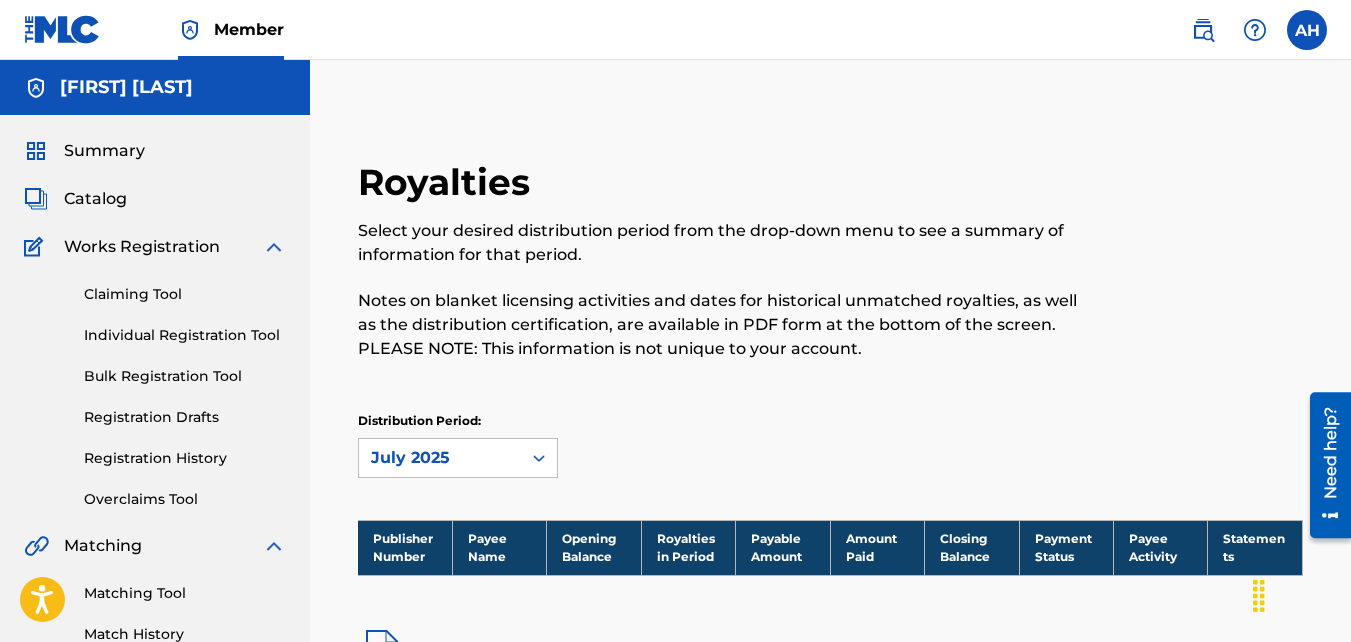 click on "Claiming Tool" at bounding box center [185, 294] 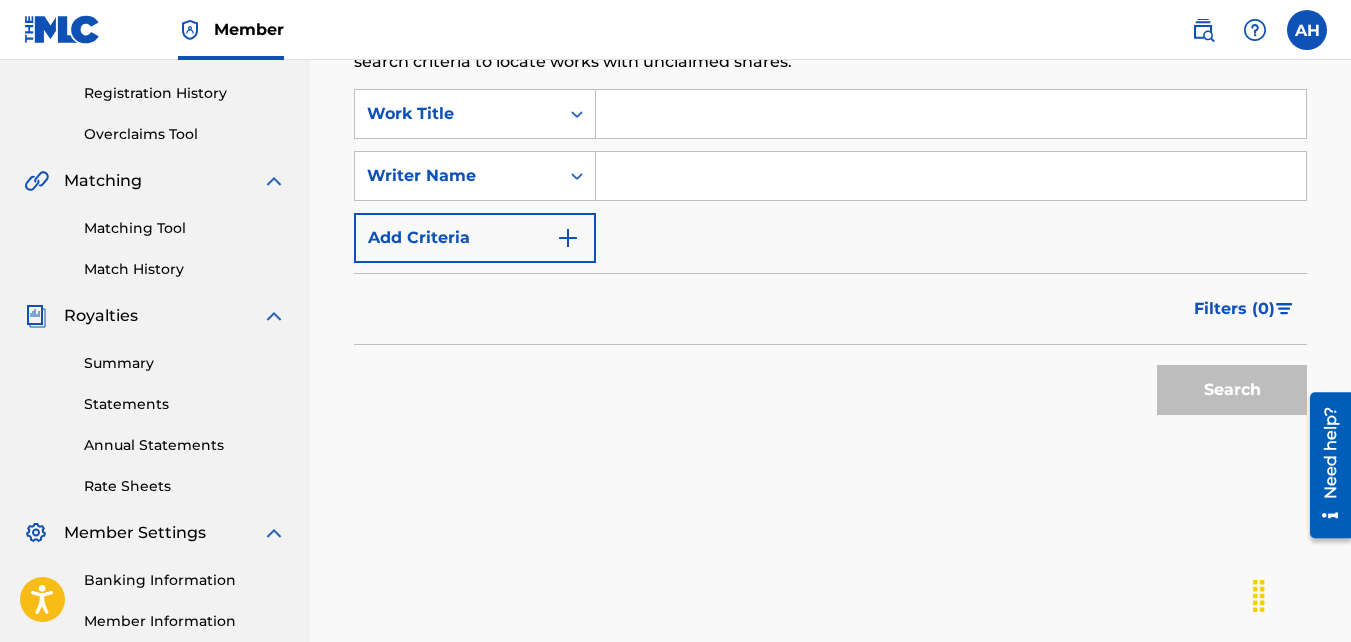 scroll, scrollTop: 366, scrollLeft: 0, axis: vertical 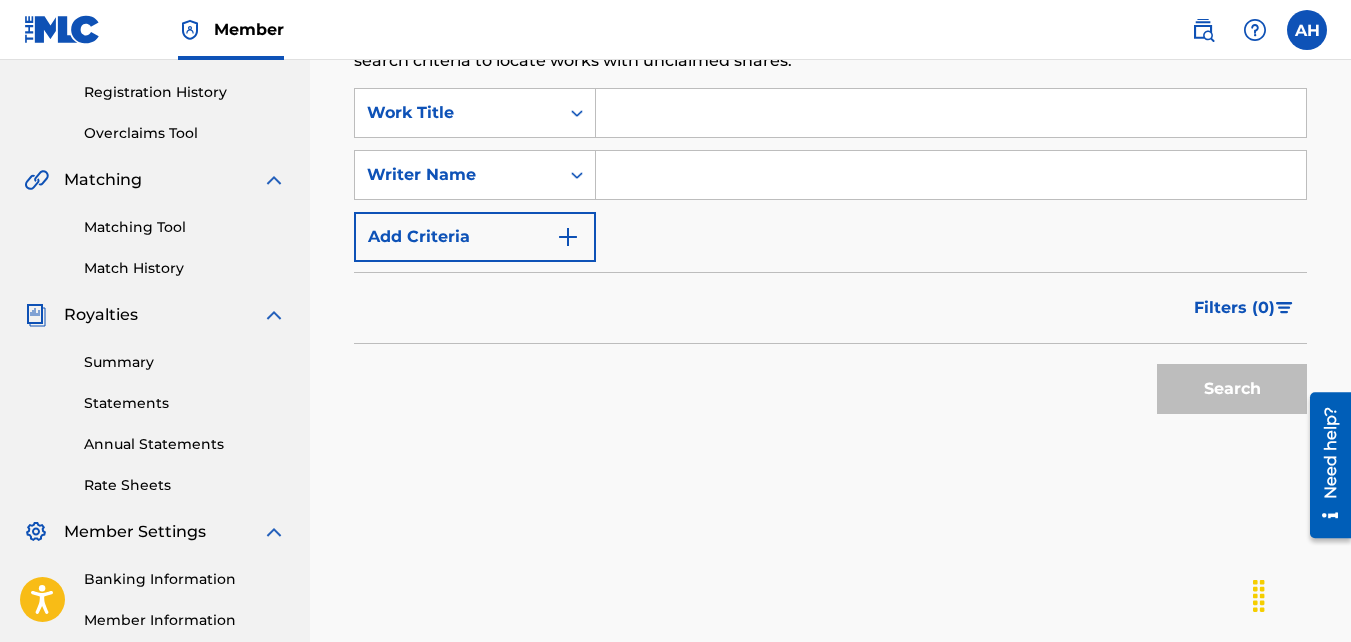 click on "Match History" at bounding box center (185, 268) 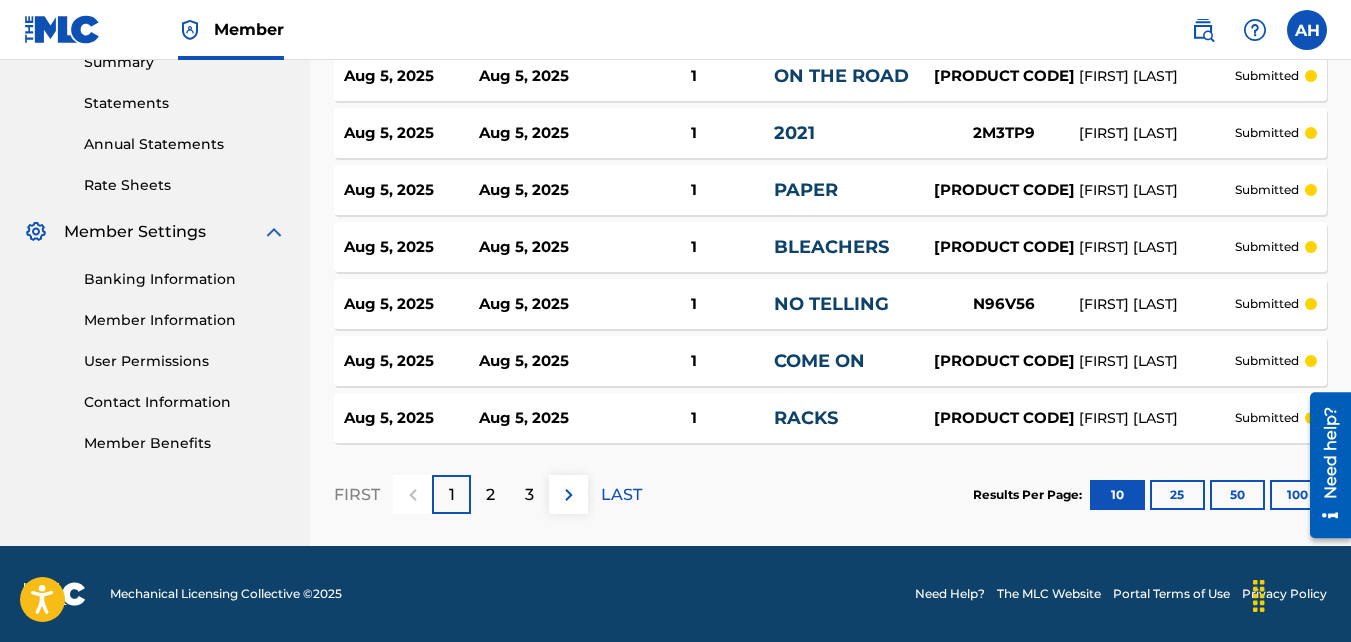 scroll, scrollTop: 0, scrollLeft: 0, axis: both 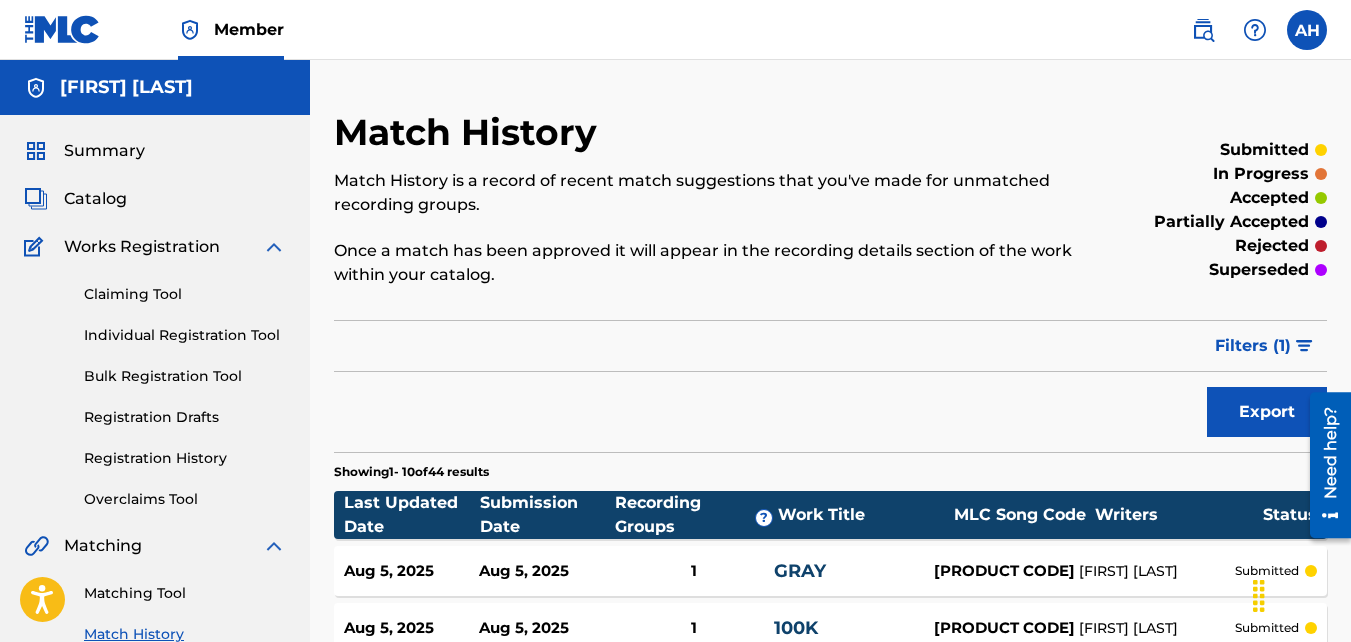 click at bounding box center (1255, 30) 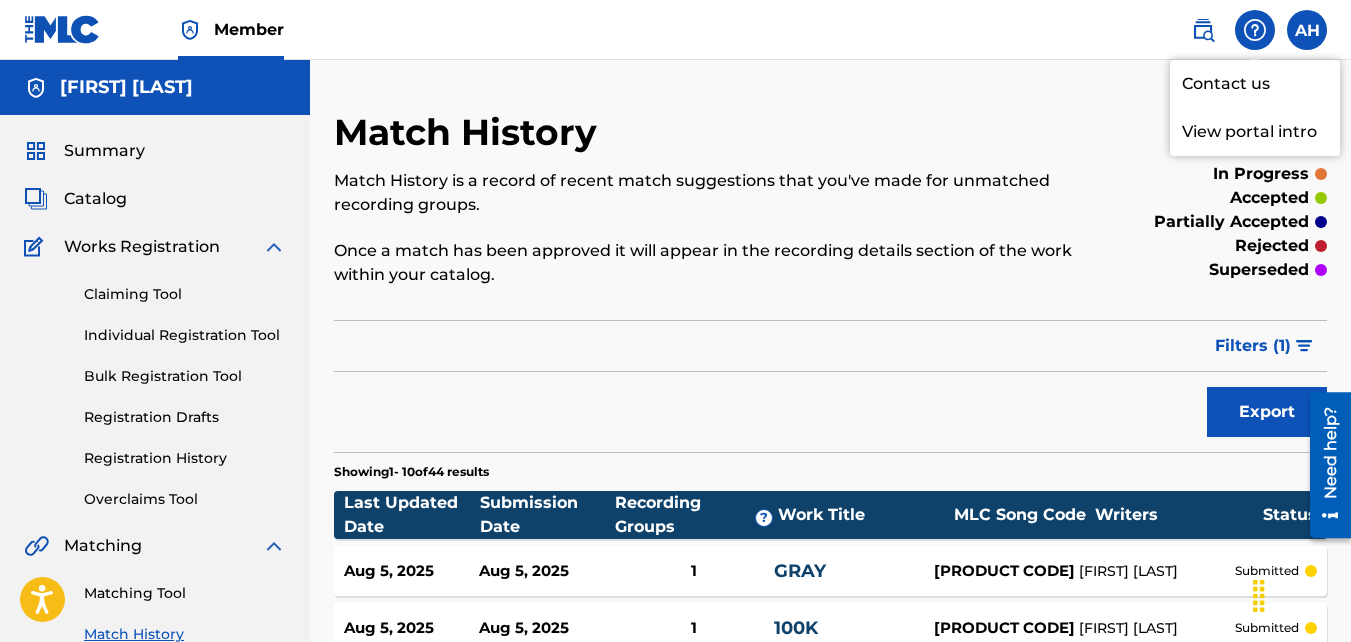 click on "View portal intro" at bounding box center (1255, 132) 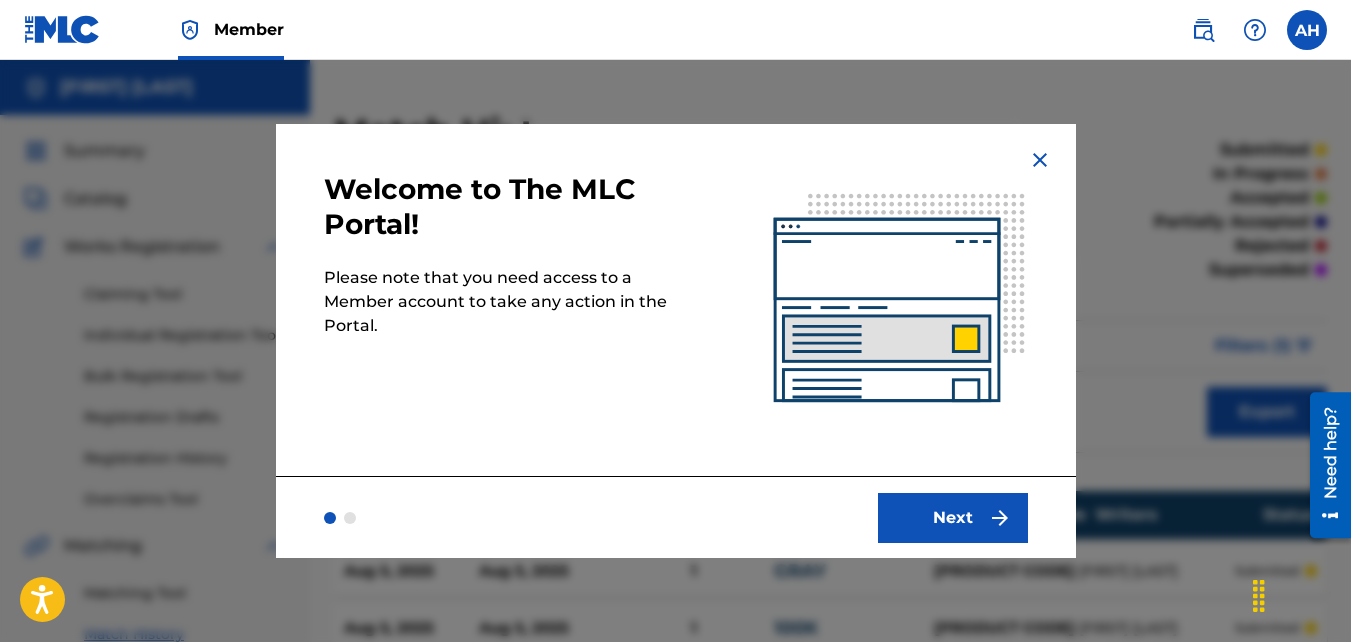 click on "Next" at bounding box center [953, 518] 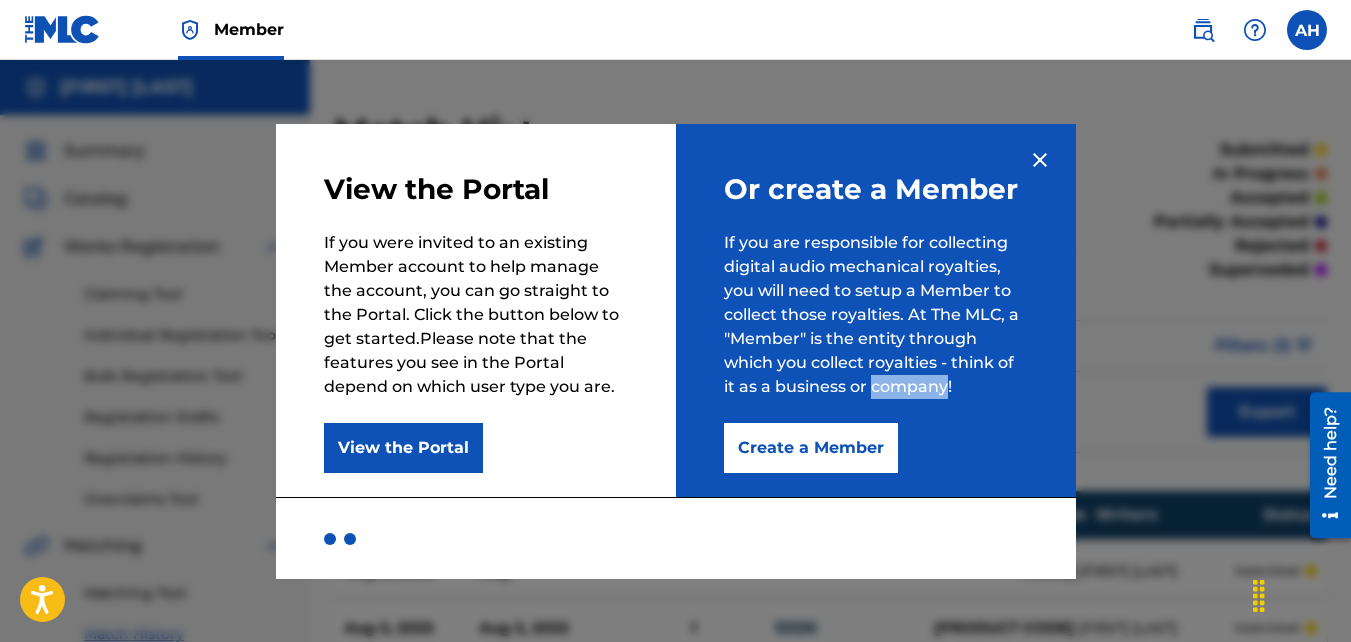 click on "Or create a Member If you are responsible for collecting digital audio mechanical royalties, you will need to setup a Member to collect those royalties. At The MLC, a "Member" is the entity through which you collect royalties - think of it as a business or company! Create a Member" at bounding box center (876, 310) 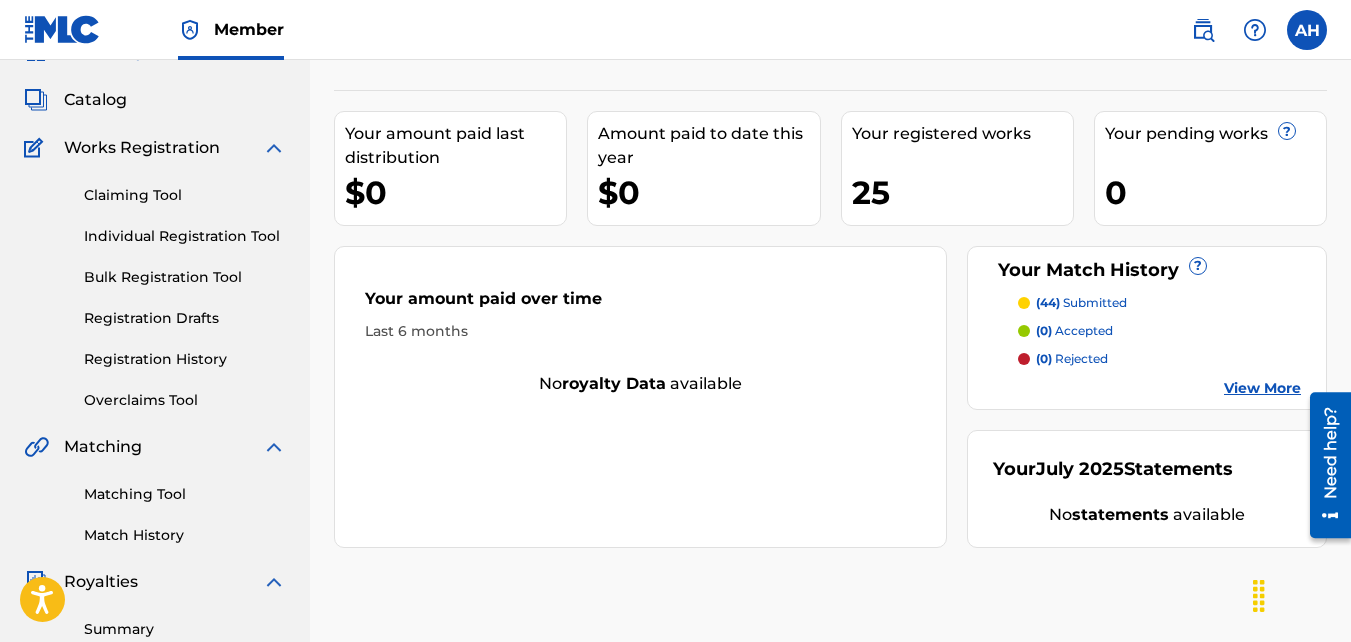 scroll, scrollTop: 100, scrollLeft: 0, axis: vertical 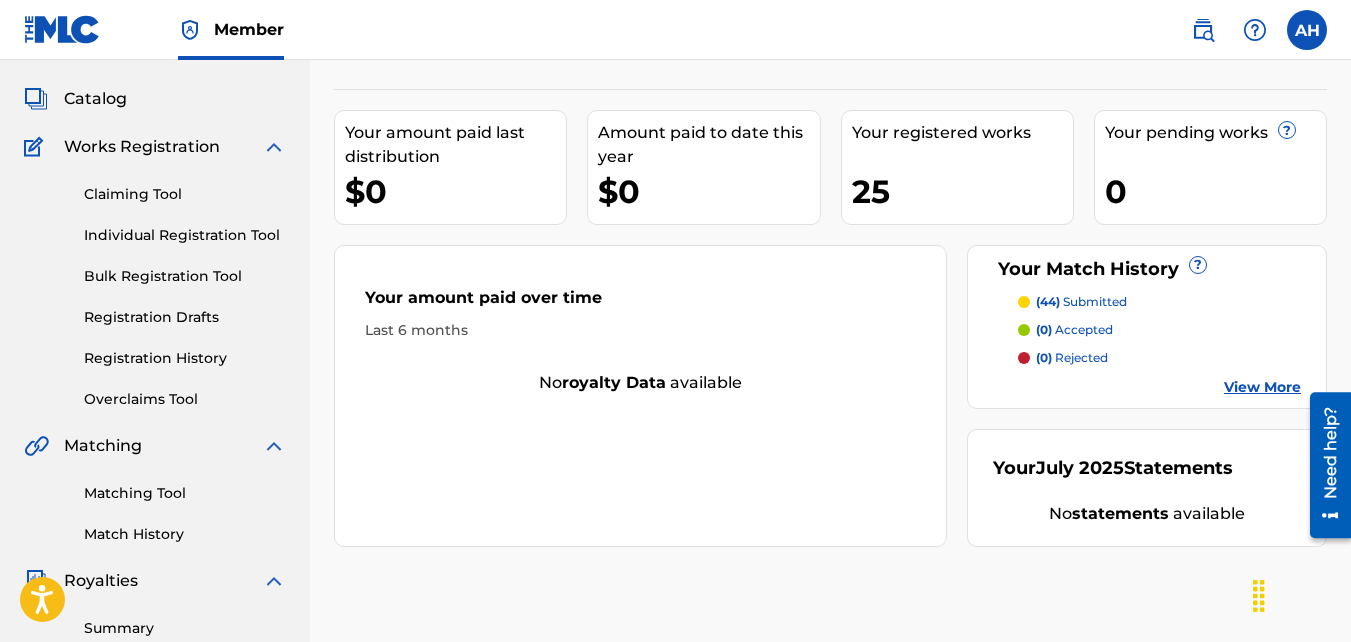 click at bounding box center [1307, 30] 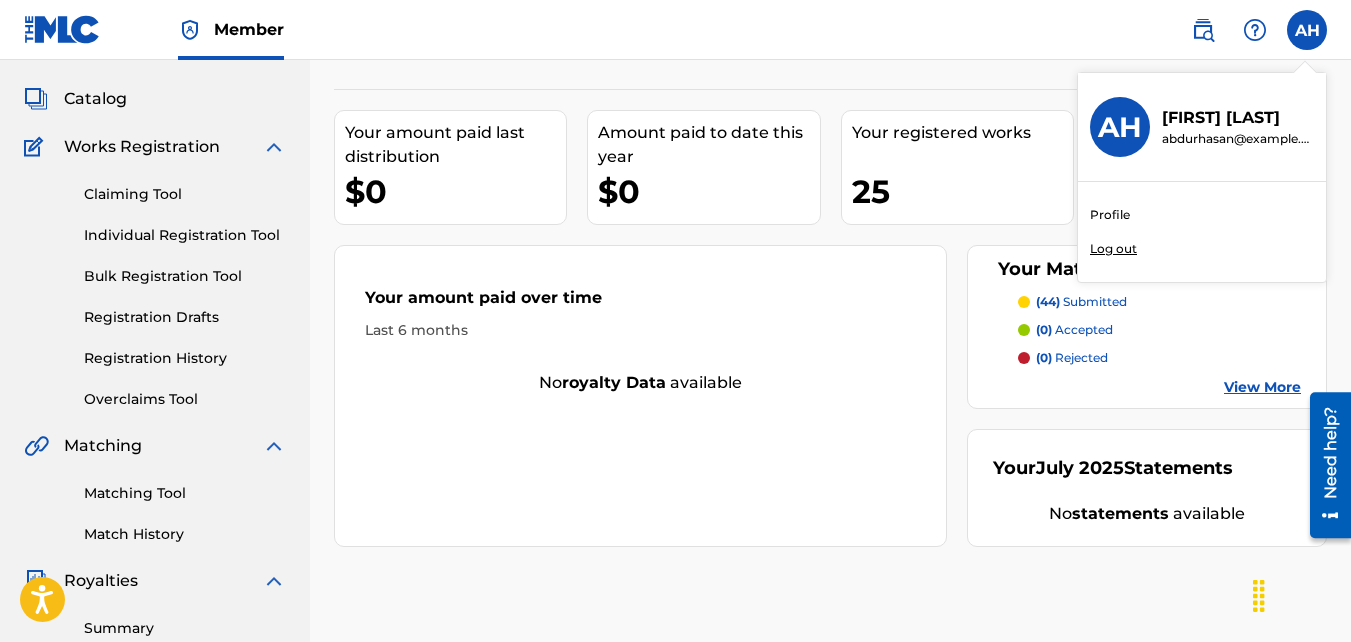 click on "Profile Log out" at bounding box center [1202, 232] 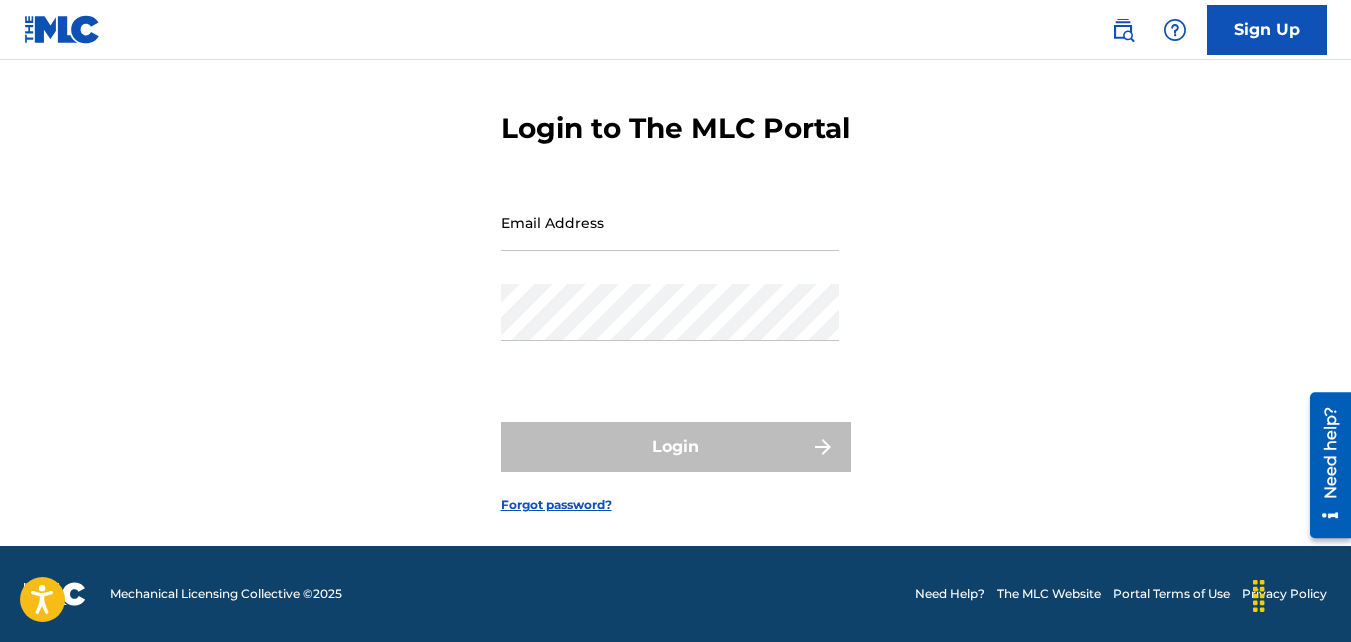 scroll, scrollTop: 0, scrollLeft: 0, axis: both 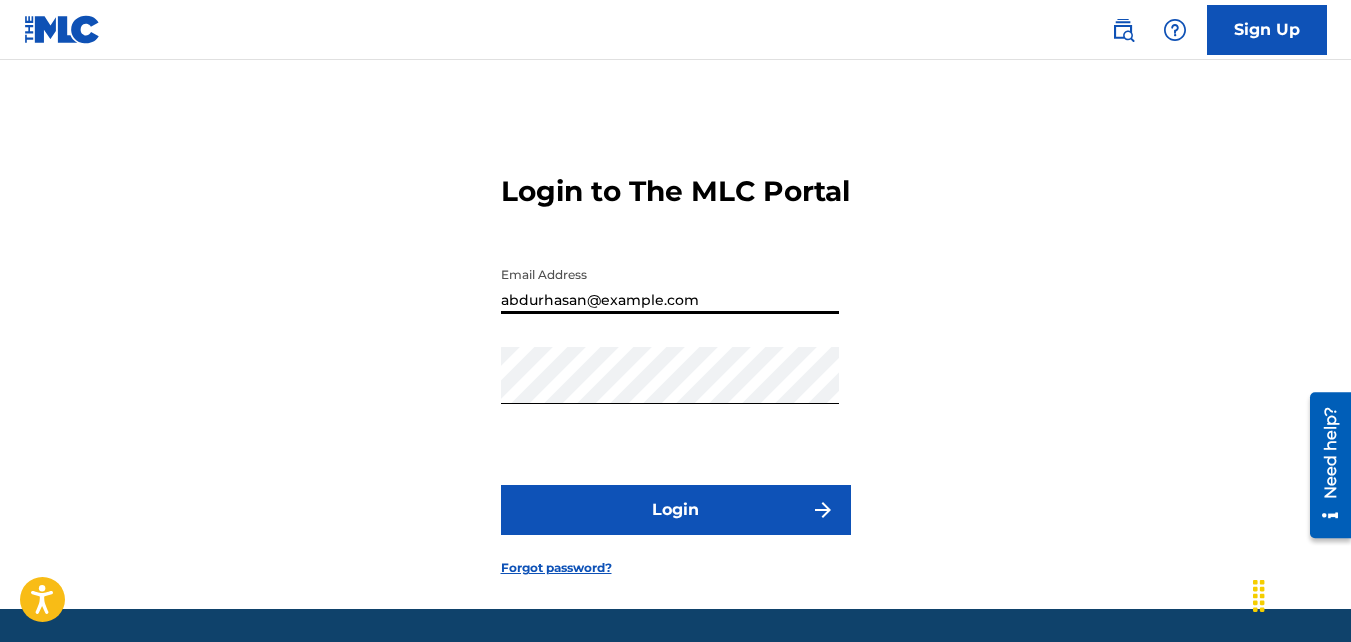 click on "abdurhasan@example.com" at bounding box center (670, 285) 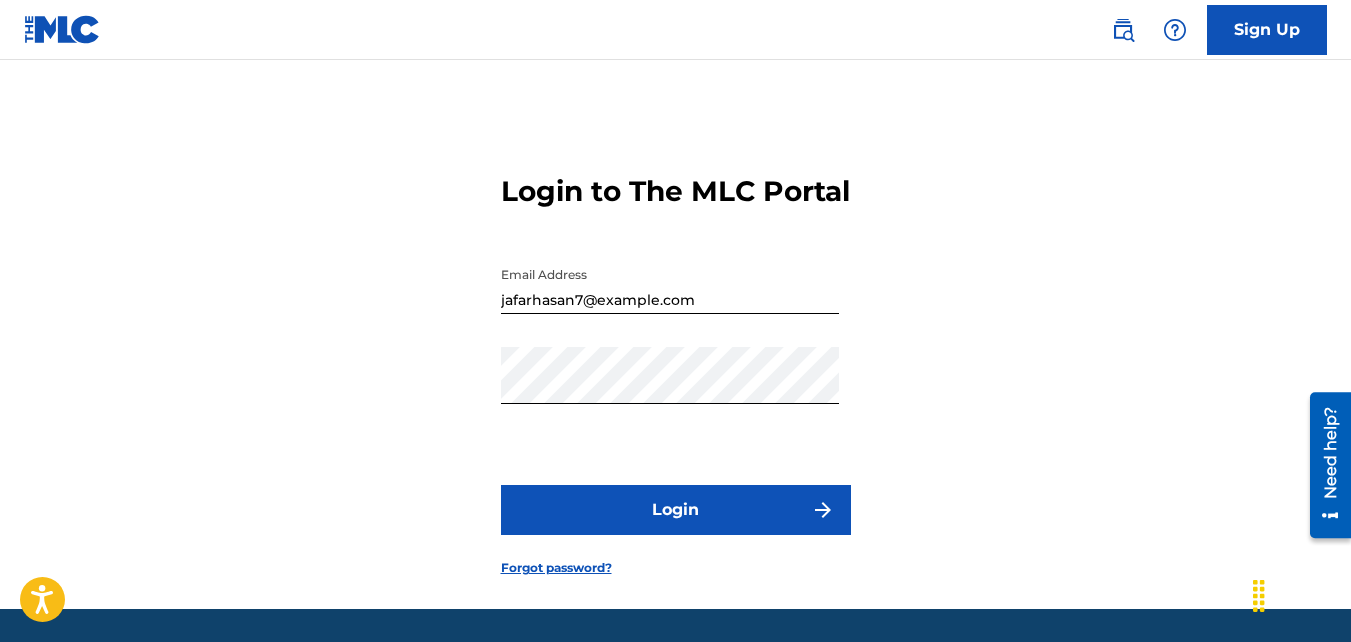 click on "Login to The MLC Portal Email Address jafarhasan7@example.com Password Login Forgot password?" at bounding box center [676, 359] 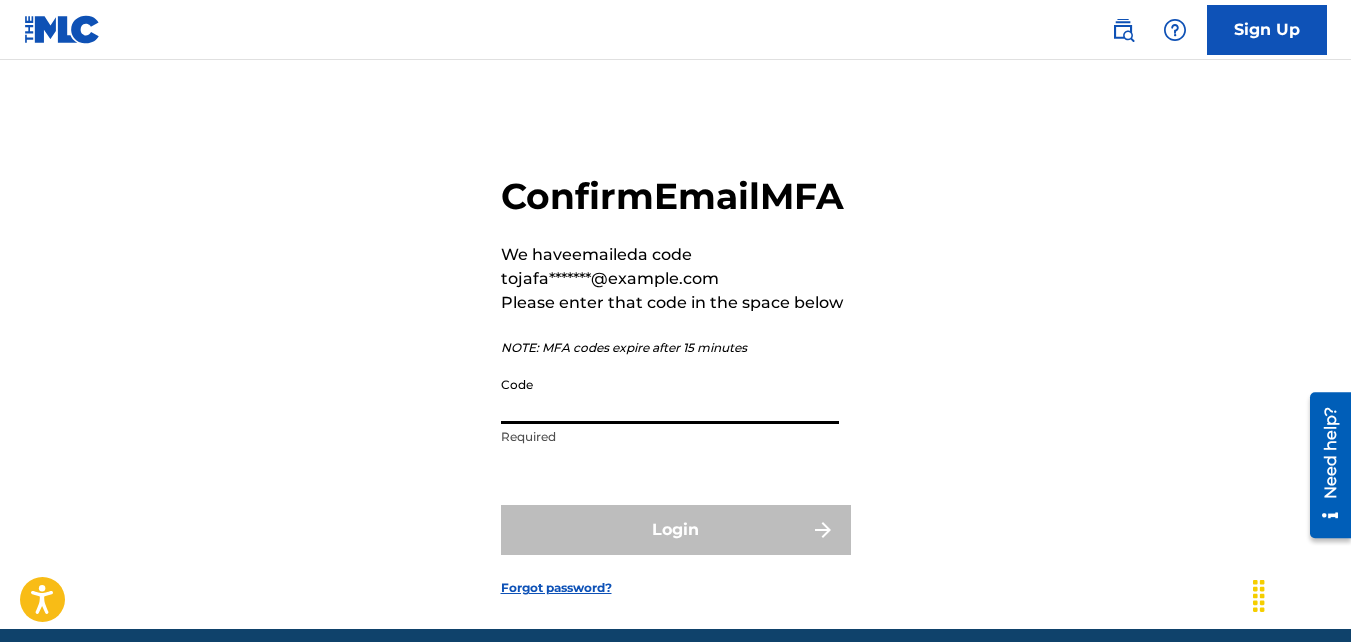 click on "Code" at bounding box center (670, 395) 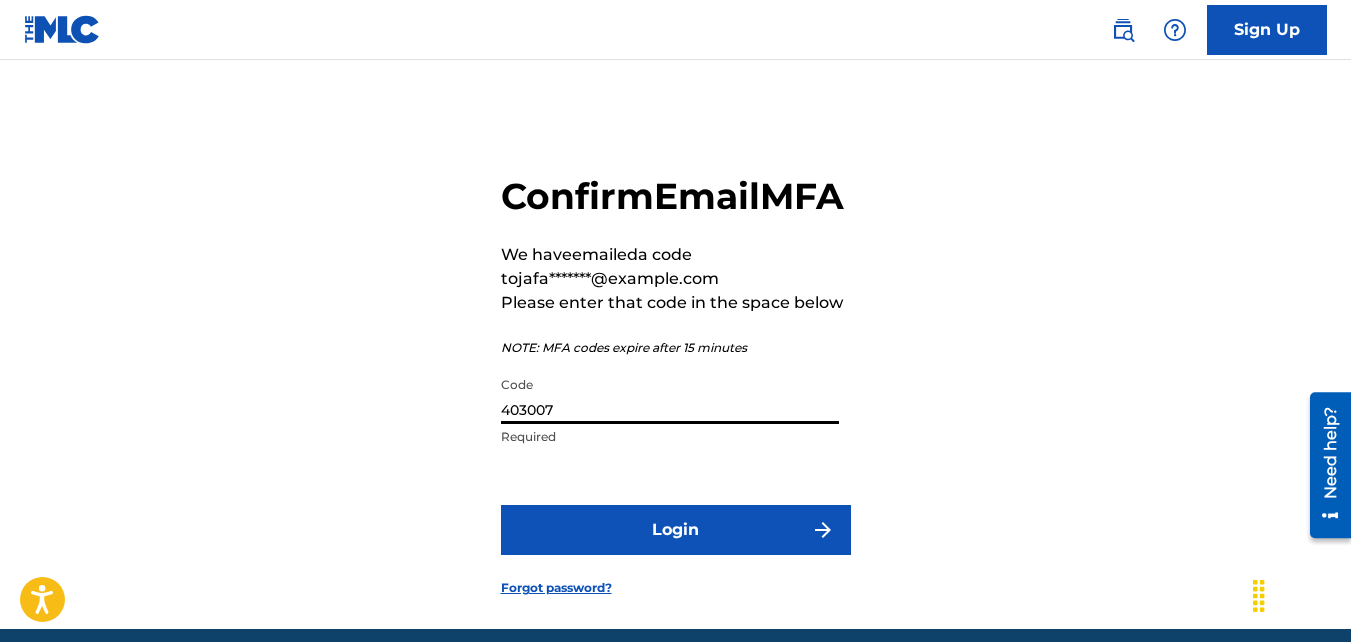 type on "403007" 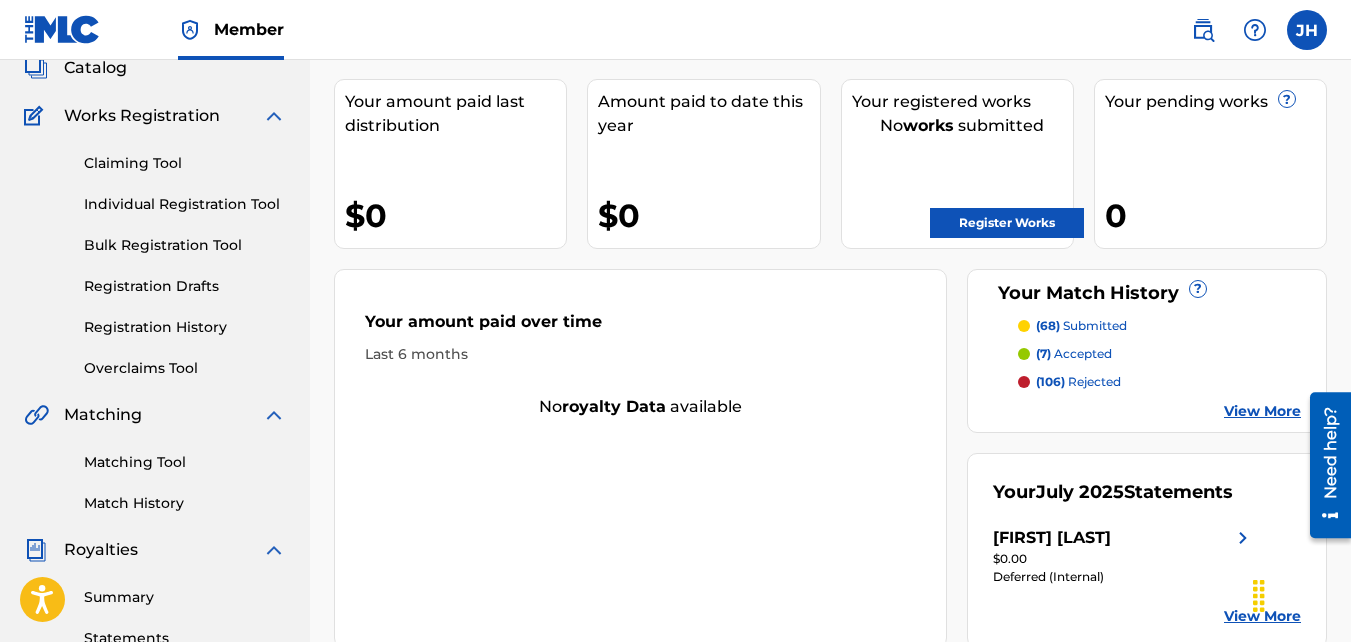 scroll, scrollTop: 132, scrollLeft: 0, axis: vertical 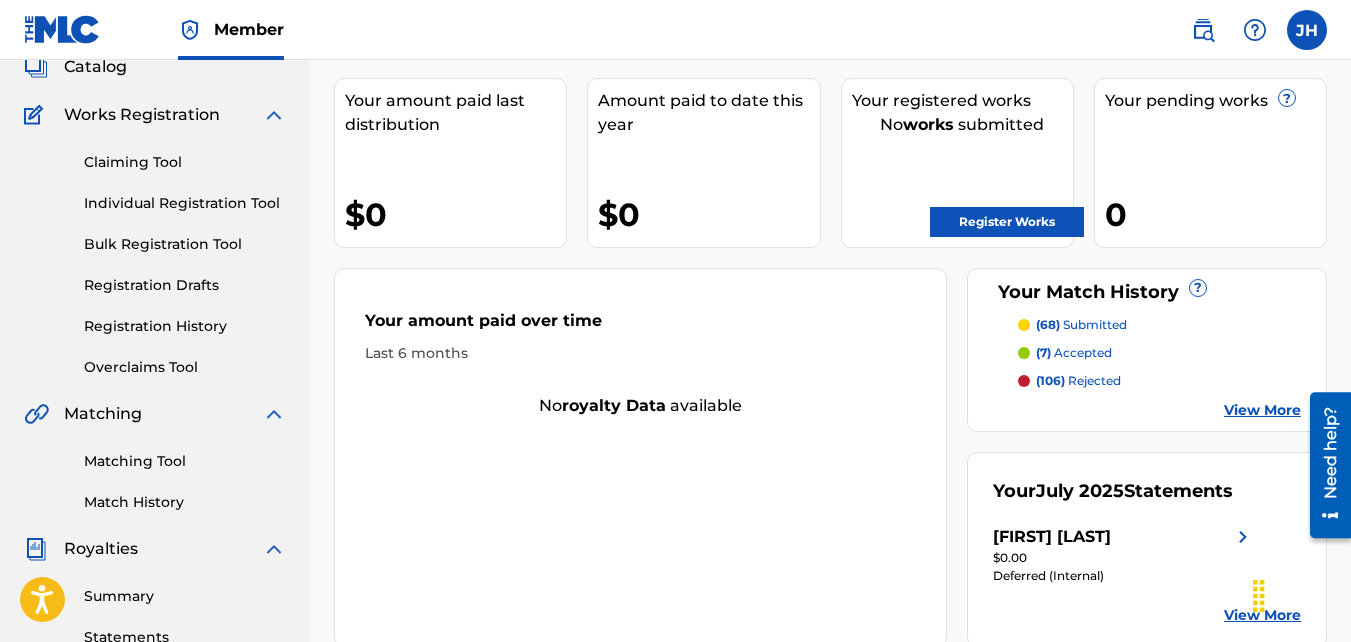 click on "Registration History" at bounding box center (185, 326) 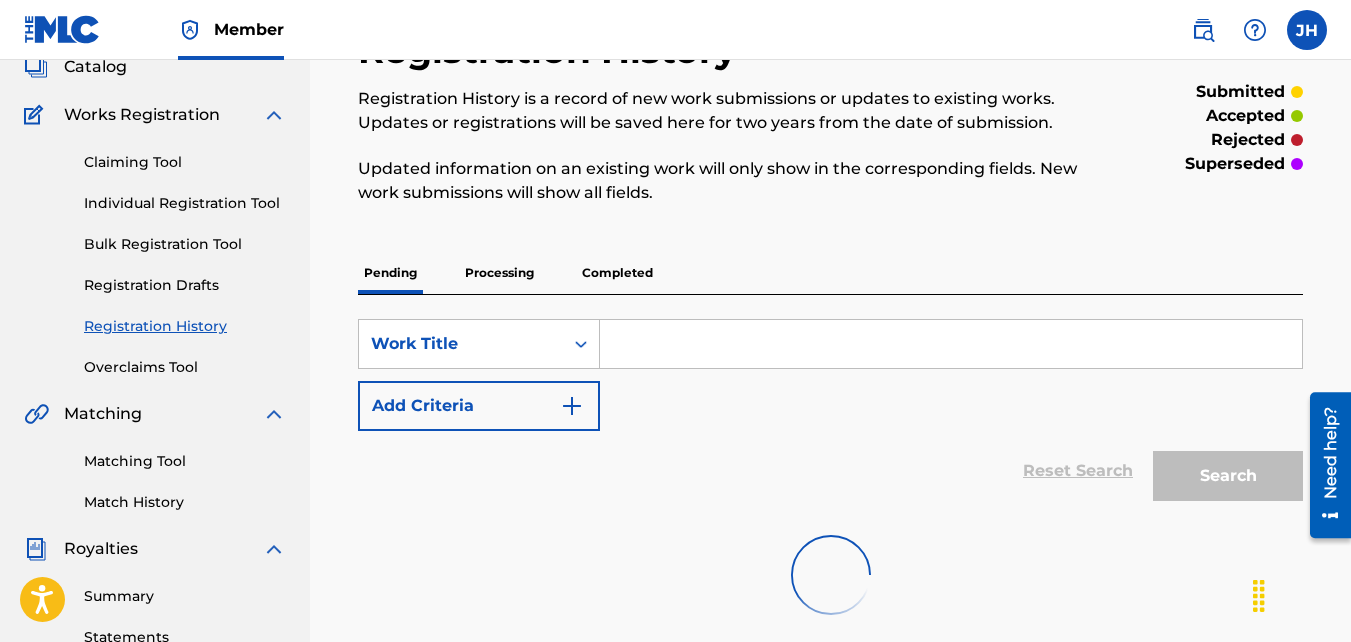 scroll, scrollTop: 0, scrollLeft: 0, axis: both 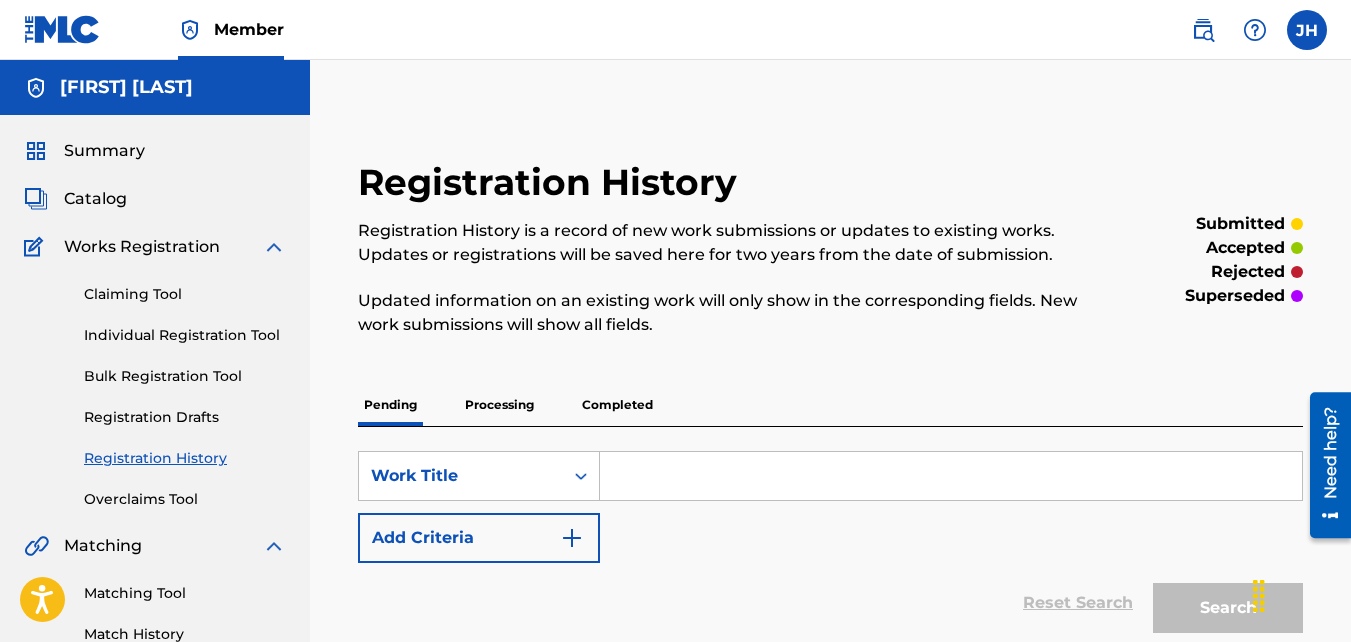 click on "Completed" at bounding box center [617, 405] 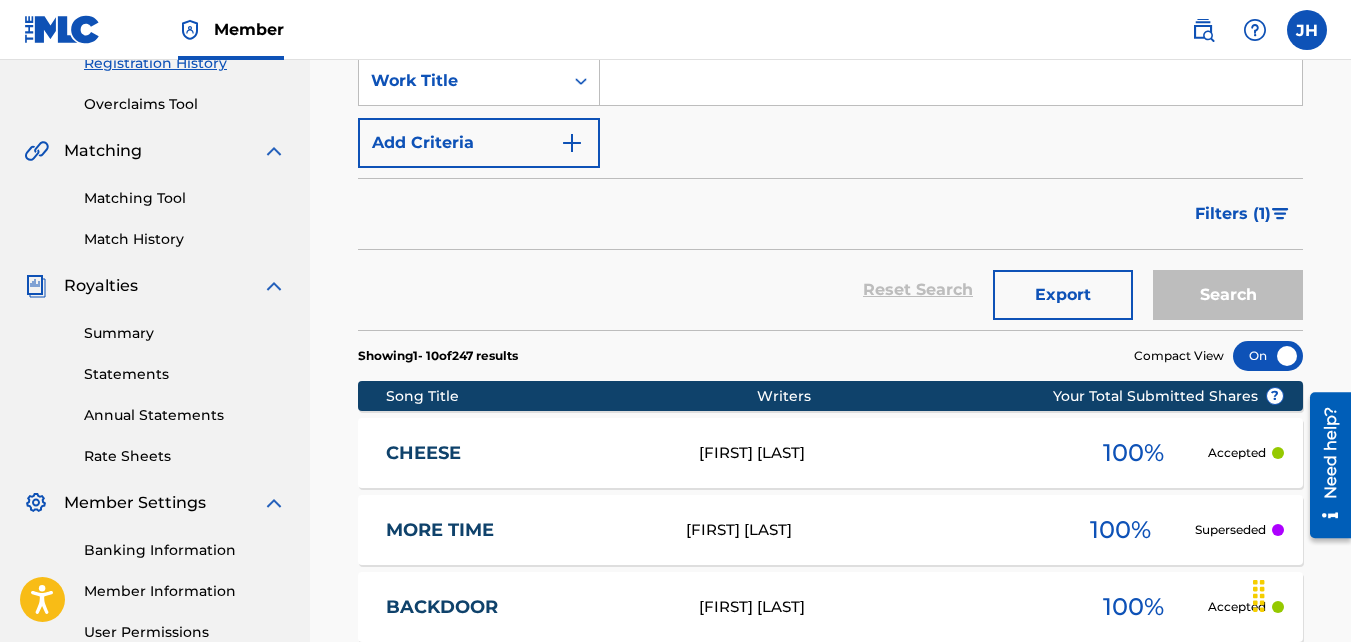 scroll, scrollTop: 394, scrollLeft: 0, axis: vertical 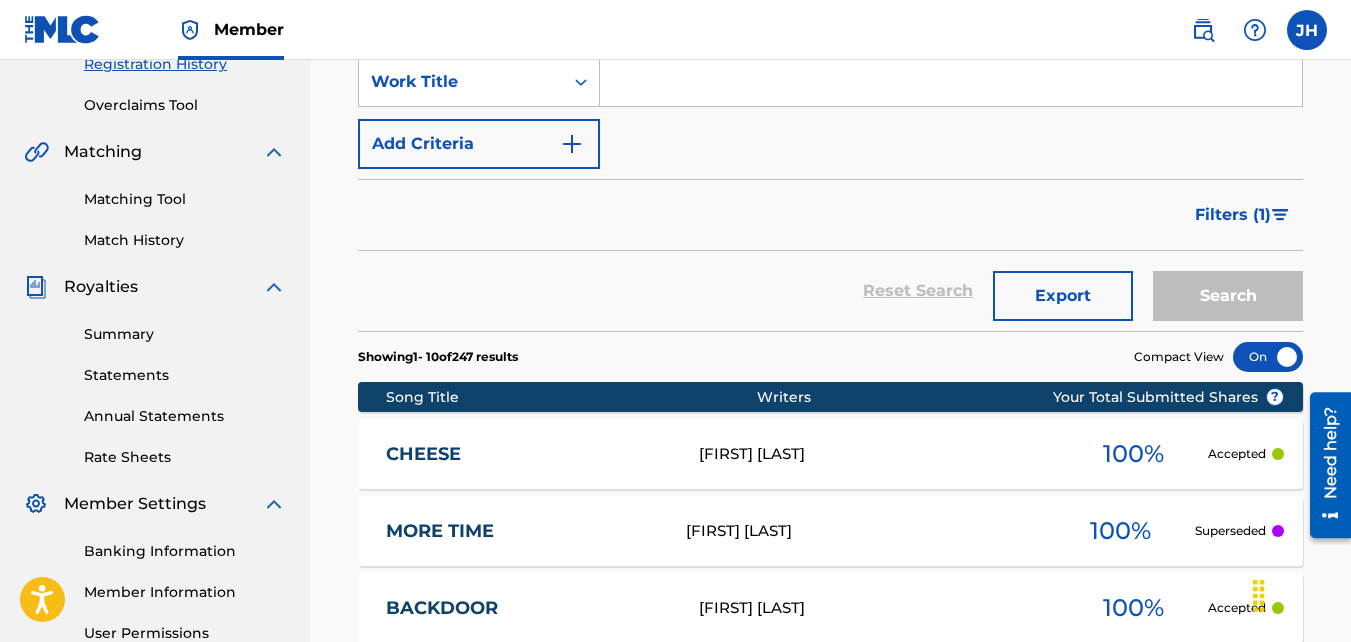 click on "Statements" at bounding box center (185, 375) 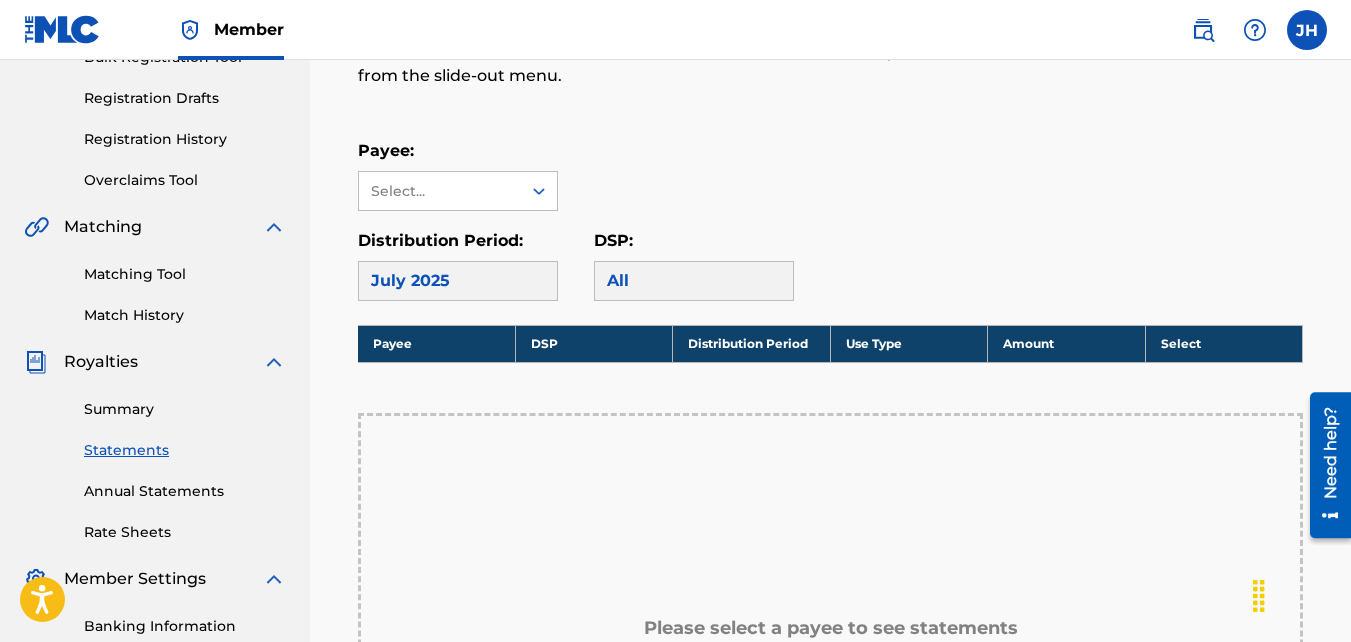 scroll, scrollTop: 325, scrollLeft: 0, axis: vertical 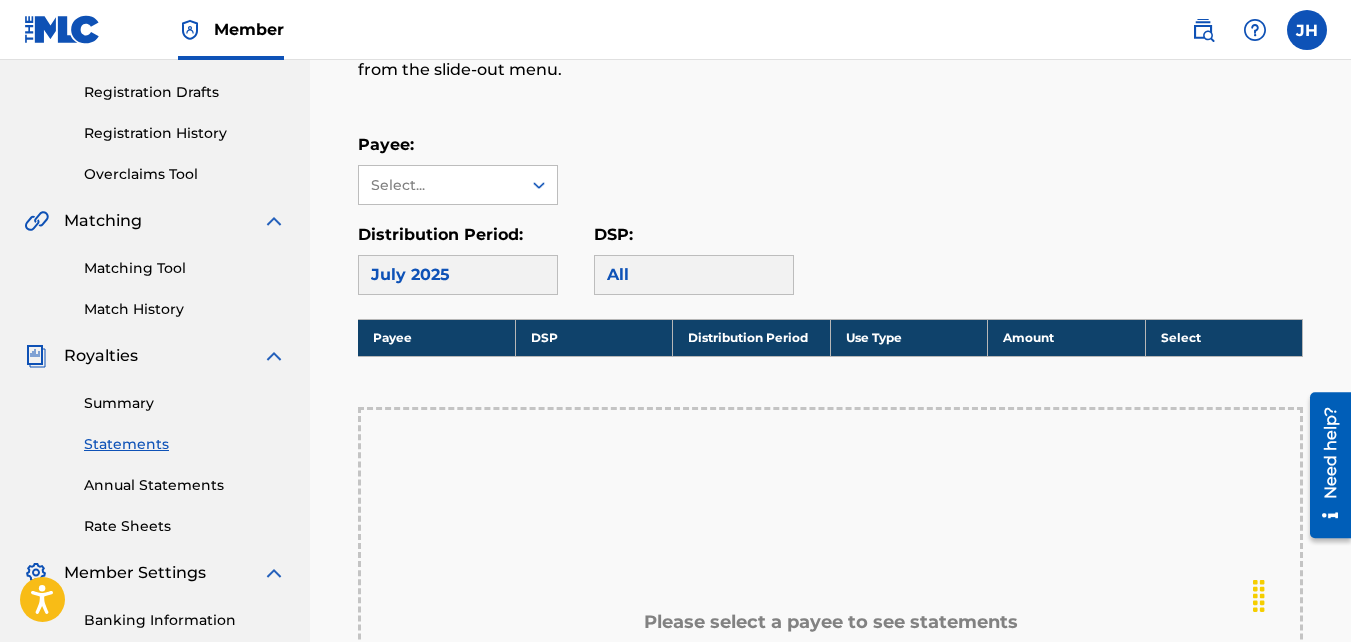 click on "July 2025" at bounding box center (458, 275) 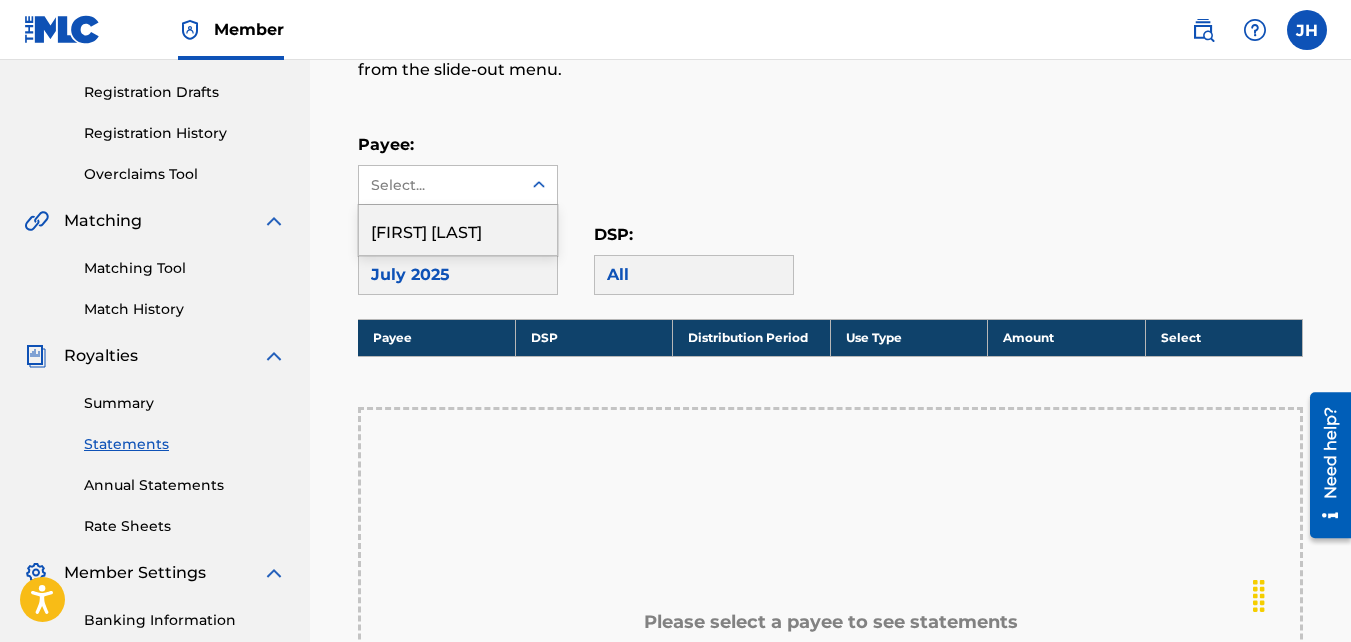 click on "Select..." at bounding box center (440, 185) 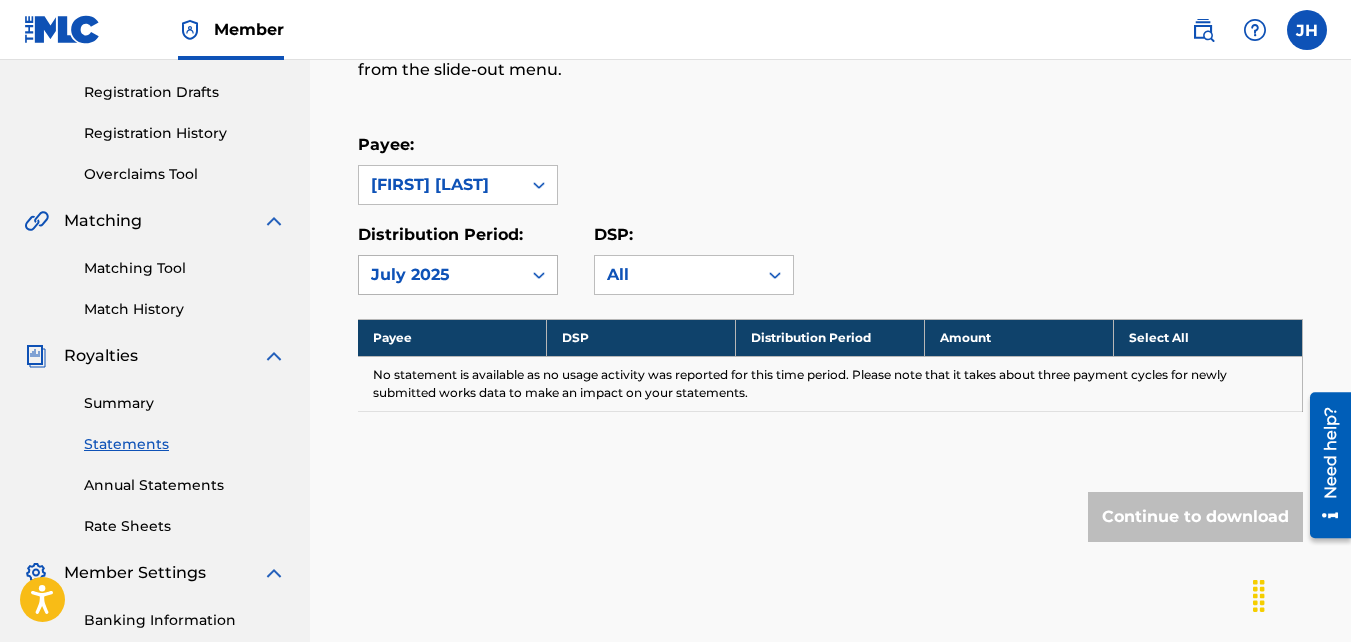 click on "July 2025" at bounding box center (440, 275) 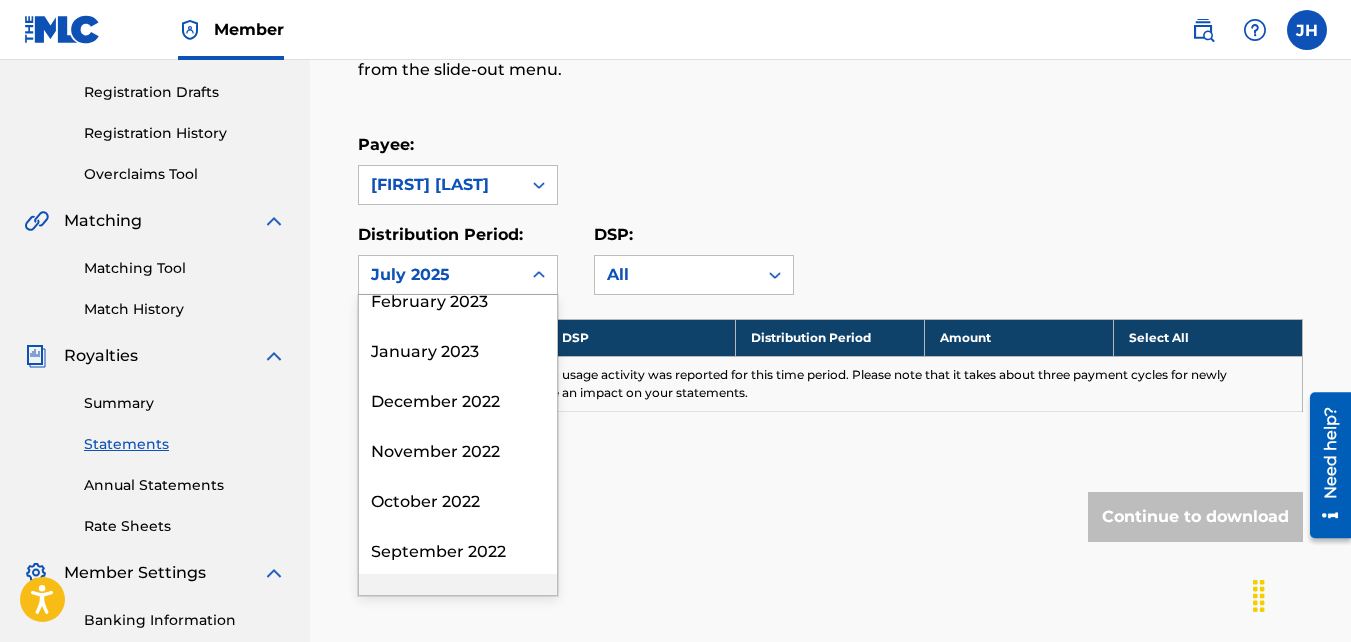 scroll, scrollTop: 1461, scrollLeft: 0, axis: vertical 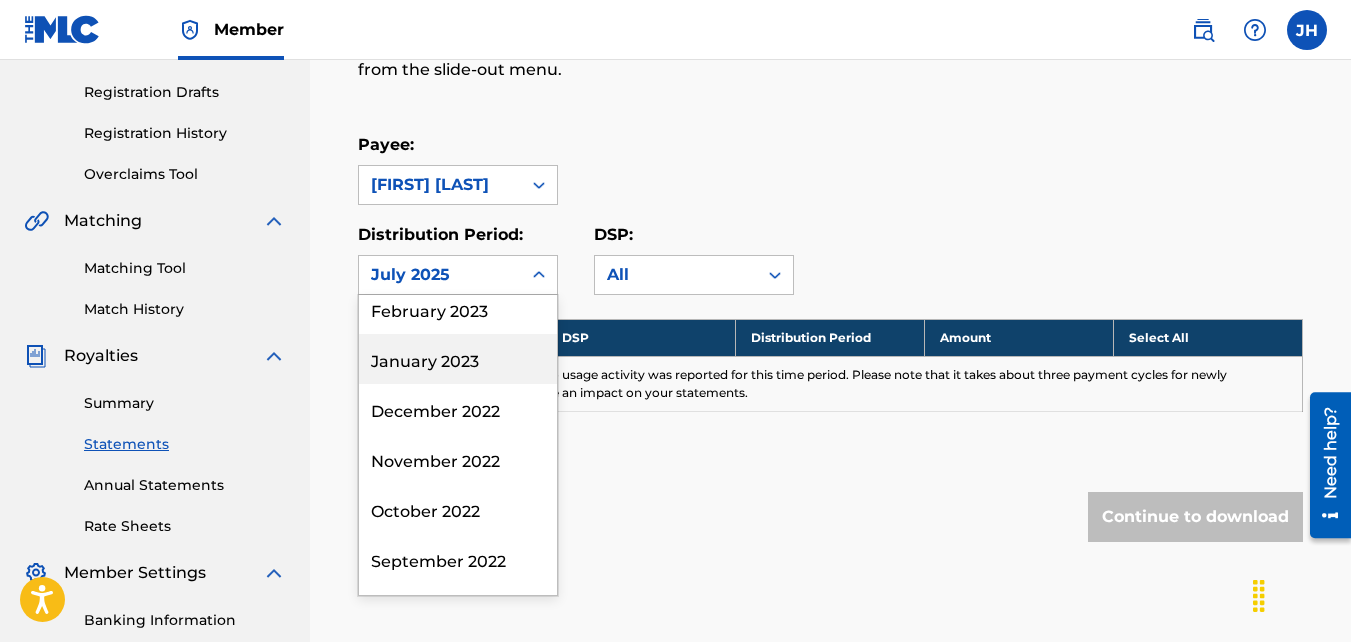 click on "January 2023" at bounding box center (458, 359) 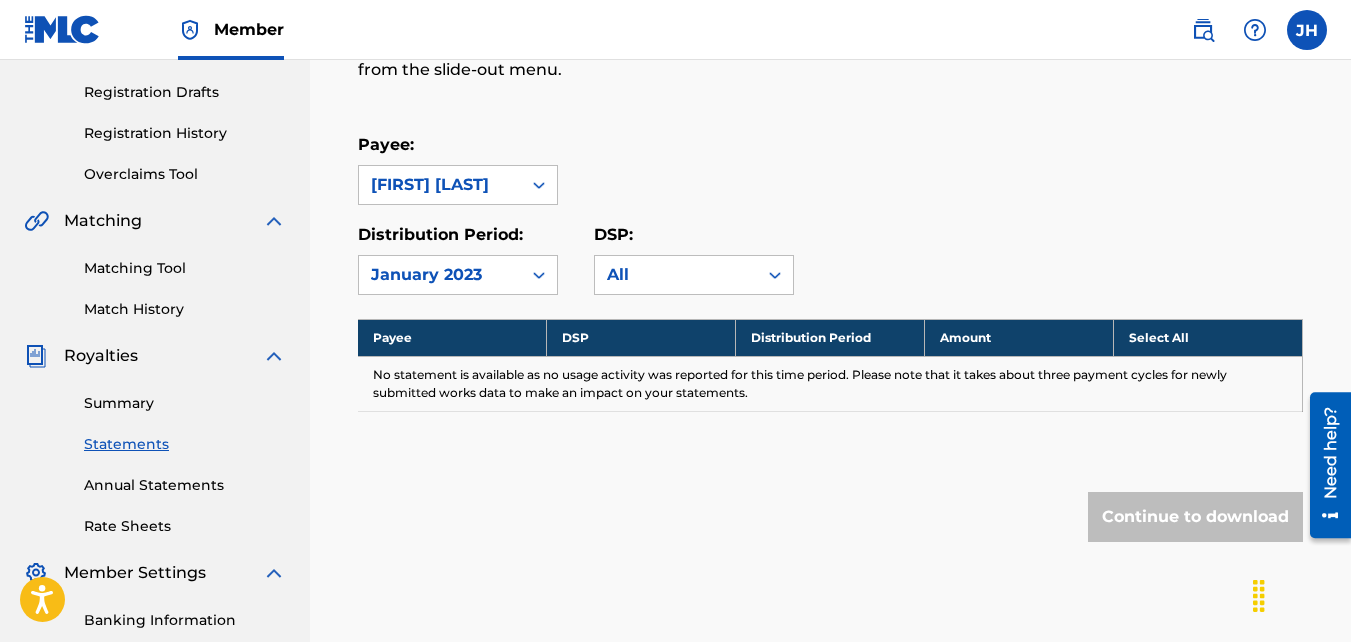click on "January 2023" at bounding box center (440, 275) 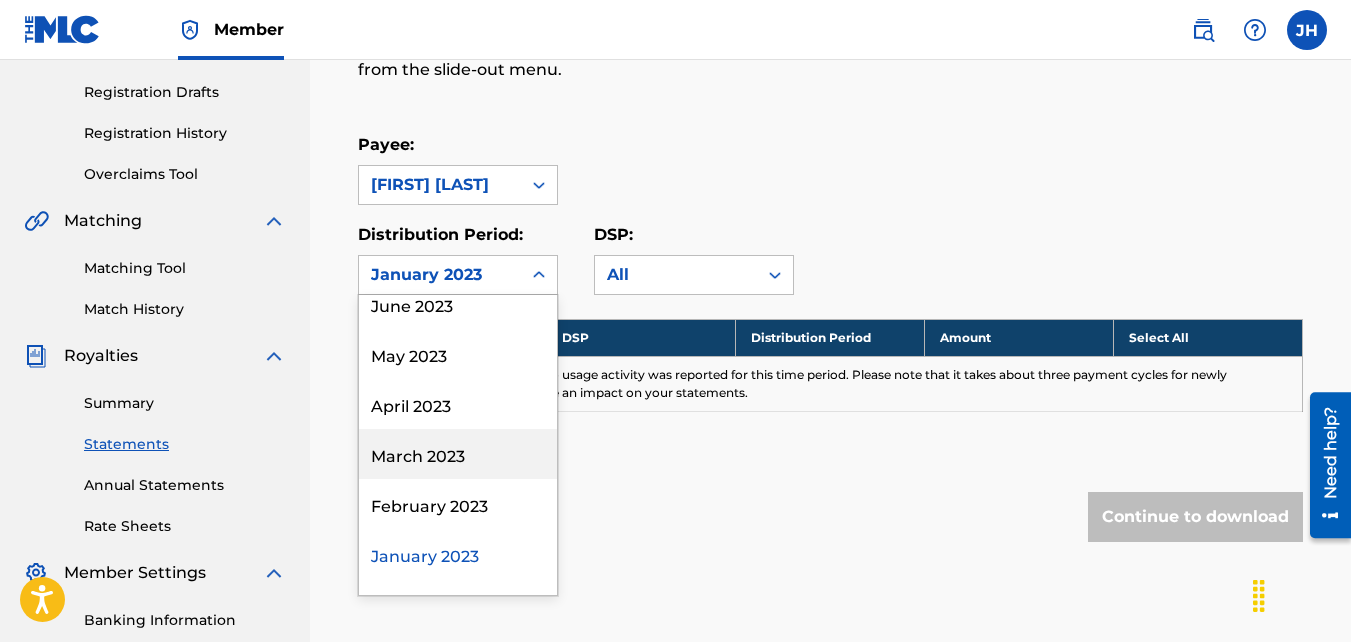 scroll, scrollTop: 1279, scrollLeft: 0, axis: vertical 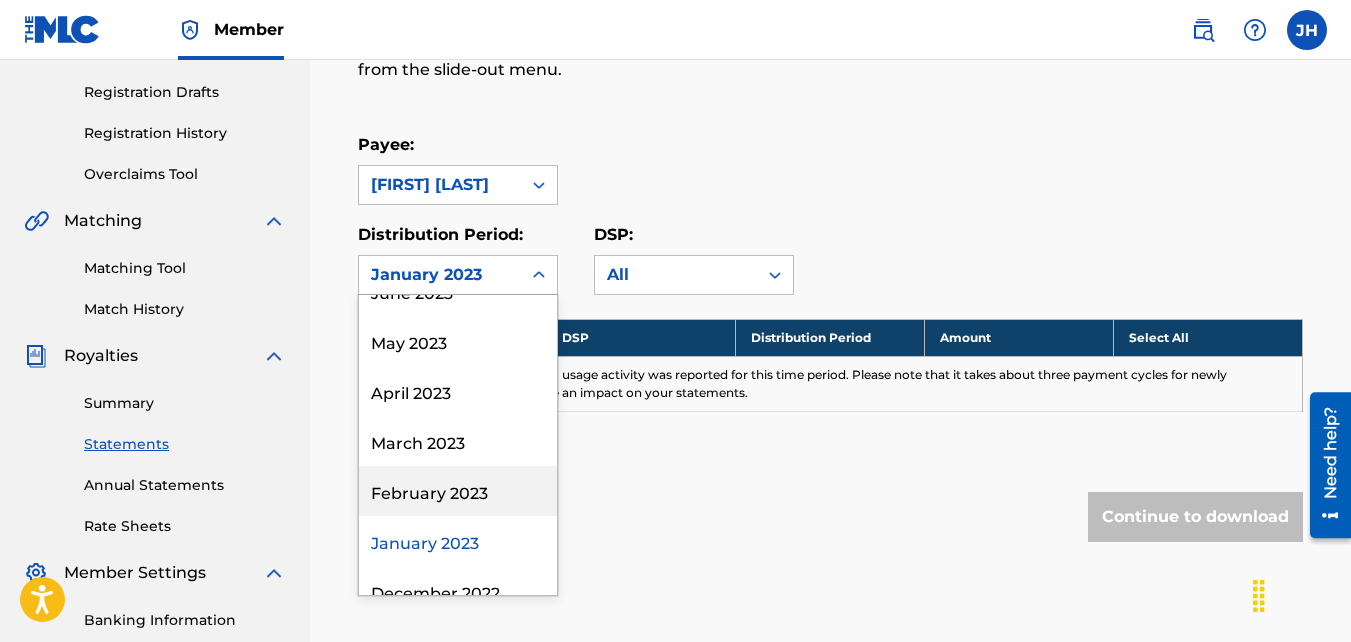 click on "February 2023" at bounding box center (458, 491) 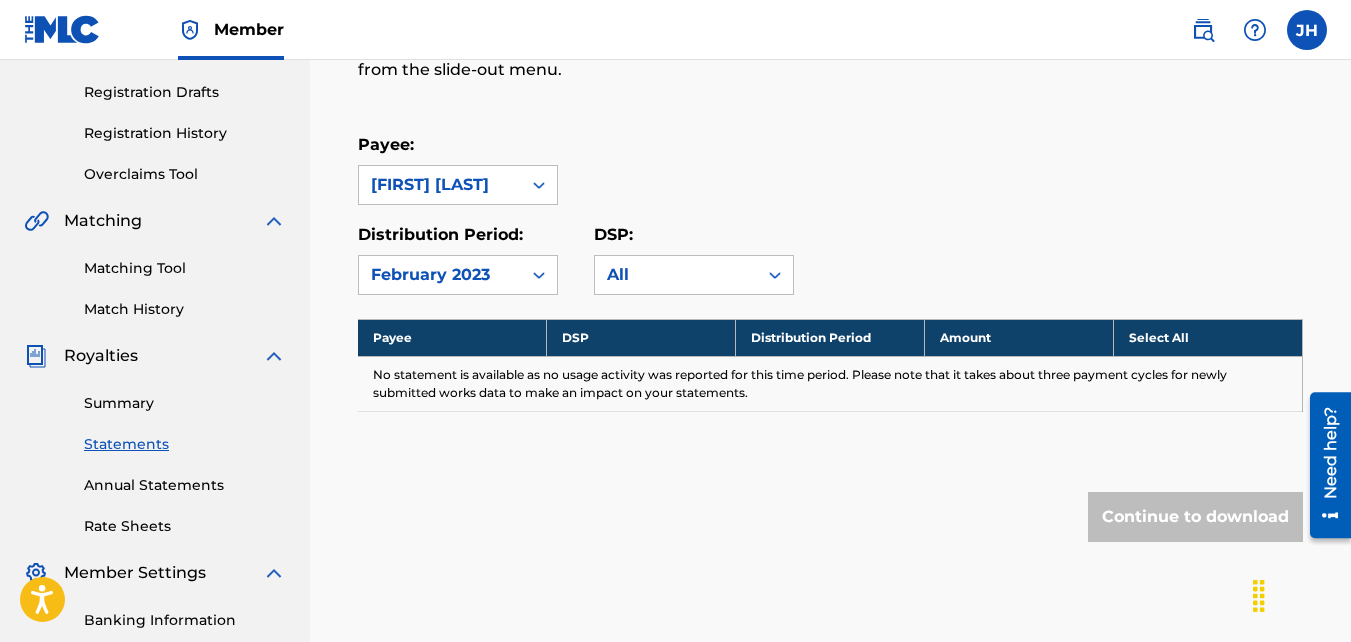 click on "Royalty Statements Select your desired payee from the Payee drop-down menu. Then you can filter by distribution period and DSP in the corresponding drop-down menus. In the Select column, check the box(es) for any statements you would like to download or click    Select All   at the top of the column to select all statements. Scroll to the bottom and click  Continue to download , then select your download options from the slide-out menu. Payee: [FIRST] [LAST] Distribution Period: [MONTH] [YEAR] DSP: All Payee DSP Distribution Period Amount Select All No statement is available as no usage activity was reported for this time period. Please note that it takes about three payment cycles for newly submitted works data to make an impact on your statements. Continue to download" at bounding box center [830, 228] 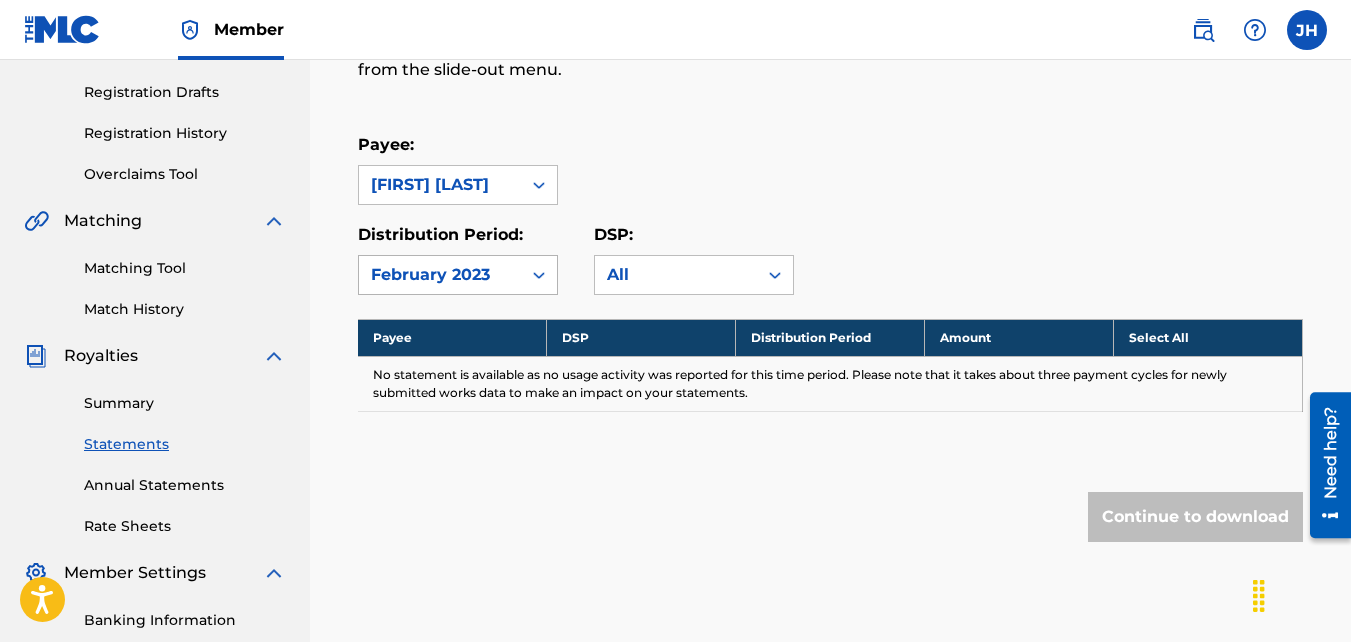 click on "February 2023" at bounding box center [440, 275] 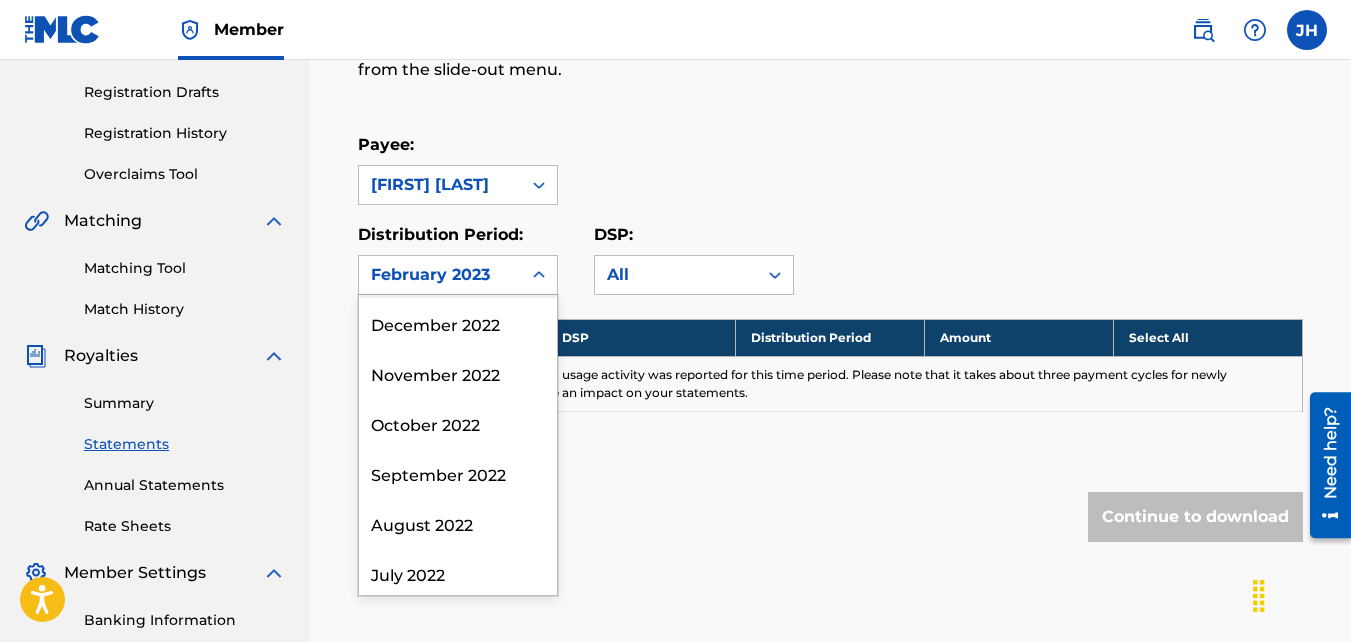 scroll, scrollTop: 1548, scrollLeft: 0, axis: vertical 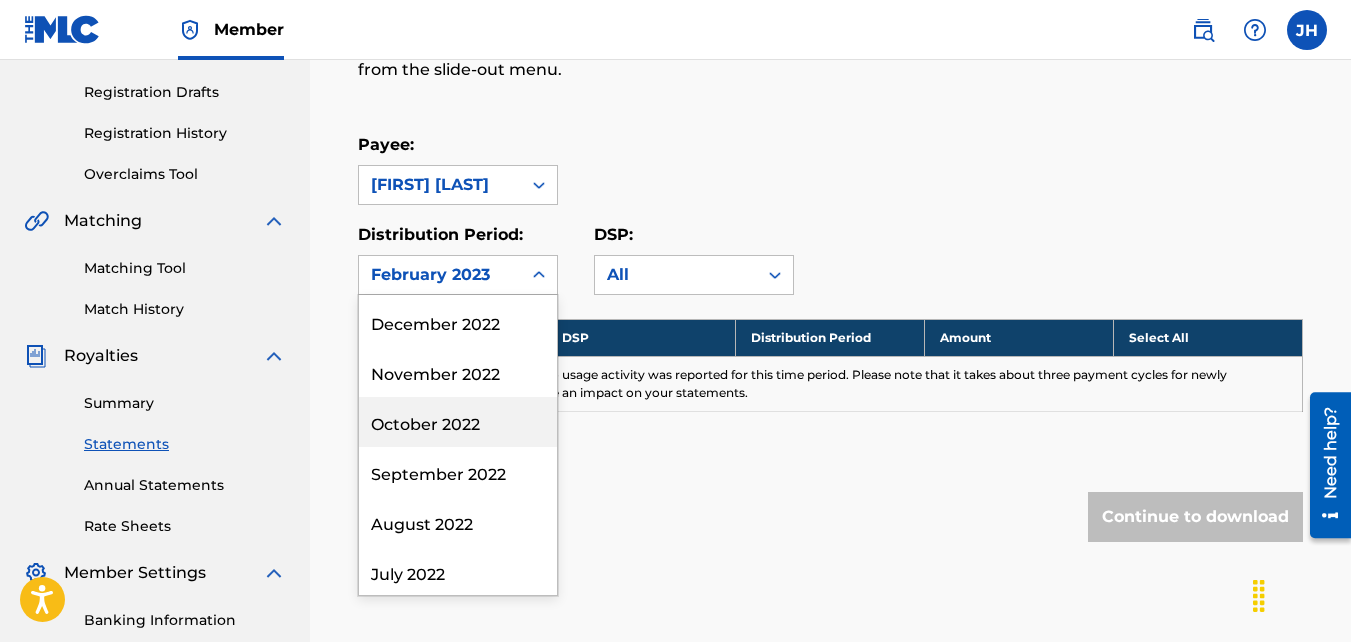 click on "October 2022" at bounding box center [458, 422] 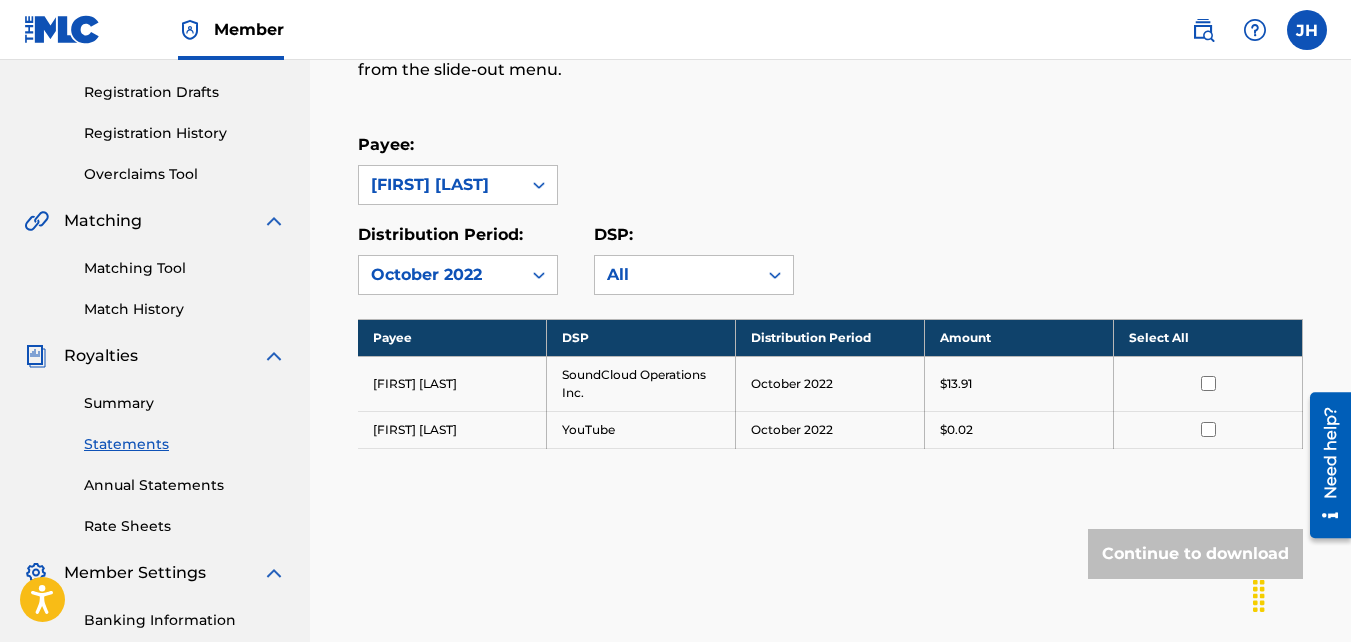 click at bounding box center [539, 275] 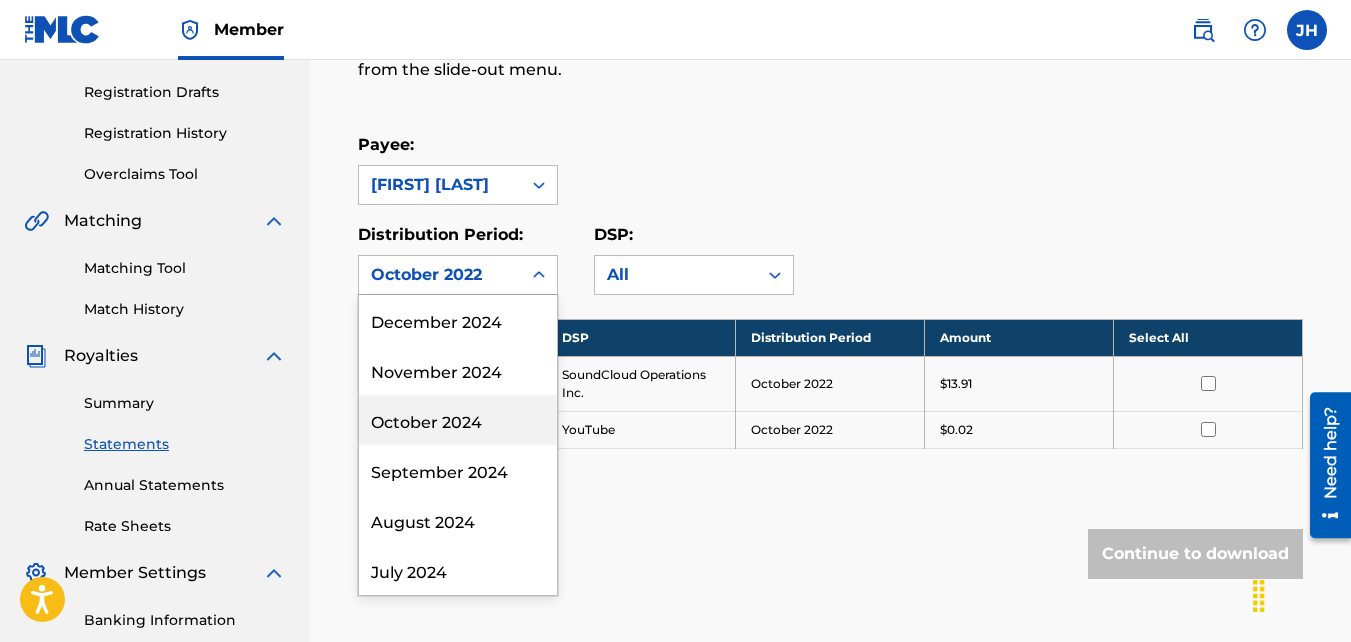 scroll, scrollTop: 291, scrollLeft: 0, axis: vertical 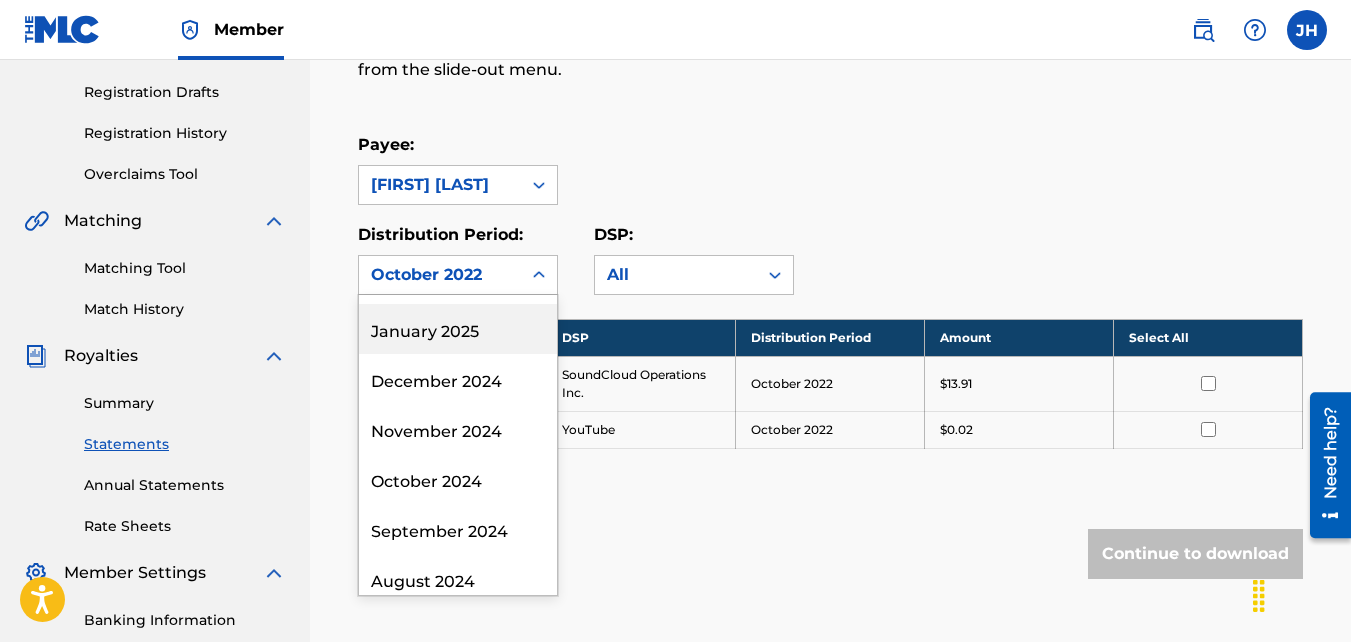 drag, startPoint x: 415, startPoint y: 532, endPoint x: 488, endPoint y: 84, distance: 453.90857 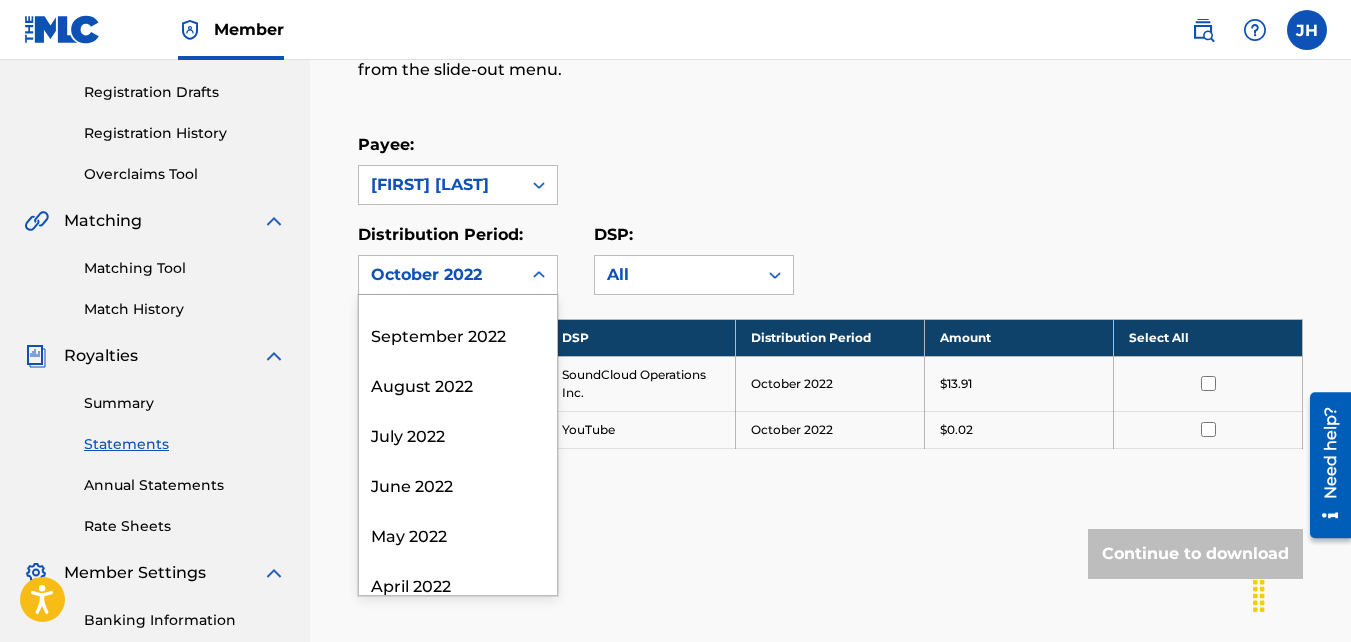 scroll, scrollTop: 1686, scrollLeft: 0, axis: vertical 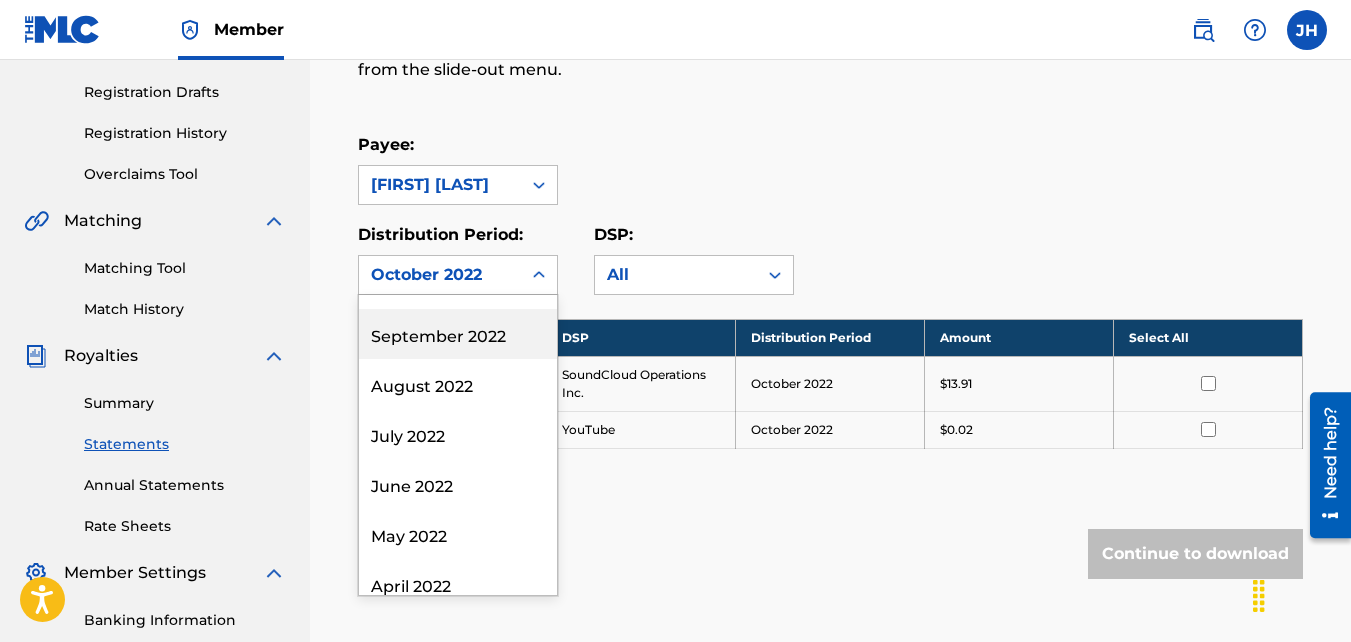 click on "September 2022" at bounding box center (458, 334) 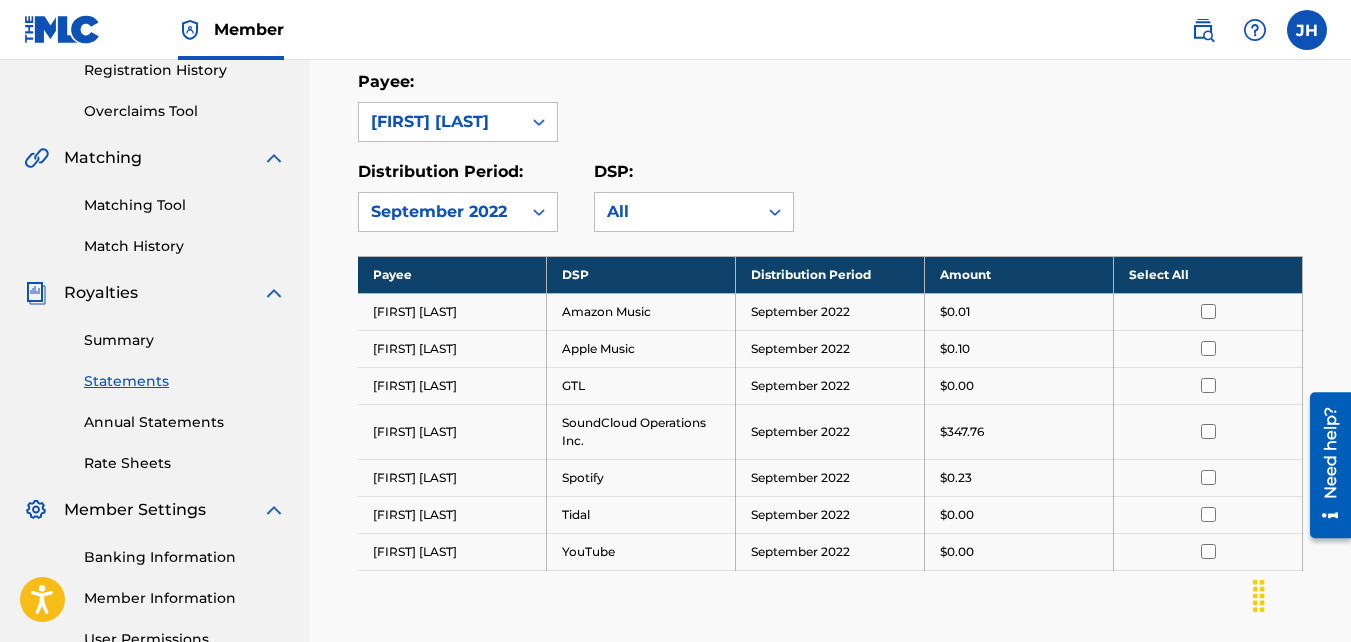 scroll, scrollTop: 387, scrollLeft: 0, axis: vertical 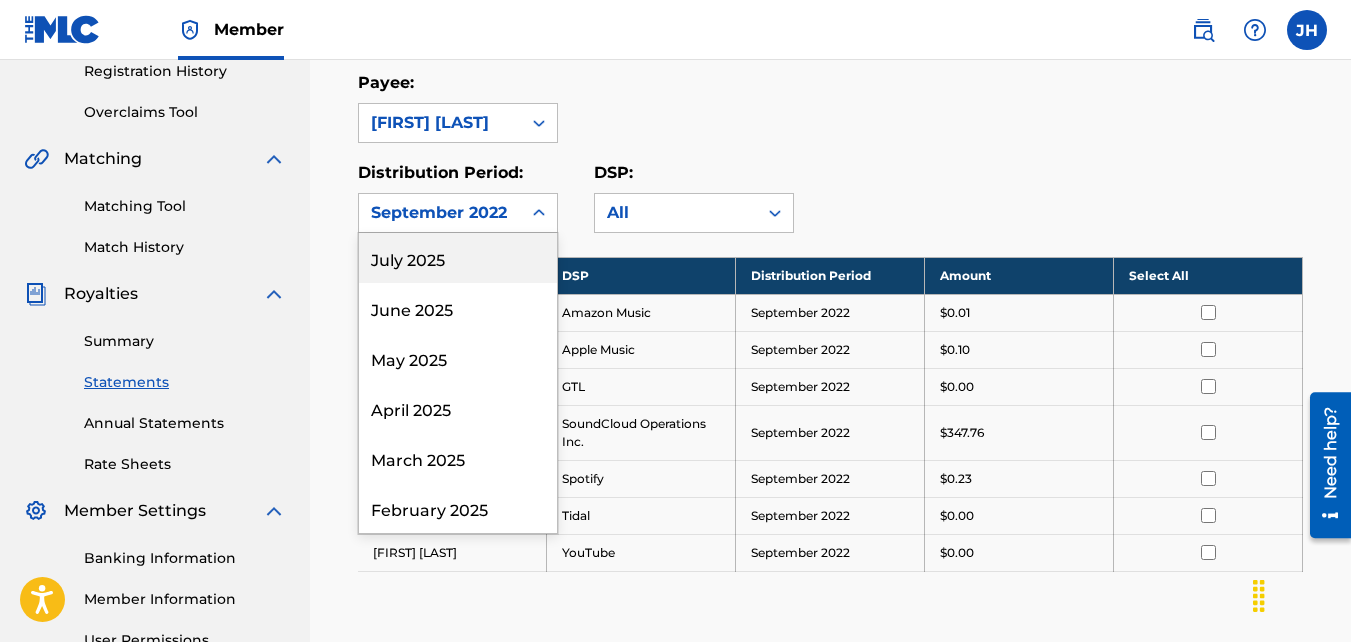 click on "September 2022" at bounding box center (440, 213) 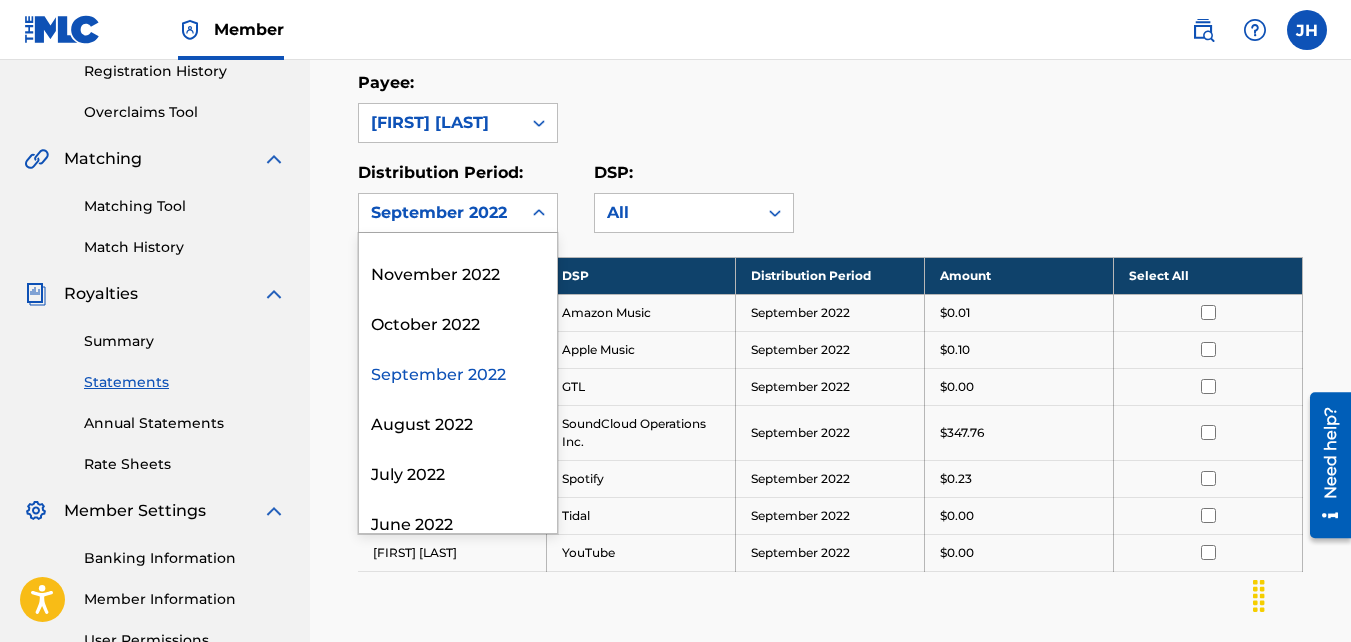 scroll, scrollTop: 1587, scrollLeft: 0, axis: vertical 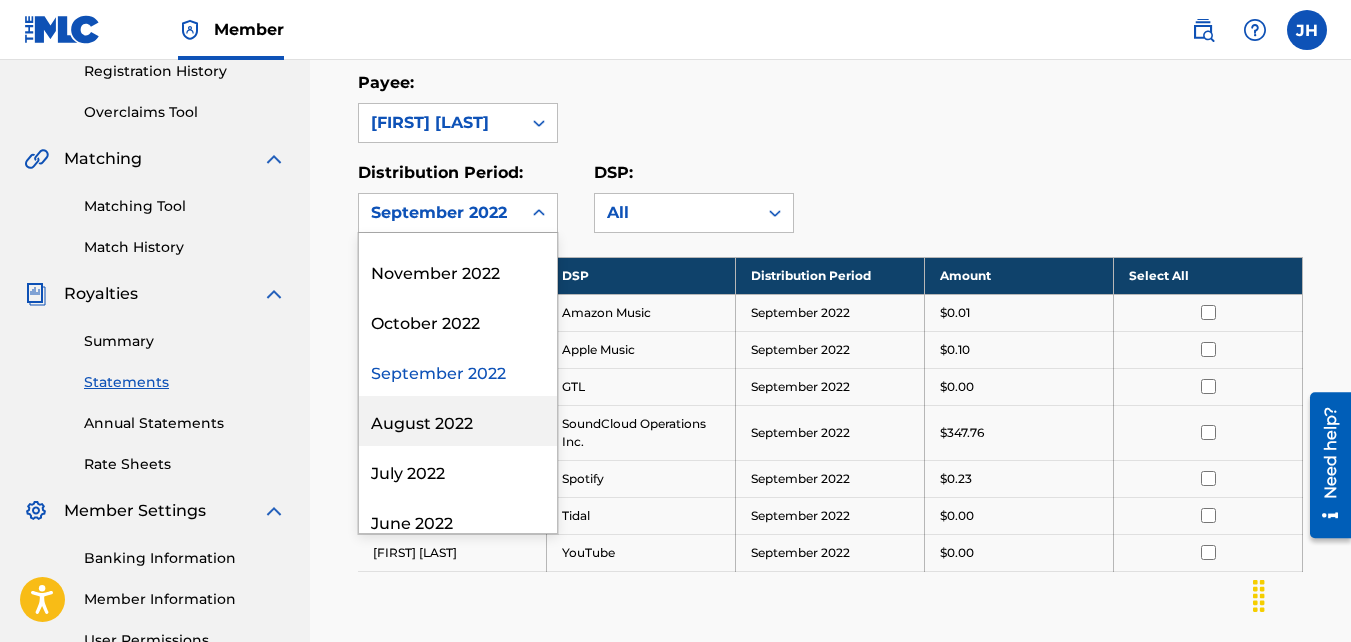 click on "August 2022" at bounding box center [458, 421] 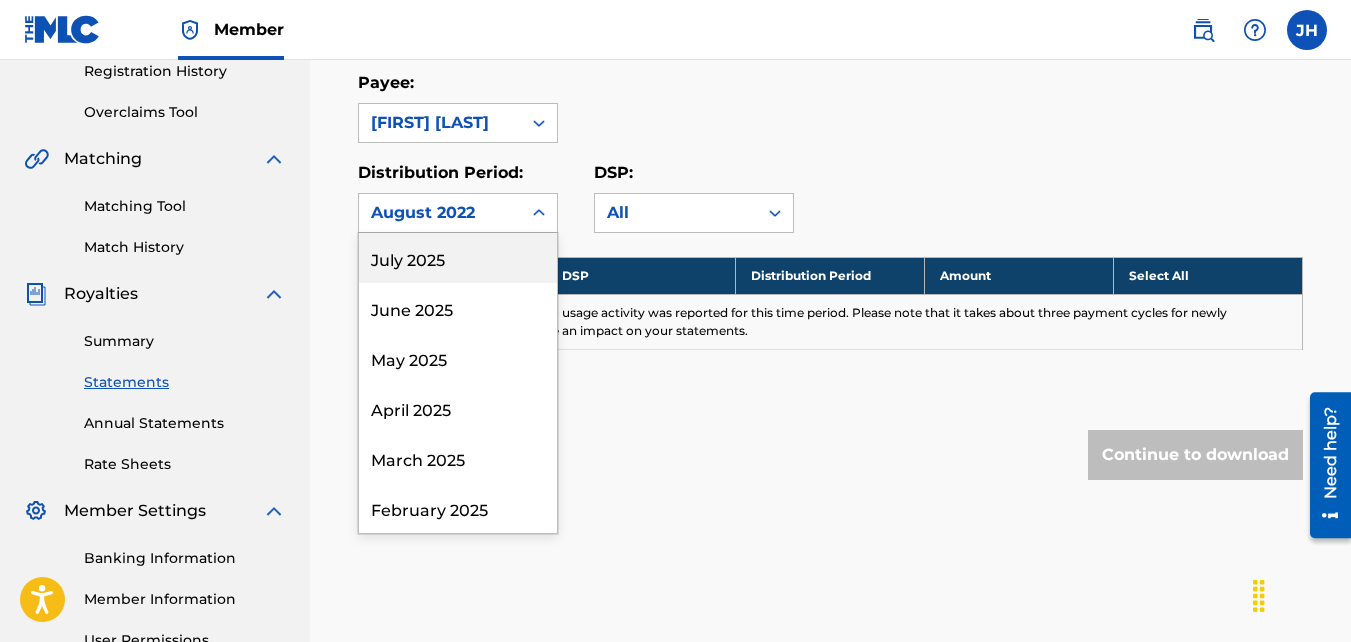 click on "August 2022" at bounding box center (440, 213) 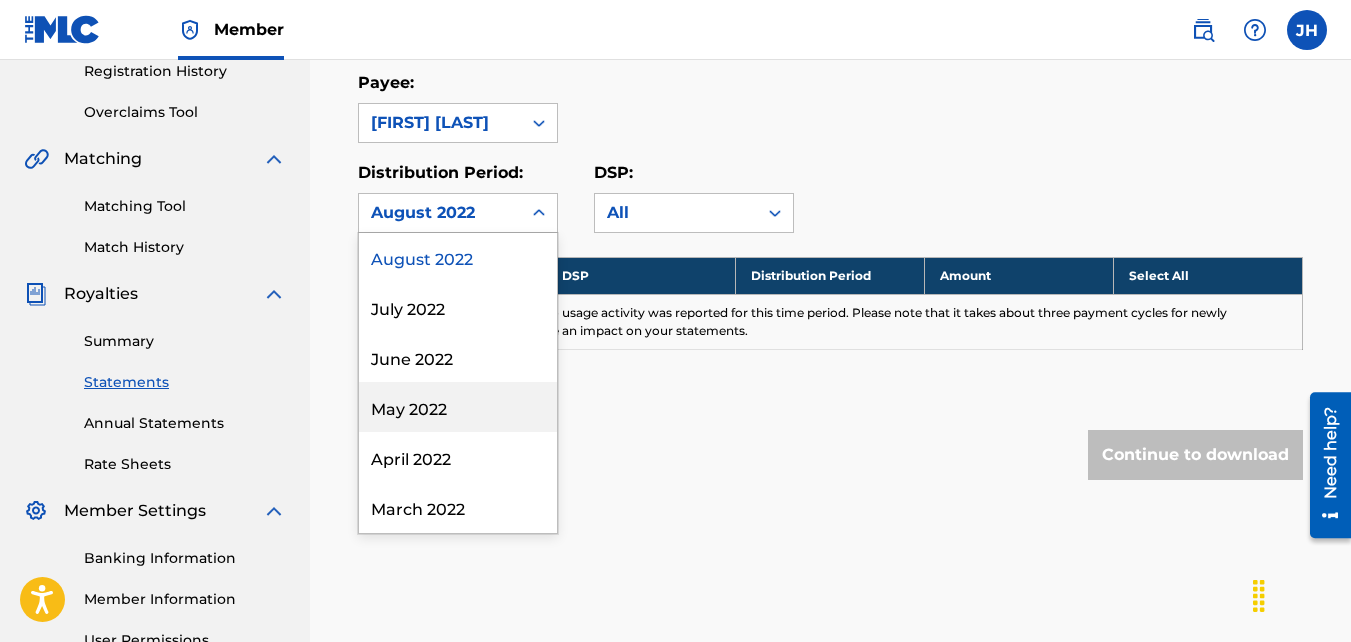 scroll, scrollTop: 1747, scrollLeft: 0, axis: vertical 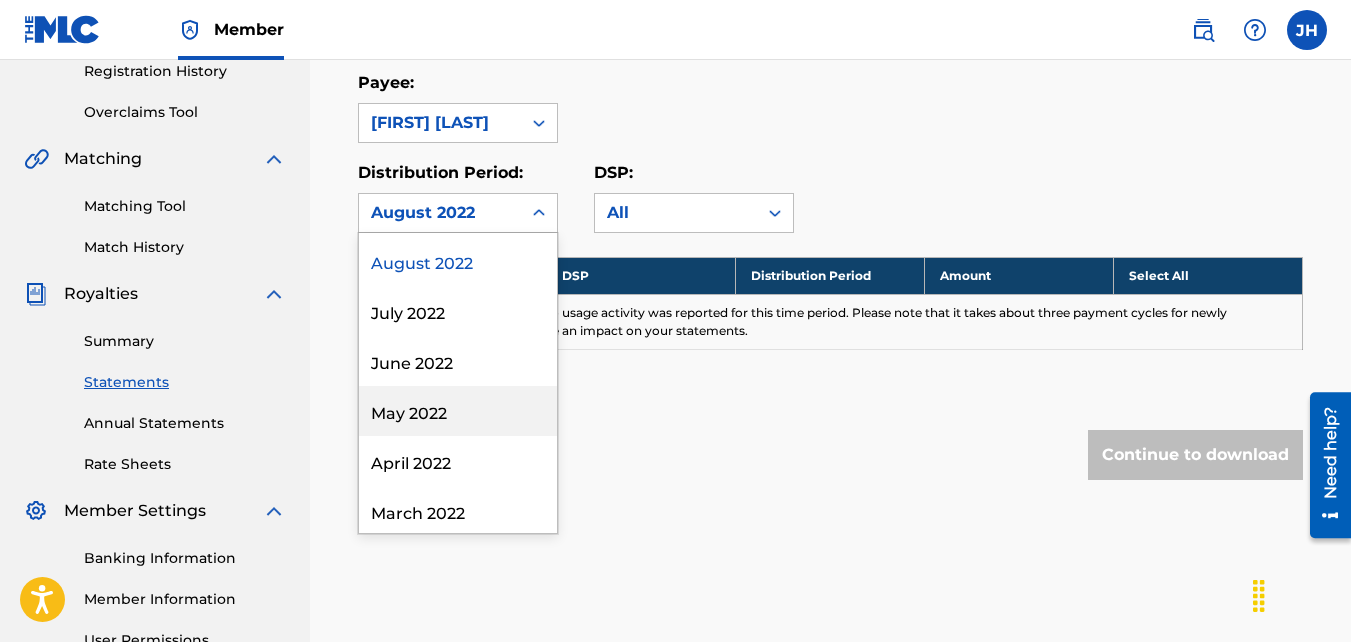 click on "May 2022" at bounding box center [458, 411] 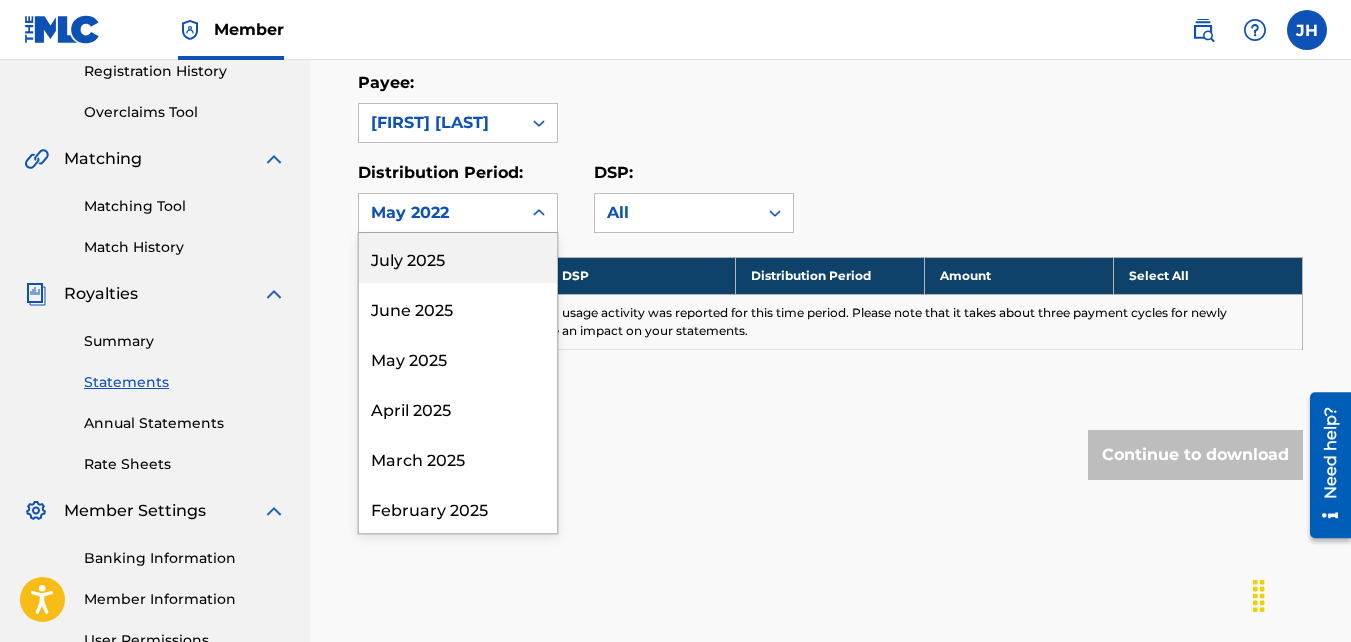 click on "May 2022" at bounding box center [440, 213] 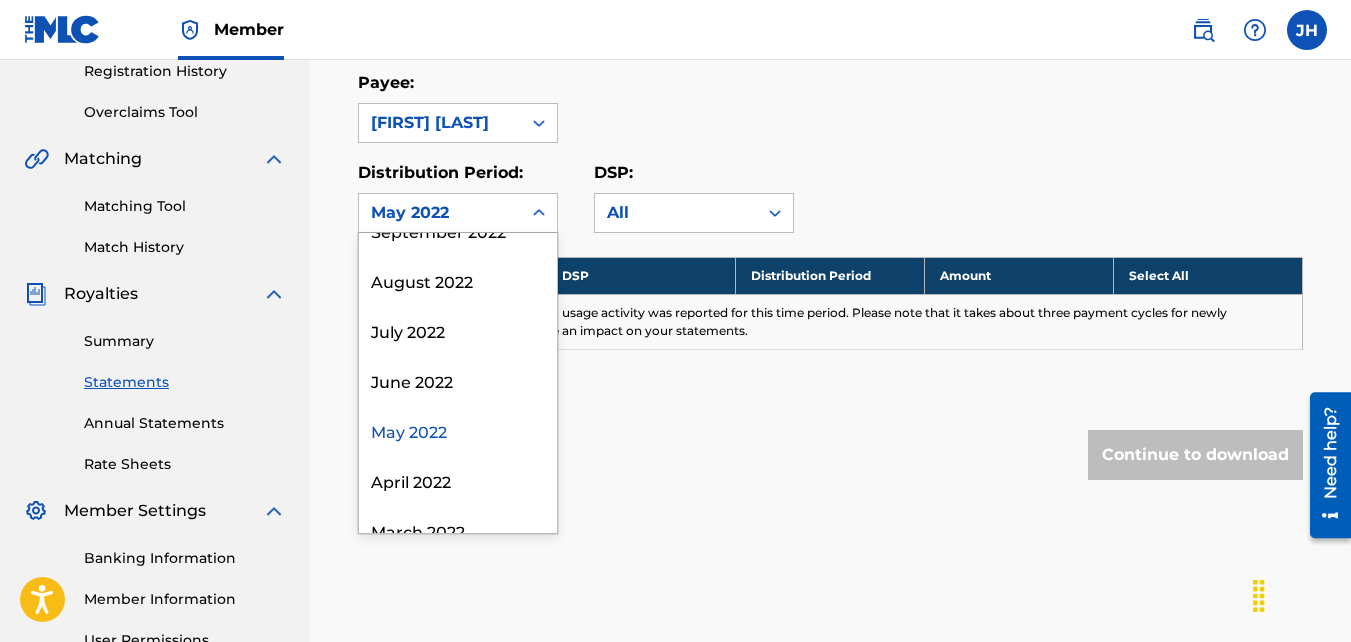 scroll, scrollTop: 1729, scrollLeft: 0, axis: vertical 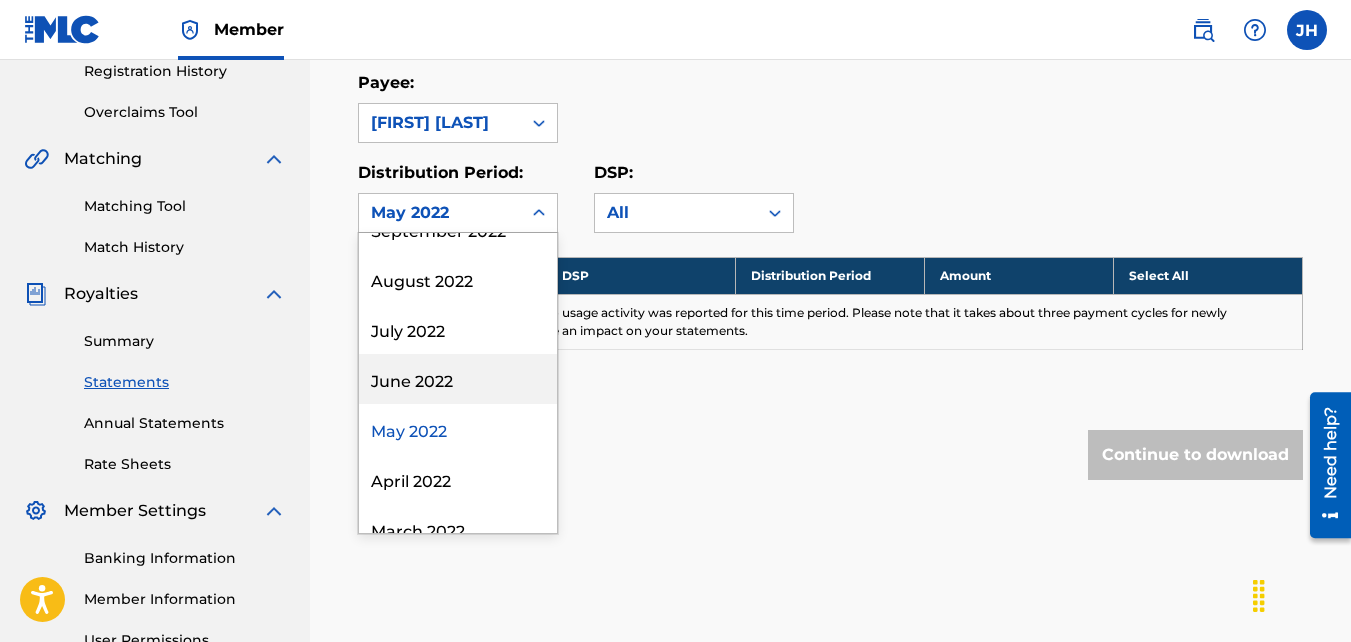 click on "June 2022" at bounding box center (458, 379) 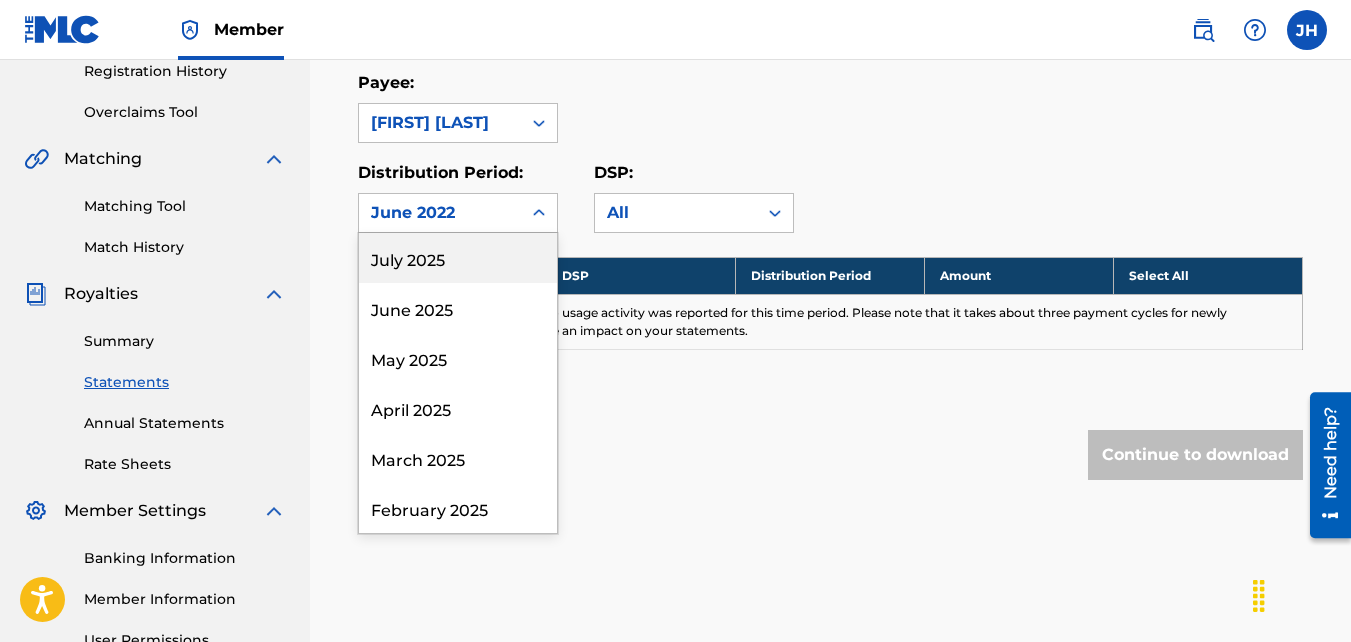 click on "June 2022" at bounding box center (440, 213) 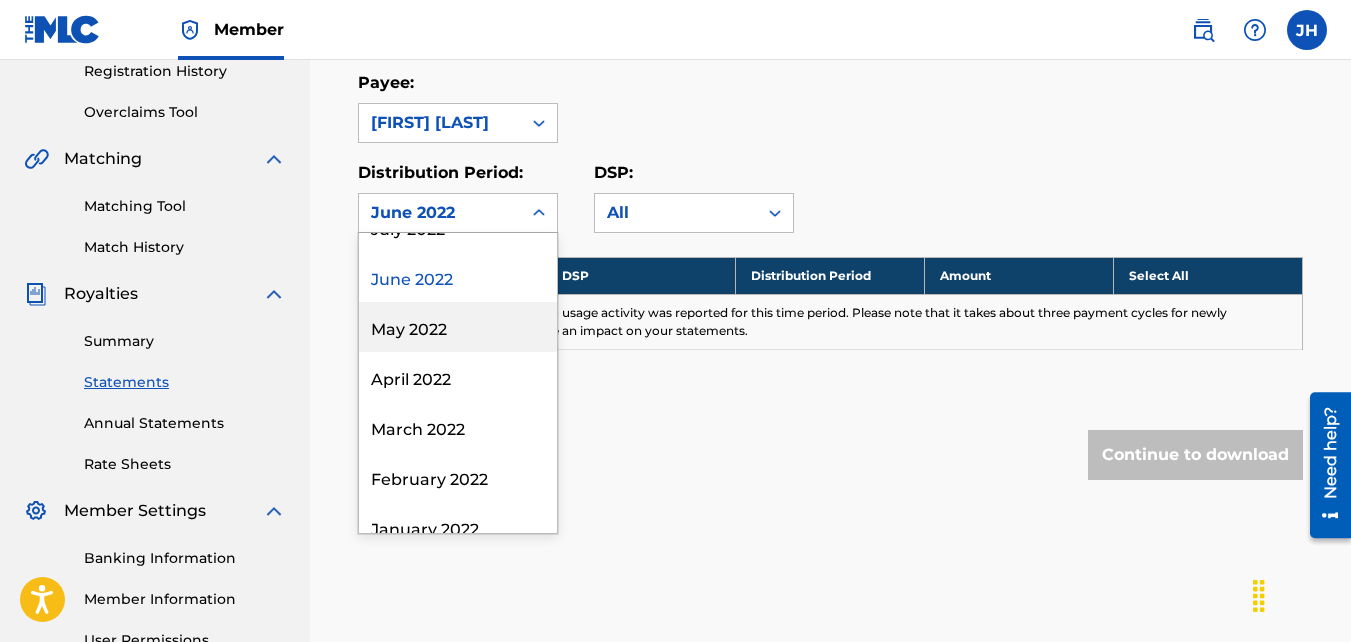 scroll, scrollTop: 1830, scrollLeft: 0, axis: vertical 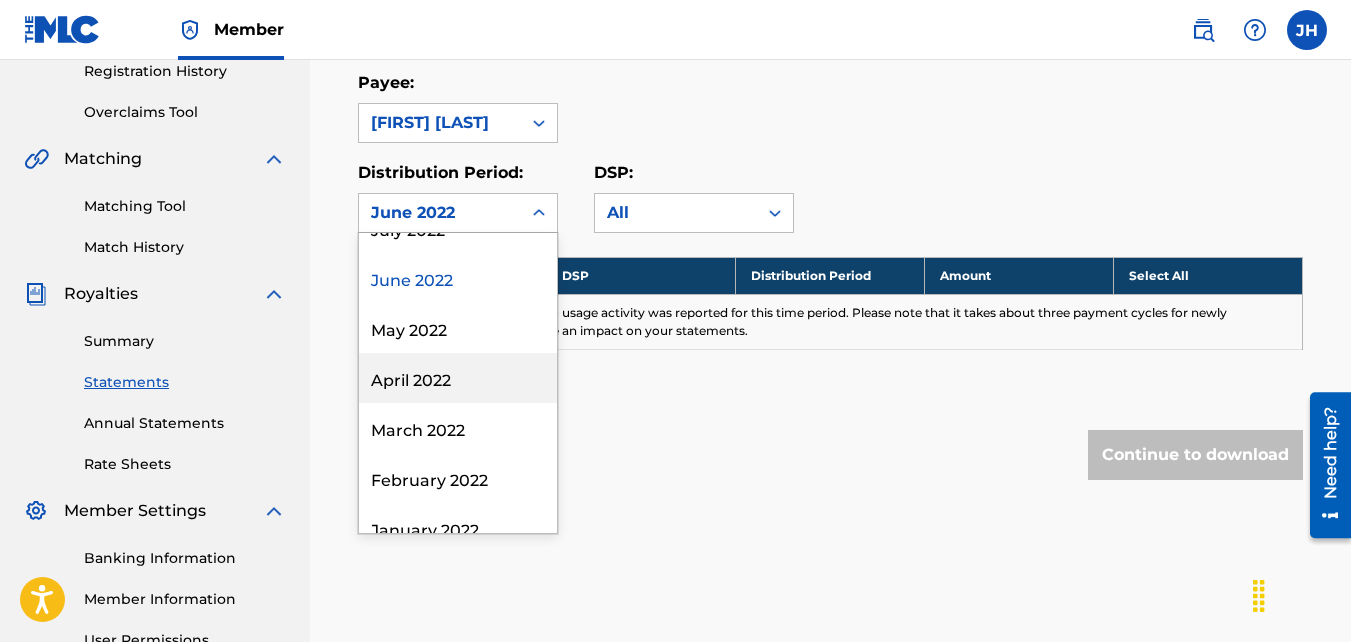 click on "April 2022" at bounding box center (458, 378) 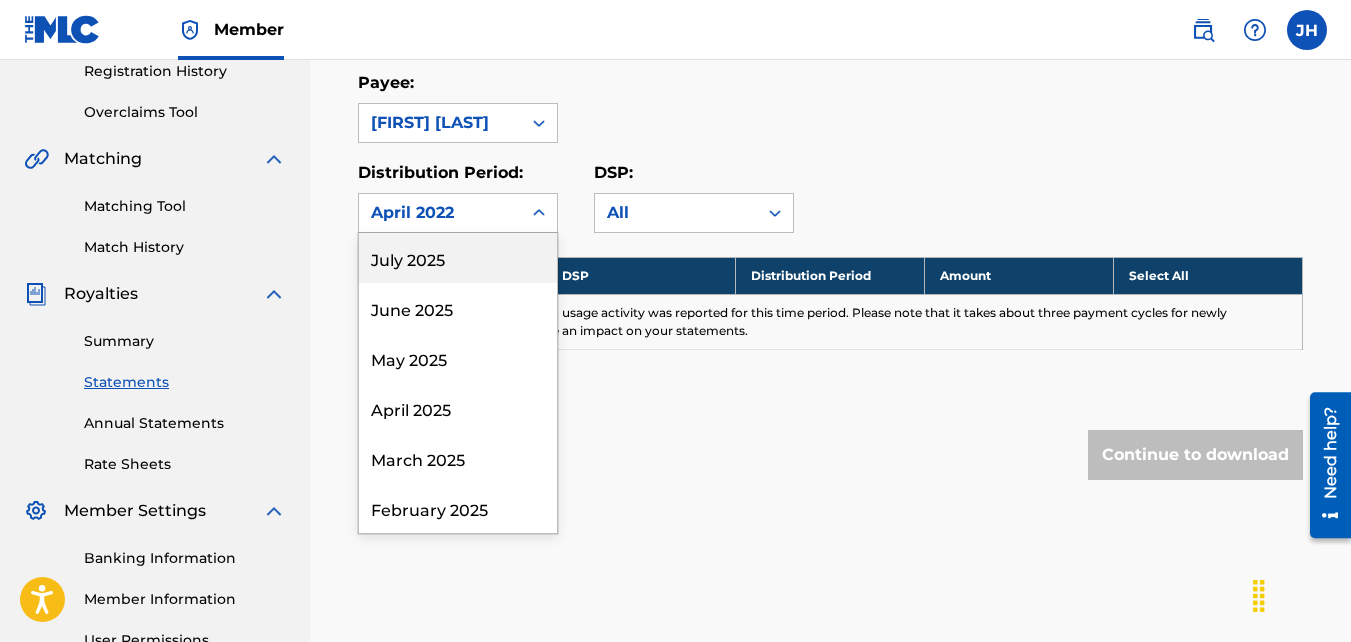 click on "April 2022" at bounding box center [440, 213] 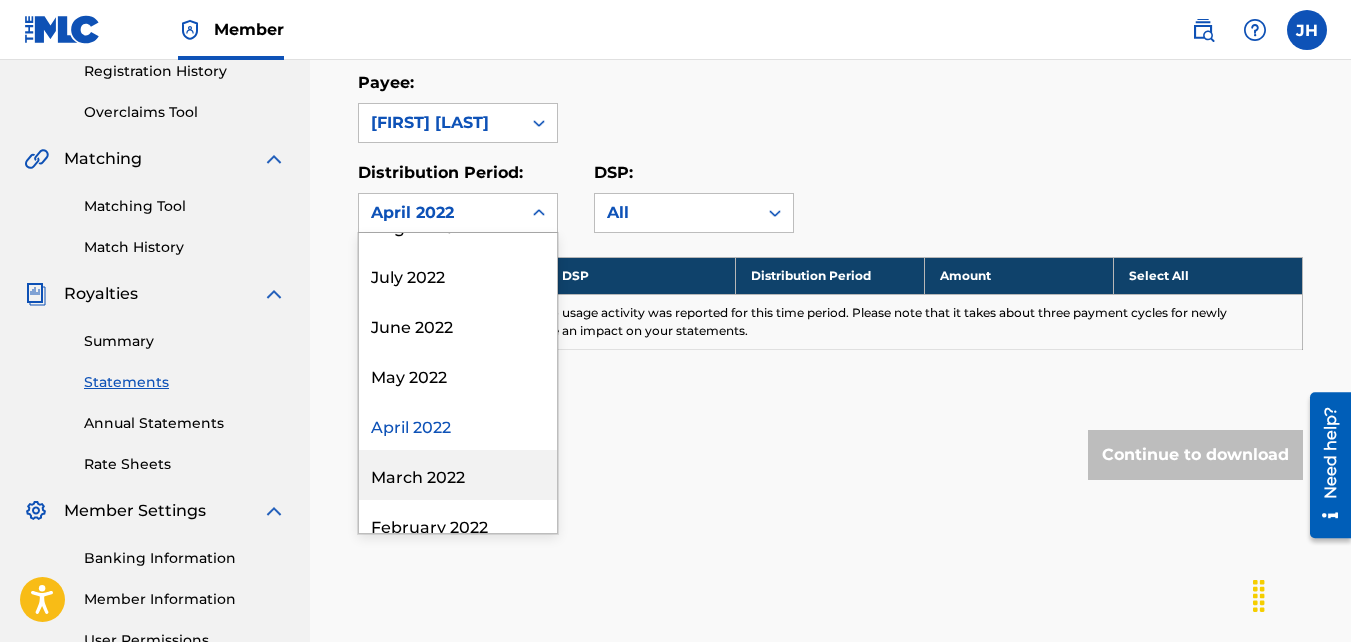 scroll, scrollTop: 1753, scrollLeft: 0, axis: vertical 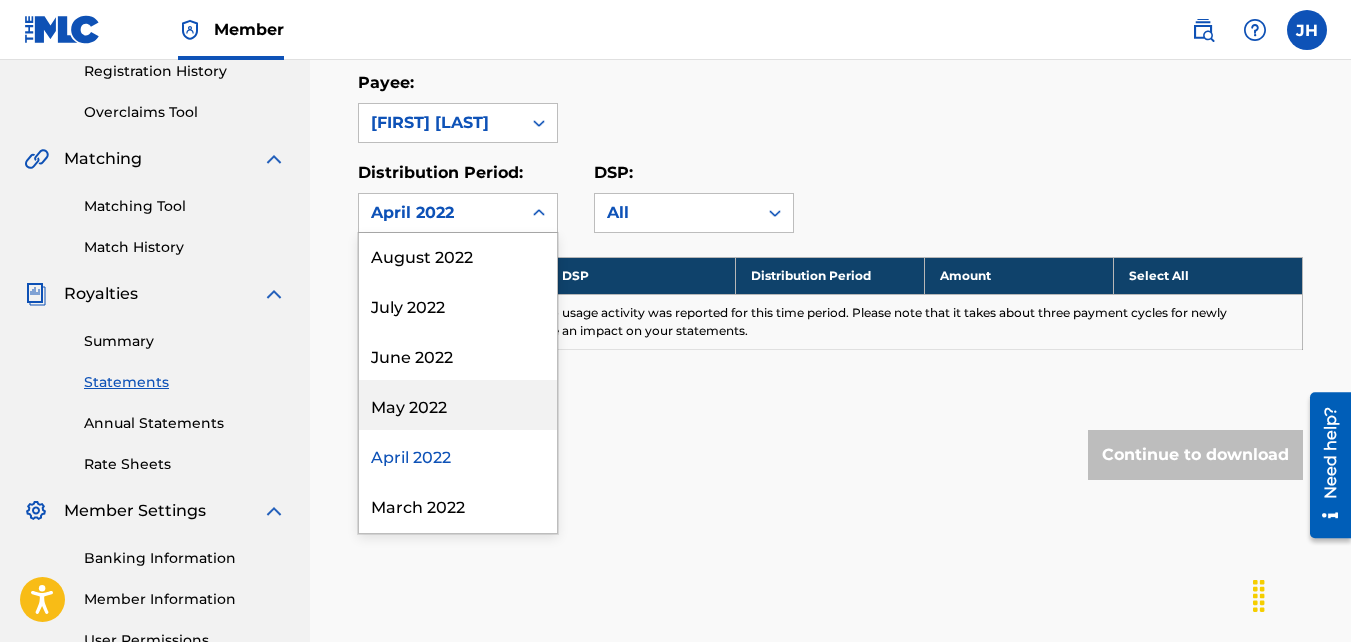 click on "May 2022" at bounding box center [458, 405] 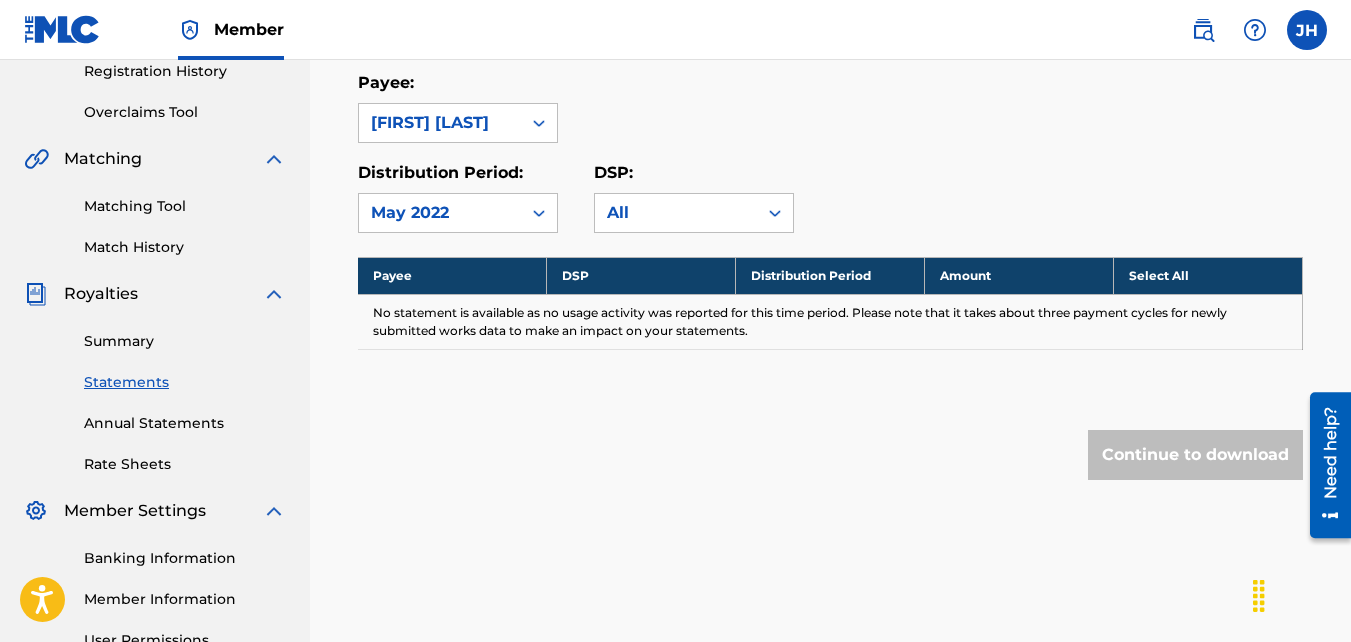 click on "May 2022" at bounding box center [440, 213] 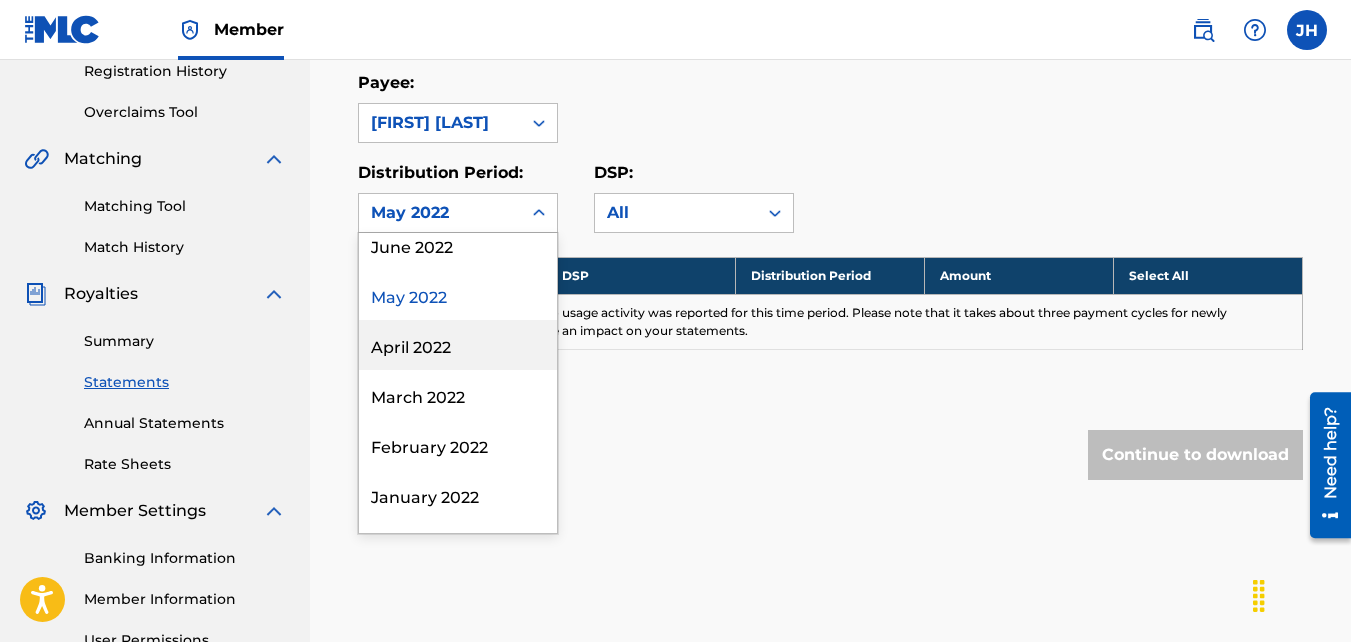 scroll, scrollTop: 1829, scrollLeft: 0, axis: vertical 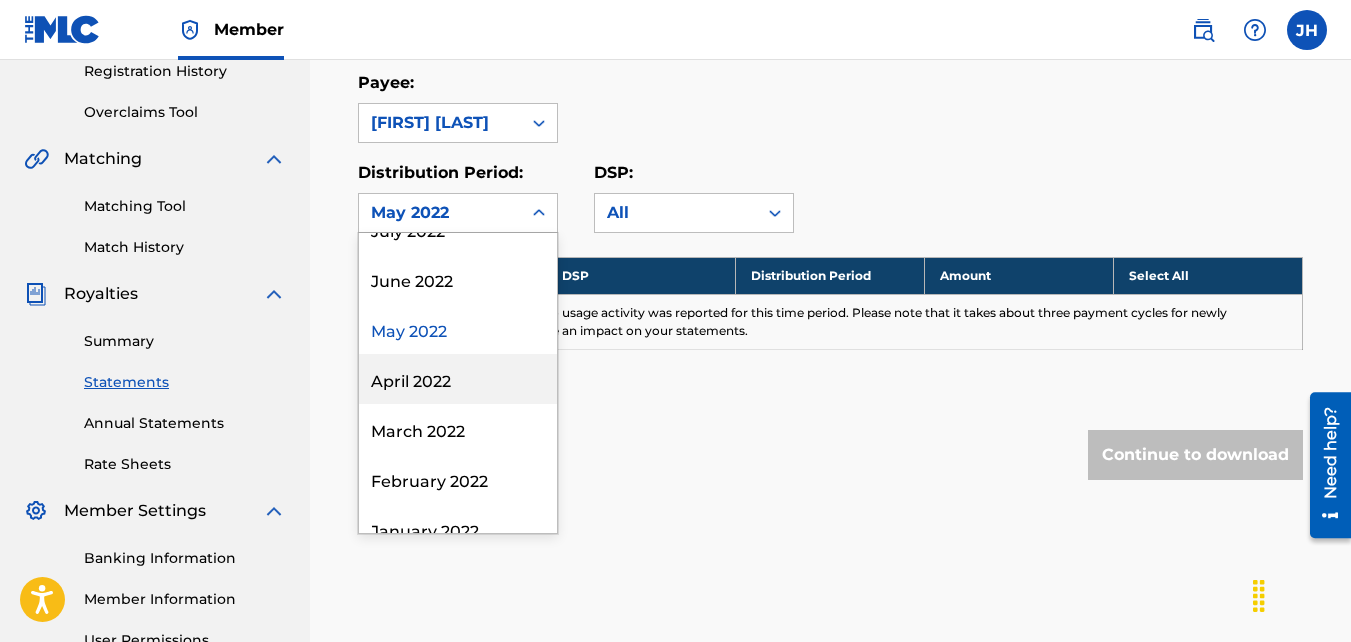 click on "April 2022" at bounding box center (458, 379) 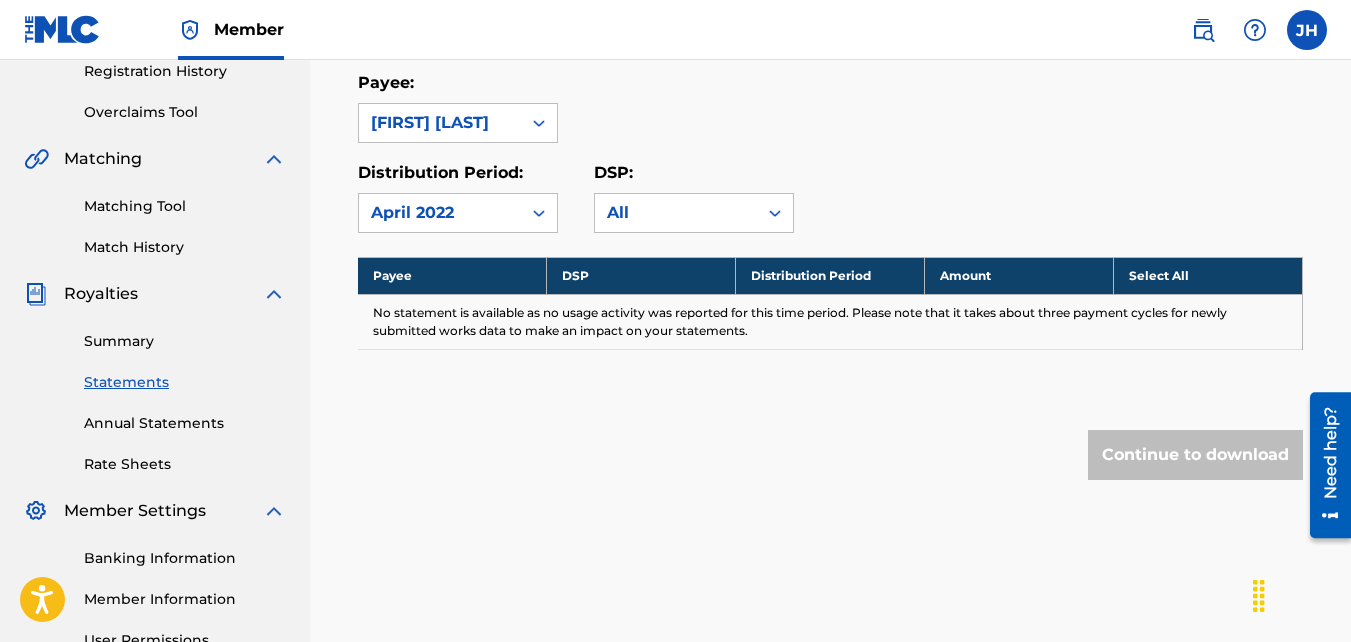 click on "April 2022" at bounding box center [440, 213] 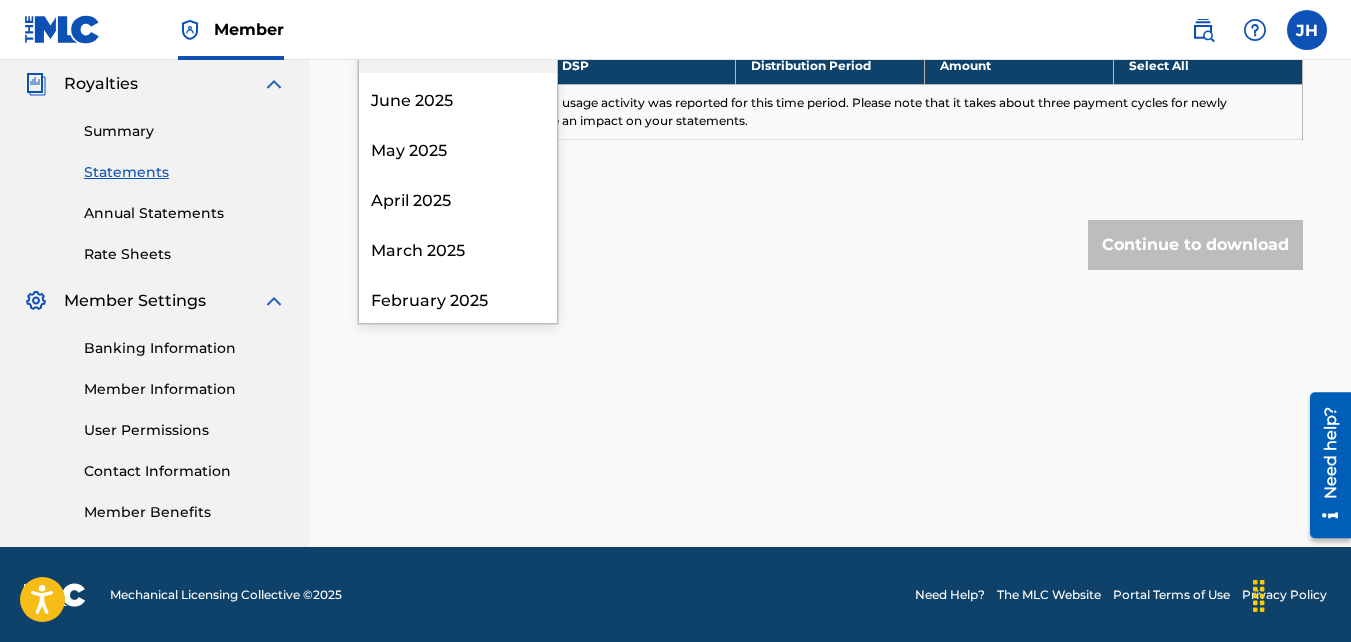 scroll, scrollTop: 598, scrollLeft: 0, axis: vertical 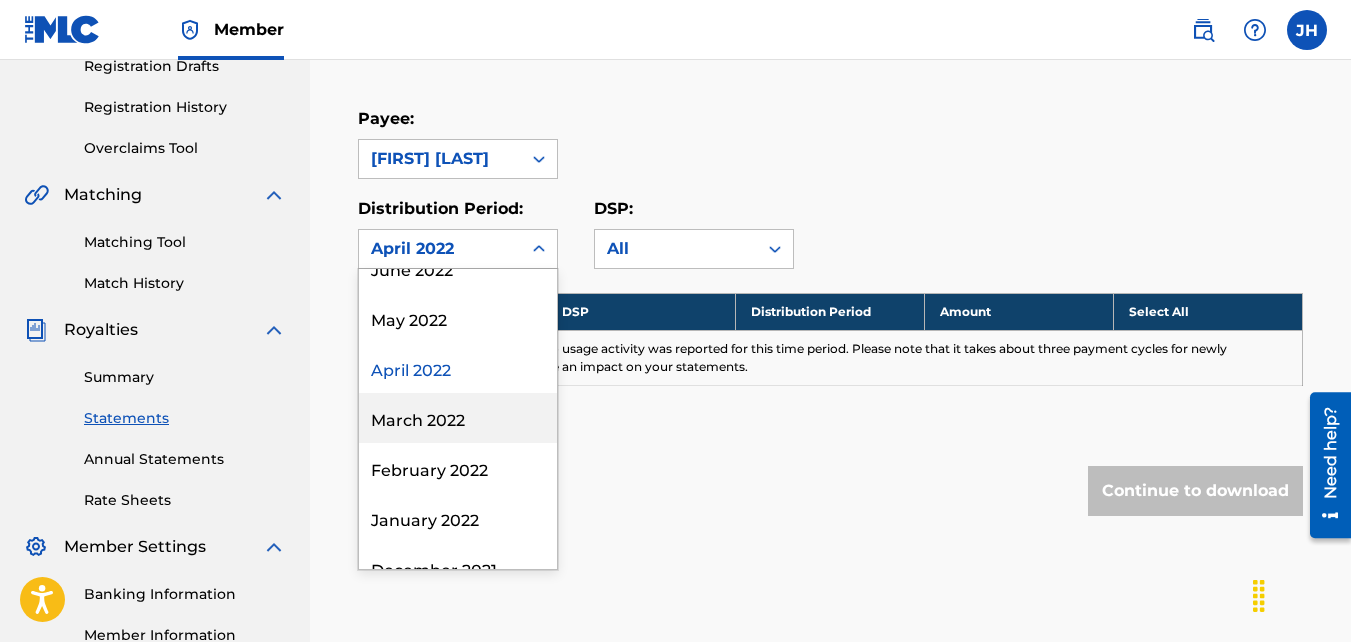 click on "March 2022" at bounding box center (458, 418) 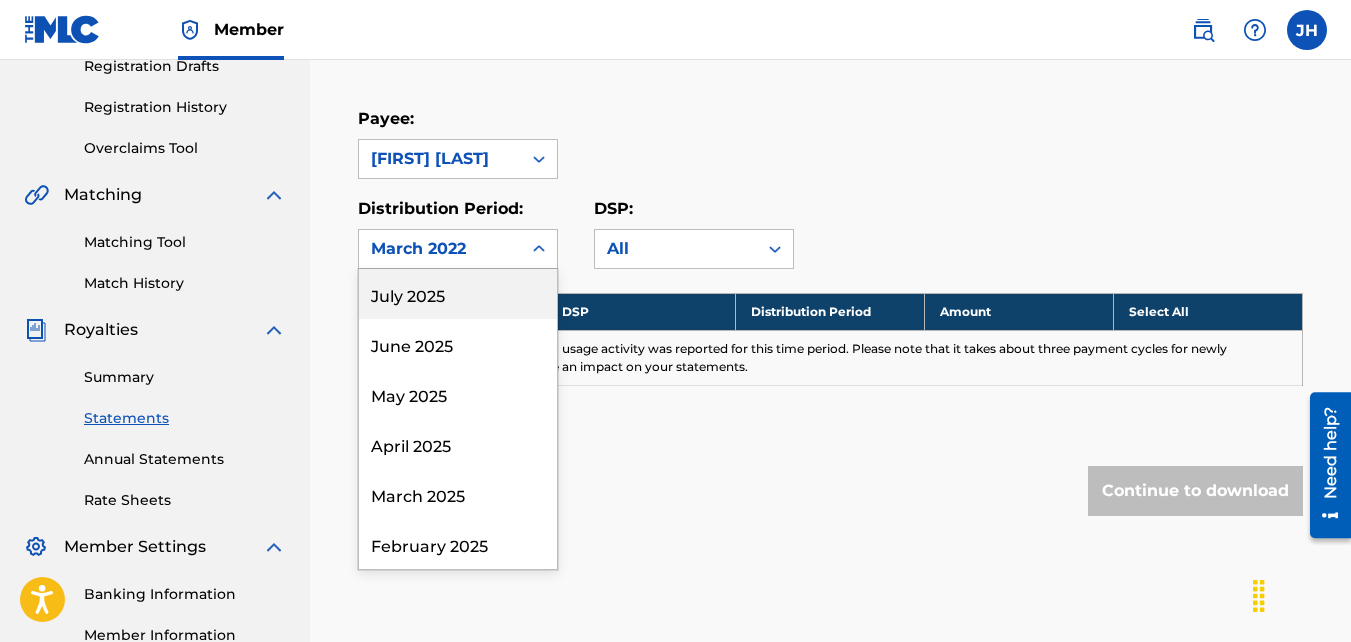 click on "March 2022" at bounding box center (440, 249) 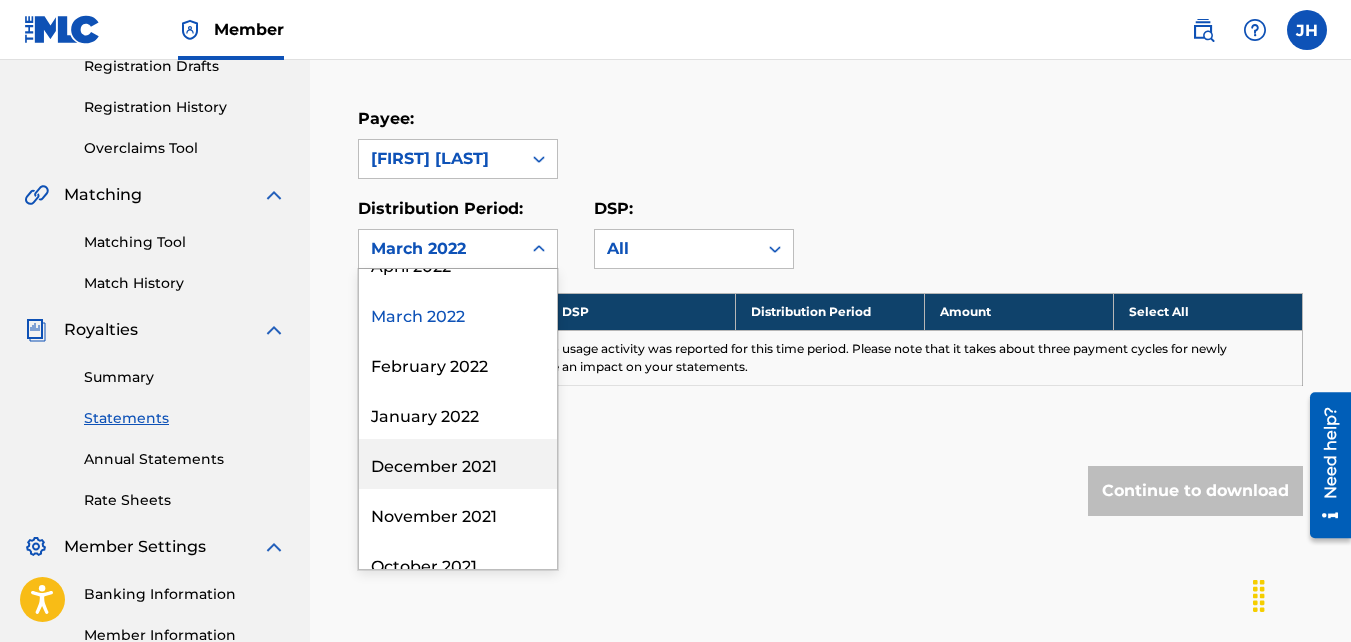 scroll, scrollTop: 1981, scrollLeft: 0, axis: vertical 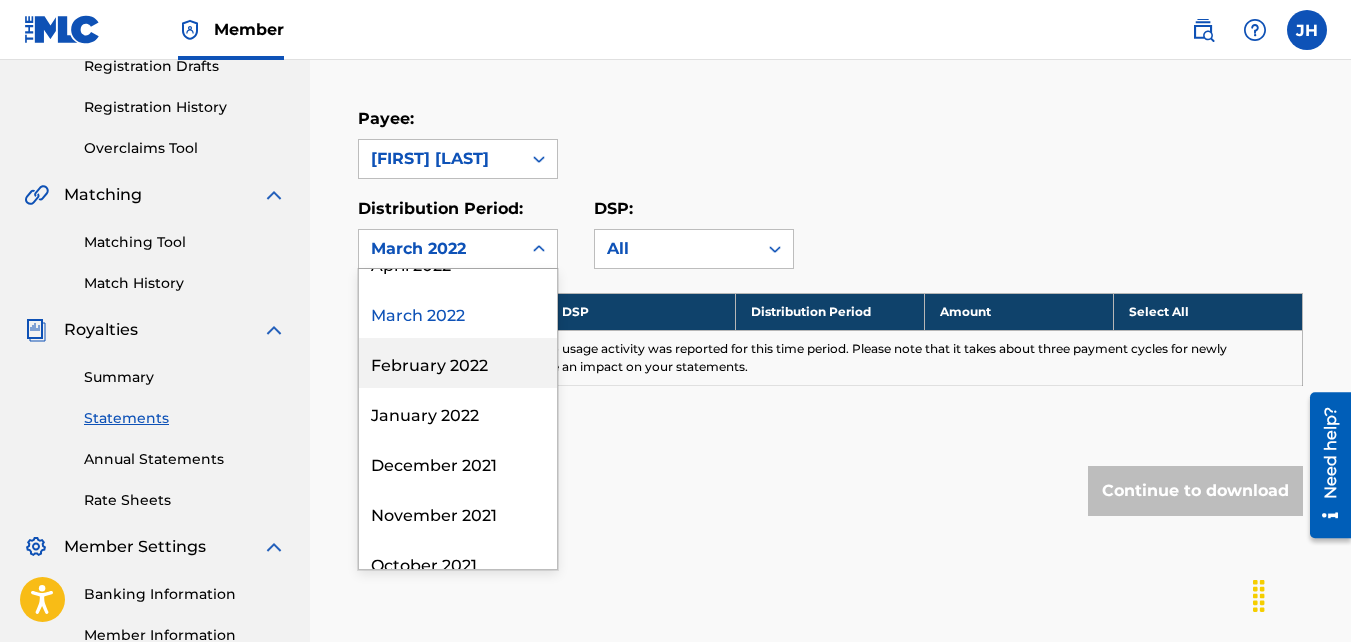 click on "February 2022" at bounding box center (458, 363) 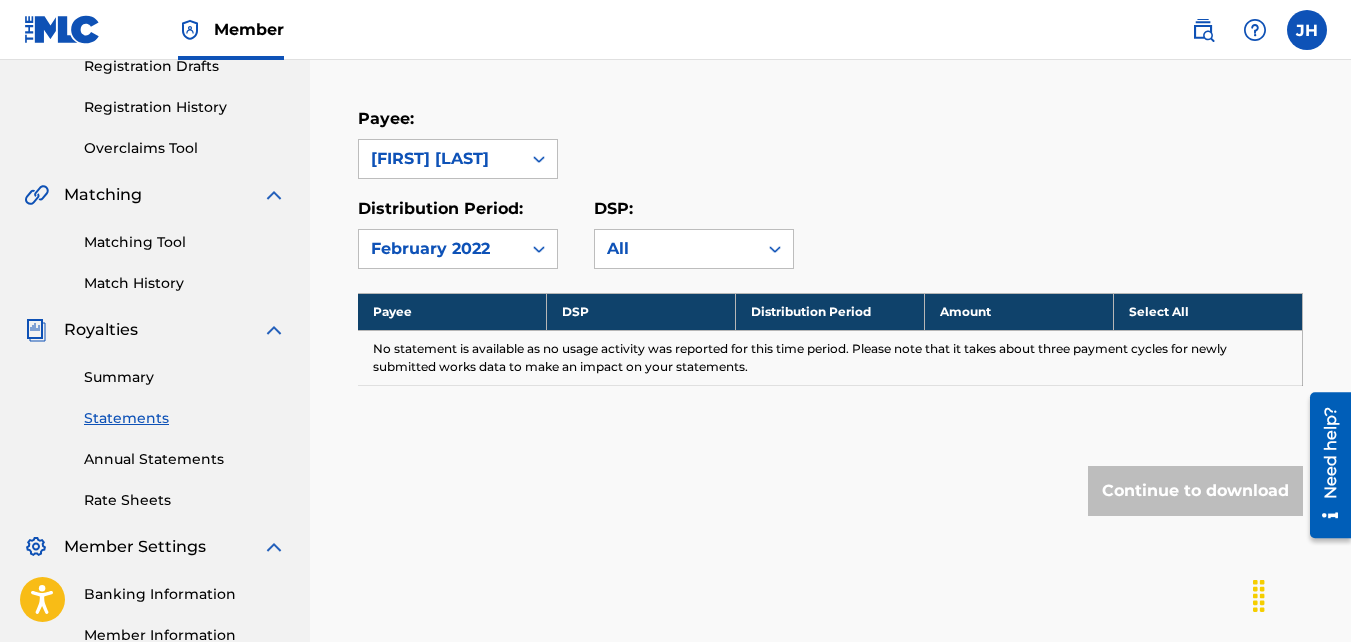 click on "February 2022" at bounding box center (440, 249) 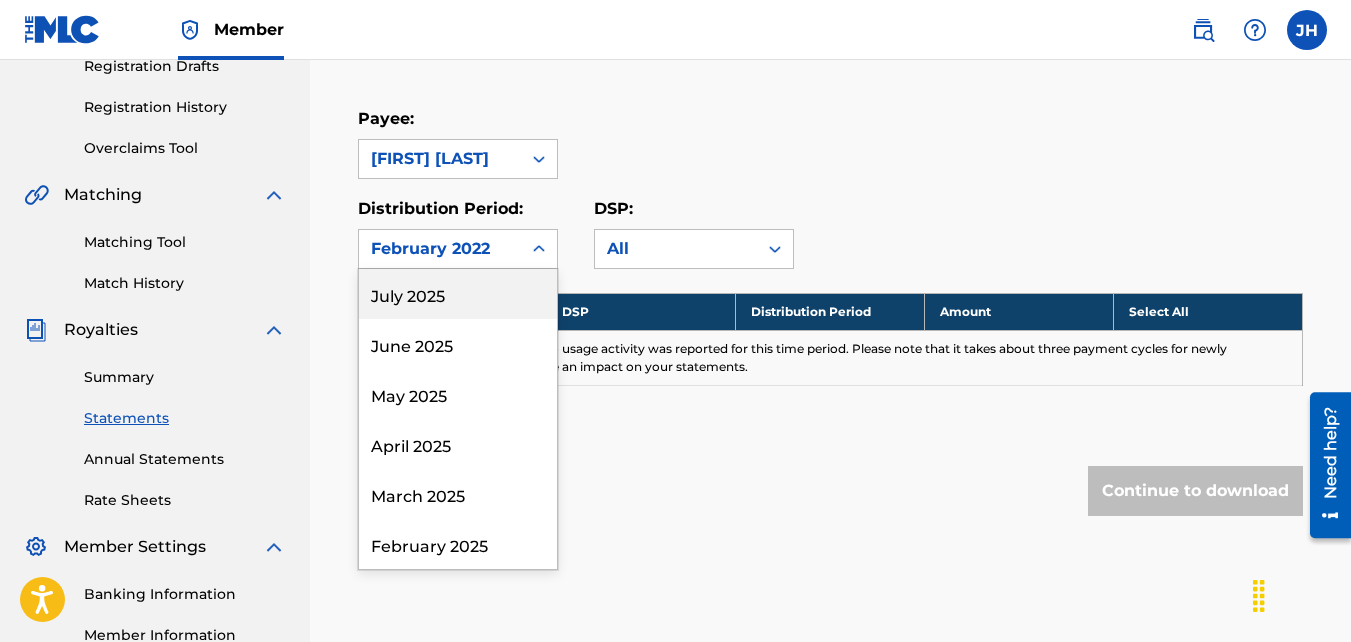 click on "February 2022" at bounding box center [440, 249] 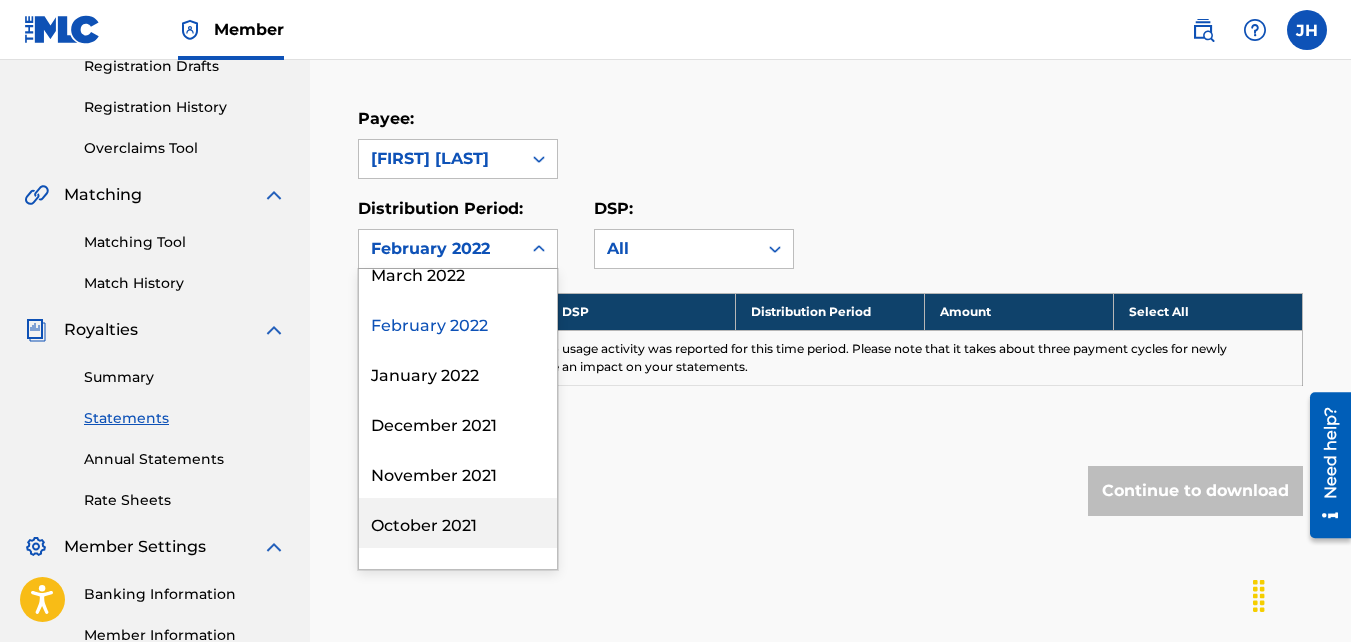 scroll, scrollTop: 2020, scrollLeft: 0, axis: vertical 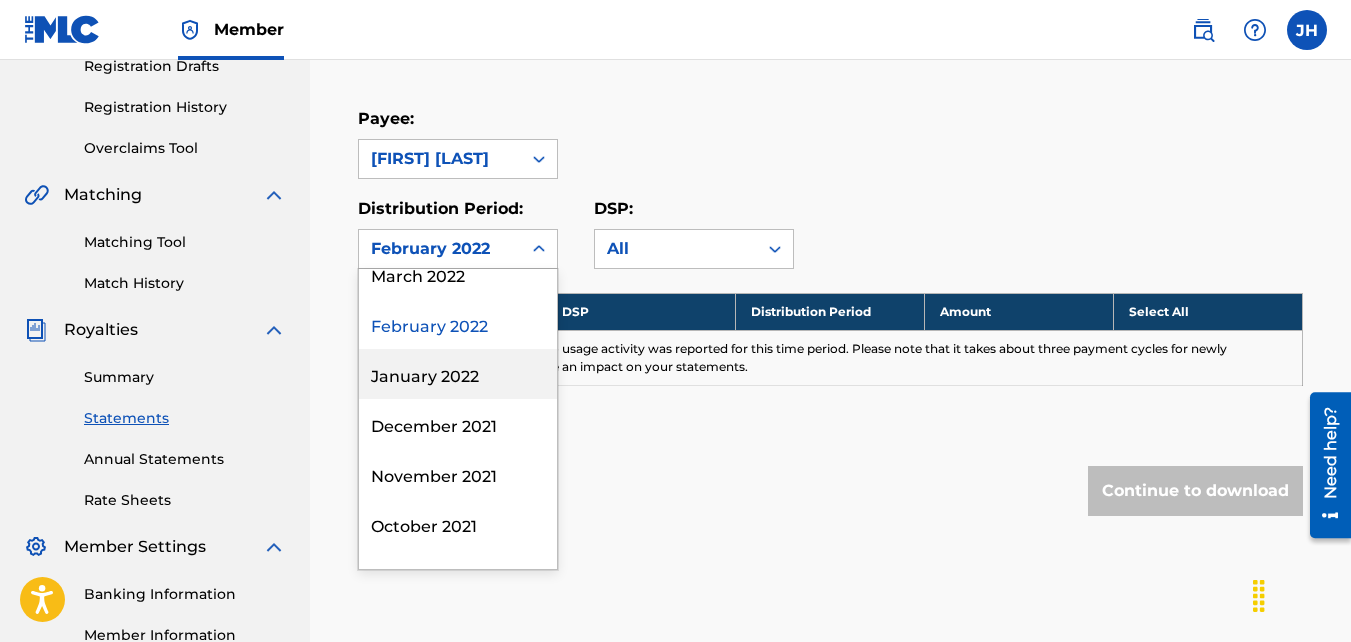 click on "January 2022" at bounding box center [458, 374] 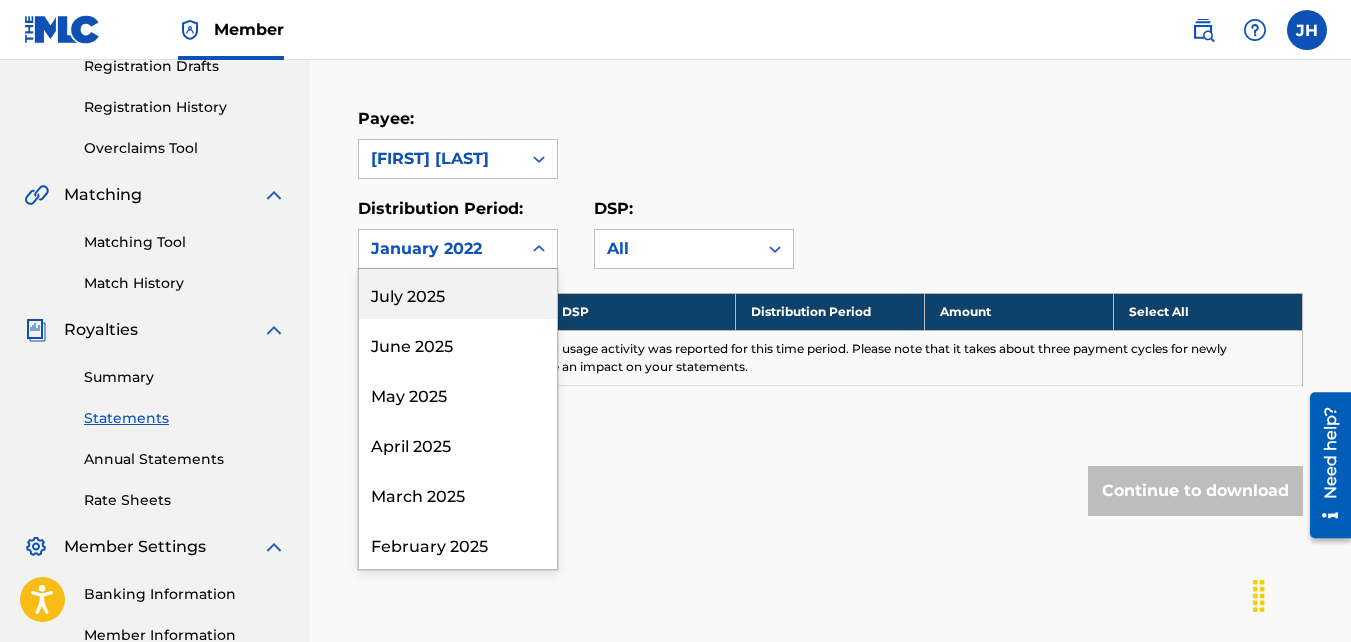click on "January 2022" at bounding box center (440, 249) 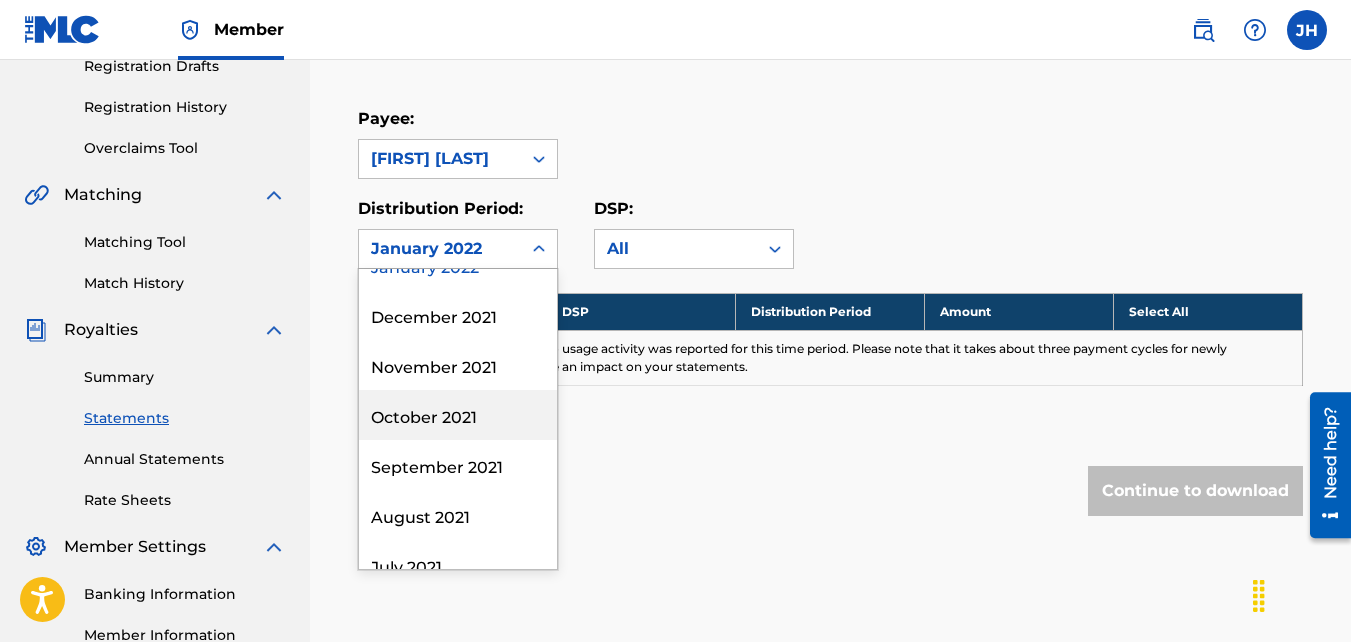 scroll, scrollTop: 2019, scrollLeft: 0, axis: vertical 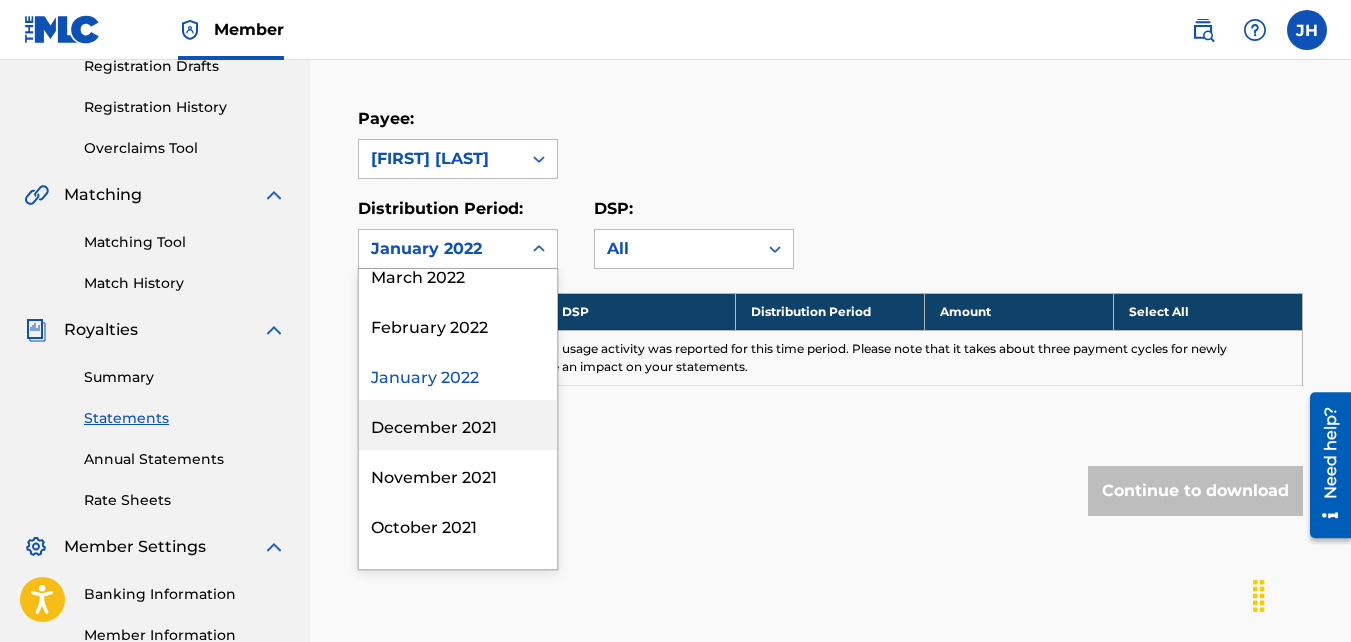 click on "December 2021" at bounding box center [458, 425] 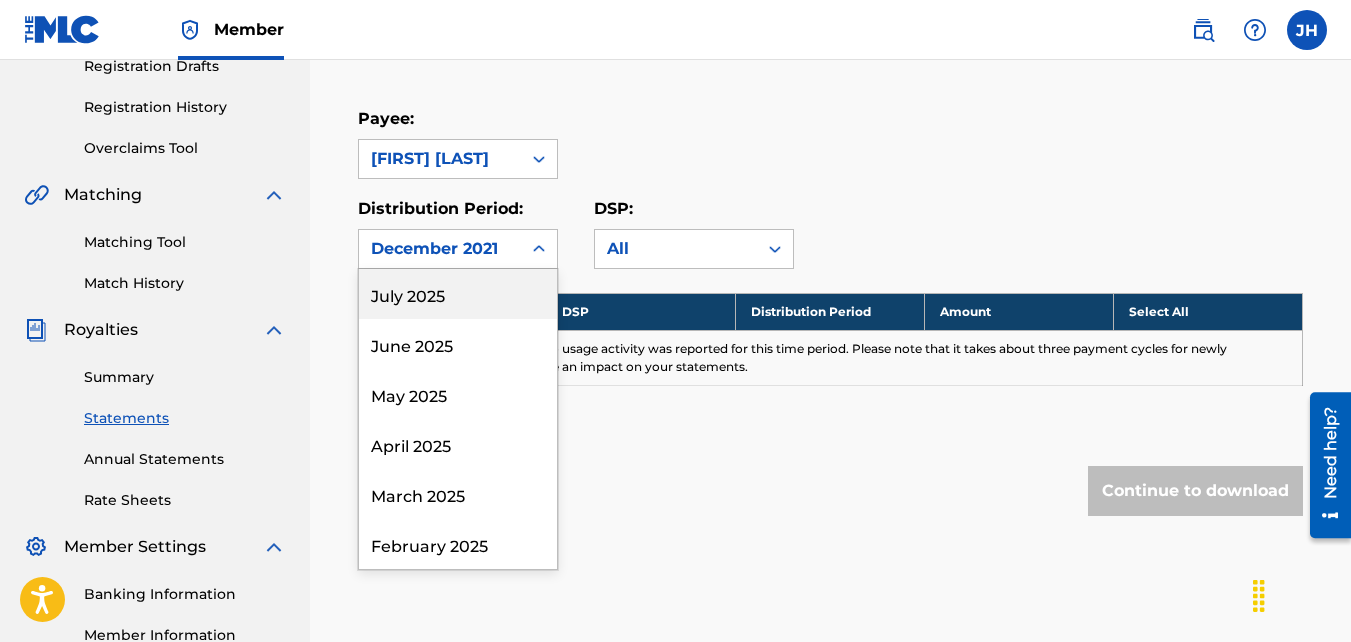 click on "December 2021" at bounding box center (440, 249) 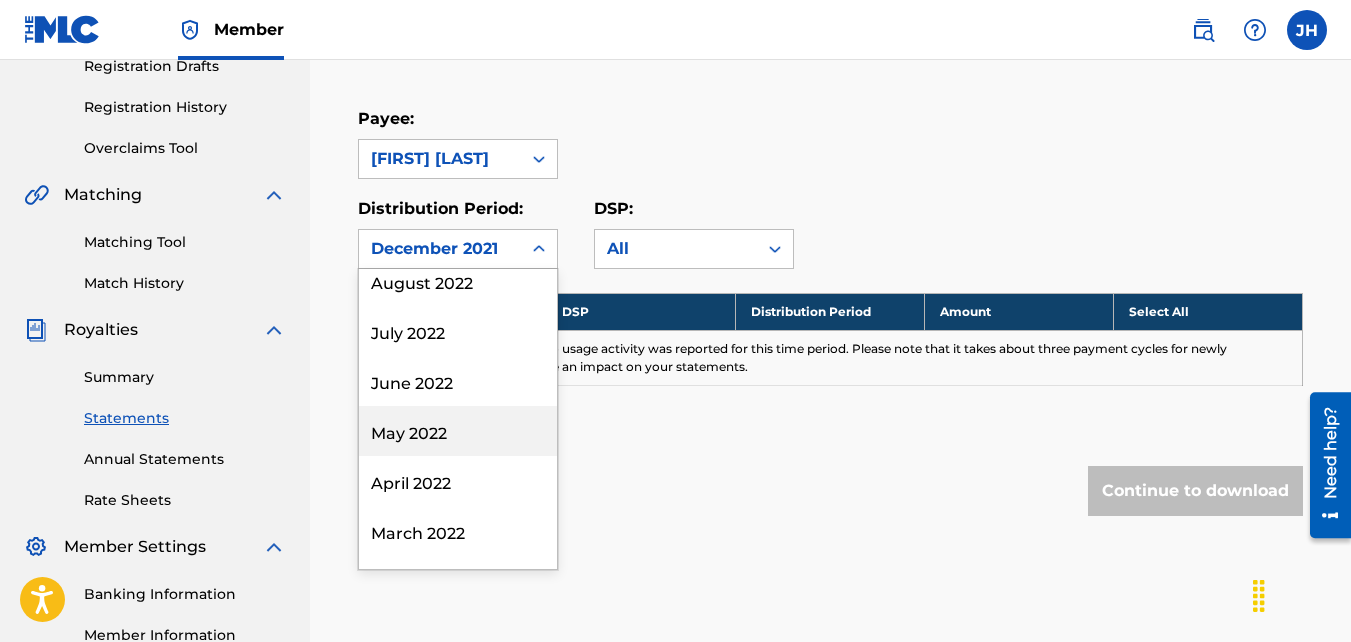 scroll, scrollTop: 1762, scrollLeft: 0, axis: vertical 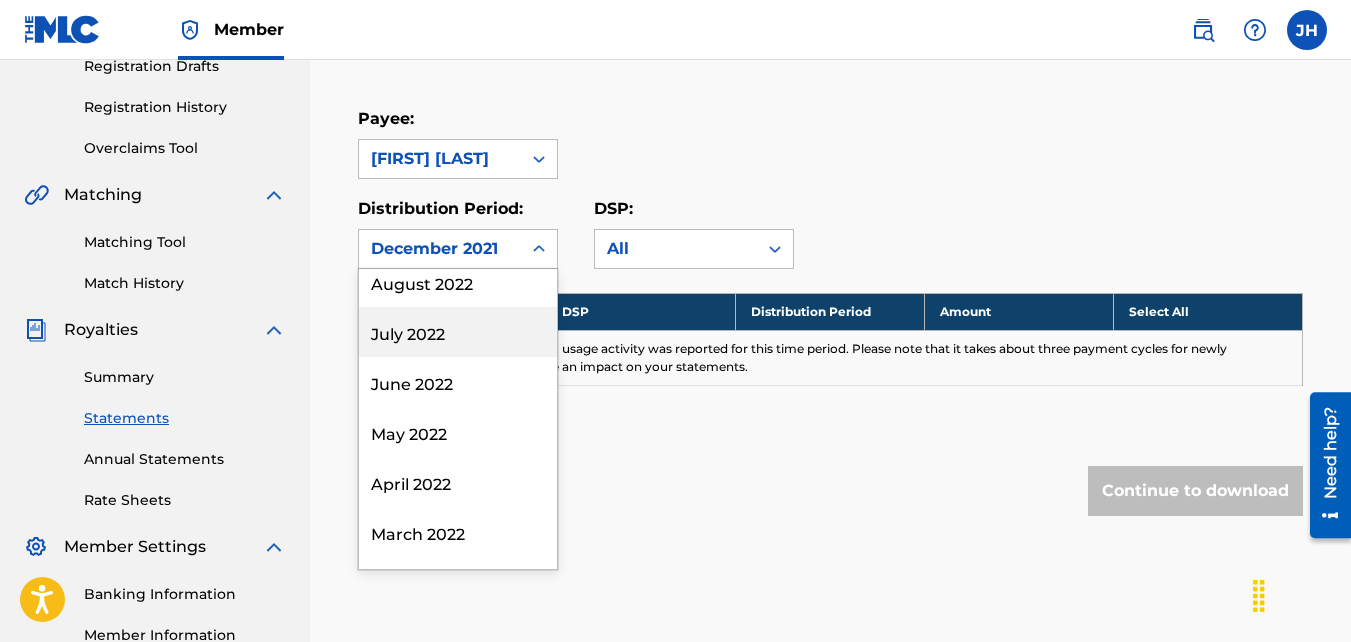 click on "July 2022" at bounding box center [458, 332] 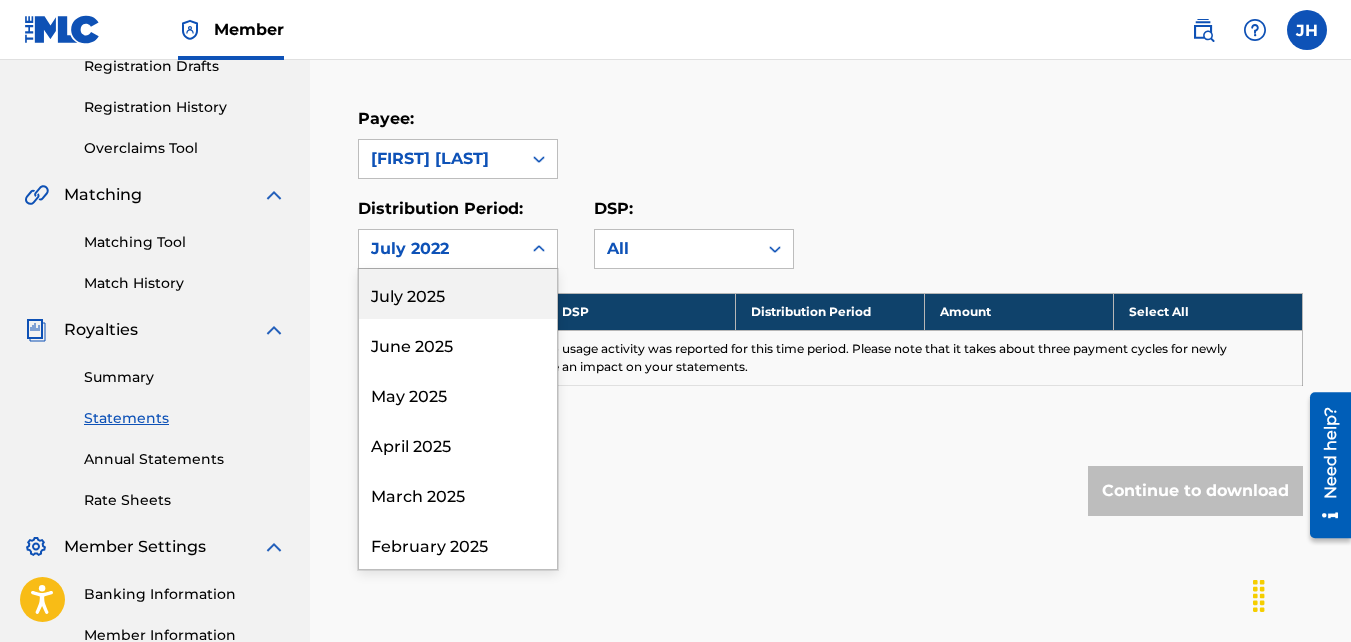 click on "July 2022" at bounding box center (440, 249) 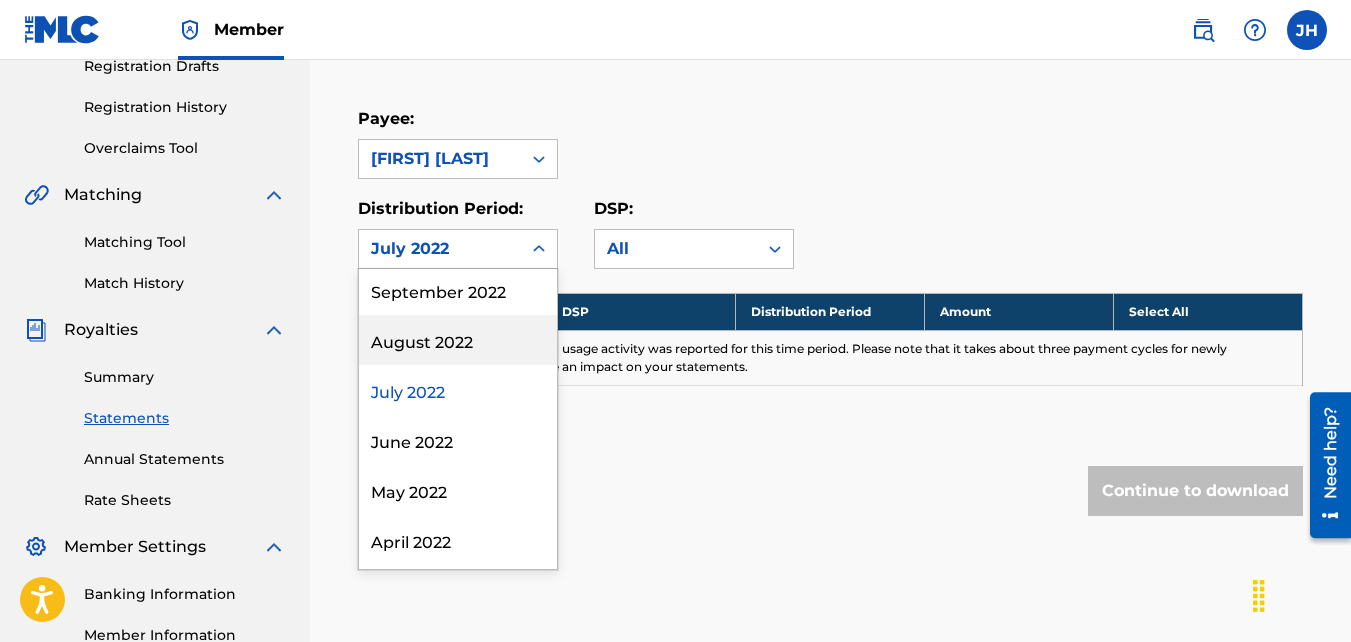 scroll, scrollTop: 1703, scrollLeft: 0, axis: vertical 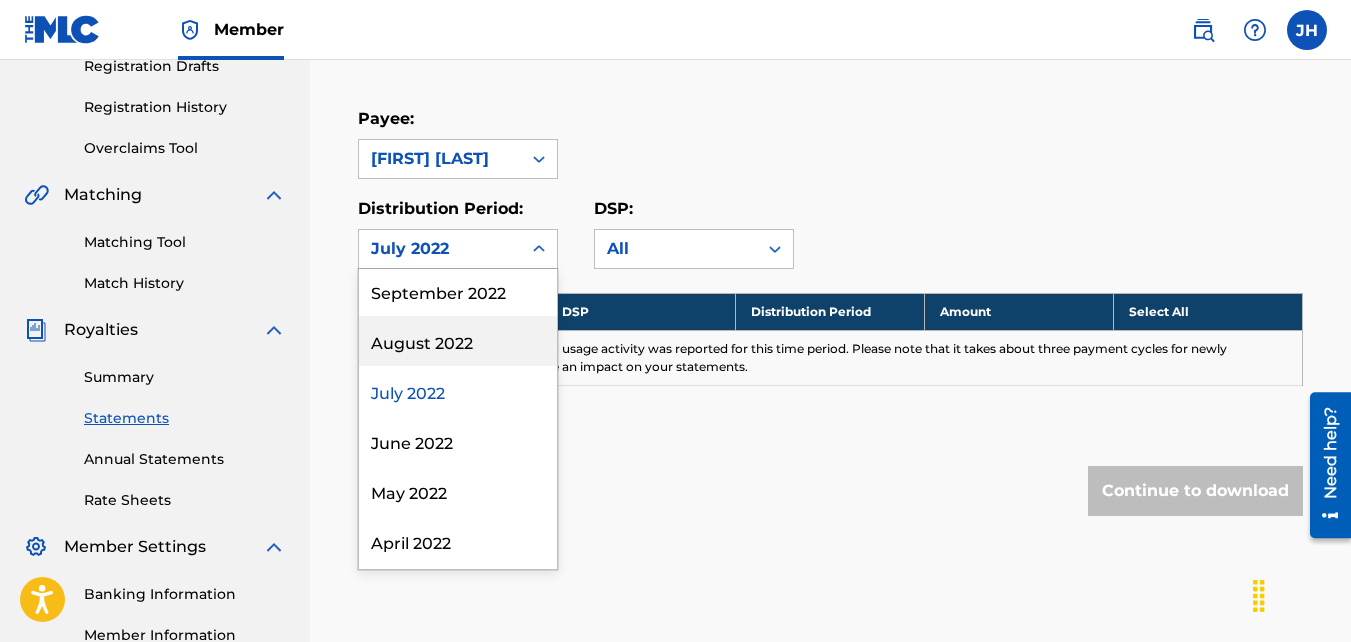 click on "August 2022" at bounding box center [458, 341] 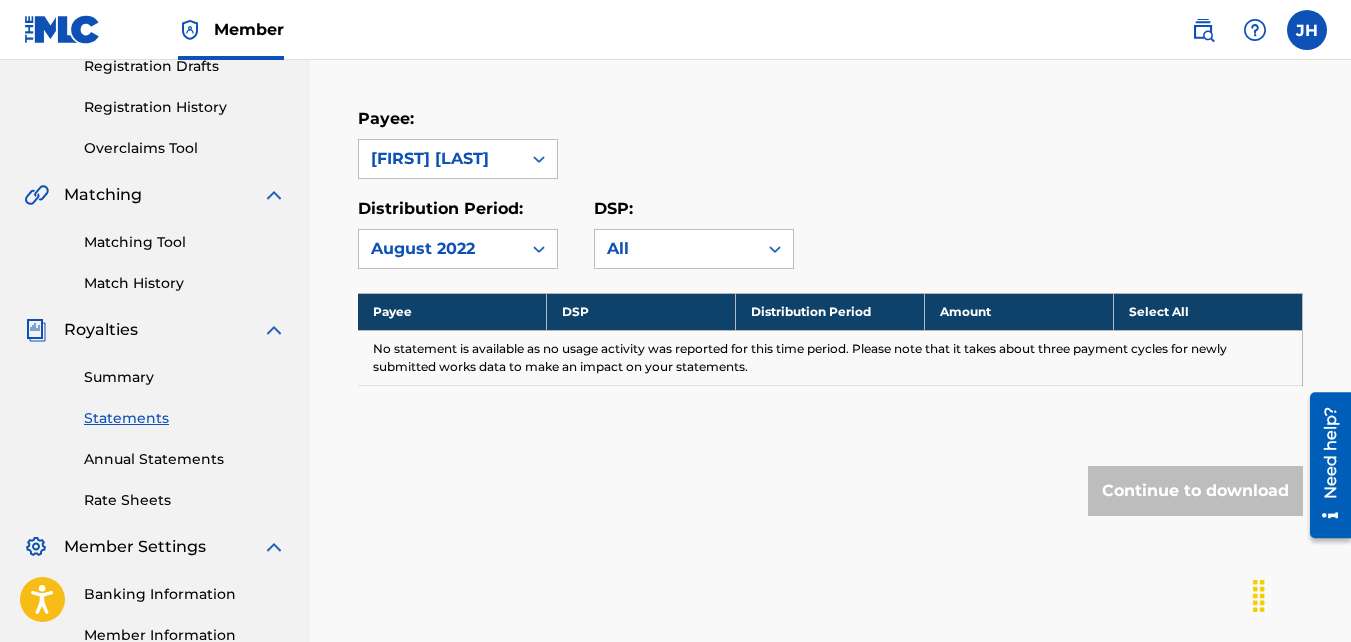 click on "August 2022" at bounding box center (440, 249) 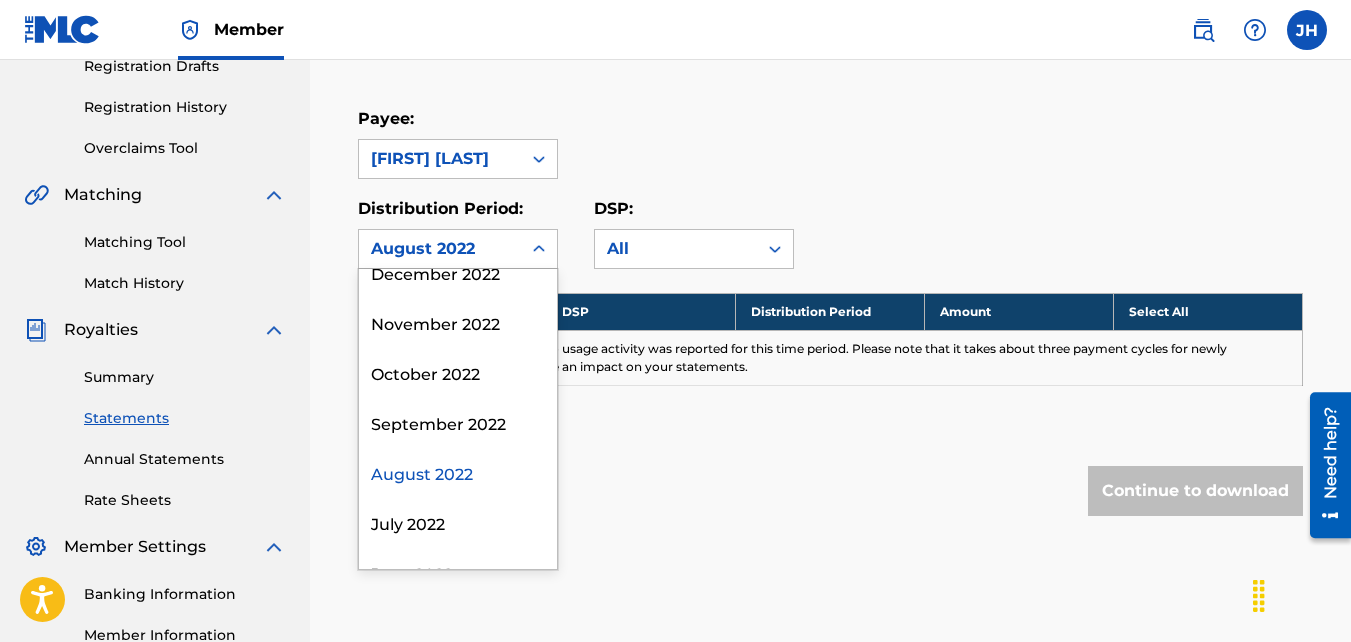 scroll, scrollTop: 1519, scrollLeft: 0, axis: vertical 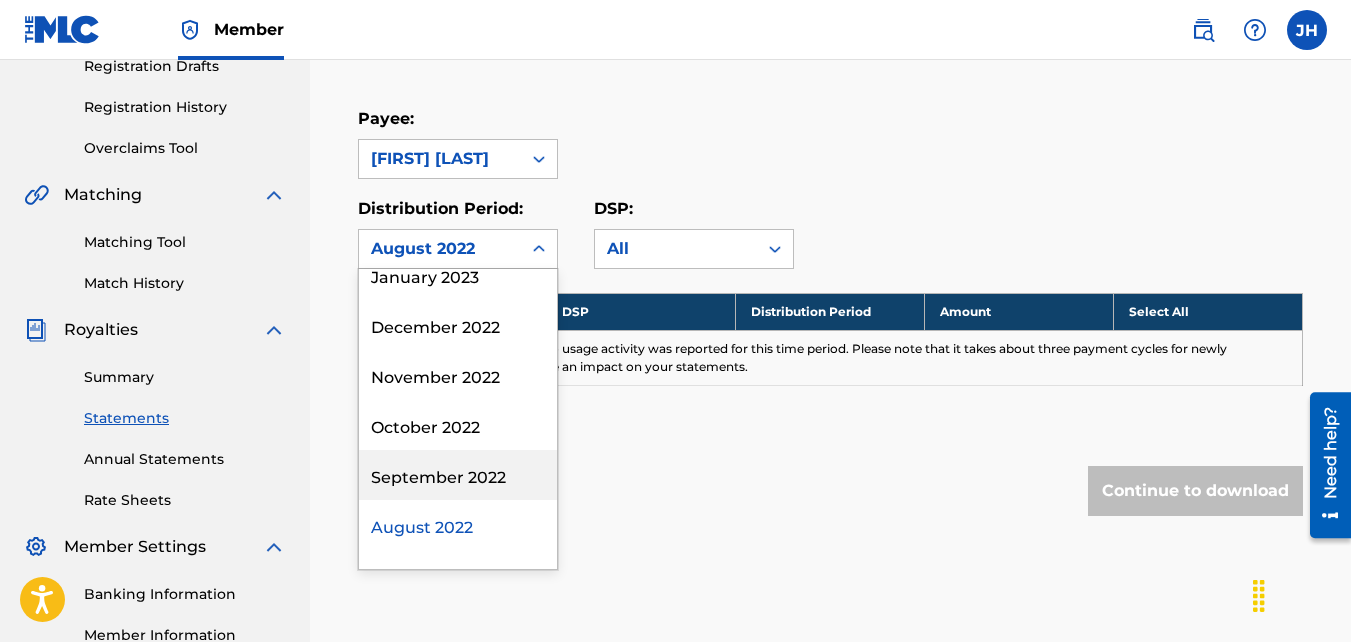 click on "September 2022" at bounding box center (458, 475) 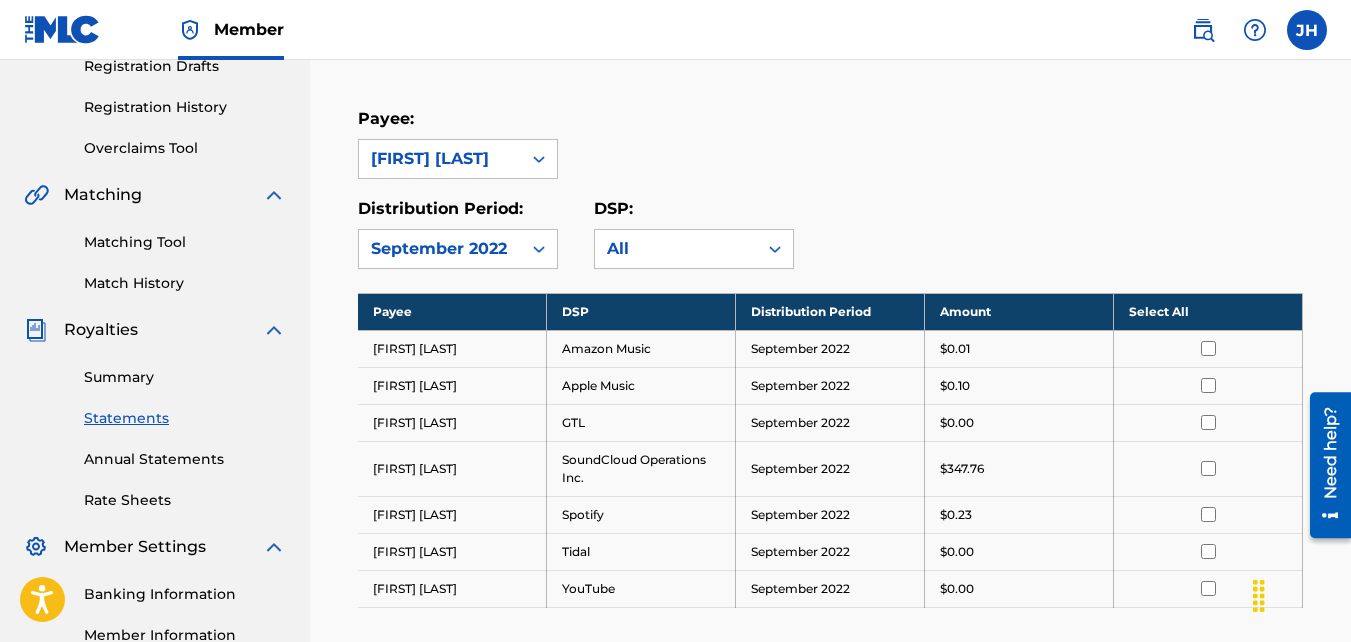 click at bounding box center [1208, 468] 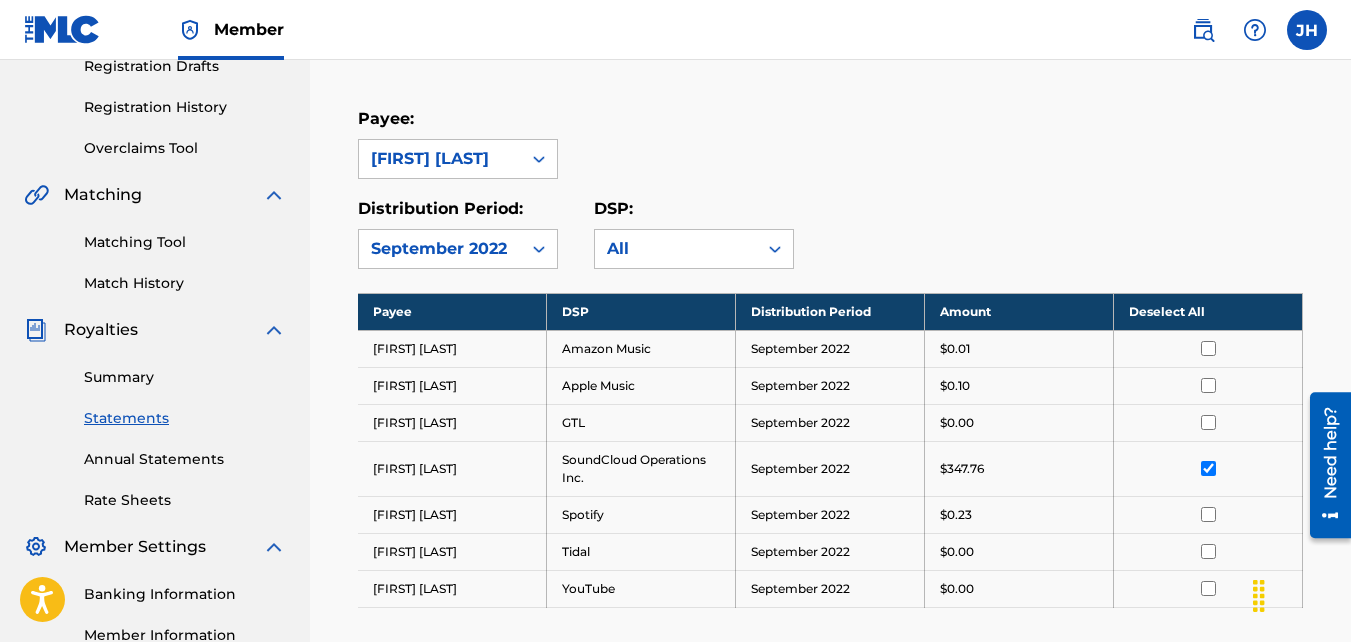 scroll, scrollTop: 623, scrollLeft: 0, axis: vertical 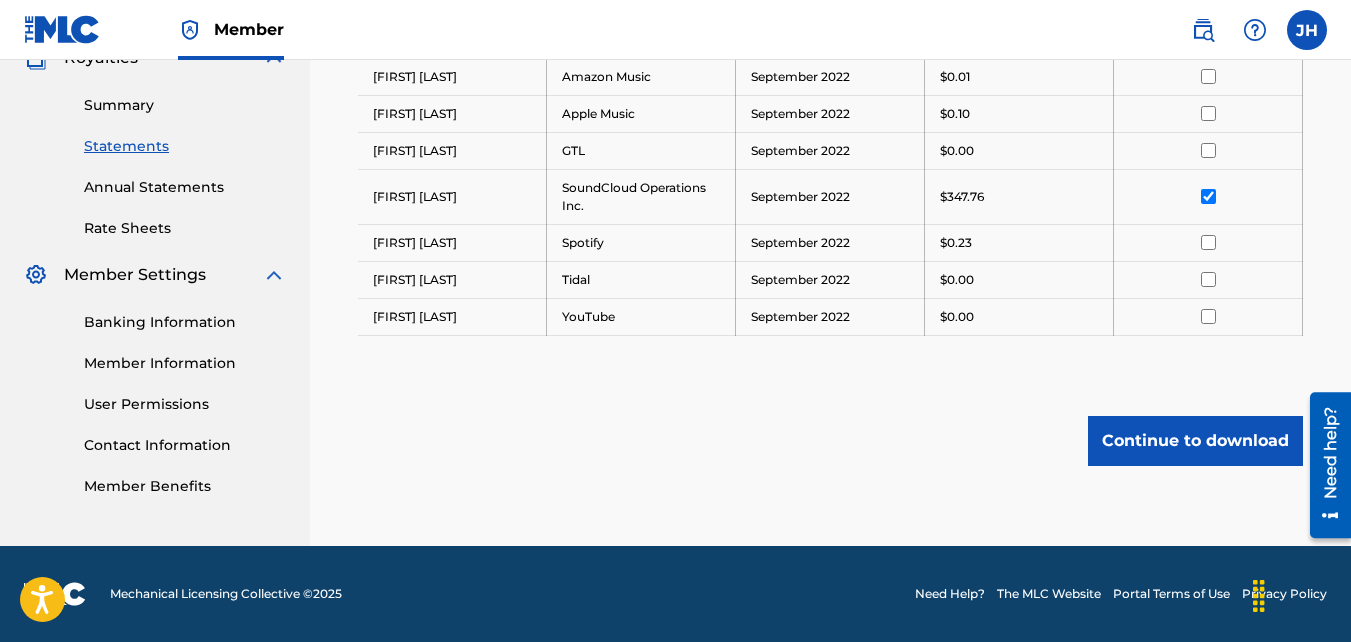 click on "Continue to download" at bounding box center [1195, 441] 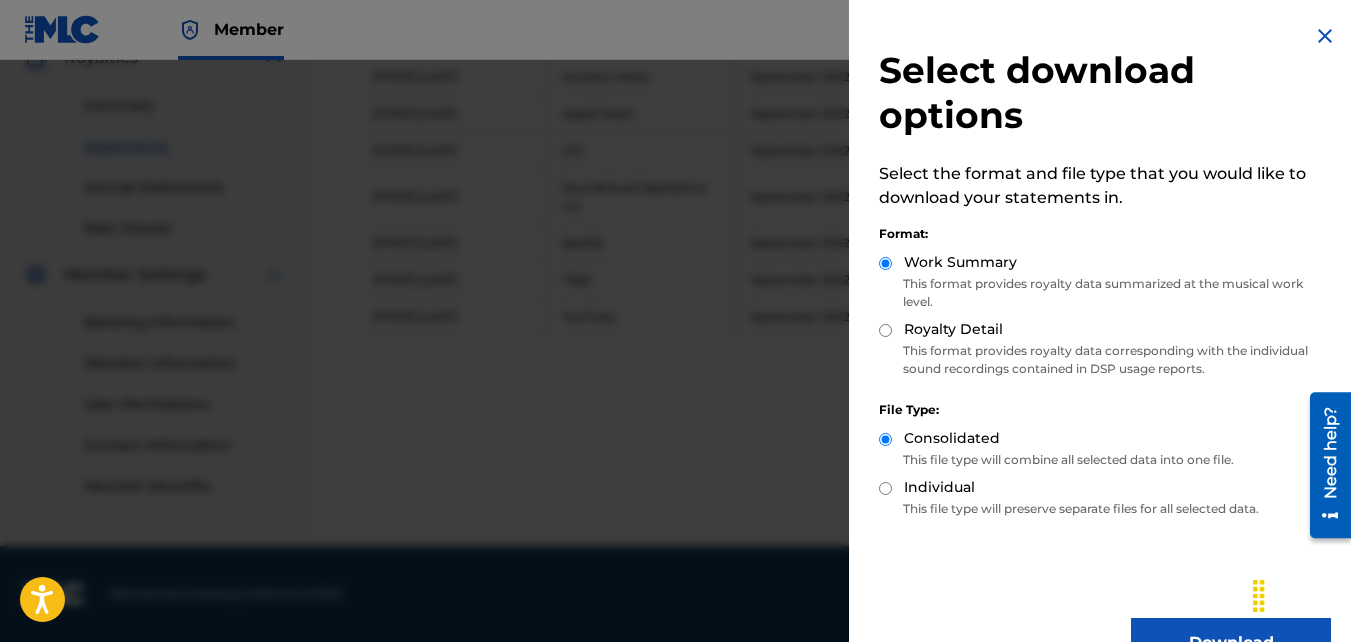 scroll, scrollTop: 50, scrollLeft: 0, axis: vertical 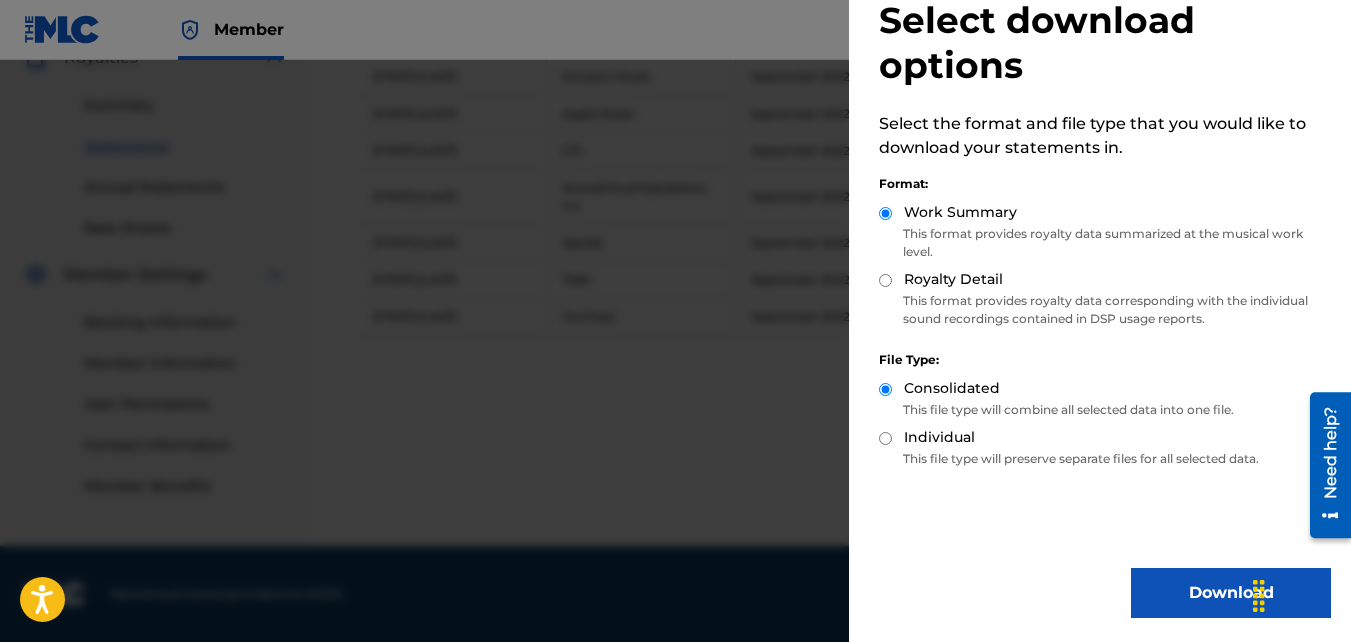 click on "Download" at bounding box center (1231, 593) 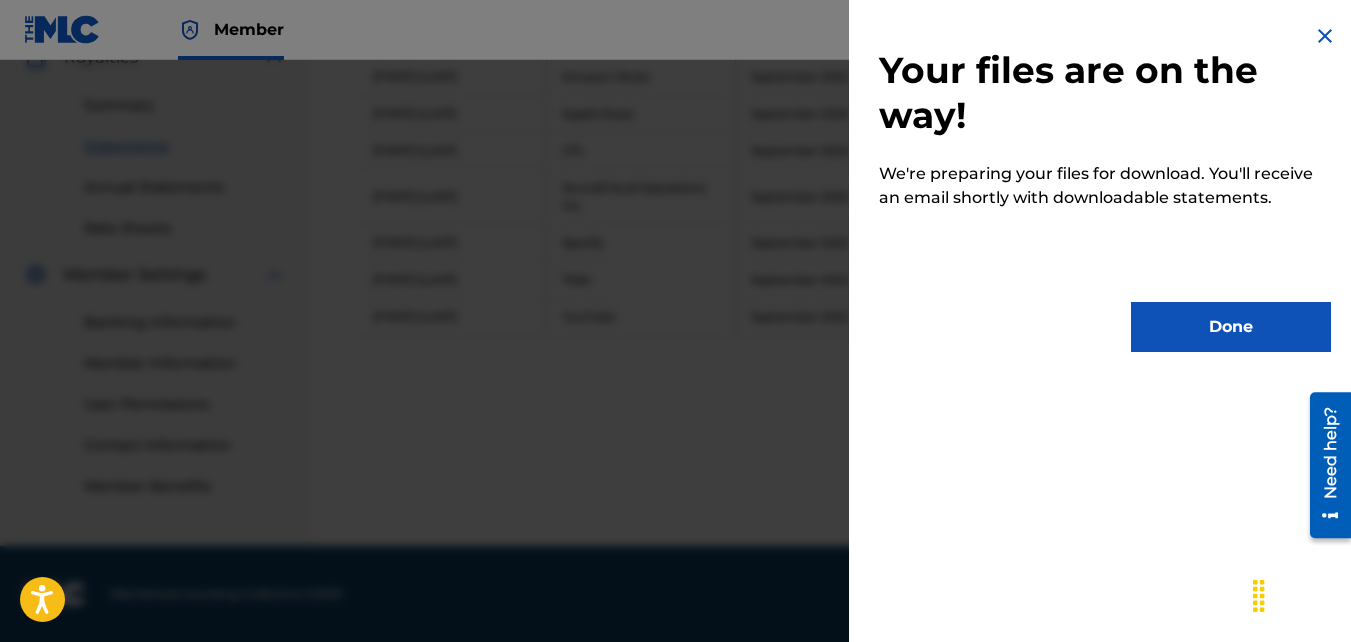 scroll, scrollTop: 0, scrollLeft: 0, axis: both 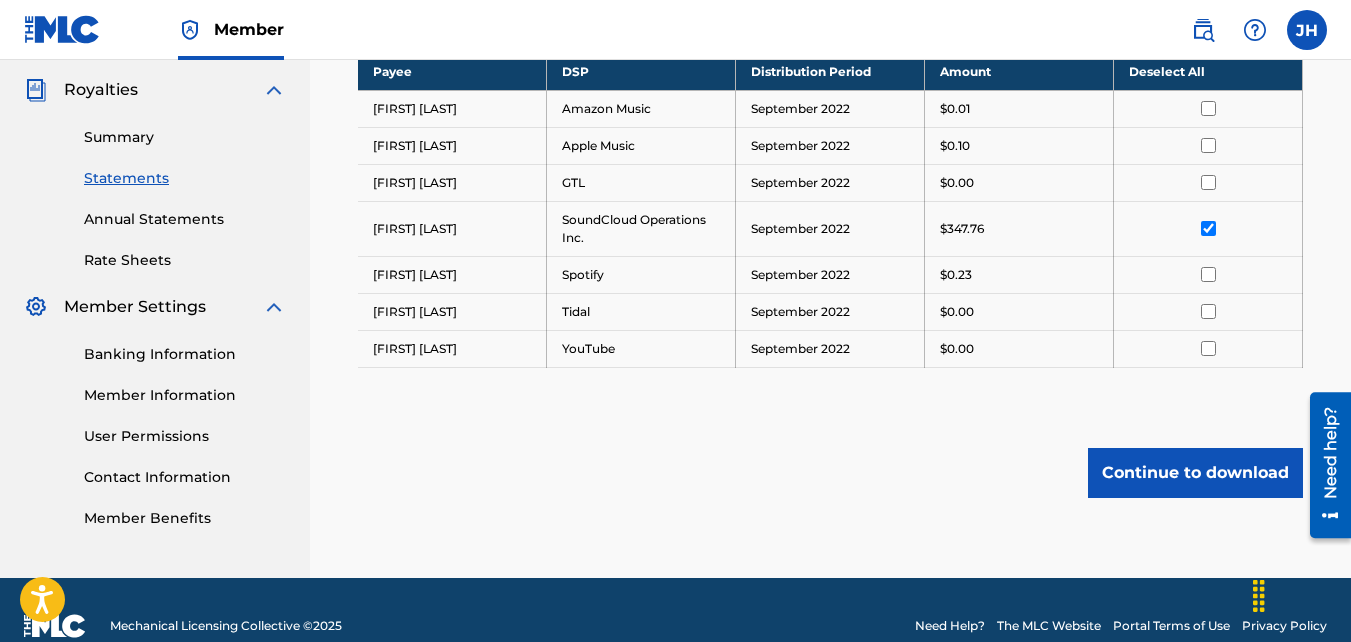 click on "Continue to download" at bounding box center (1195, 473) 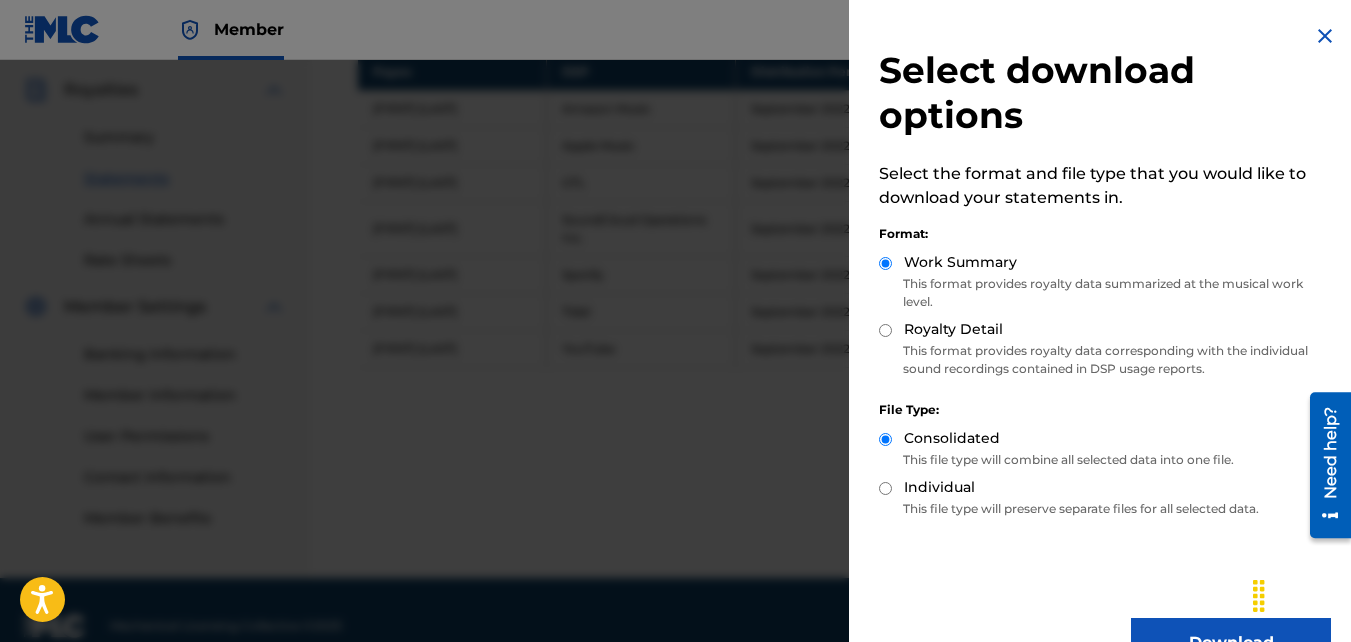 click on "Royalty Detail" at bounding box center [953, 329] 